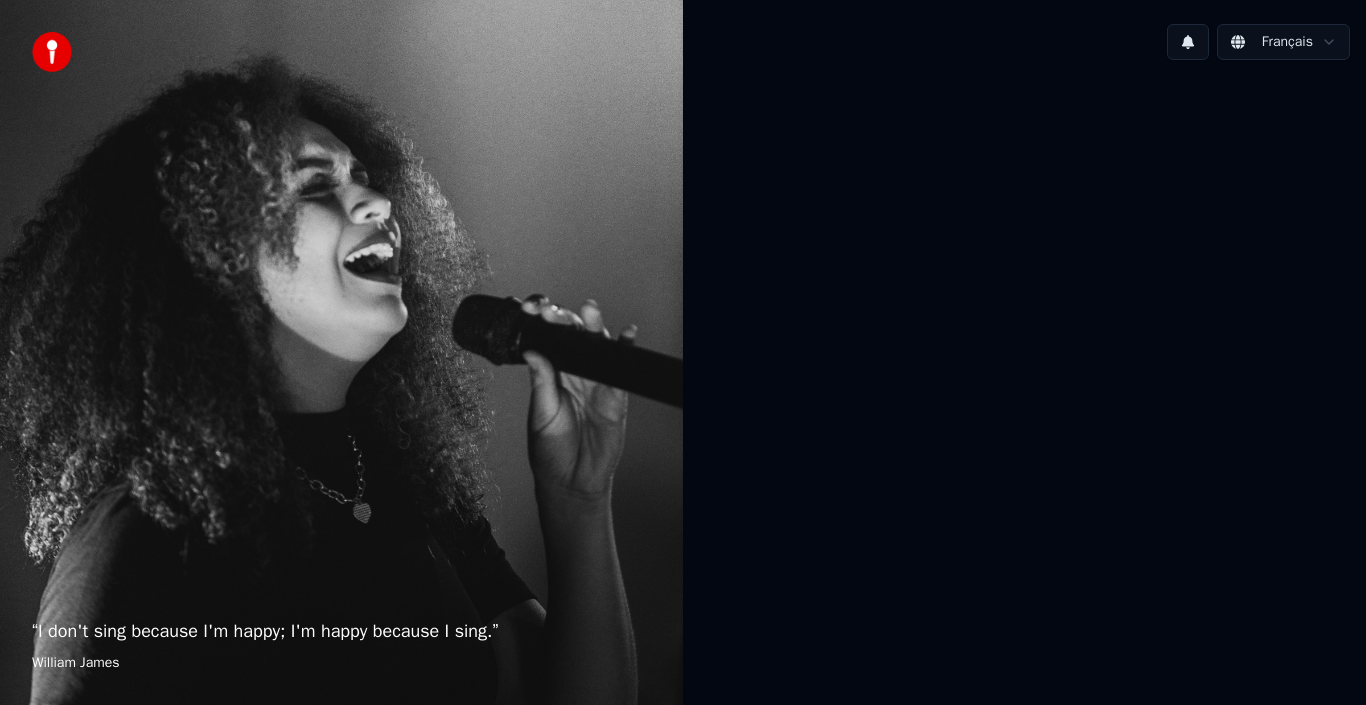 scroll, scrollTop: 0, scrollLeft: 0, axis: both 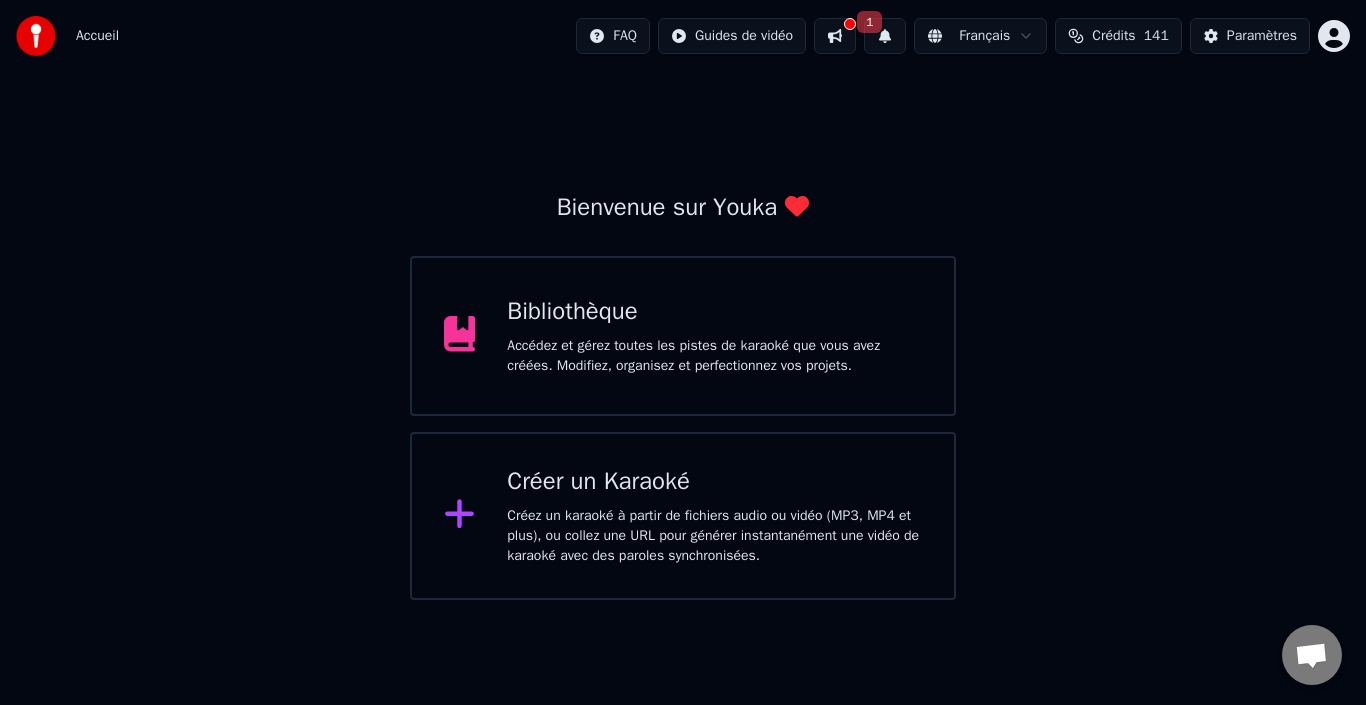 click on "Créez un karaoké à partir de fichiers audio ou vidéo (MP3, MP4 et plus), ou collez une URL pour générer instantanément une vidéo de karaoké avec des paroles synchronisées." at bounding box center (714, 536) 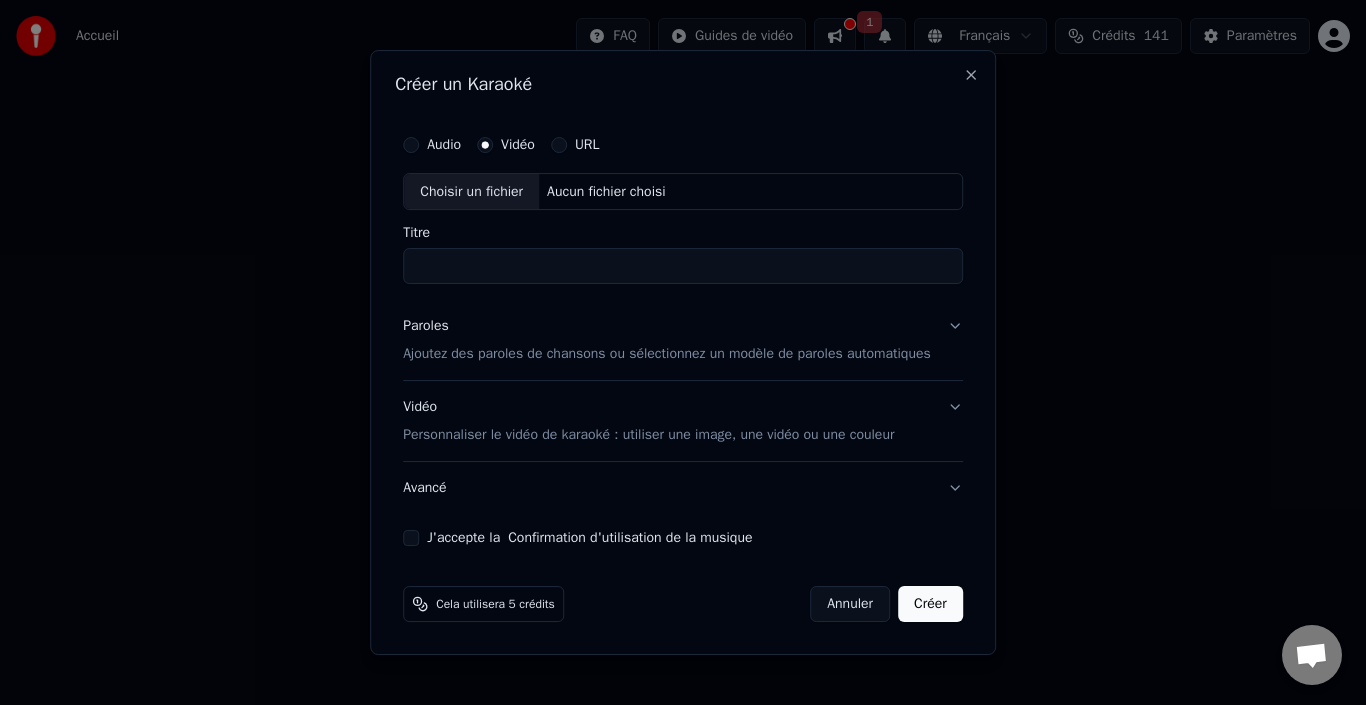click on "Choisir un fichier" at bounding box center [471, 192] 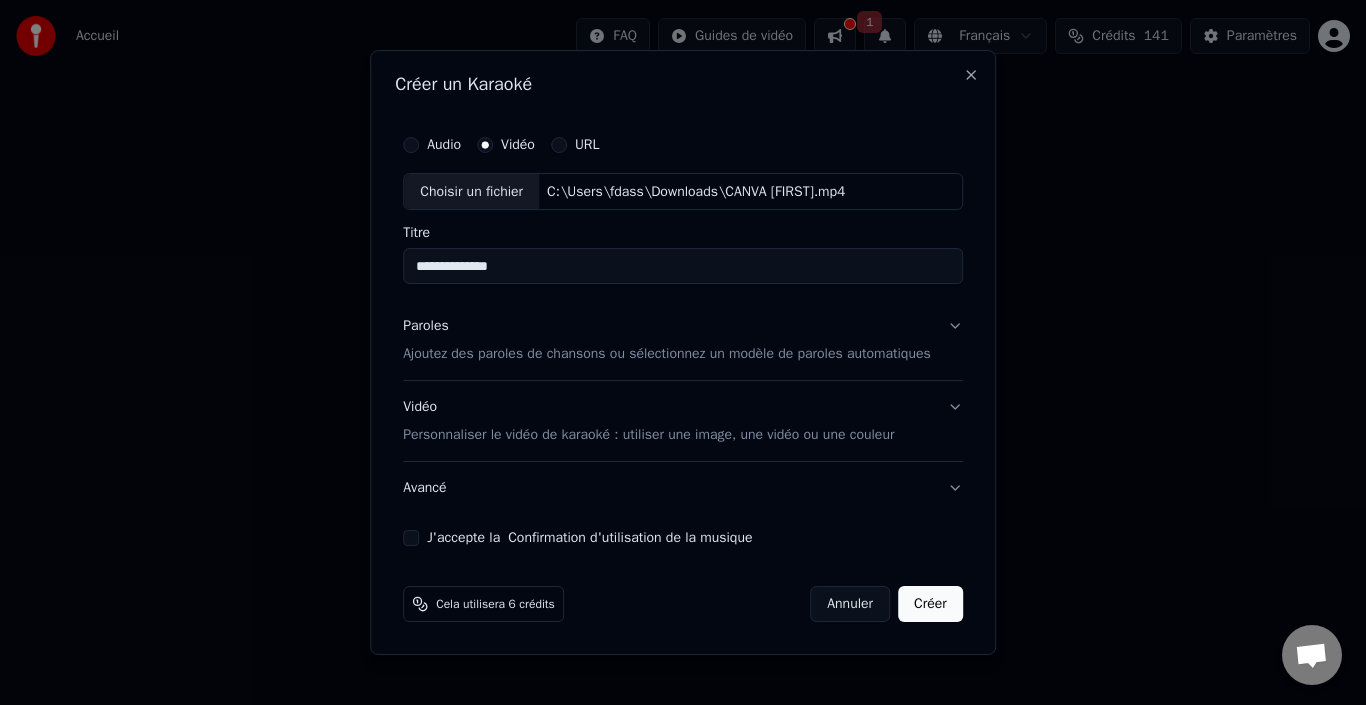 click on "**********" at bounding box center [683, 267] 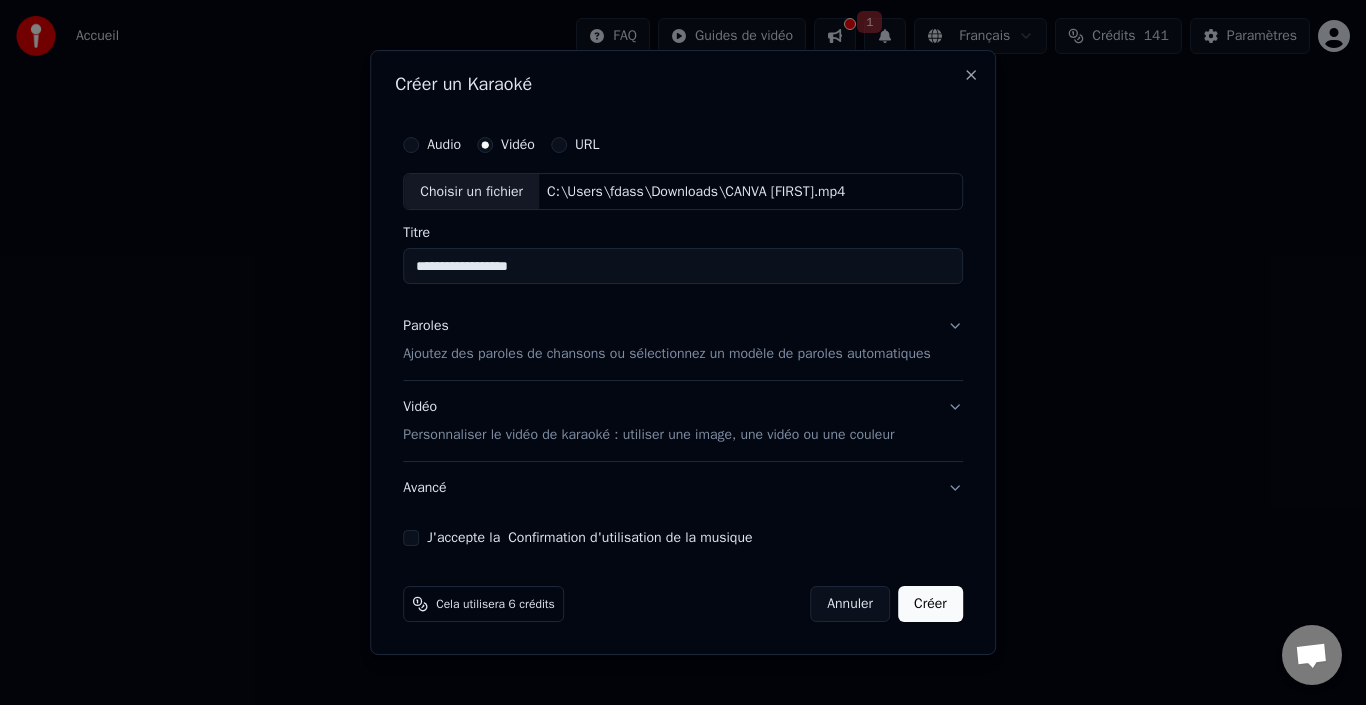 type on "**********" 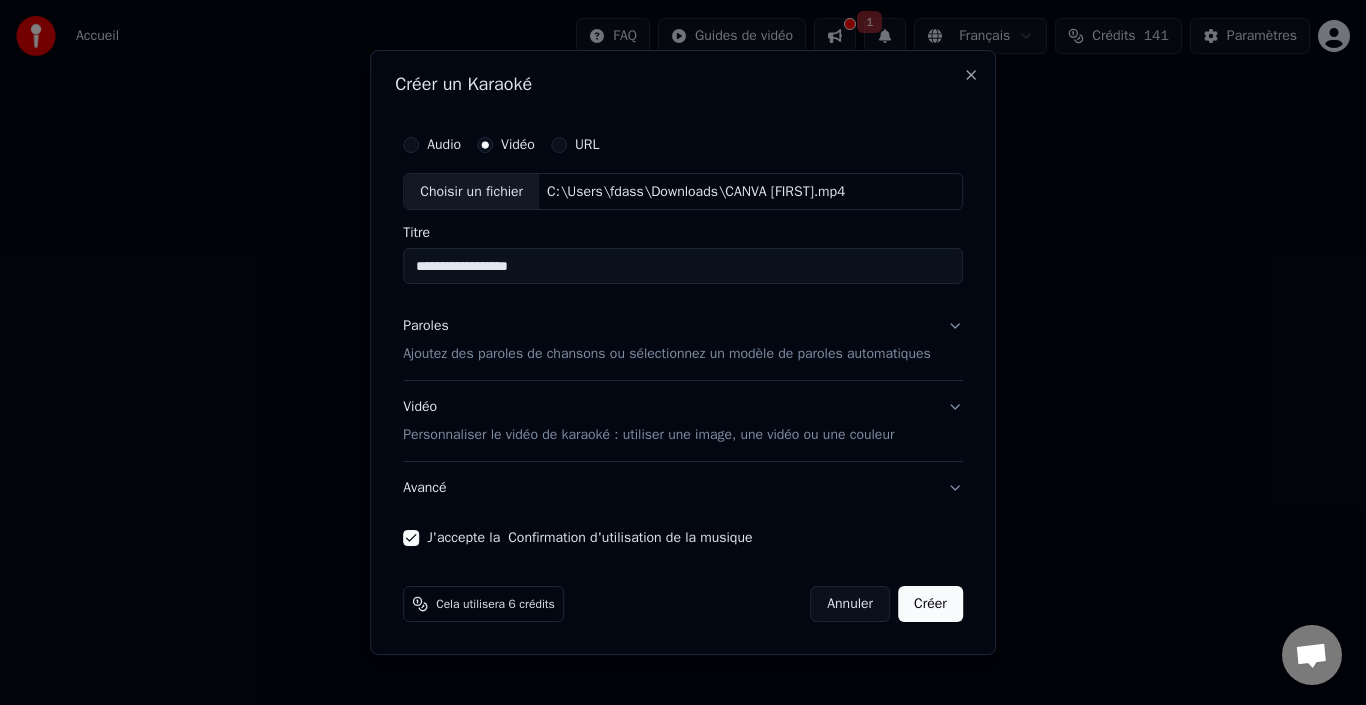 click on "Créer" at bounding box center (930, 604) 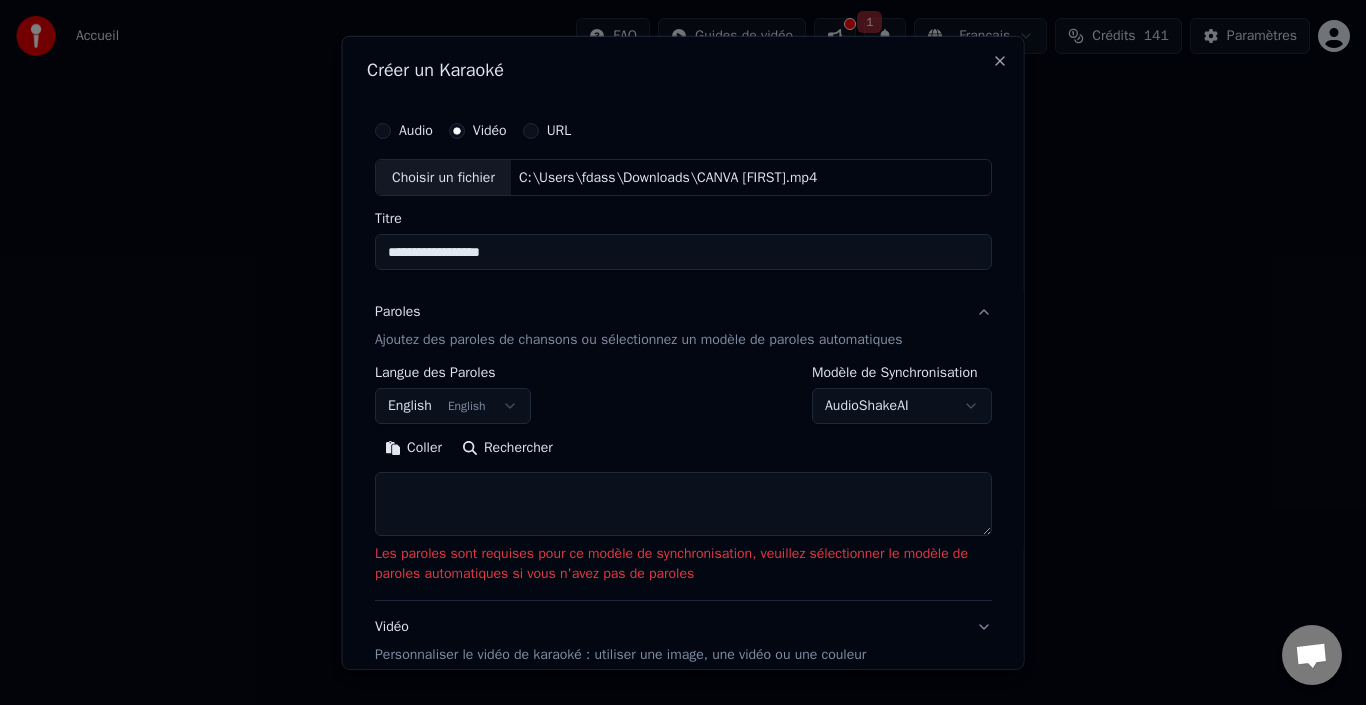 click on "Ajoutez des paroles de chansons ou sélectionnez un modèle de paroles automatiques" at bounding box center [639, 340] 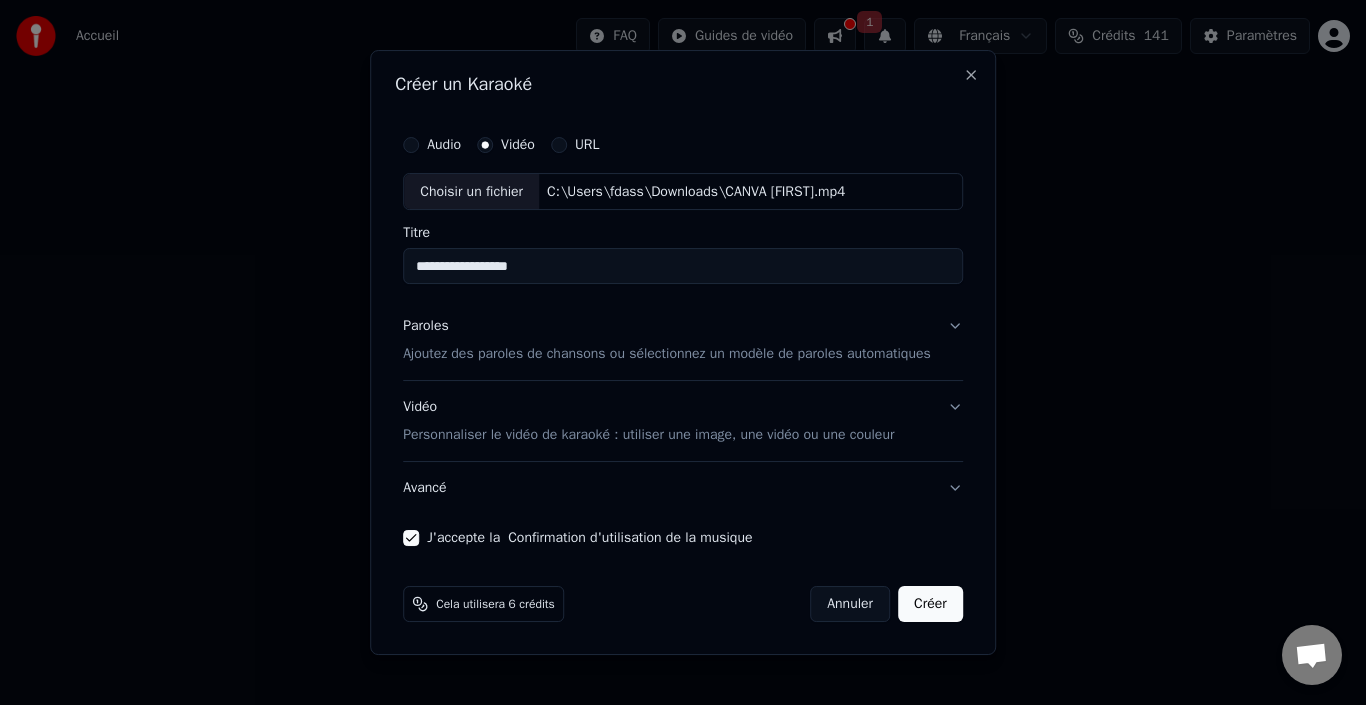 click on "Ajoutez des paroles de chansons ou sélectionnez un modèle de paroles automatiques" at bounding box center (667, 355) 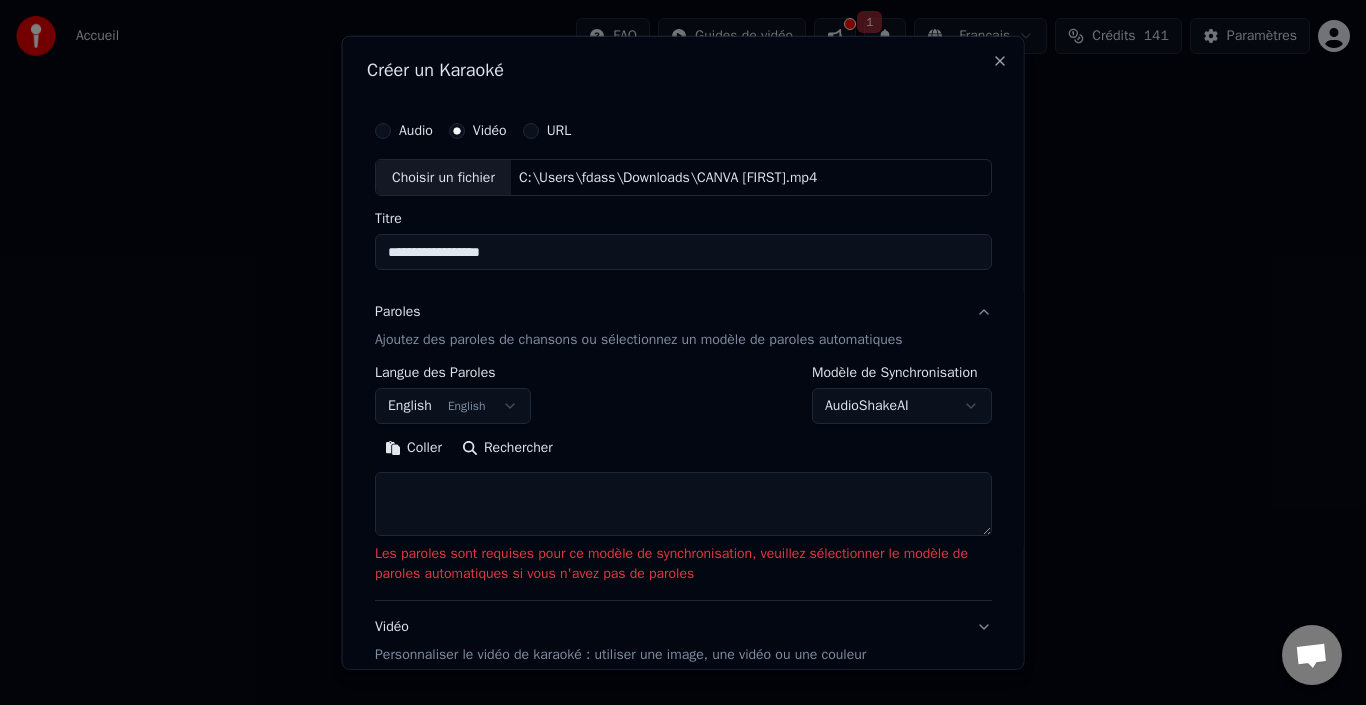 click on "English English" at bounding box center (453, 406) 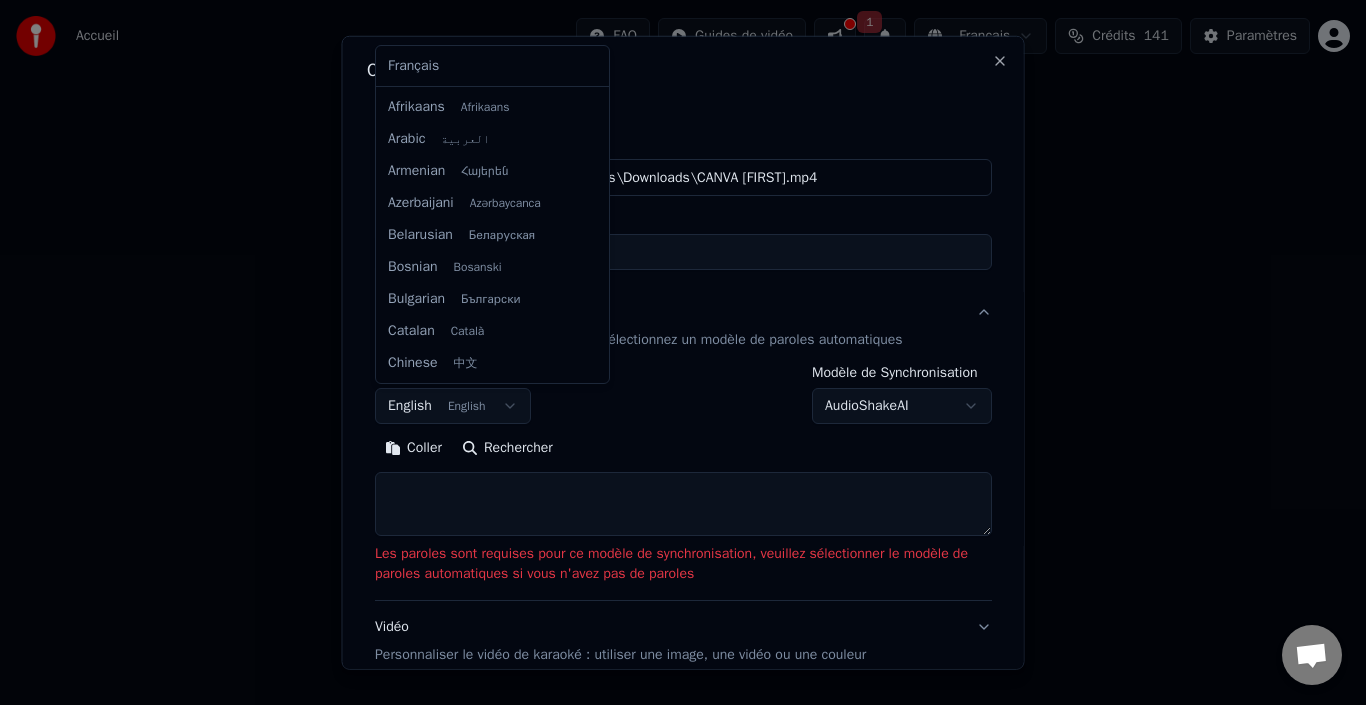 scroll, scrollTop: 160, scrollLeft: 0, axis: vertical 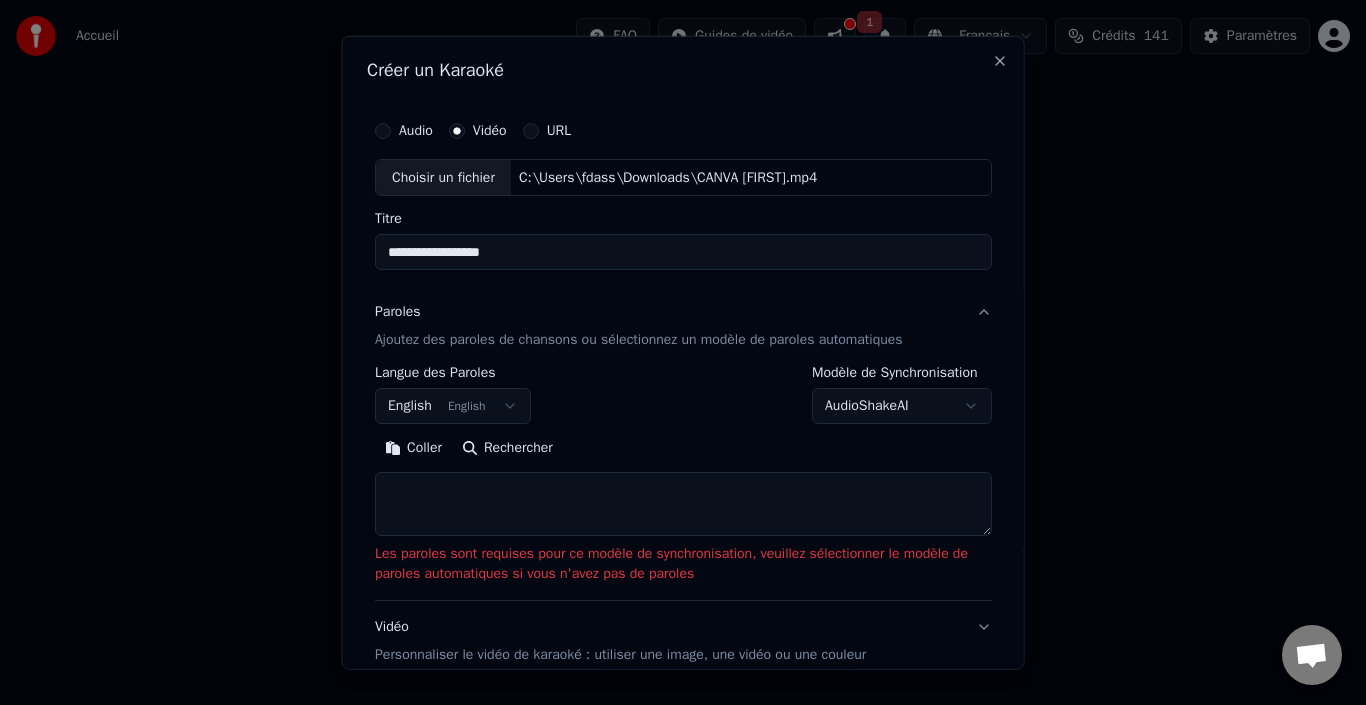 click on "Paroles Ajoutez des paroles de chansons ou sélectionnez un modèle de paroles automatiques" at bounding box center [683, 326] 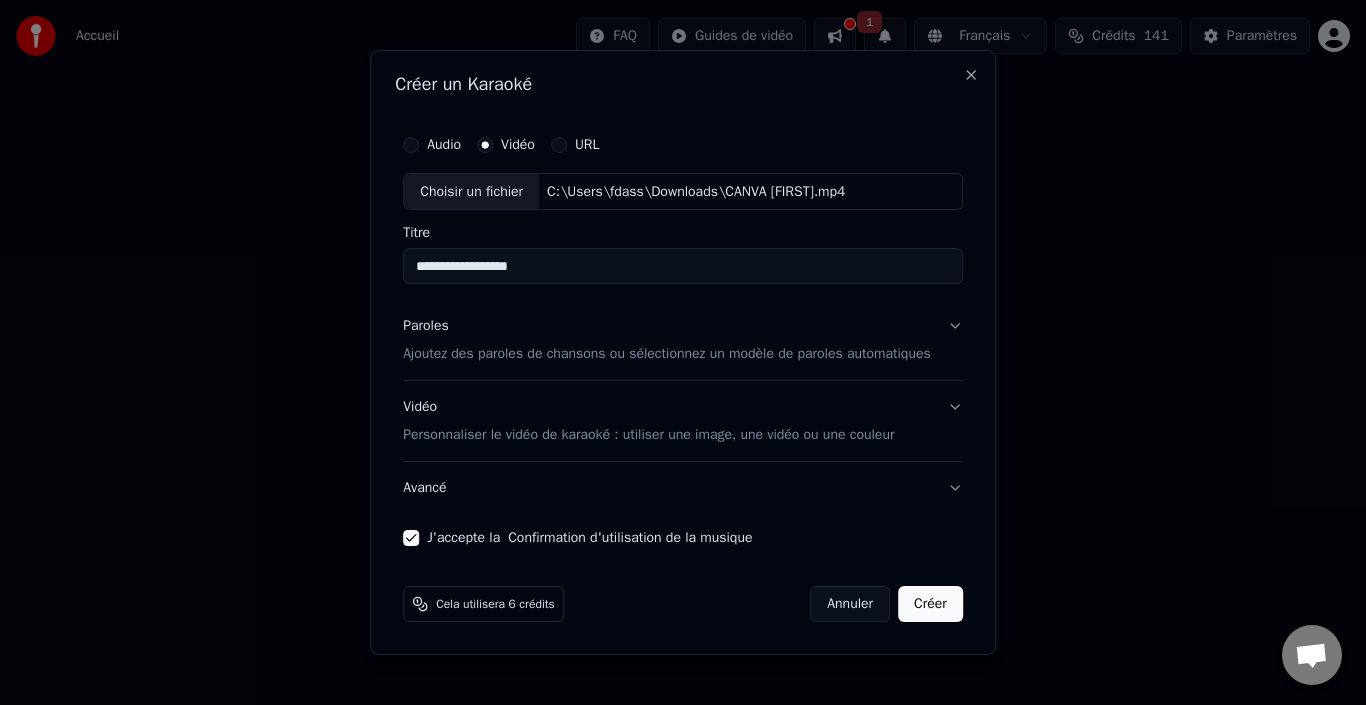 click on "Ajoutez des paroles de chansons ou sélectionnez un modèle de paroles automatiques" at bounding box center (667, 355) 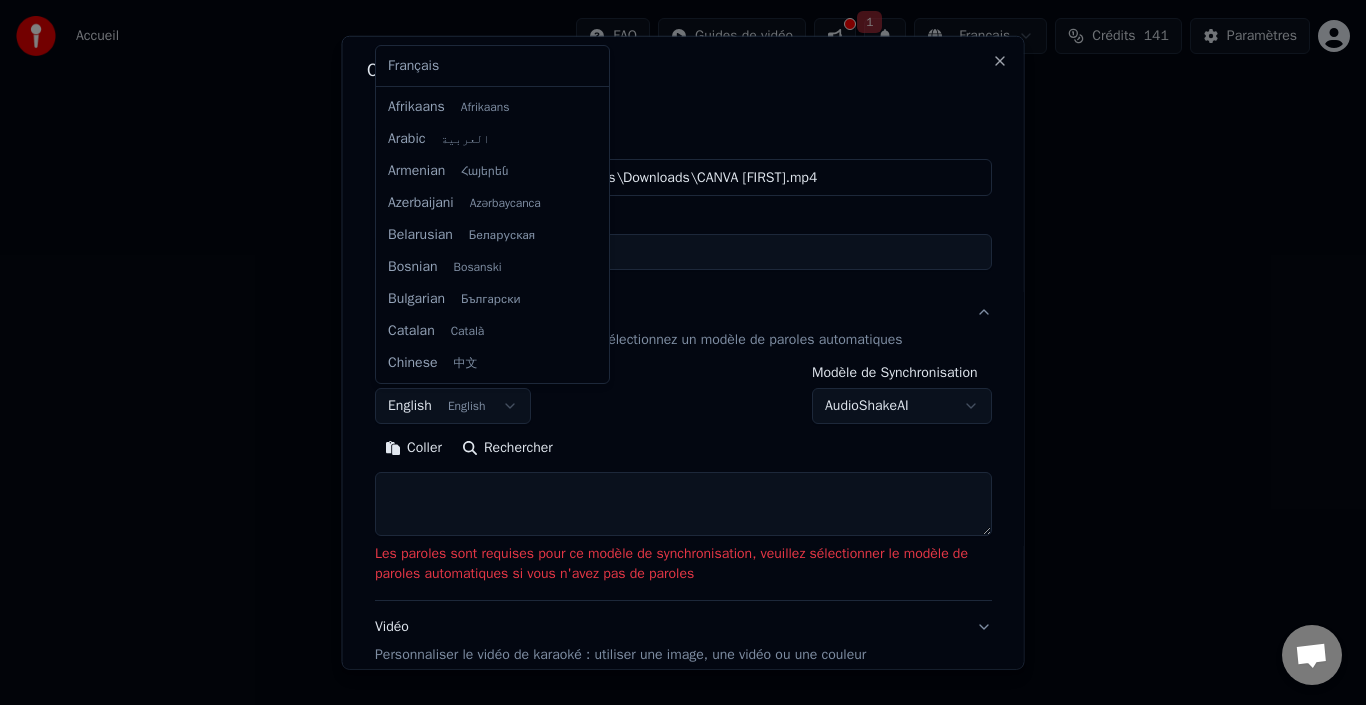 click on "**********" at bounding box center [683, 300] 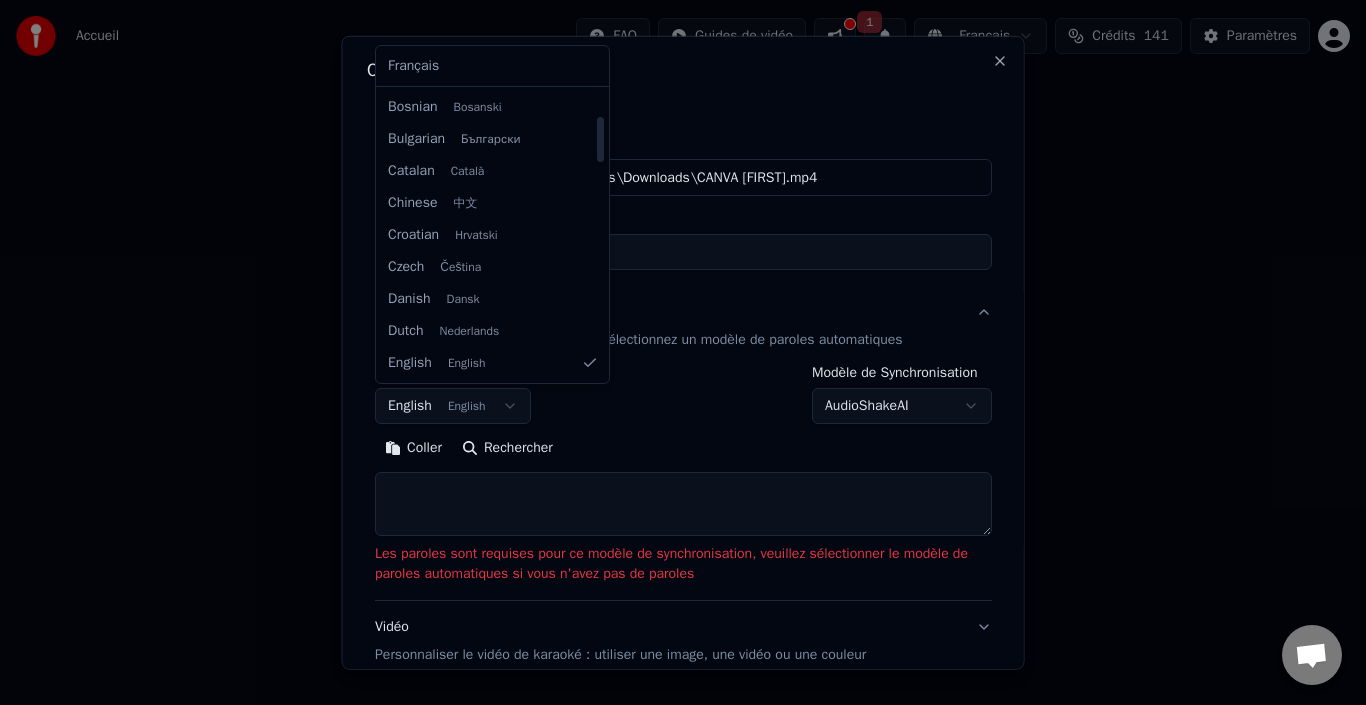 scroll, scrollTop: 1535, scrollLeft: 0, axis: vertical 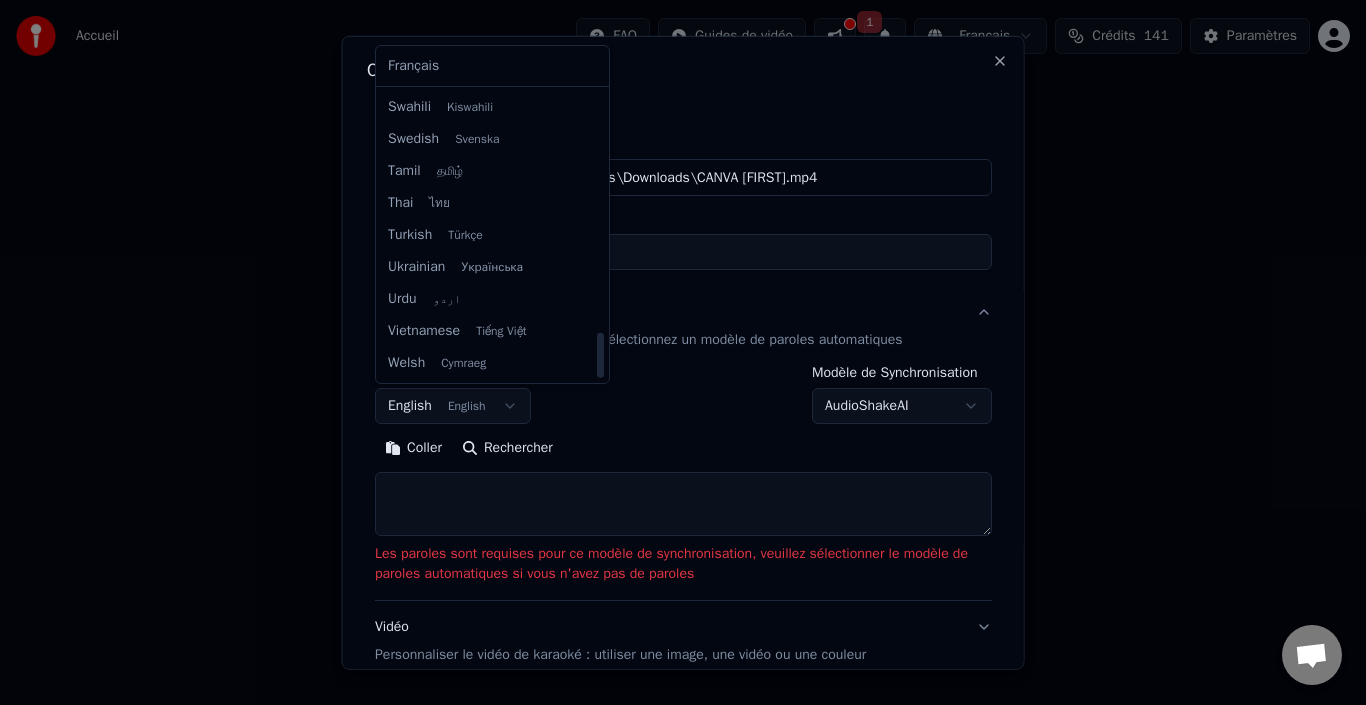 click at bounding box center [600, 235] 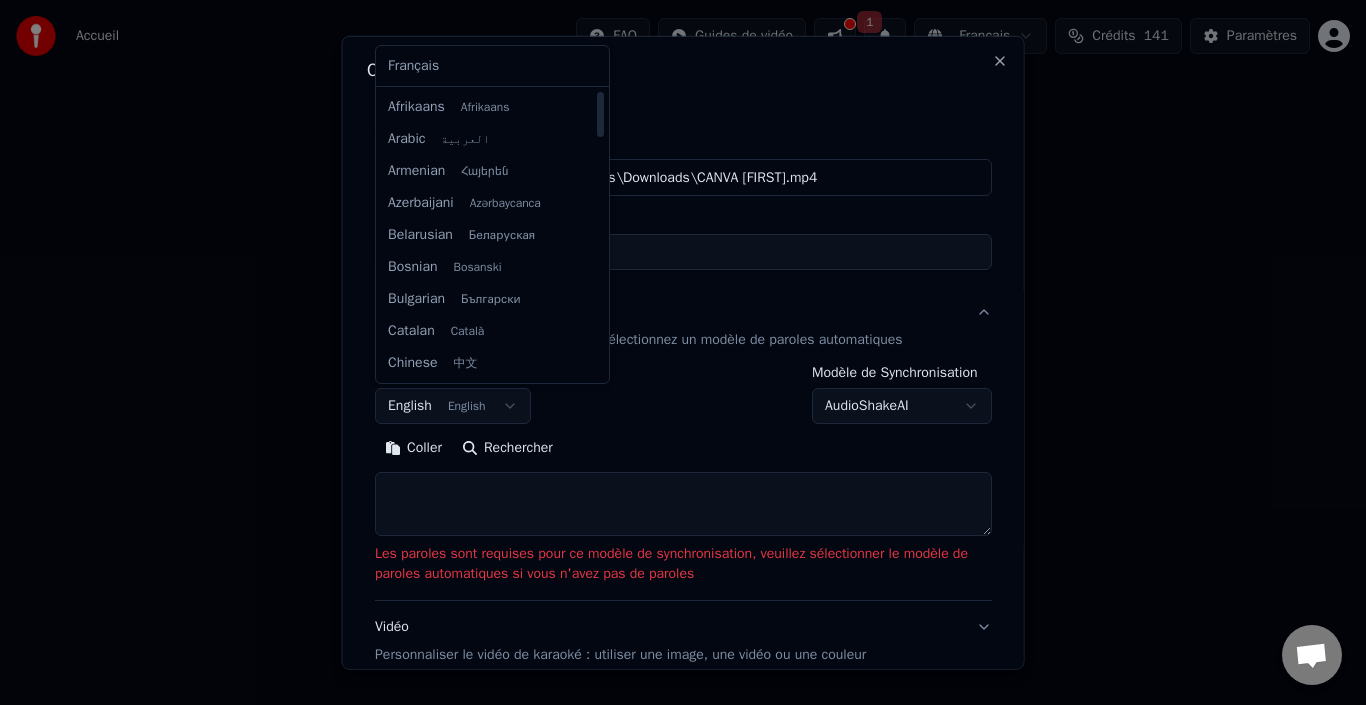 click at bounding box center [600, 235] 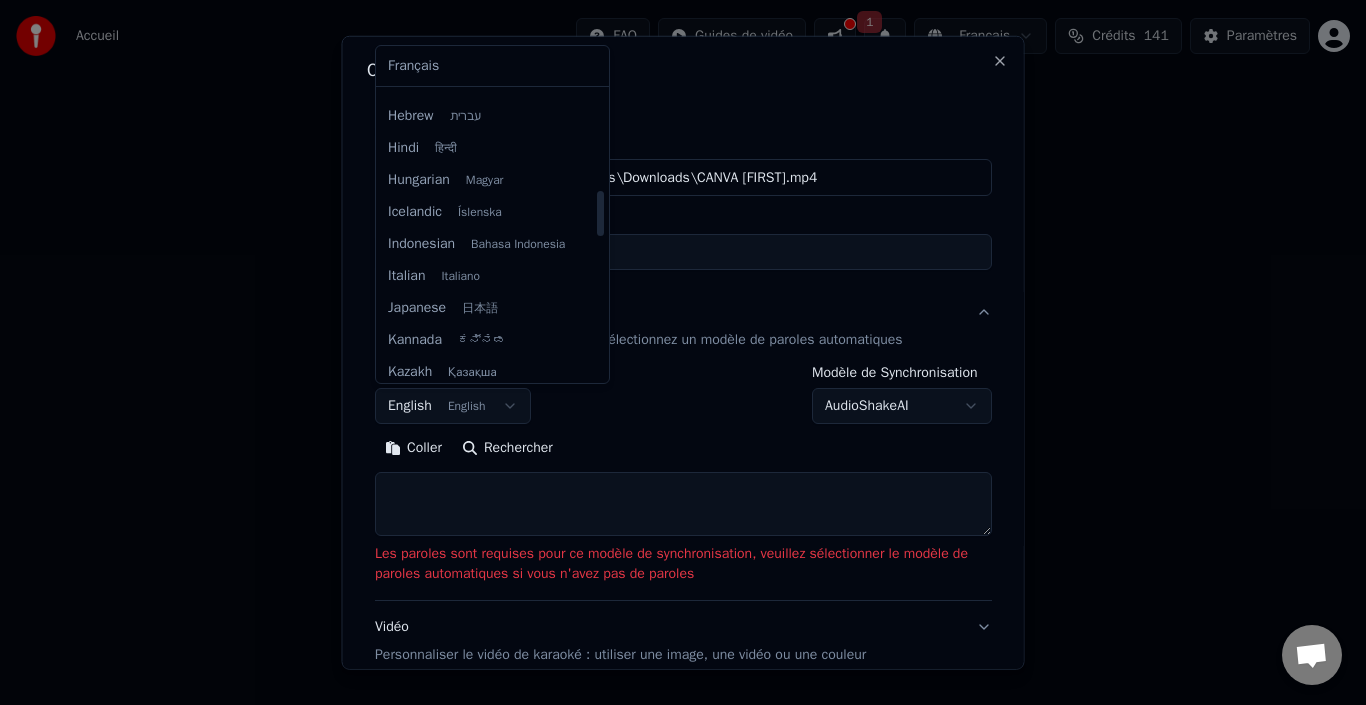 scroll, scrollTop: 0, scrollLeft: 0, axis: both 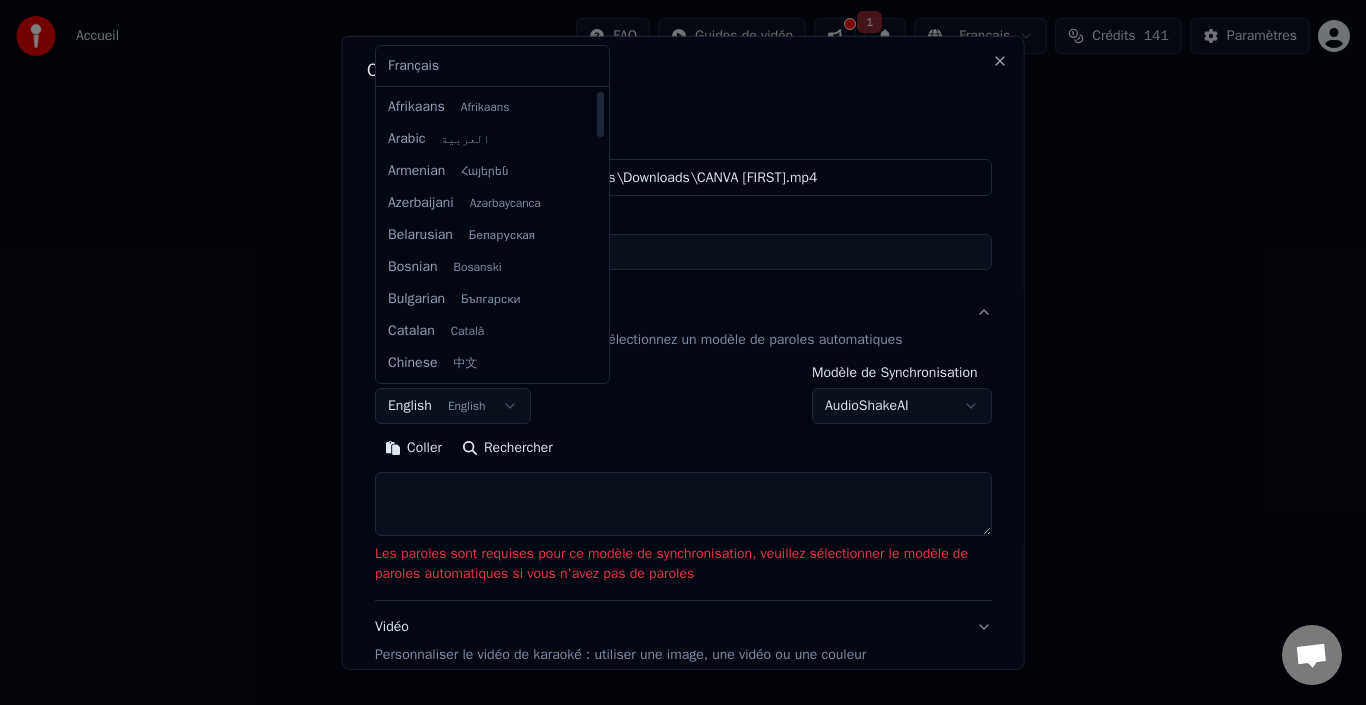 drag, startPoint x: 600, startPoint y: 105, endPoint x: 590, endPoint y: 30, distance: 75.66373 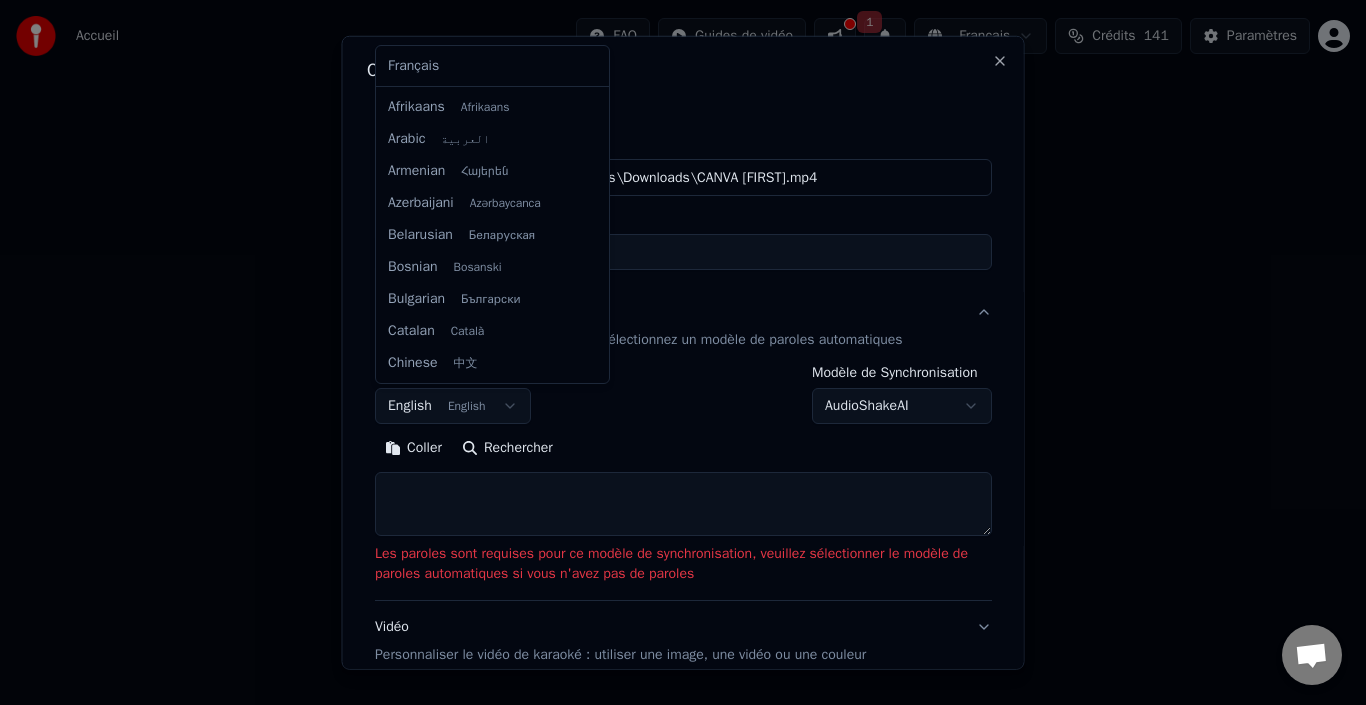 select on "**" 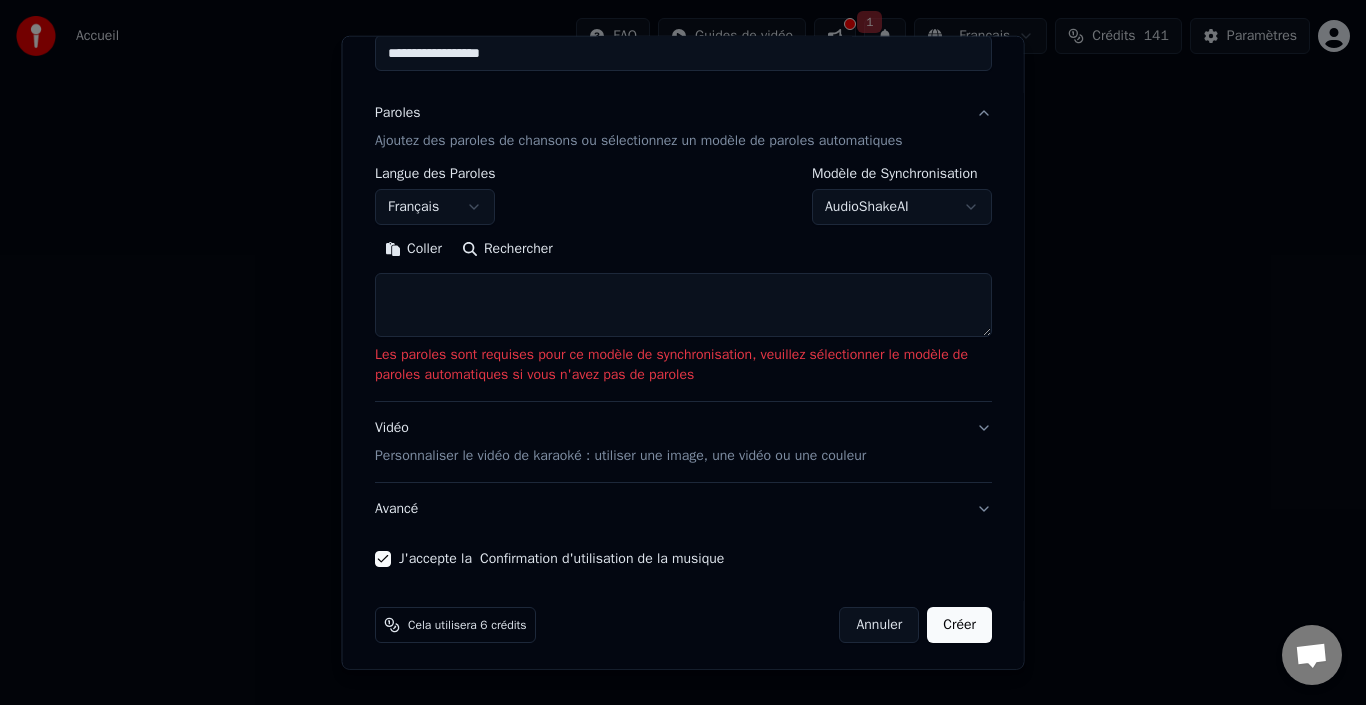 scroll, scrollTop: 205, scrollLeft: 0, axis: vertical 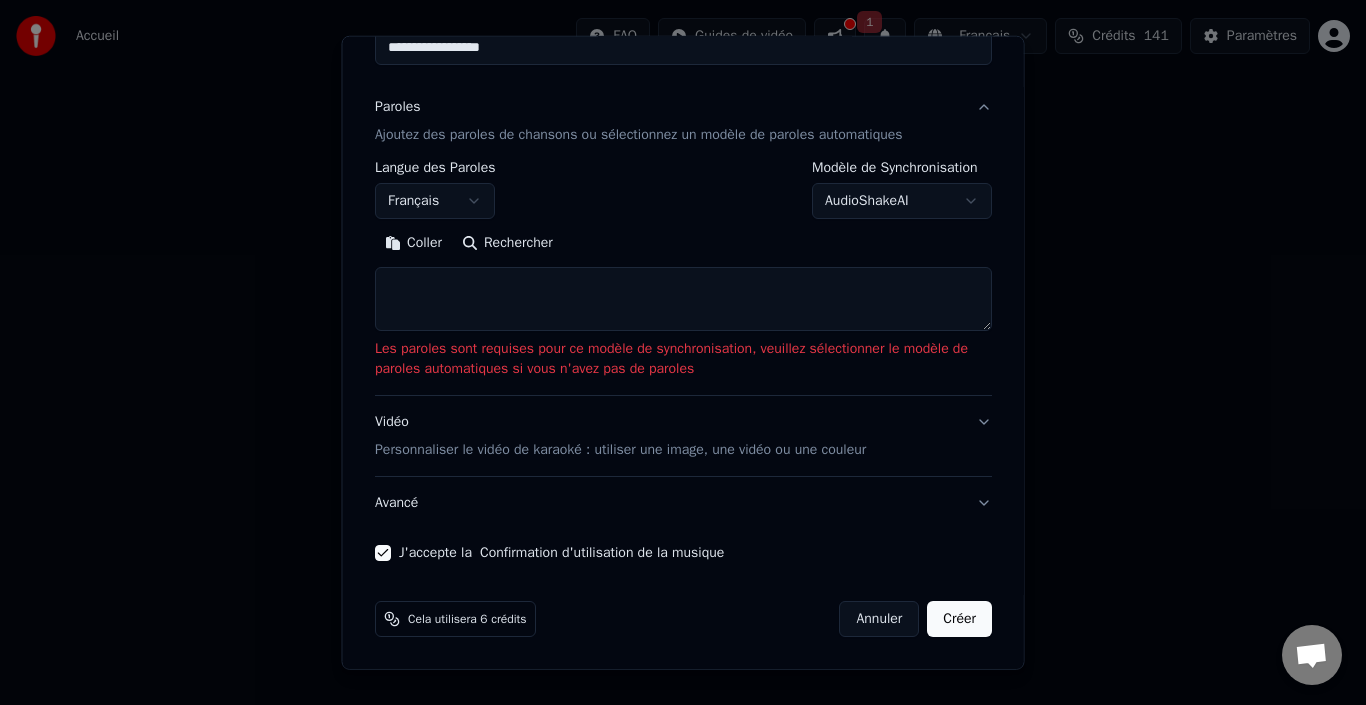click on "Vidéo Personnaliser le vidéo de karaoké : utiliser une image, une vidéo ou une couleur" at bounding box center (683, 436) 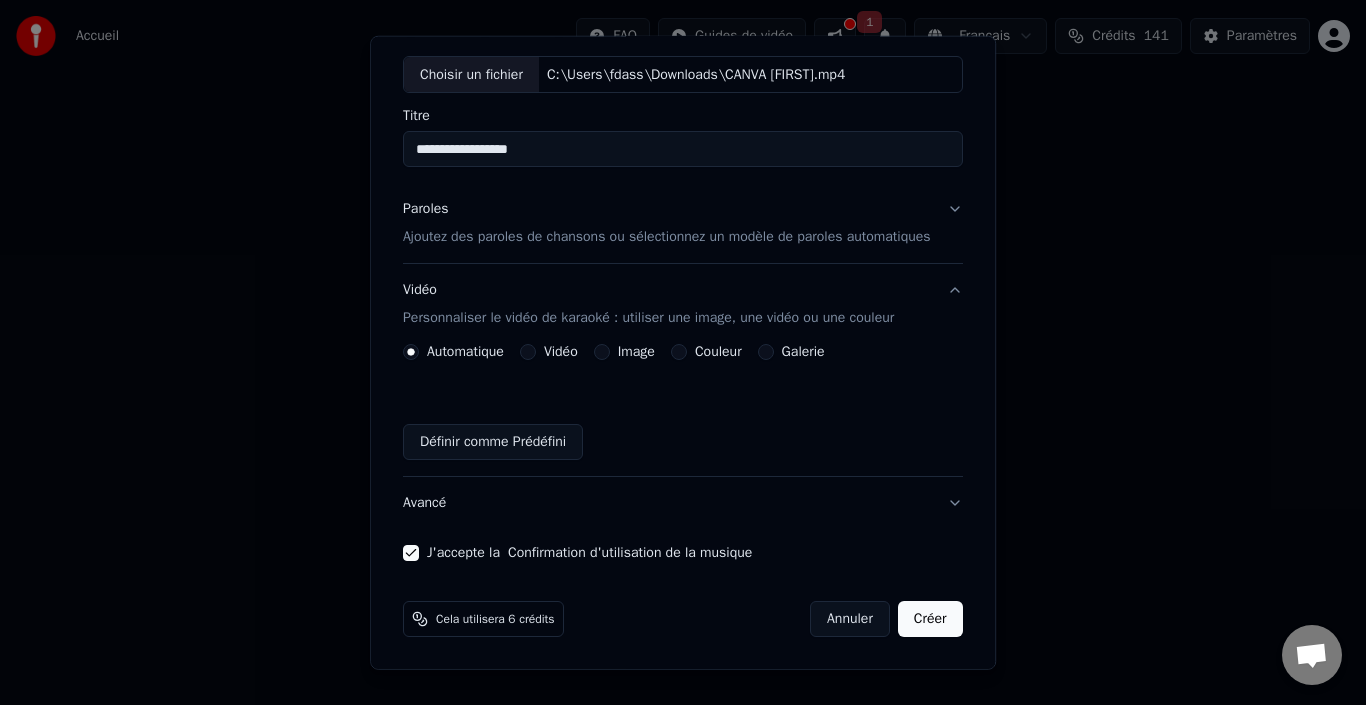 scroll, scrollTop: 103, scrollLeft: 0, axis: vertical 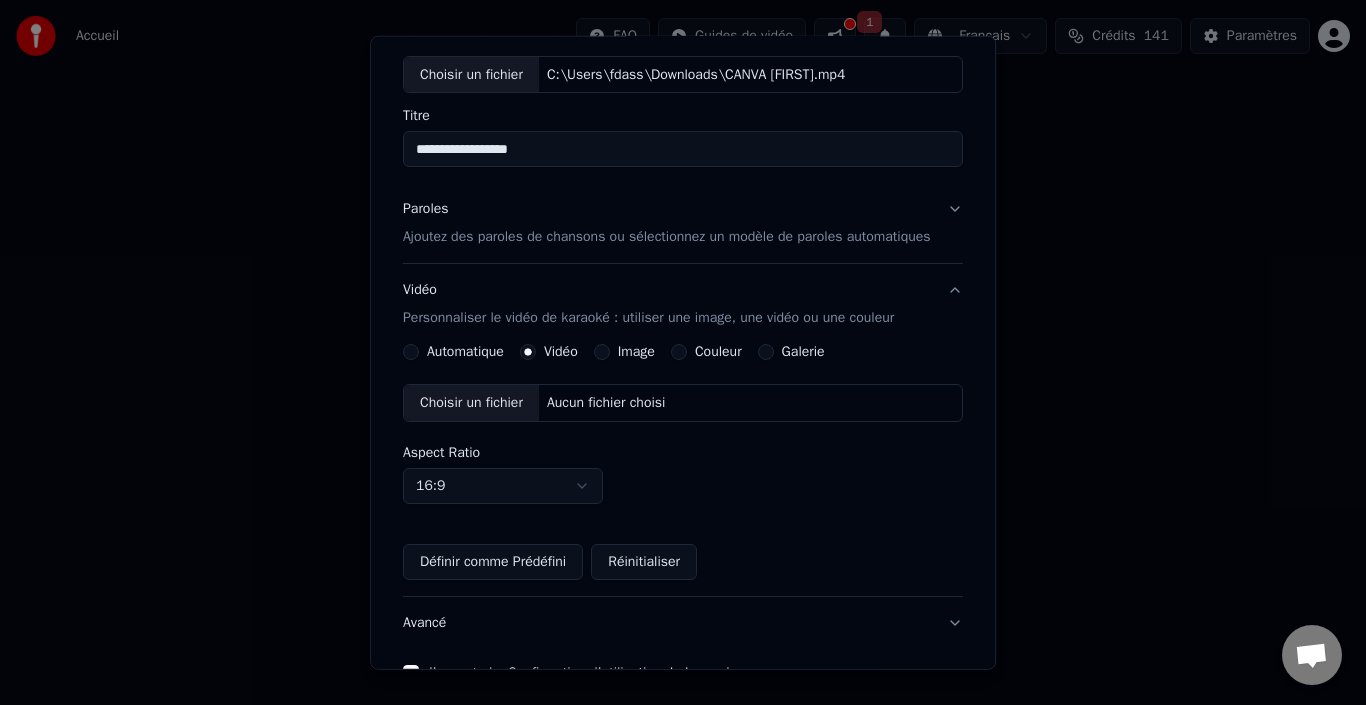 click on "Choisir un fichier" at bounding box center [471, 403] 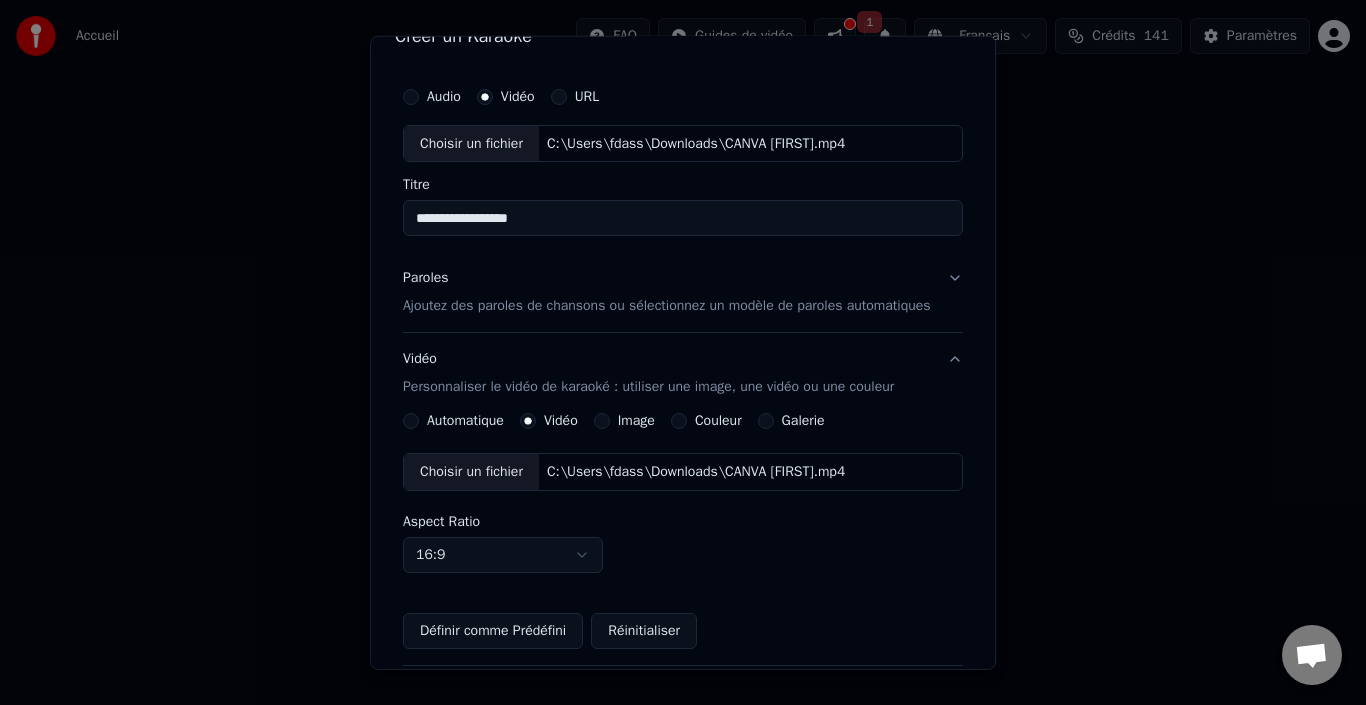 scroll, scrollTop: 0, scrollLeft: 0, axis: both 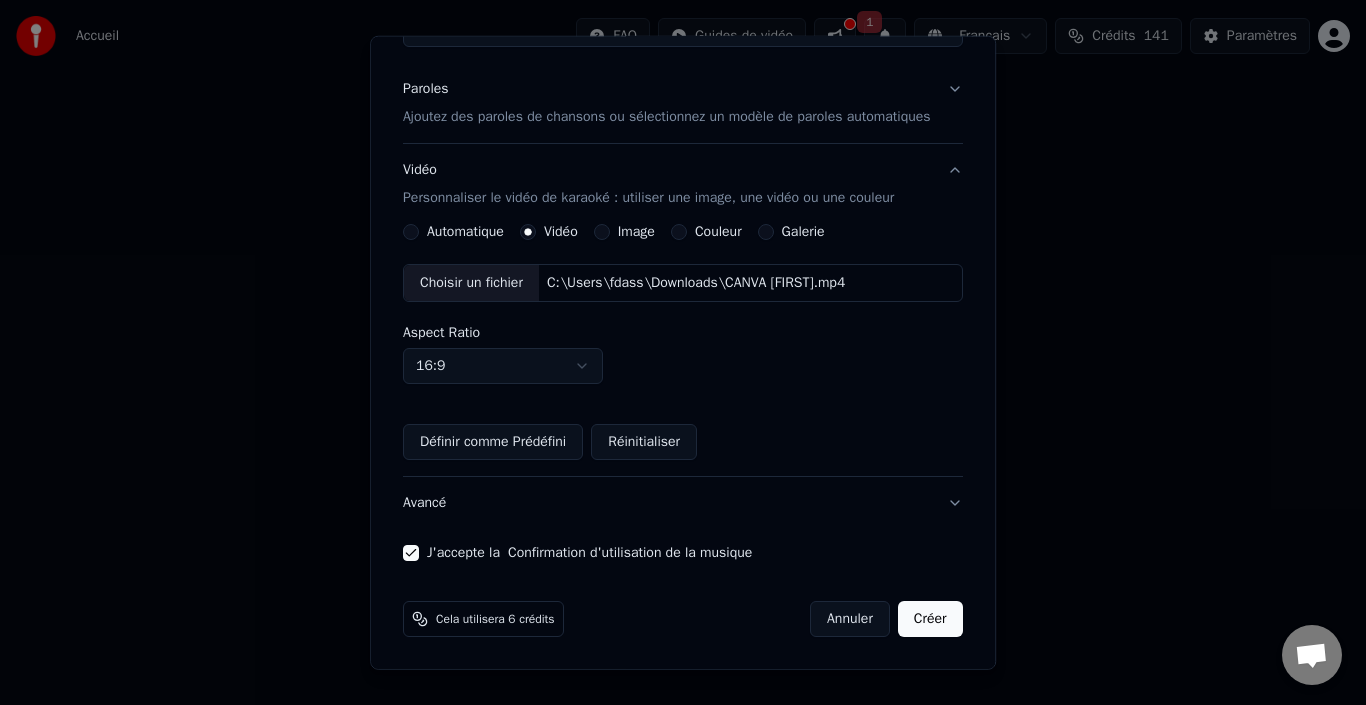click on "Créer" at bounding box center [930, 619] 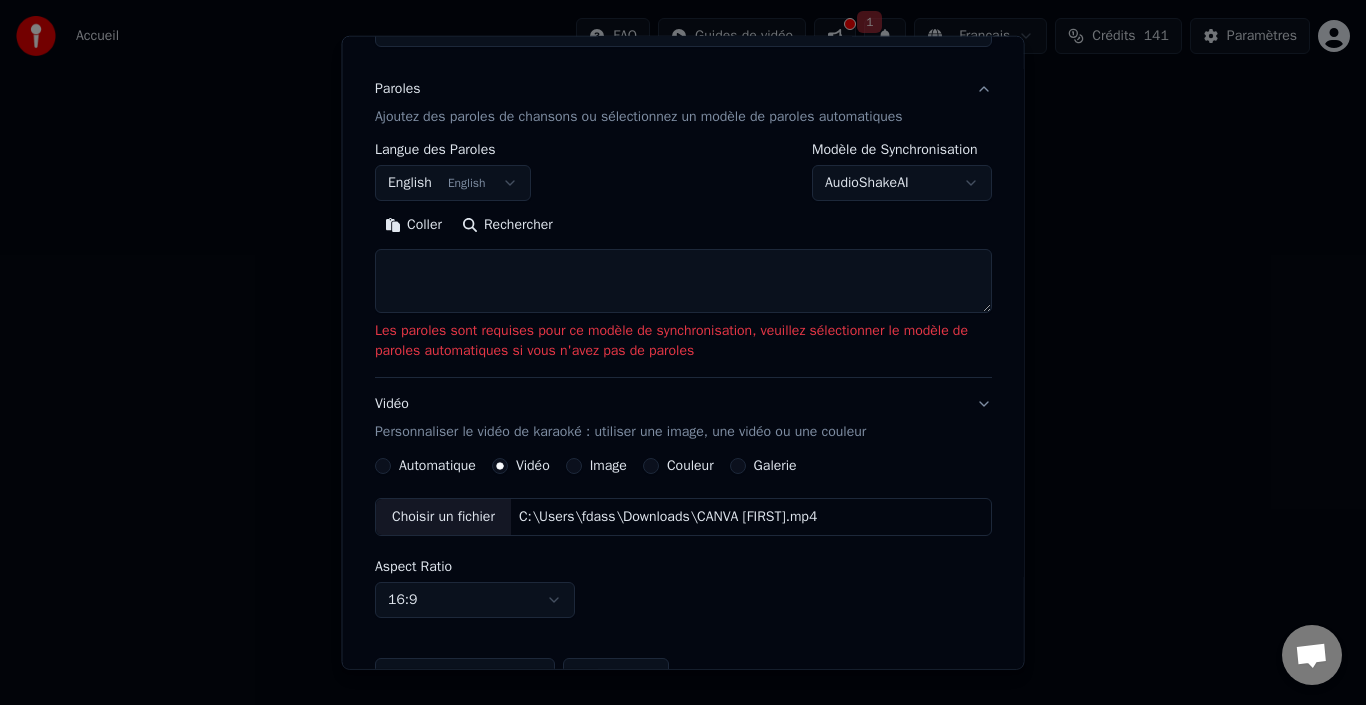 scroll, scrollTop: 205, scrollLeft: 0, axis: vertical 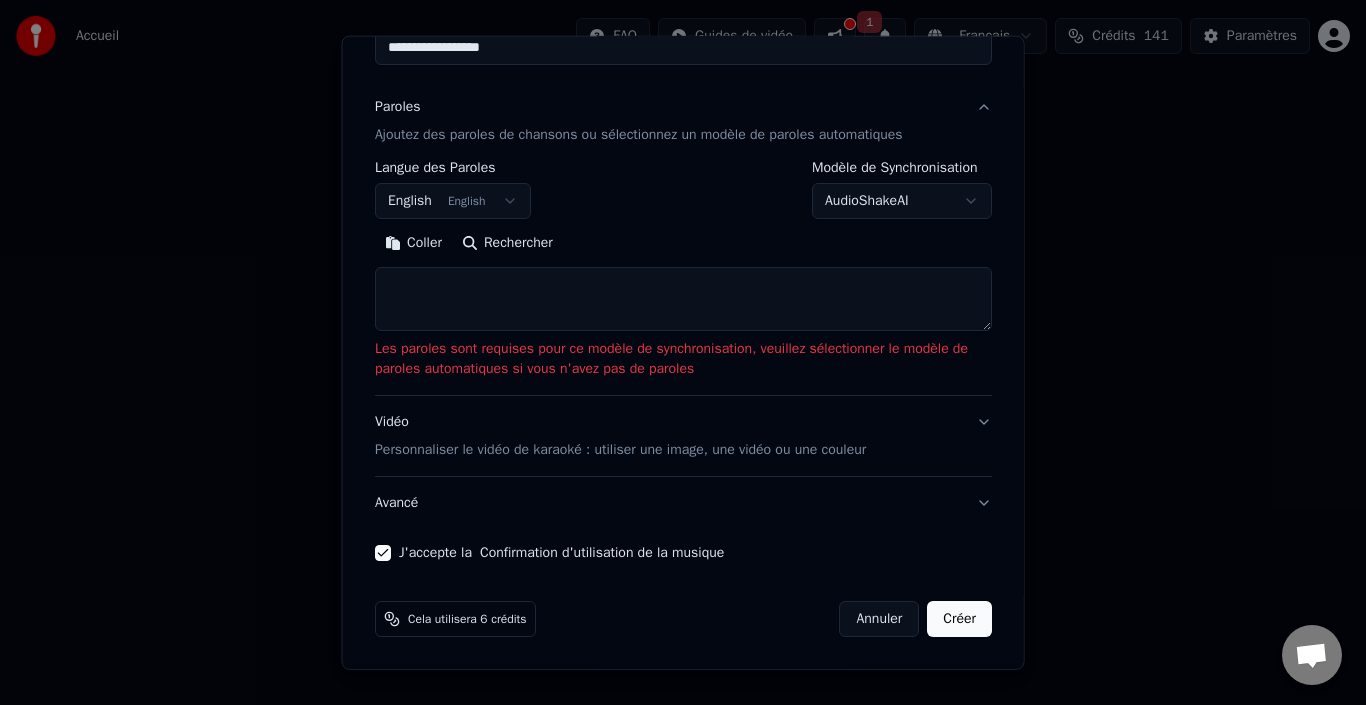 click at bounding box center (683, 299) 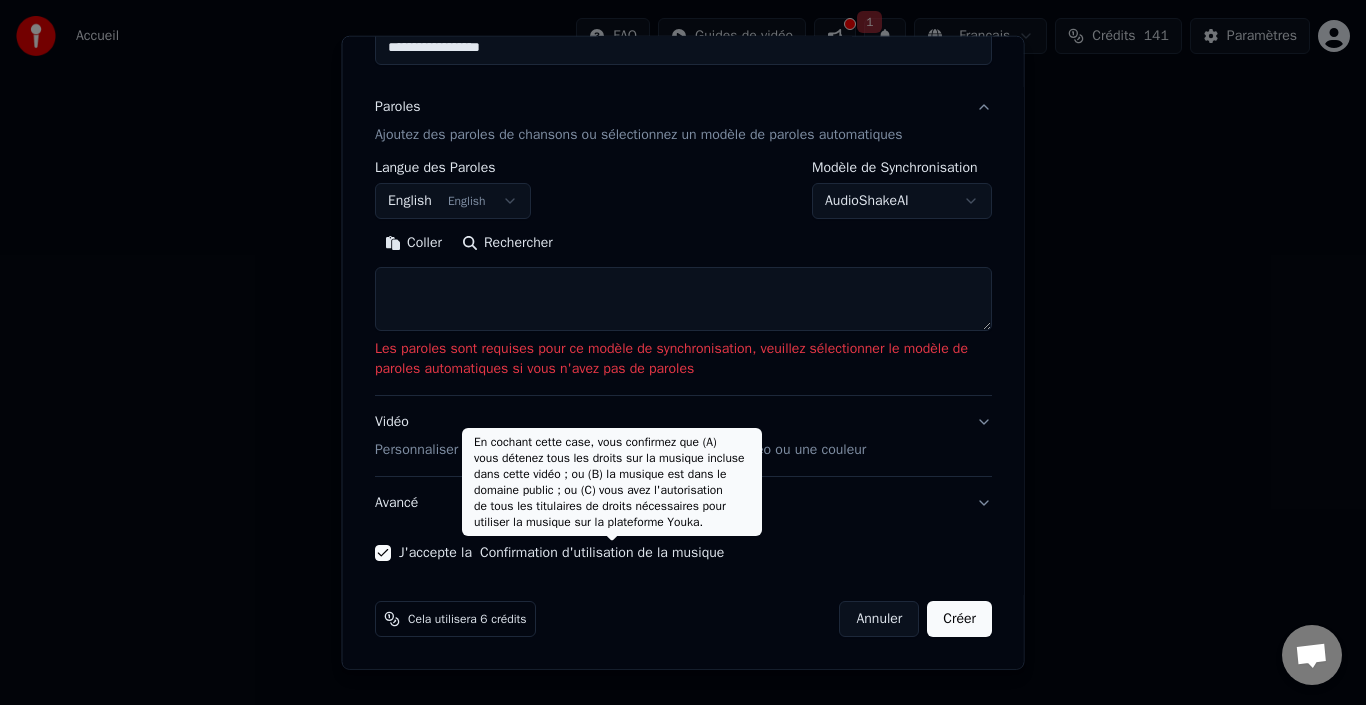 click on "Confirmation d'utilisation de la musique" at bounding box center (601, 553) 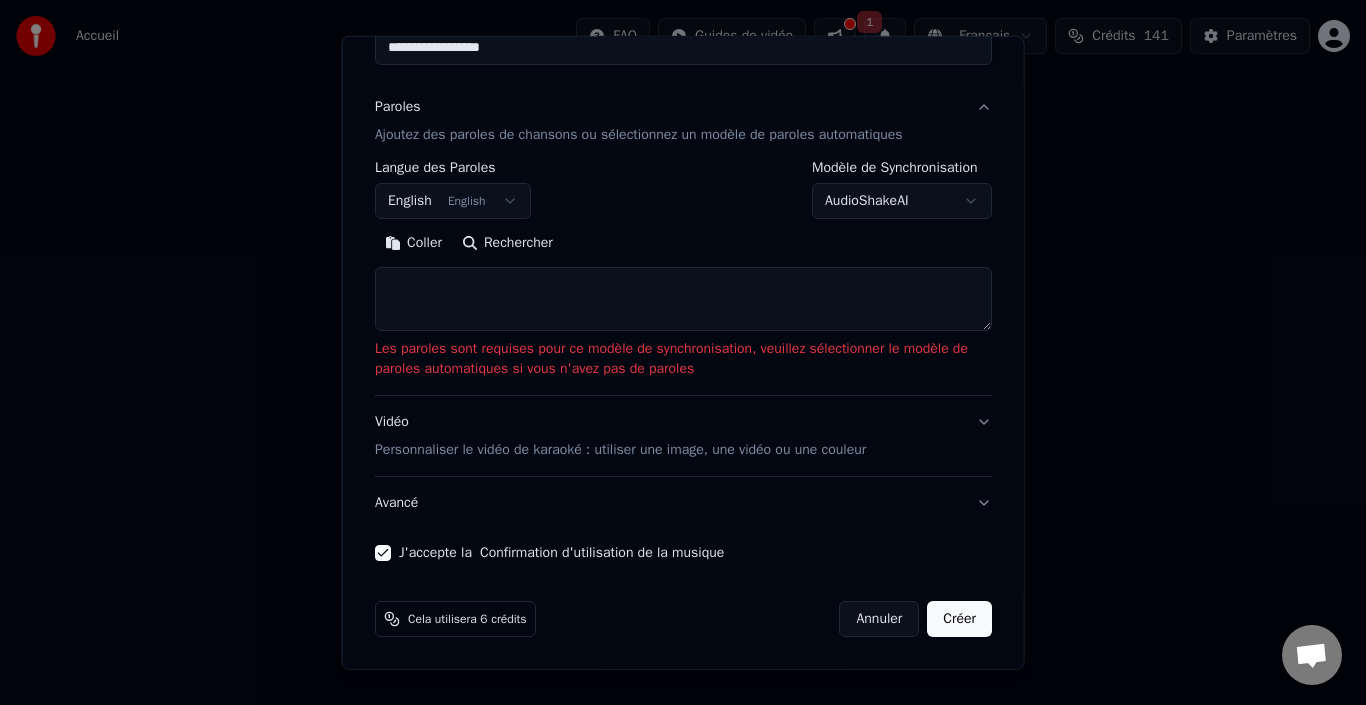 click at bounding box center [683, 299] 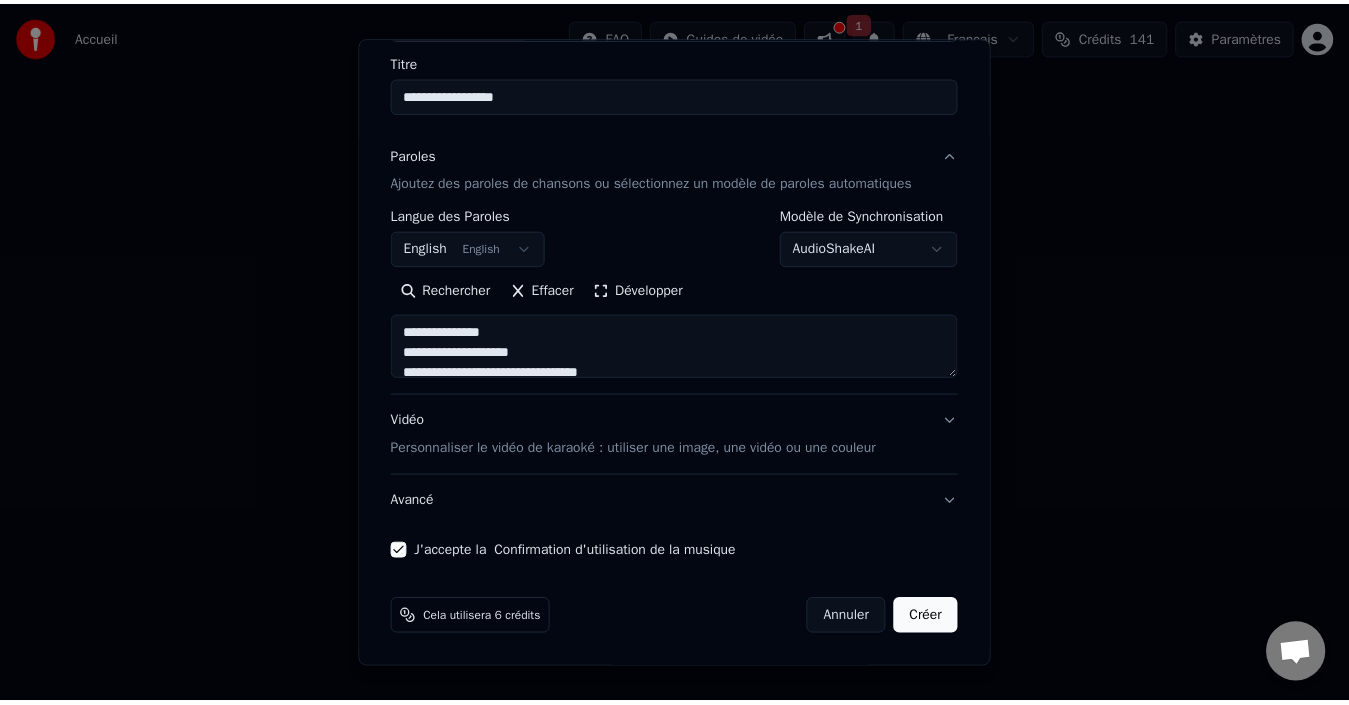 scroll, scrollTop: 157, scrollLeft: 0, axis: vertical 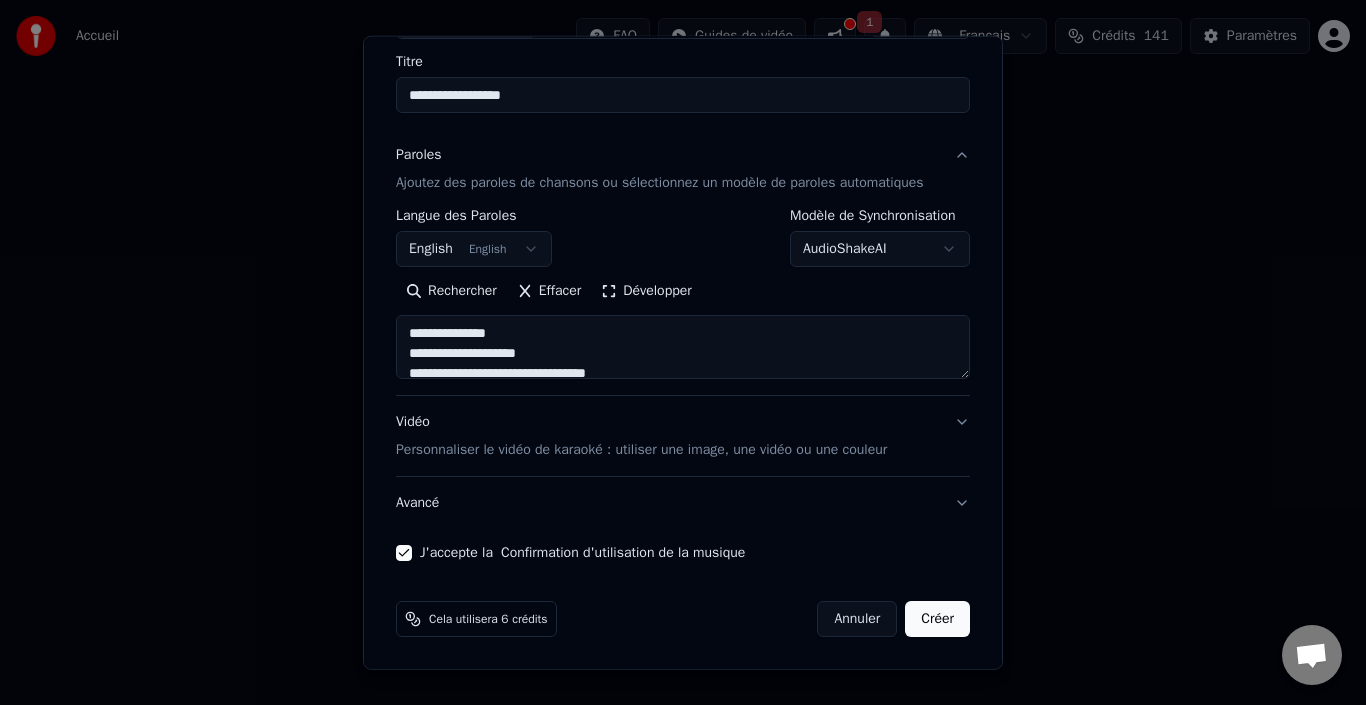 type on "**********" 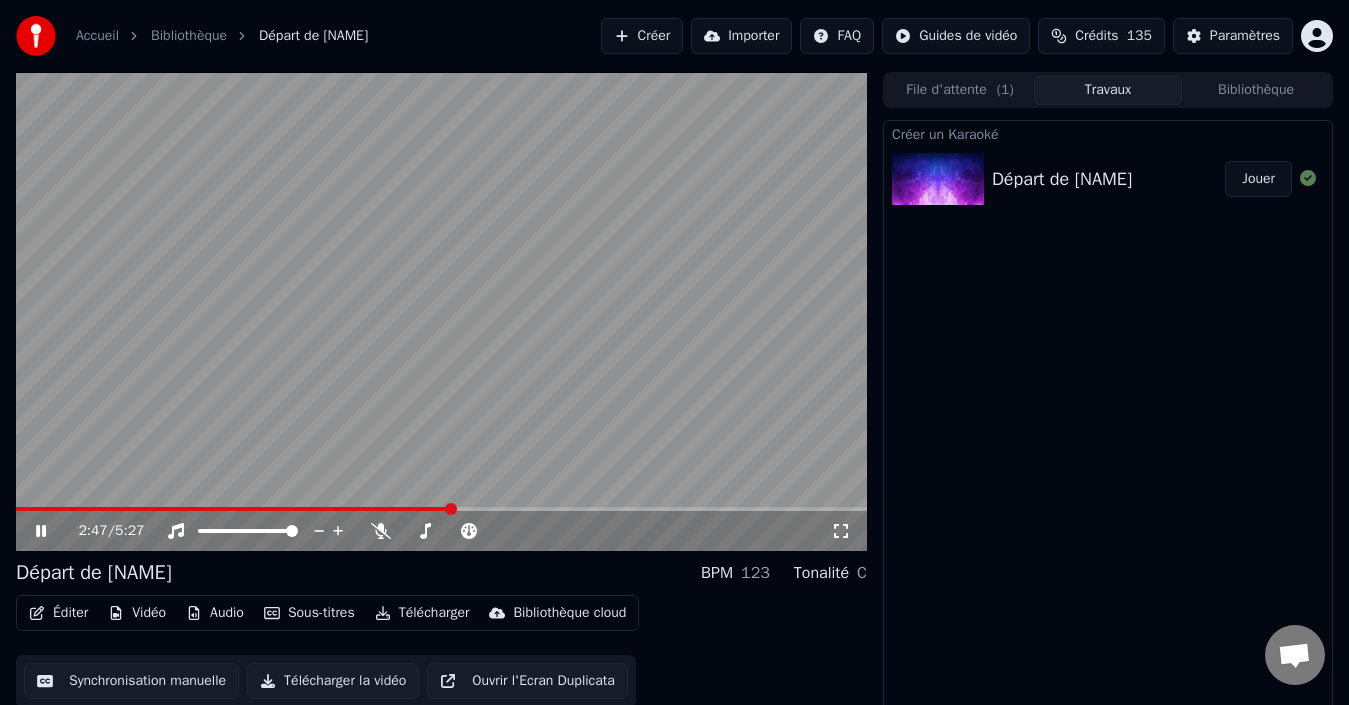 click on "Départ de [NAME]" at bounding box center [1108, 179] 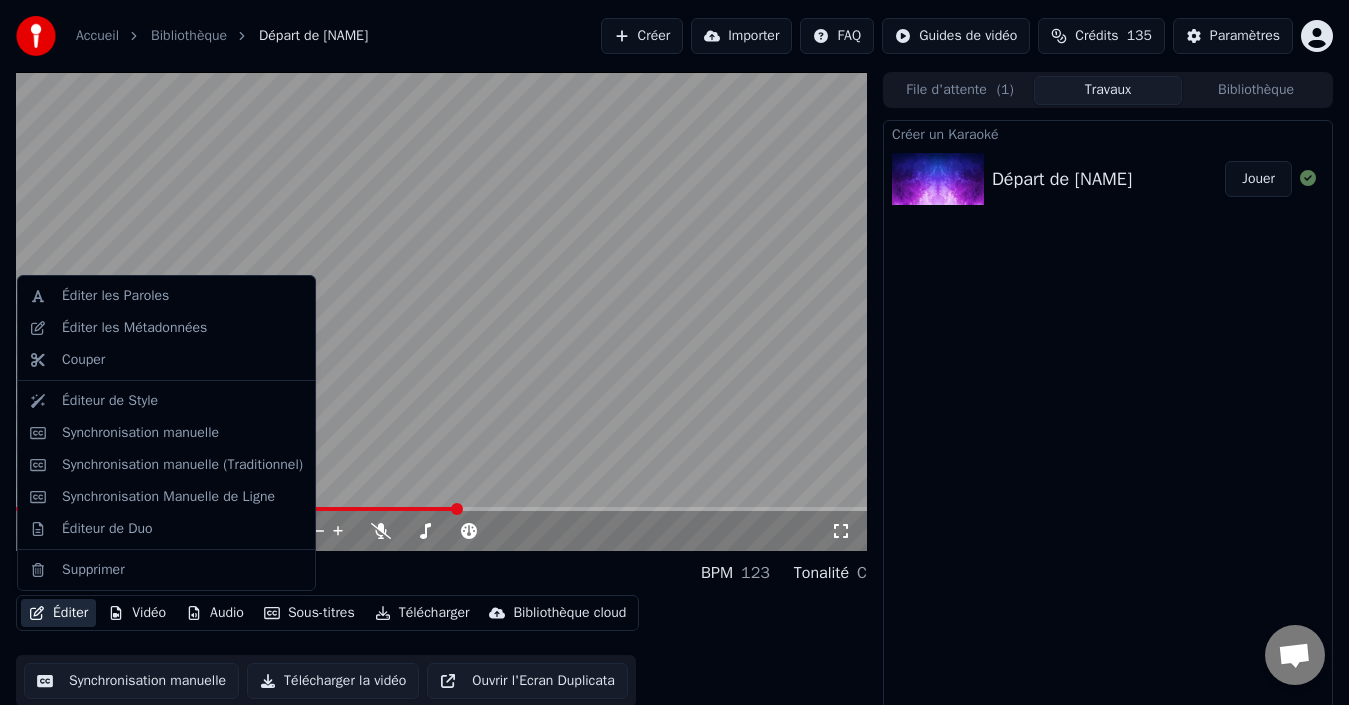 click on "Éditer" at bounding box center [58, 613] 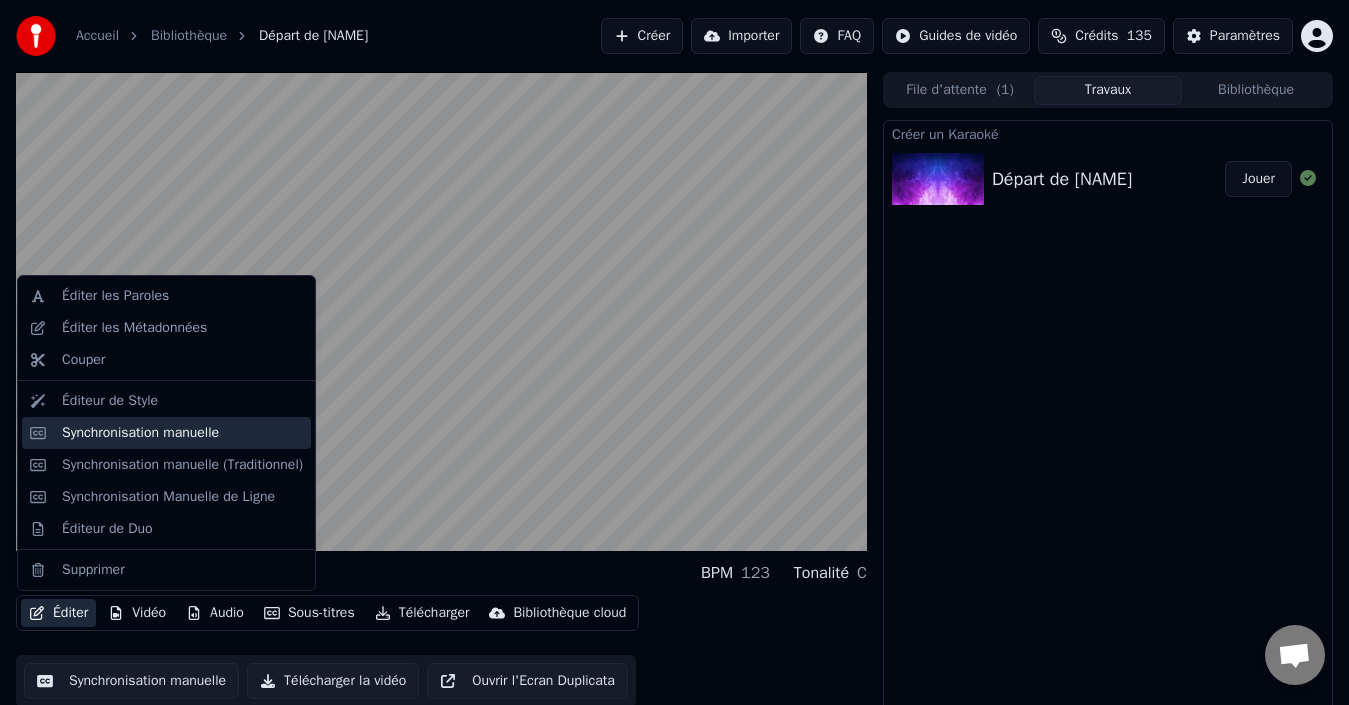 click on "Synchronisation manuelle" at bounding box center [140, 433] 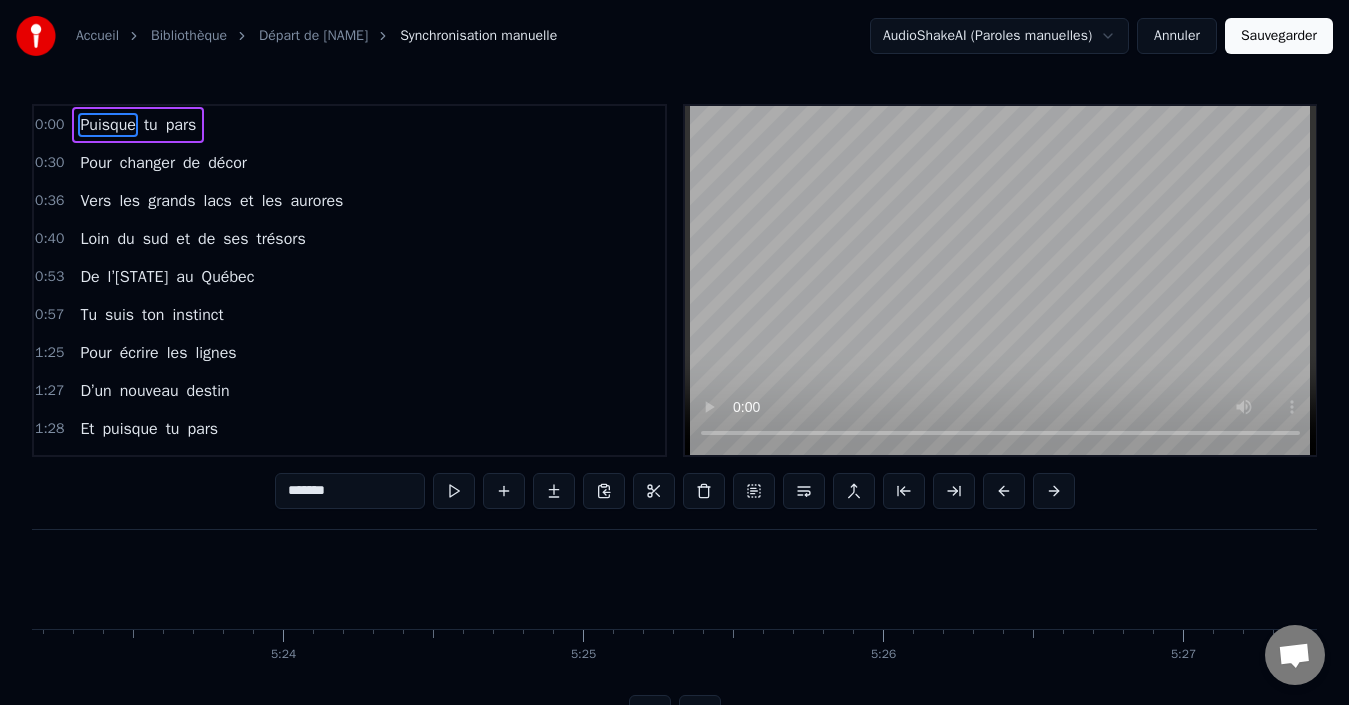 scroll, scrollTop: 0, scrollLeft: 96950, axis: horizontal 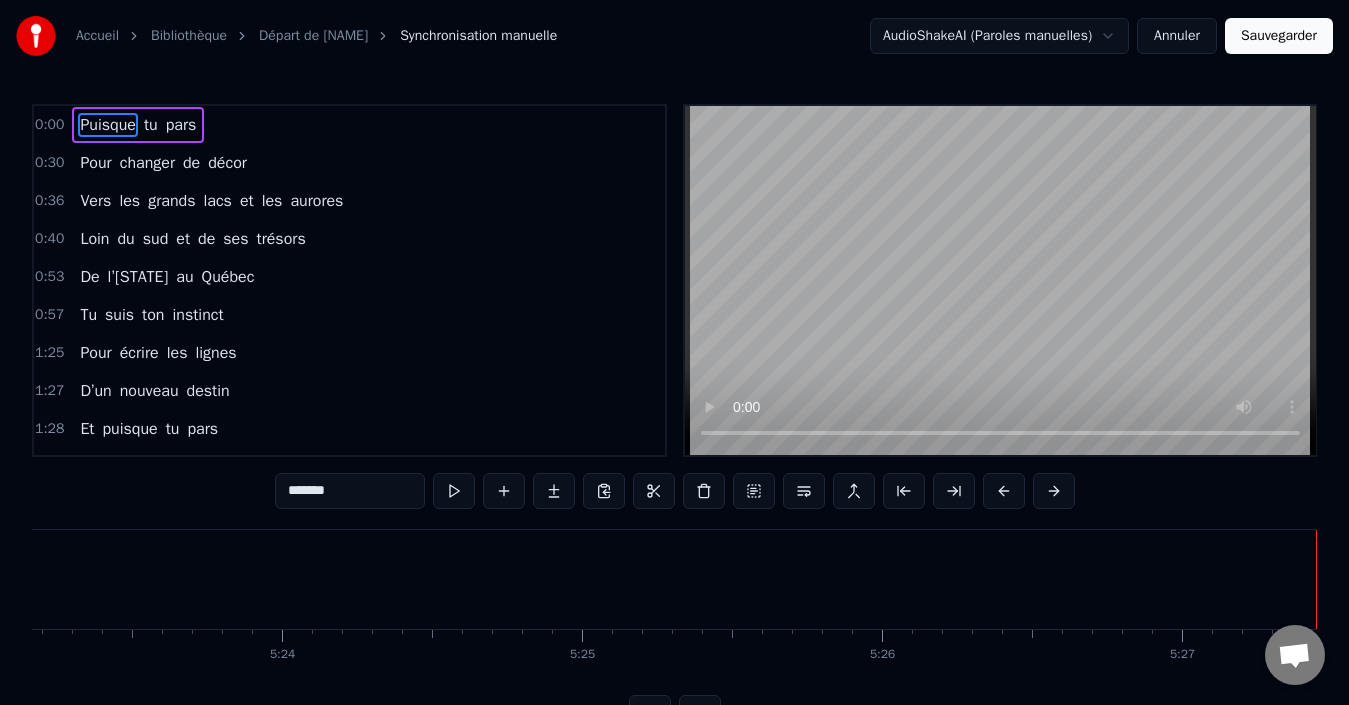 click on "De l’[STATE] au [STATE]" at bounding box center [167, 277] 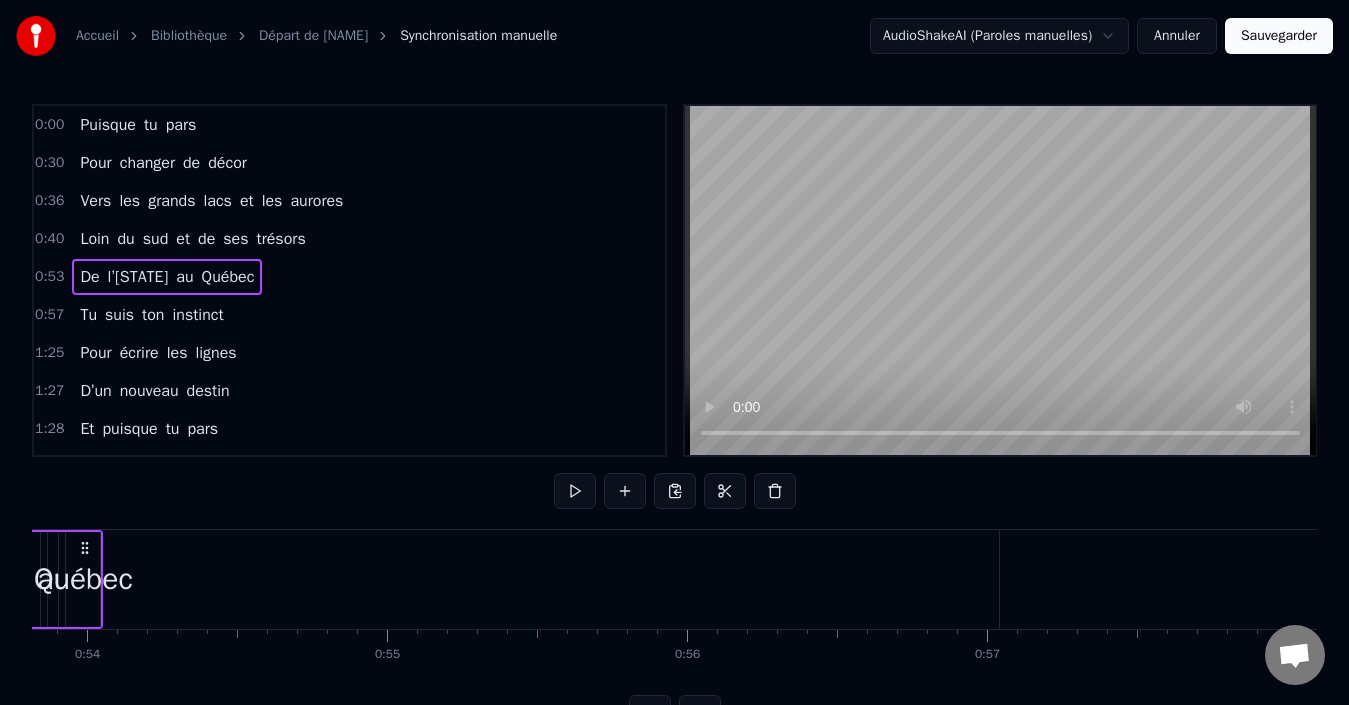 scroll, scrollTop: 0, scrollLeft: 15902, axis: horizontal 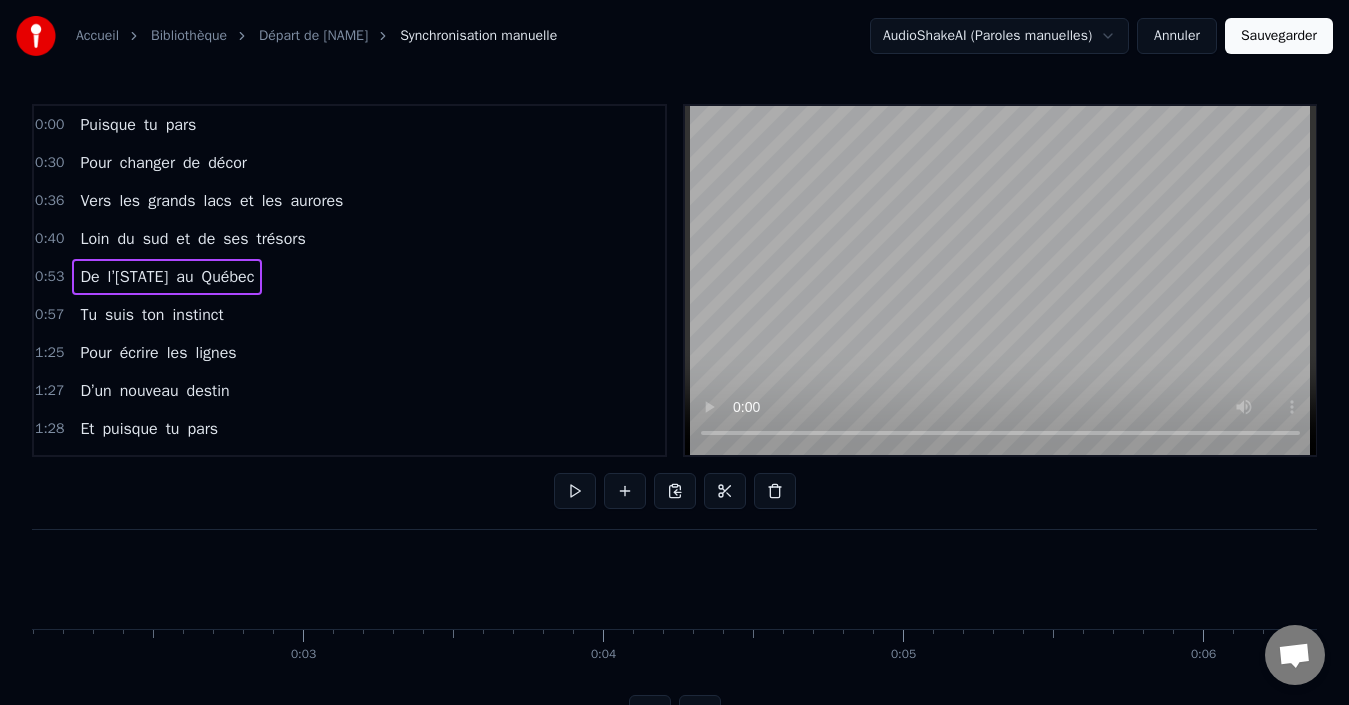 click on "0:00 Puisque tu pars" at bounding box center (349, 125) 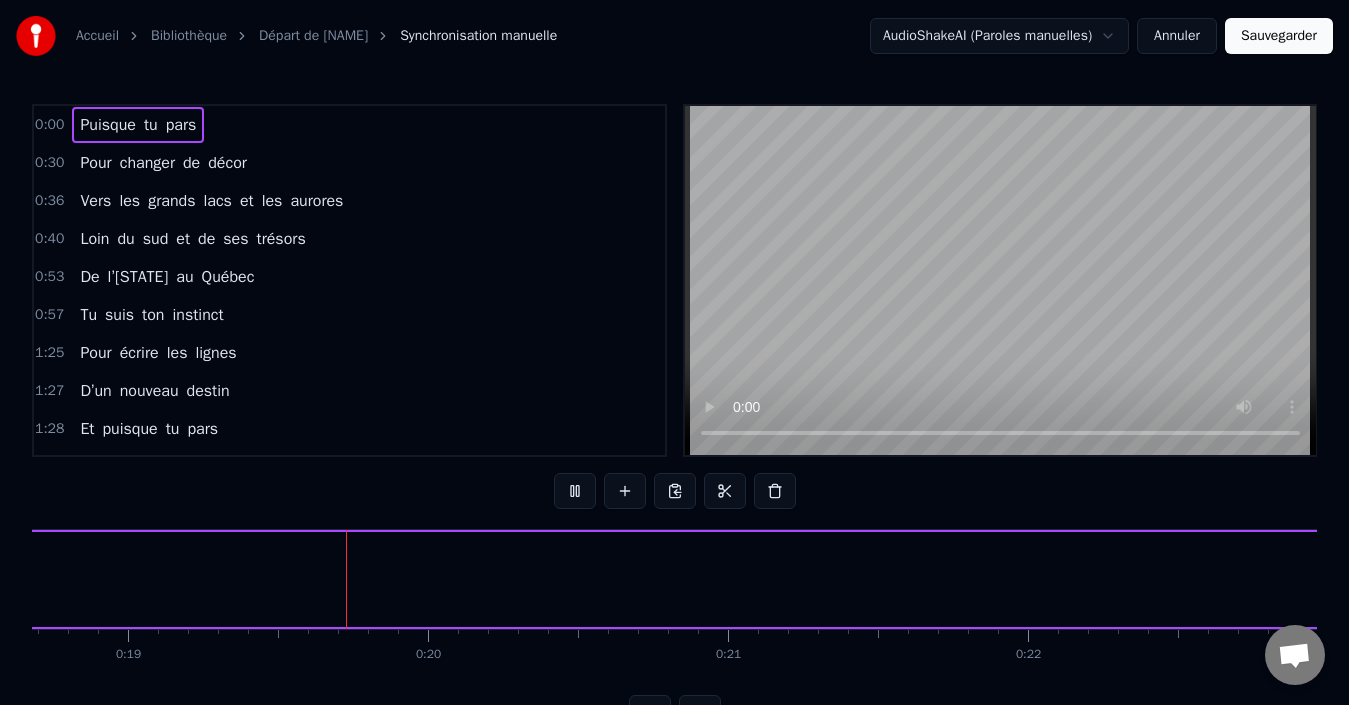 scroll, scrollTop: 0, scrollLeft: 5665, axis: horizontal 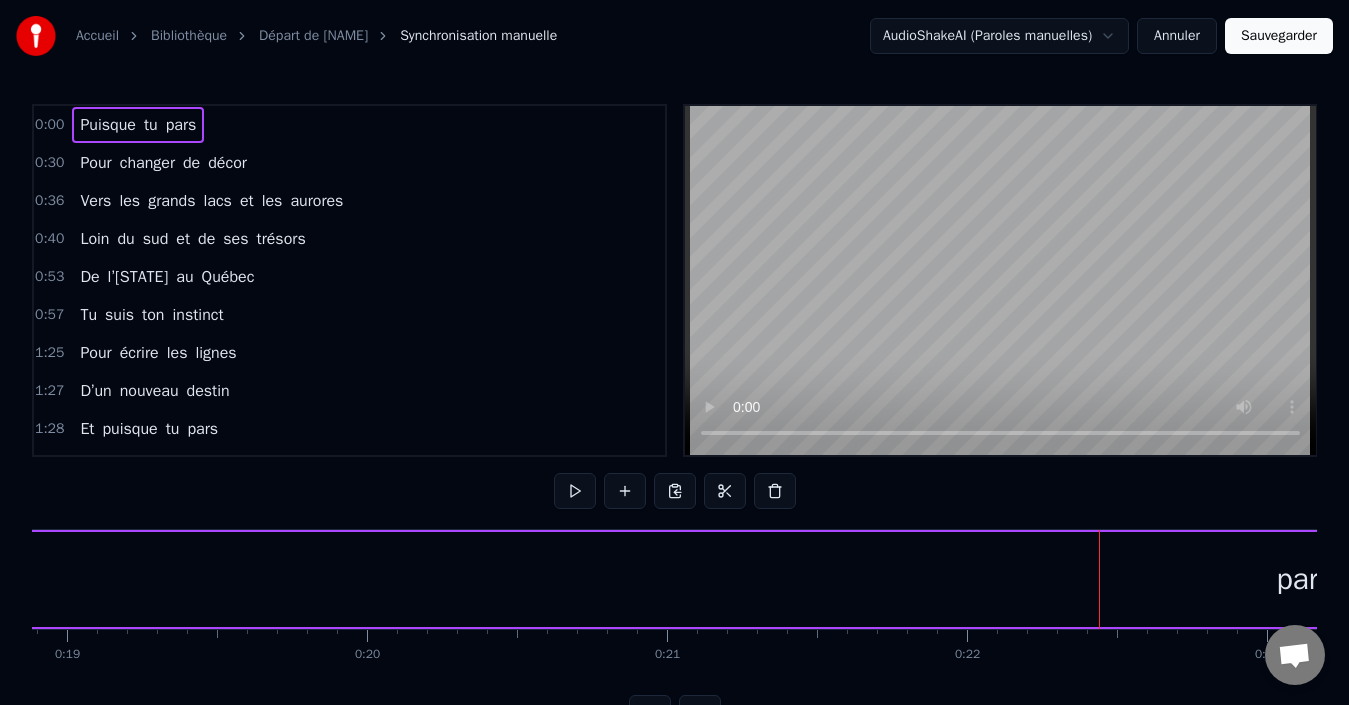 click at bounding box center (1000, 280) 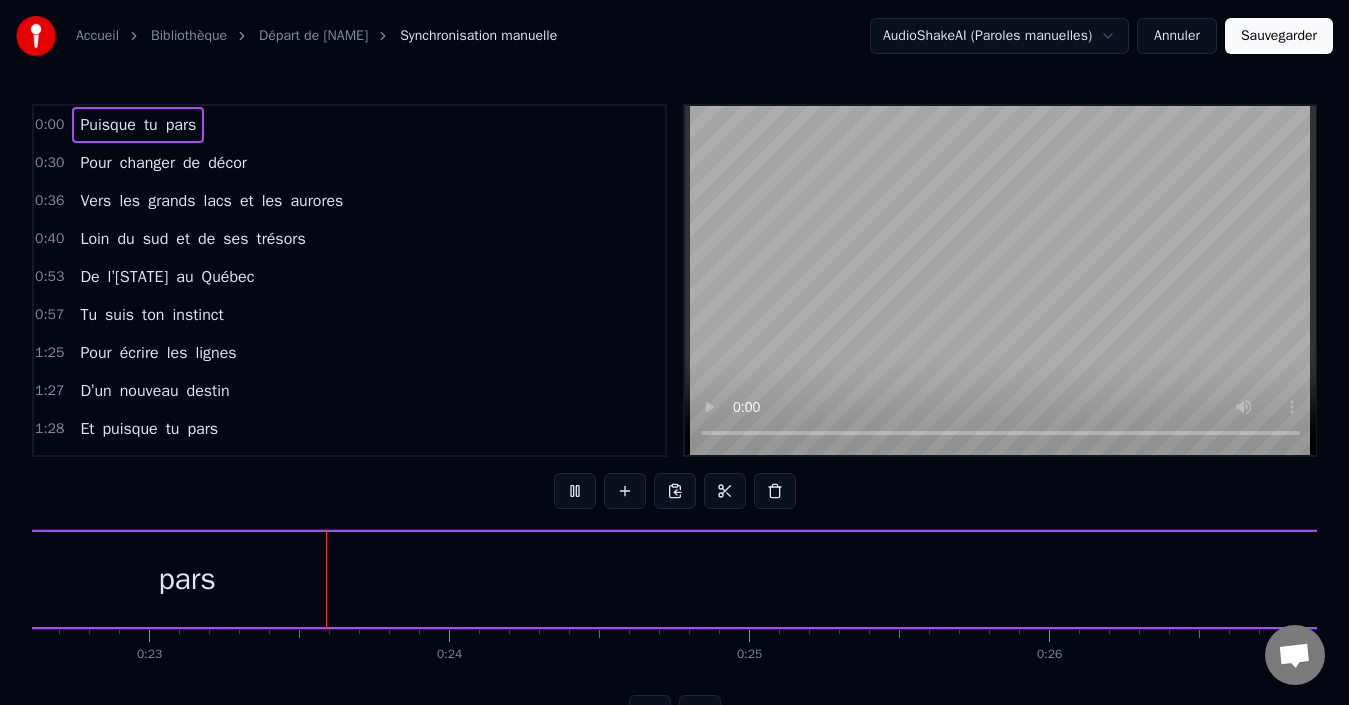 scroll, scrollTop: 0, scrollLeft: 6814, axis: horizontal 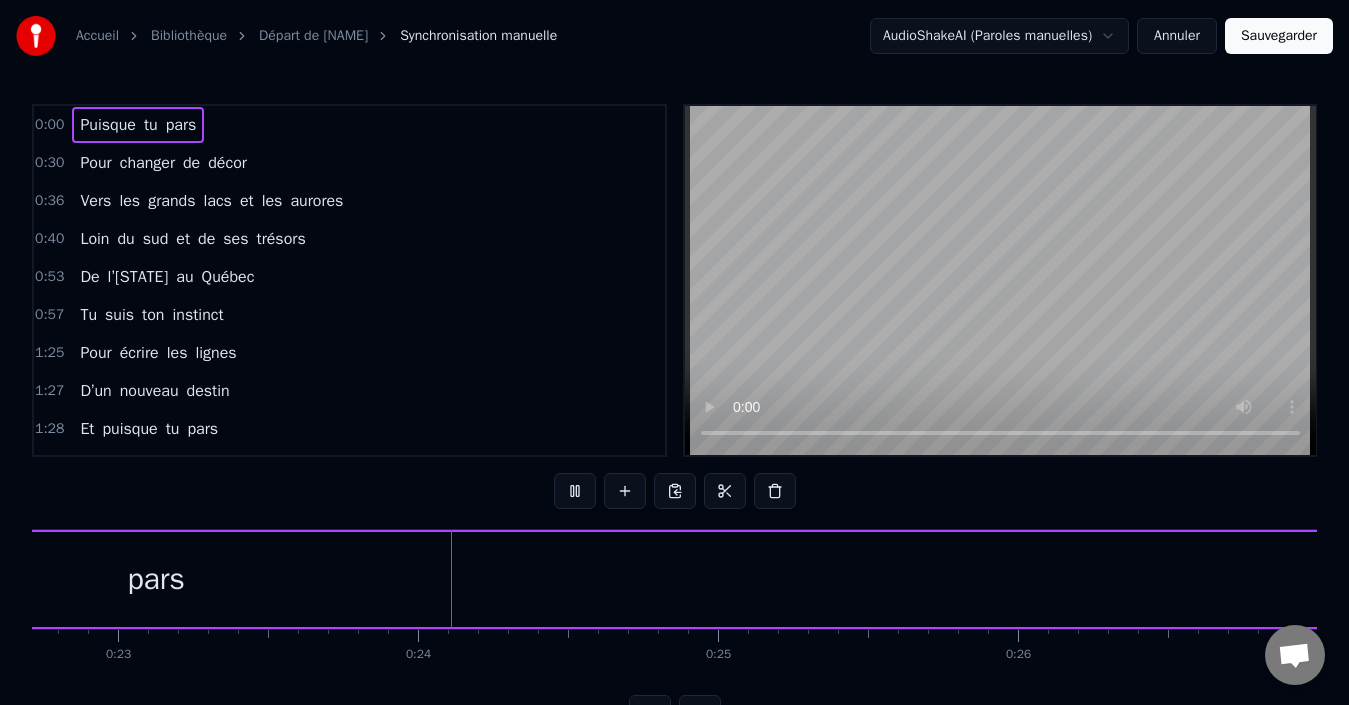 click at bounding box center [1000, 280] 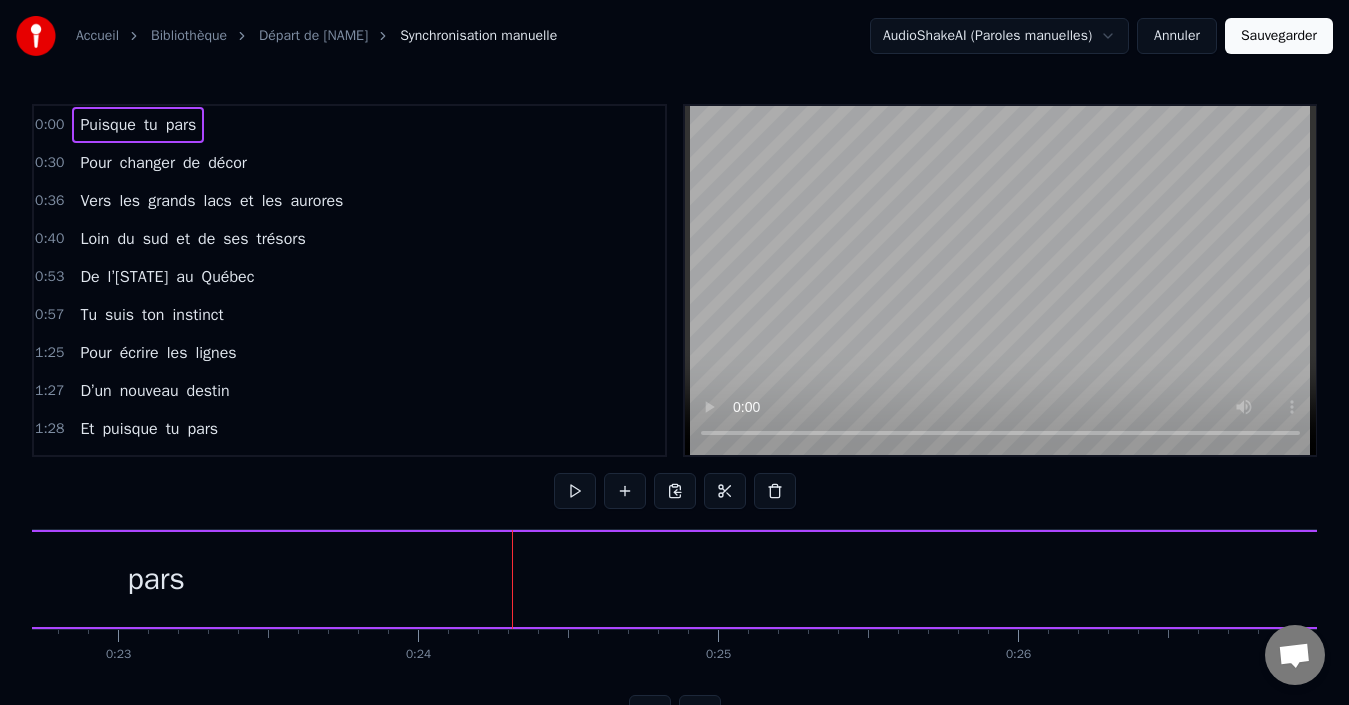 scroll, scrollTop: 75, scrollLeft: 0, axis: vertical 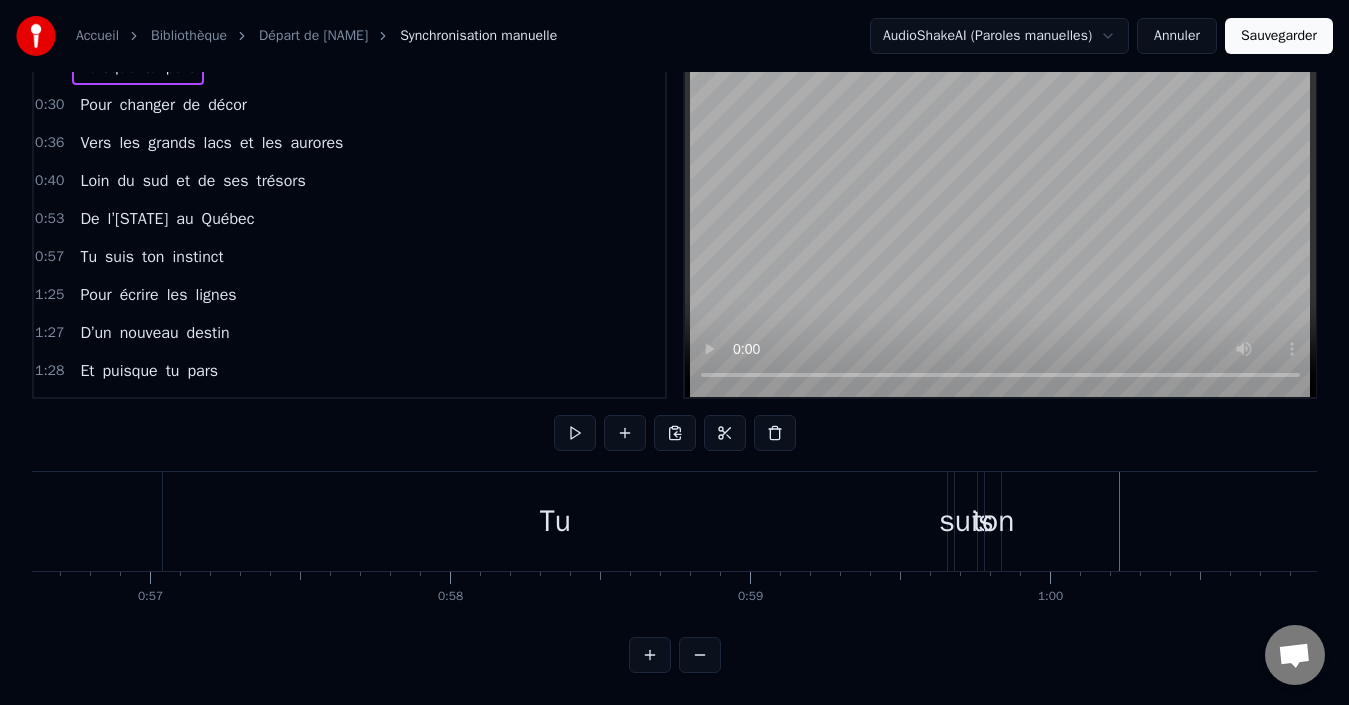 click on "Tu" at bounding box center (555, 521) 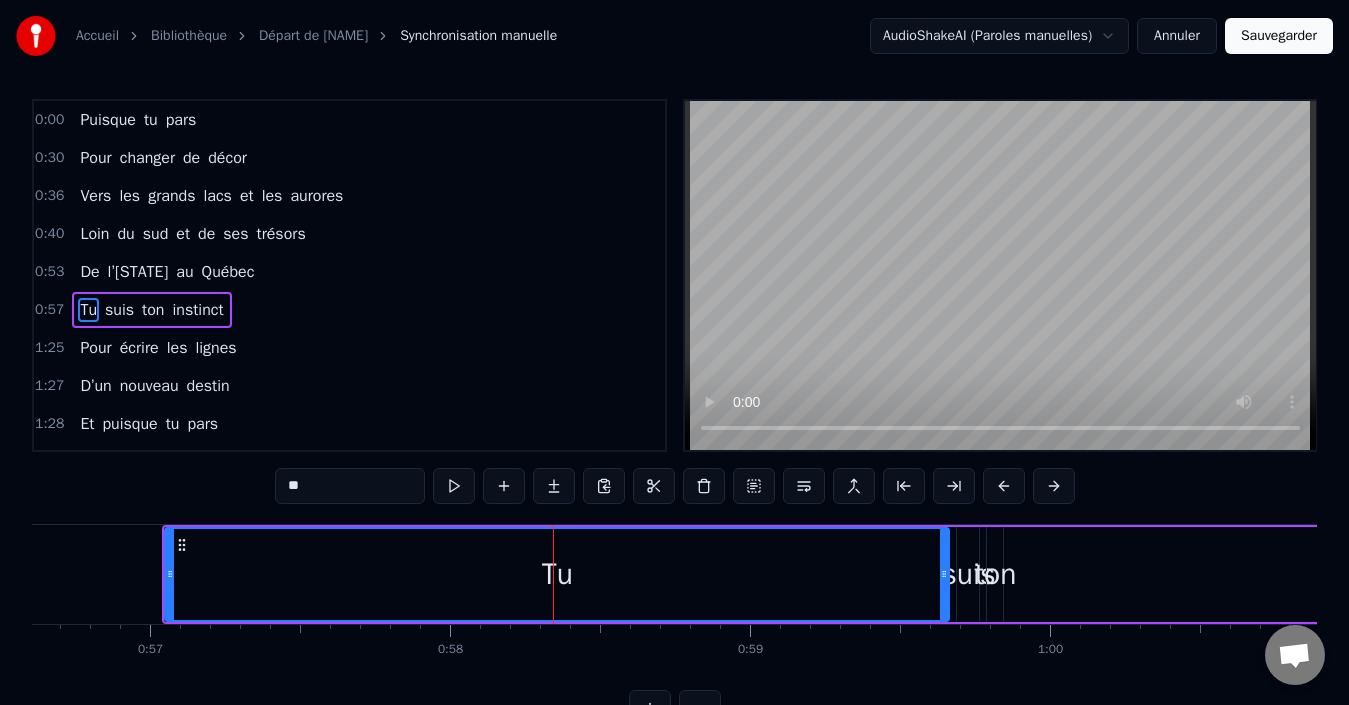 scroll, scrollTop: 0, scrollLeft: 0, axis: both 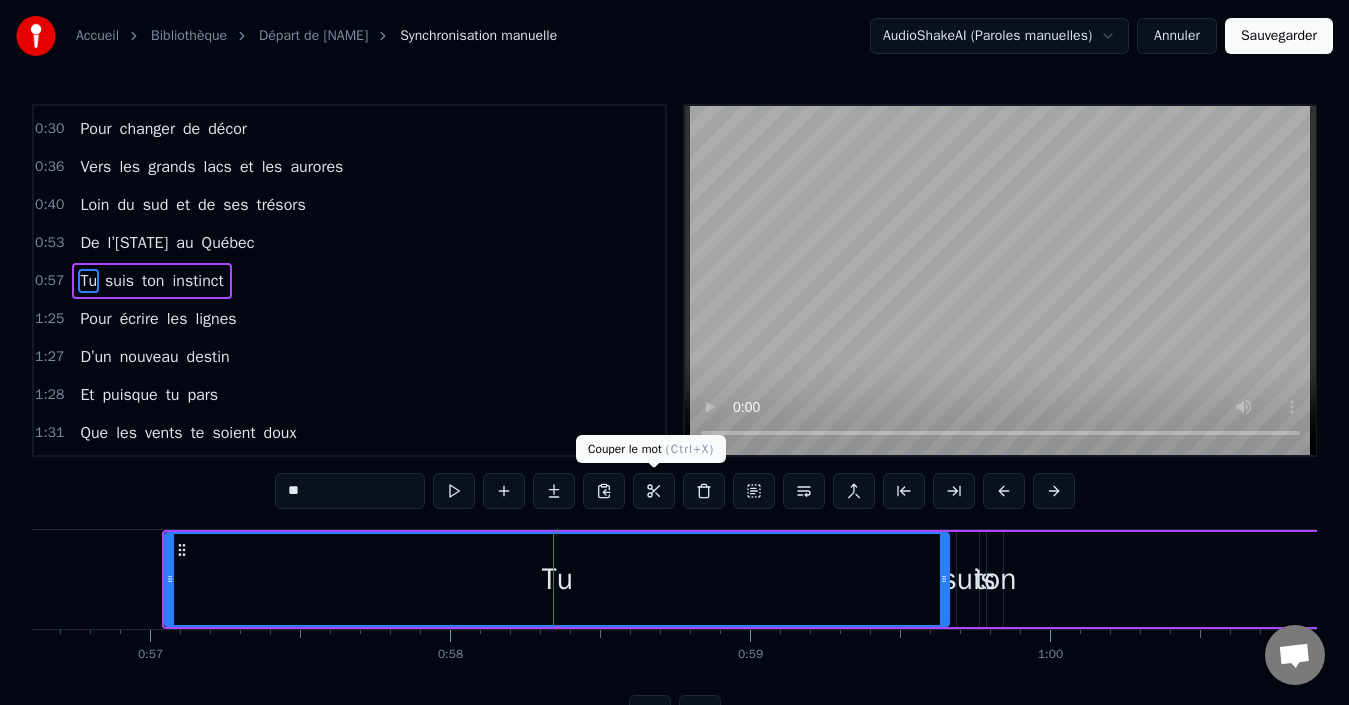 click at bounding box center [654, 491] 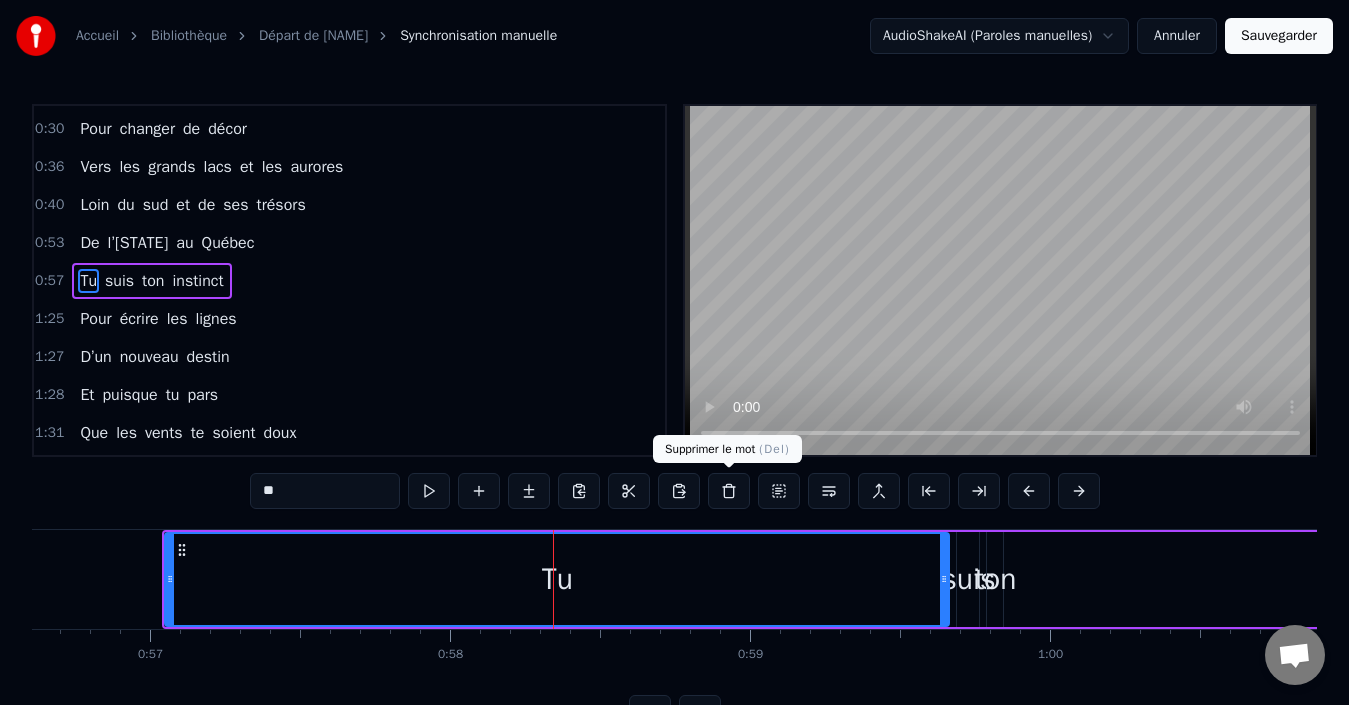 click at bounding box center (729, 491) 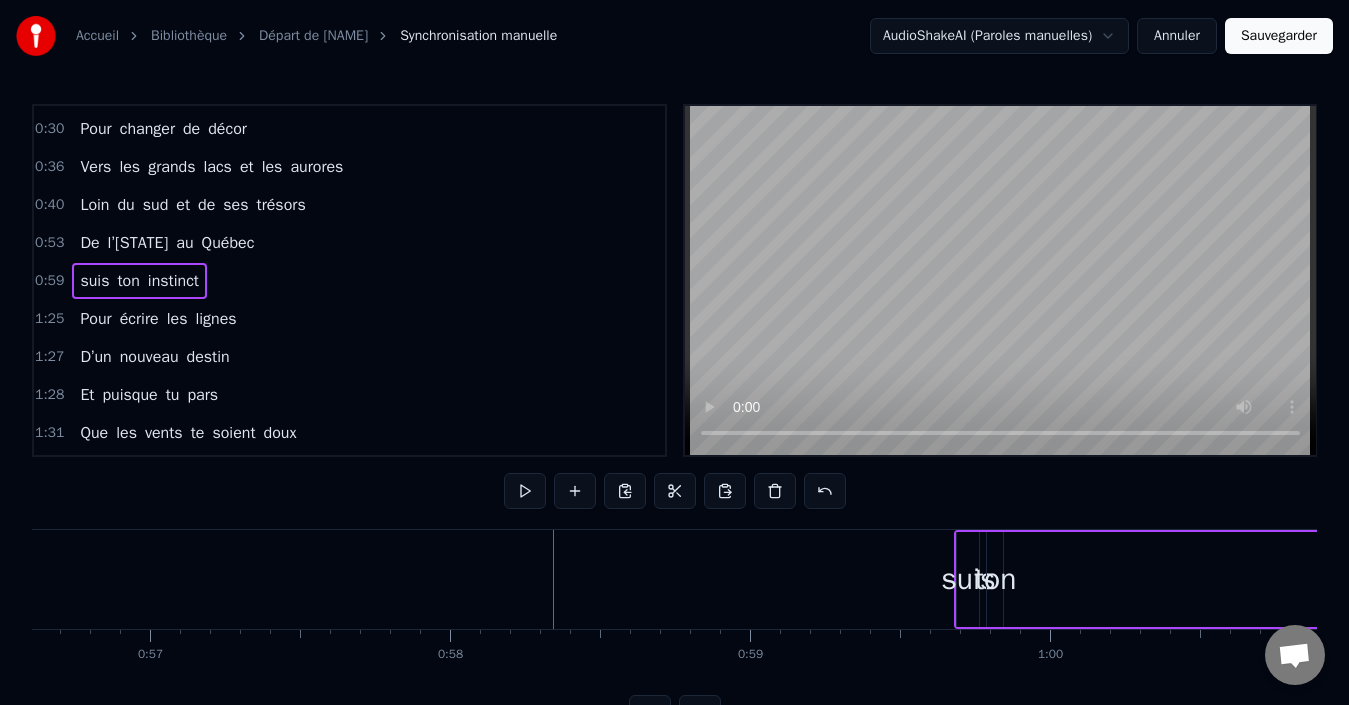 click on "ton" at bounding box center (995, 579) 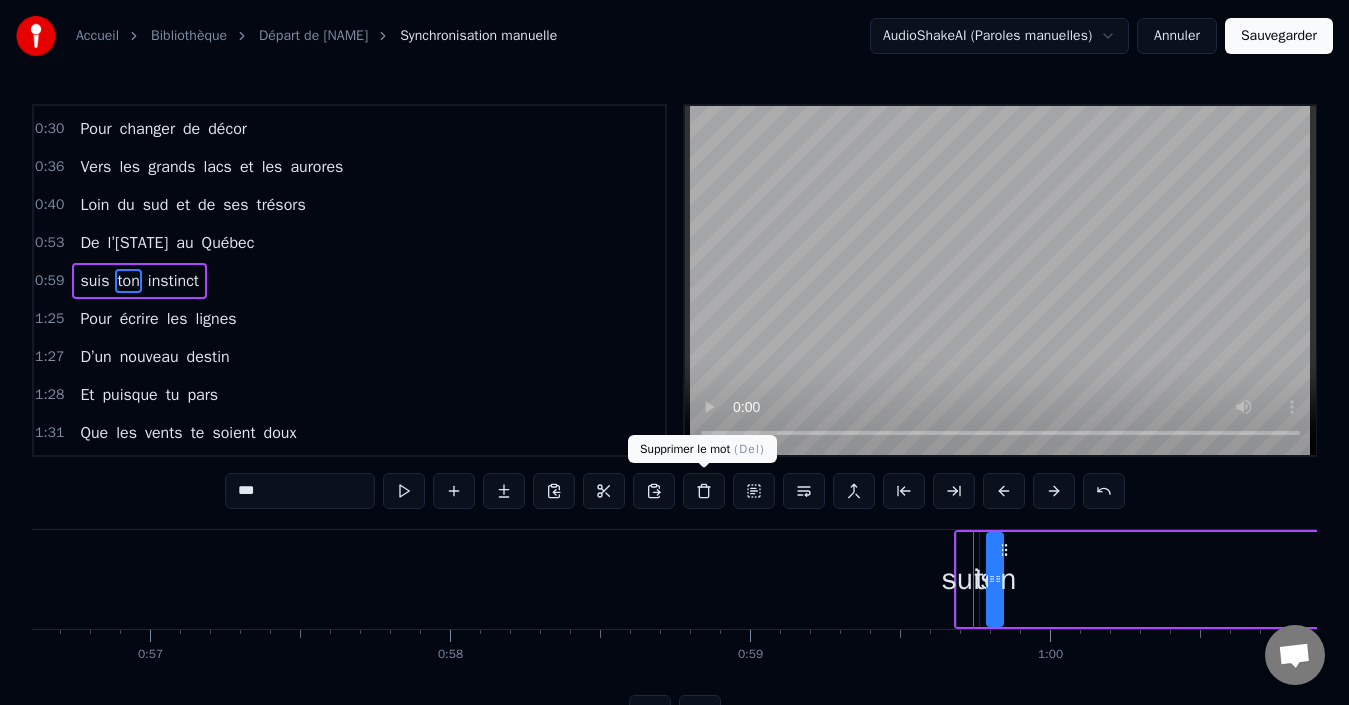 click at bounding box center [704, 491] 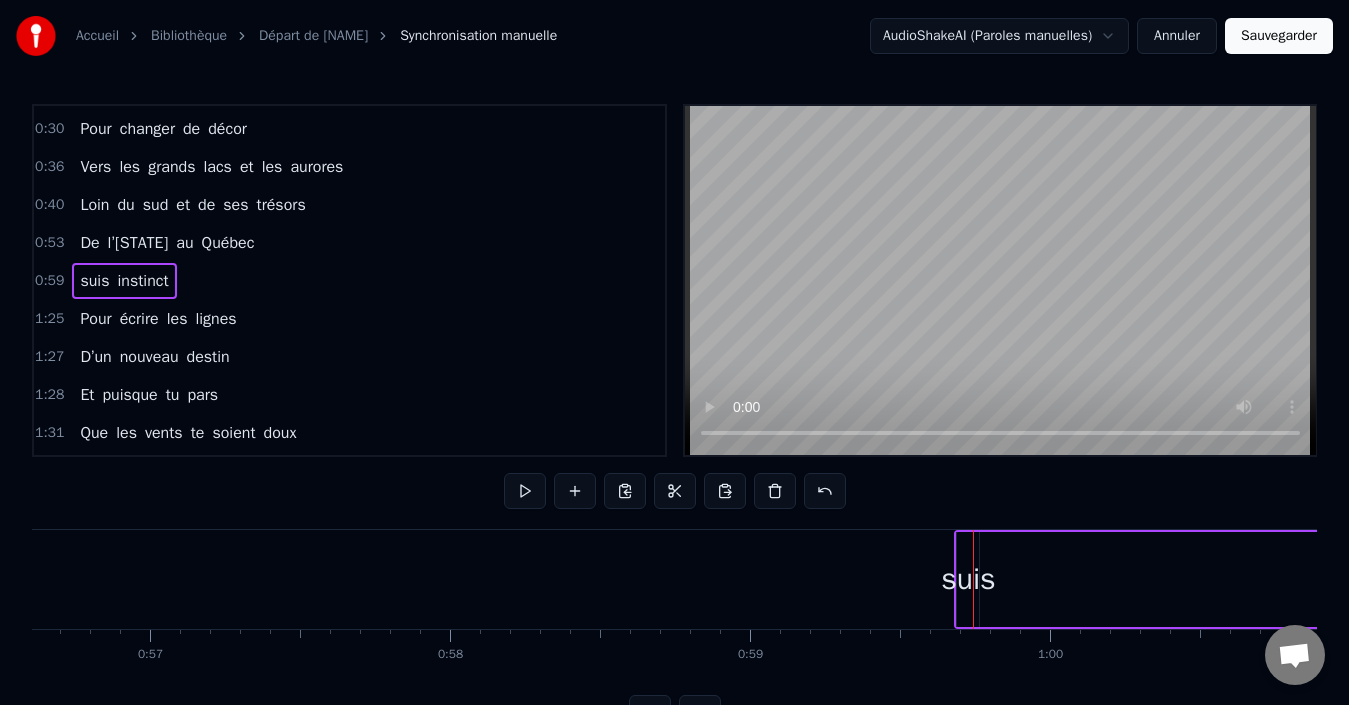 type 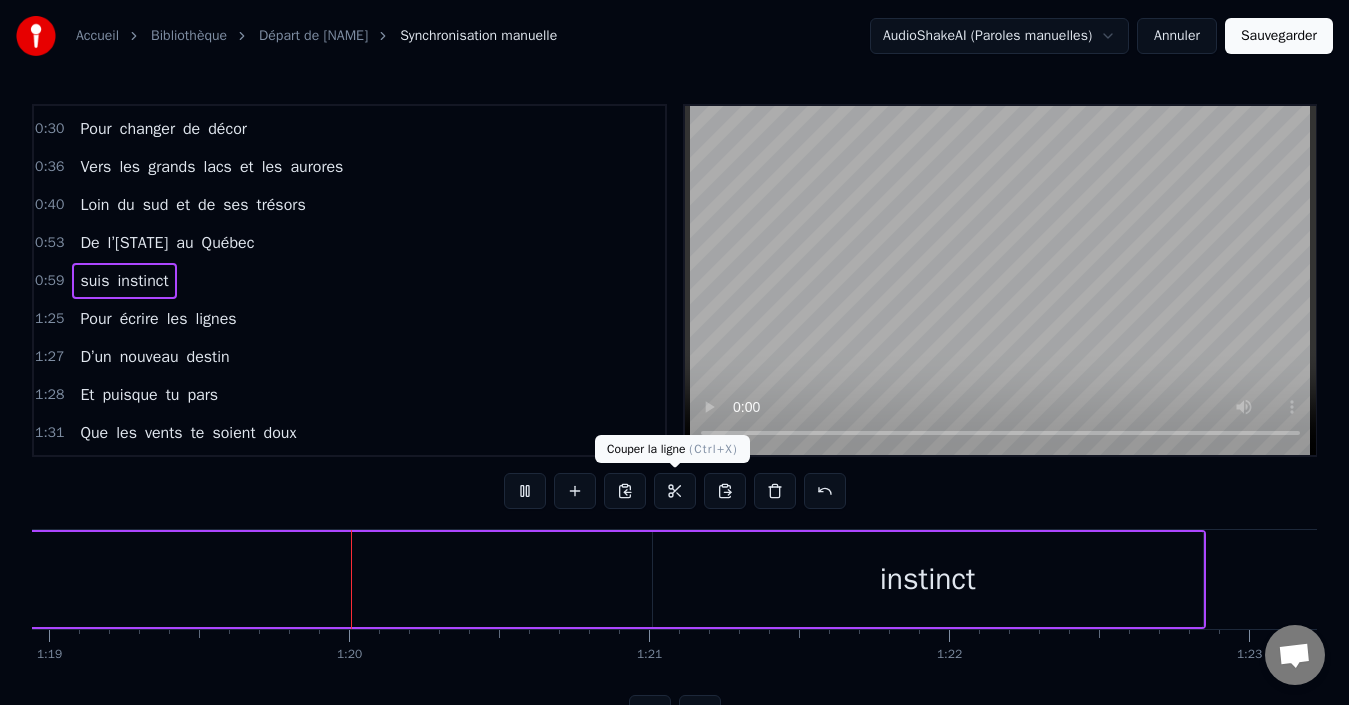 scroll, scrollTop: 0, scrollLeft: 23773, axis: horizontal 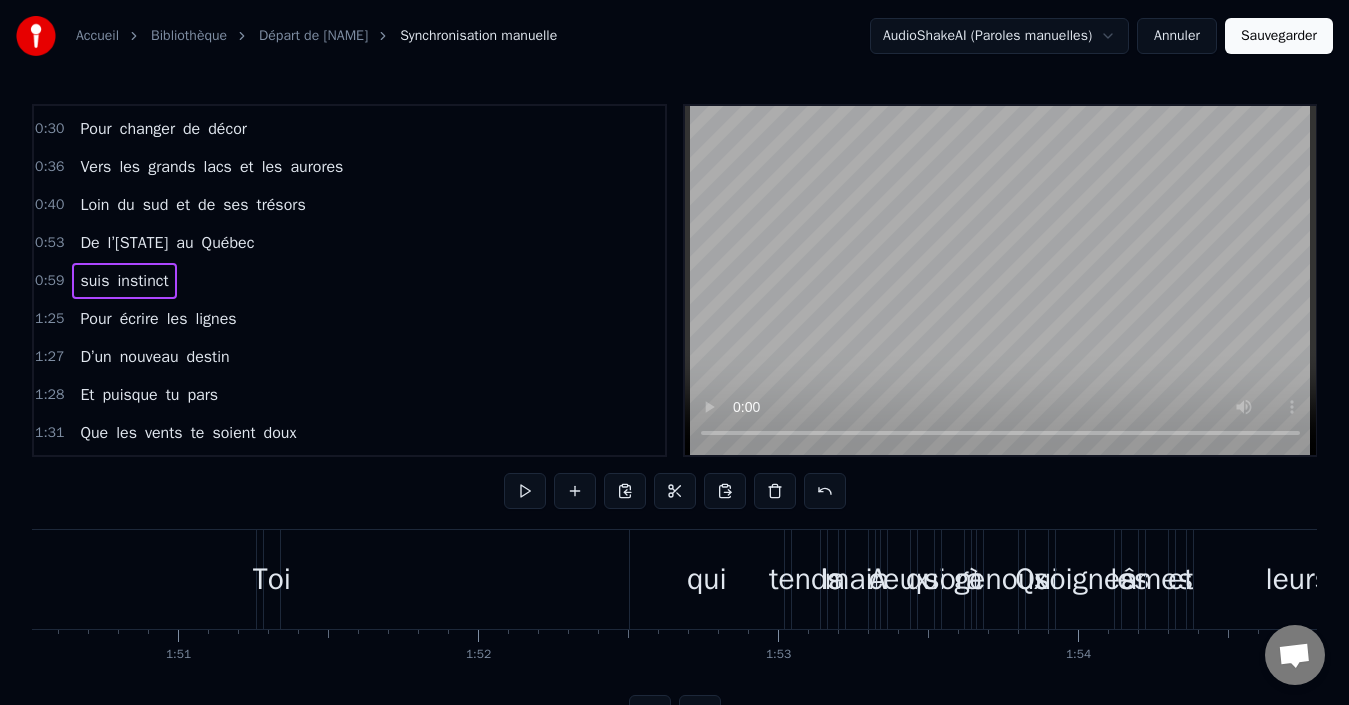 click on "Puisque tu pars Pour changer de décor Vers les grands lacs et les aurores Loin du sud et de ses trésors De l’[COUNTRY] au [CITY] suis instinct Pour écrire les lignes D’un nouveau destin Et puisque tu pars Que les vents te soient doux Que le bonheur soit au rendez- vous Toi qui tends la main A ceux qui sont à genoux Qui soignes les âmes et leurs verrous Que la chance au poker te suive partout Puisque tu pars Tes amis sont légions Preuve de tes belles actions Ta tolérance est ta religion sans faire d’exception Tu gagnes c’est sûre chaque confrontation Bientôt trente cinq ans Un nouveau chapitre, un nouvel élan Le Canada t’attend, ce rêve si grand Va et vis pleinement Va de l’avant, la- bas le monde t’attend Tu nous laisseras un vide immense Mais on sourit à ta chance Sans bruit, sans trop d’adieux Le cœur vaillant, le regard curieux Toi qui rêvais depuis l’enfance D’horizons vastes, de connaissances Tu suis ta route, tu traces ton chemin Tu pars mais tu nous gardes dans chaque 0" at bounding box center (674, 604) 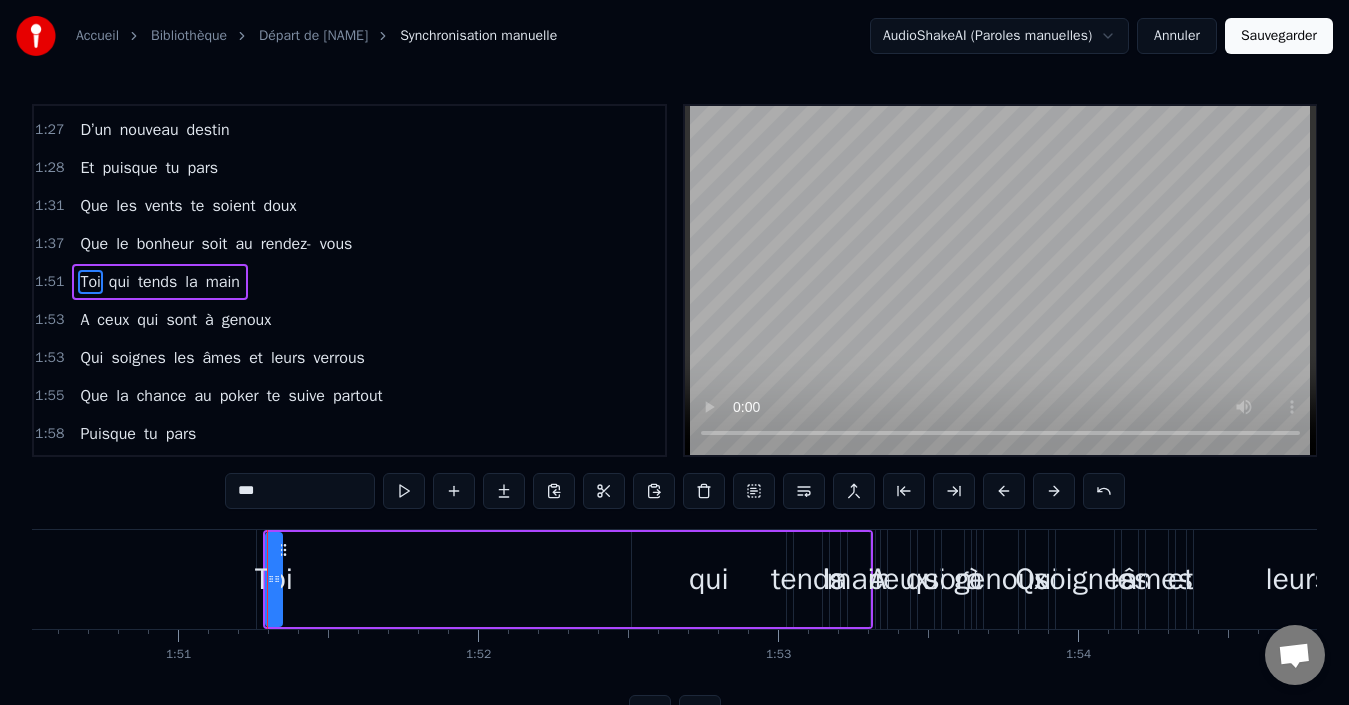 scroll, scrollTop: 262, scrollLeft: 0, axis: vertical 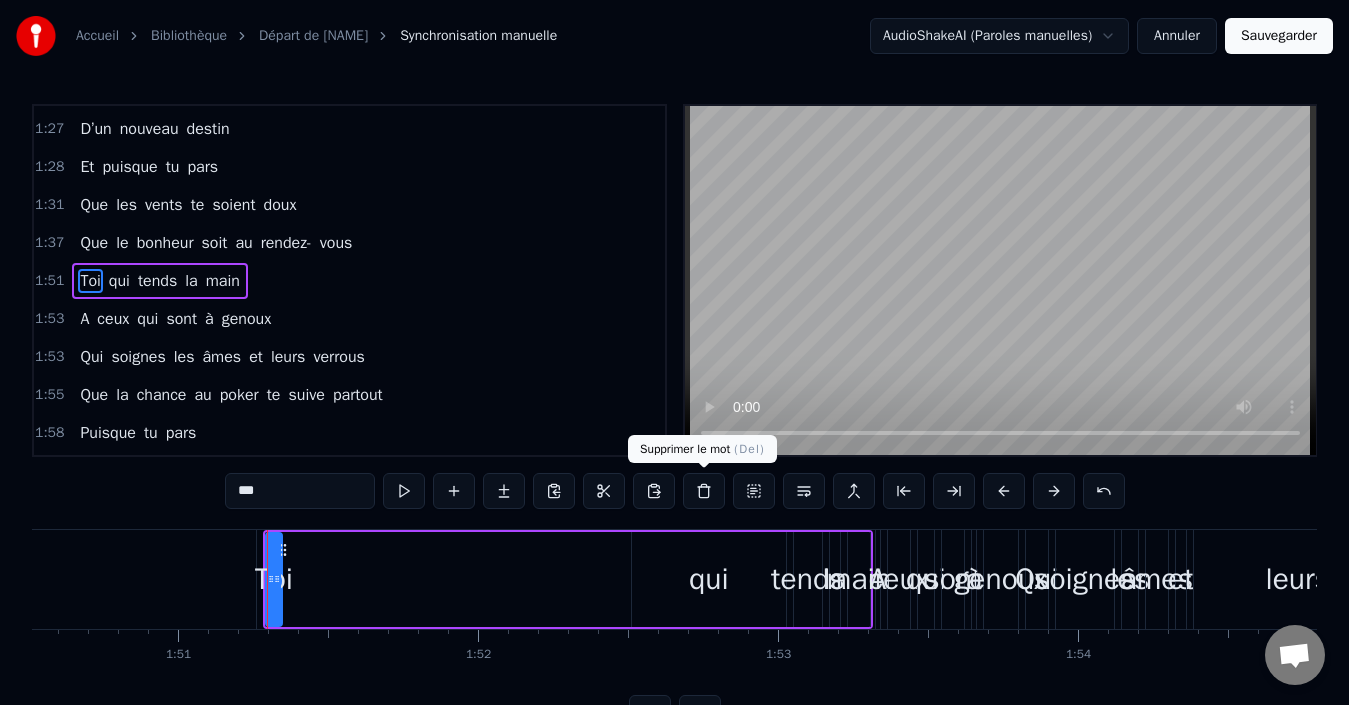 click at bounding box center [704, 491] 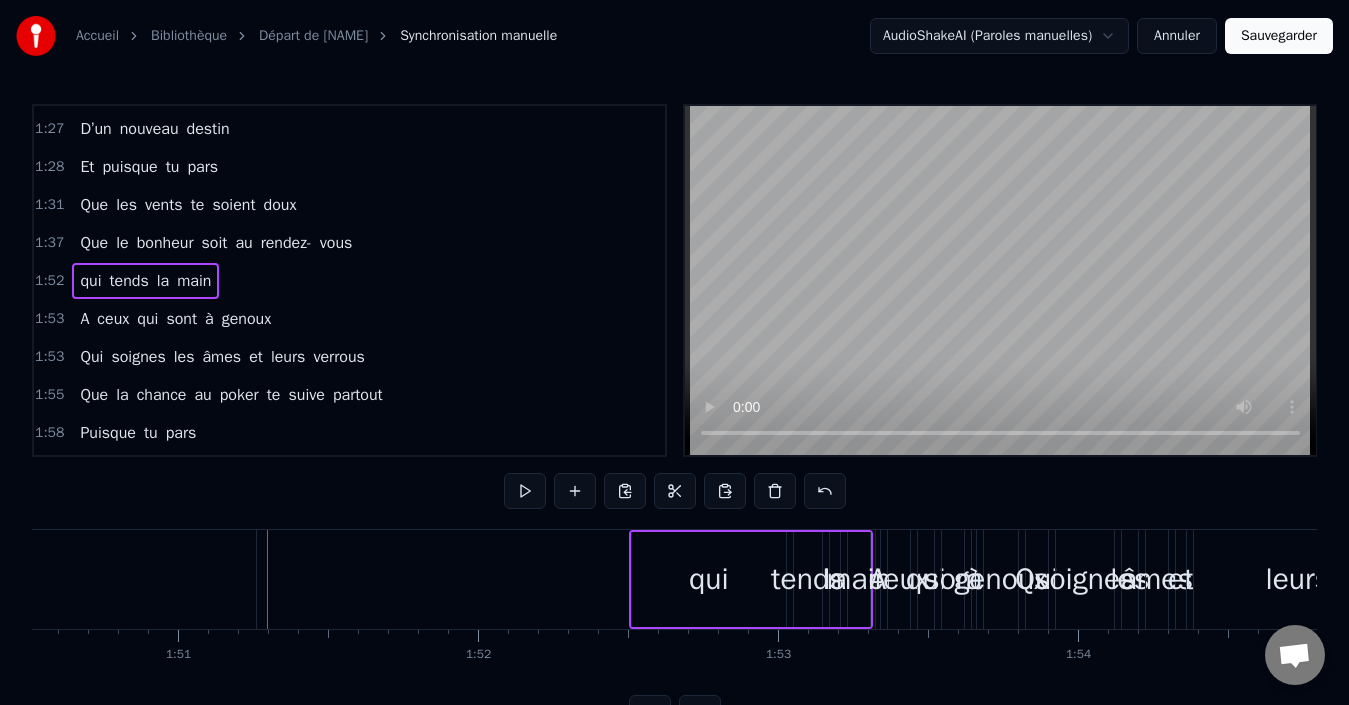 click on "qui" at bounding box center (709, 579) 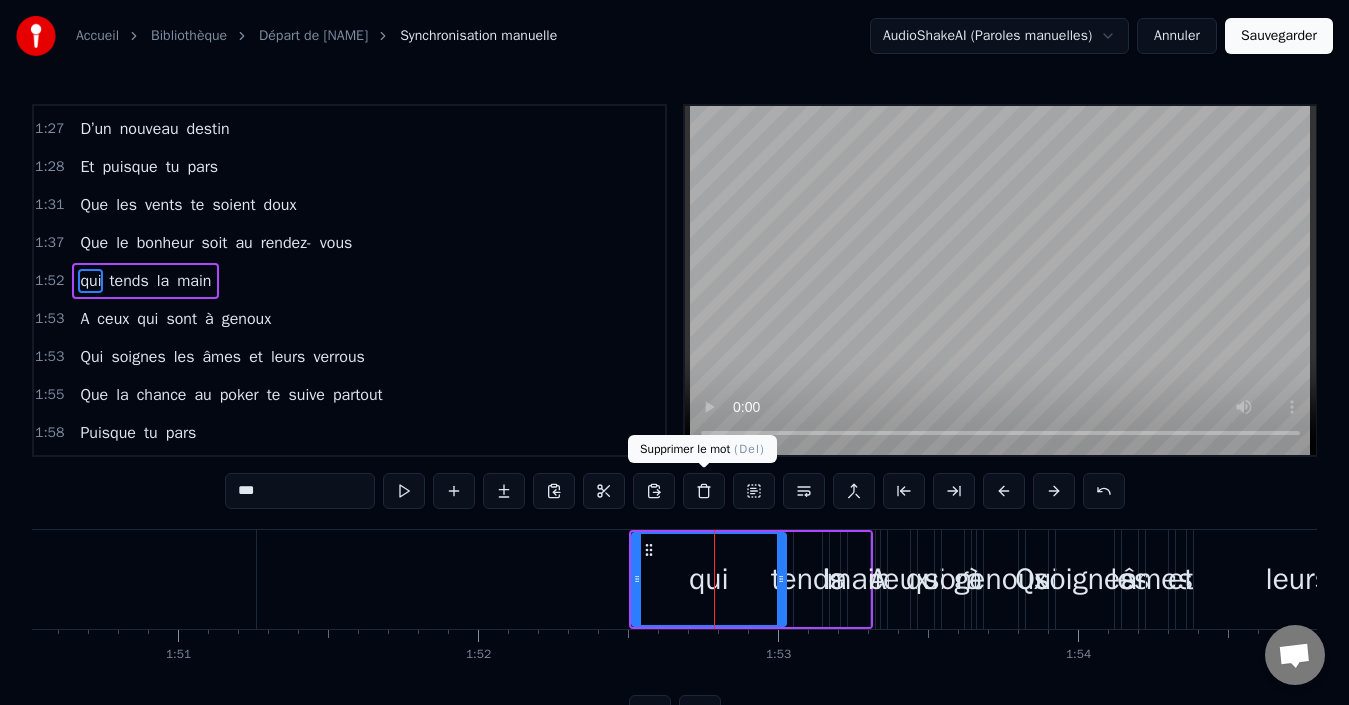 click at bounding box center (704, 491) 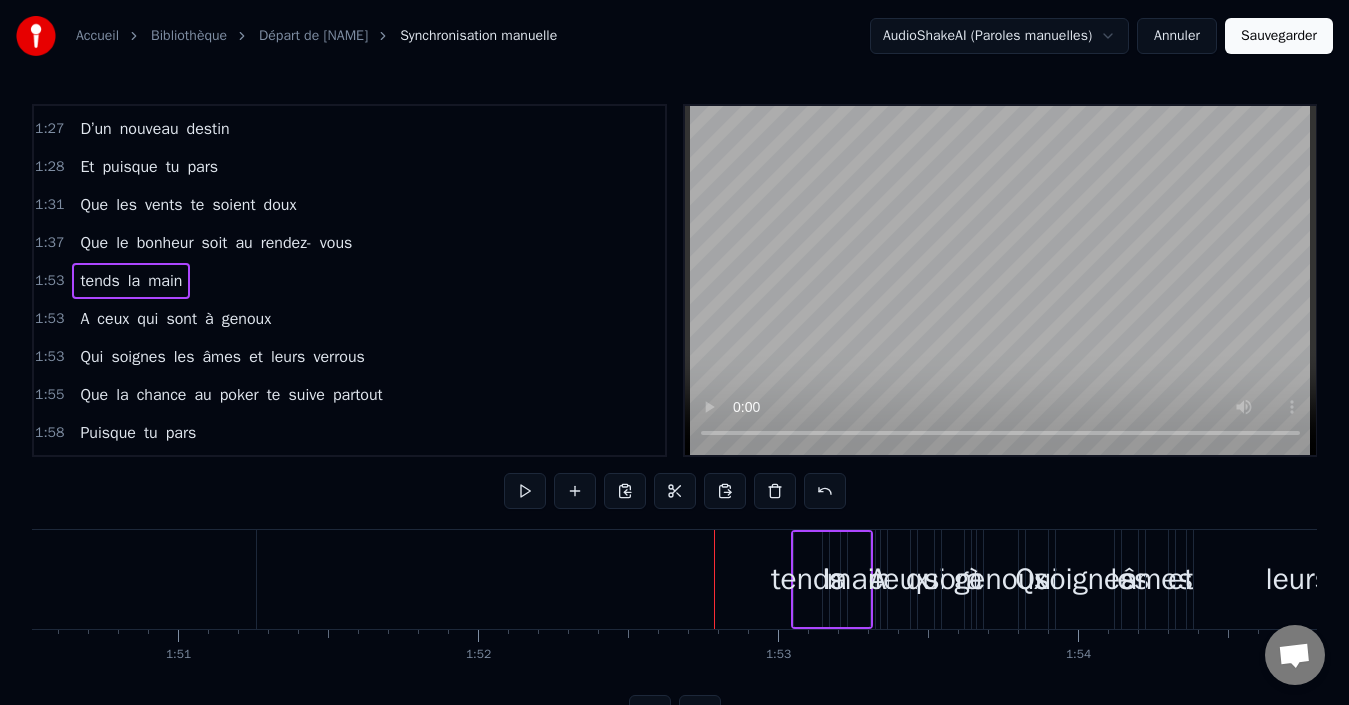 click on "tends" at bounding box center [808, 579] 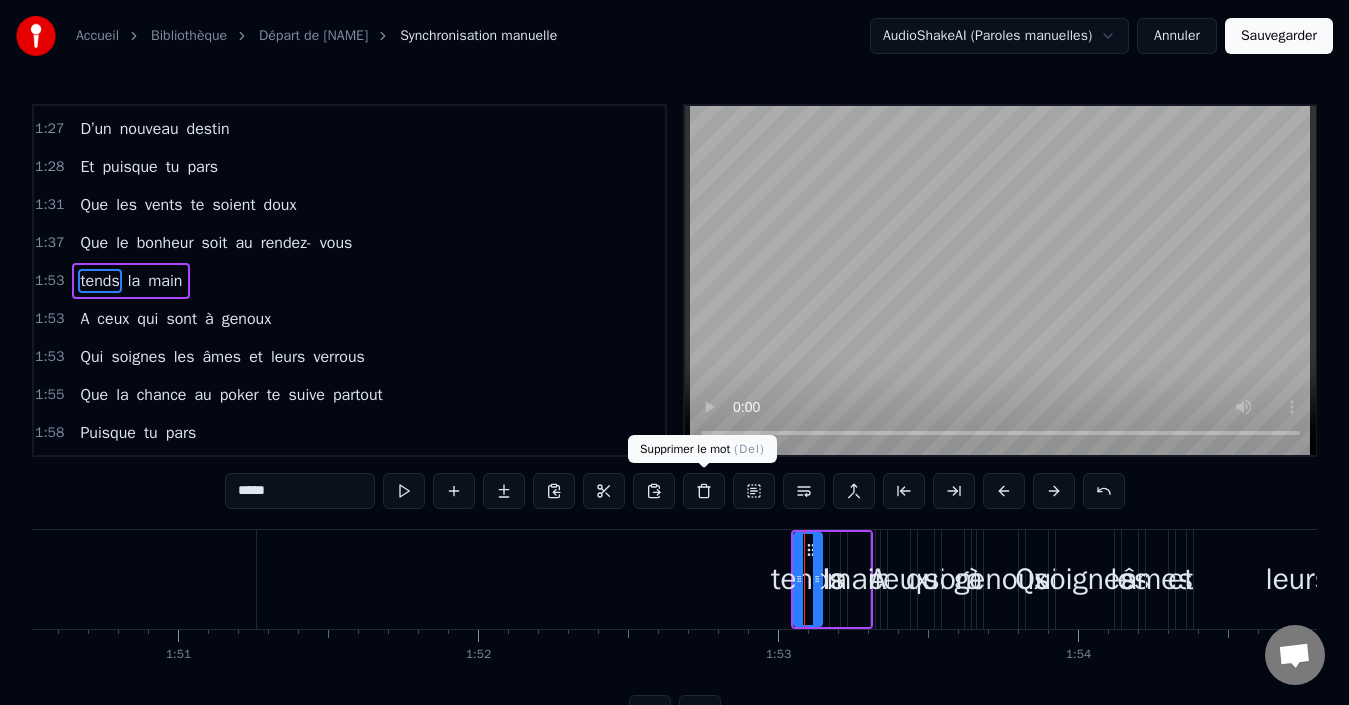 click at bounding box center [704, 491] 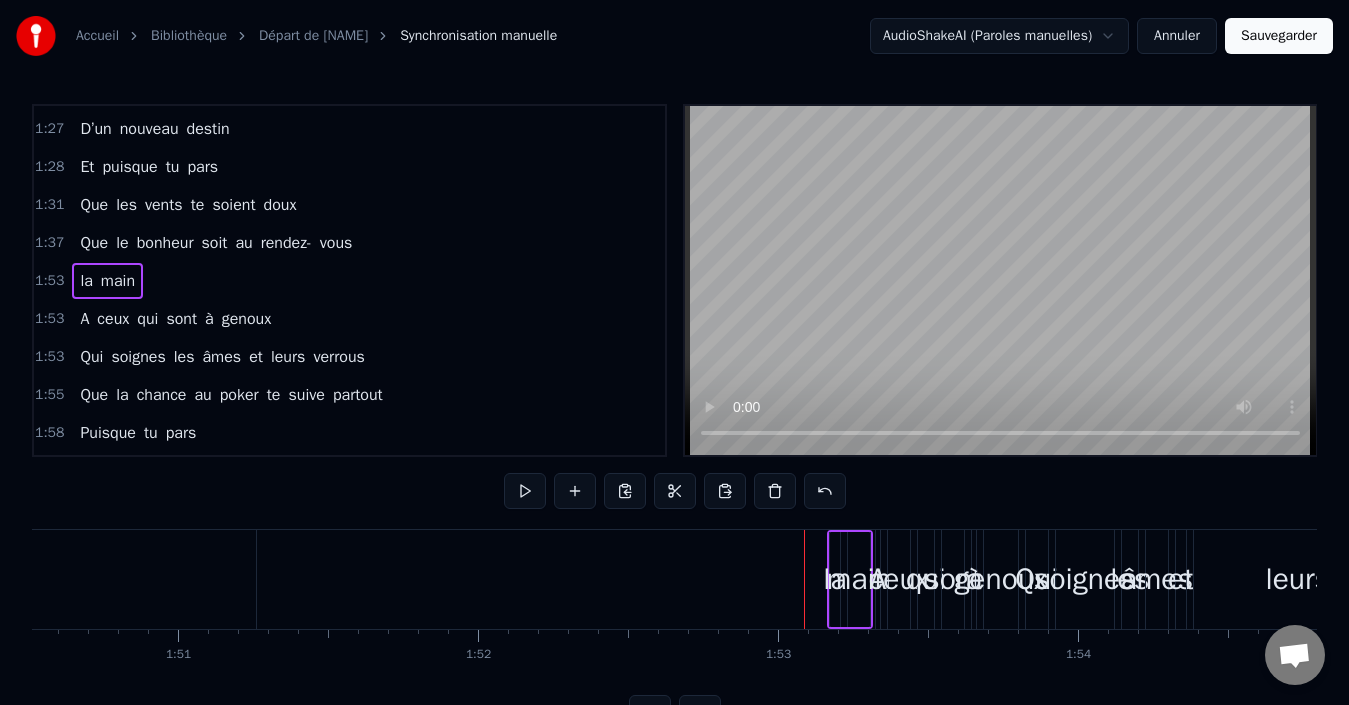 click on "main" at bounding box center (859, 579) 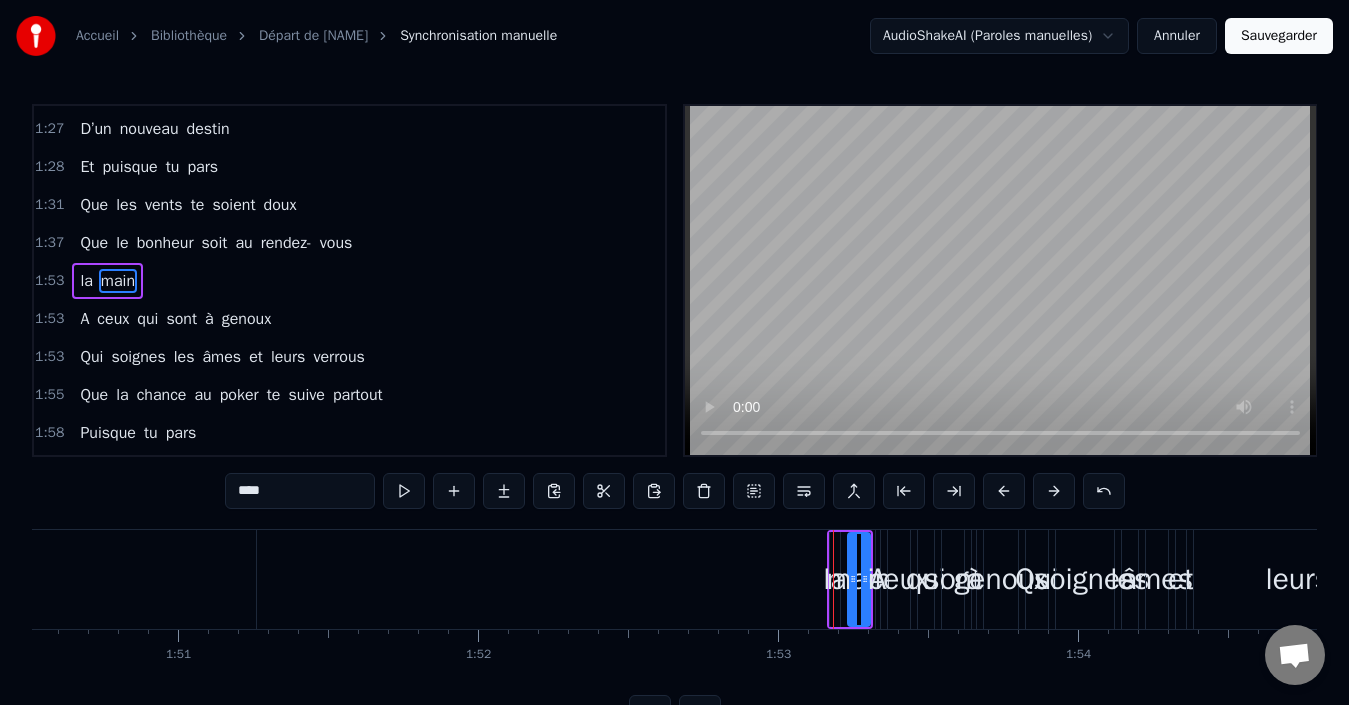 click at bounding box center (704, 491) 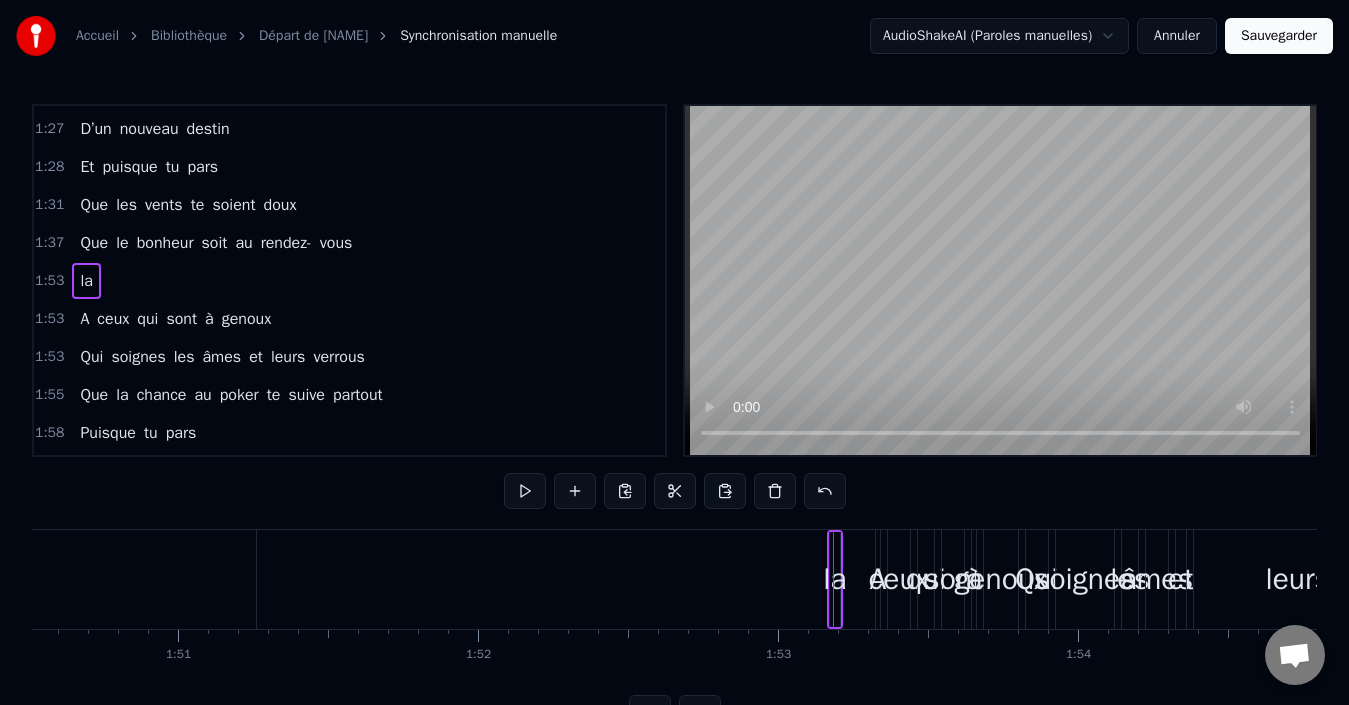 click on "la" at bounding box center (834, 579) 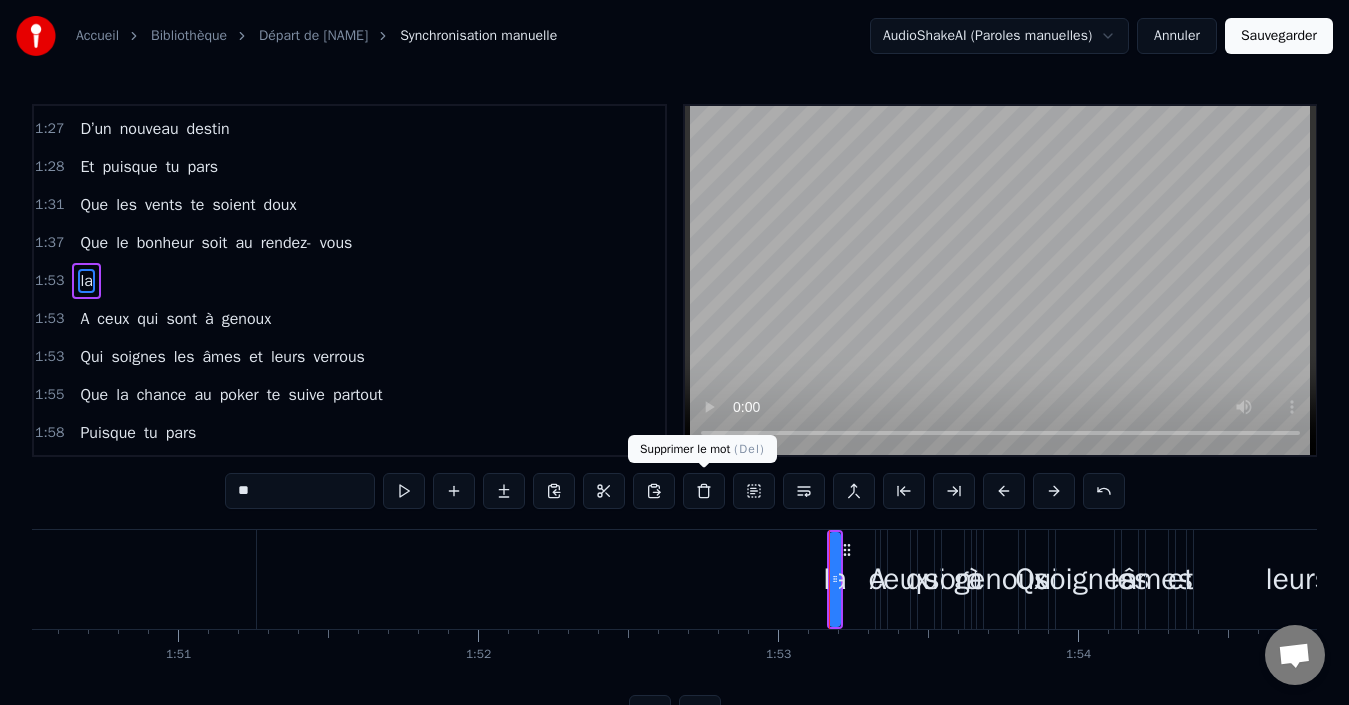 click at bounding box center (704, 491) 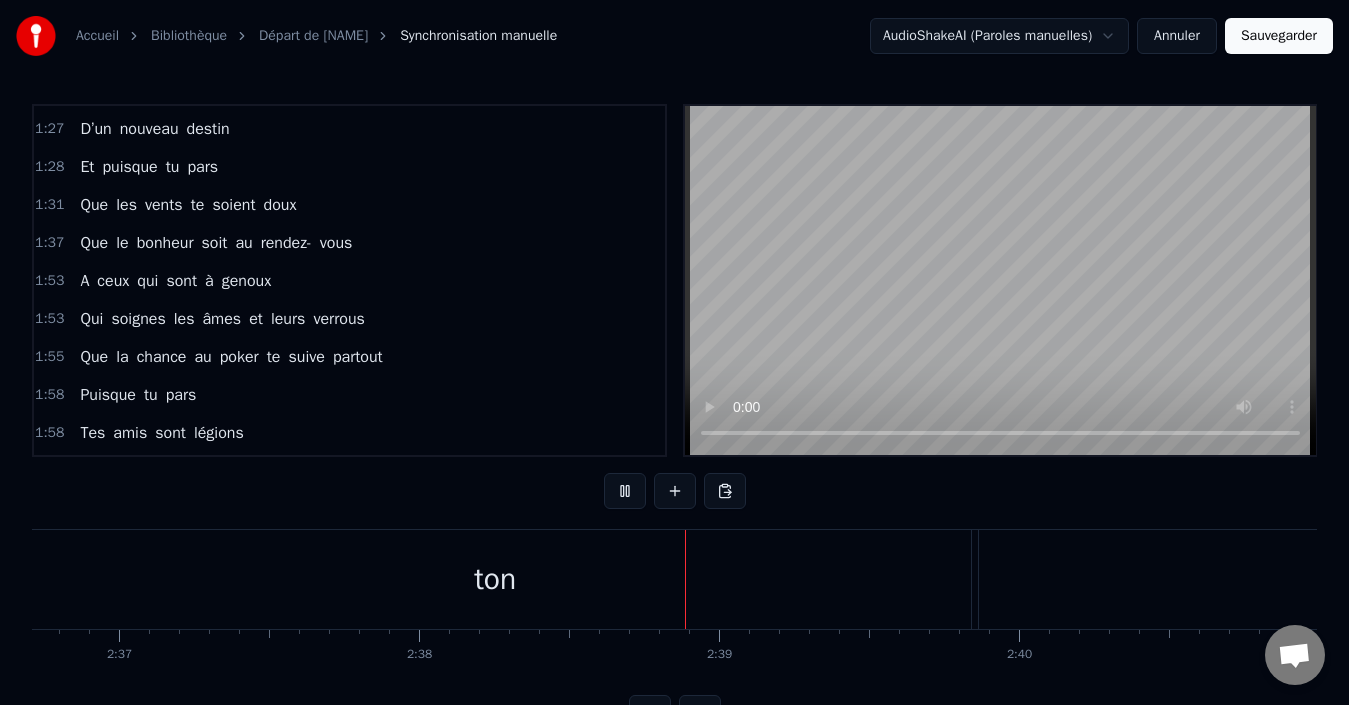 scroll, scrollTop: 0, scrollLeft: 47444, axis: horizontal 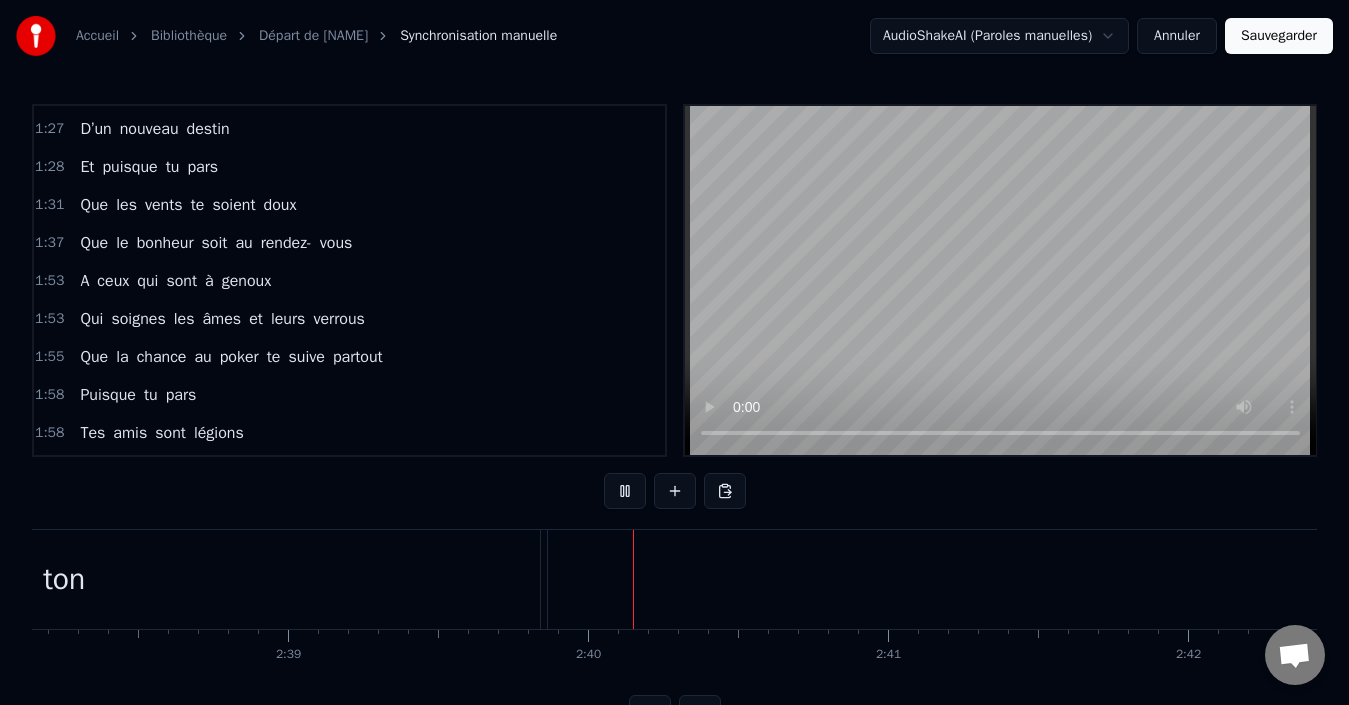drag, startPoint x: 202, startPoint y: 447, endPoint x: 206, endPoint y: 378, distance: 69.115845 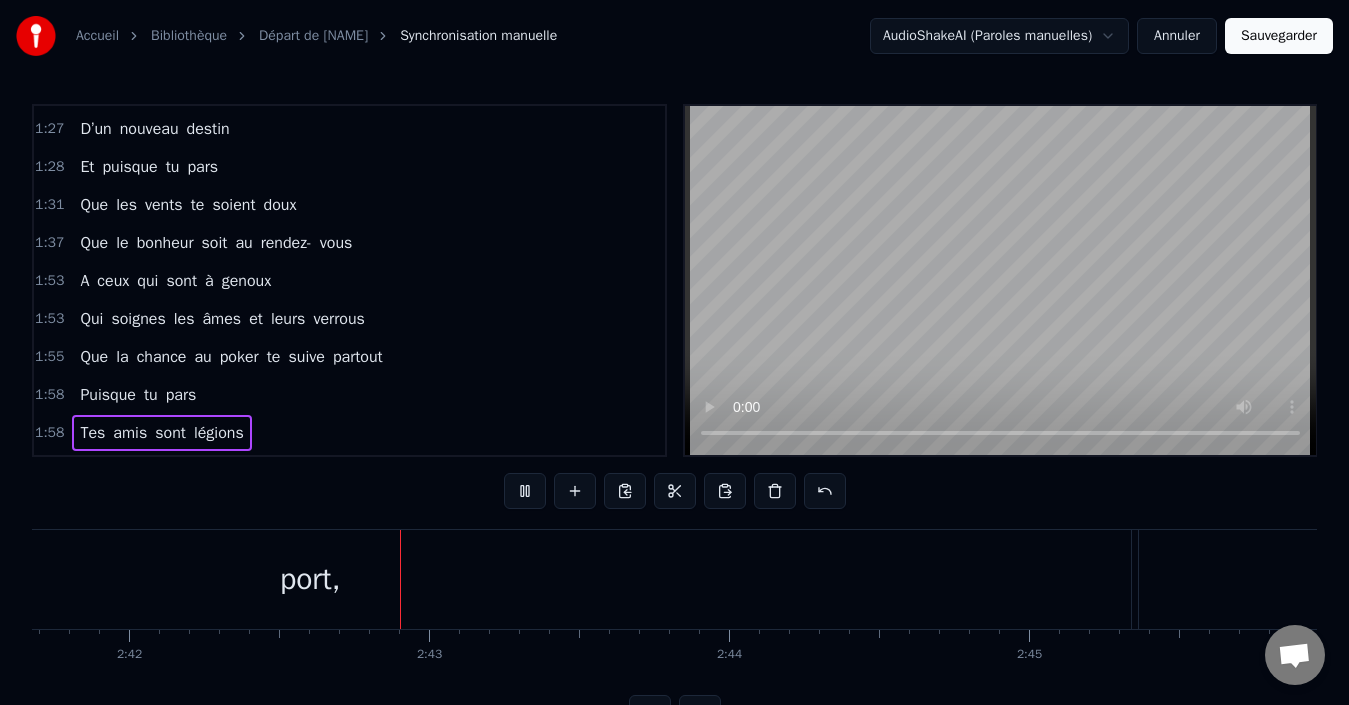 scroll, scrollTop: 0, scrollLeft: 48564, axis: horizontal 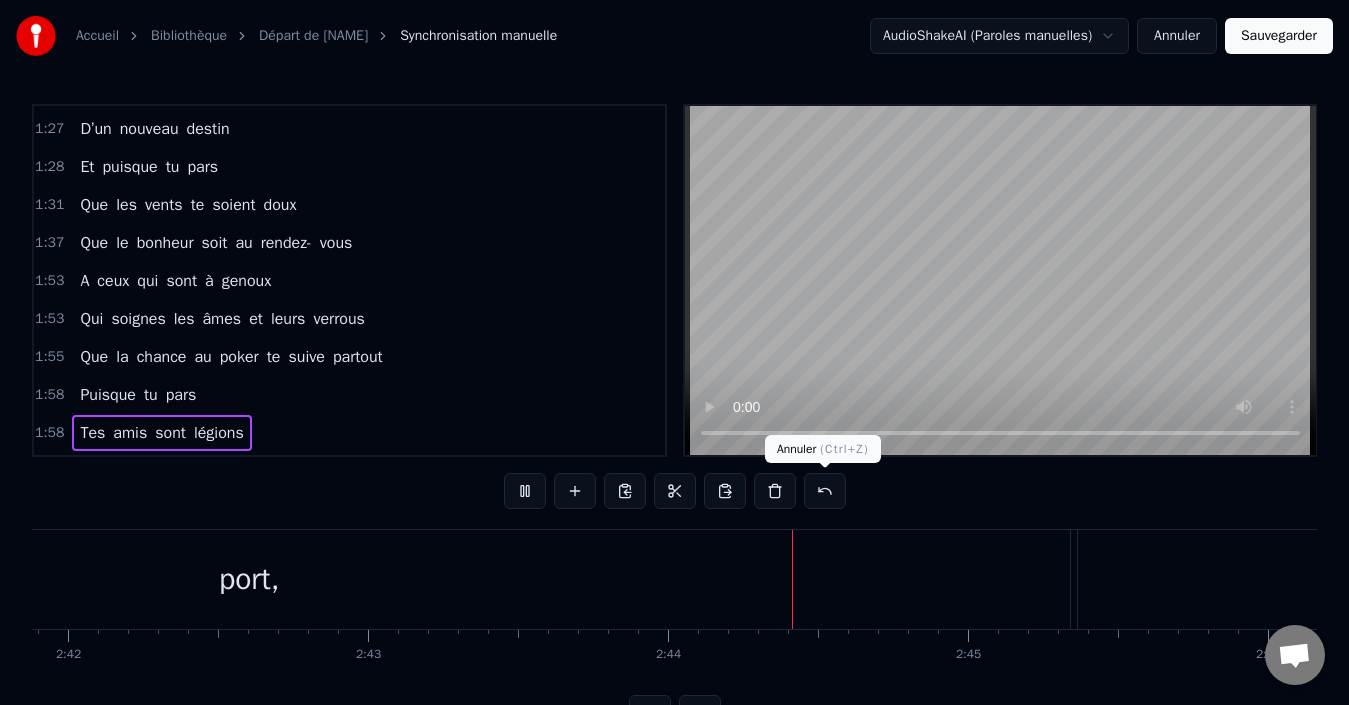 click at bounding box center (825, 491) 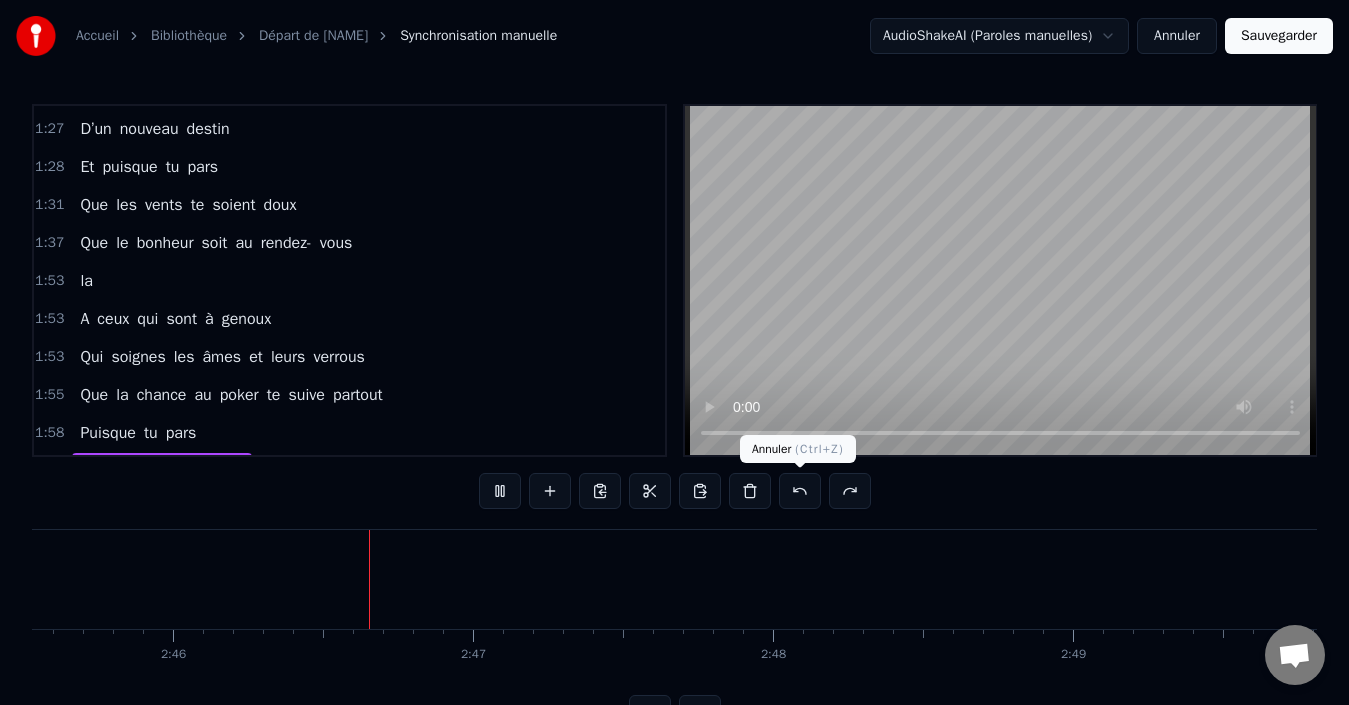 scroll, scrollTop: 0, scrollLeft: 49705, axis: horizontal 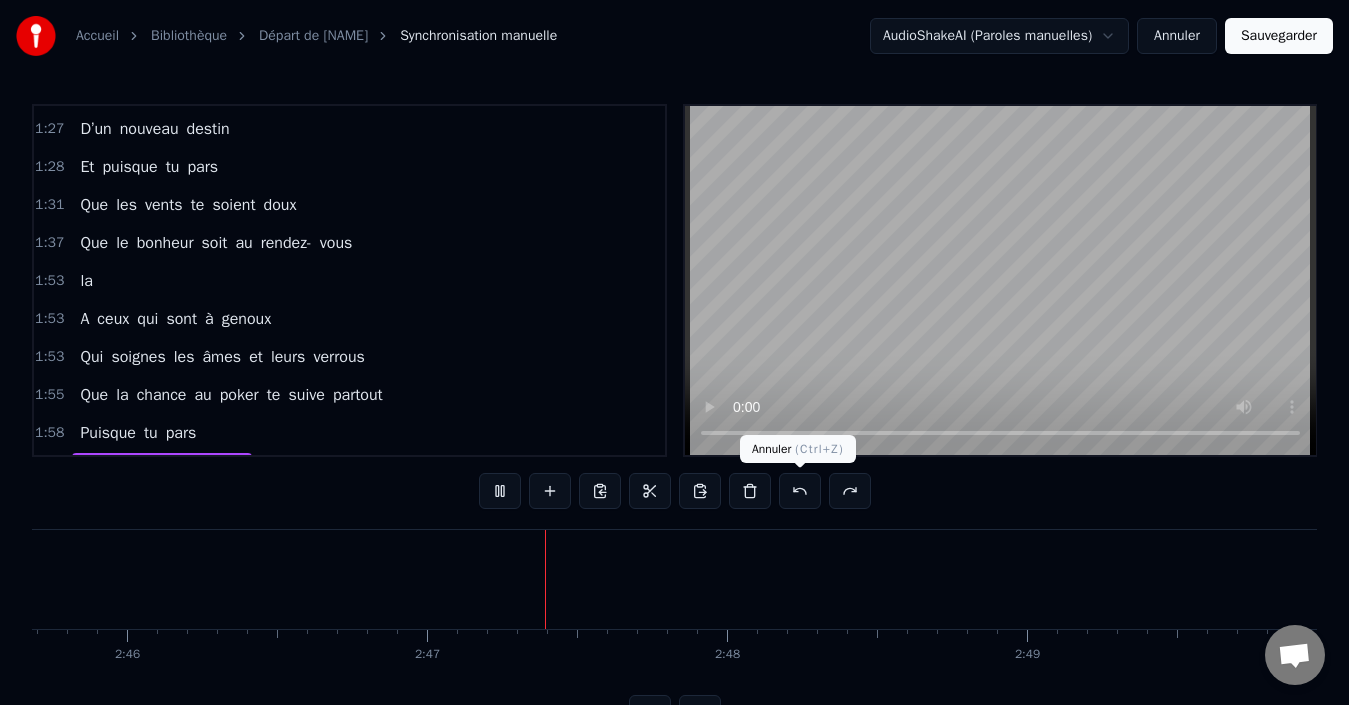 click at bounding box center [800, 491] 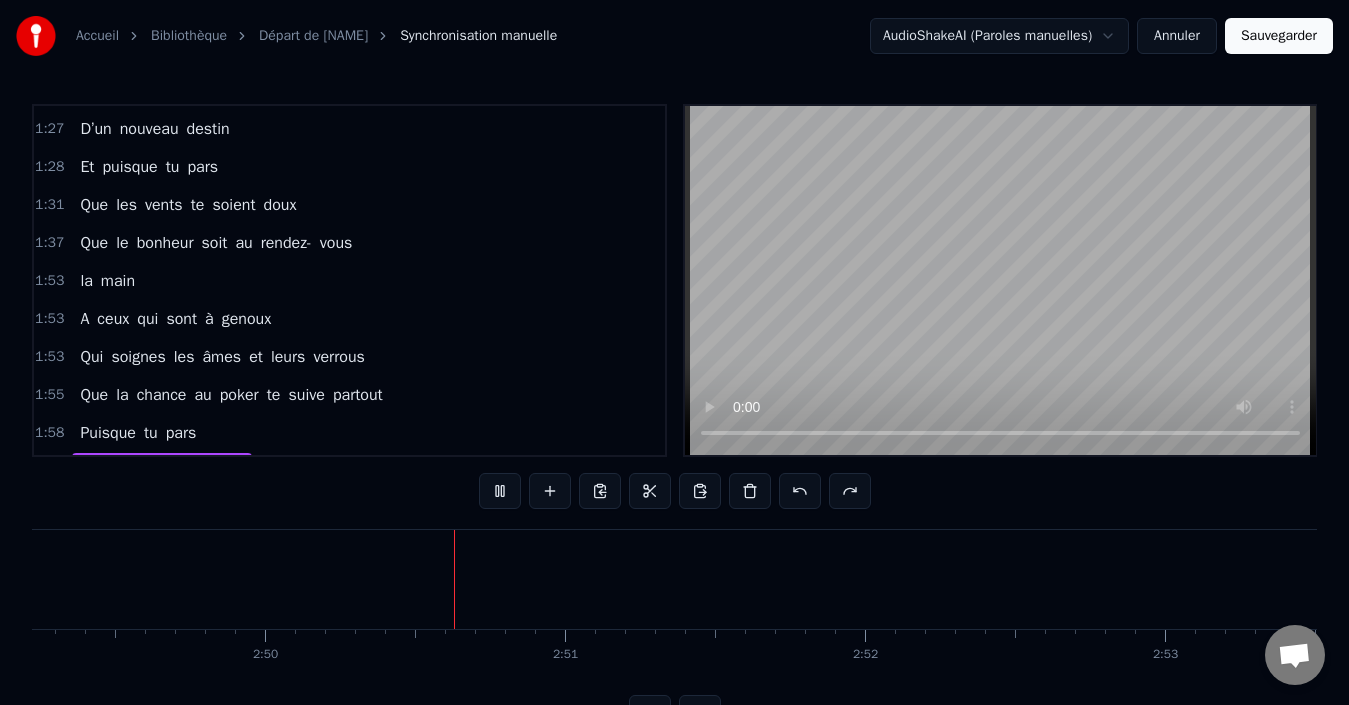 scroll, scrollTop: 0, scrollLeft: 50873, axis: horizontal 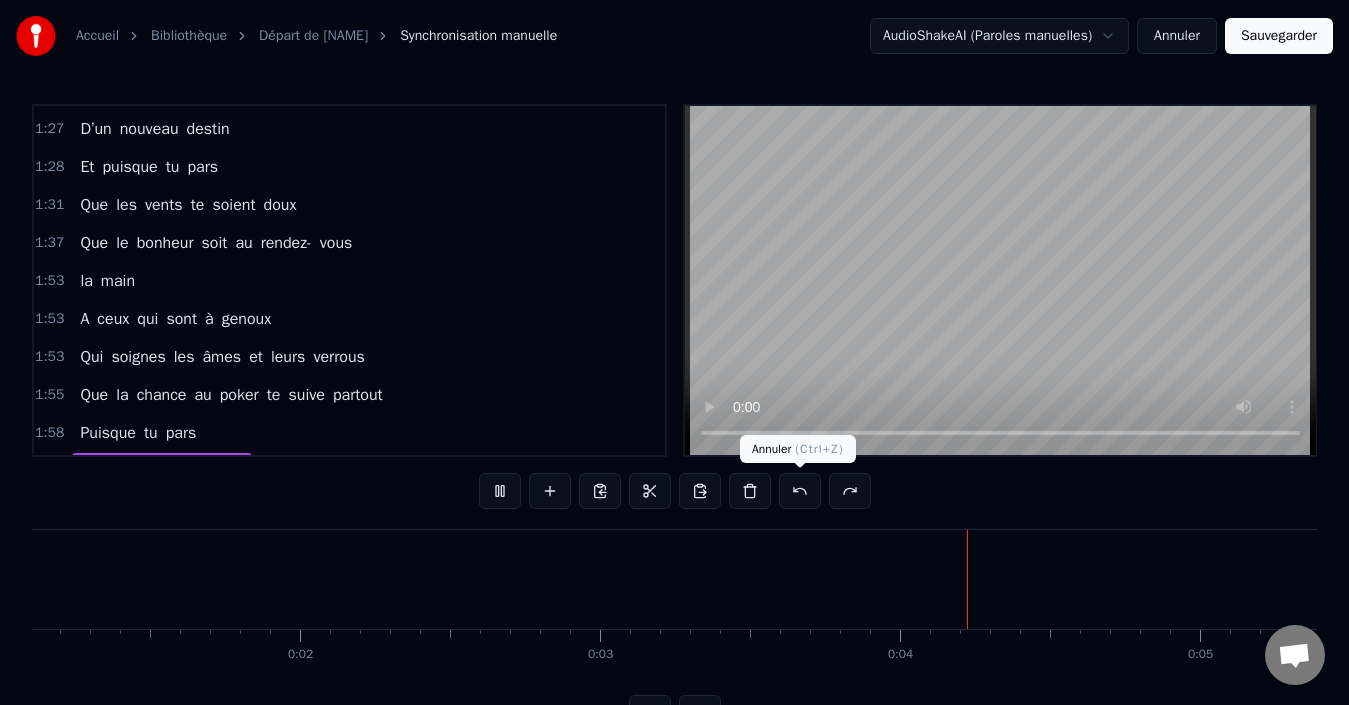 click at bounding box center (800, 491) 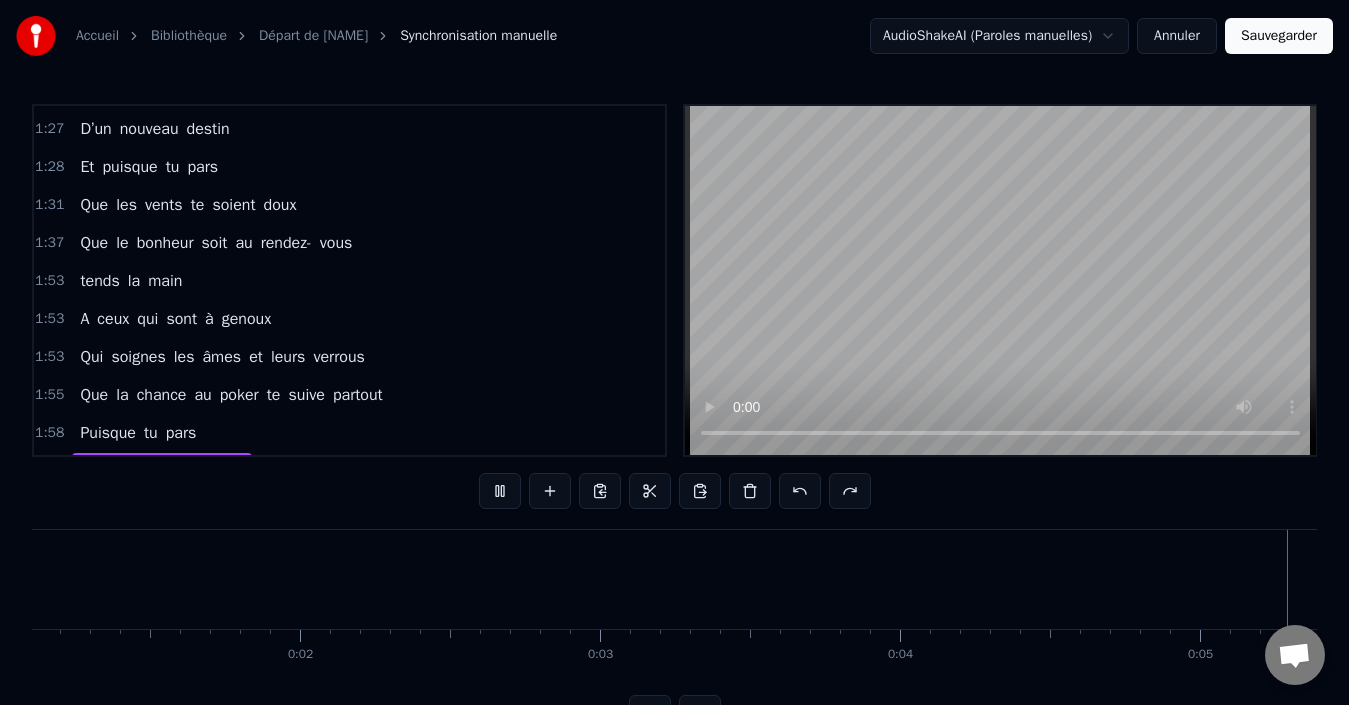 click at bounding box center [800, 491] 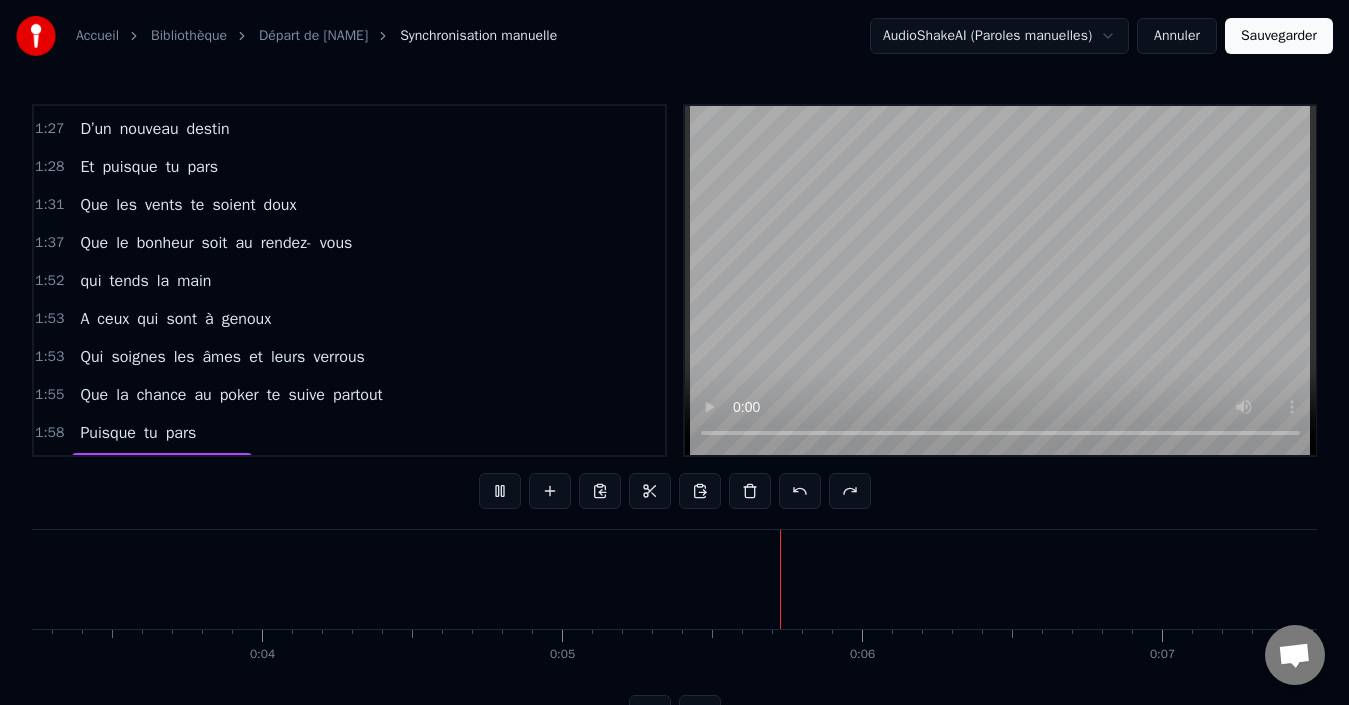 click at bounding box center [800, 491] 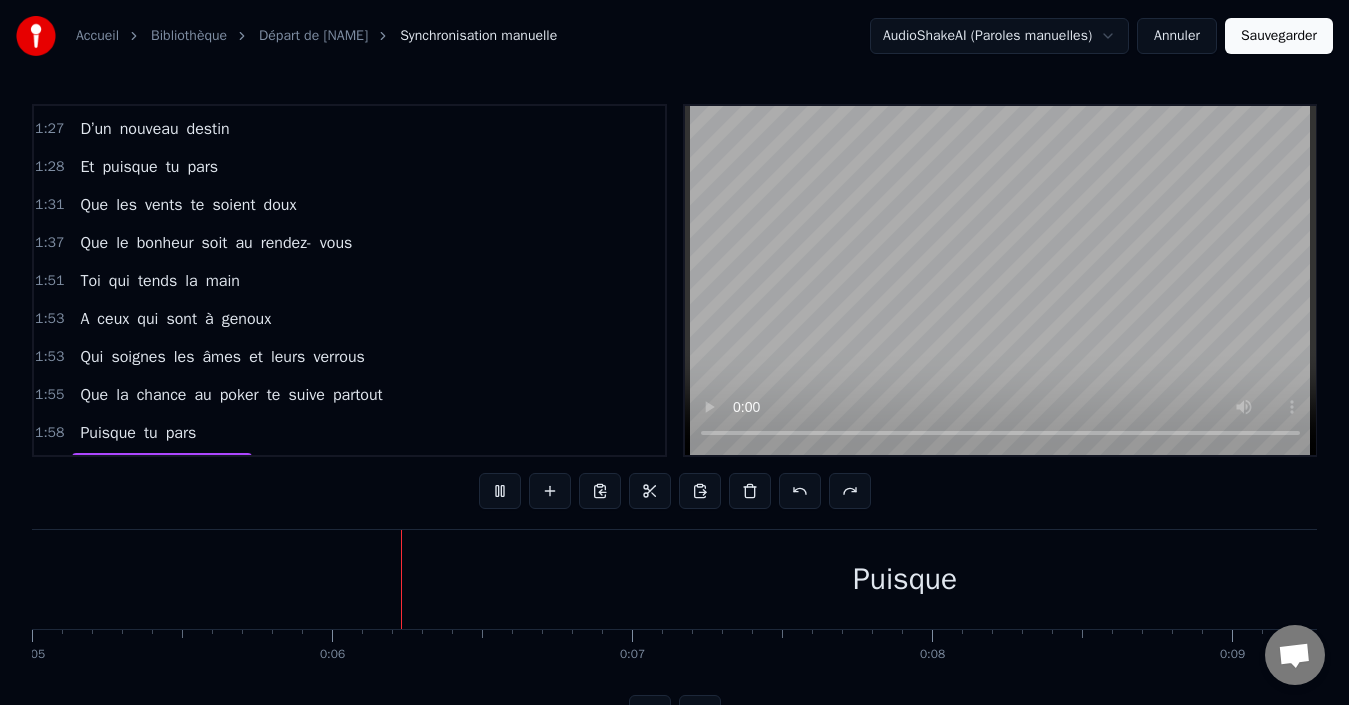 scroll, scrollTop: 0, scrollLeft: 1503, axis: horizontal 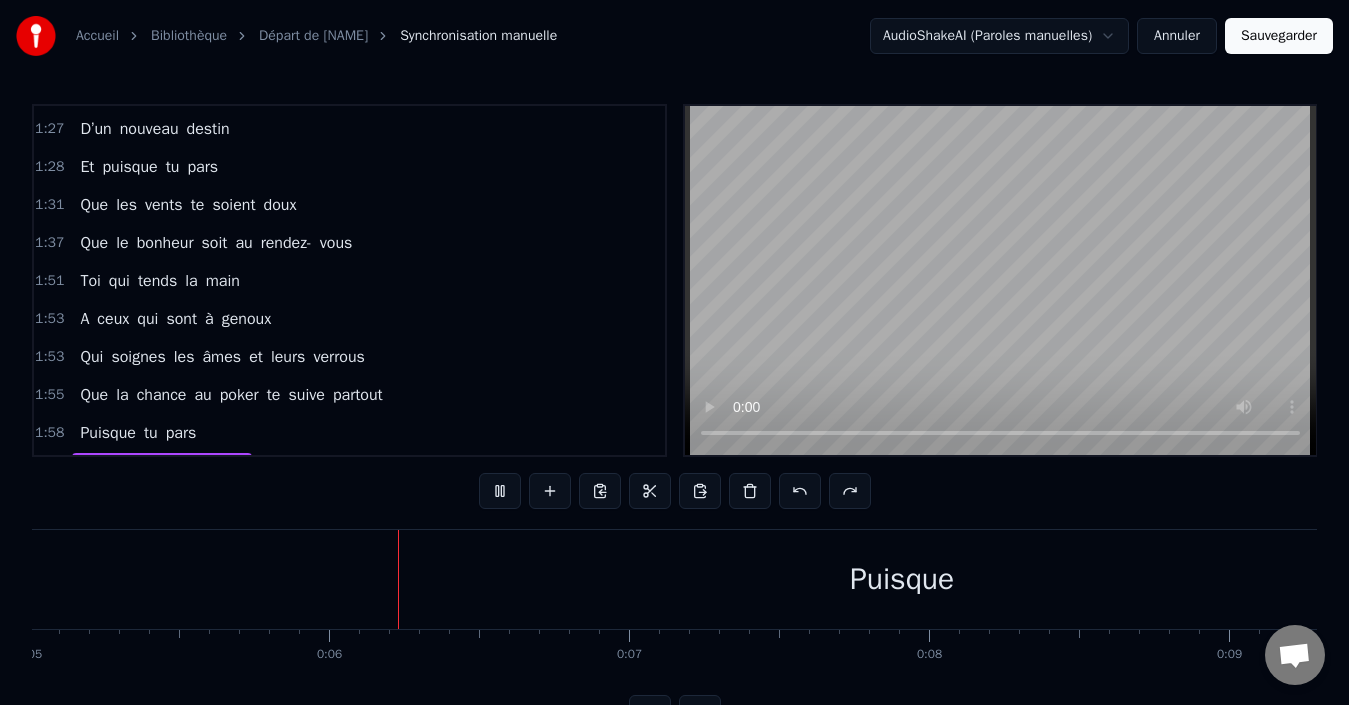 click at bounding box center (800, 491) 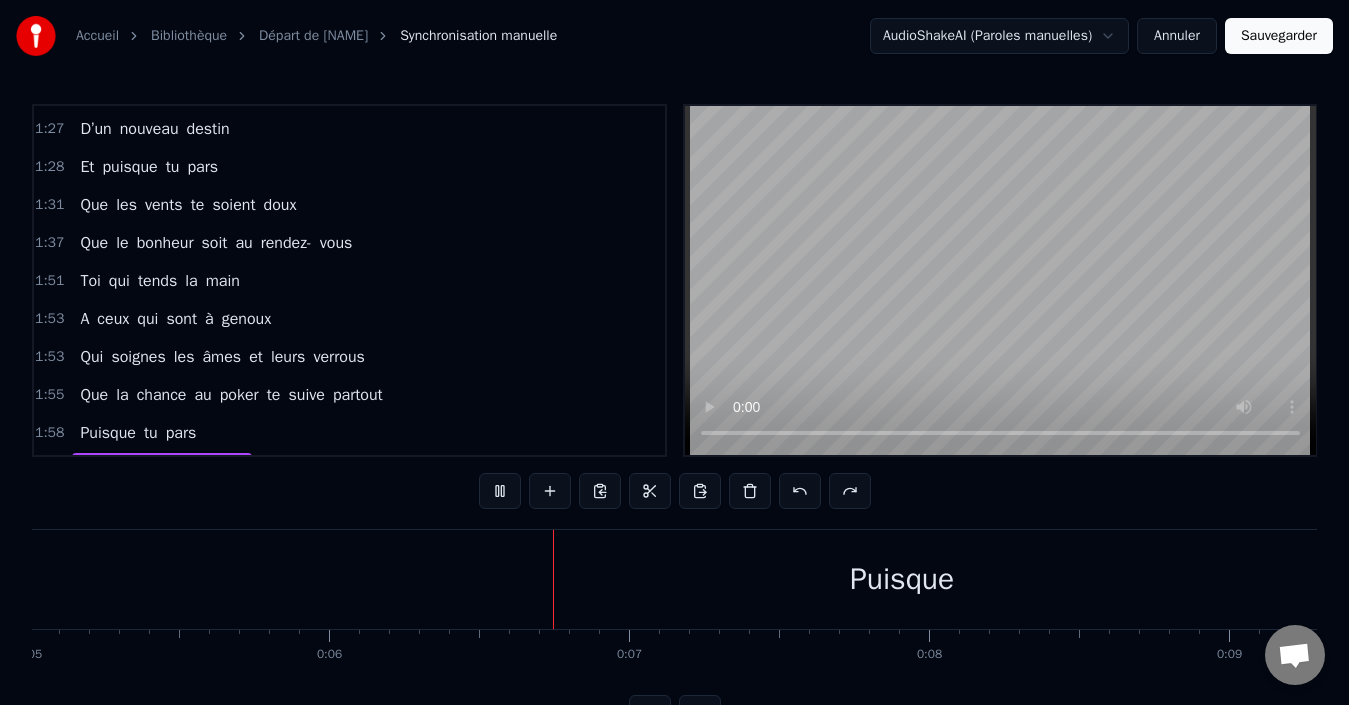 click at bounding box center (800, 491) 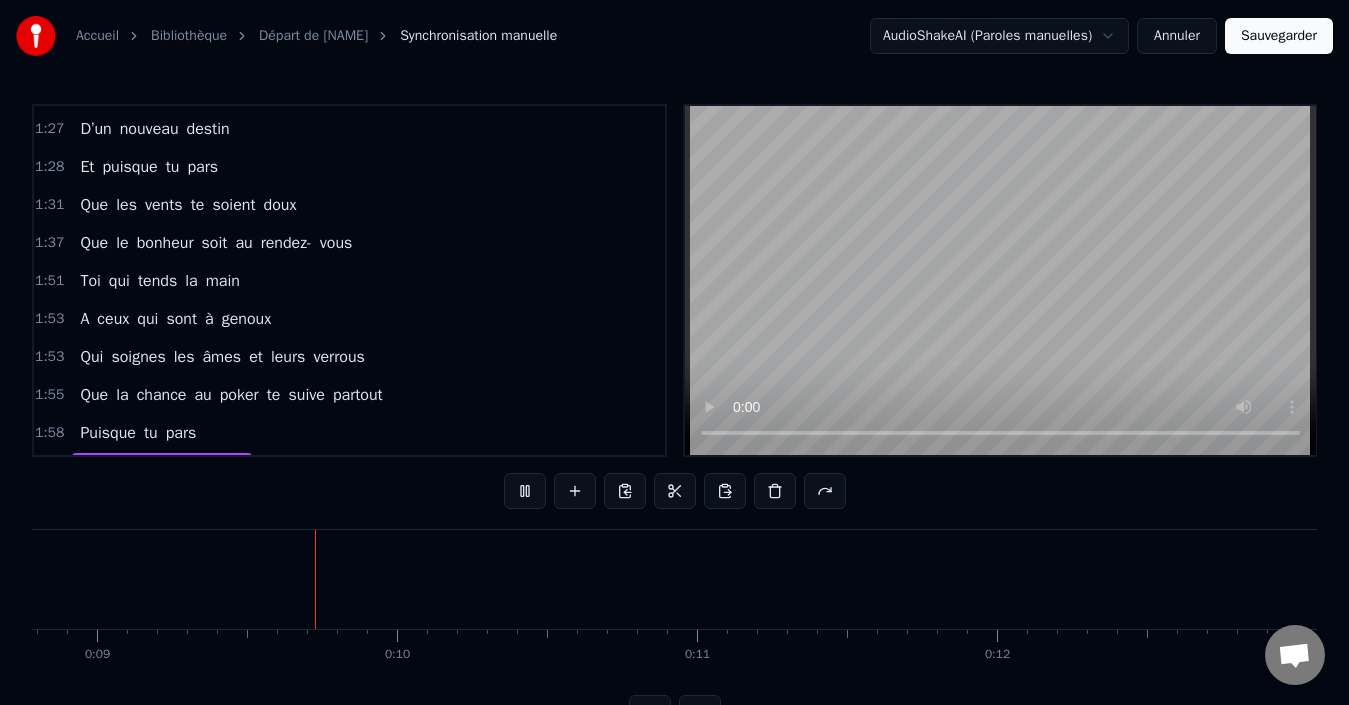 scroll, scrollTop: 0, scrollLeft: 2636, axis: horizontal 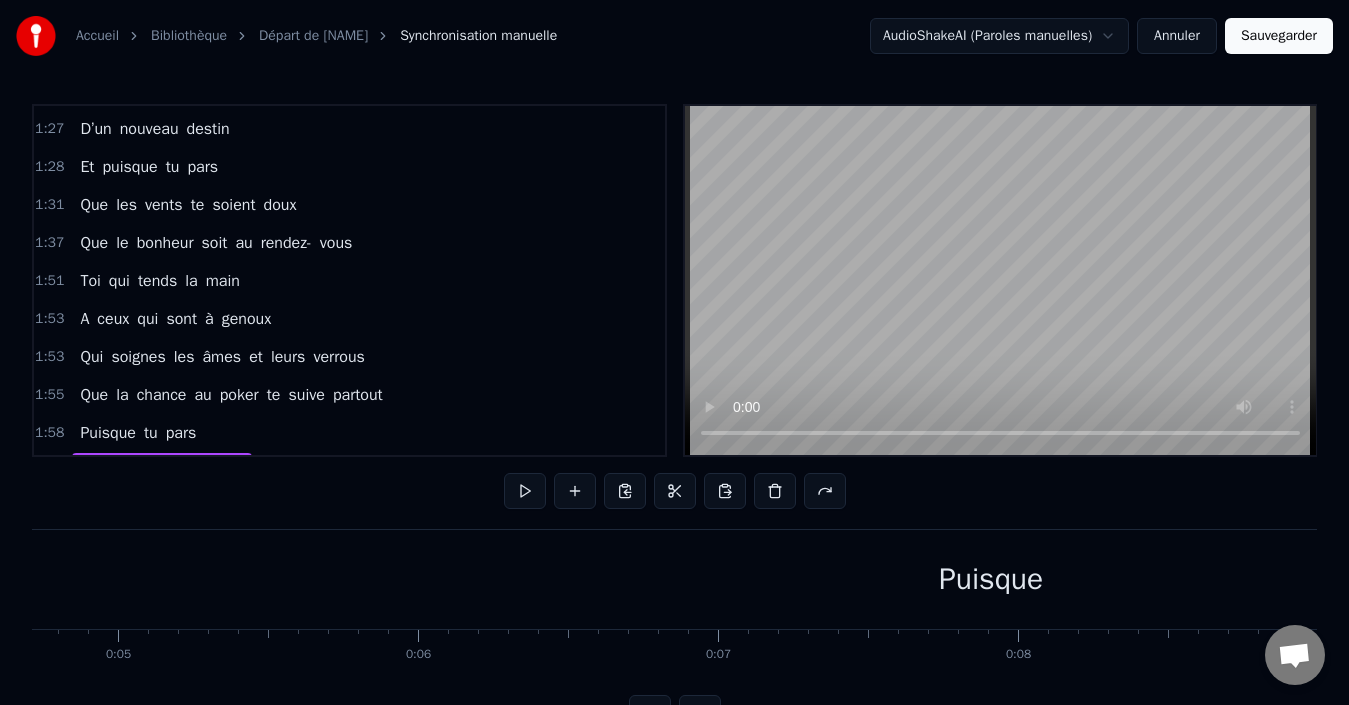 click on "Puisque" at bounding box center [991, 579] 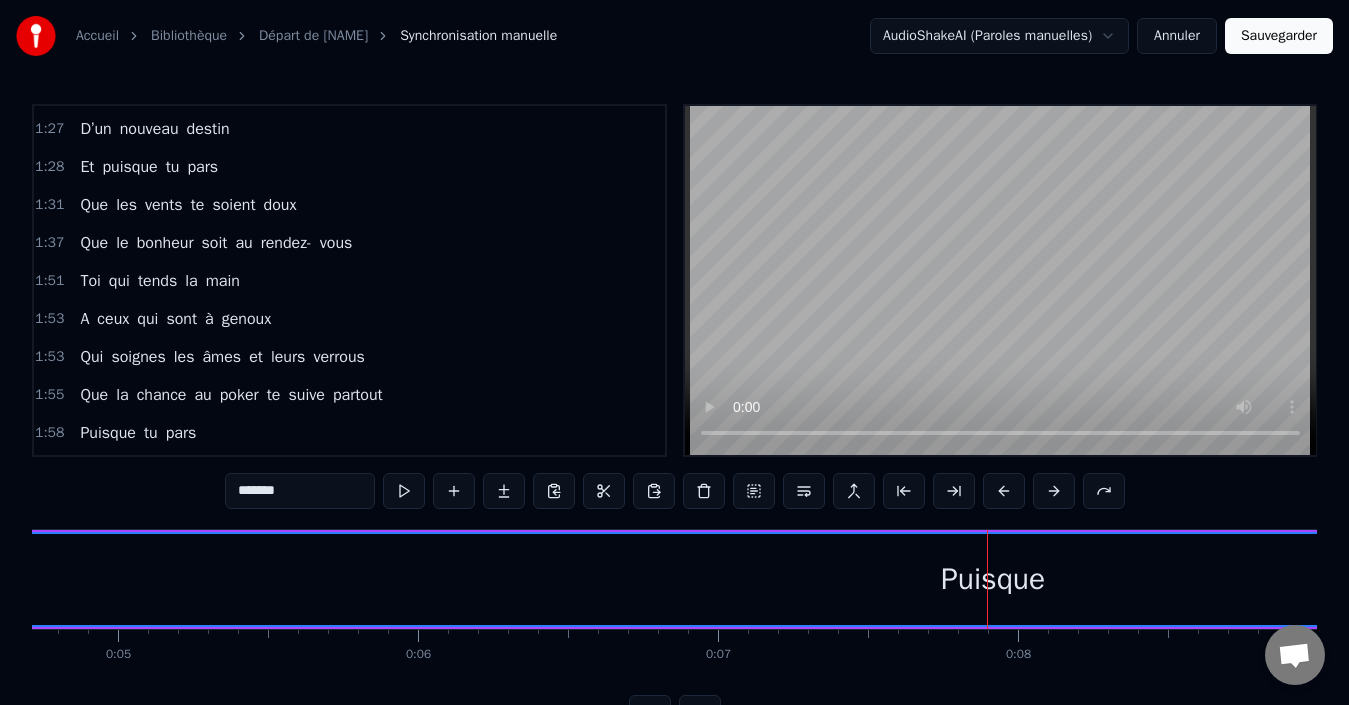 scroll, scrollTop: 0, scrollLeft: 0, axis: both 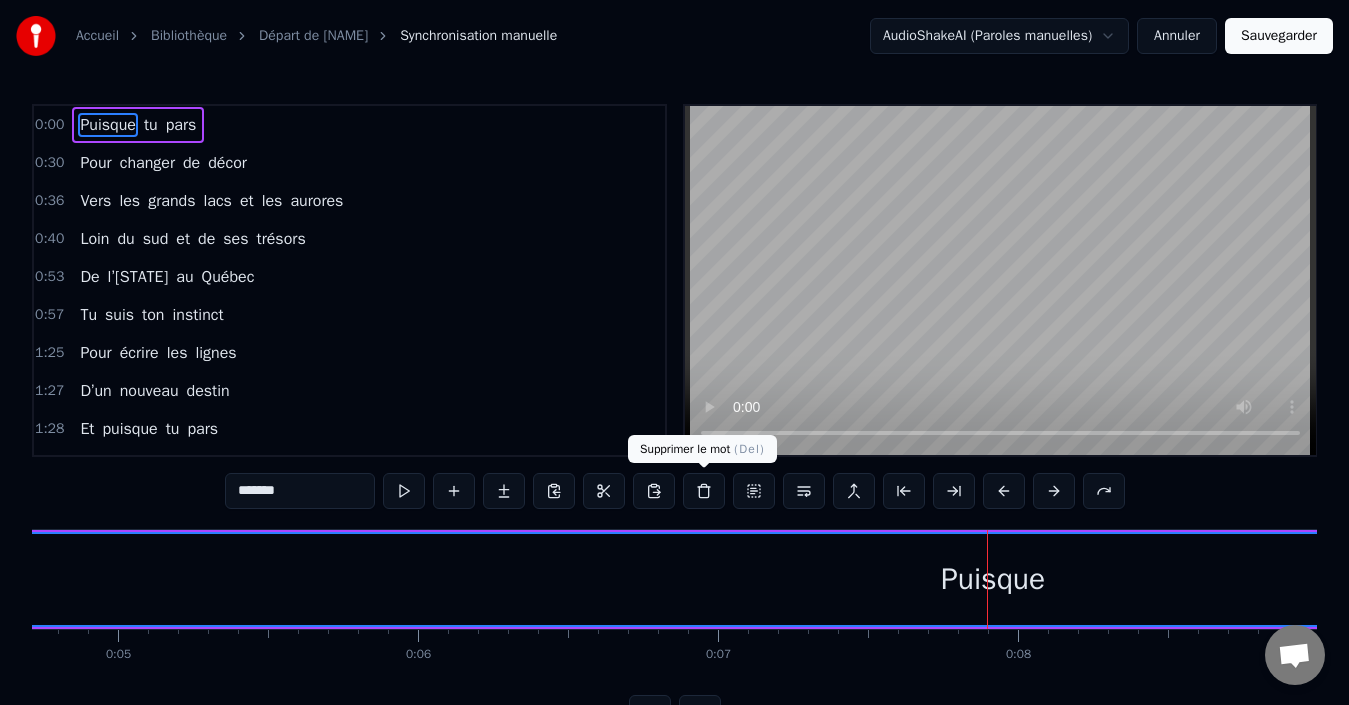 click at bounding box center [704, 491] 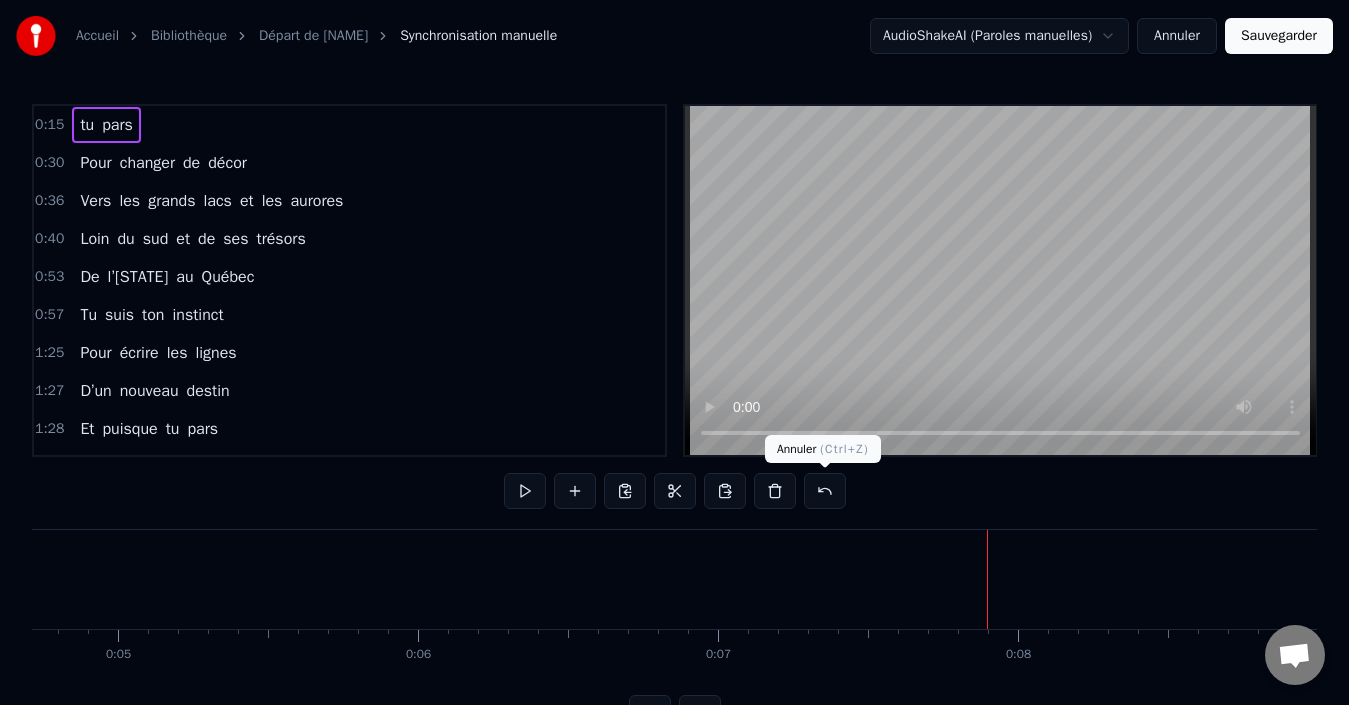 click at bounding box center [825, 491] 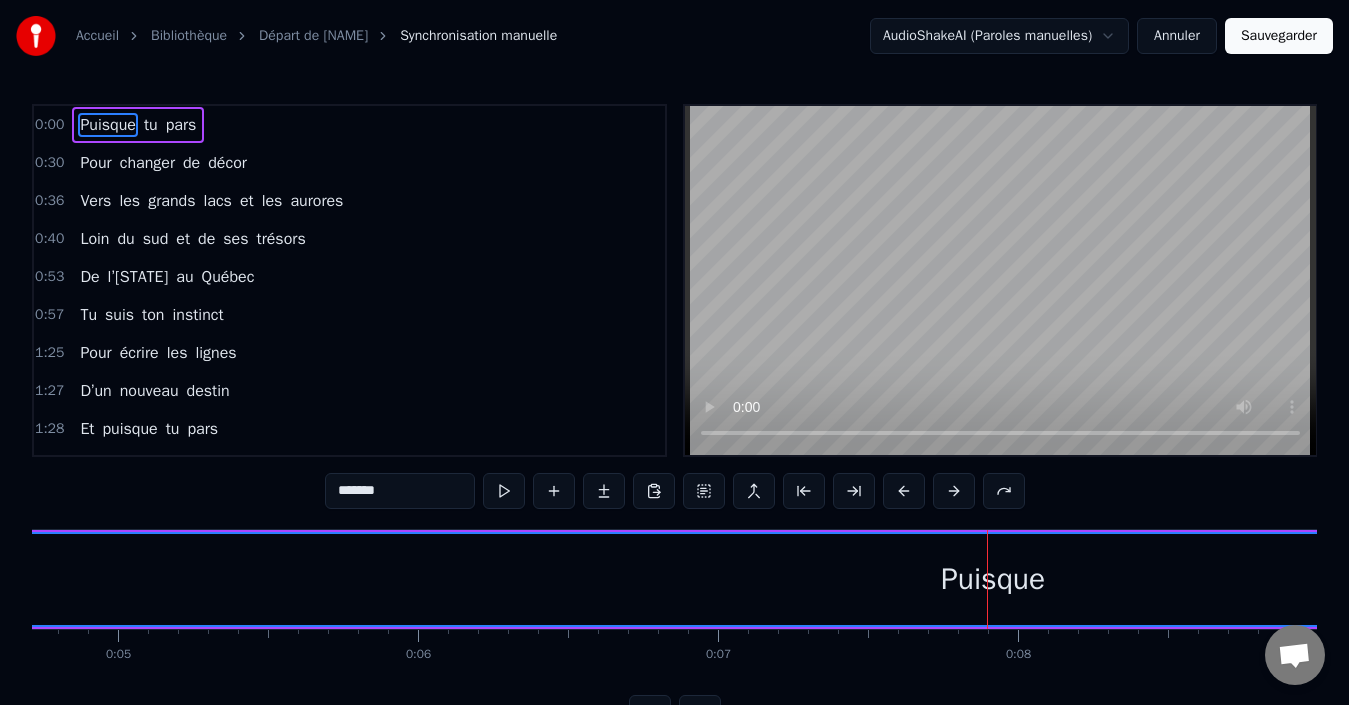 click on "Puisque" at bounding box center [993, 579] 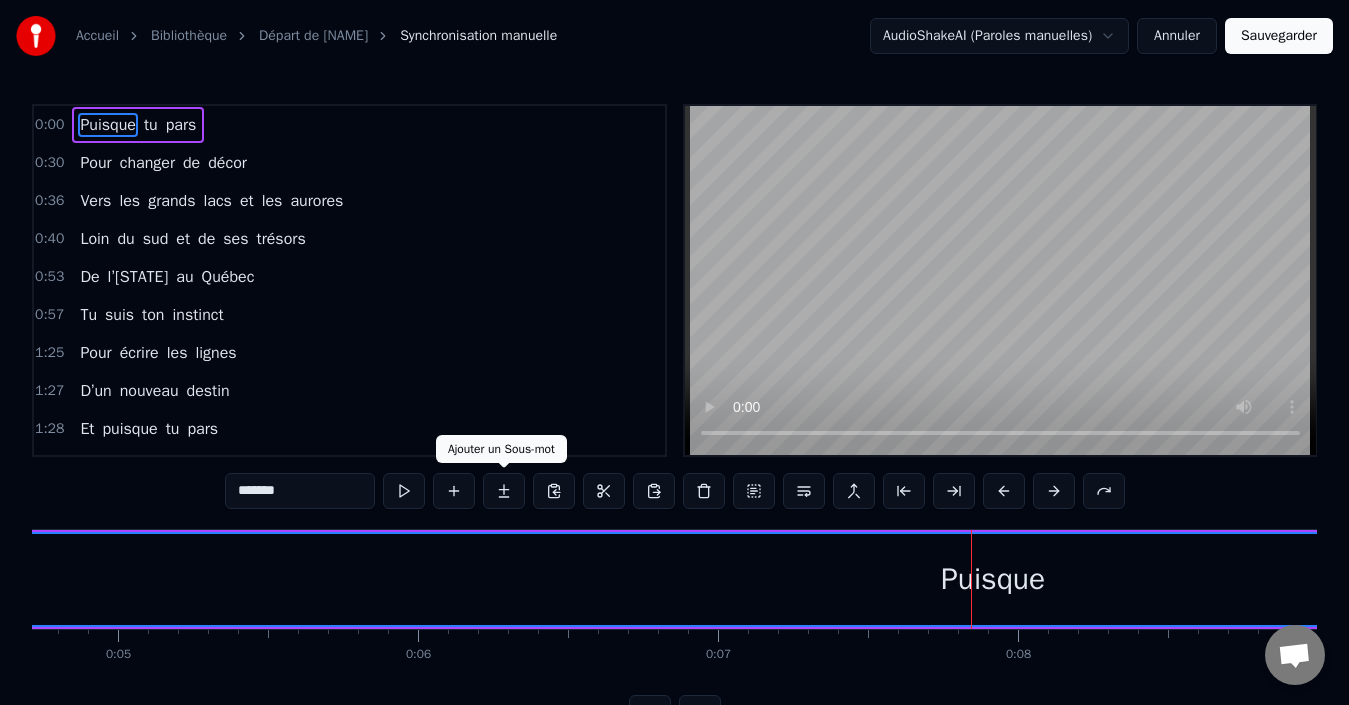 click at bounding box center (504, 491) 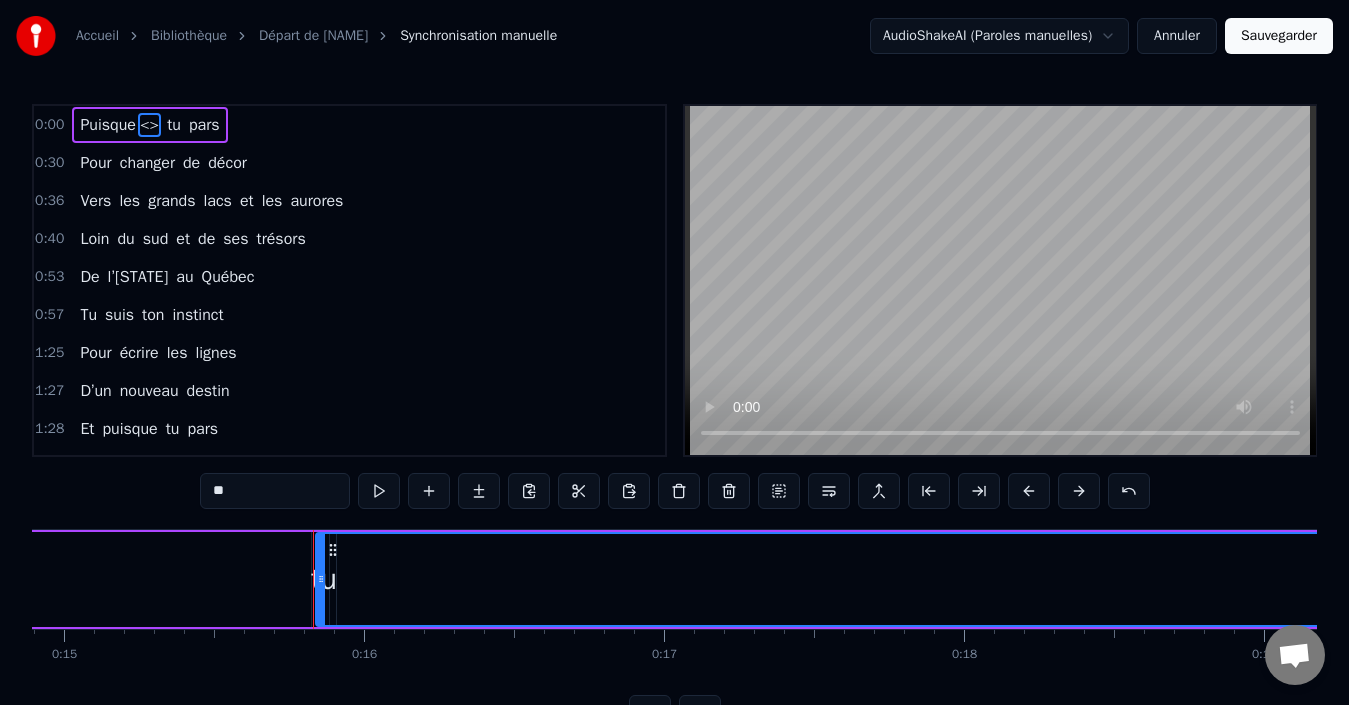 scroll, scrollTop: 0, scrollLeft: 4649, axis: horizontal 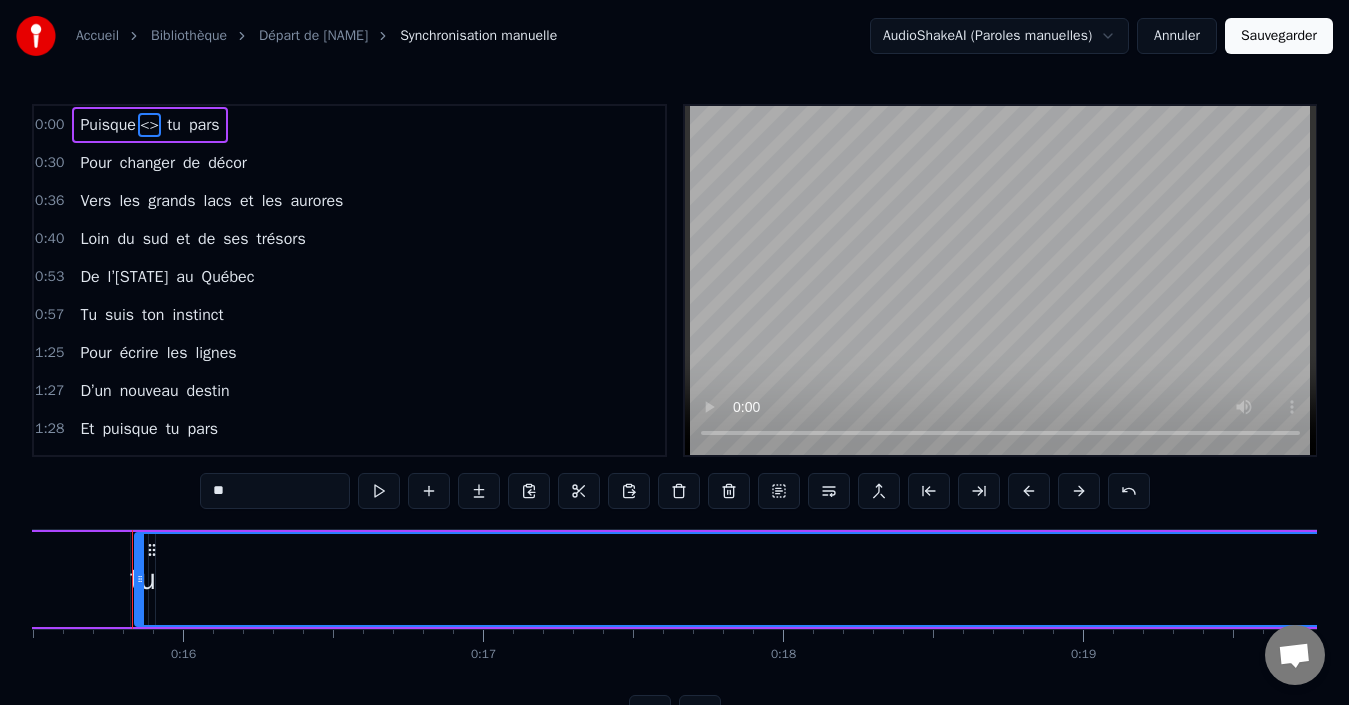 drag, startPoint x: 110, startPoint y: 137, endPoint x: 444, endPoint y: 173, distance: 335.9345 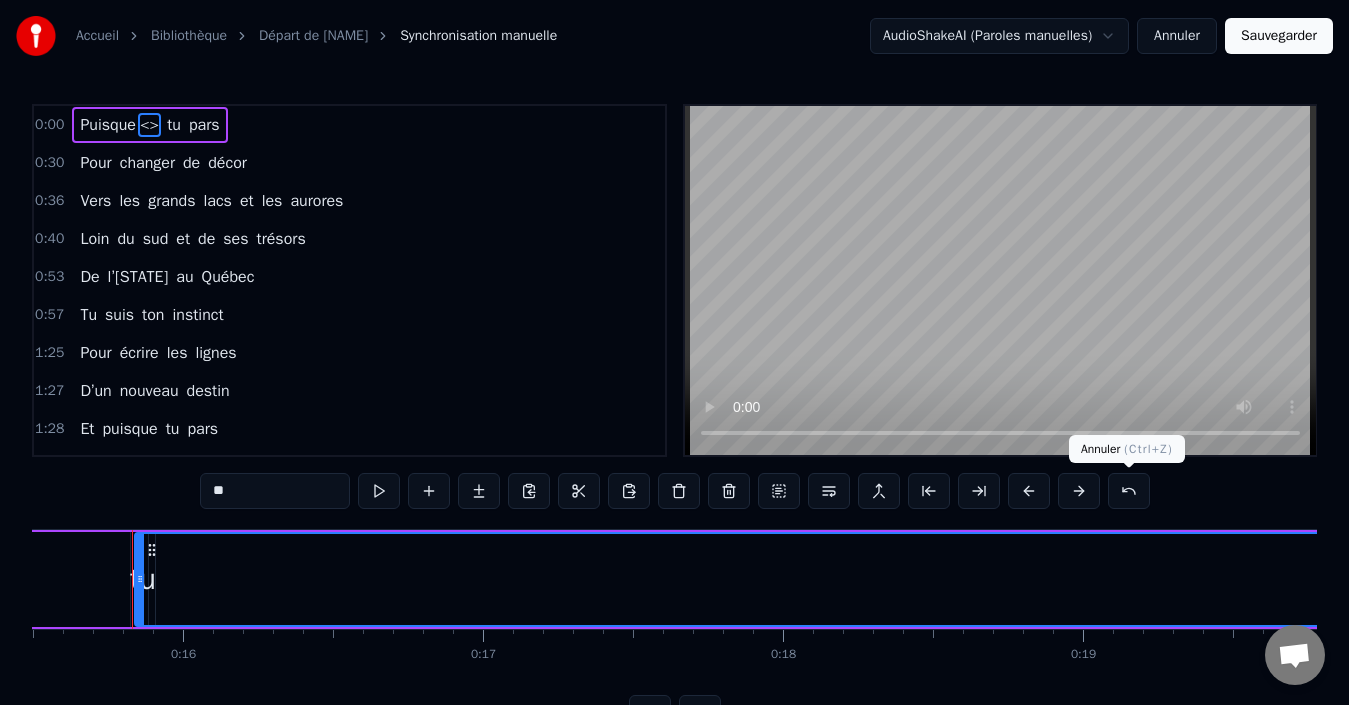 click at bounding box center (1129, 491) 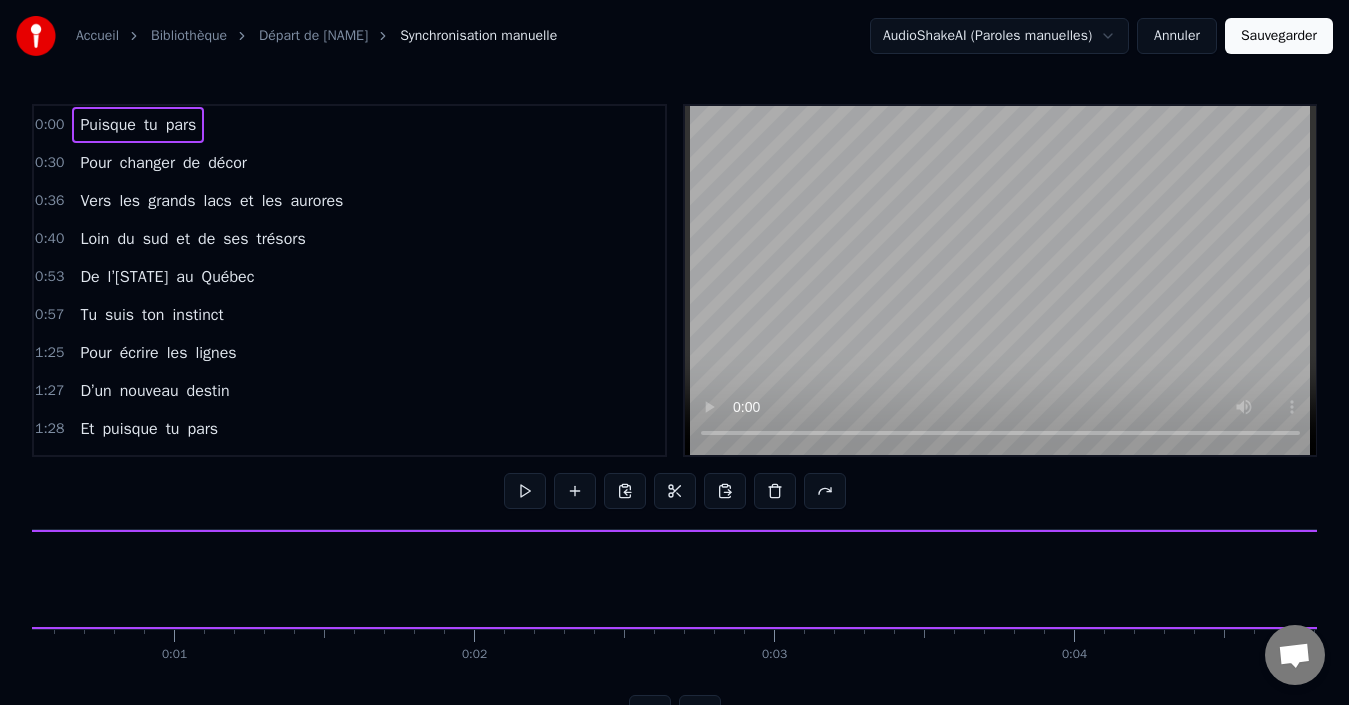 scroll, scrollTop: 0, scrollLeft: 0, axis: both 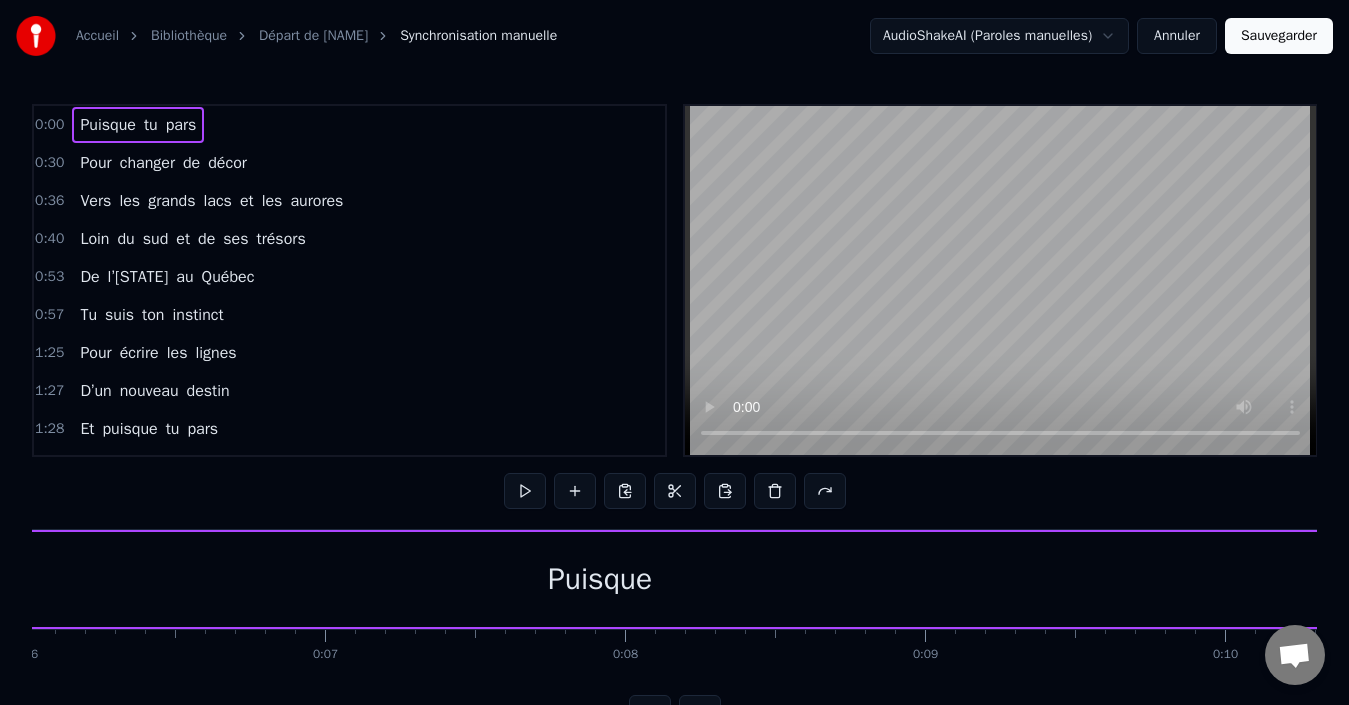 click on "Puisque" at bounding box center [600, 579] 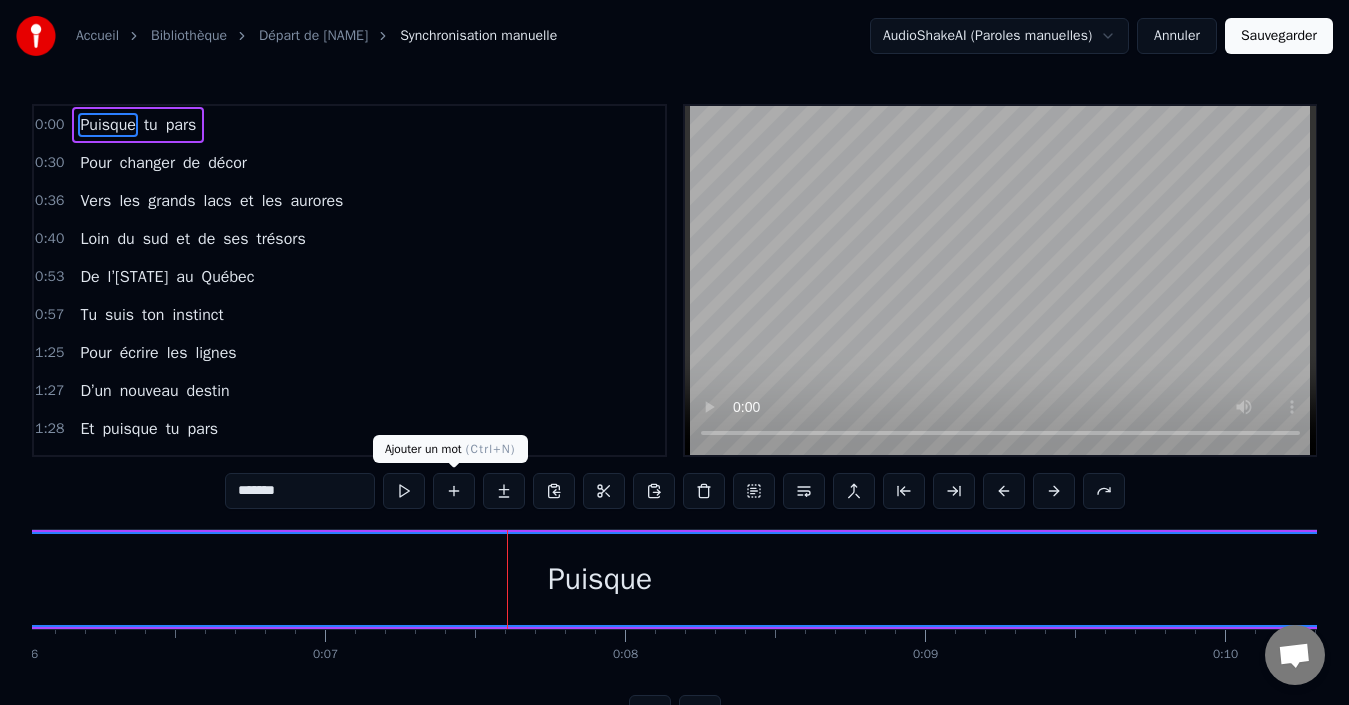 click at bounding box center [454, 491] 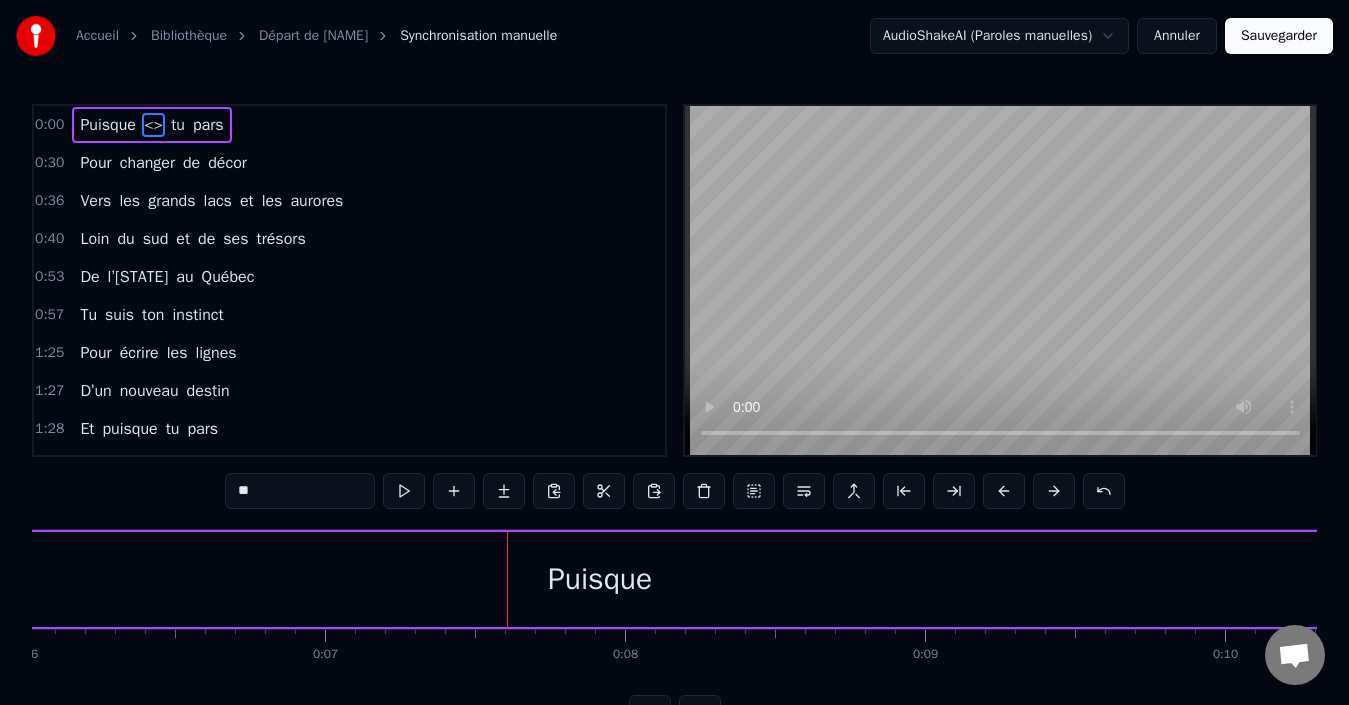 click at bounding box center (454, 491) 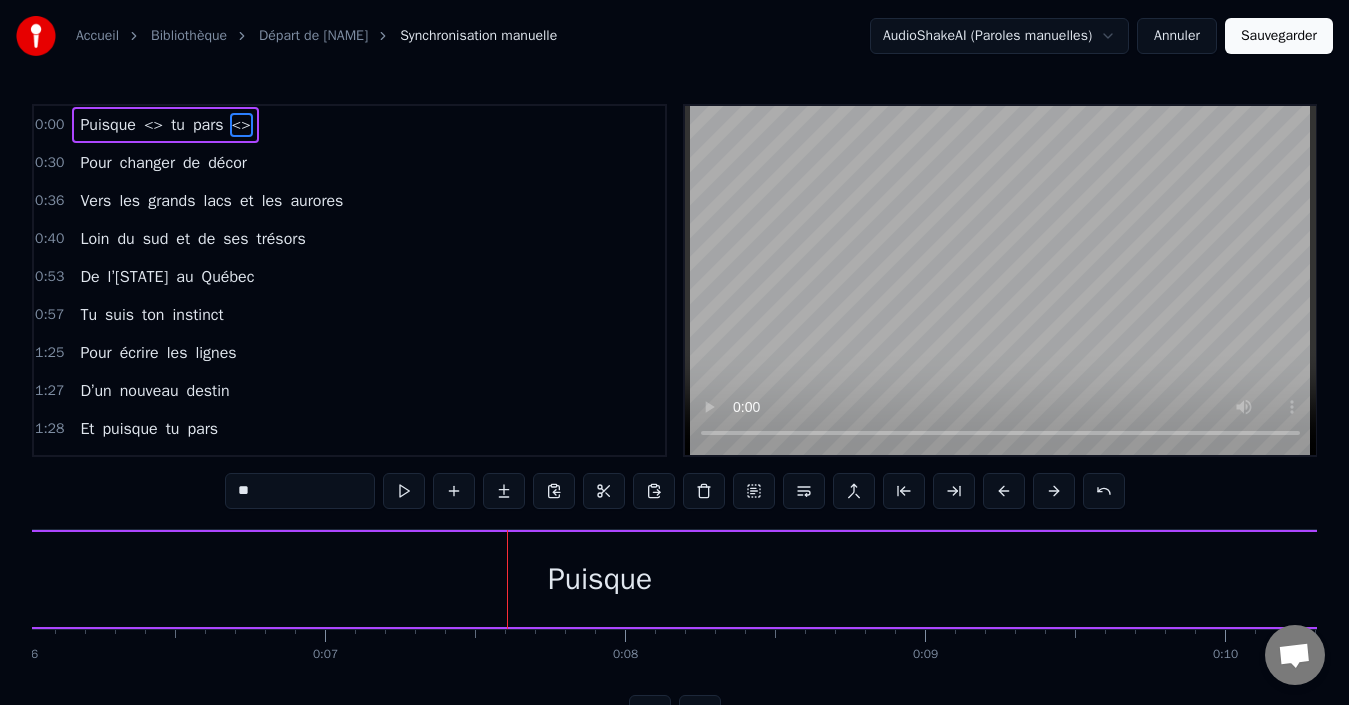 click on "**" at bounding box center (300, 491) 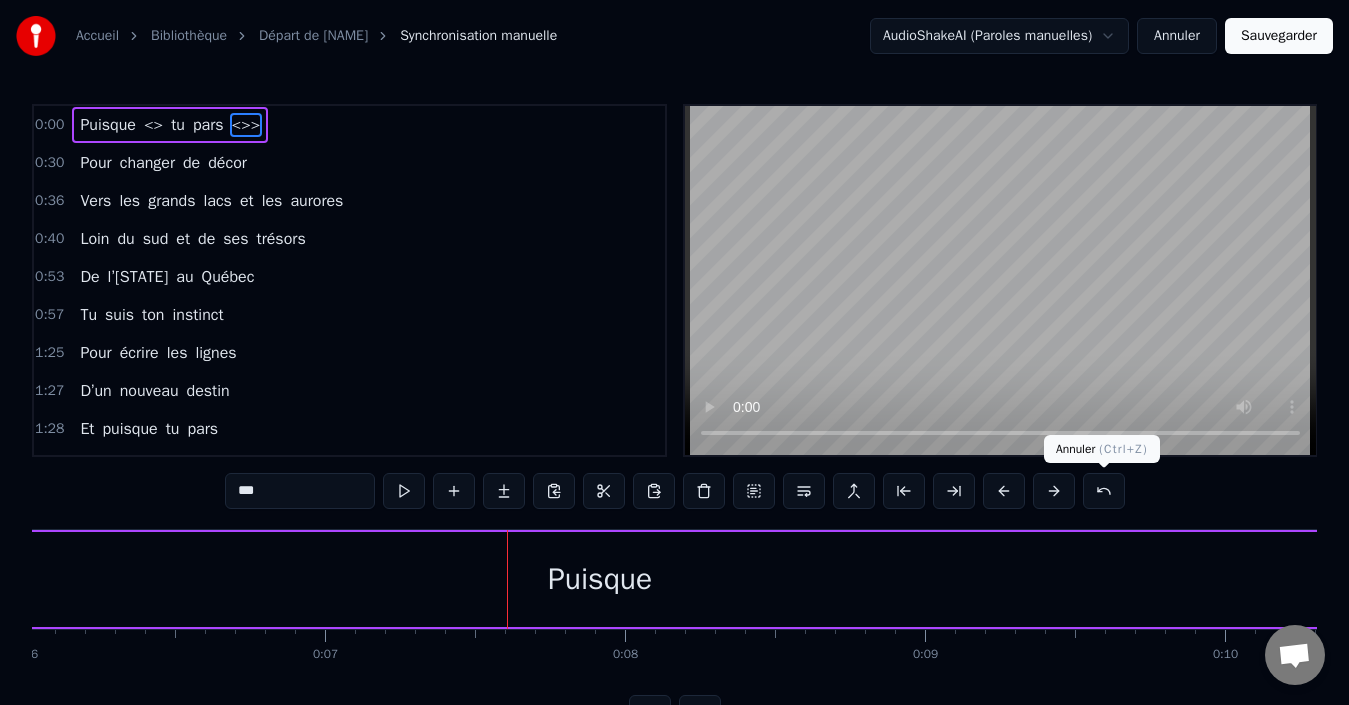 click at bounding box center [1104, 491] 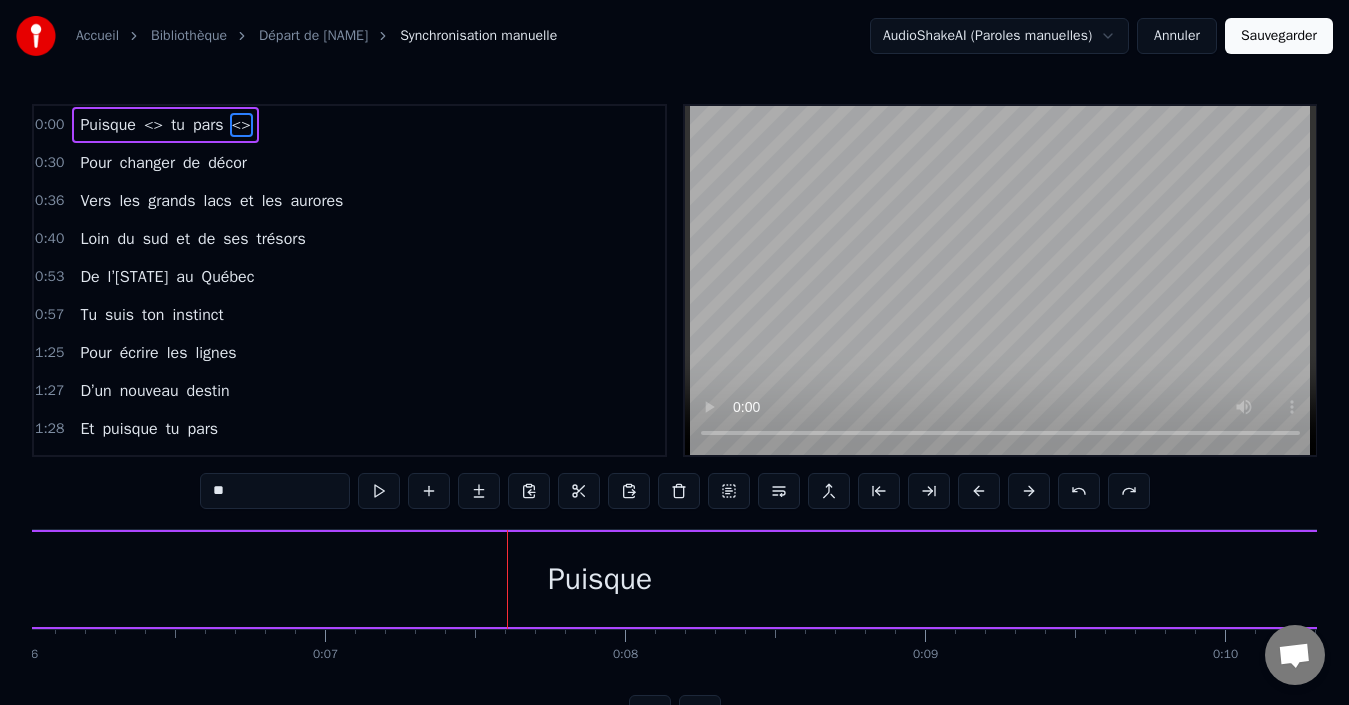 click on "Puisque" at bounding box center (600, 579) 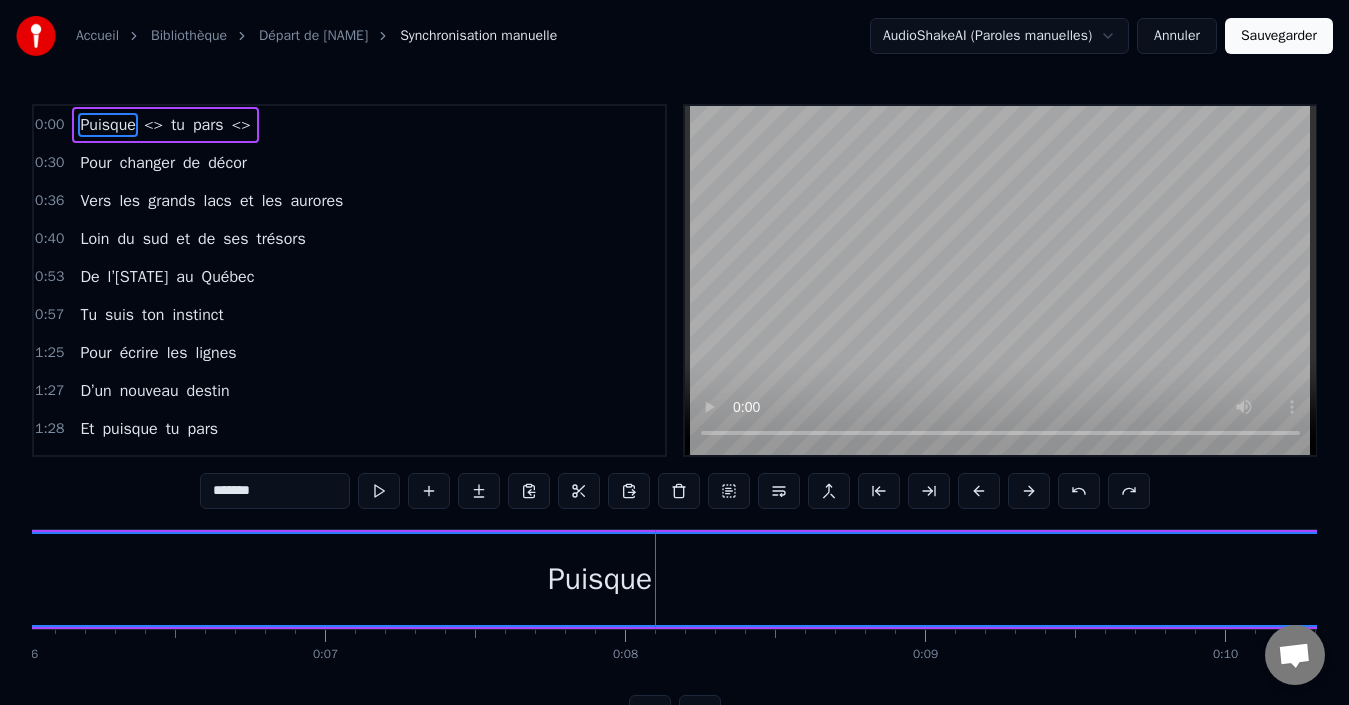 click on "Puisque" at bounding box center [600, 579] 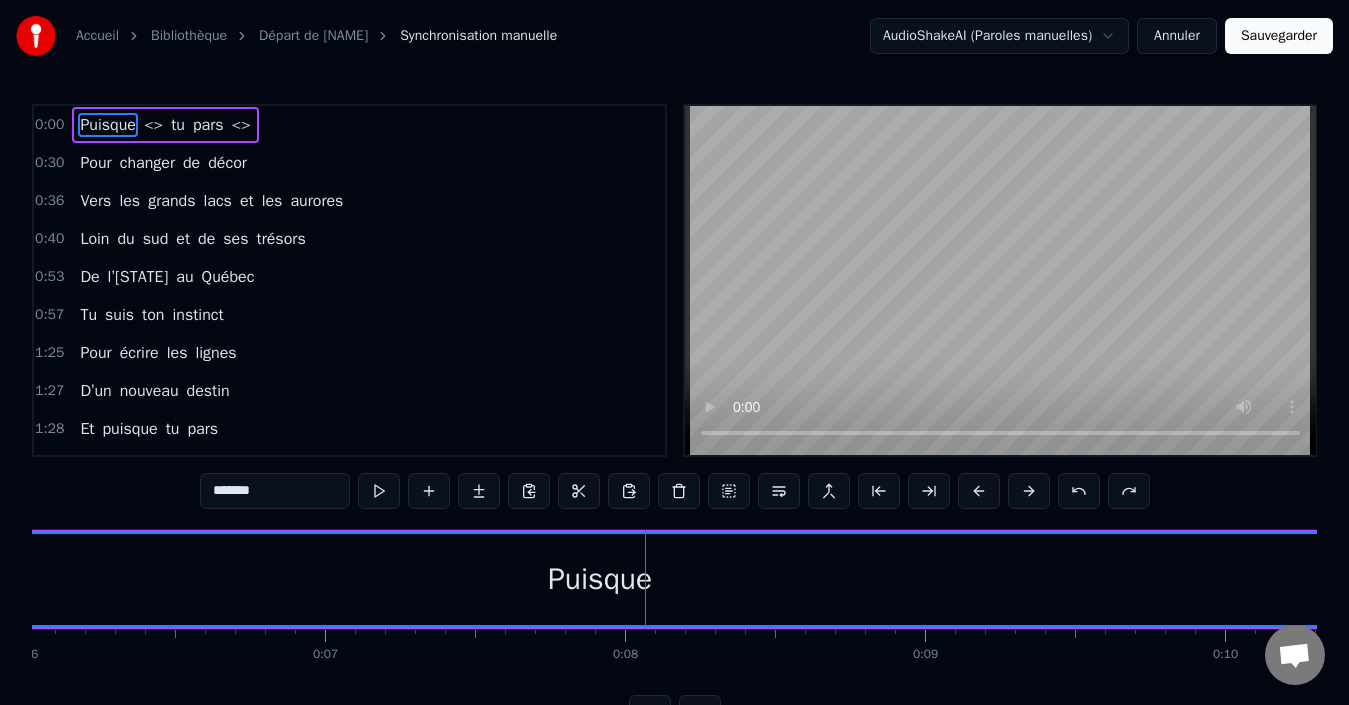 click on "Puisque" at bounding box center [600, 579] 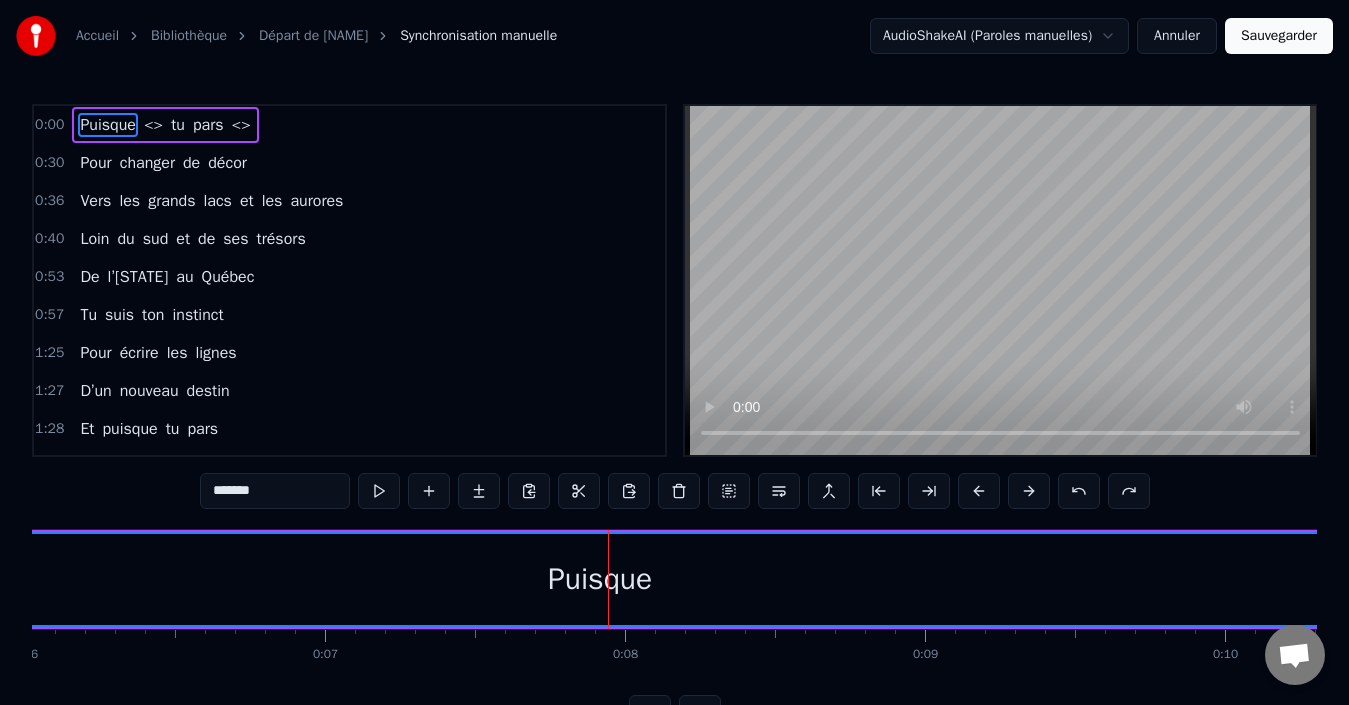 click on "Puisque" at bounding box center [600, 579] 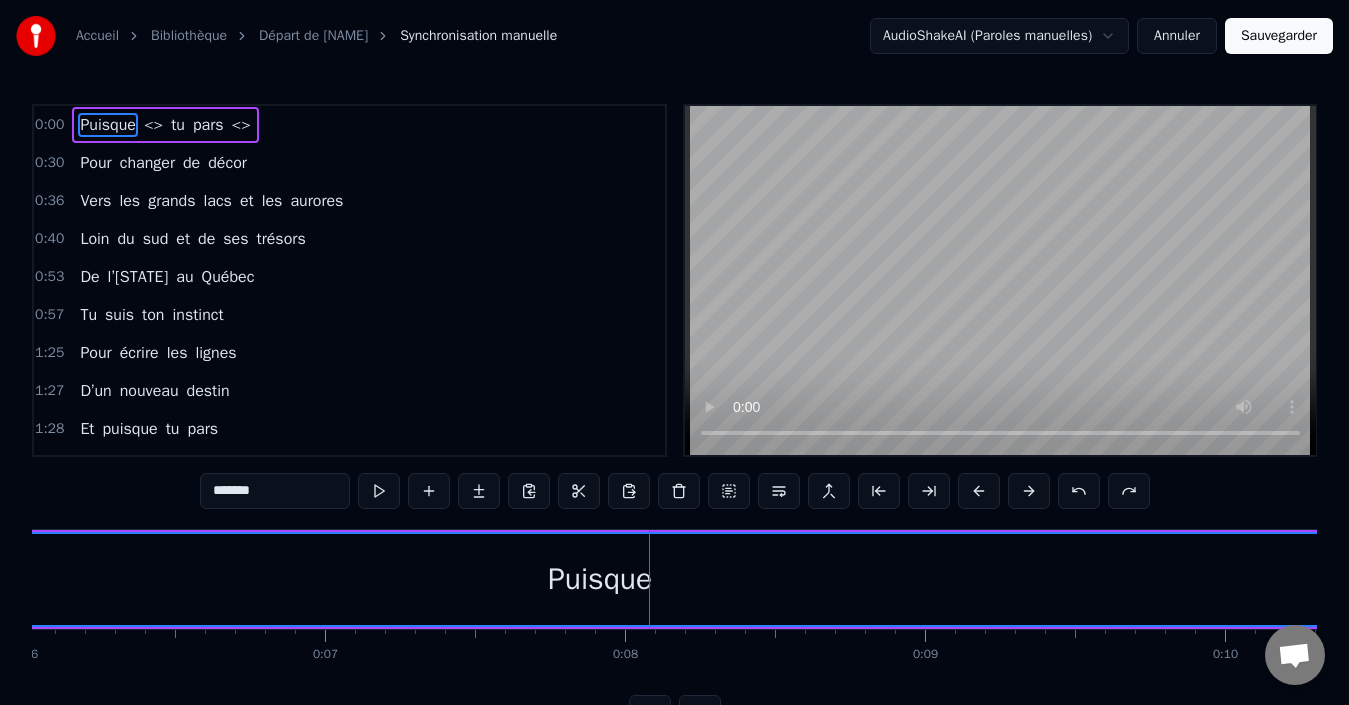 type on "**" 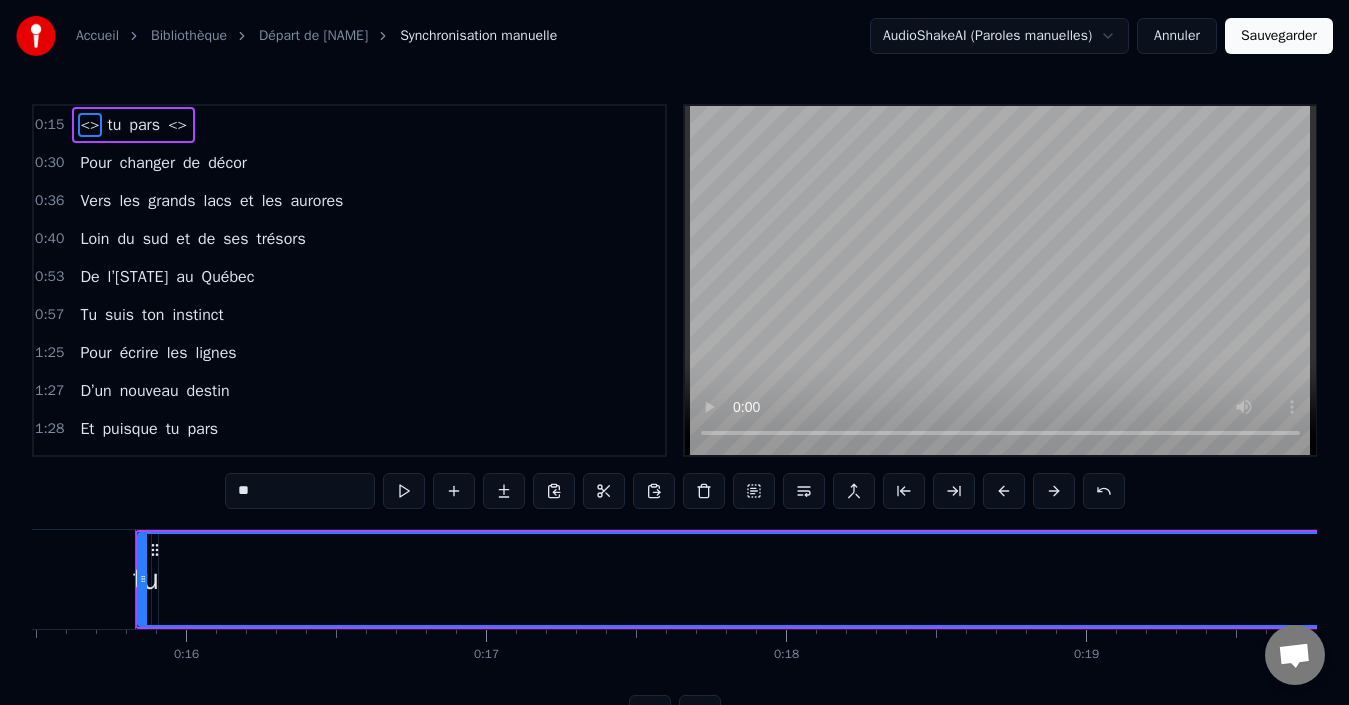 scroll, scrollTop: 0, scrollLeft: 4649, axis: horizontal 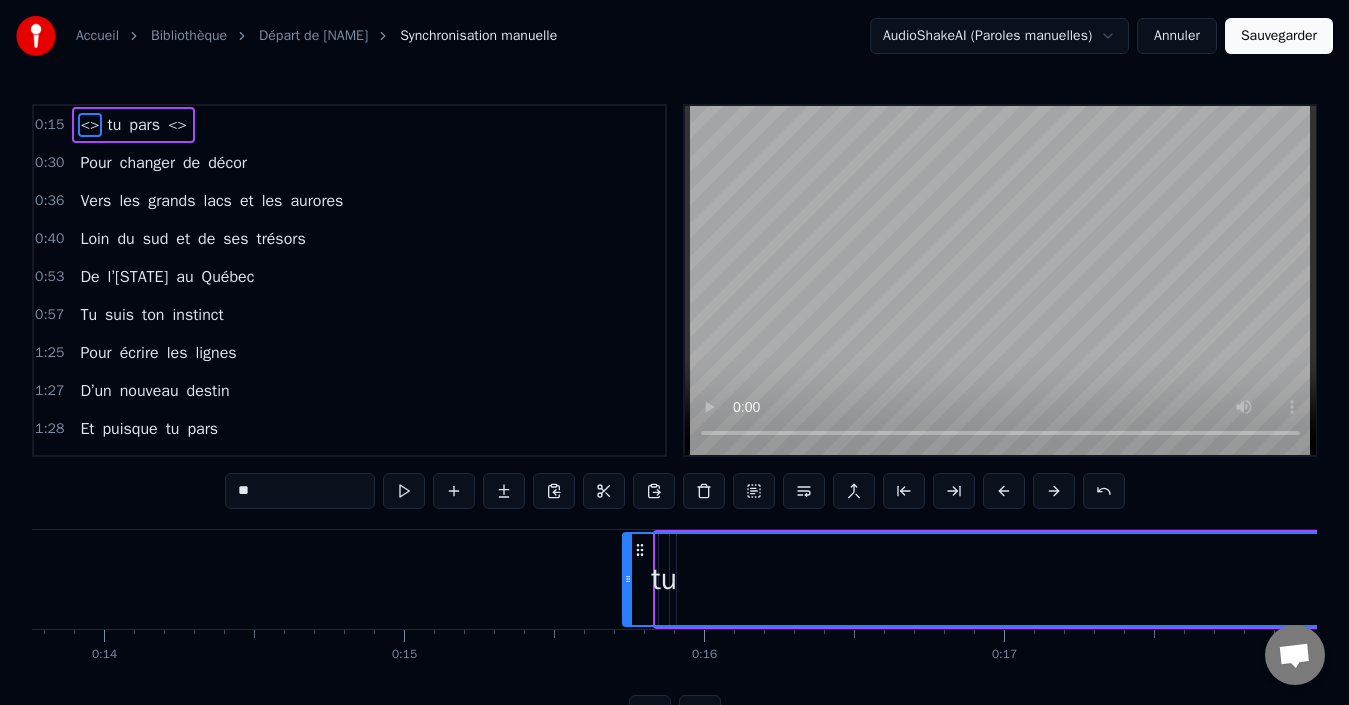 drag, startPoint x: 660, startPoint y: 575, endPoint x: 619, endPoint y: 568, distance: 41.59327 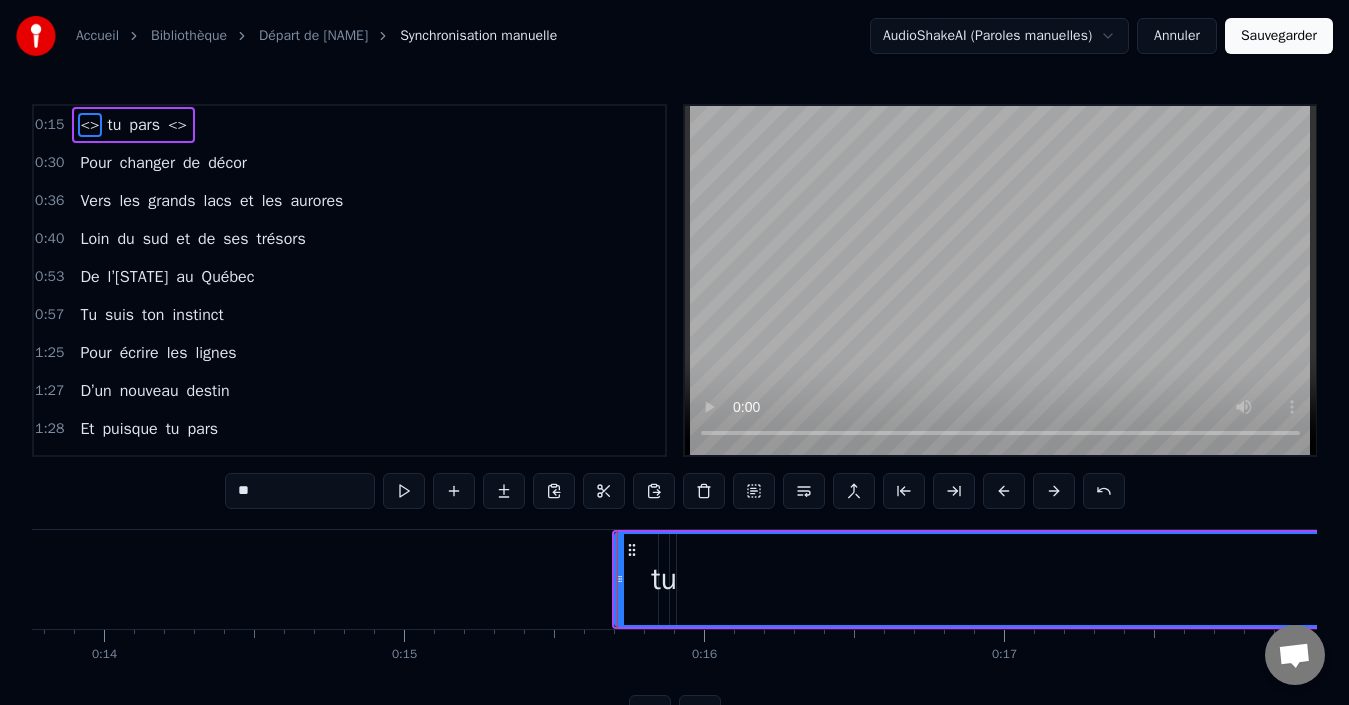 click on "<>" at bounding box center [3007, 579] 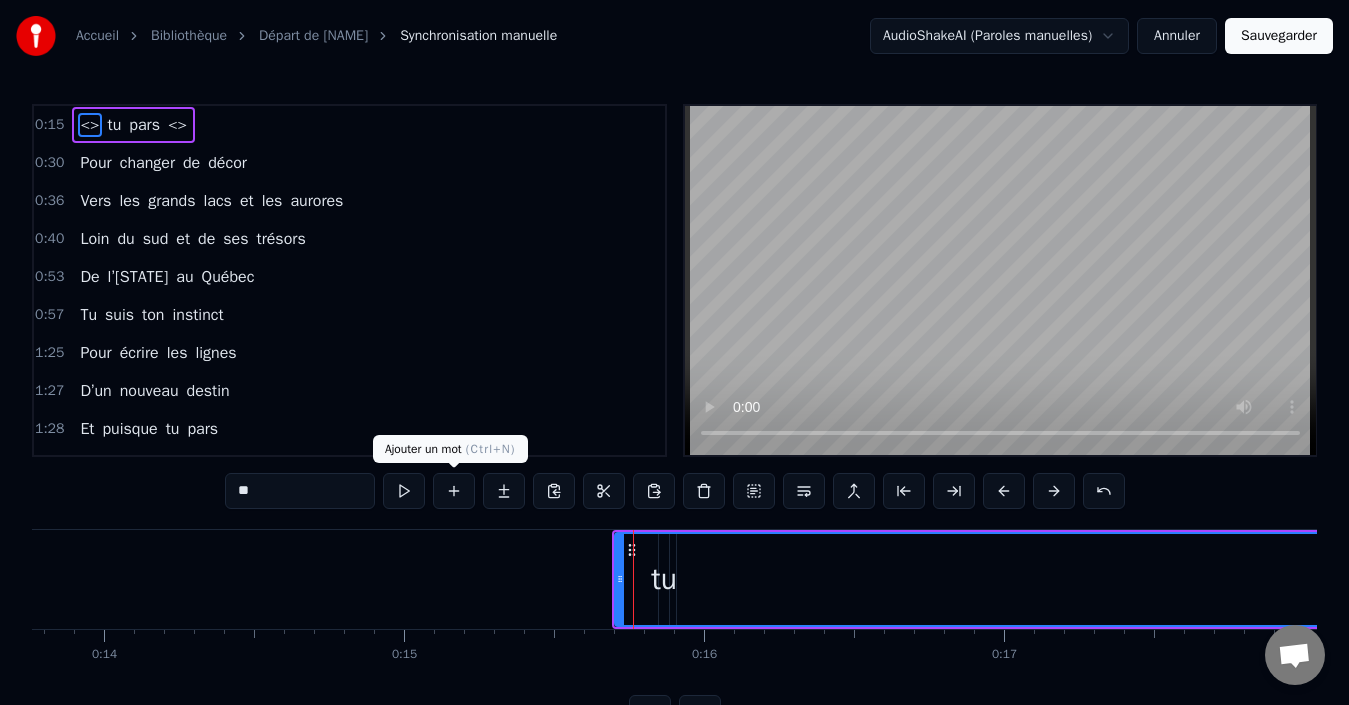 click at bounding box center [454, 491] 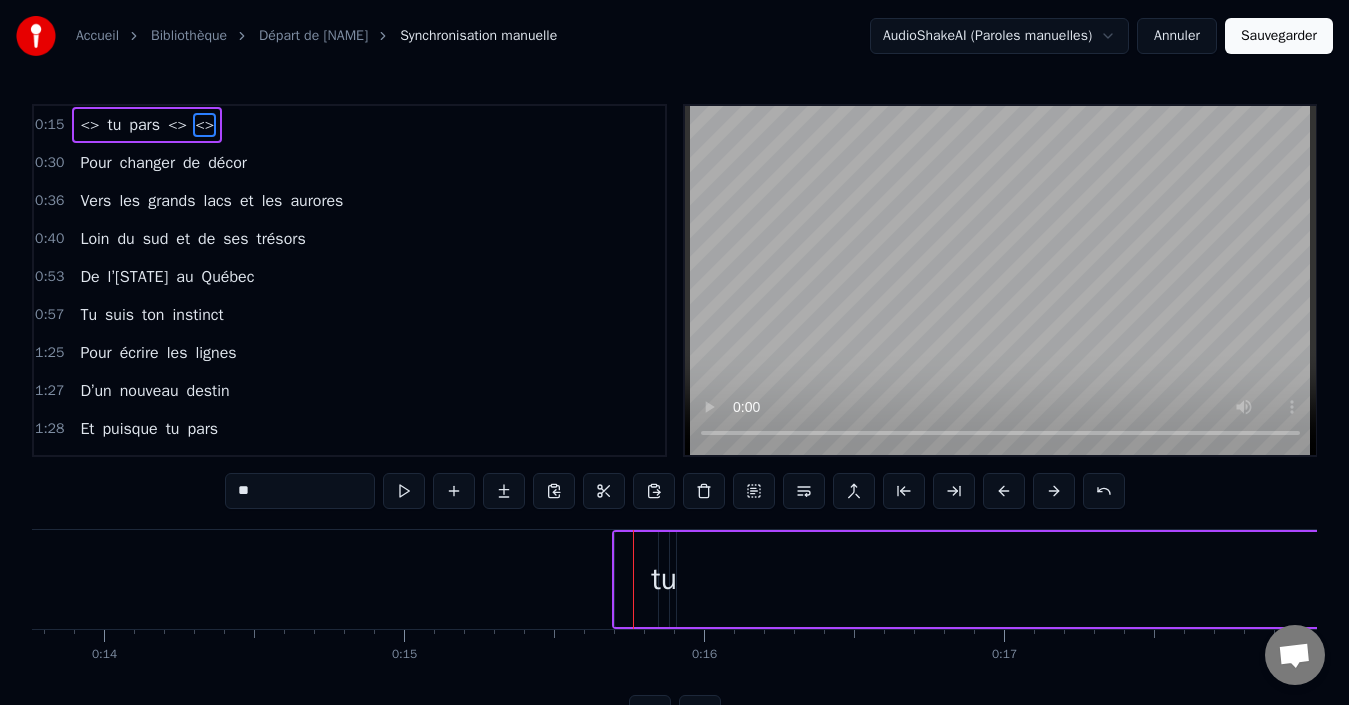 click on "**" at bounding box center [300, 491] 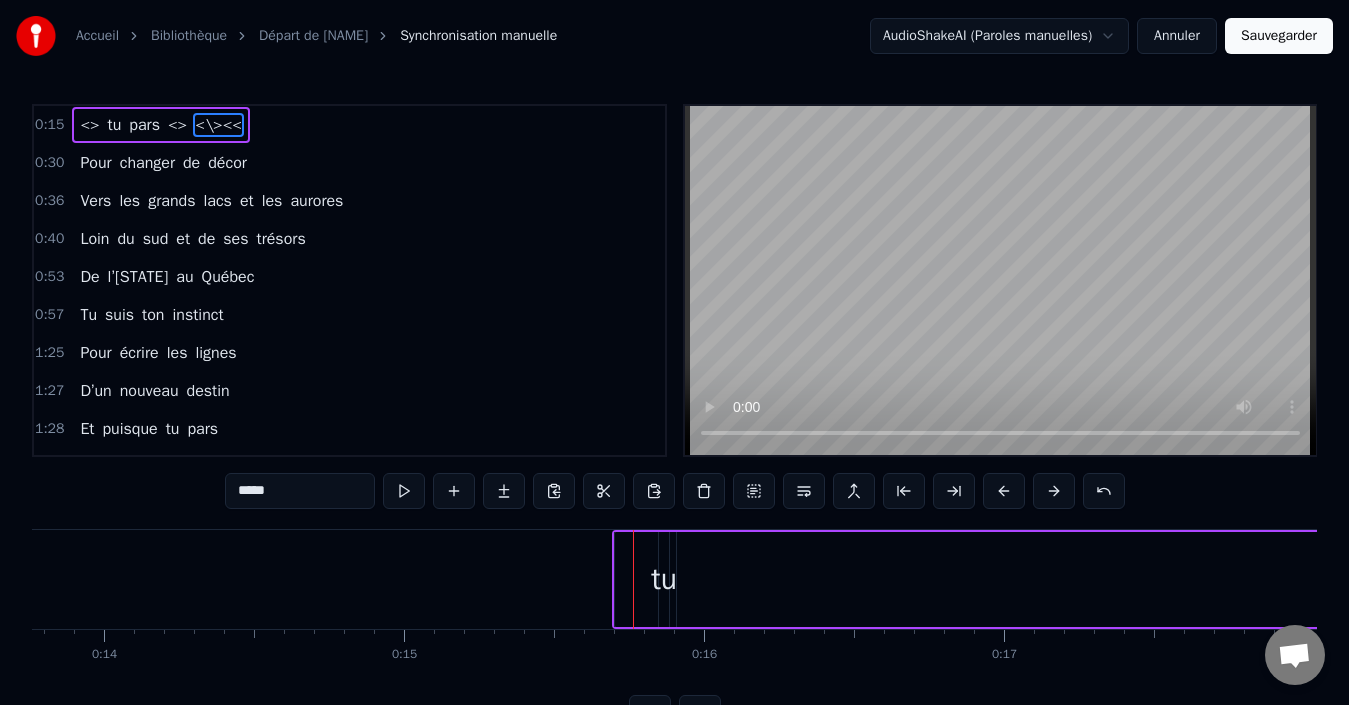 click on "tu" at bounding box center (664, 579) 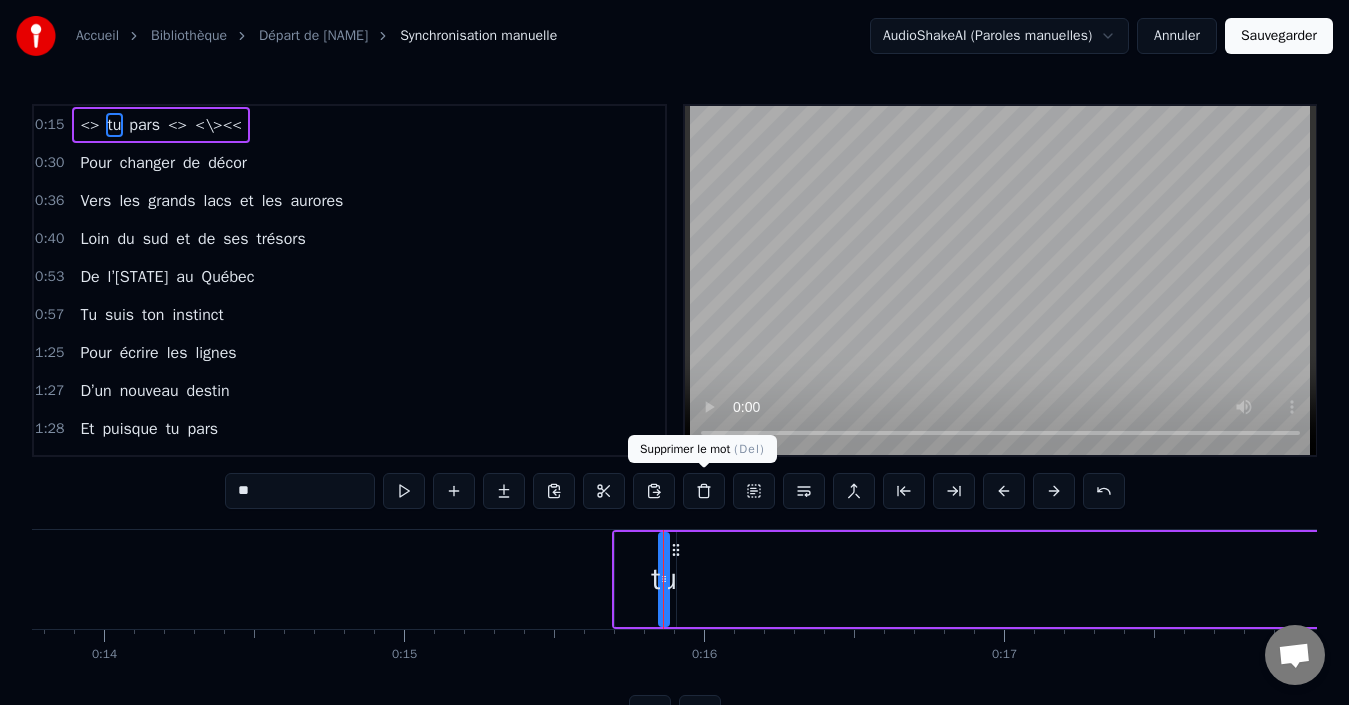 click at bounding box center (704, 491) 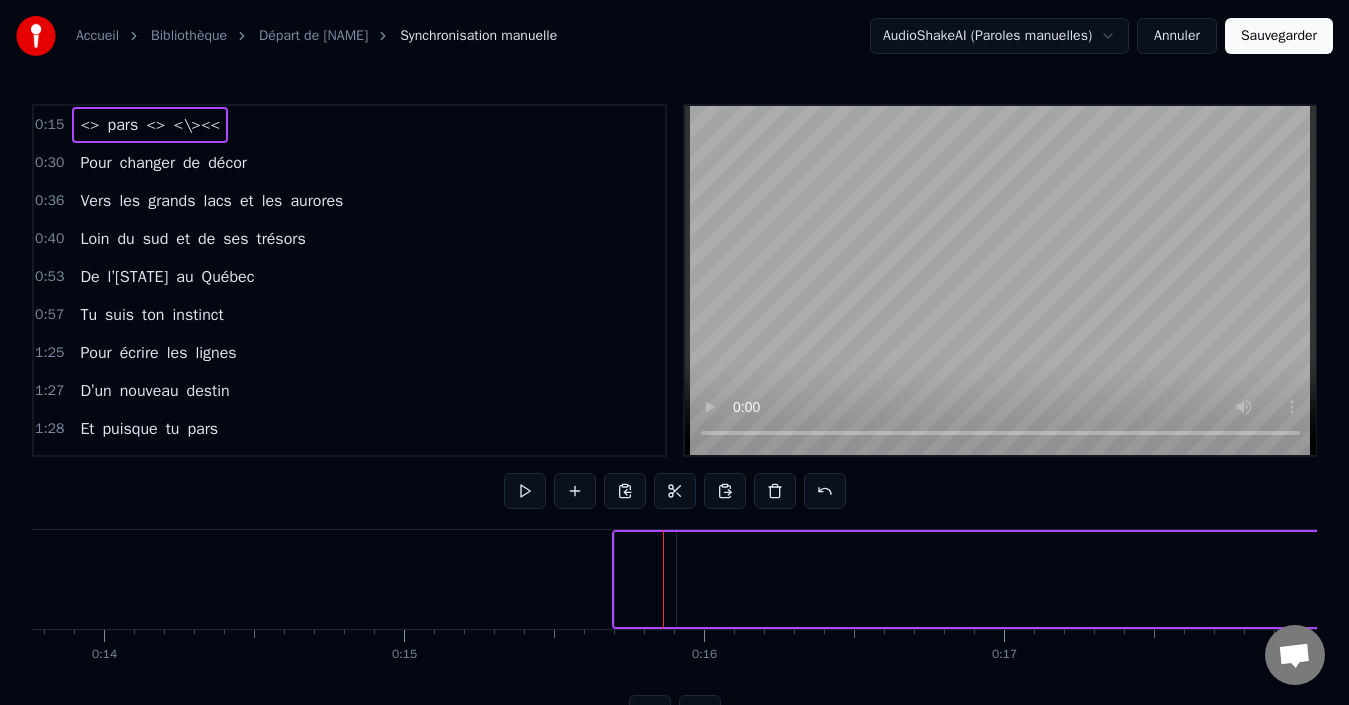 drag, startPoint x: 703, startPoint y: 494, endPoint x: 692, endPoint y: 477, distance: 20.248457 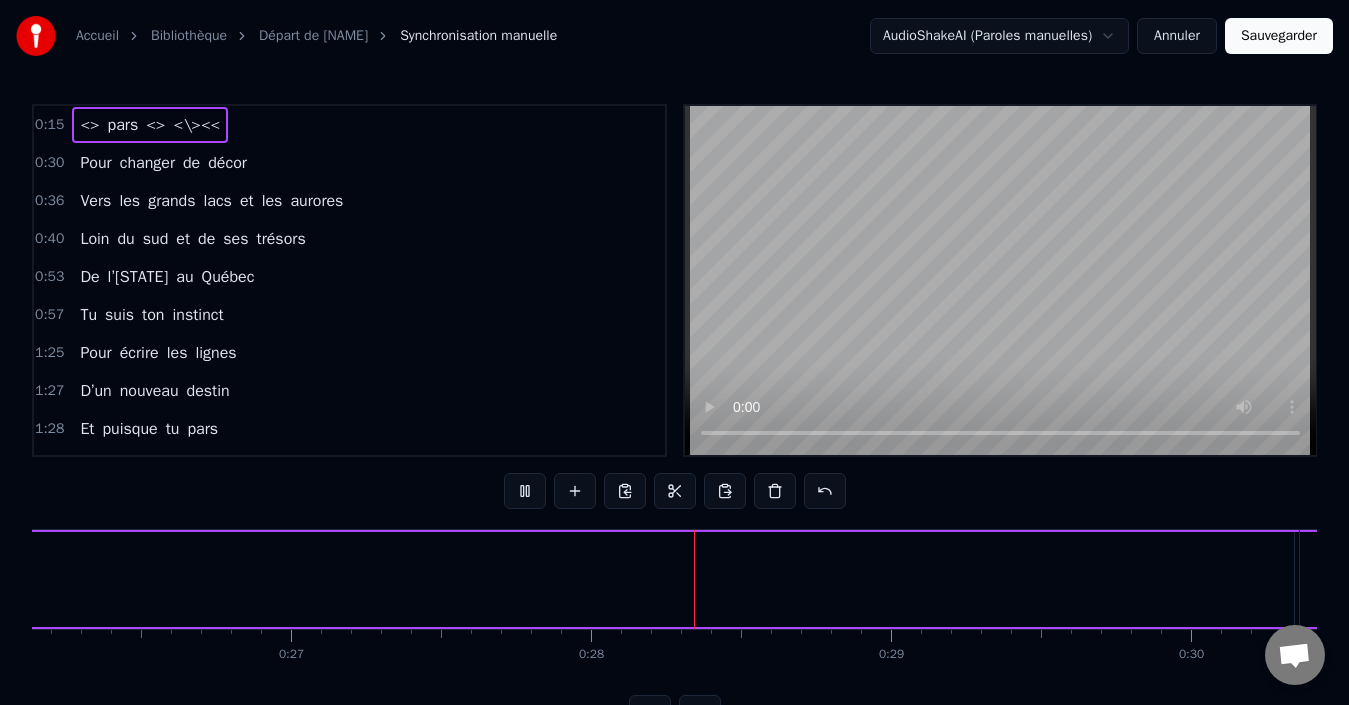 scroll, scrollTop: 0, scrollLeft: 8285, axis: horizontal 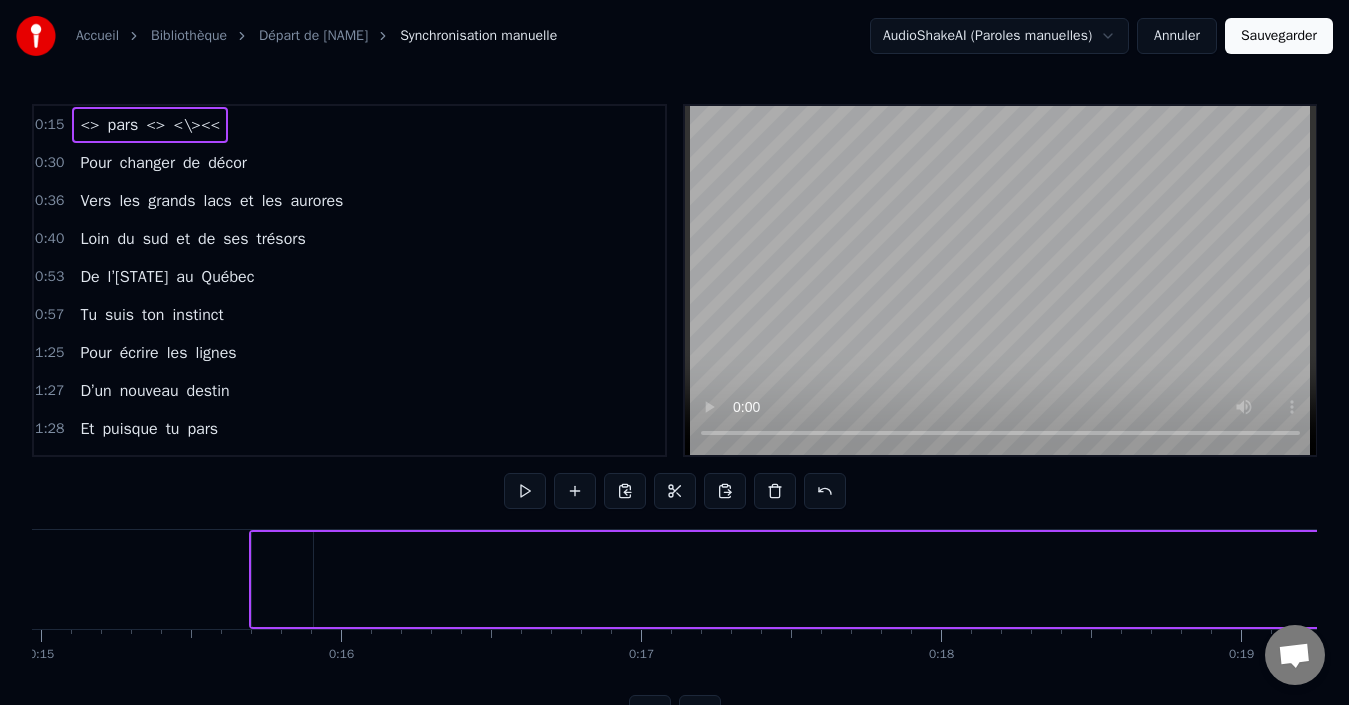 click on "<> pars <> <\><<" at bounding box center (5039, 579) 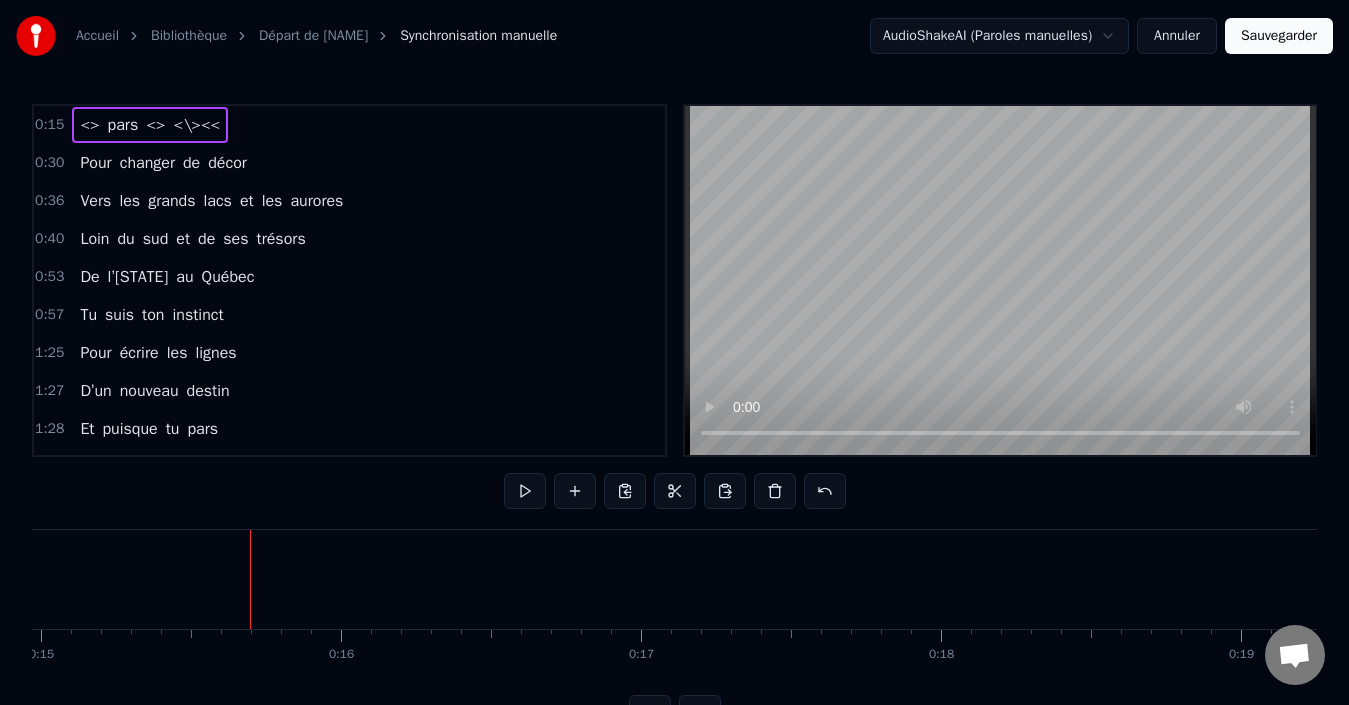 drag, startPoint x: 265, startPoint y: 546, endPoint x: 1365, endPoint y: 567, distance: 1100.2004 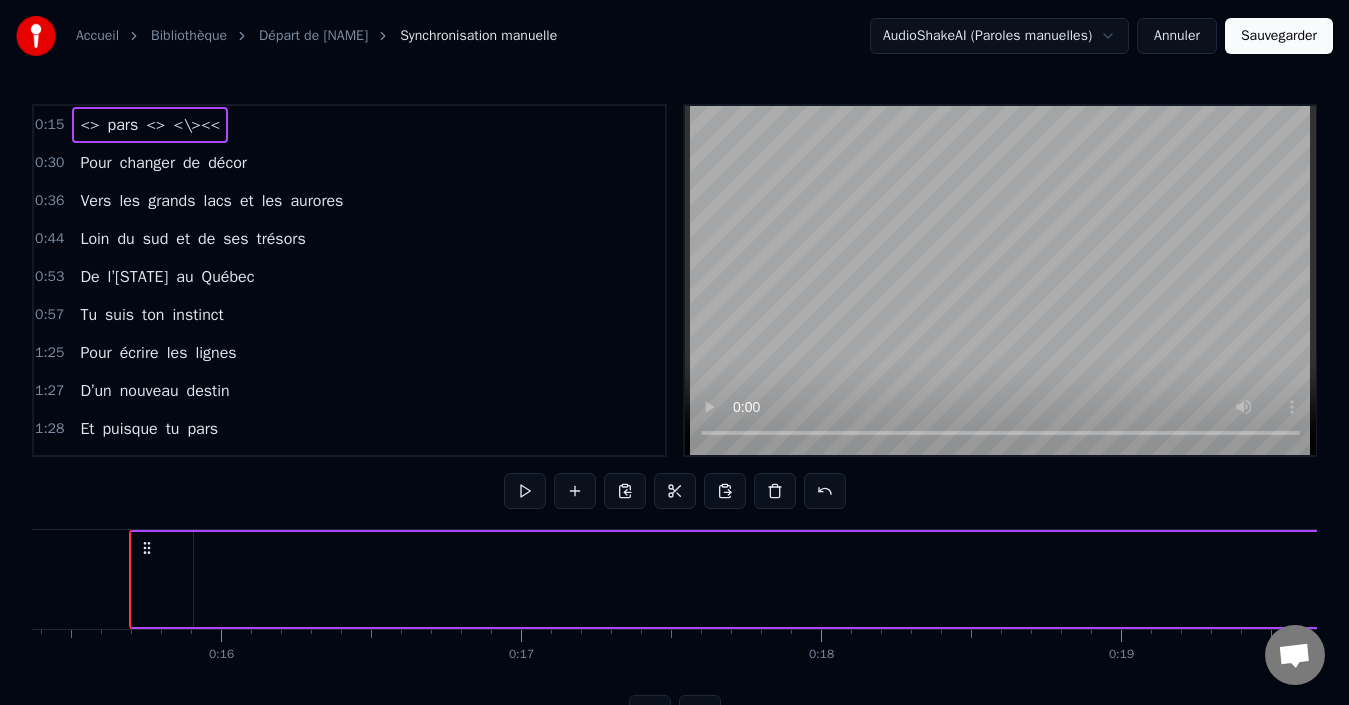 scroll, scrollTop: 0, scrollLeft: 4651, axis: horizontal 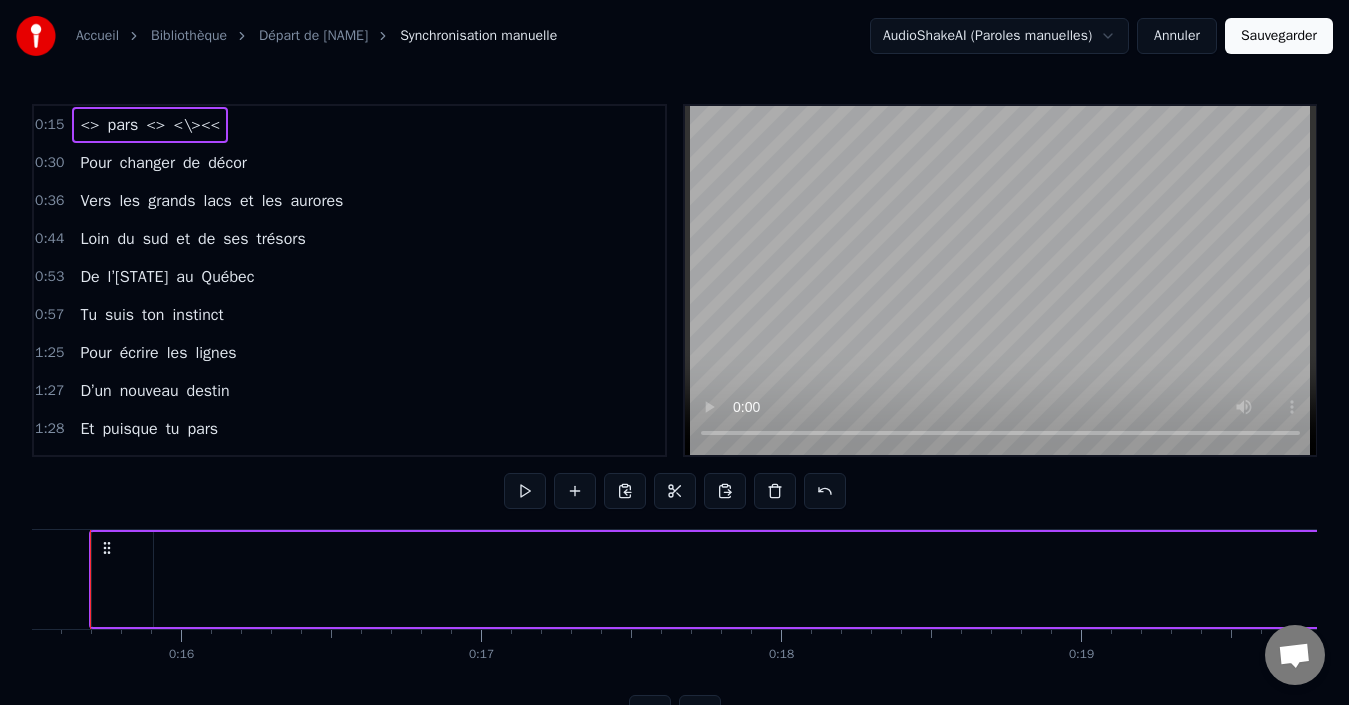 drag, startPoint x: 105, startPoint y: 537, endPoint x: 431, endPoint y: 583, distance: 329.2294 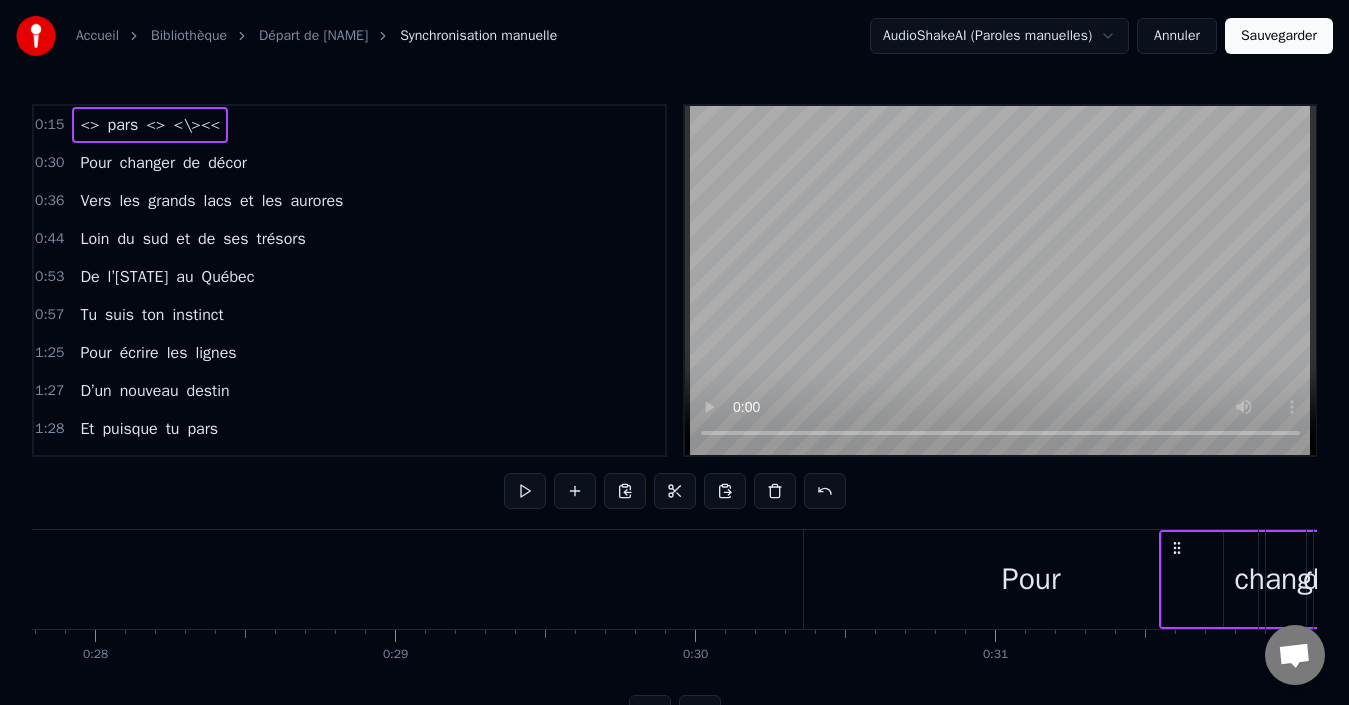 drag, startPoint x: 101, startPoint y: 542, endPoint x: 1237, endPoint y: 512, distance: 1136.3961 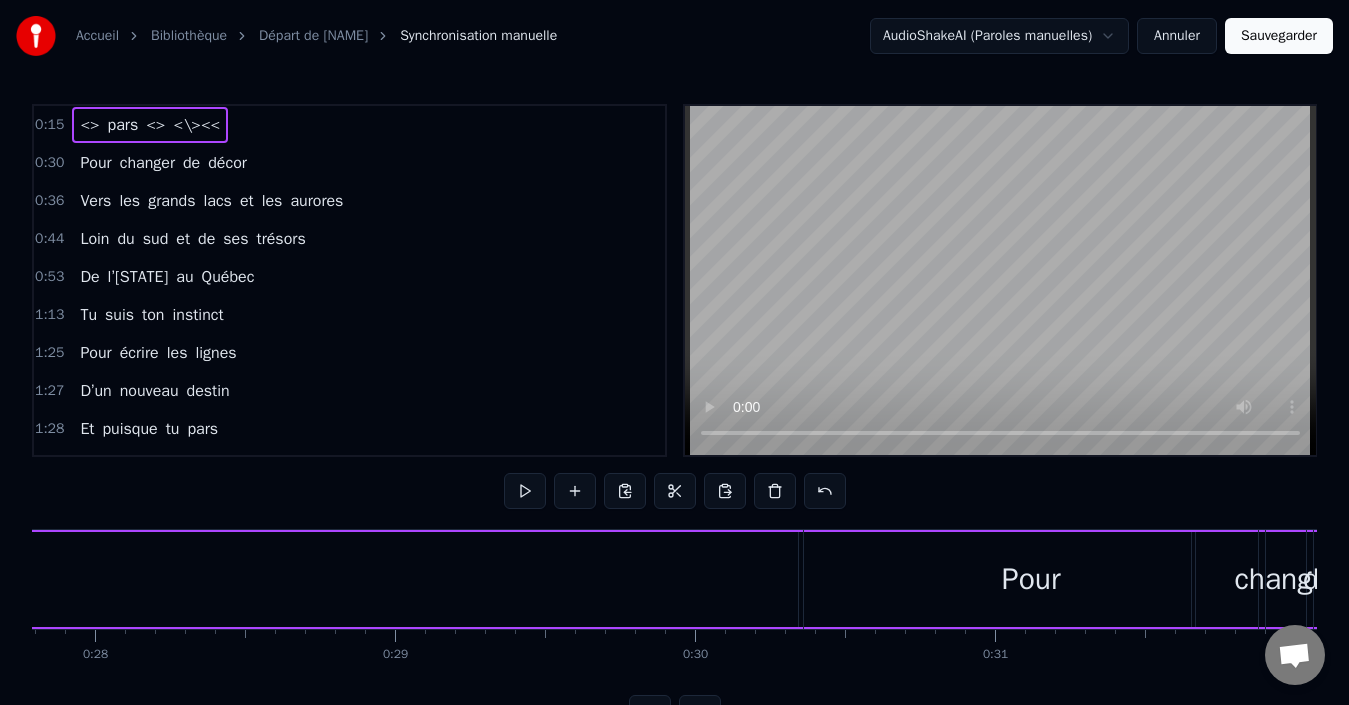 scroll, scrollTop: 0, scrollLeft: 8361, axis: horizontal 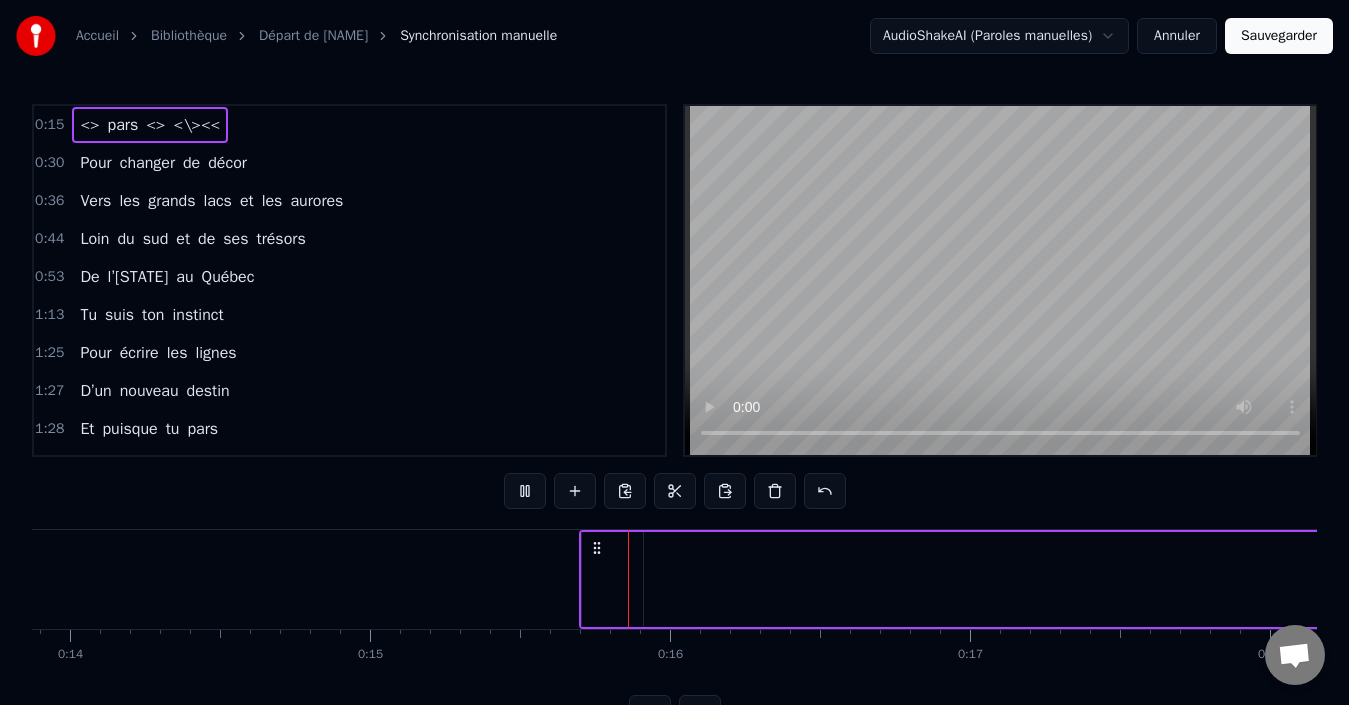click 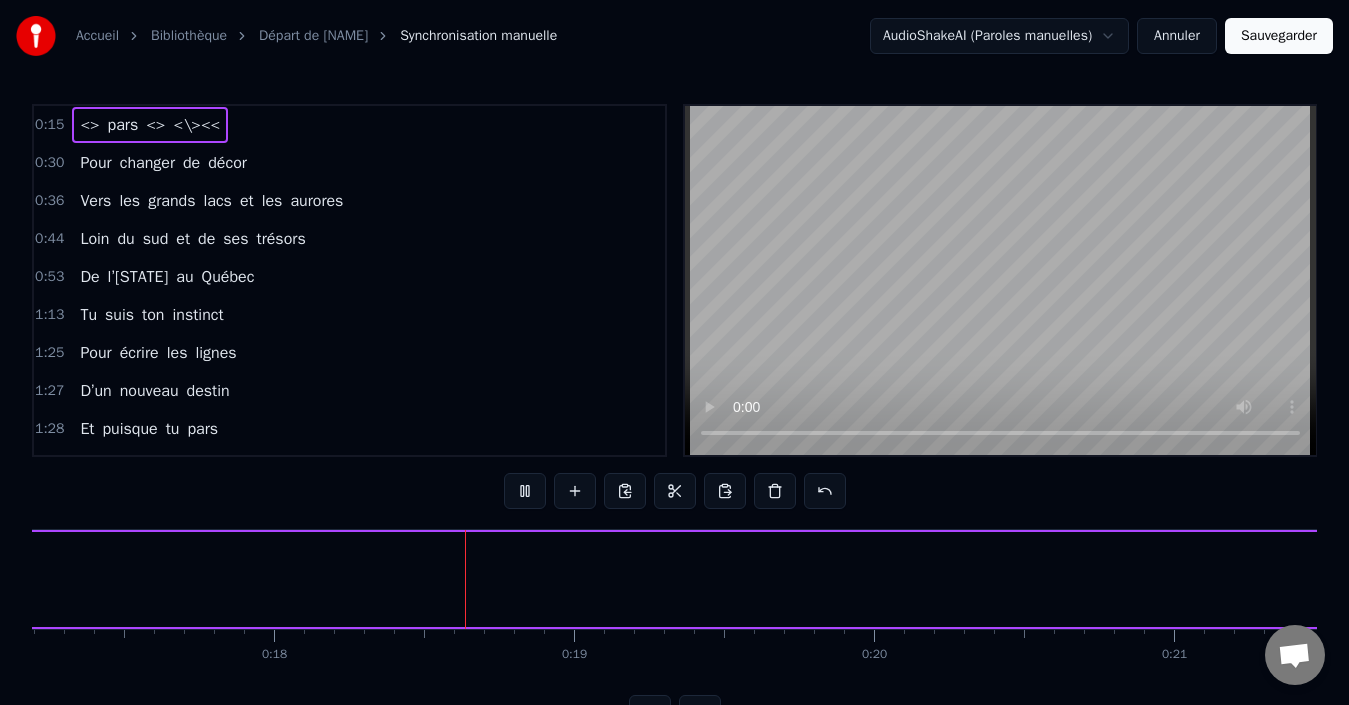 scroll, scrollTop: 0, scrollLeft: 5263, axis: horizontal 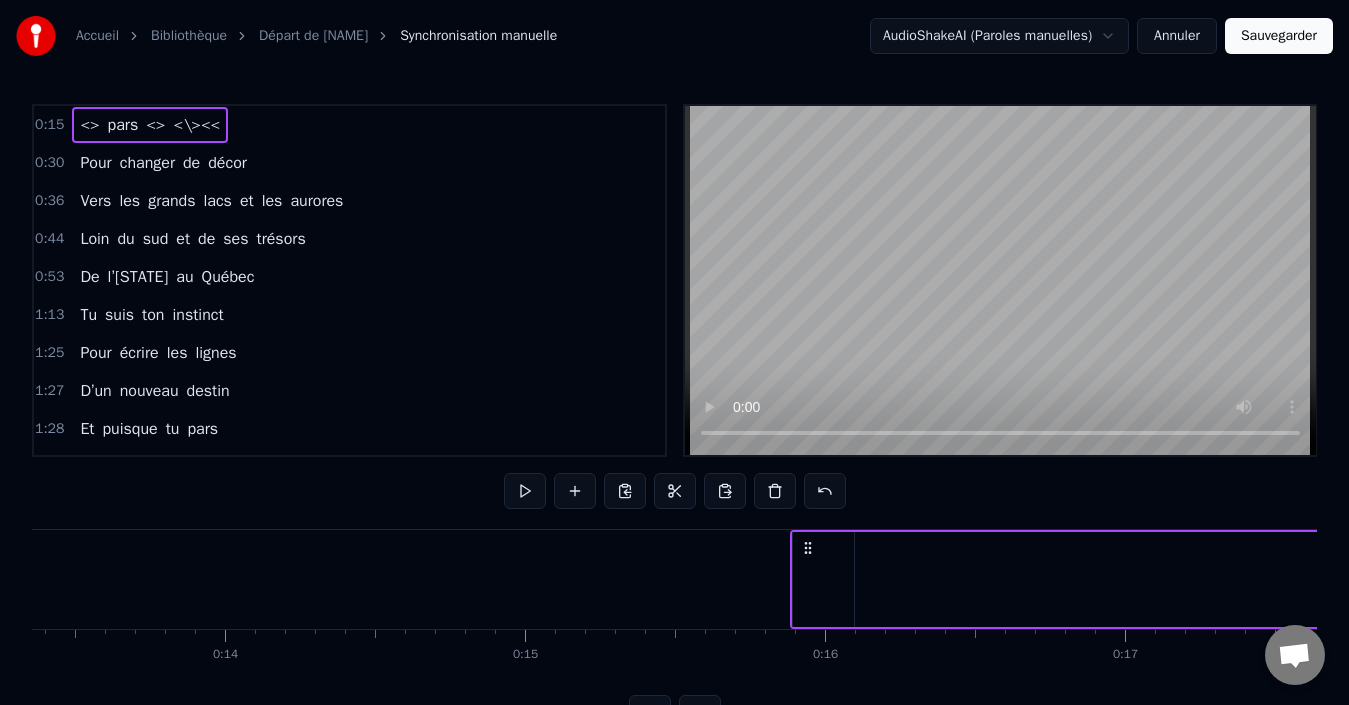 drag, startPoint x: 749, startPoint y: 543, endPoint x: 814, endPoint y: 550, distance: 65.37584 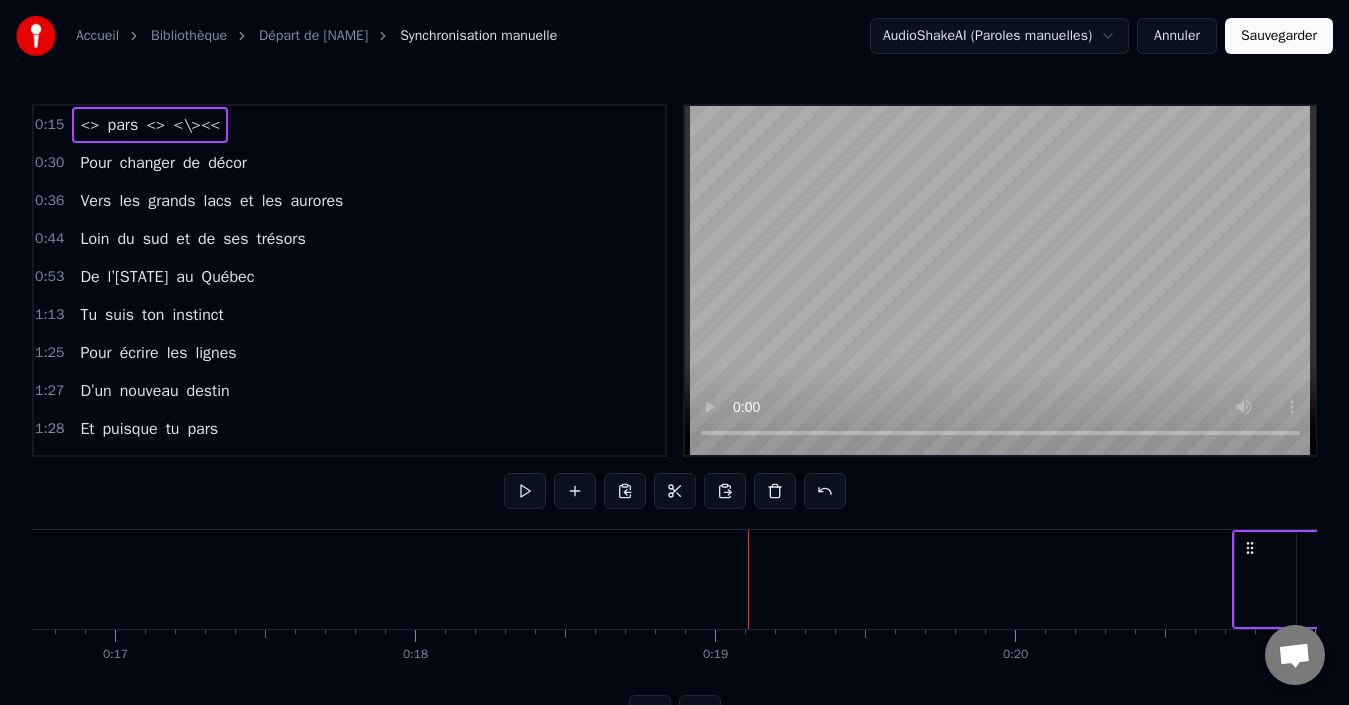 drag, startPoint x: 746, startPoint y: 543, endPoint x: 1299, endPoint y: 489, distance: 555.63025 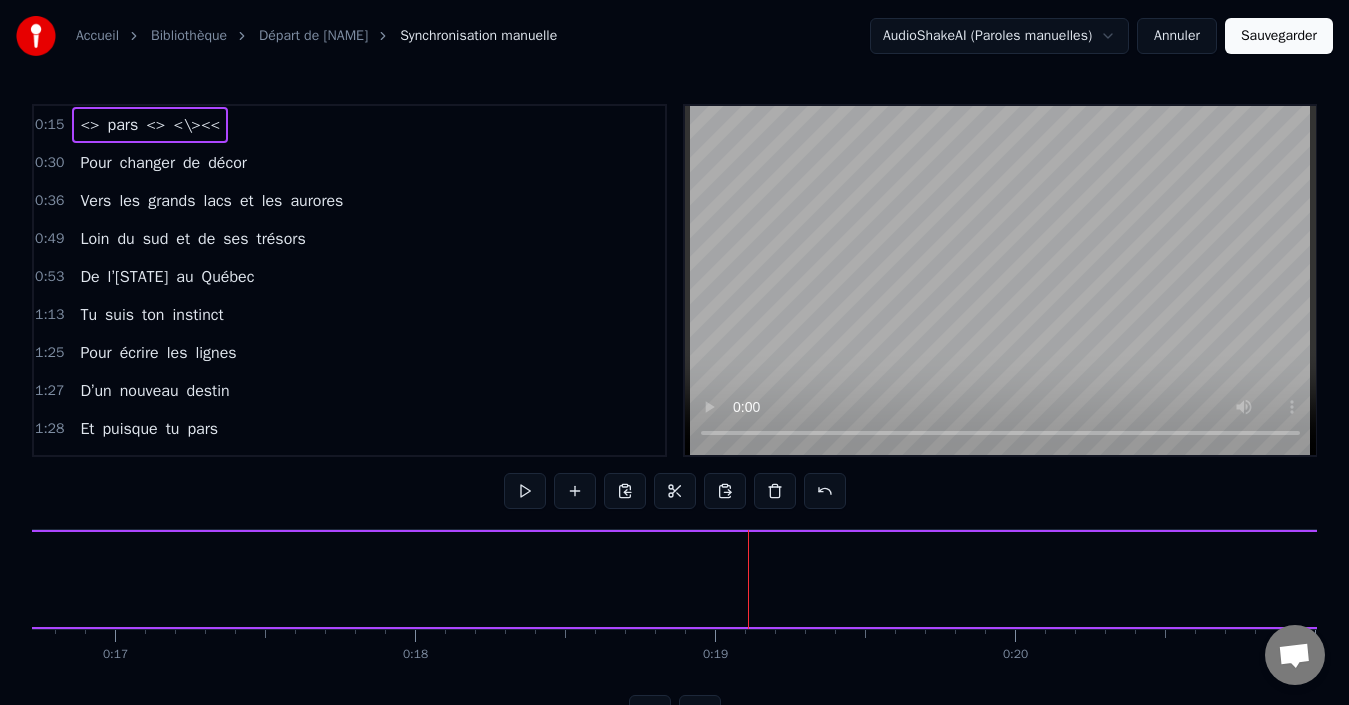 scroll, scrollTop: 0, scrollLeft: 5035, axis: horizontal 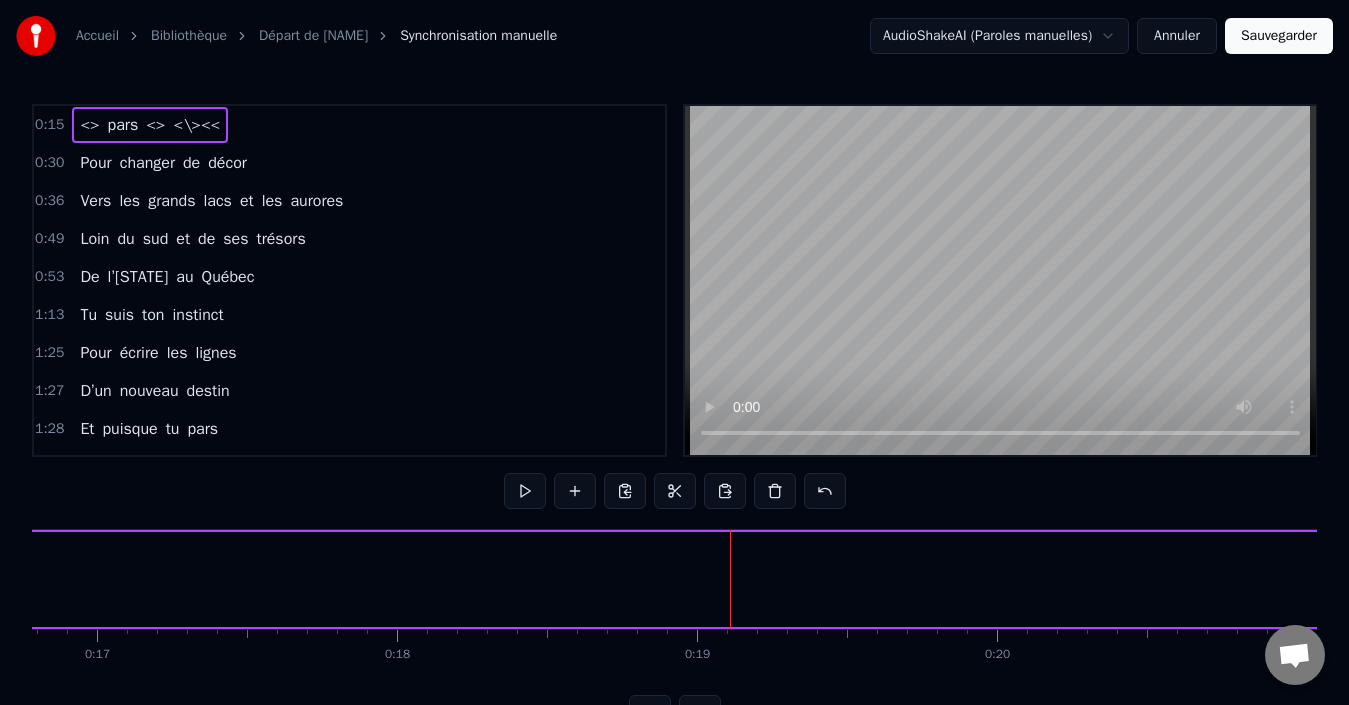 click on "0:15 <> pars <> <\> << 0:30 Pour changer de décor 0:36 Vers les grands lacs et les aurores 0:49 Loin du sud et de ses trésors 0:53 De l’Espagne au [COUNTRY] 1:13 Tu suis ton instinct 1:25 Pour écrire les lignes 1:27 D’un nouveau destin 1:28 Et puisque tu pars 1:31 Que les vents te soient doux 1:37 Que le bonheur soit au rendez- vous 1:51 Toi qui tends la main 1:53 A ceux qui sont à genoux 1:53 Qui soignes les âmes et leurs verrous 1:55 Que la chance au poker te suive partout 1:58 Puisque tu pars 1:58 Tes amis sont légions 1:59 Preuve de tes belles actions 1:59 Ta tolérance est ta religion sans faire d’exception 2:01 Tu gagnes c’est sûre chaque confrontation 2:02 Bientôt [AGE] ans 2:03 Un nouveau chapitre, un nouvel élan 2:04 Le [COUNTRY] t’attend, ce rêve si grand 2:05 Va et vis pleinement 2:05 Va de l’avant, la- bas le monde t’attend 2:07 Tu nous laisseras un vide immense 2:07 Mais on sourit à ta chance 2:08 Sans bruit, sans trop d’adieux 2:09 Le cœur vaillant, le regard curieux" at bounding box center [674, 417] 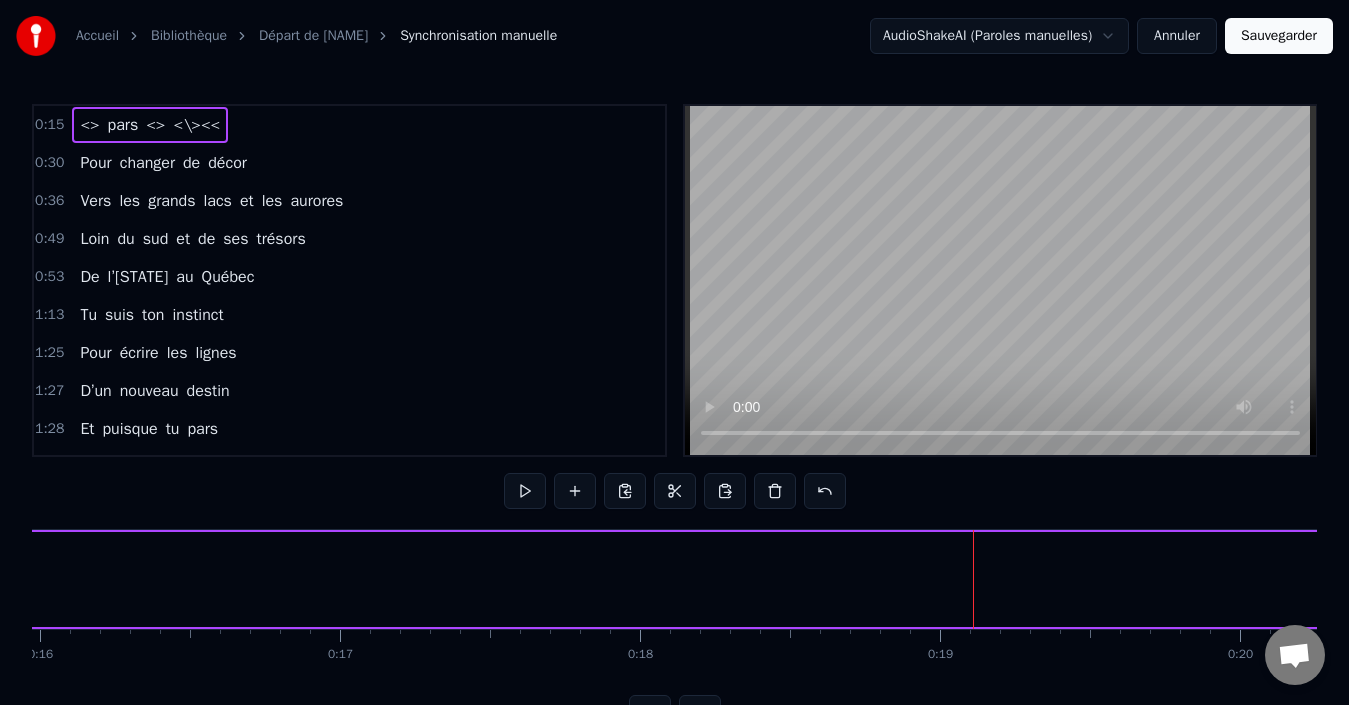 scroll, scrollTop: 0, scrollLeft: 4636, axis: horizontal 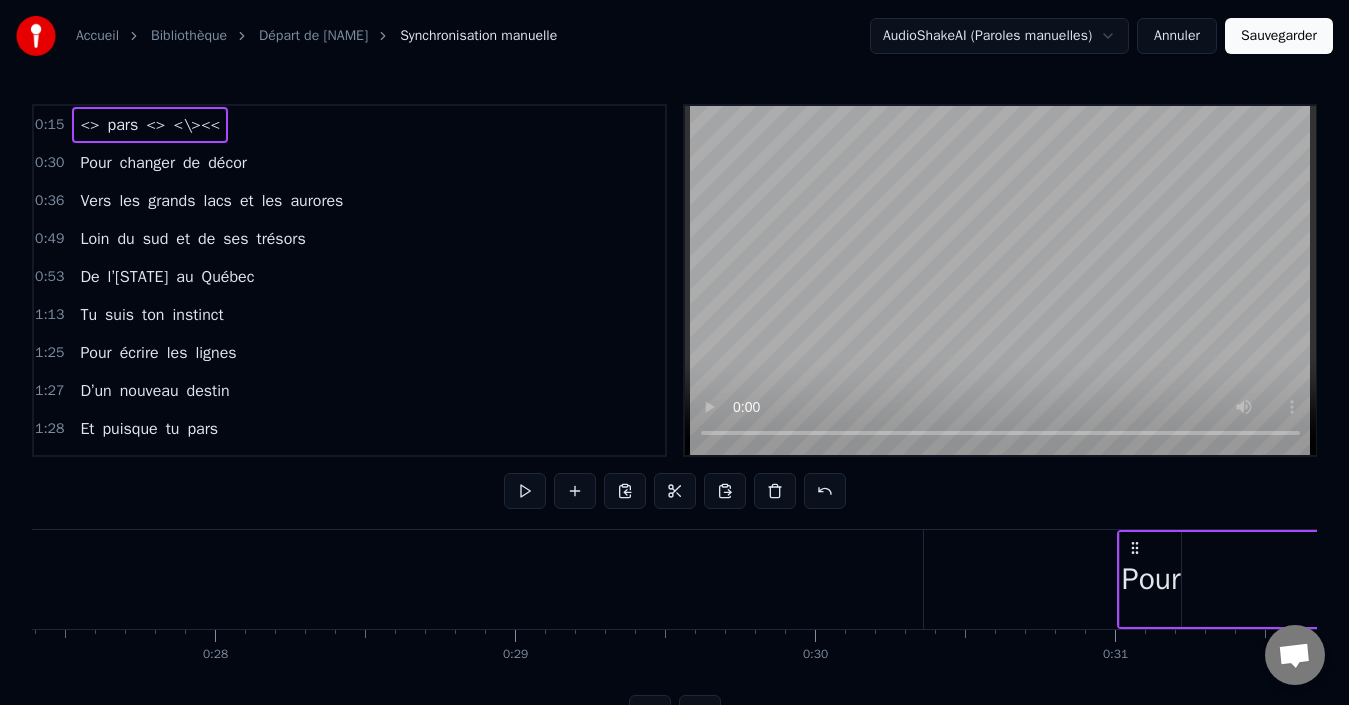drag, startPoint x: 120, startPoint y: 546, endPoint x: 1131, endPoint y: 534, distance: 1011.0712 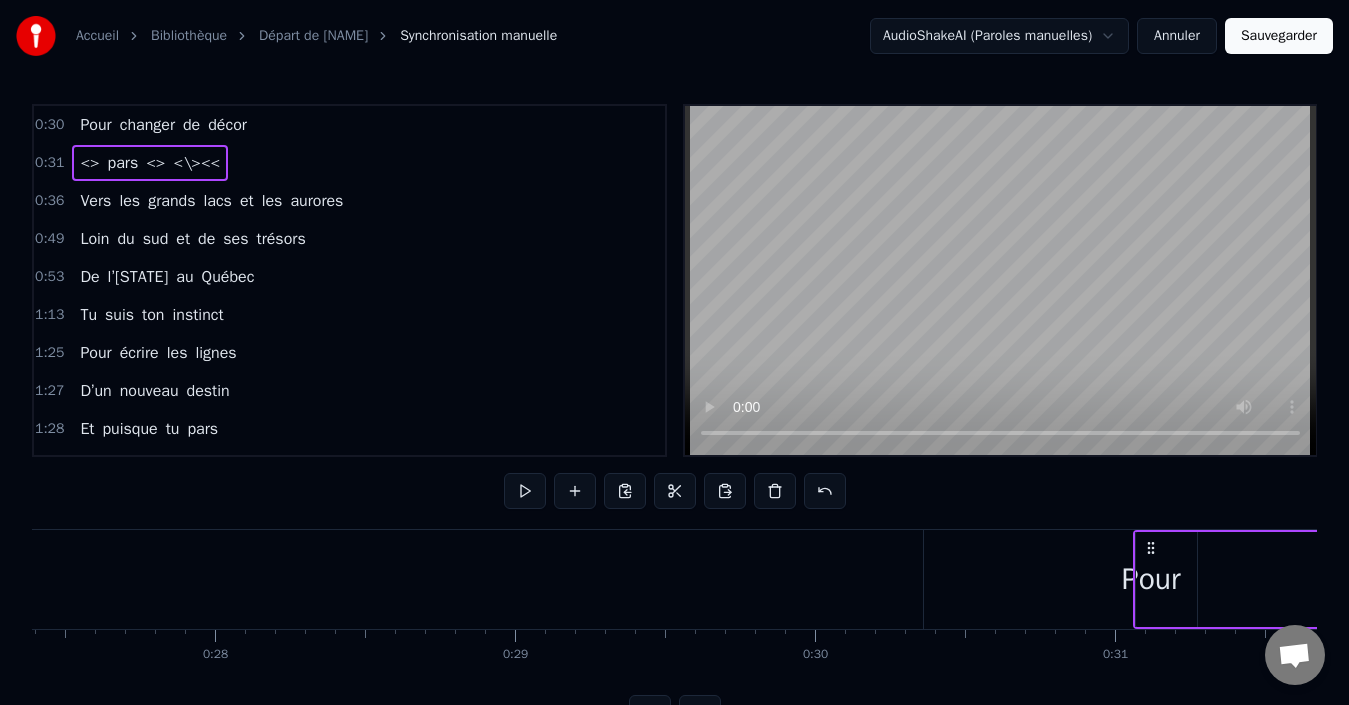 scroll, scrollTop: 0, scrollLeft: 8235, axis: horizontal 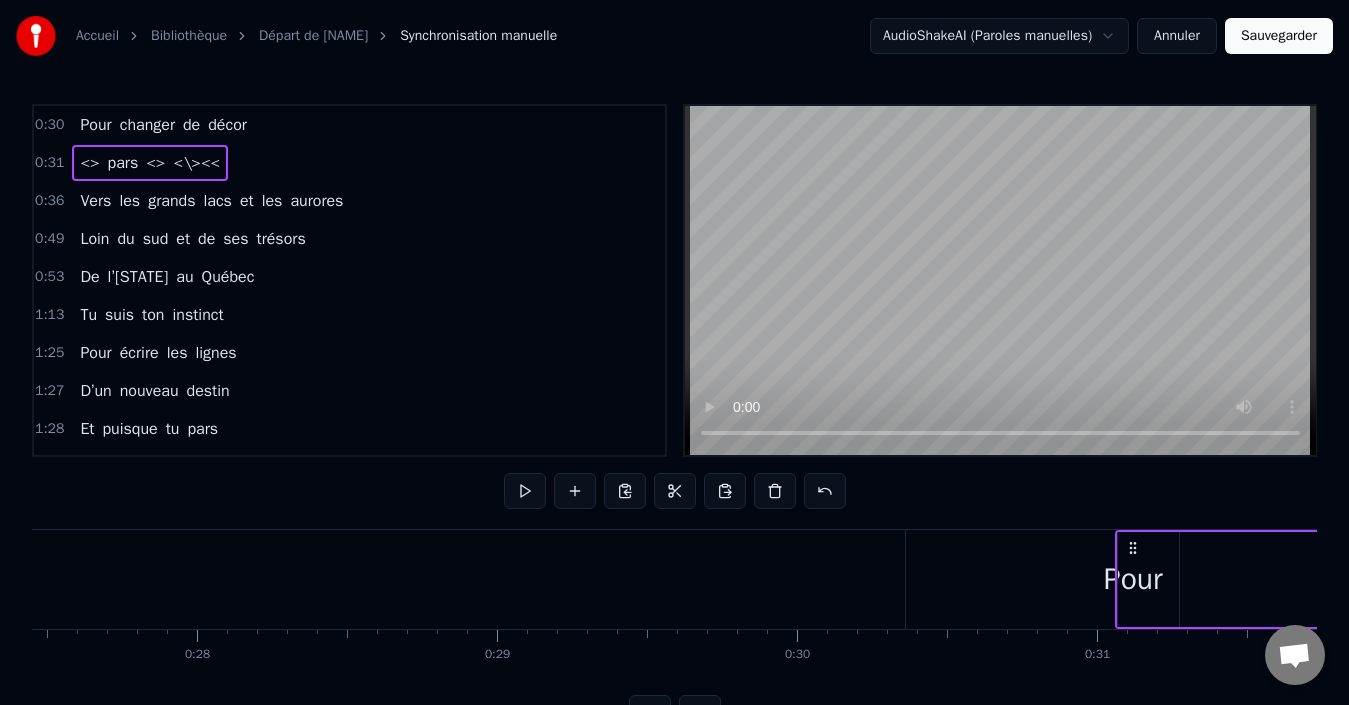 click on "<>" at bounding box center (3510, 579) 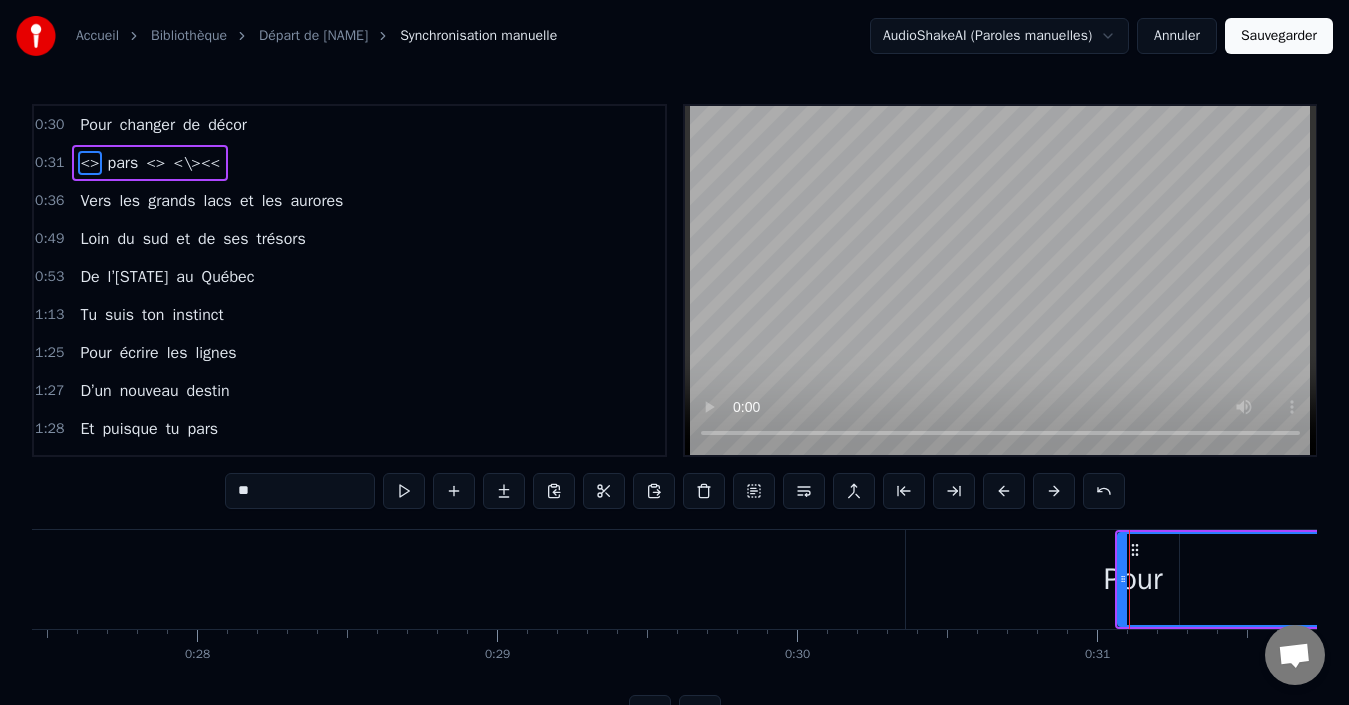 click at bounding box center [1123, 579] 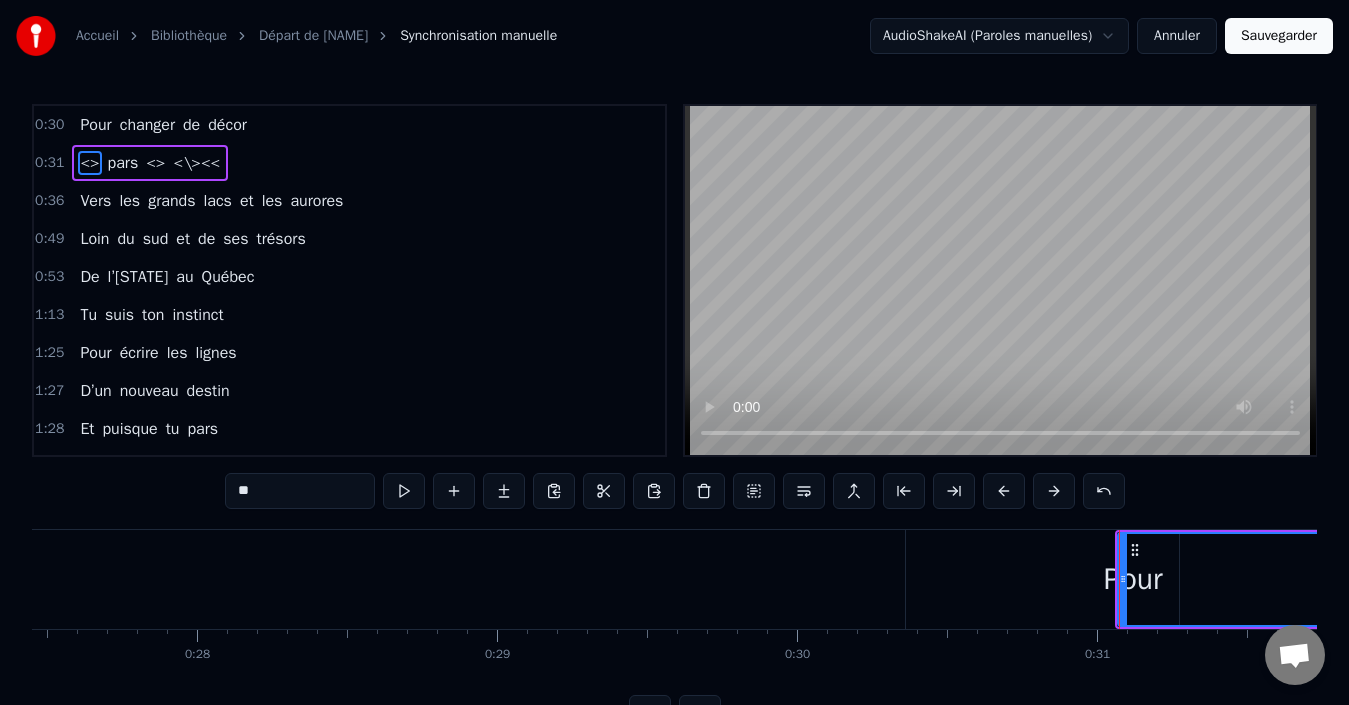 click 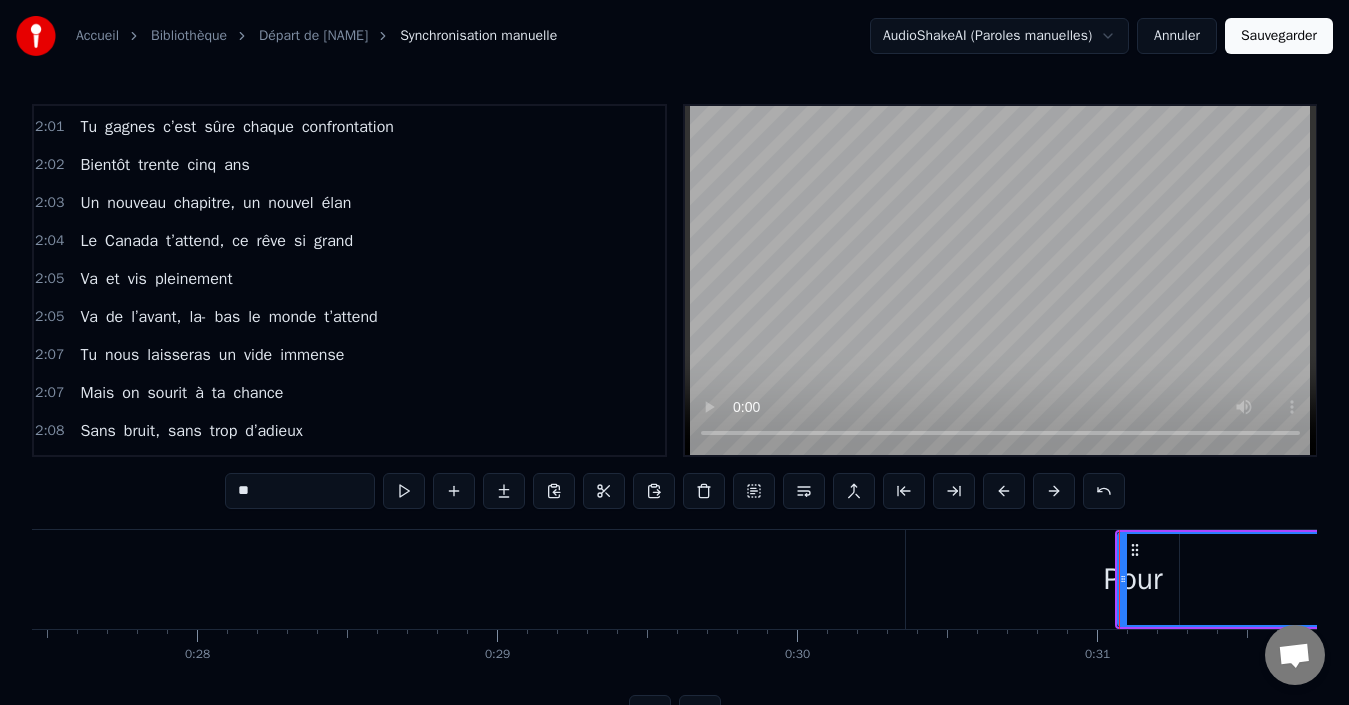 scroll, scrollTop: 727, scrollLeft: 0, axis: vertical 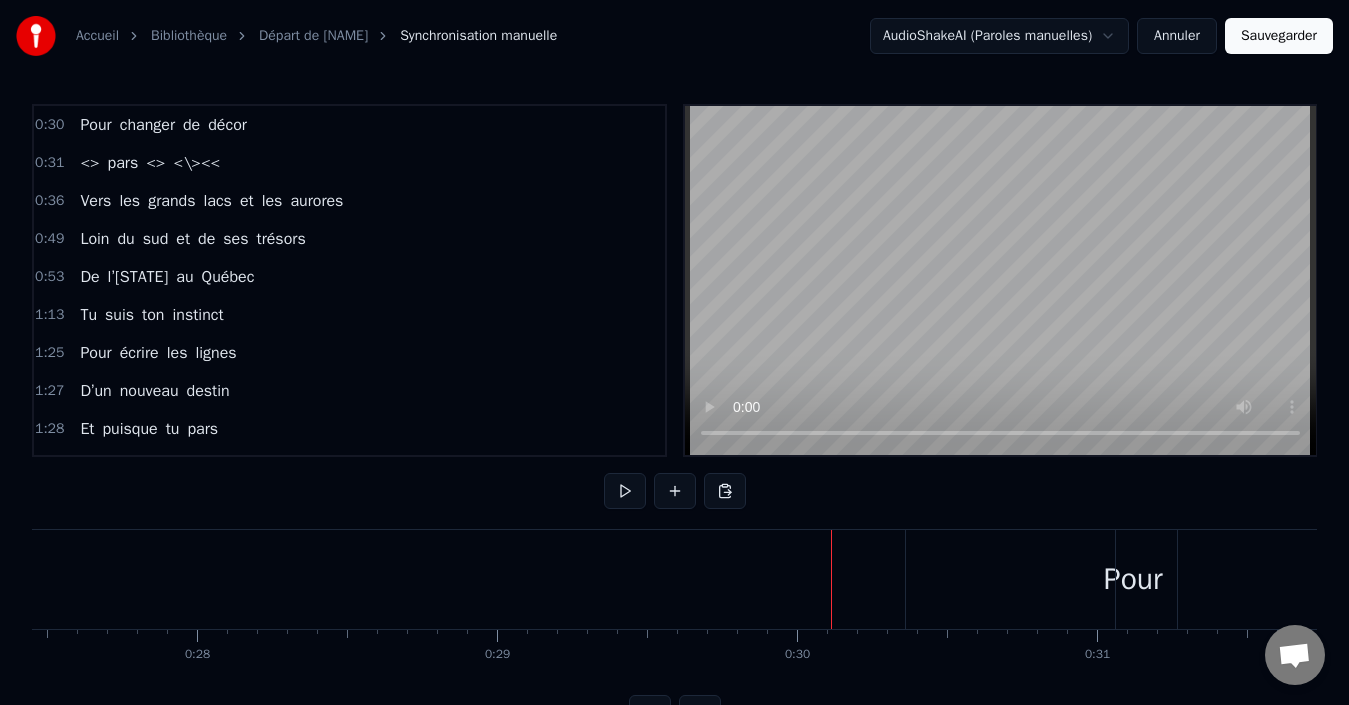 click on "Vers les grands lacs et les aurores" at bounding box center [211, 201] 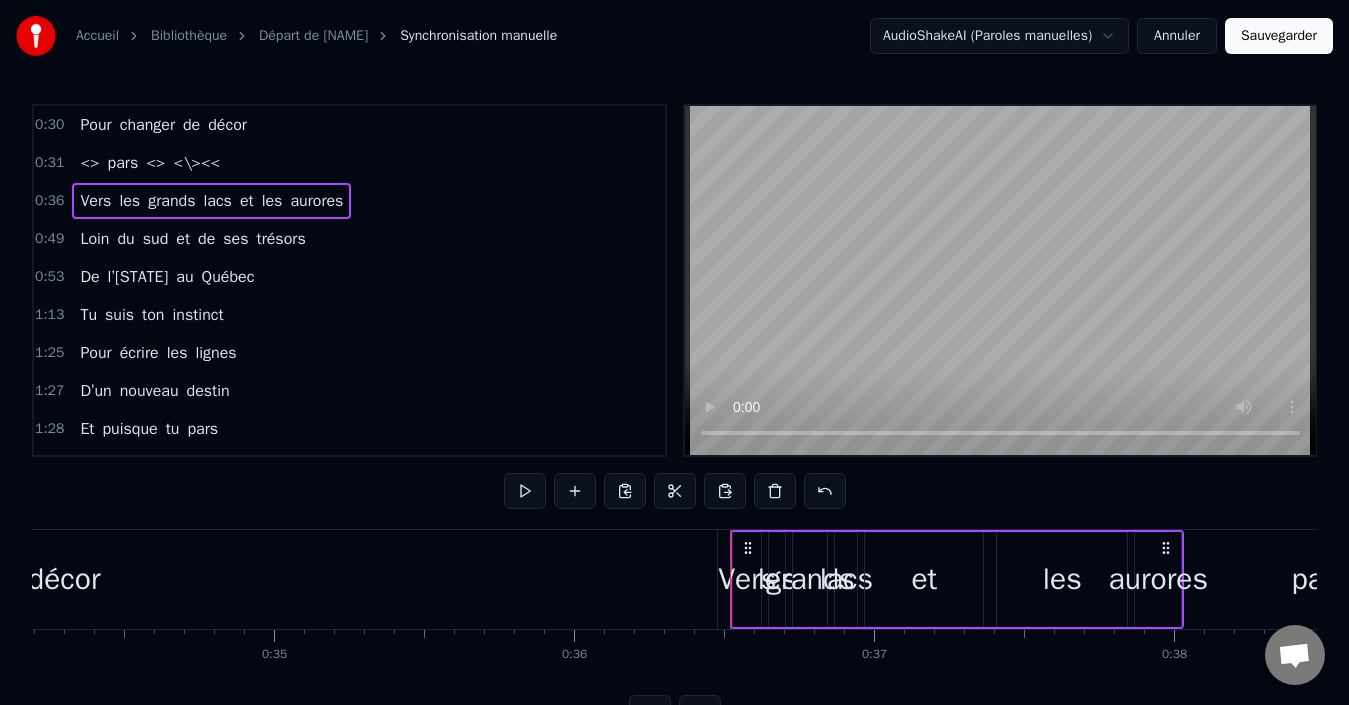 click on "Vers les grands lacs et les aurores" at bounding box center [211, 201] 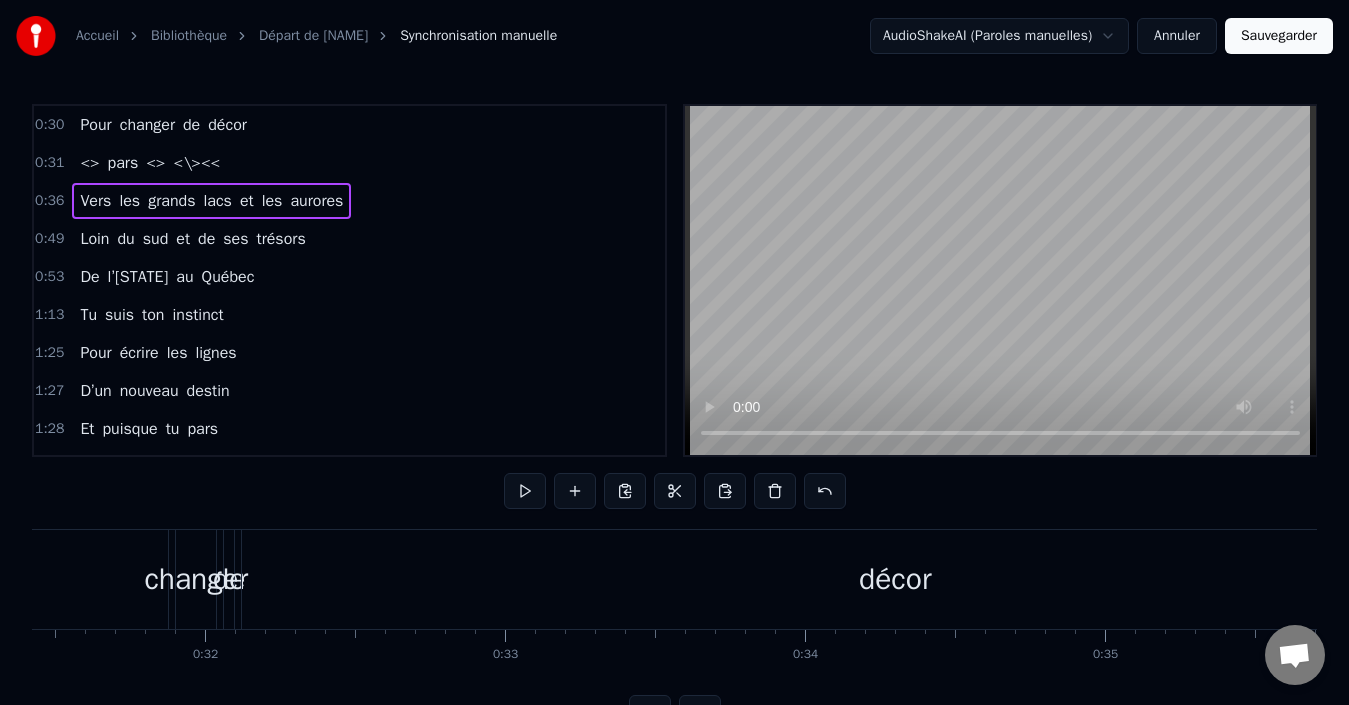 scroll, scrollTop: 0, scrollLeft: 9271, axis: horizontal 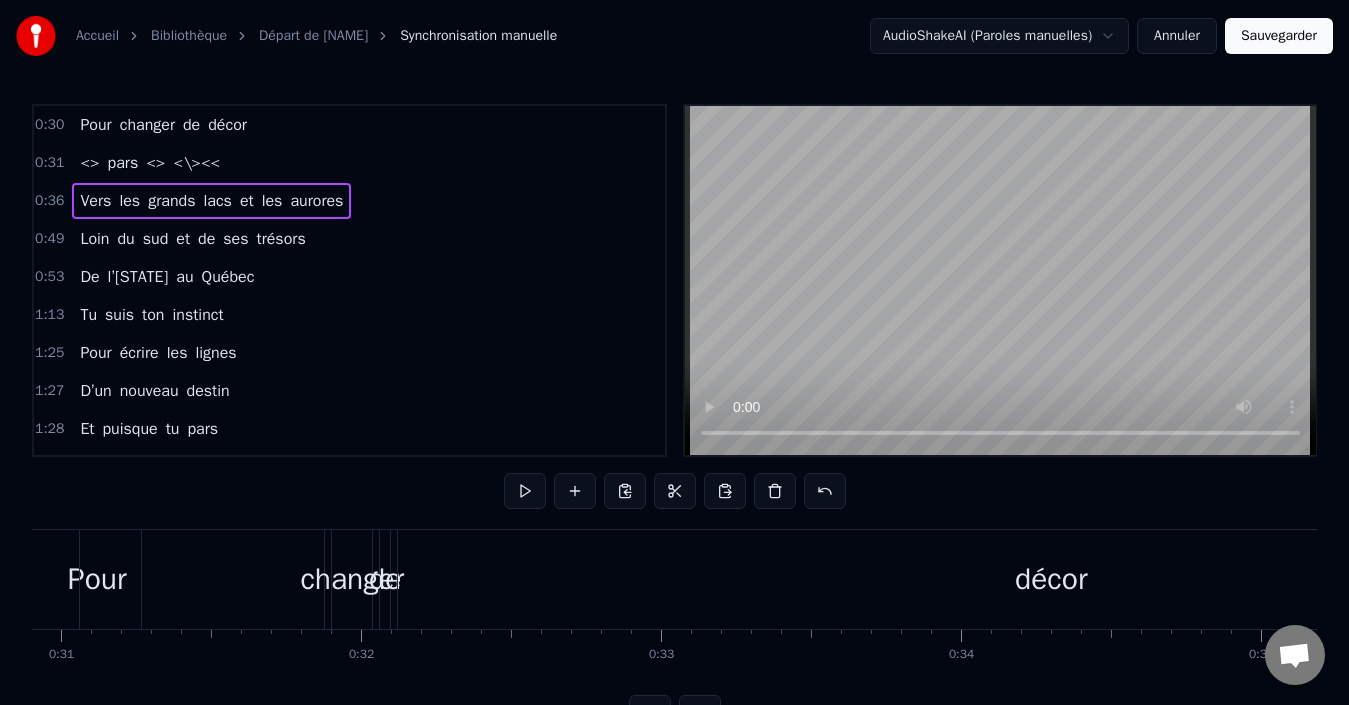 click on "Pour changer de décor" at bounding box center (163, 125) 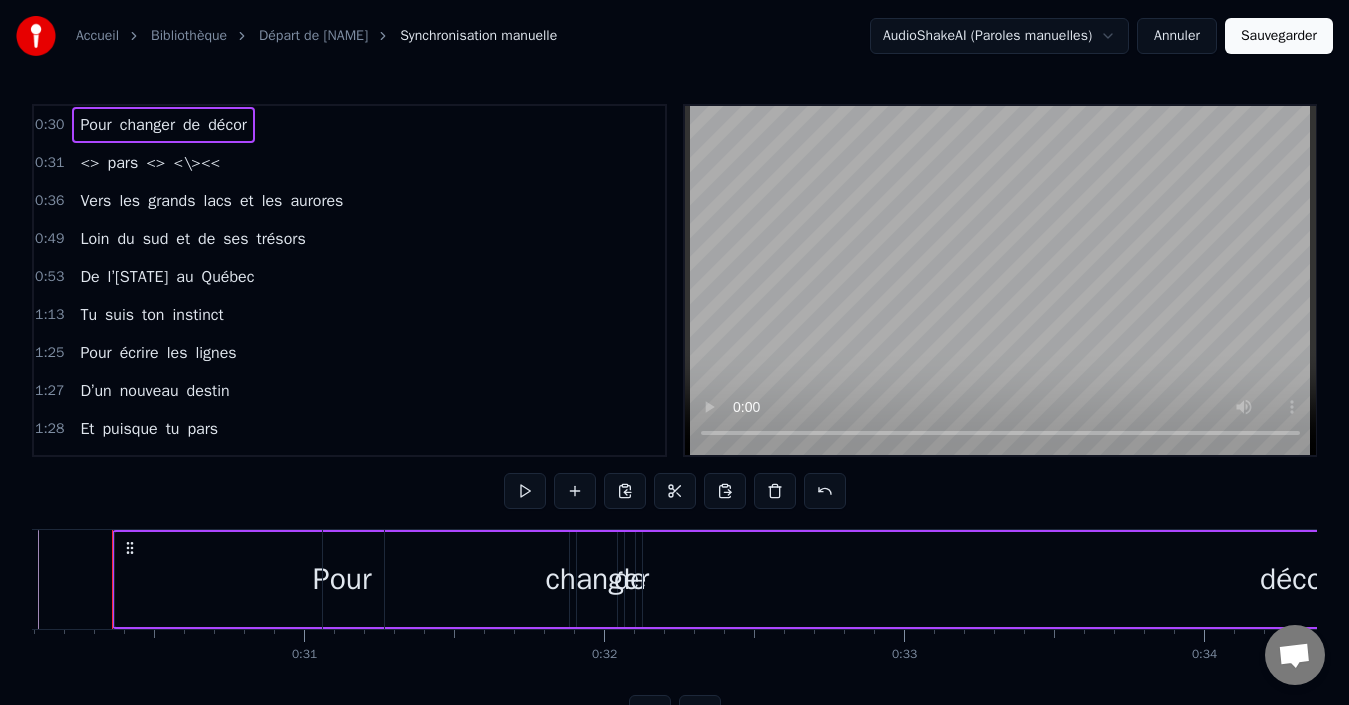scroll, scrollTop: 0, scrollLeft: 9008, axis: horizontal 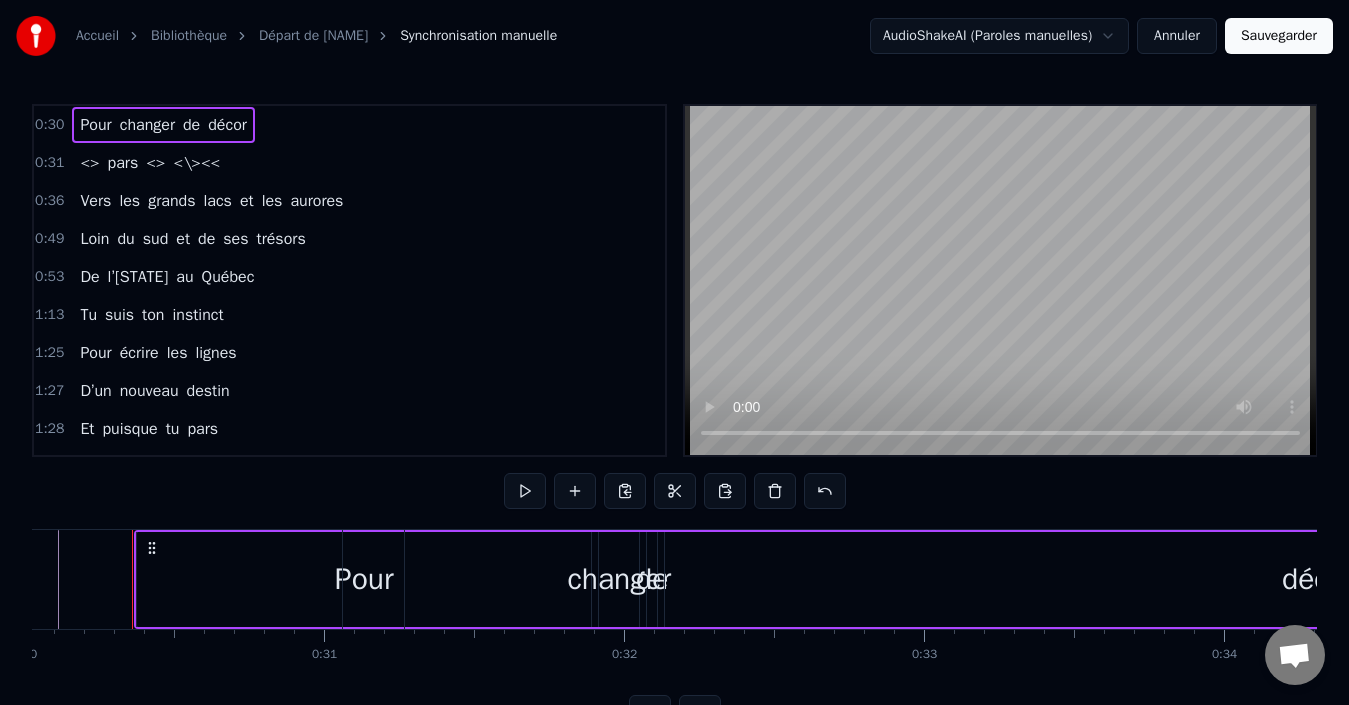 drag, startPoint x: 149, startPoint y: 542, endPoint x: 162, endPoint y: 543, distance: 13.038404 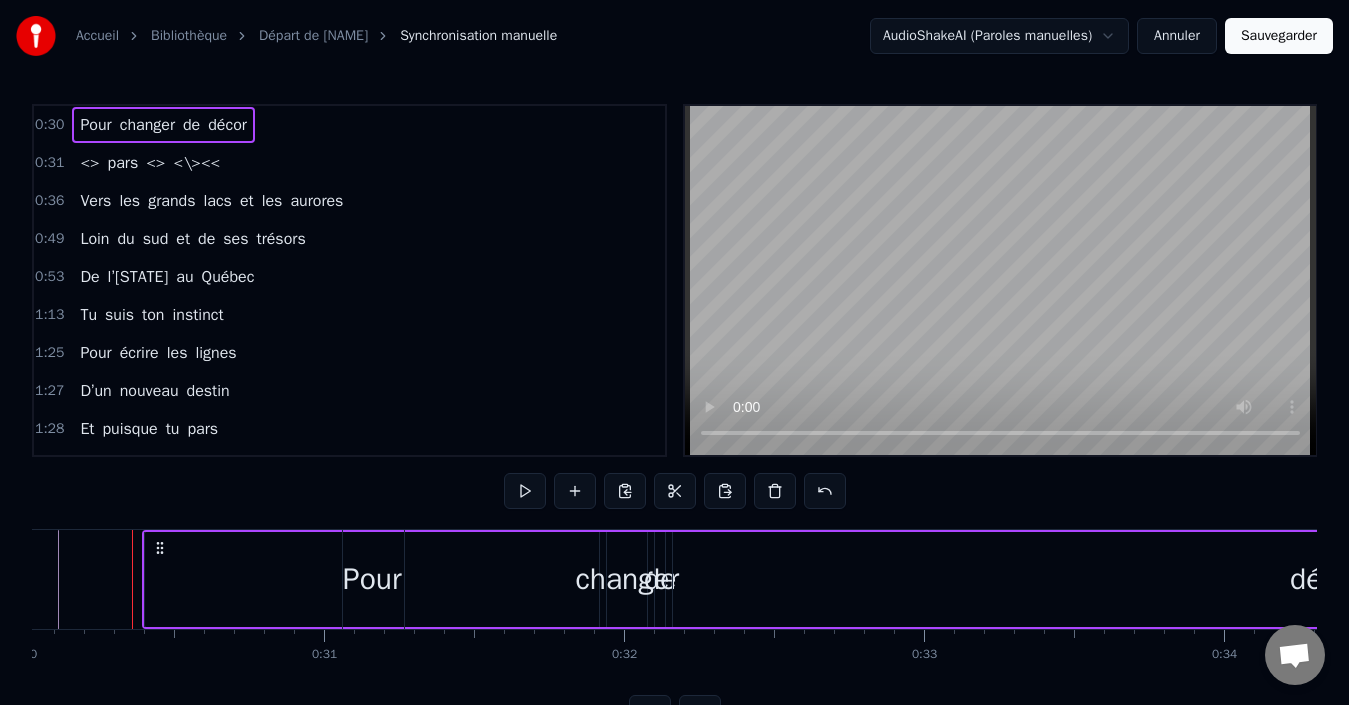 click on "décor" at bounding box center (227, 125) 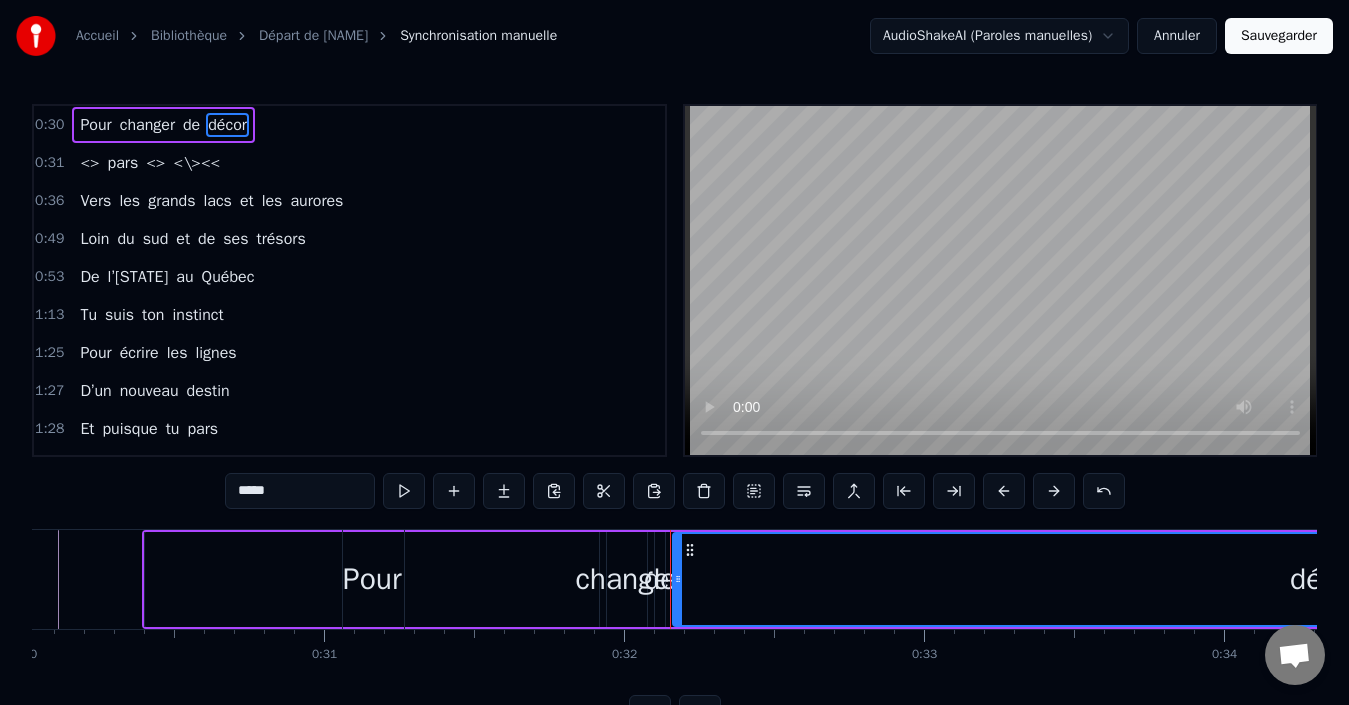 click on "Pour changer de décor" at bounding box center [163, 125] 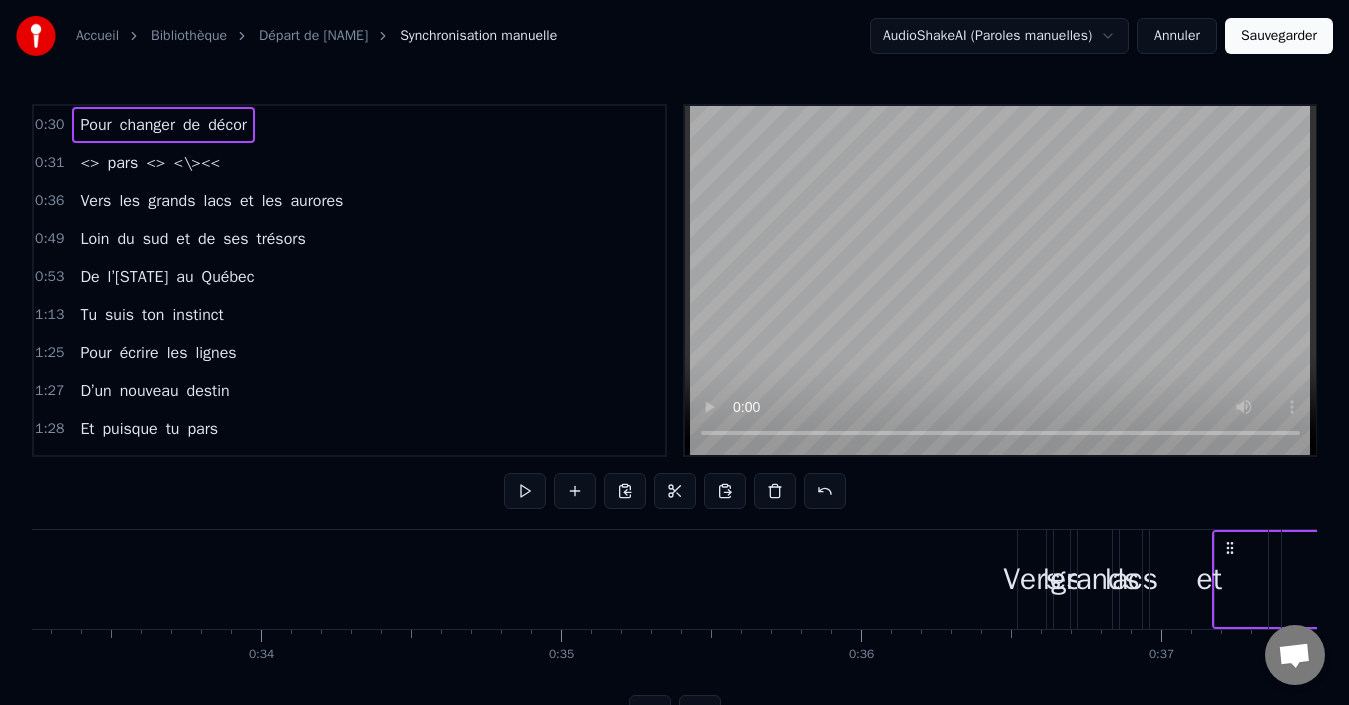 drag, startPoint x: 154, startPoint y: 541, endPoint x: 1245, endPoint y: 497, distance: 1091.8868 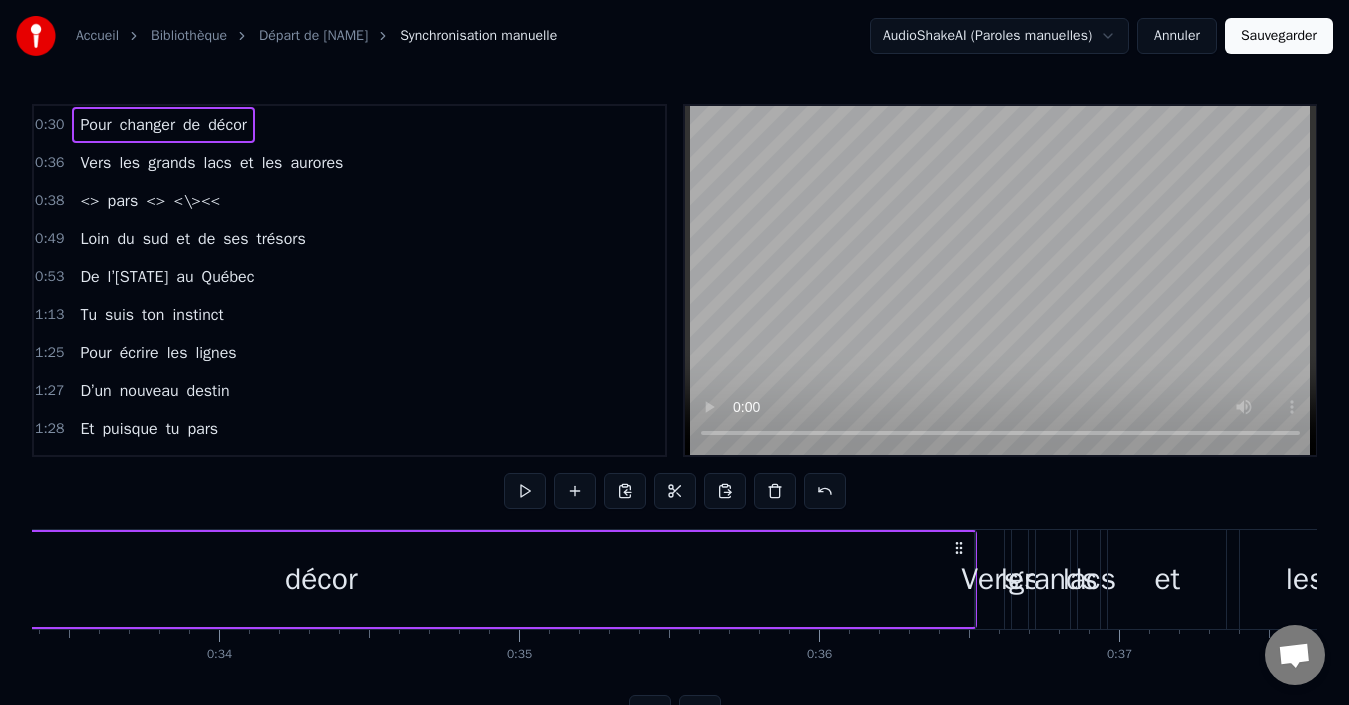 click on "Vers les grands lacs et les aurores" at bounding box center (211, 163) 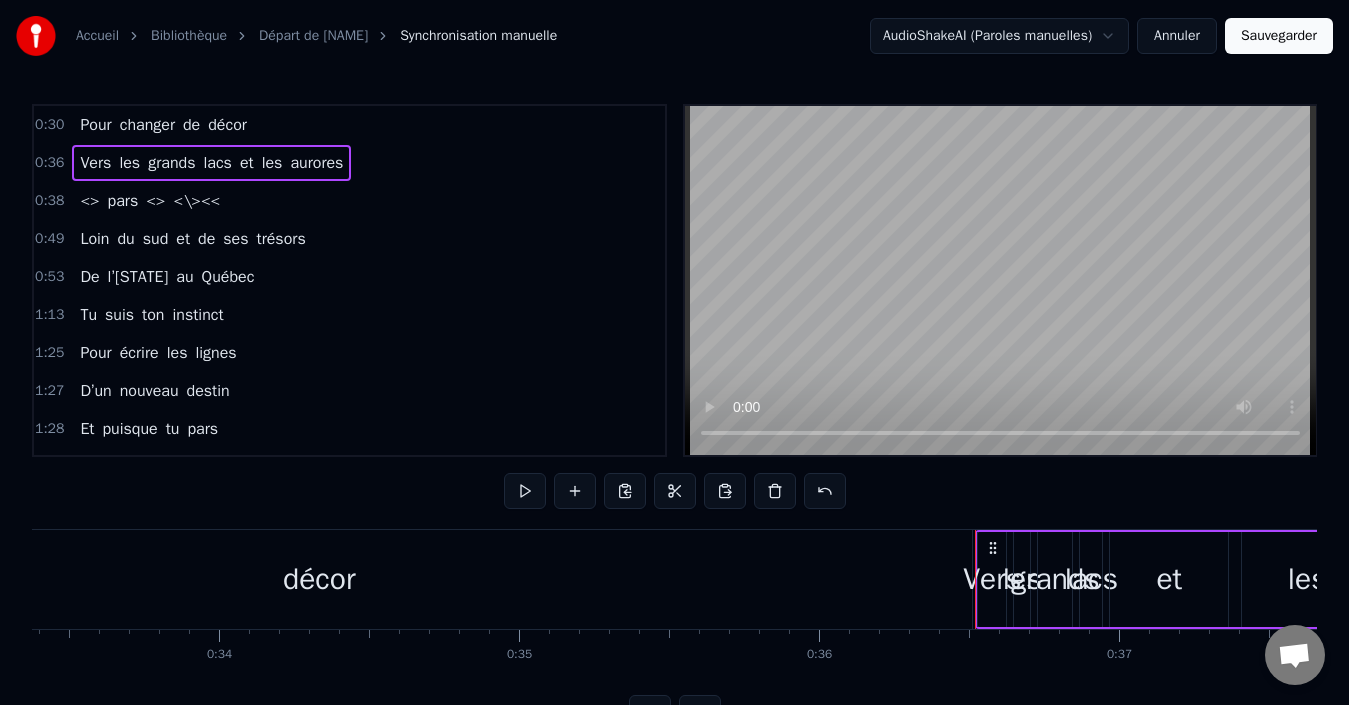 click on "décor" at bounding box center [319, 579] 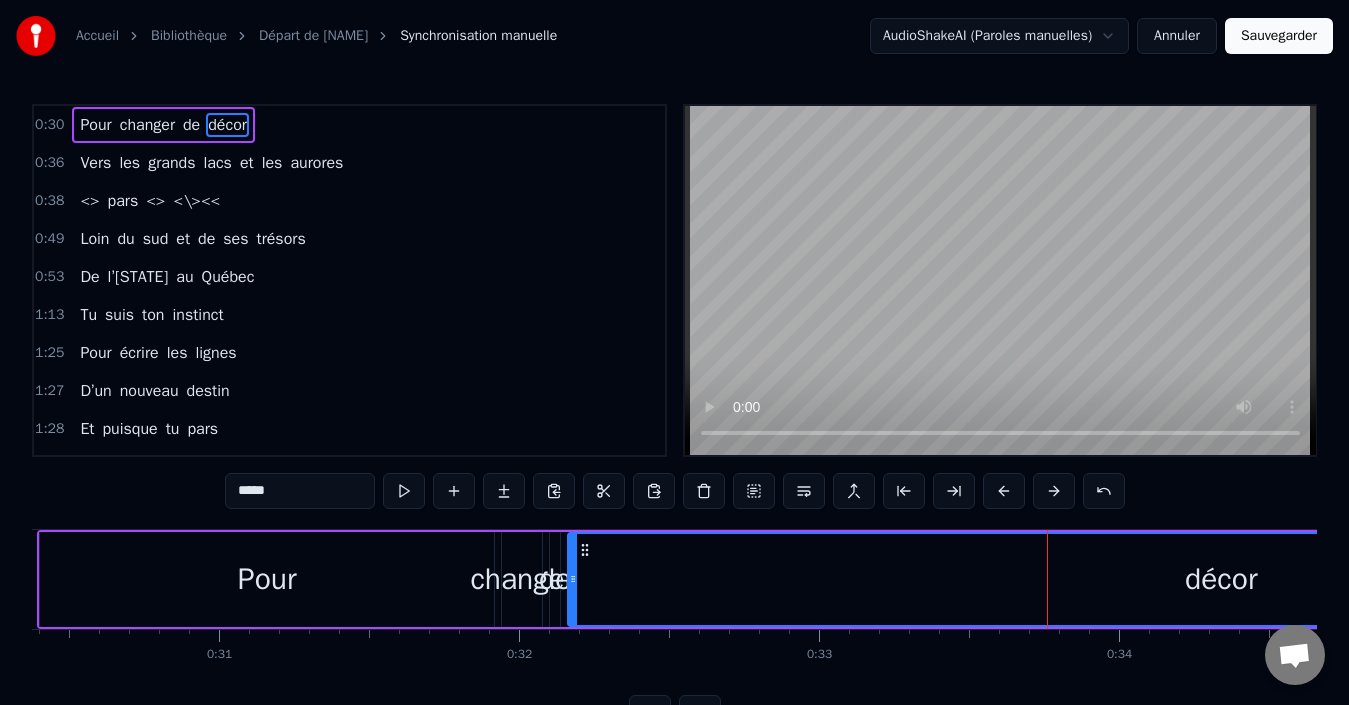 scroll, scrollTop: 0, scrollLeft: 8956, axis: horizontal 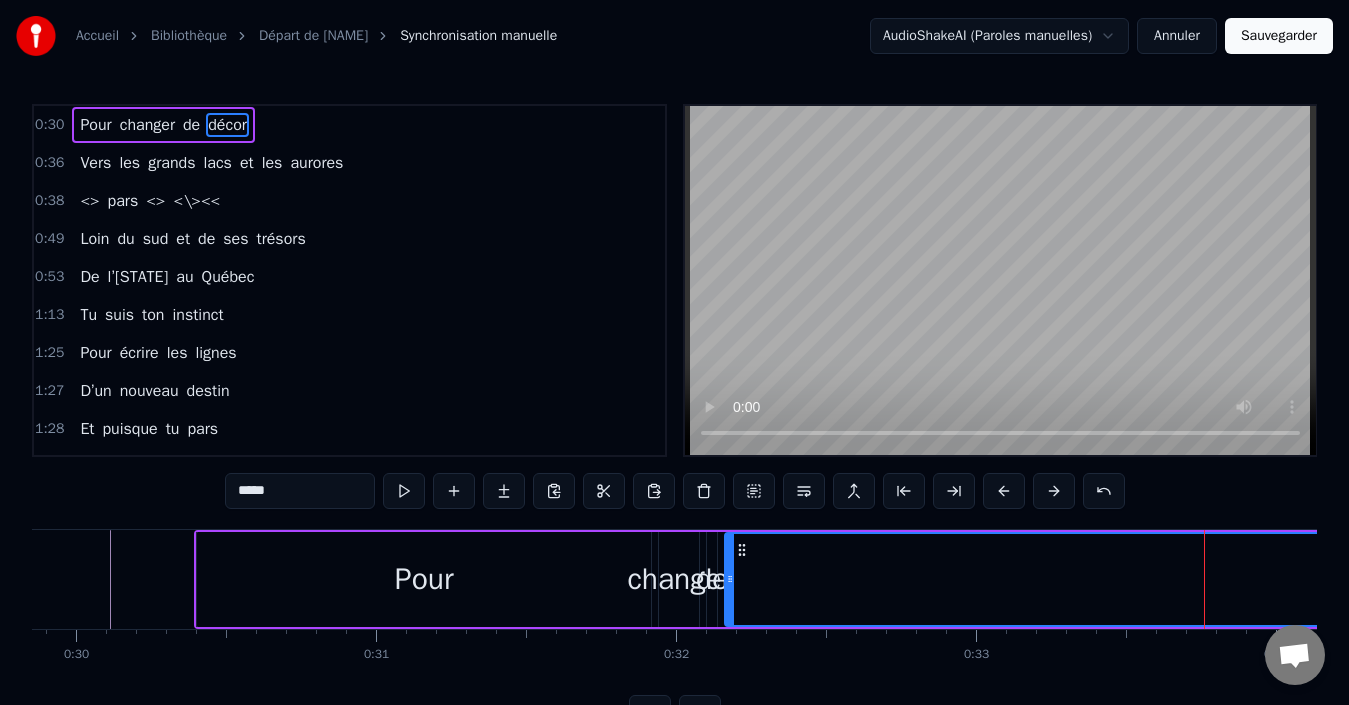 click on "Pour changer de décor" at bounding box center (163, 125) 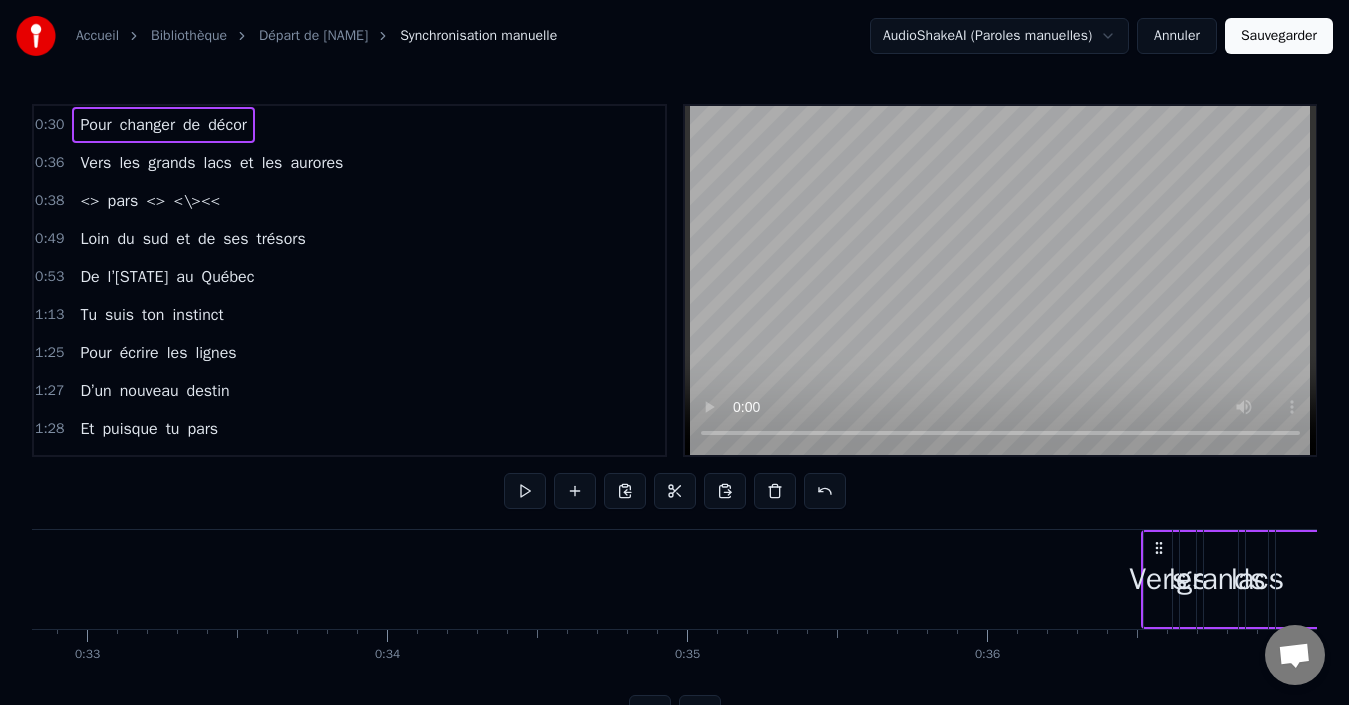 drag, startPoint x: 208, startPoint y: 541, endPoint x: 1183, endPoint y: 540, distance: 975.0005 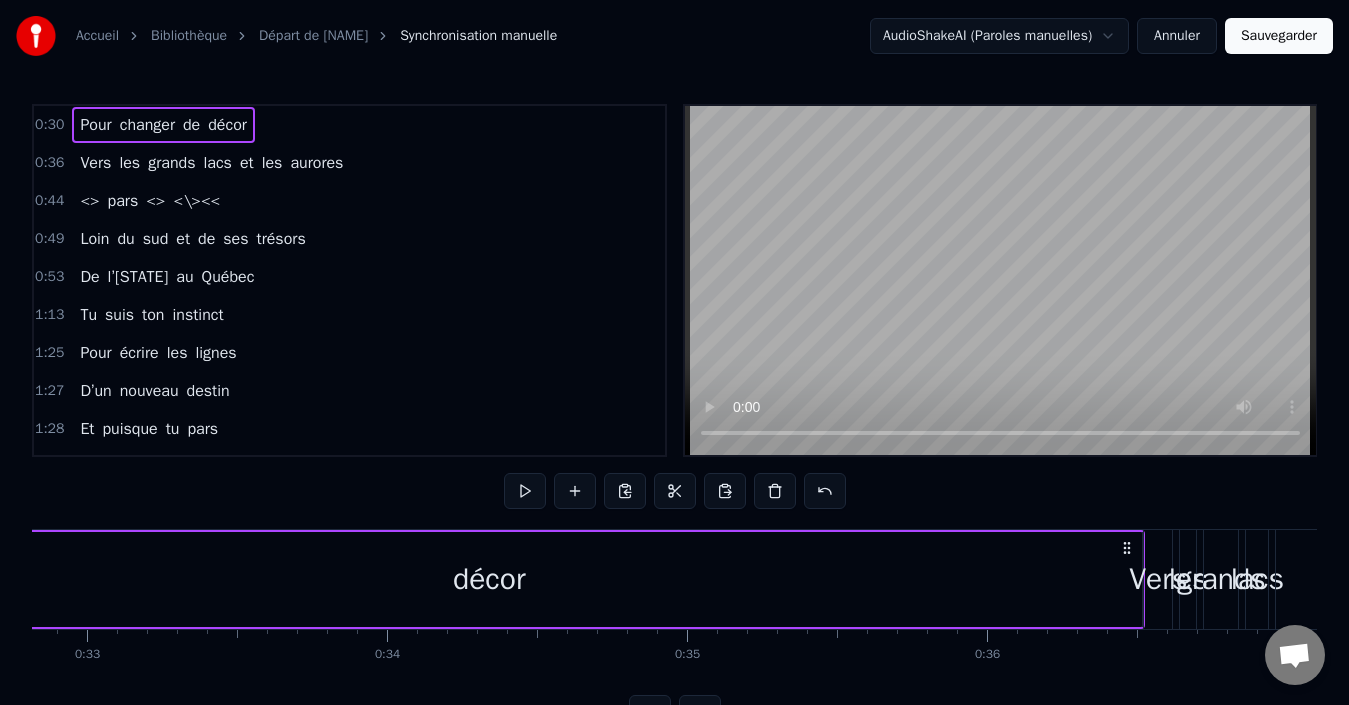 scroll, scrollTop: 0, scrollLeft: 9853, axis: horizontal 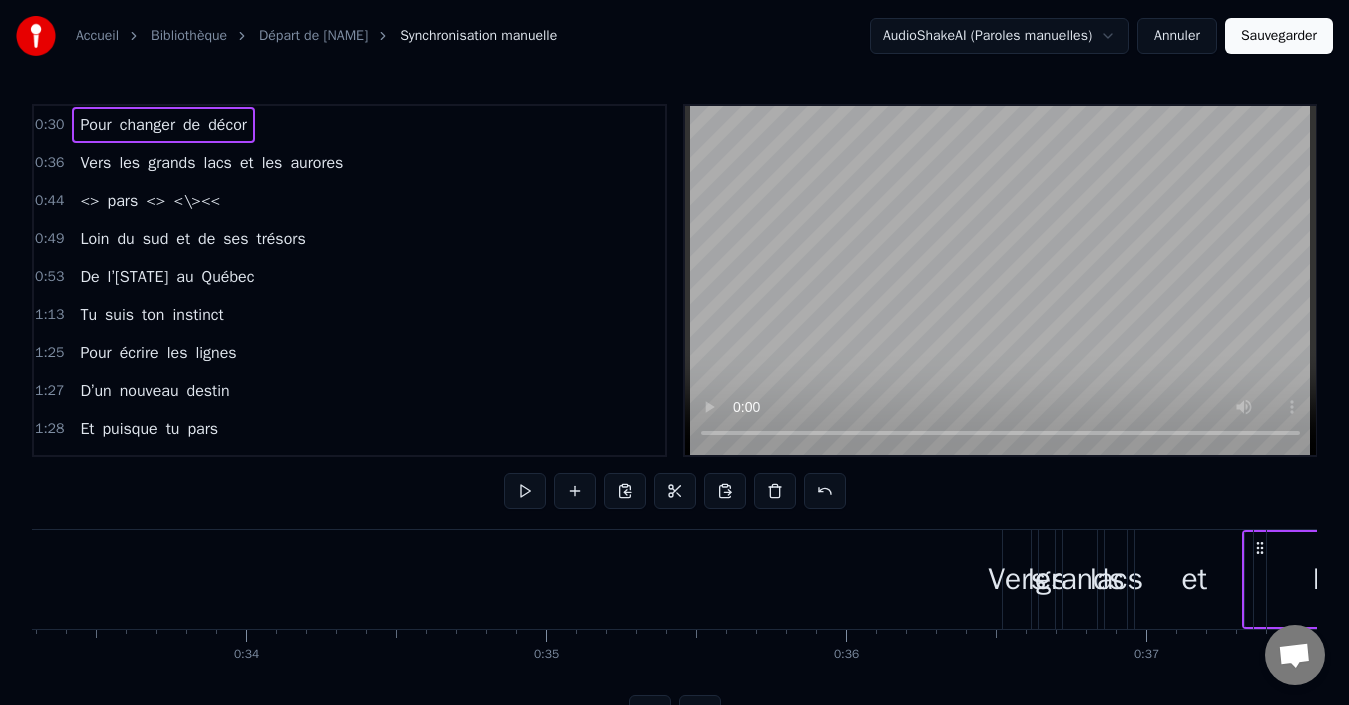 drag, startPoint x: 207, startPoint y: 550, endPoint x: 1365, endPoint y: 562, distance: 1158.0621 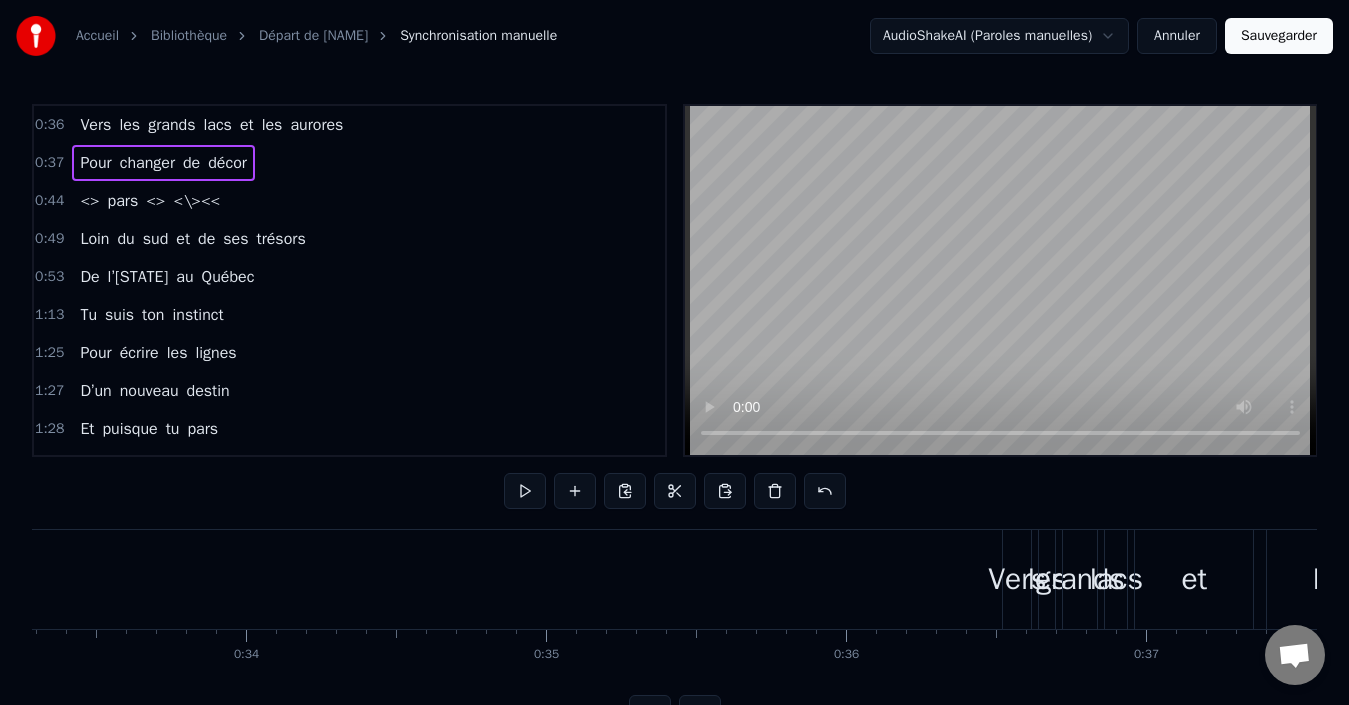scroll, scrollTop: 0, scrollLeft: 10063, axis: horizontal 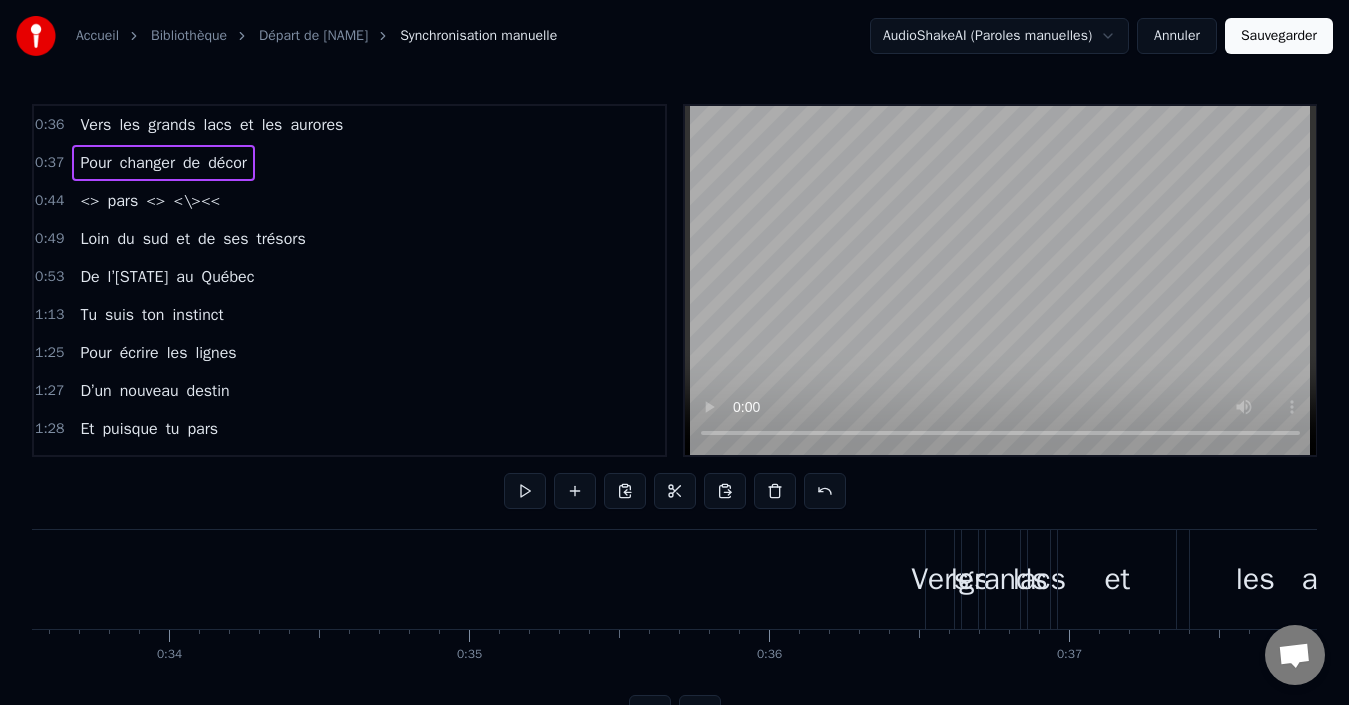 click on "Vers les grands lacs et les aurores" at bounding box center (211, 125) 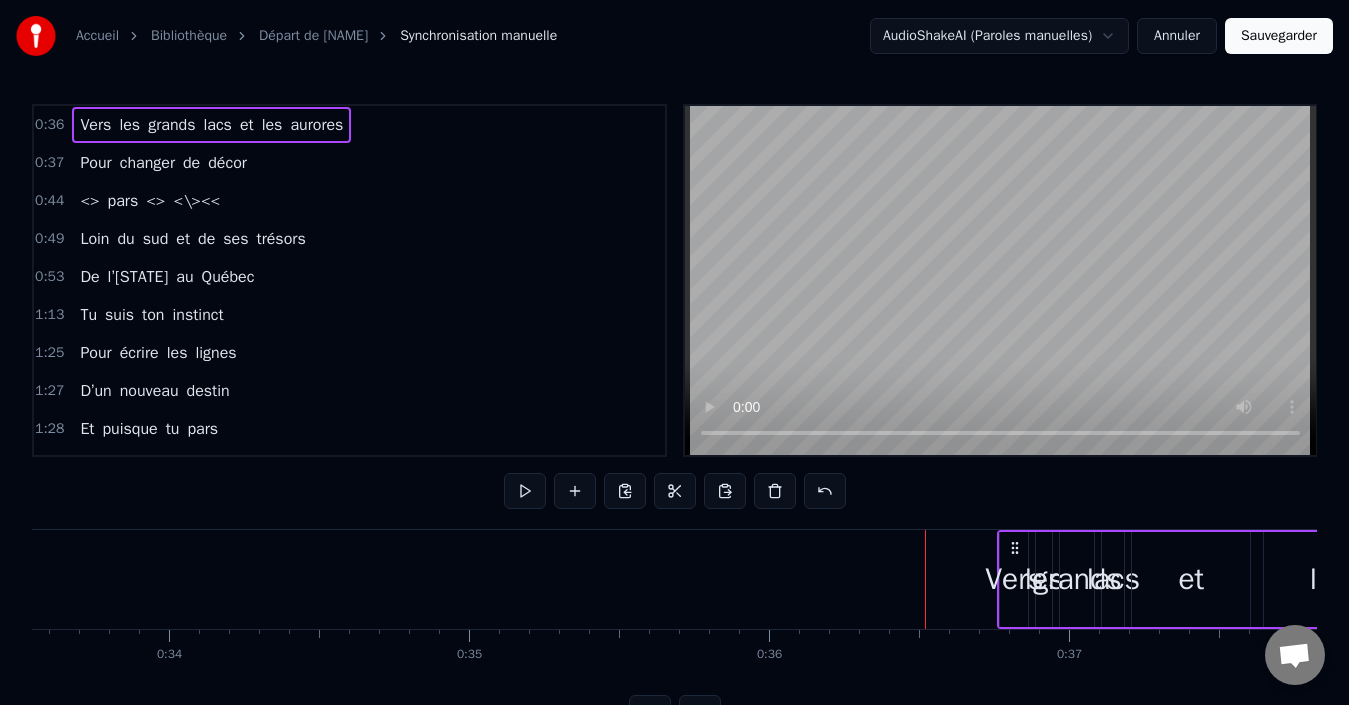 drag, startPoint x: 940, startPoint y: 543, endPoint x: 1104, endPoint y: 558, distance: 164.68454 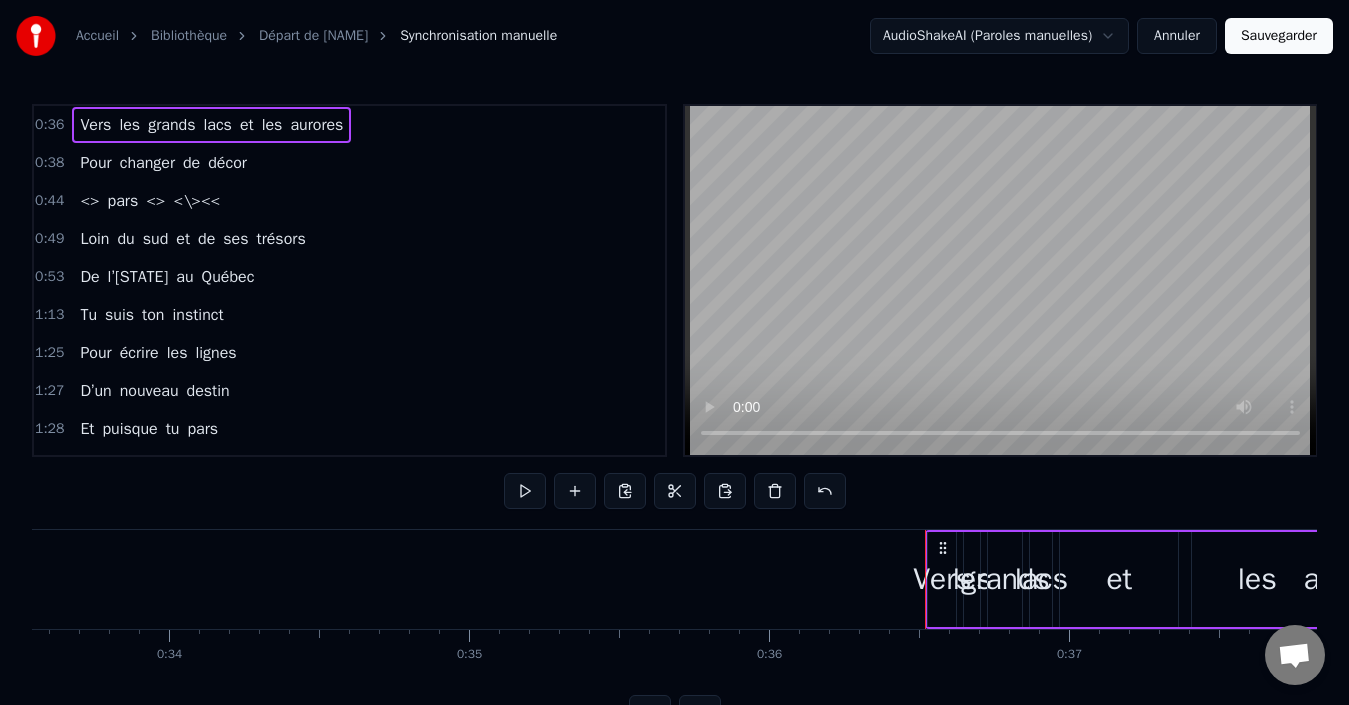 click on "Vers les grands lacs et les aurores" at bounding box center [1152, 579] 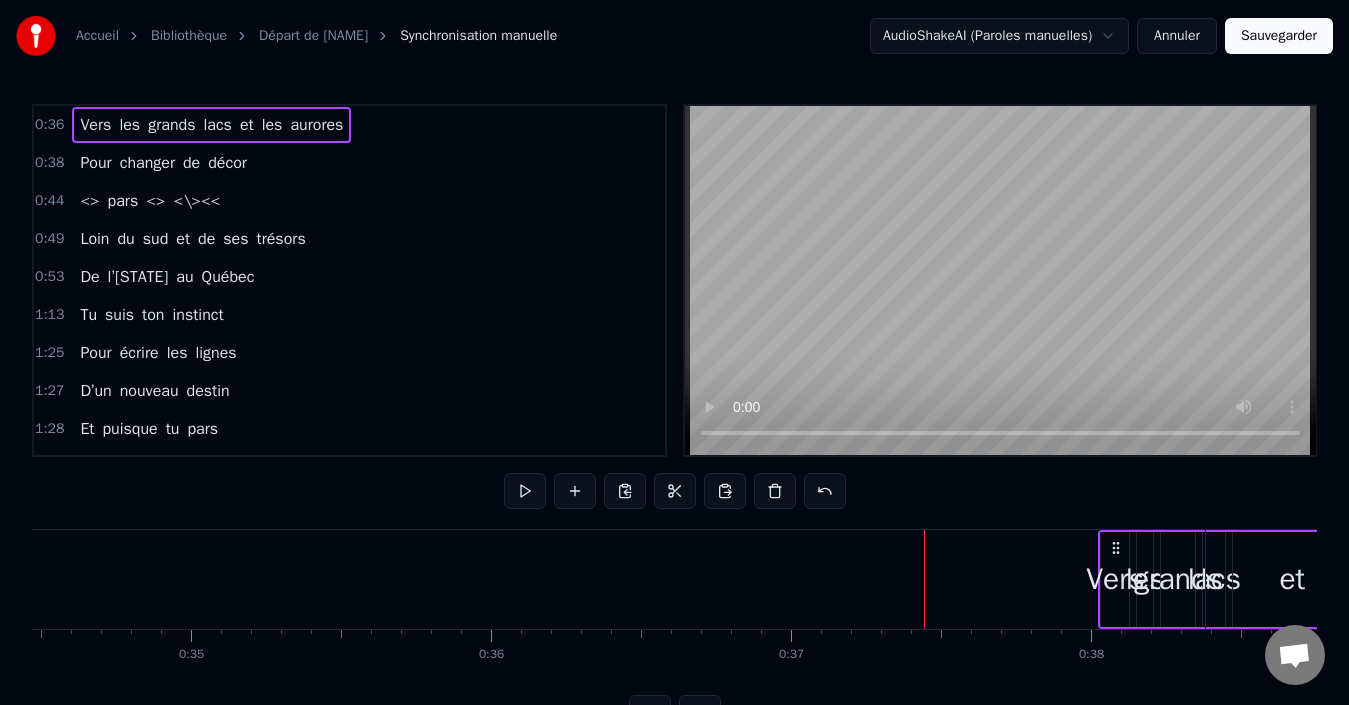 drag, startPoint x: 944, startPoint y: 541, endPoint x: 1137, endPoint y: 544, distance: 193.02332 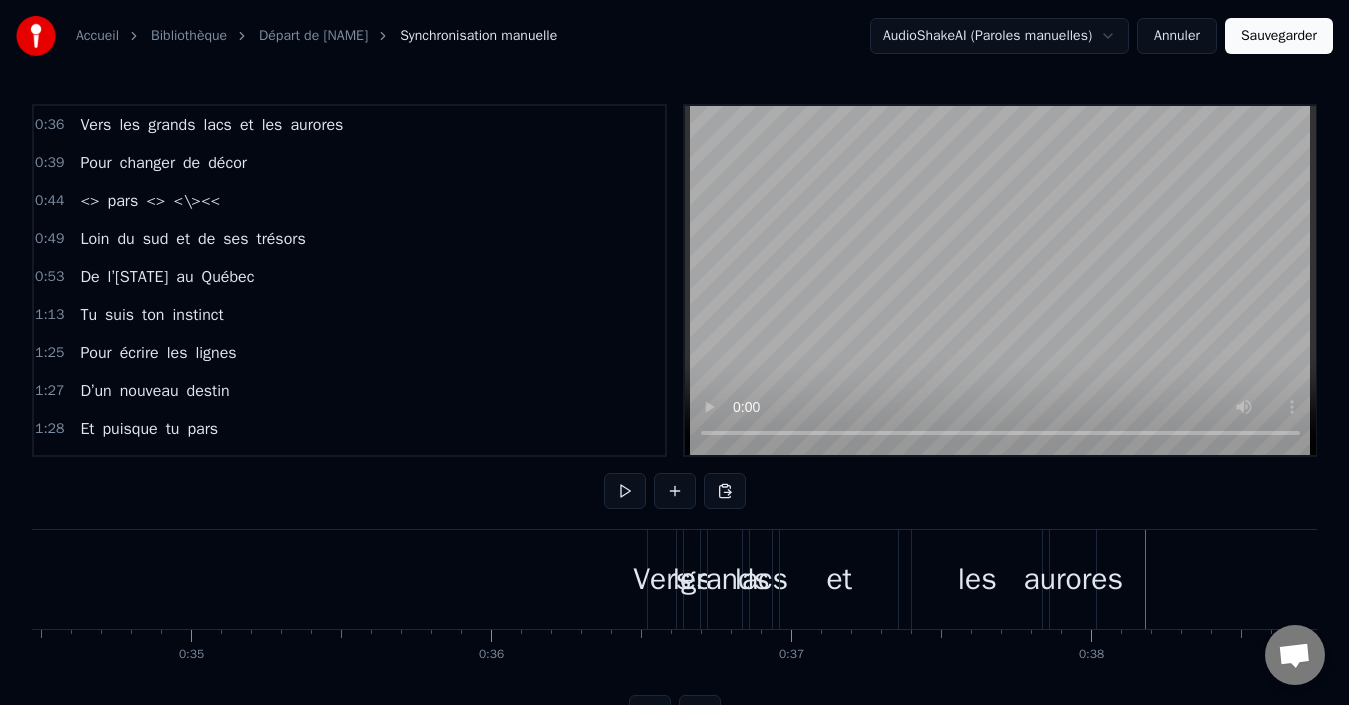 scroll, scrollTop: 0, scrollLeft: 10349, axis: horizontal 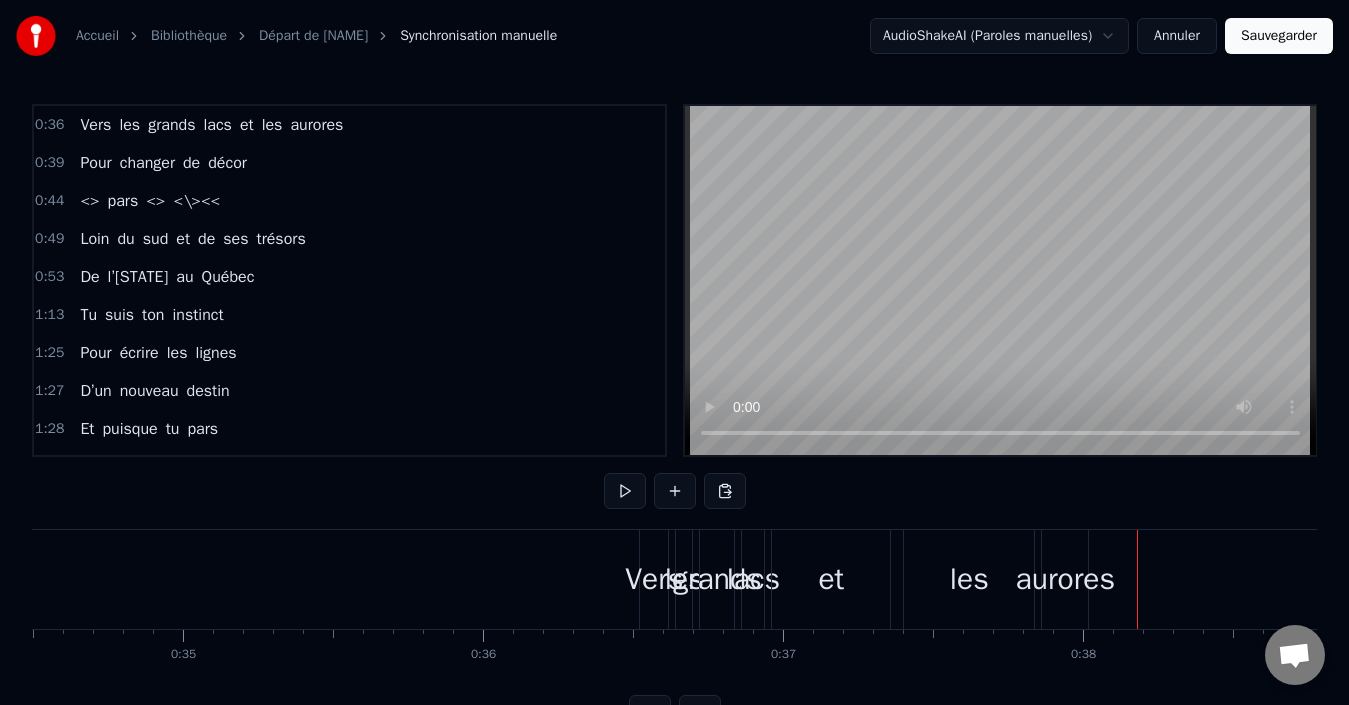 click at bounding box center [1137, 579] 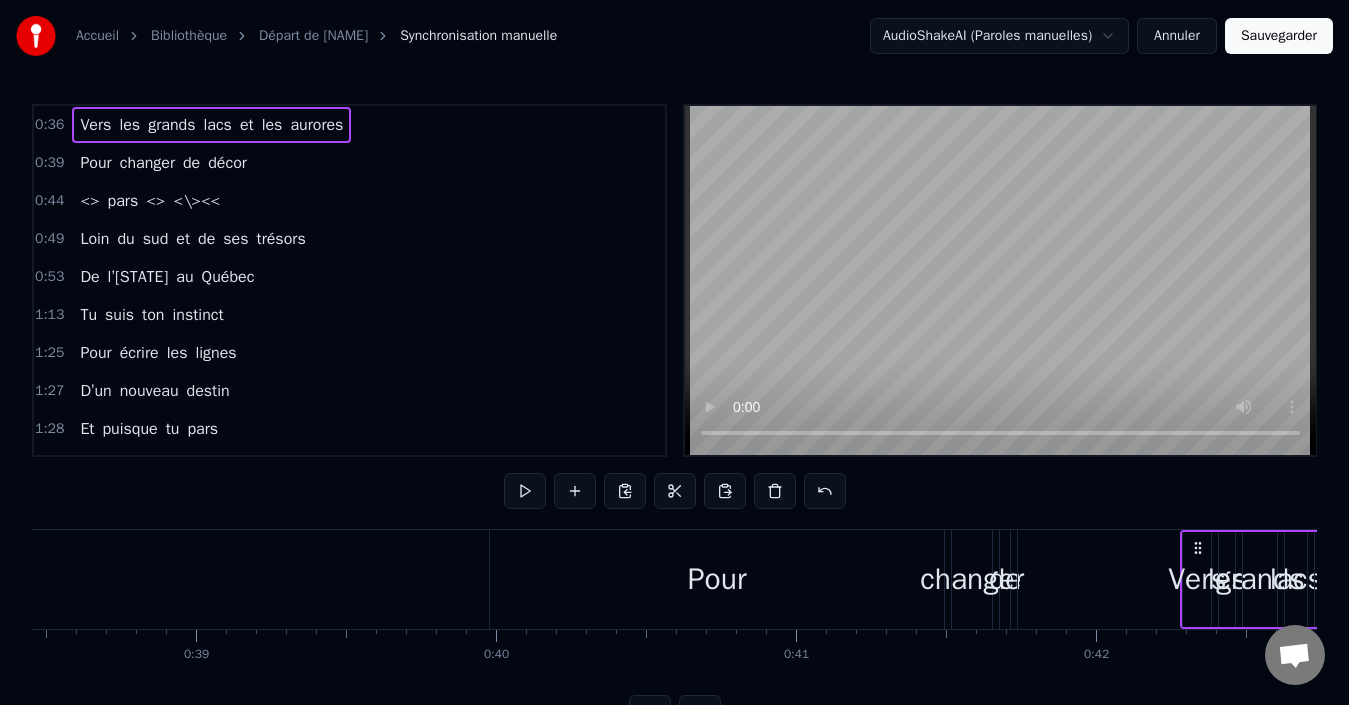 drag, startPoint x: 657, startPoint y: 540, endPoint x: 1203, endPoint y: 561, distance: 546.4037 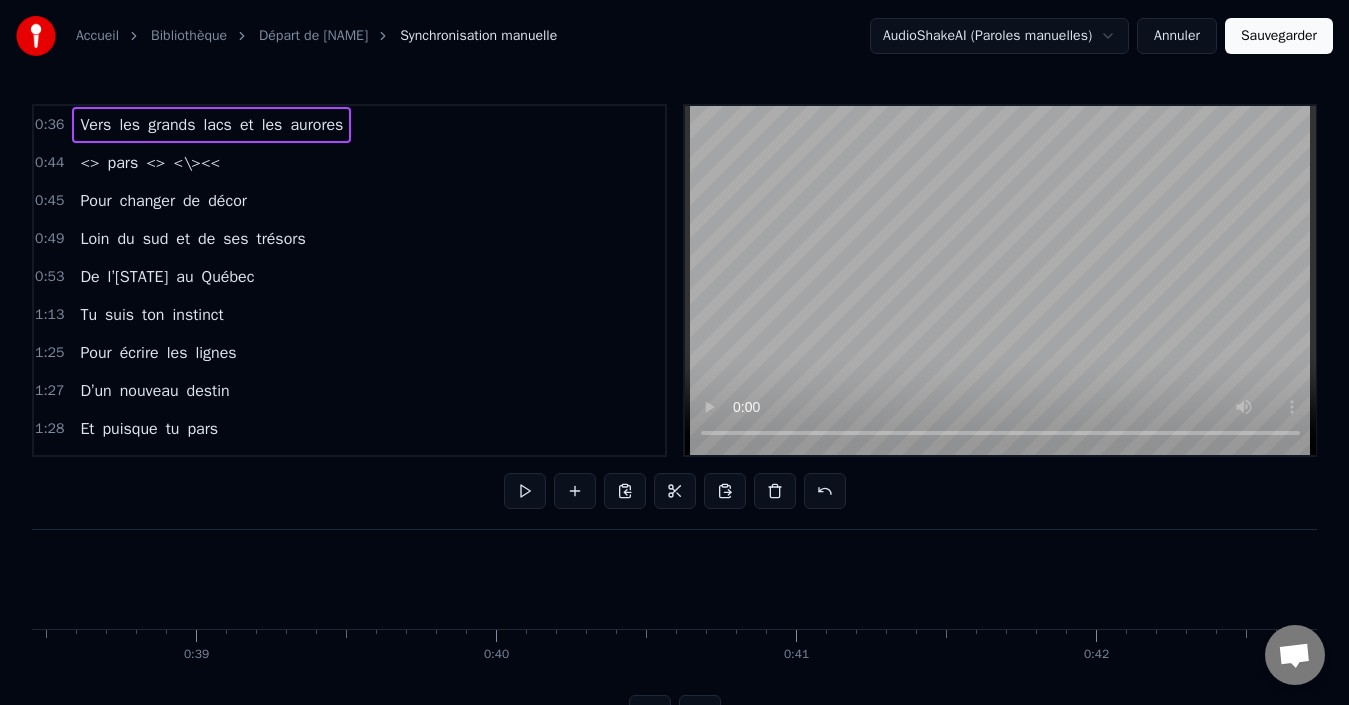scroll, scrollTop: 0, scrollLeft: 11541, axis: horizontal 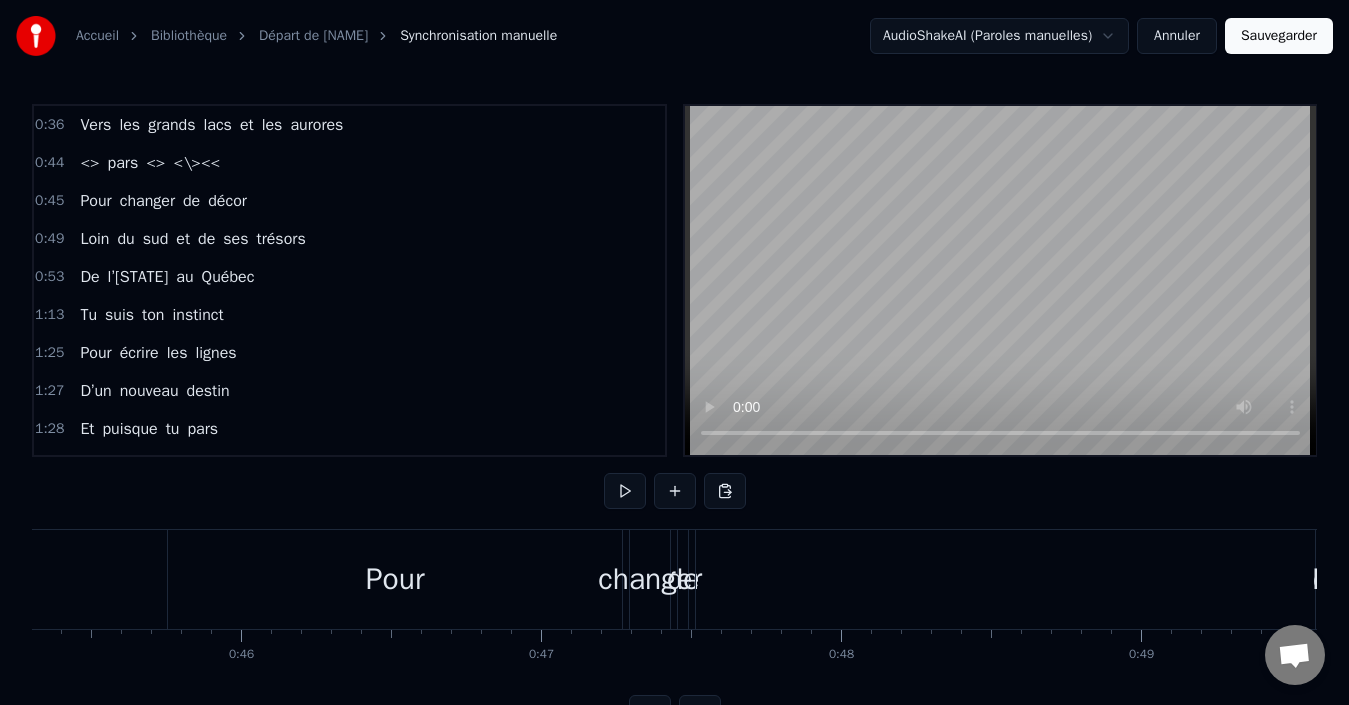 click on "Pour" at bounding box center (395, 579) 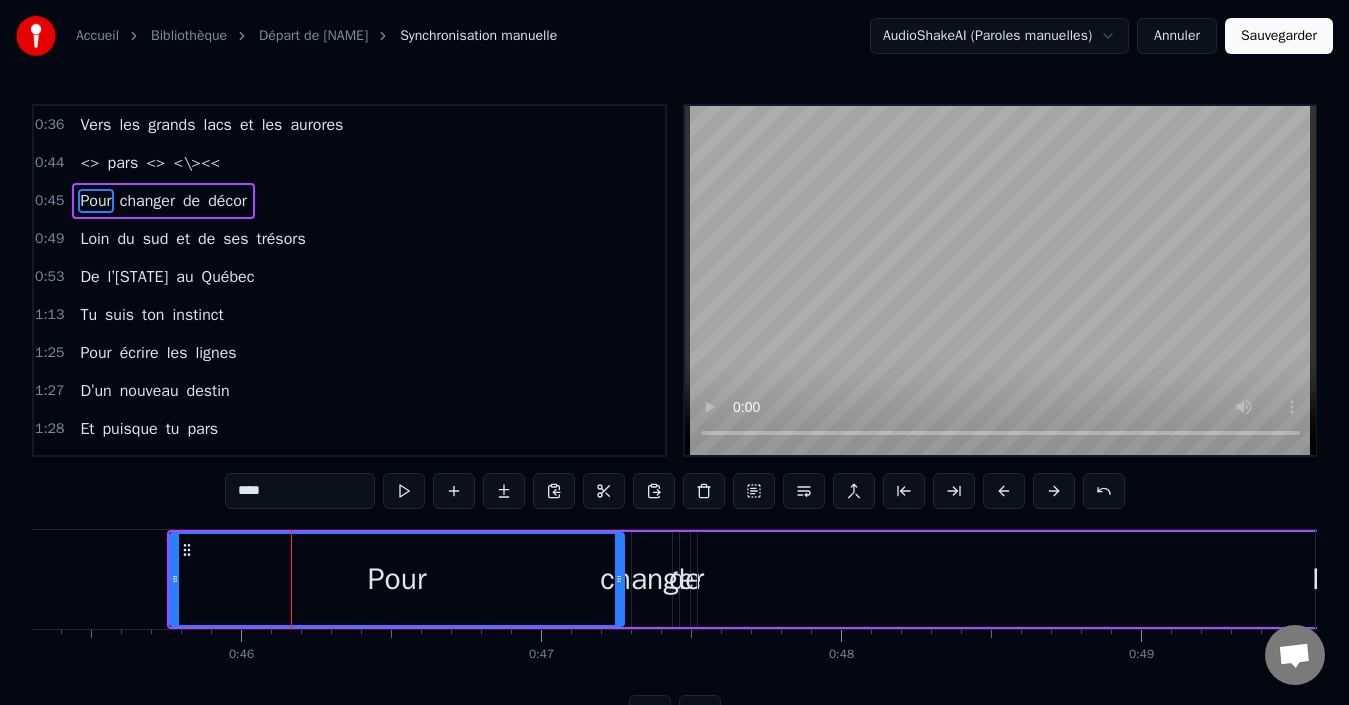 click on "Pour changer de décor" at bounding box center (163, 201) 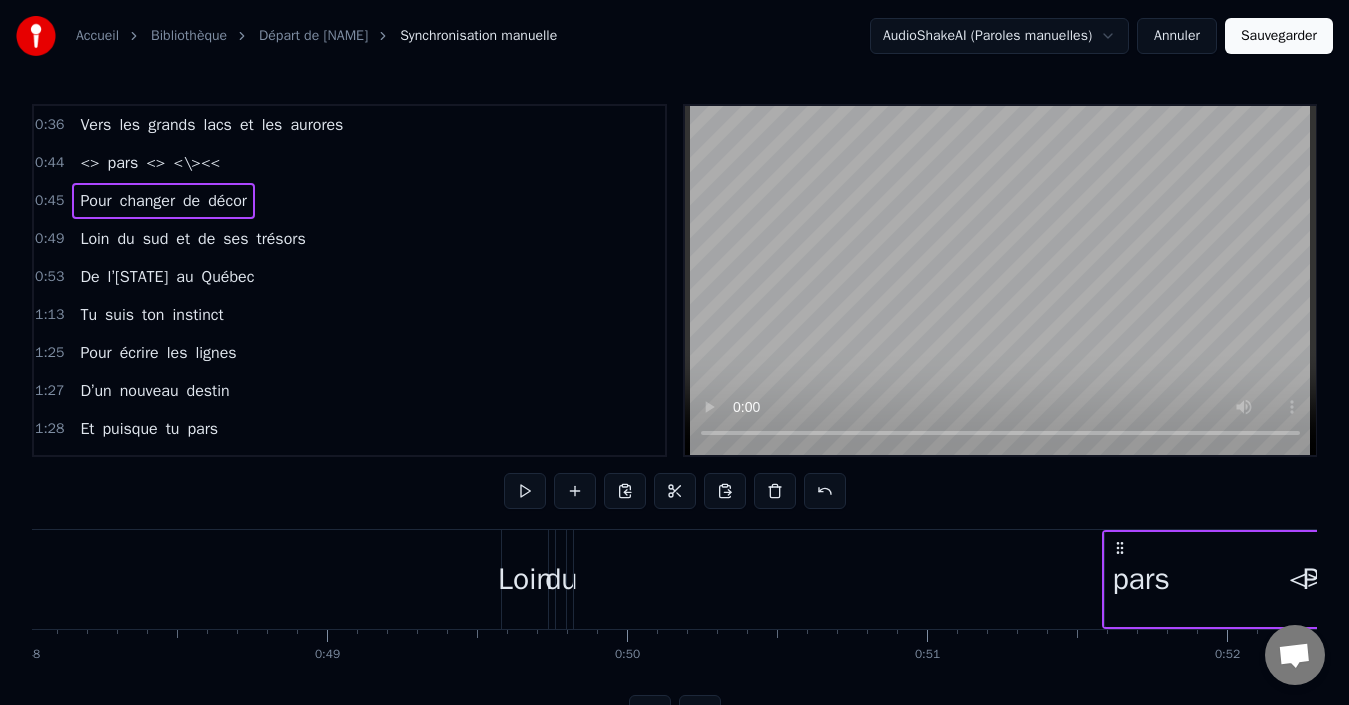 drag, startPoint x: 185, startPoint y: 546, endPoint x: 1150, endPoint y: 543, distance: 965.00464 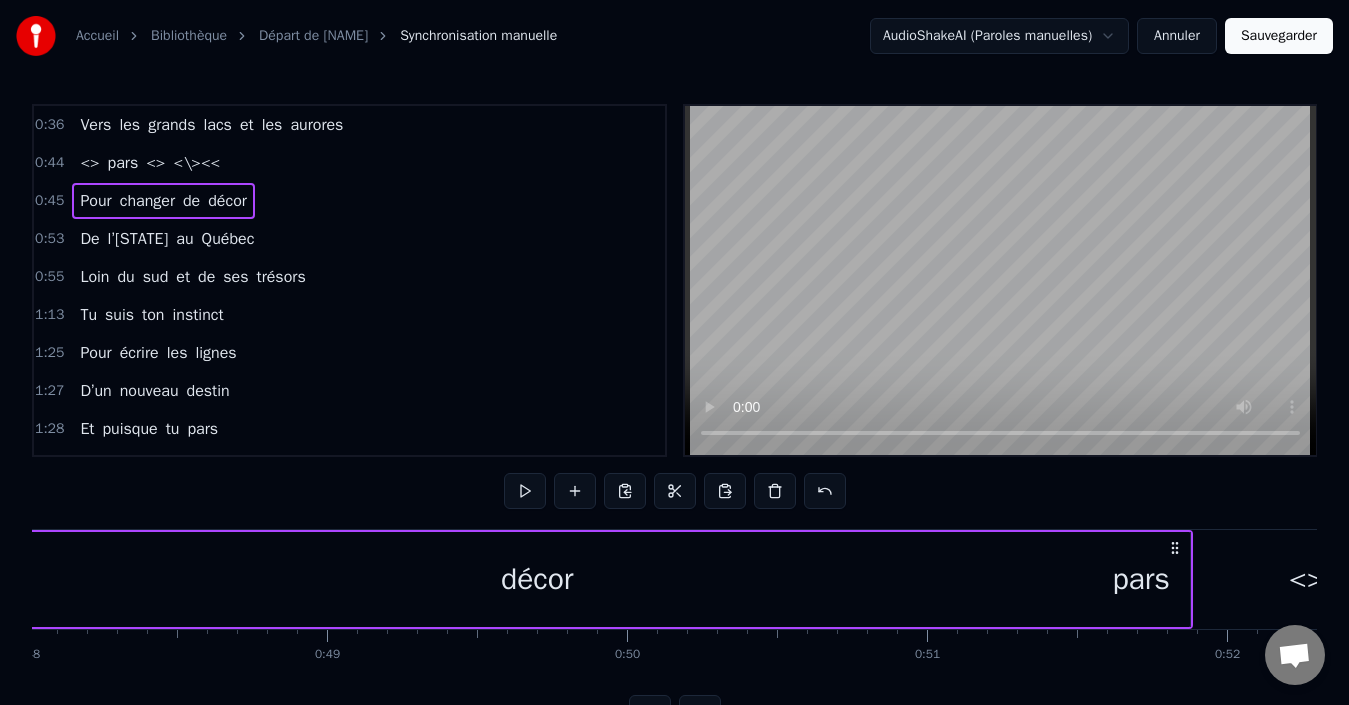 scroll, scrollTop: 0, scrollLeft: 14420, axis: horizontal 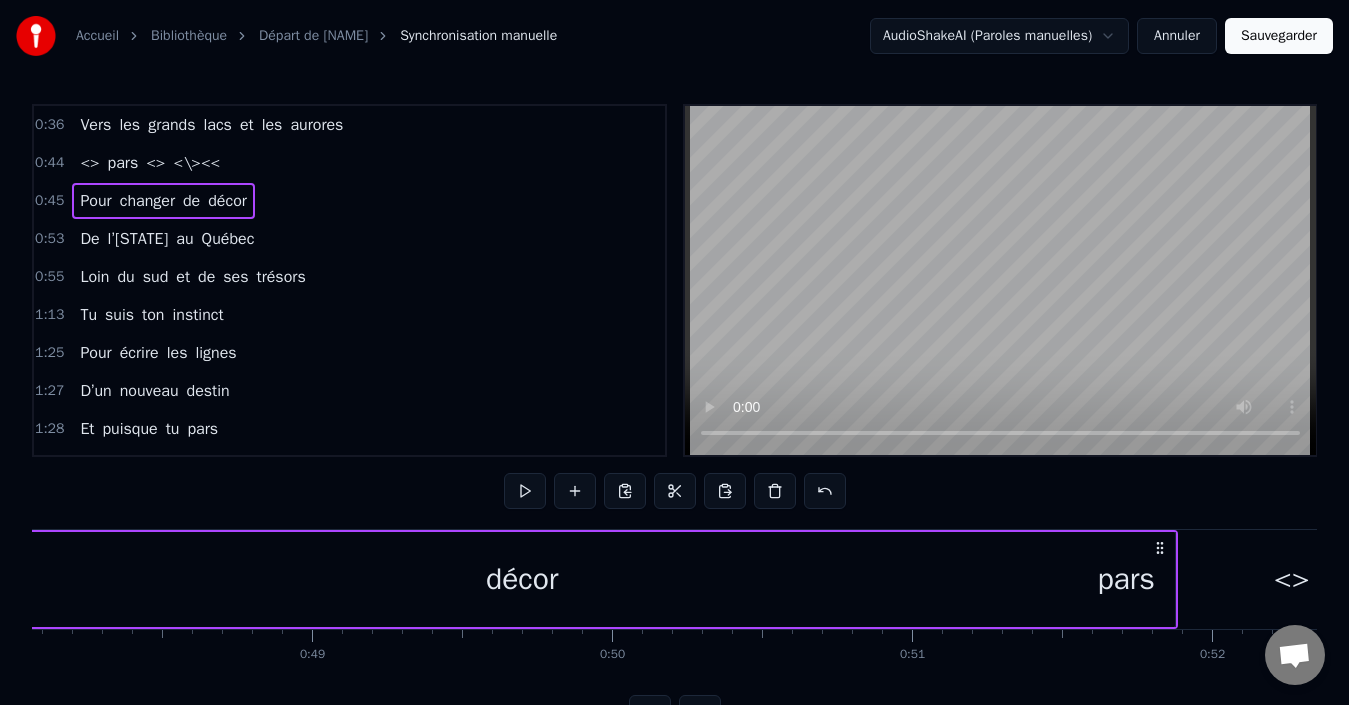 click on "Loin du sud et de ses trésors" at bounding box center (192, 277) 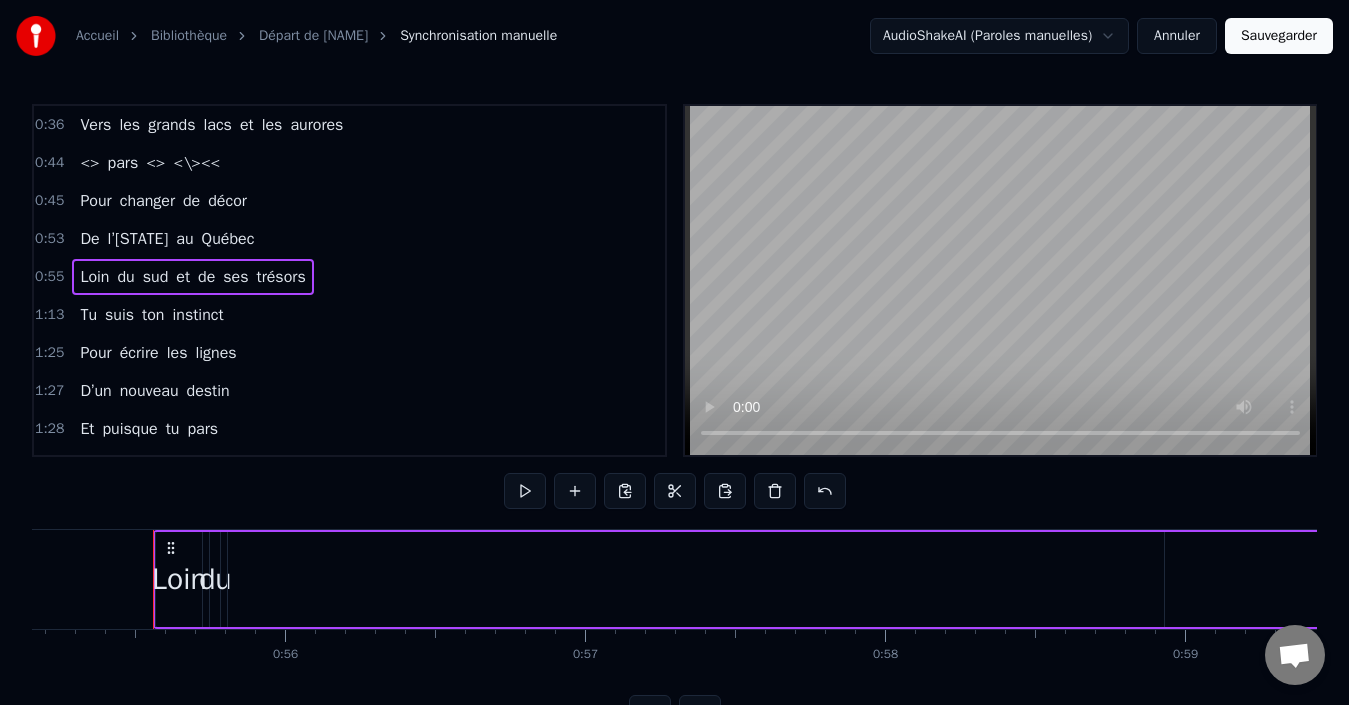 scroll, scrollTop: 0, scrollLeft: 16568, axis: horizontal 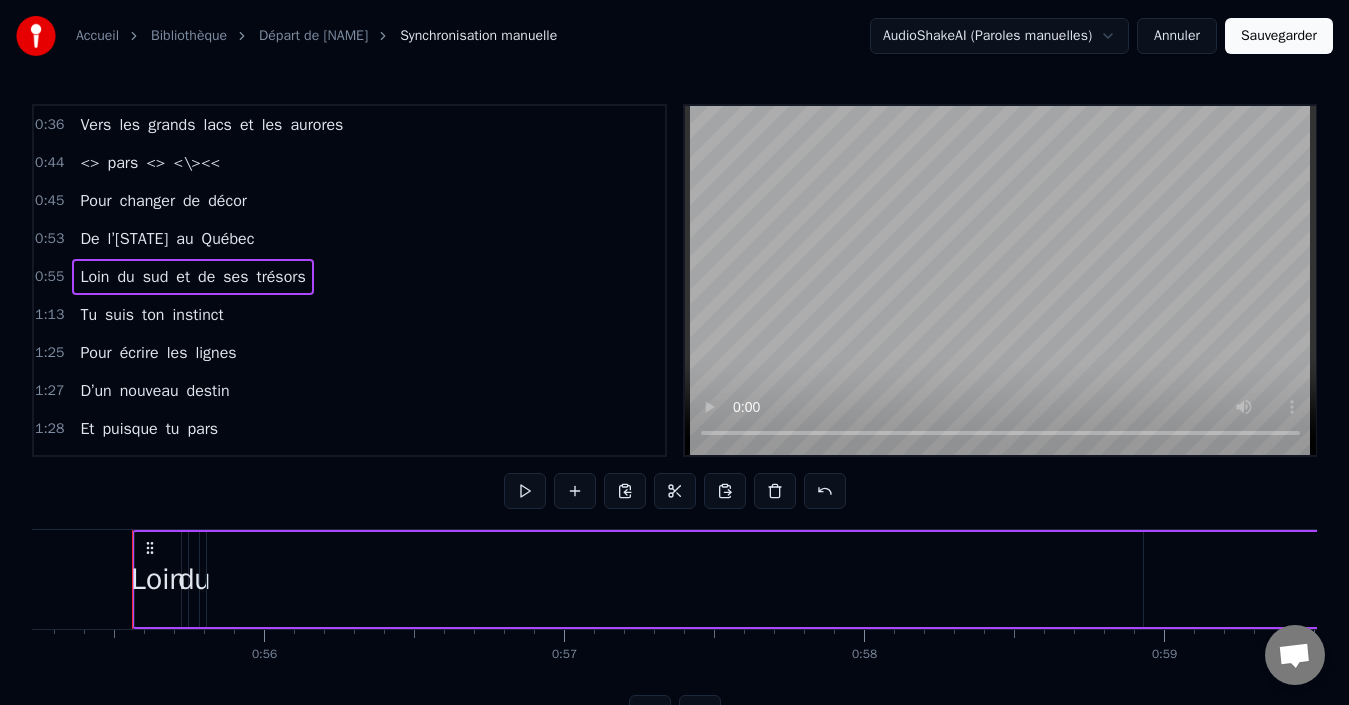 drag, startPoint x: 147, startPoint y: 536, endPoint x: 437, endPoint y: 564, distance: 291.3486 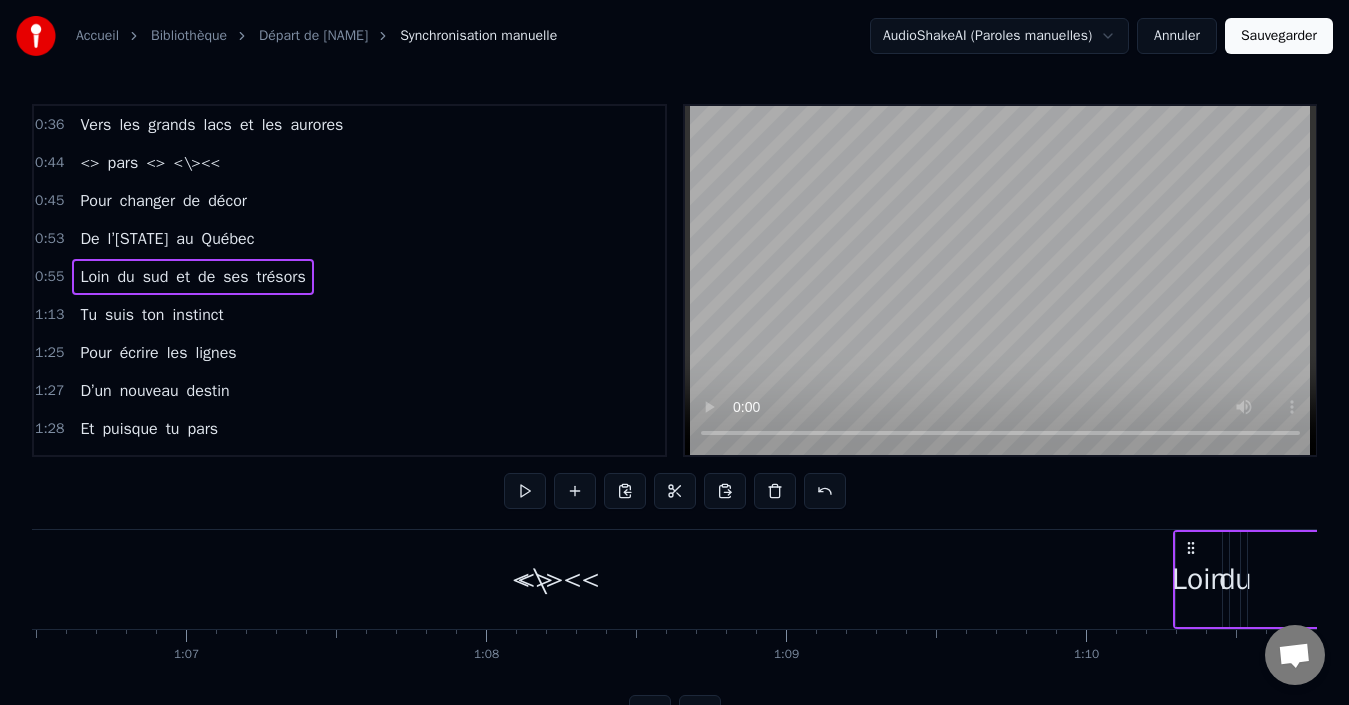 drag, startPoint x: 150, startPoint y: 543, endPoint x: 1221, endPoint y: 491, distance: 1072.2616 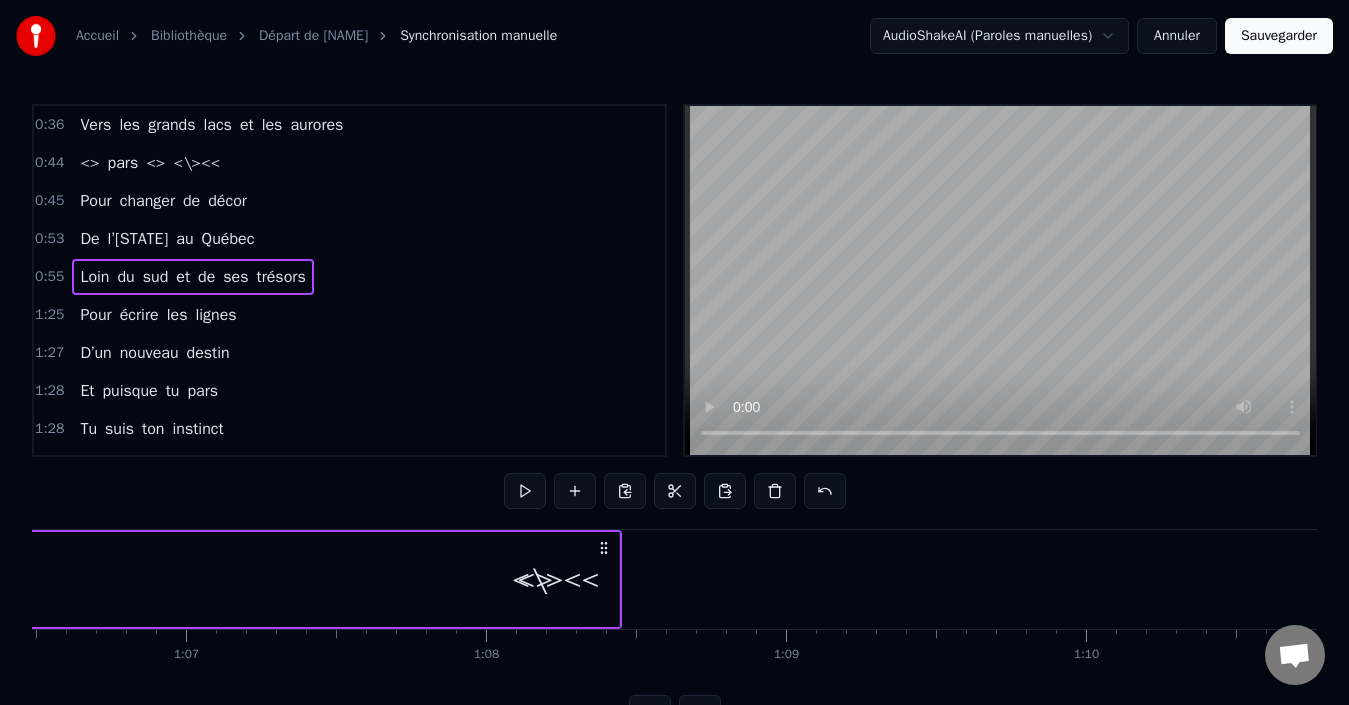 scroll, scrollTop: 0, scrollLeft: 19982, axis: horizontal 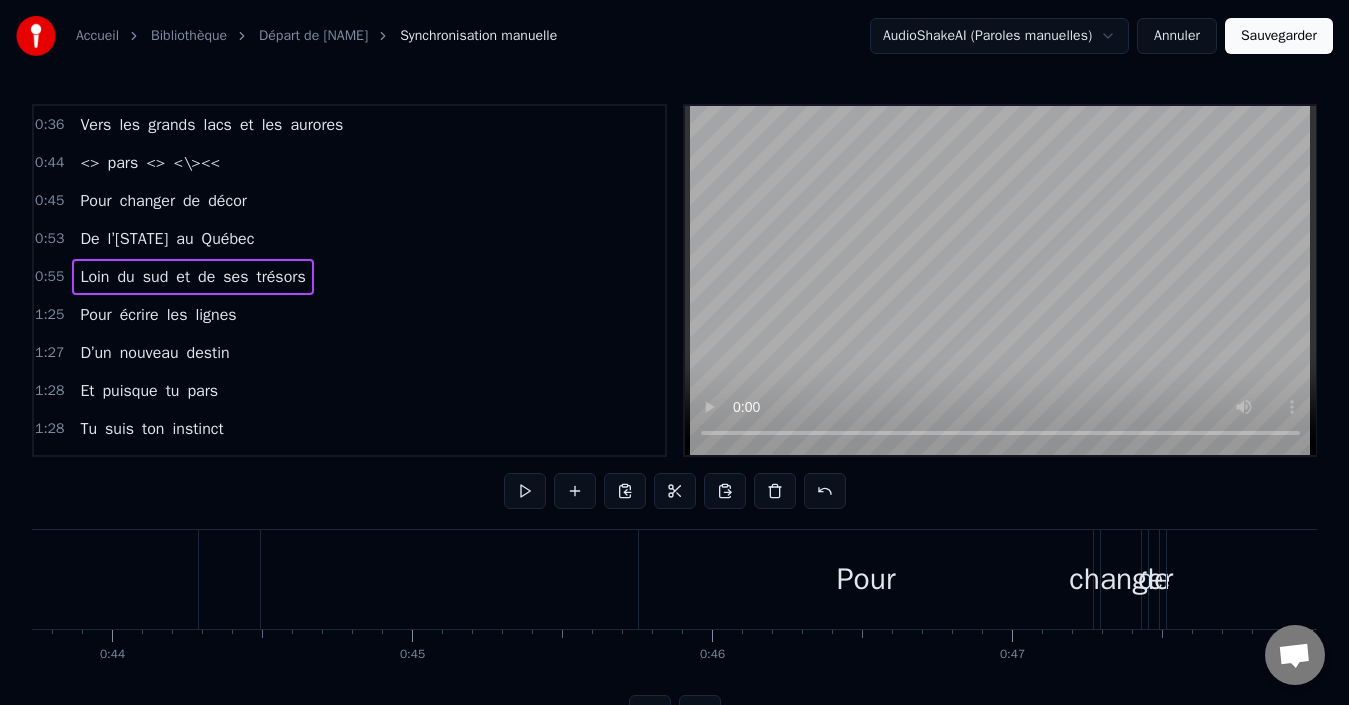 click on "Pour" at bounding box center (866, 579) 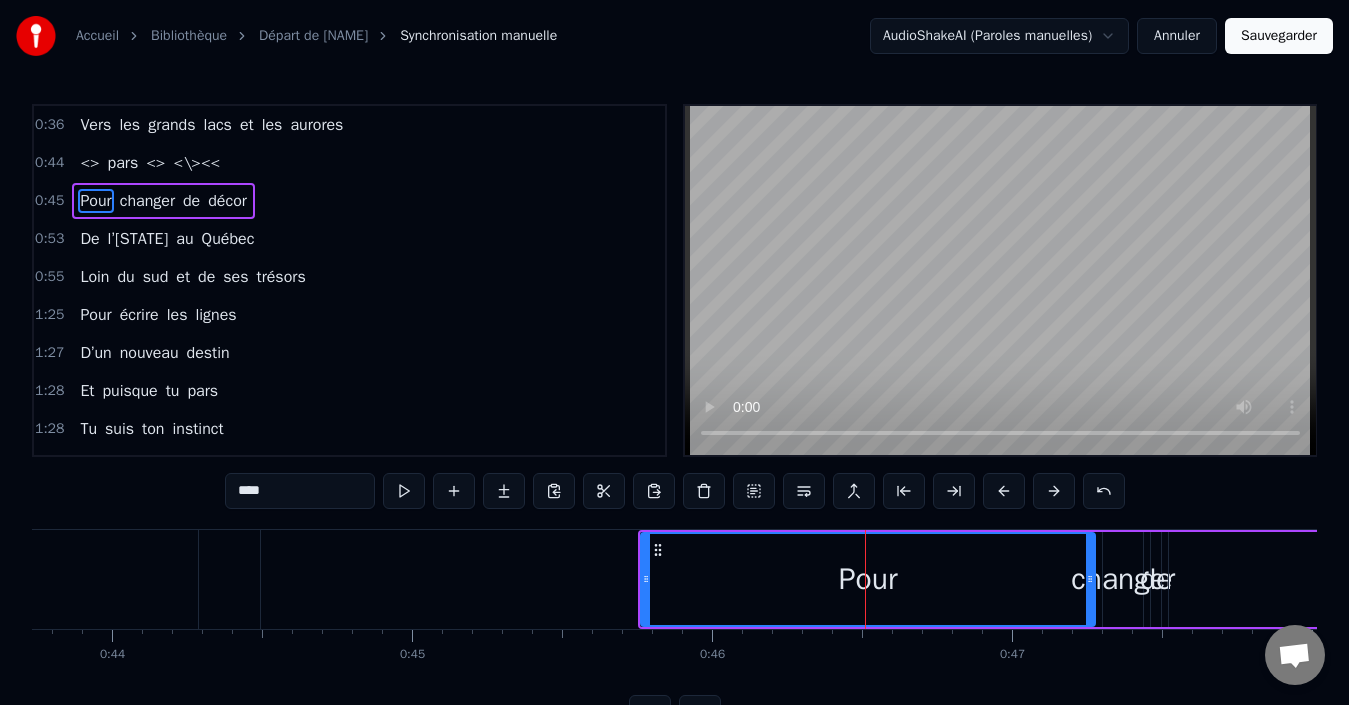 click on "0:45 Pour changer de décor" at bounding box center [349, 201] 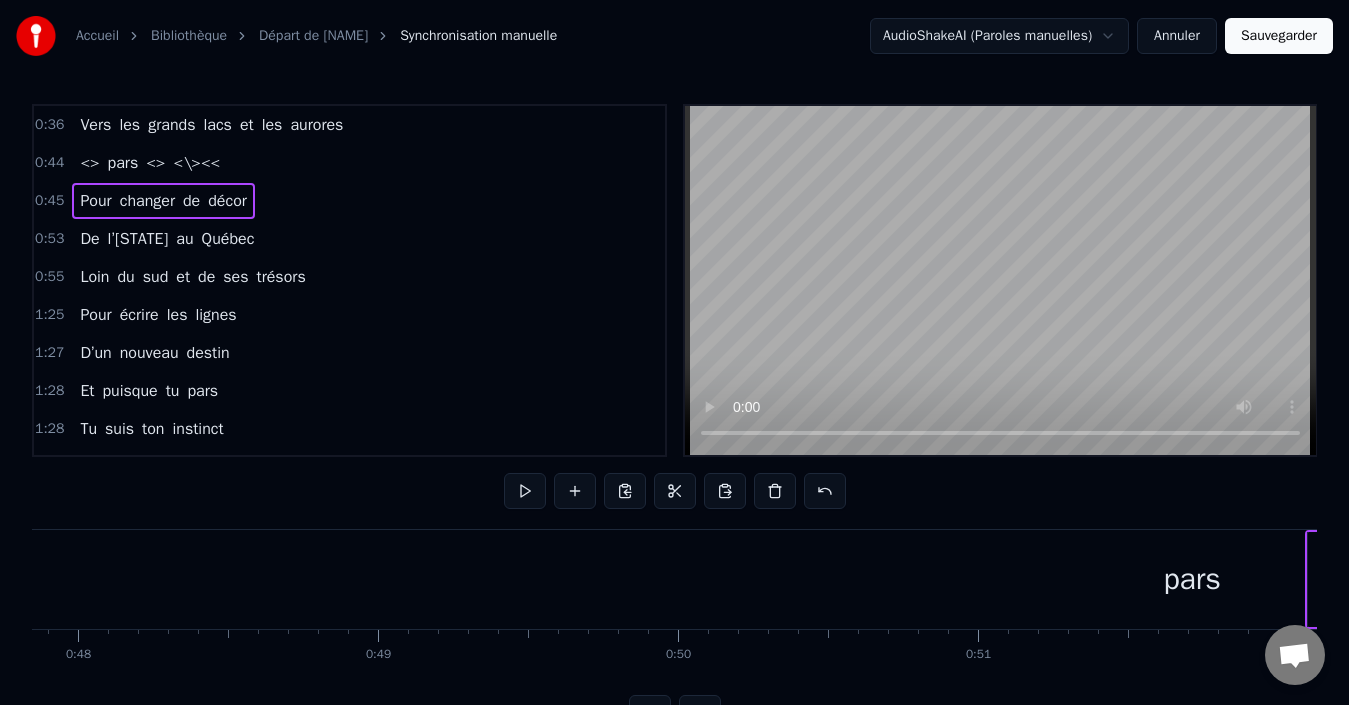 scroll, scrollTop: 0, scrollLeft: 14474, axis: horizontal 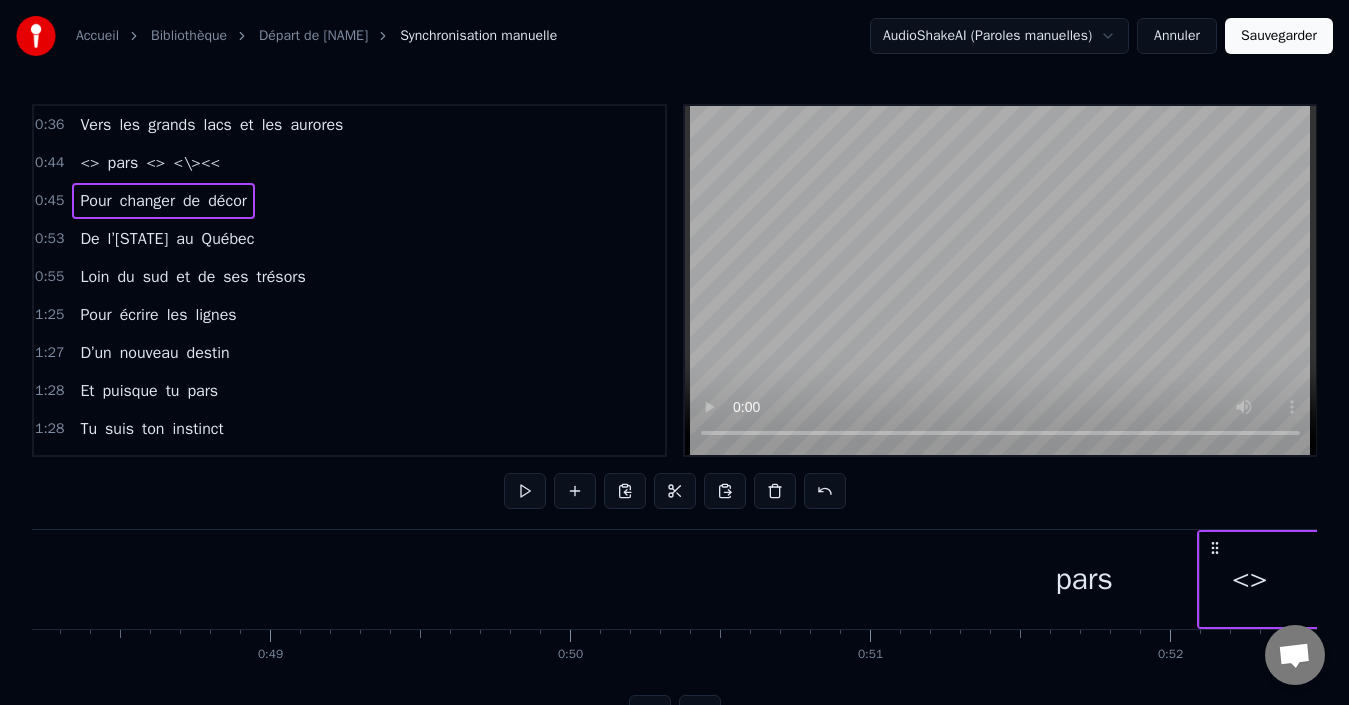drag, startPoint x: 655, startPoint y: 543, endPoint x: 1282, endPoint y: 536, distance: 627.03906 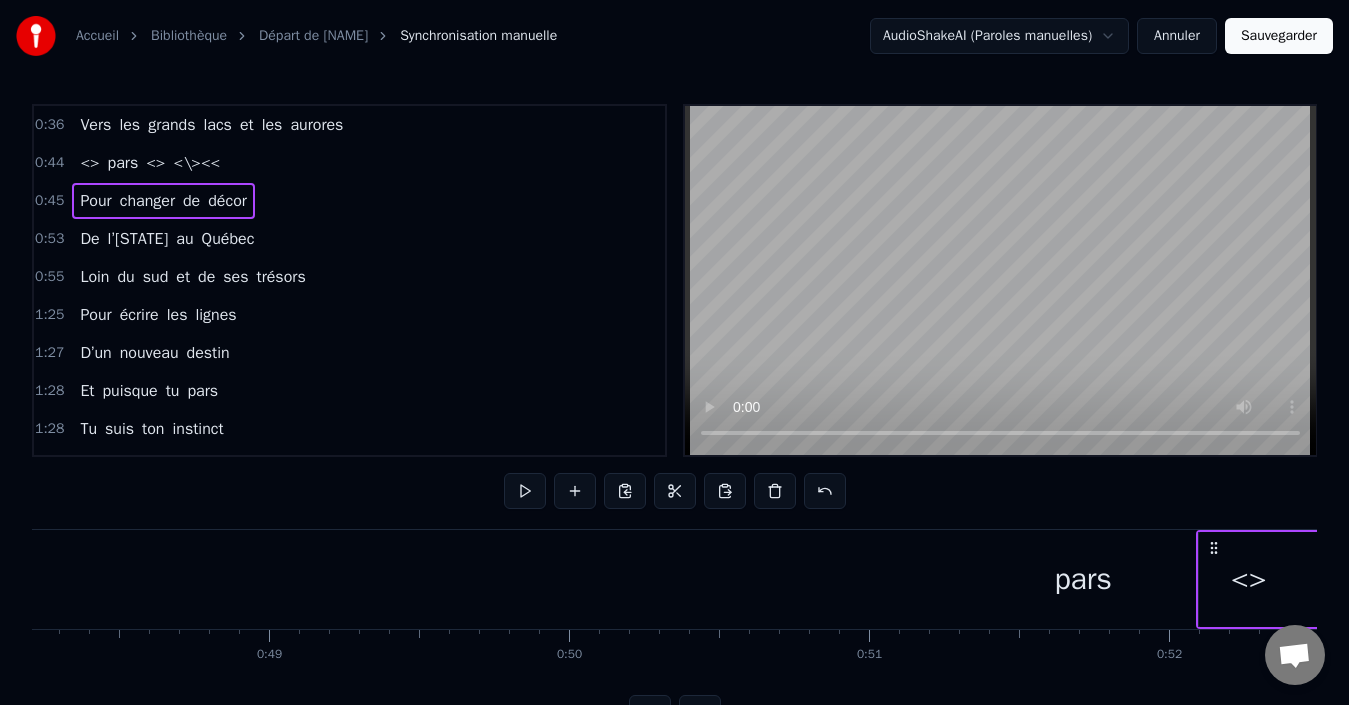 click on "Pour changer de décor" at bounding box center [2116, 579] 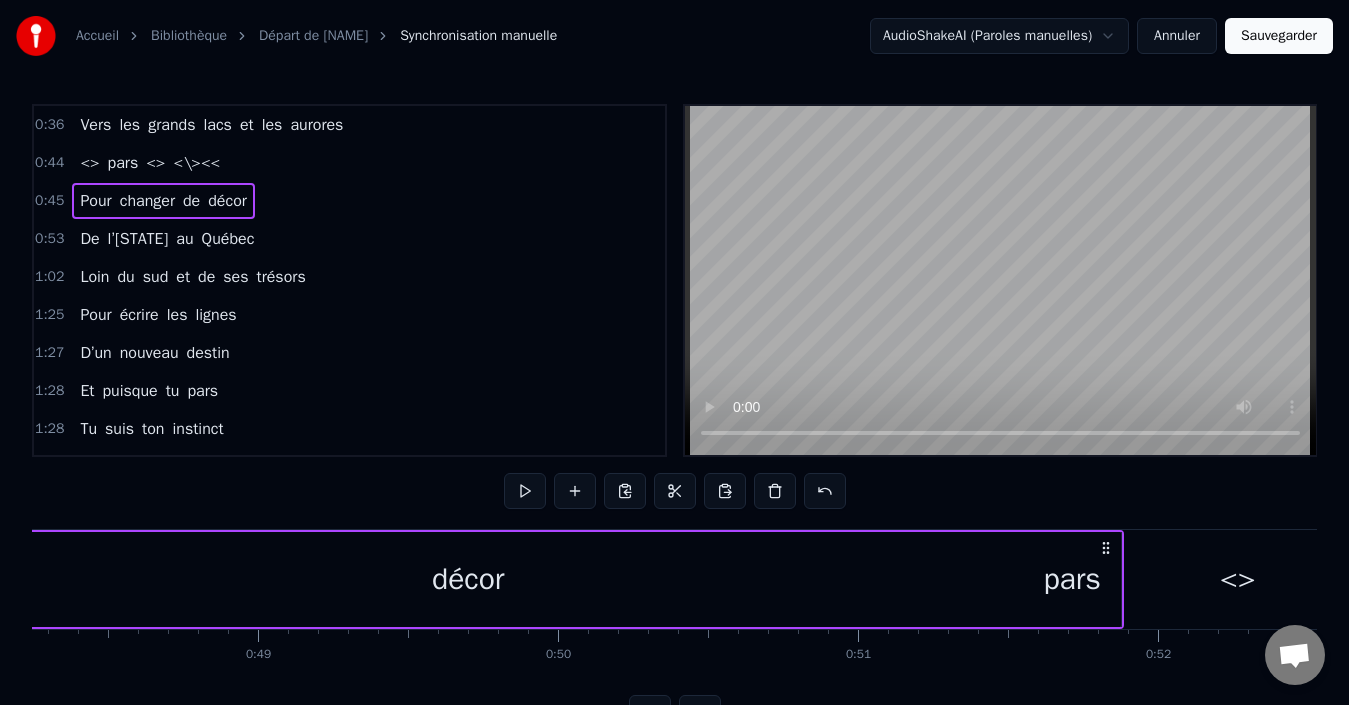 click on "Pour" at bounding box center (95, 201) 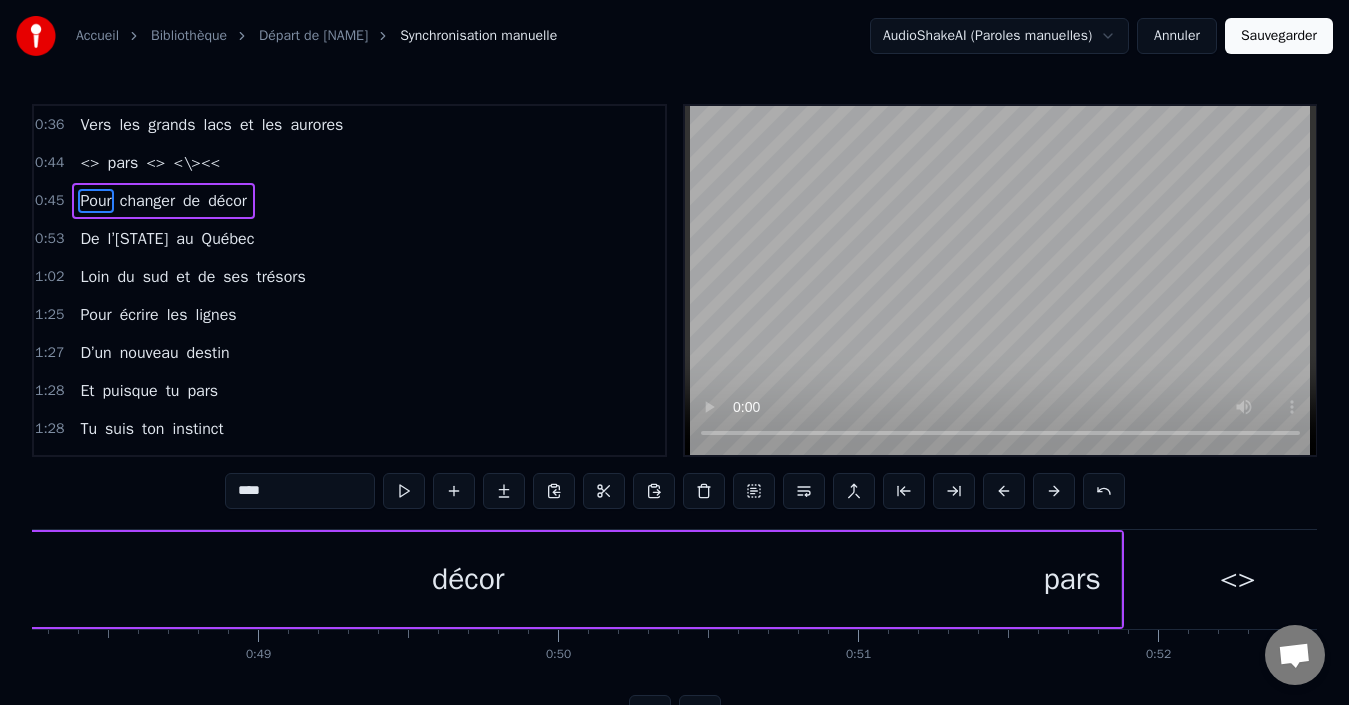 click on "Pour" at bounding box center (95, 201) 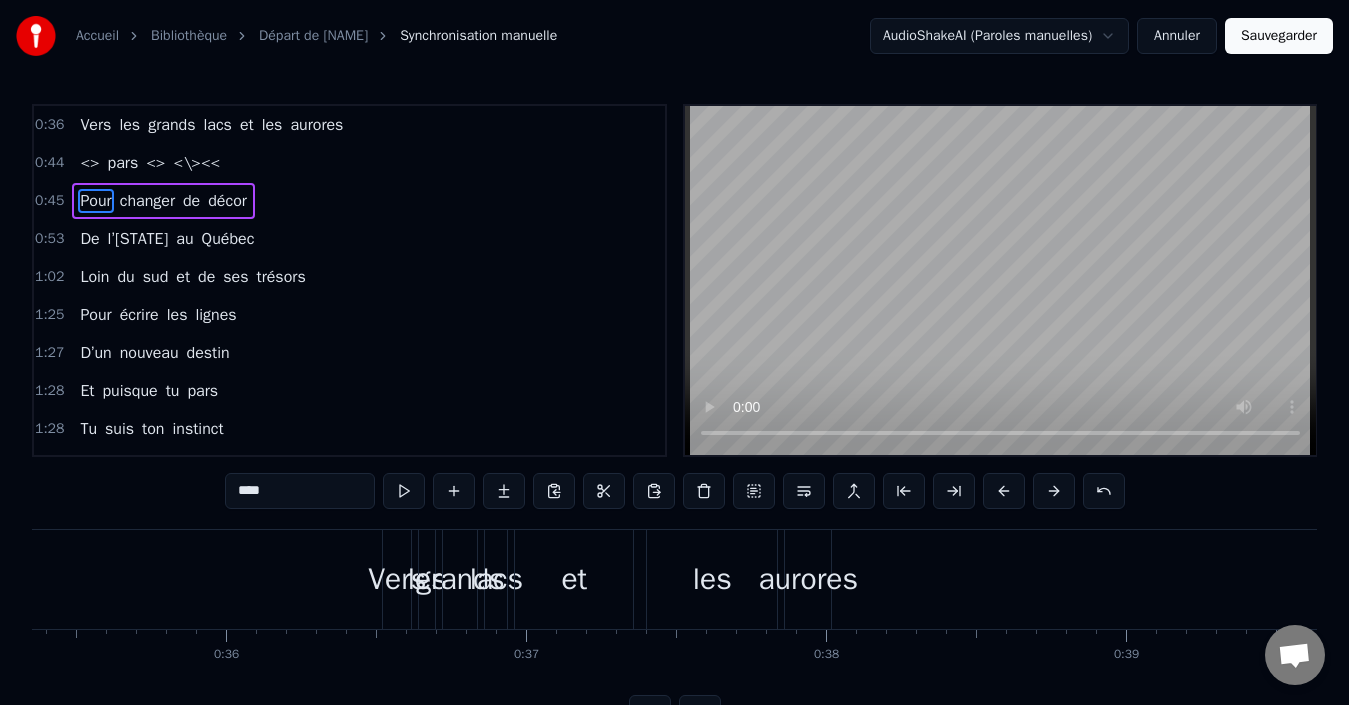 scroll, scrollTop: 0, scrollLeft: 10607, axis: horizontal 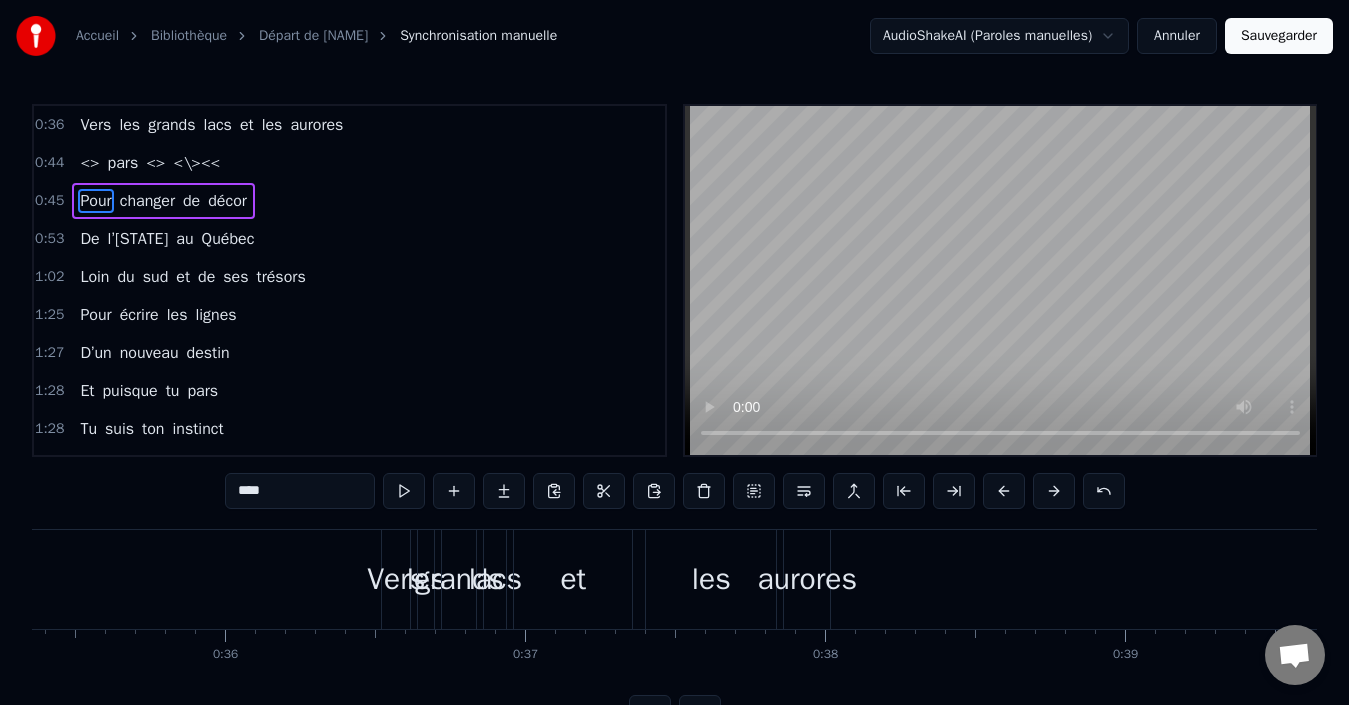 click at bounding box center [38542, 579] 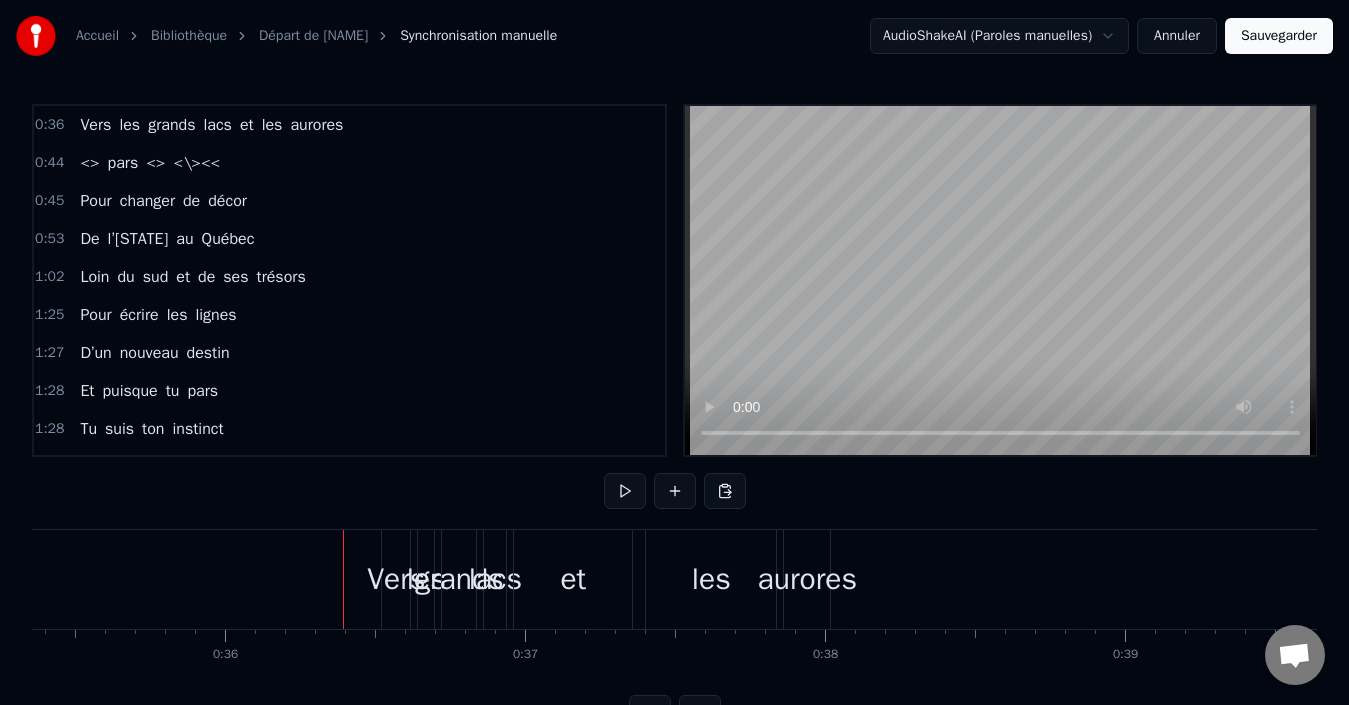 click on "Vers les grands lacs et les aurores" at bounding box center (211, 125) 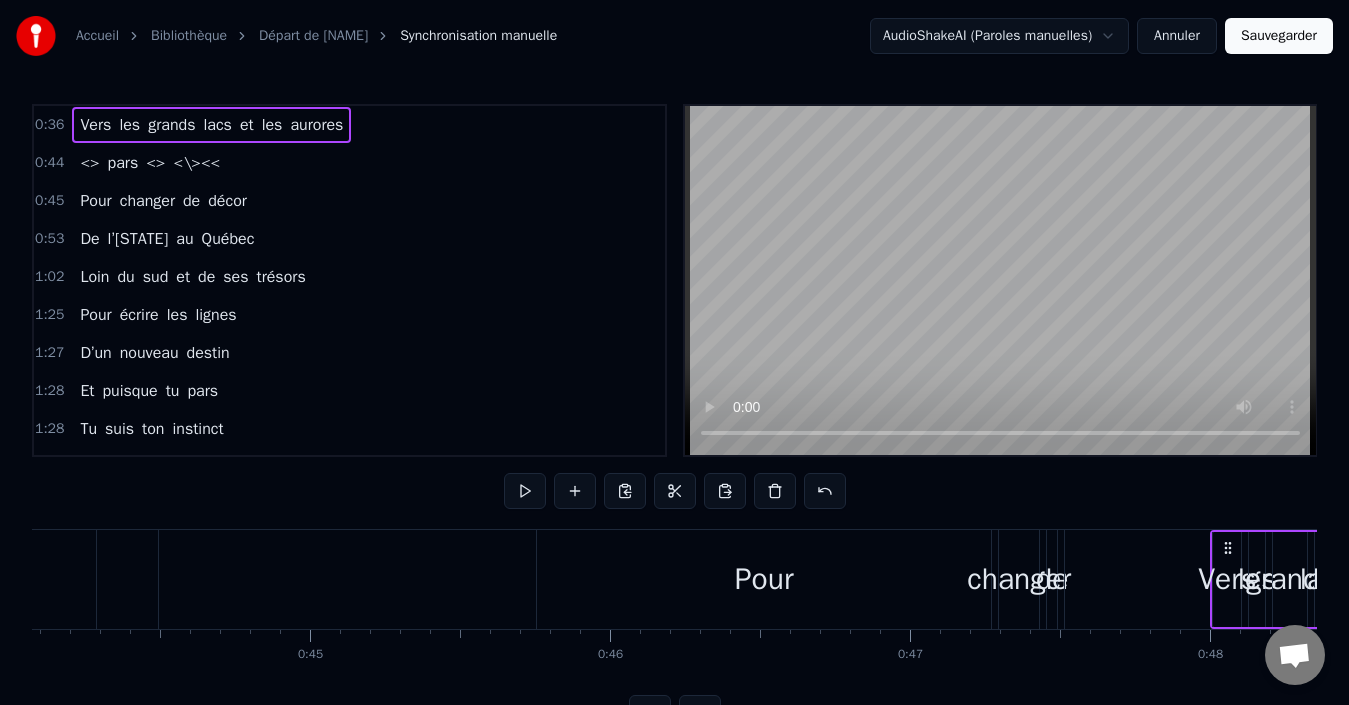 drag, startPoint x: 393, startPoint y: 546, endPoint x: 1228, endPoint y: 564, distance: 835.194 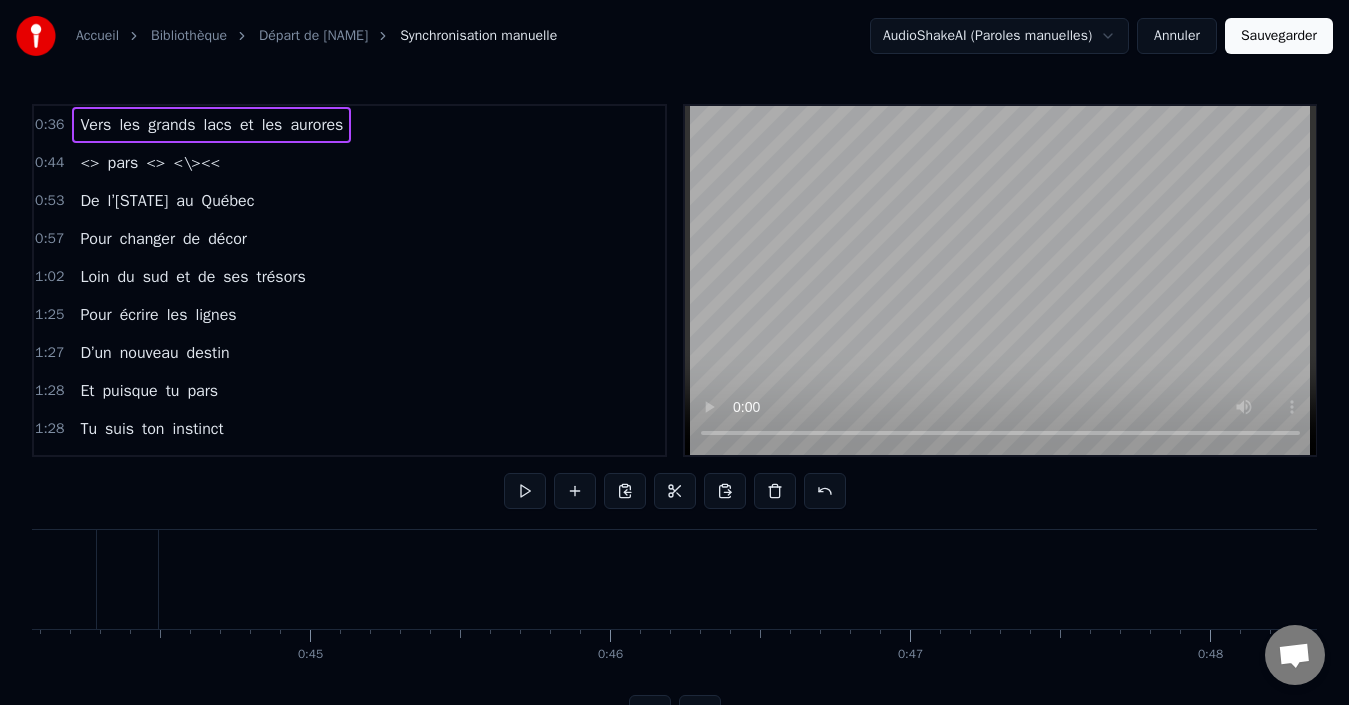 scroll, scrollTop: 0, scrollLeft: 13228, axis: horizontal 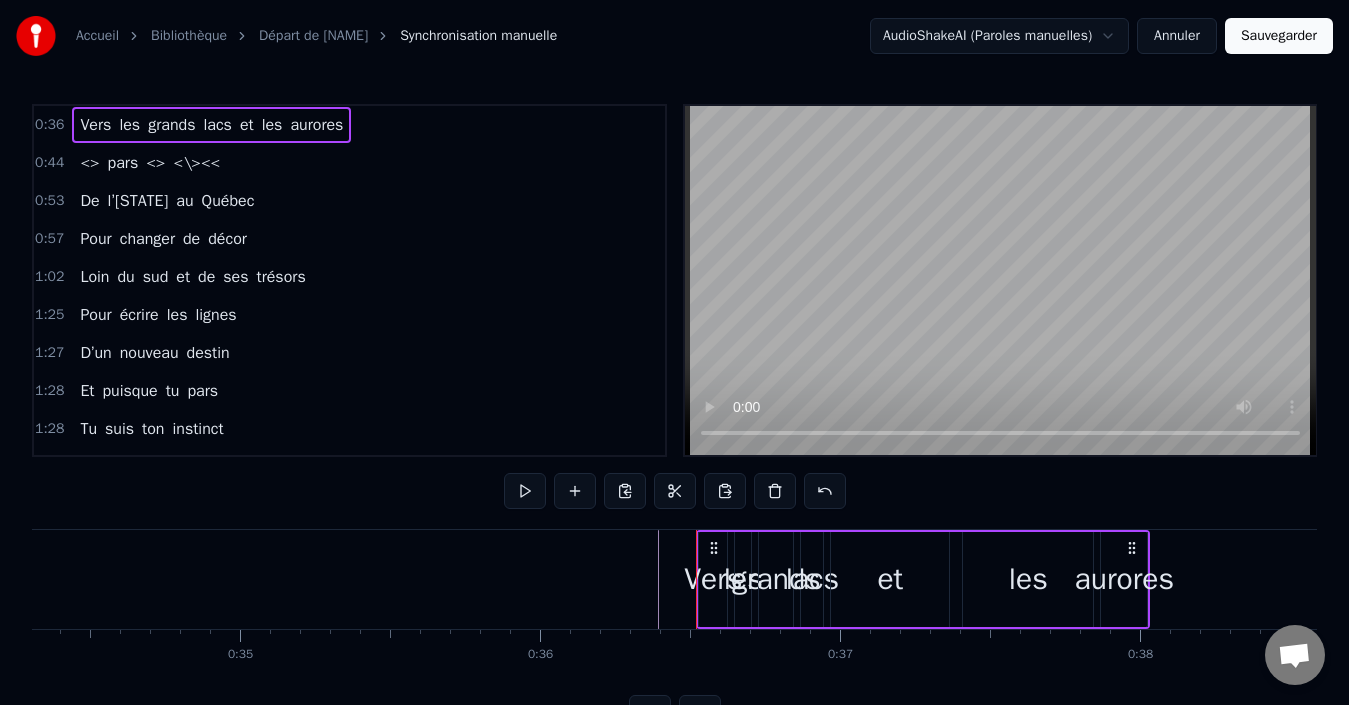 click on "Vers les grands lacs et les aurores" at bounding box center (923, 579) 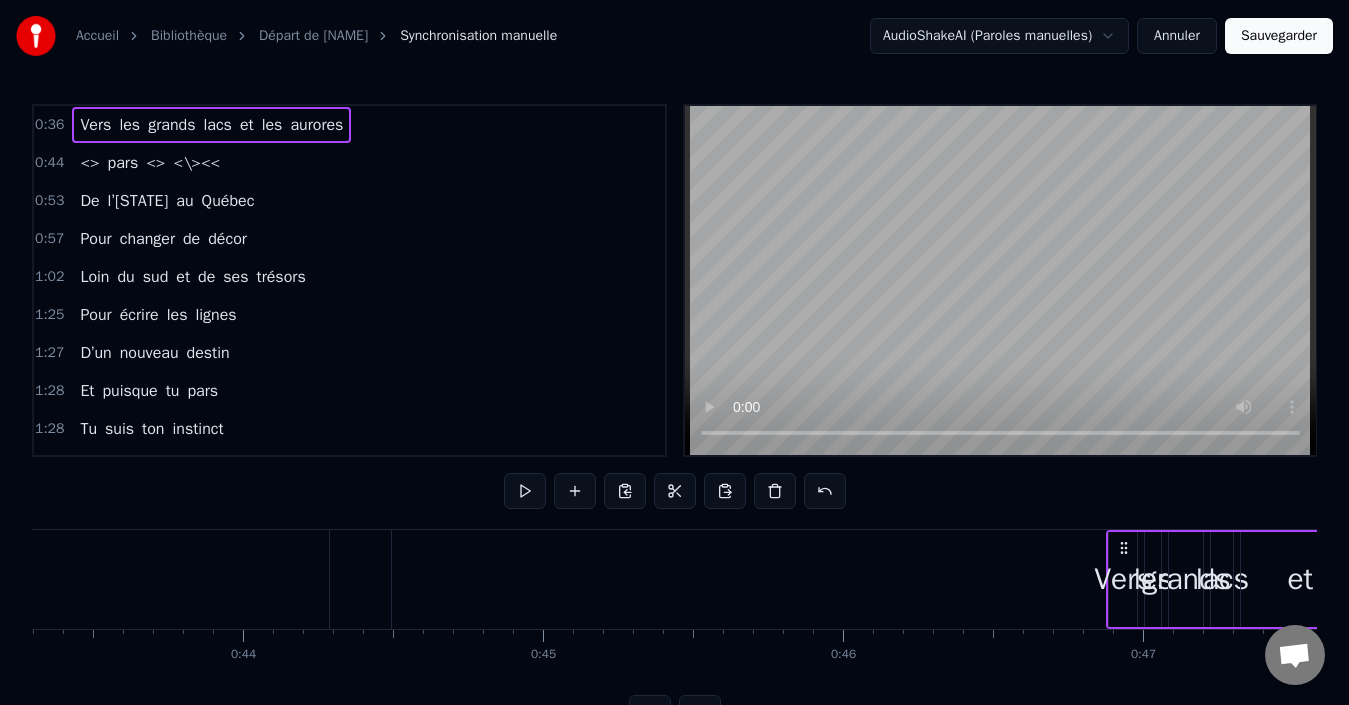 drag, startPoint x: 709, startPoint y: 543, endPoint x: 1129, endPoint y: 552, distance: 420.0964 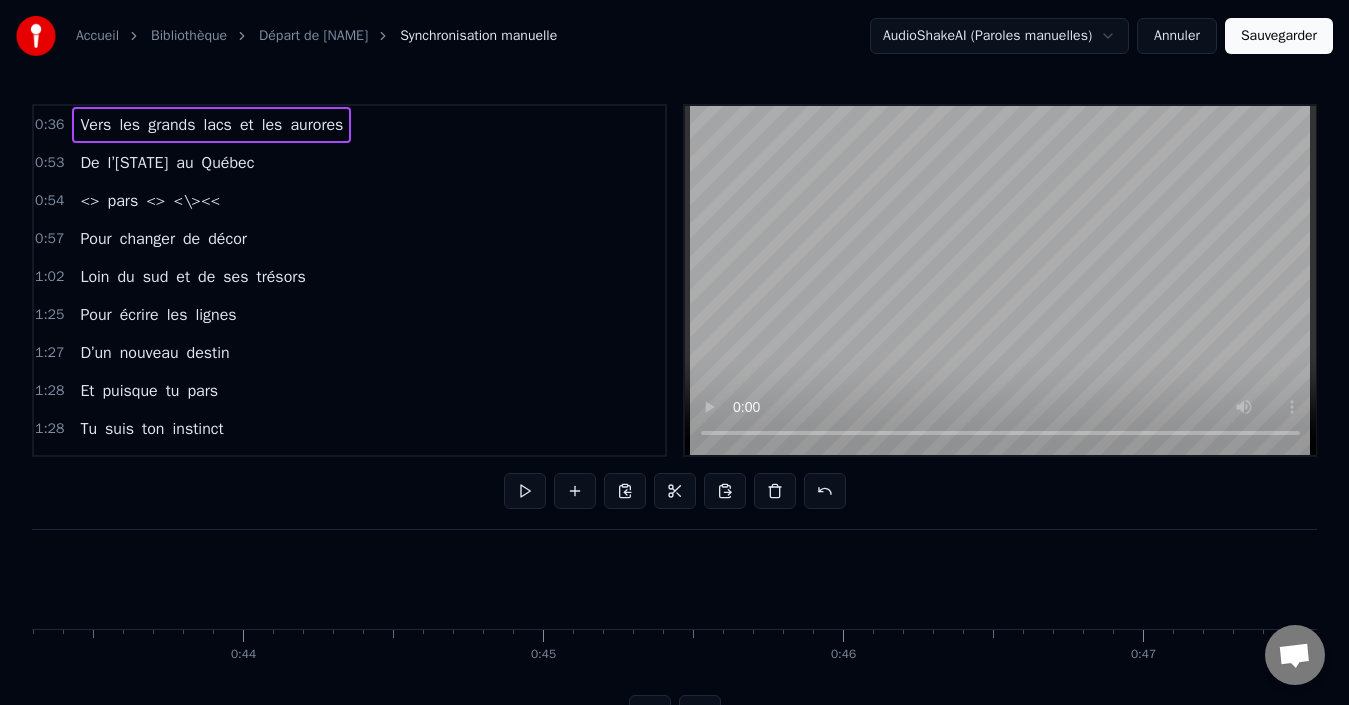 scroll, scrollTop: 0, scrollLeft: 12995, axis: horizontal 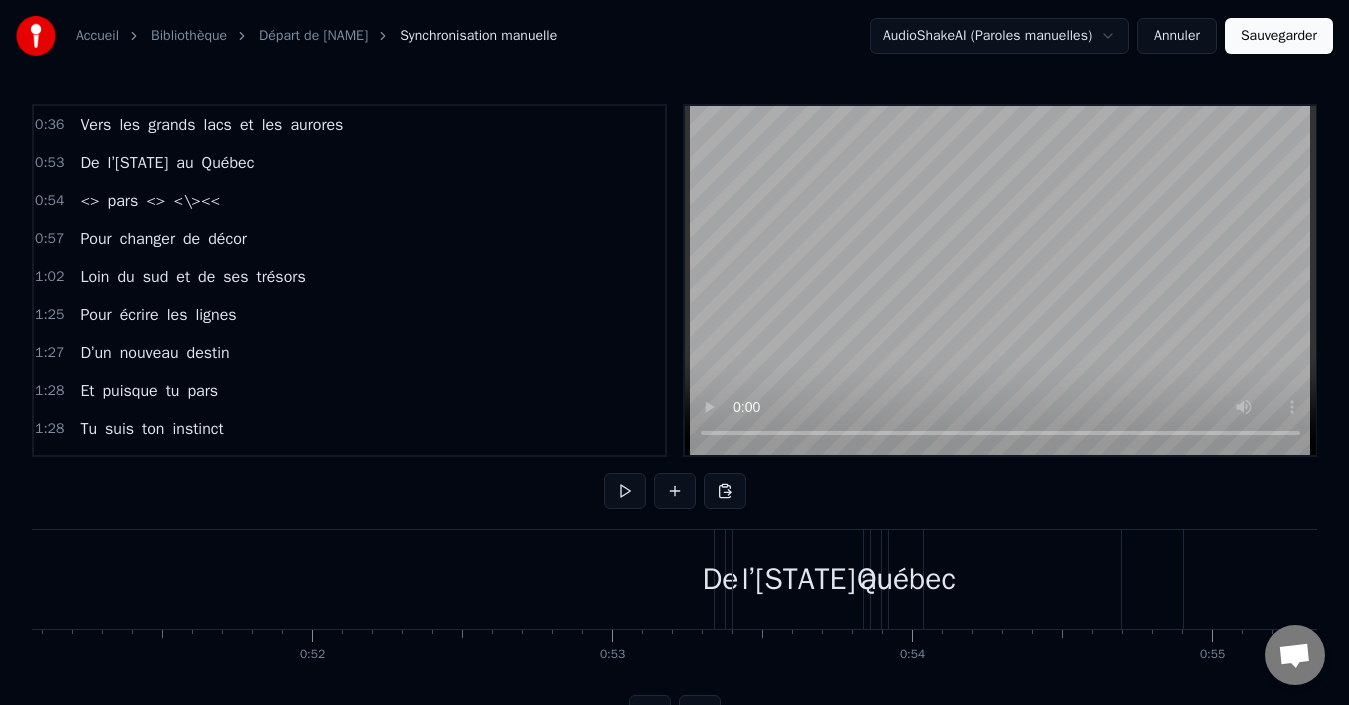 click on "De l’[STATE] au [STATE]" at bounding box center [167, 163] 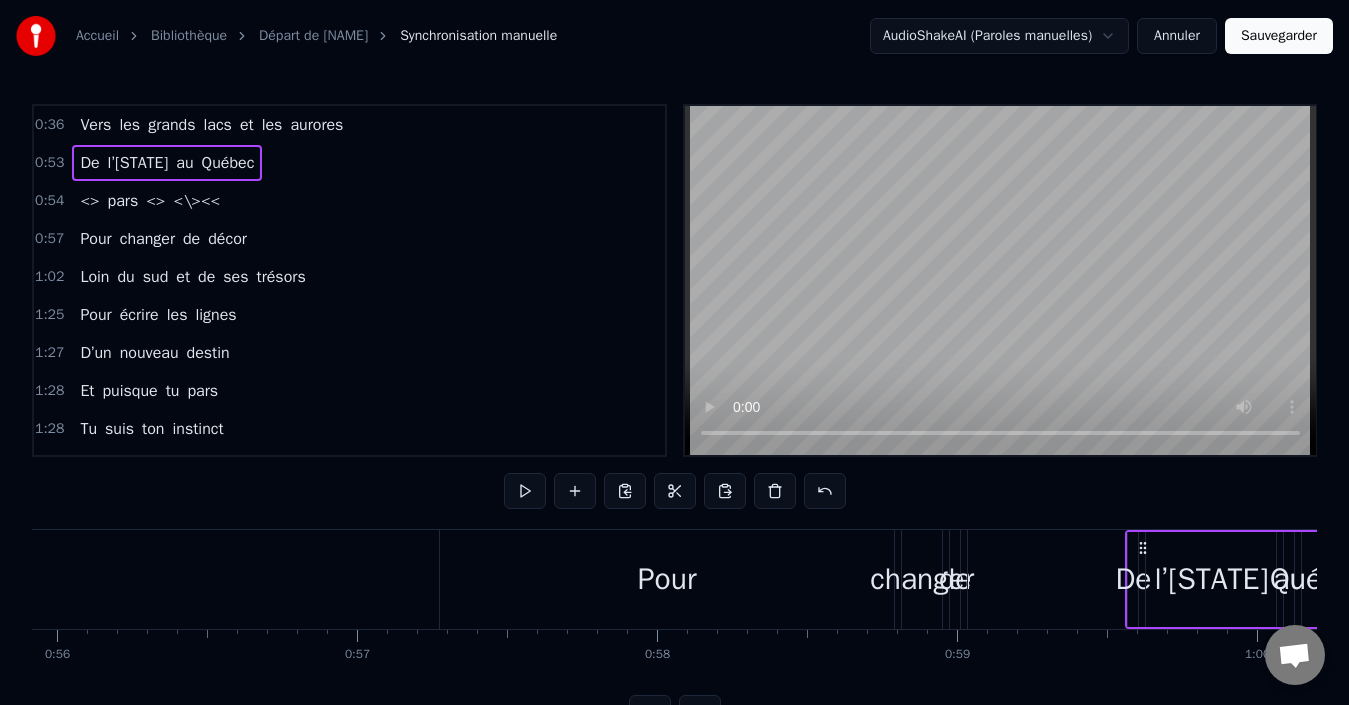 drag, startPoint x: 729, startPoint y: 541, endPoint x: 1158, endPoint y: 552, distance: 429.141 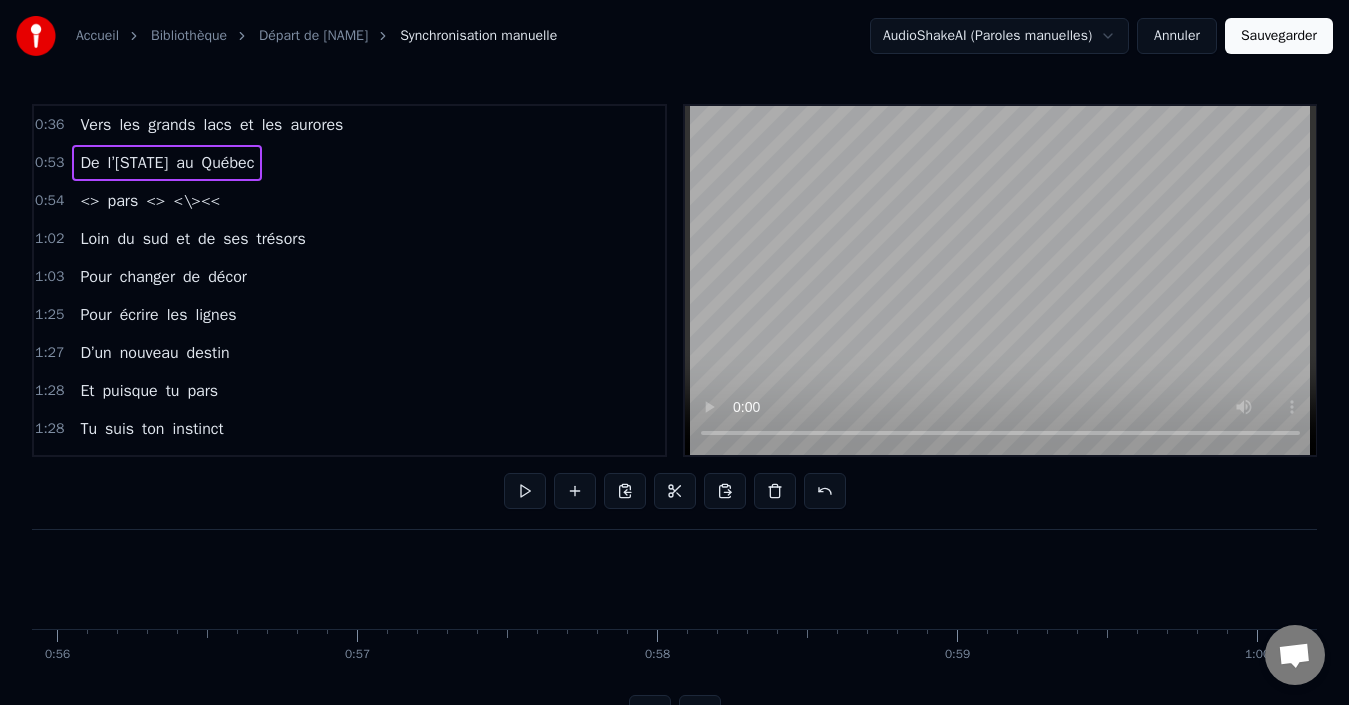 scroll, scrollTop: 0, scrollLeft: 16787, axis: horizontal 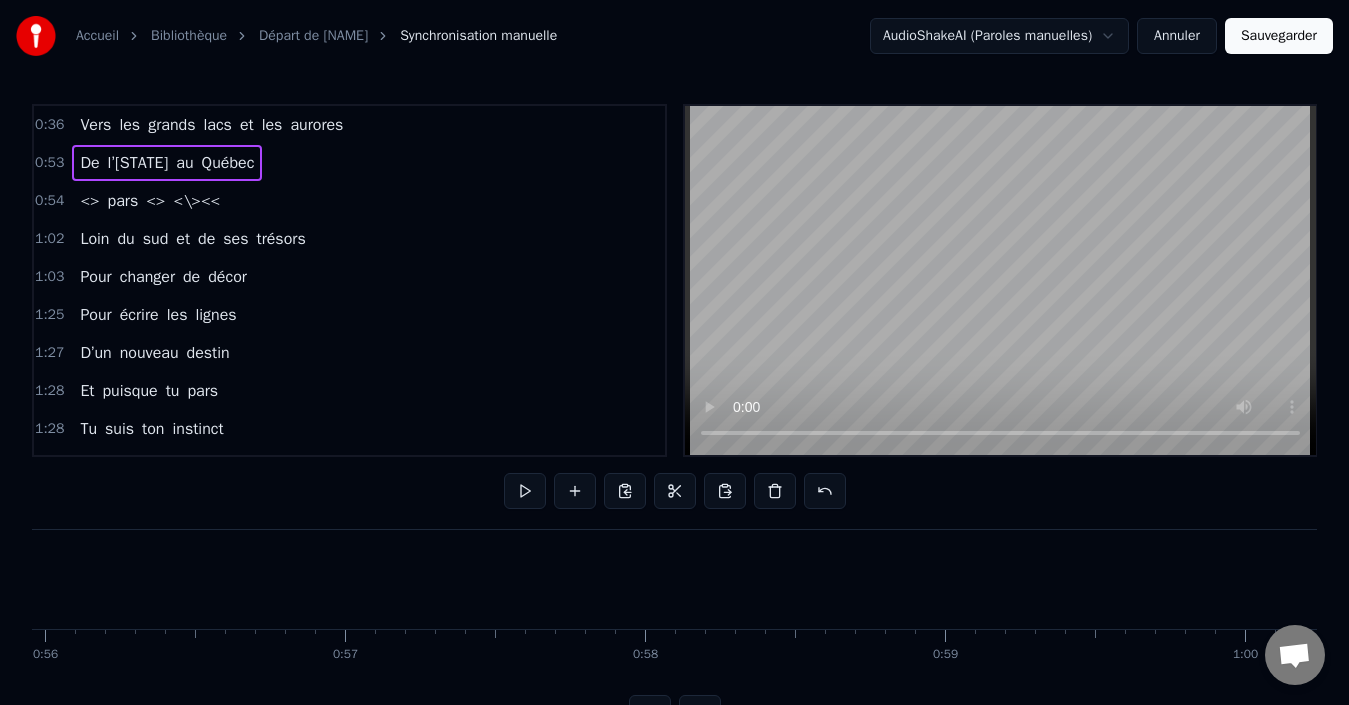 click on "décor" at bounding box center [227, 277] 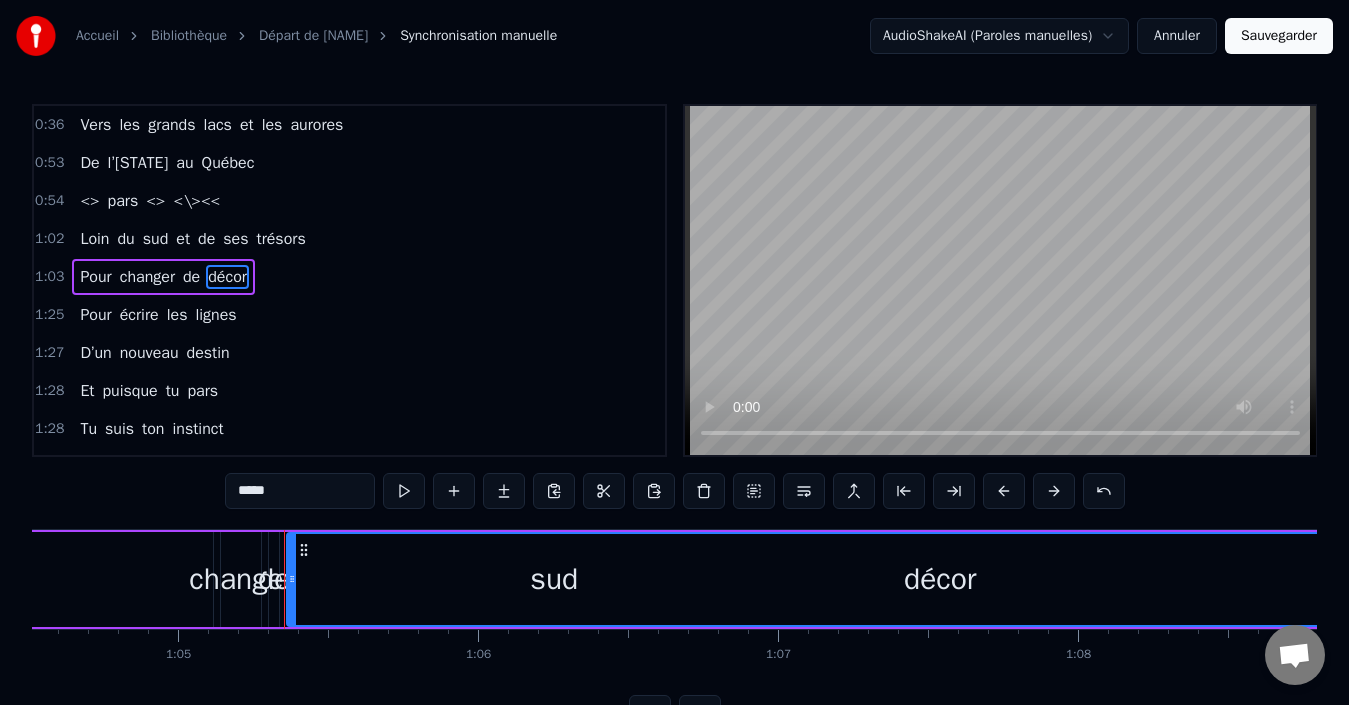 scroll, scrollTop: 0, scrollLeft: 19506, axis: horizontal 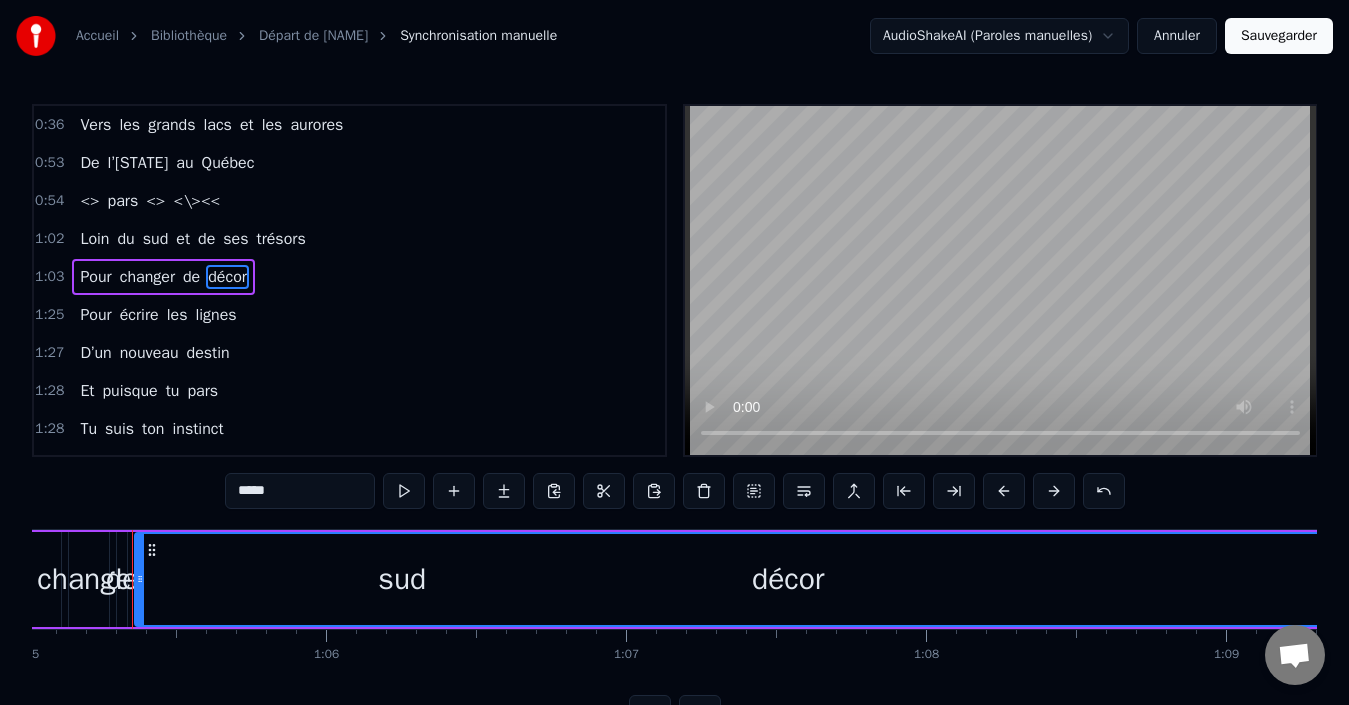 click on "Pour changer de décor" at bounding box center (163, 277) 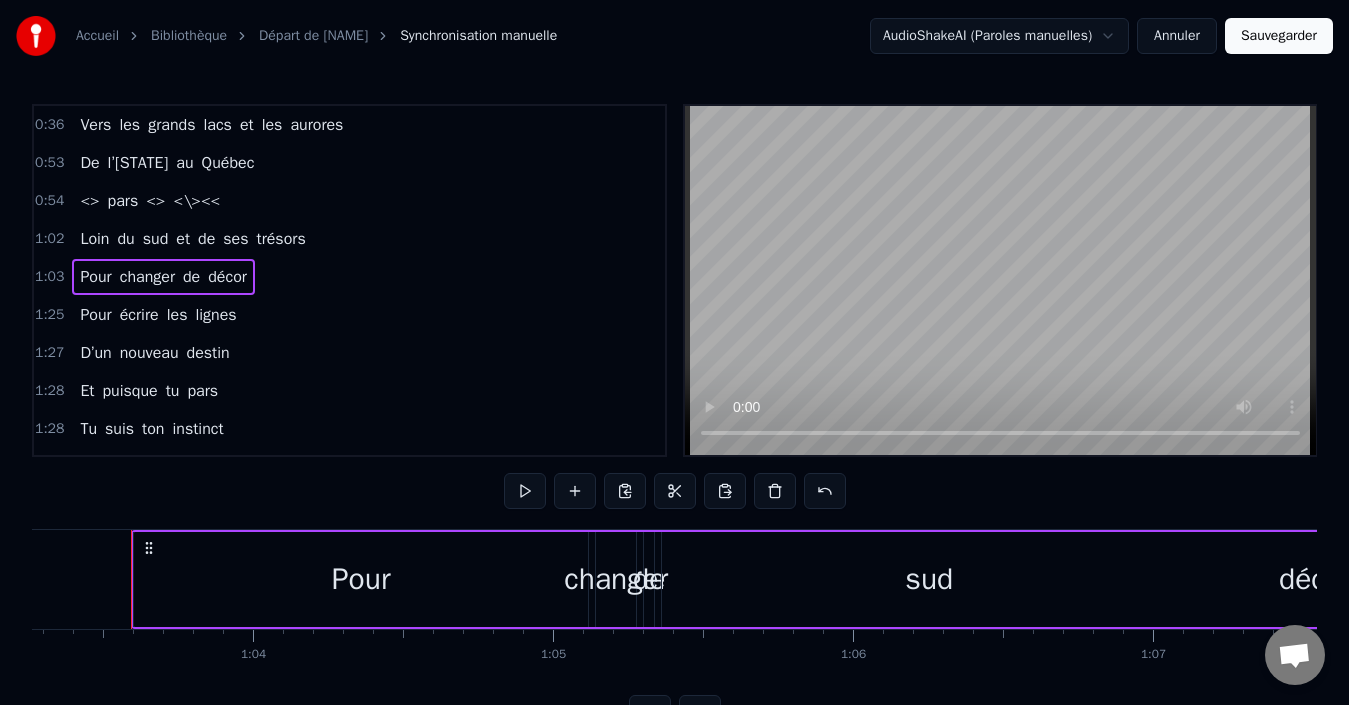 scroll, scrollTop: 0, scrollLeft: 18978, axis: horizontal 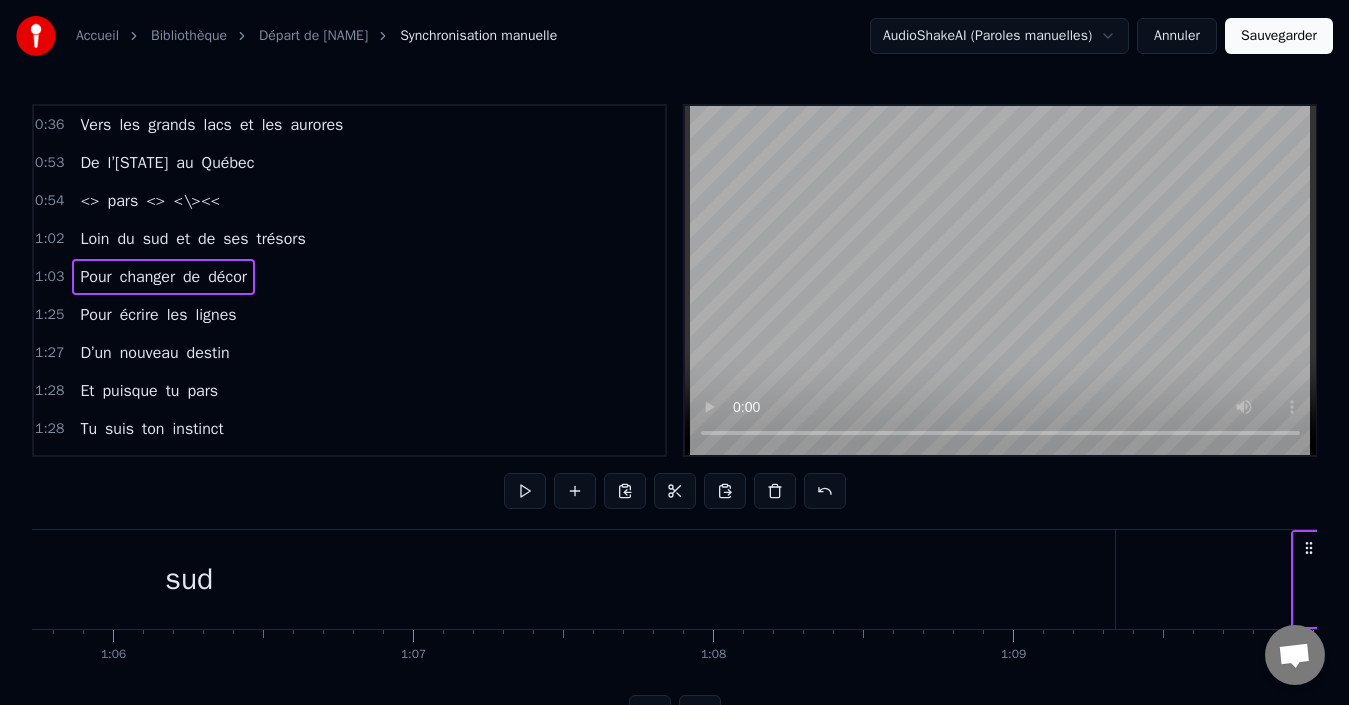 drag, startPoint x: 148, startPoint y: 543, endPoint x: 1307, endPoint y: 552, distance: 1159.0349 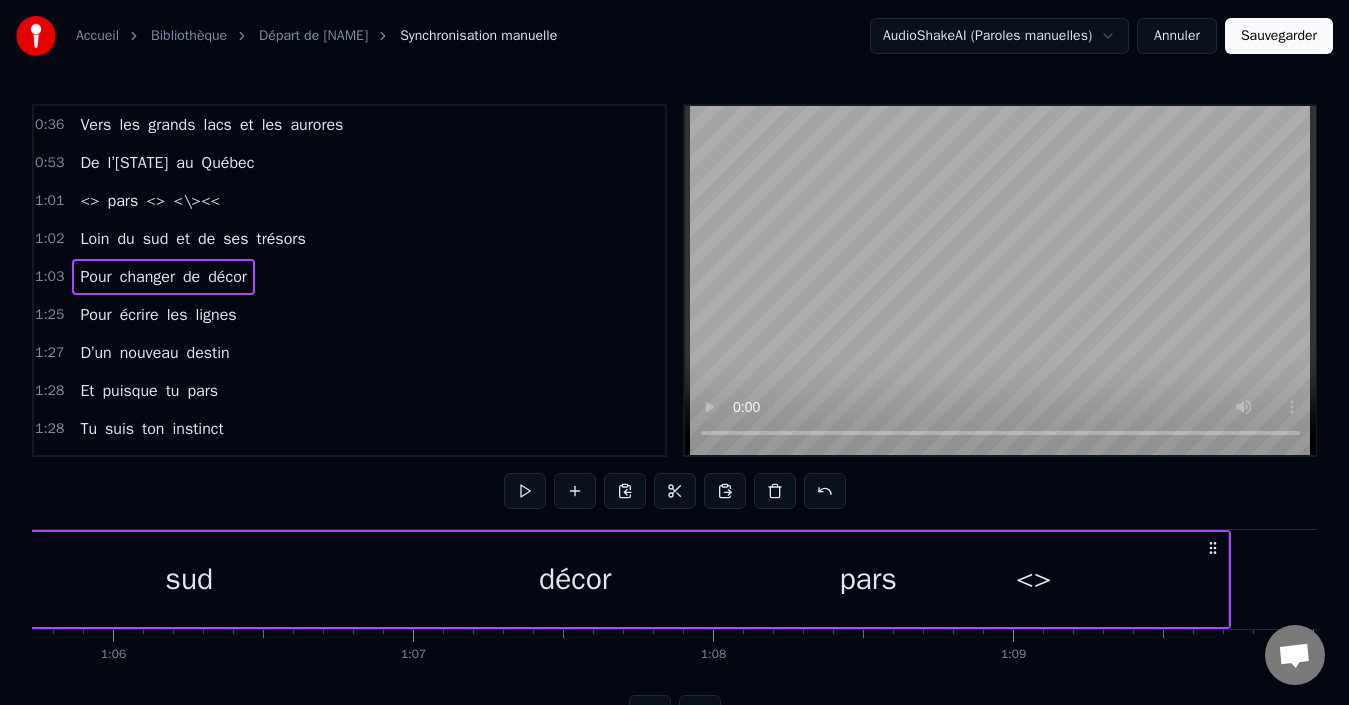 scroll, scrollTop: 0, scrollLeft: 19737, axis: horizontal 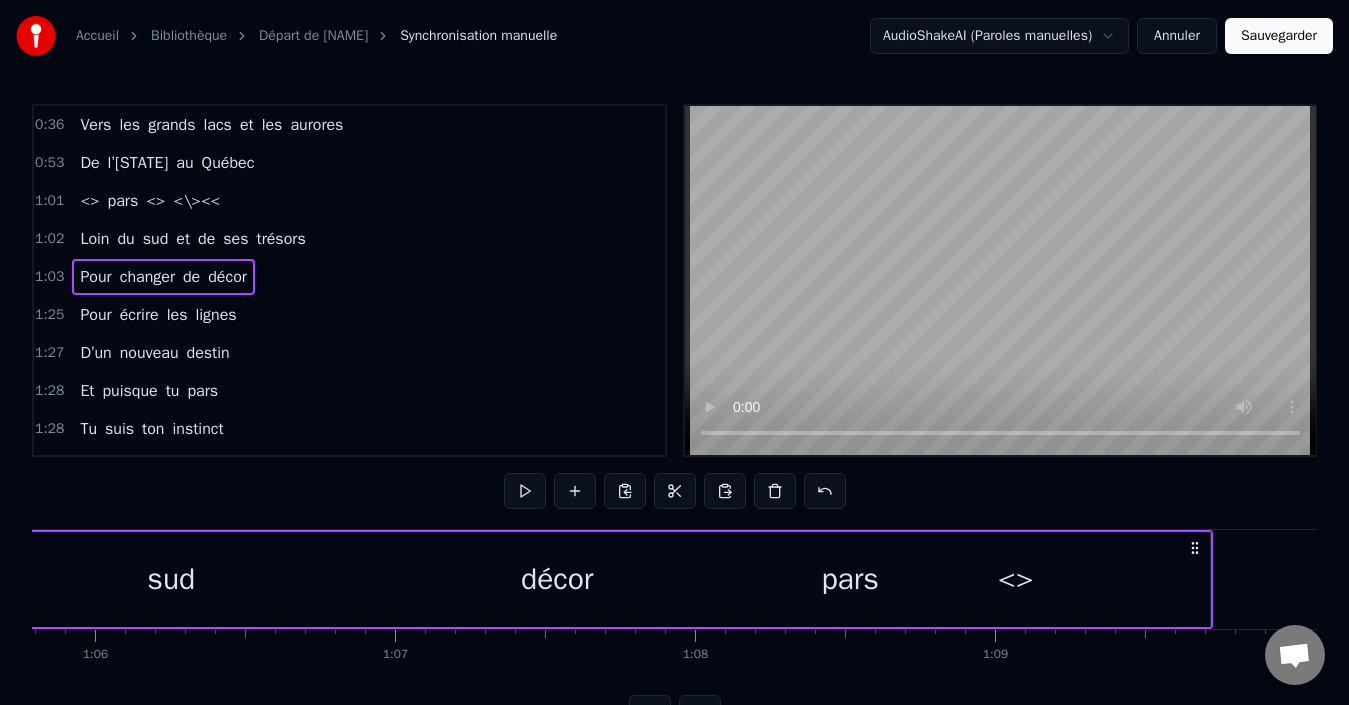 click on "Loin du sud et de ses trésors" at bounding box center [192, 239] 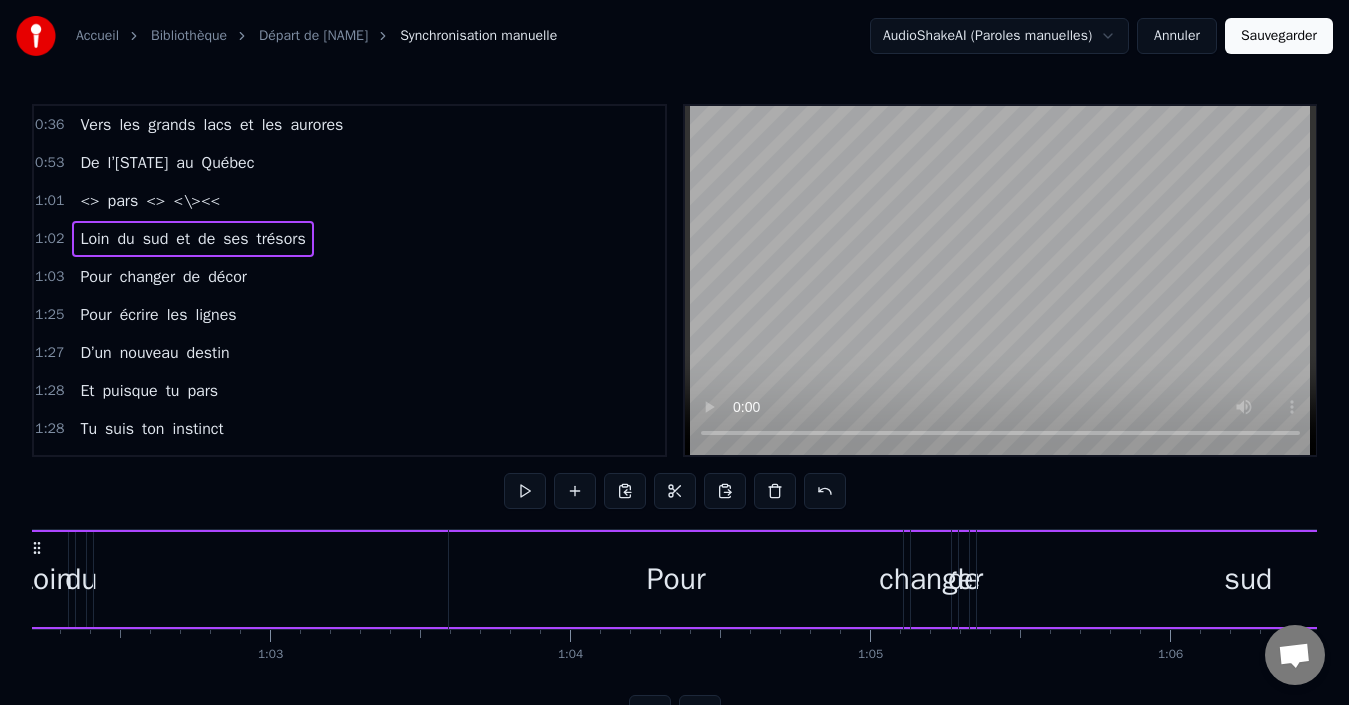 scroll, scrollTop: 0, scrollLeft: 18549, axis: horizontal 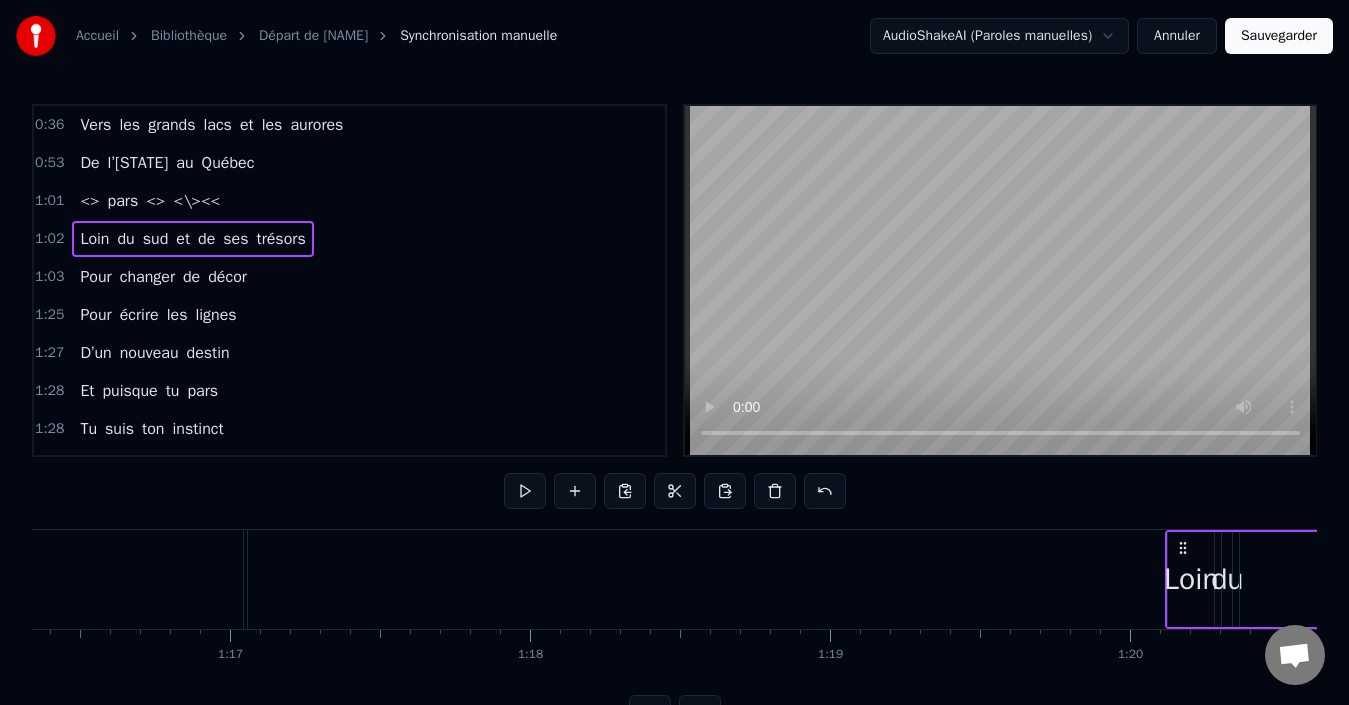 drag, startPoint x: 148, startPoint y: 550, endPoint x: 1223, endPoint y: 540, distance: 1075.0465 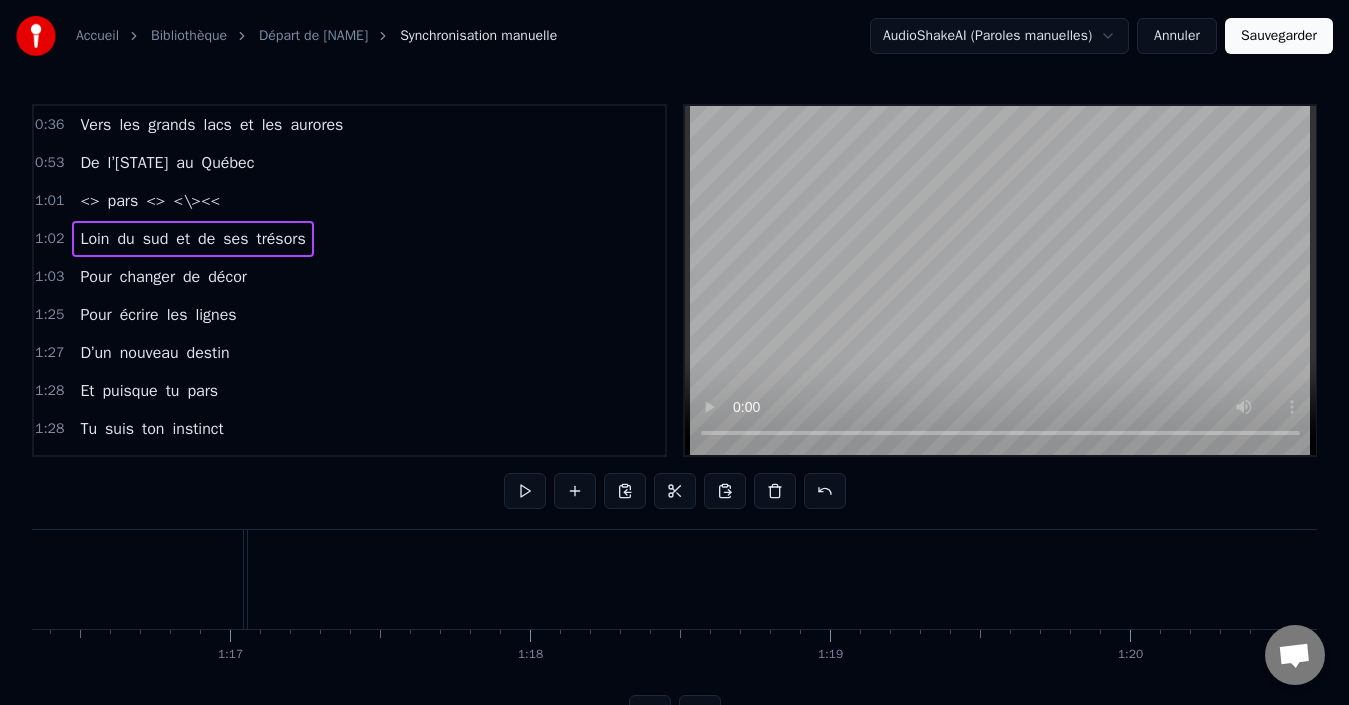 scroll, scrollTop: 0, scrollLeft: 22944, axis: horizontal 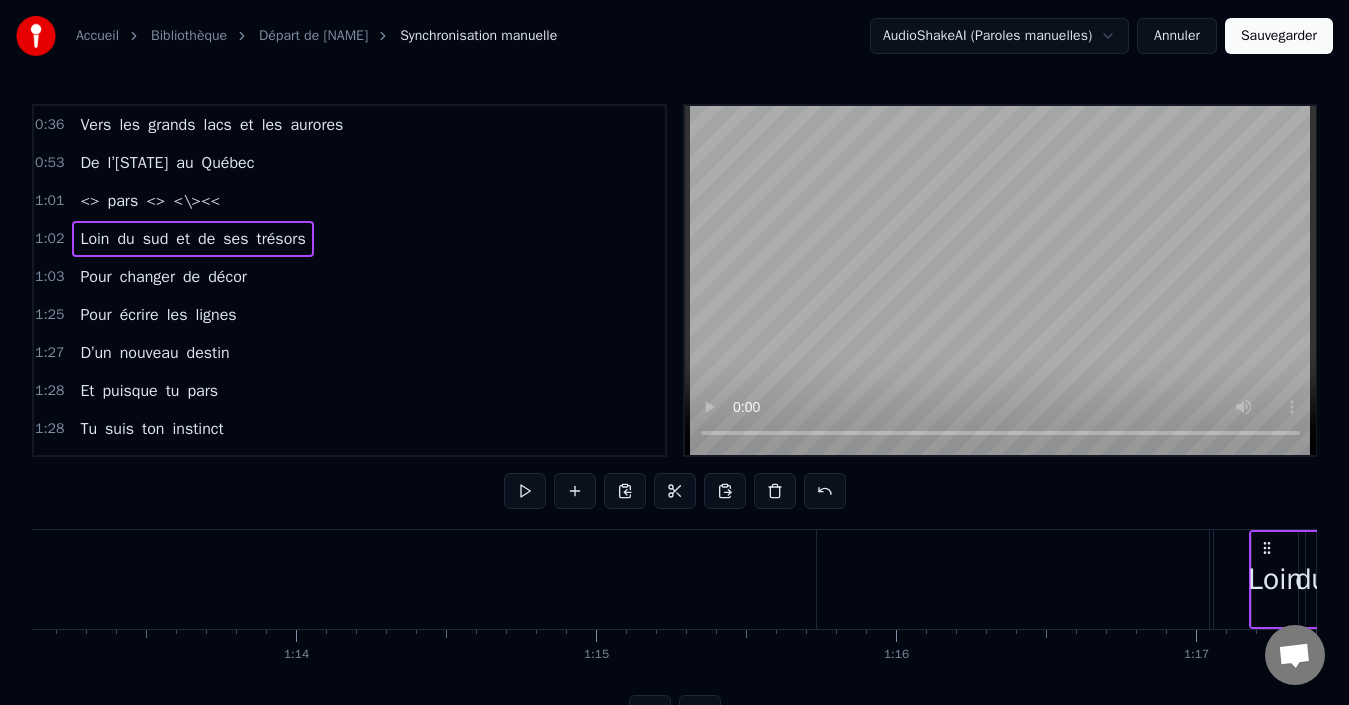 drag, startPoint x: 783, startPoint y: 548, endPoint x: 1272, endPoint y: 553, distance: 489.02557 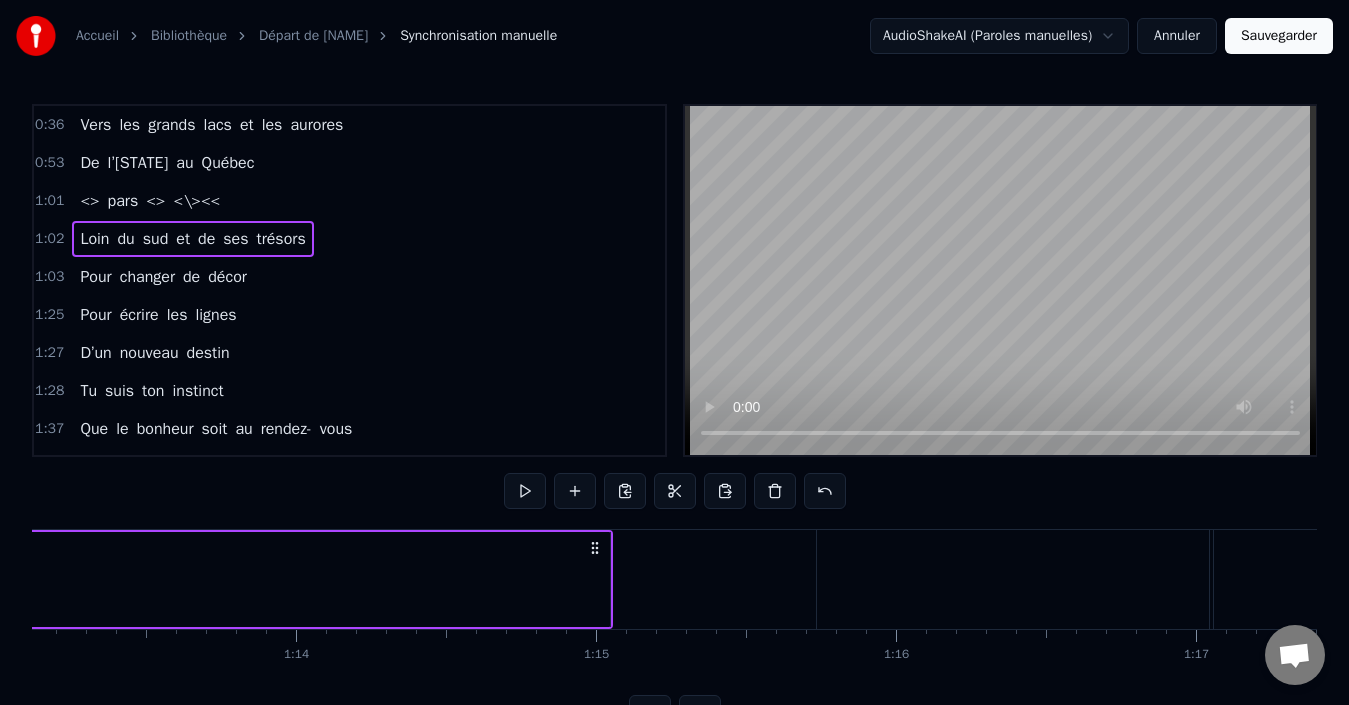 scroll, scrollTop: 0, scrollLeft: 21976, axis: horizontal 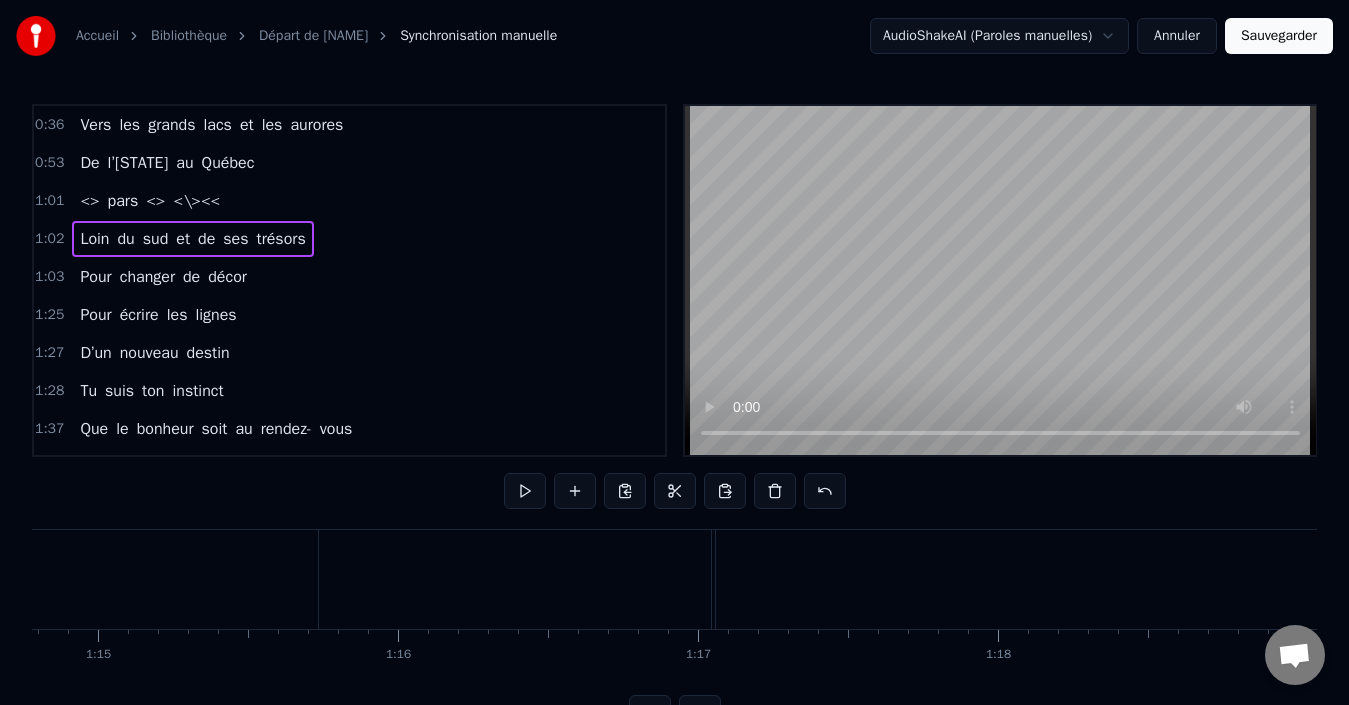 drag, startPoint x: 785, startPoint y: 544, endPoint x: 1310, endPoint y: 529, distance: 525.21423 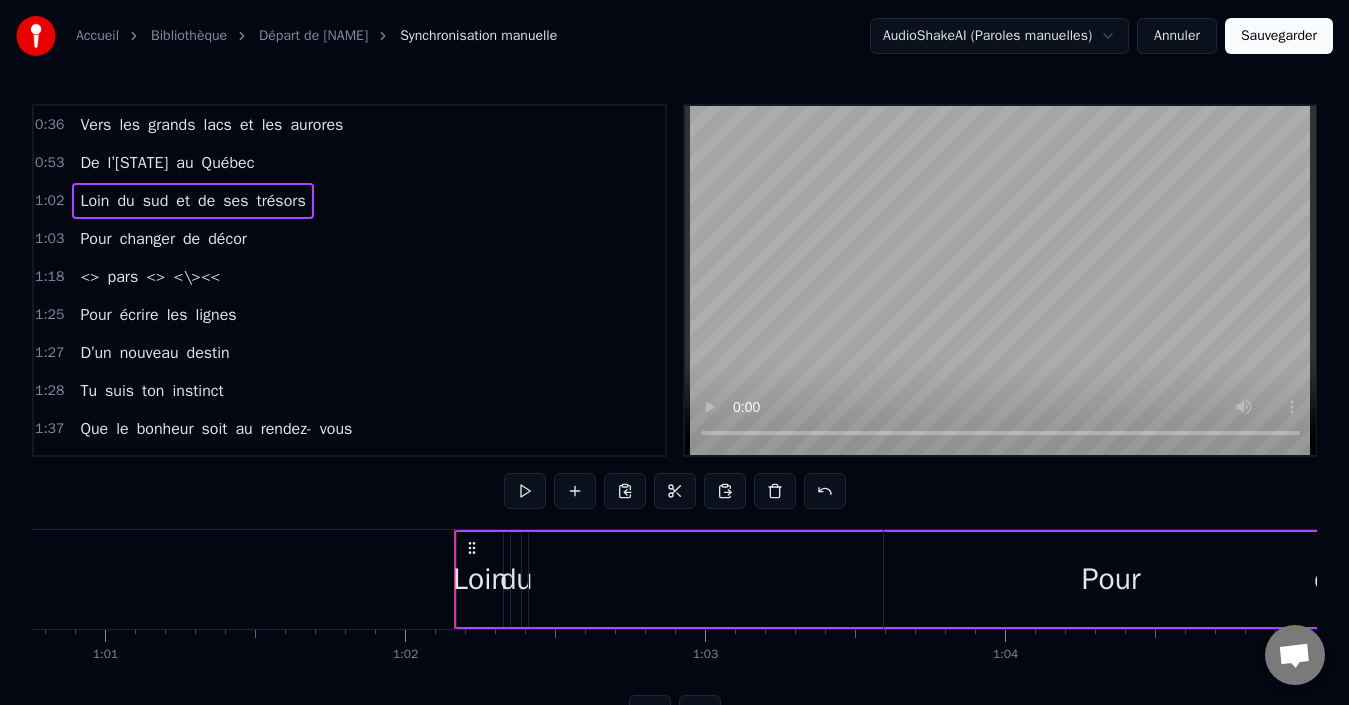 scroll, scrollTop: 0, scrollLeft: 17991, axis: horizontal 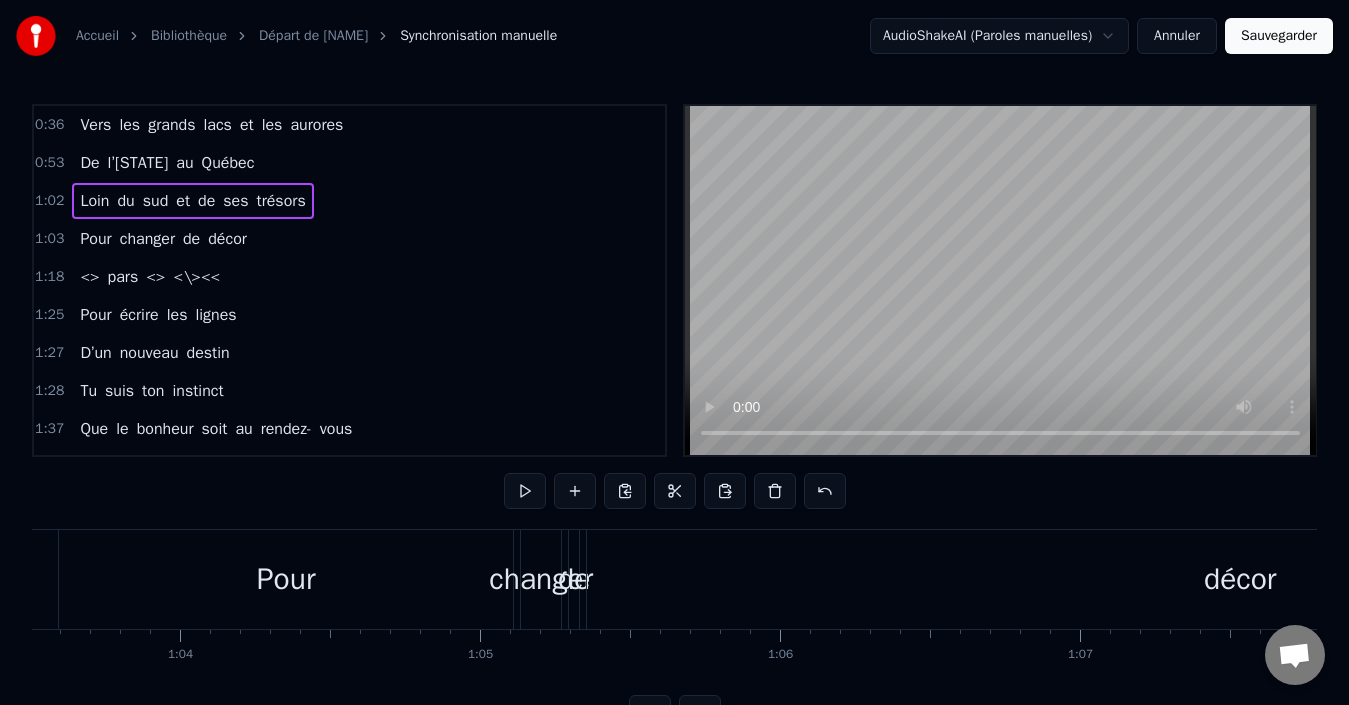 drag, startPoint x: 706, startPoint y: 542, endPoint x: 1365, endPoint y: 528, distance: 659.1487 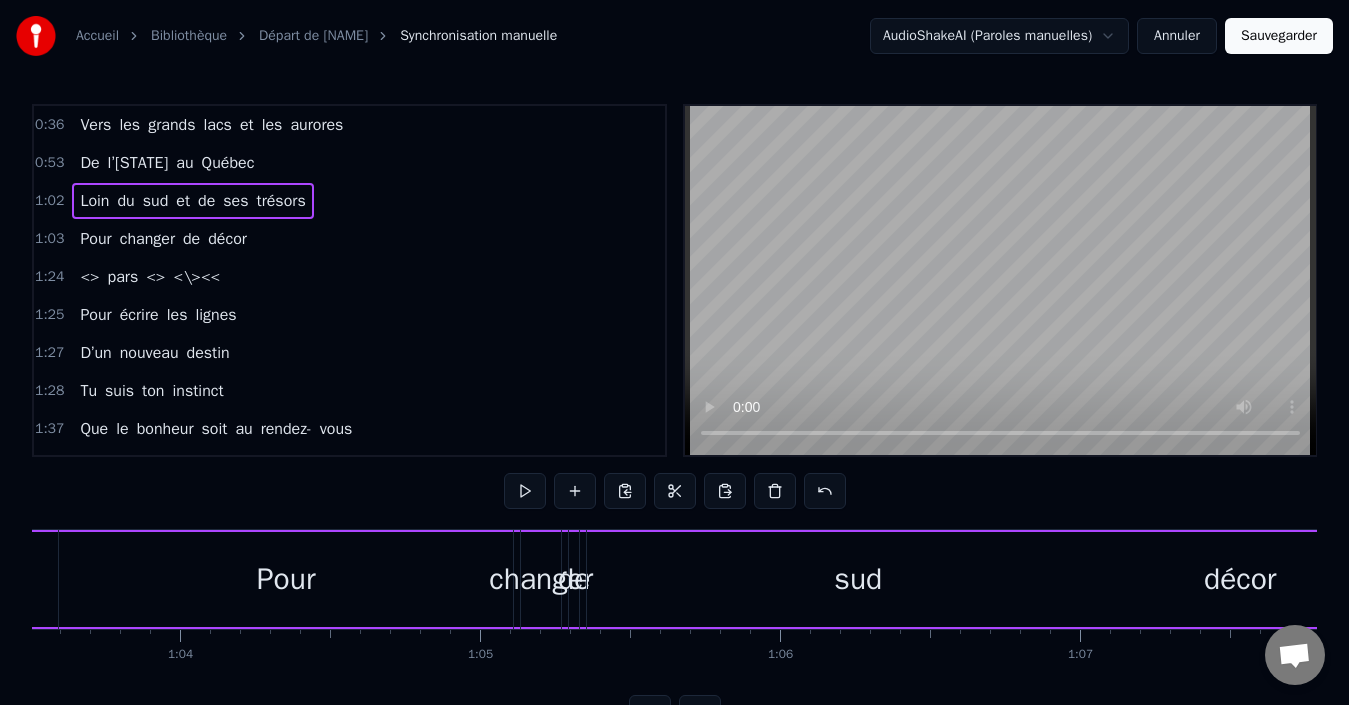 scroll, scrollTop: 0, scrollLeft: 19129, axis: horizontal 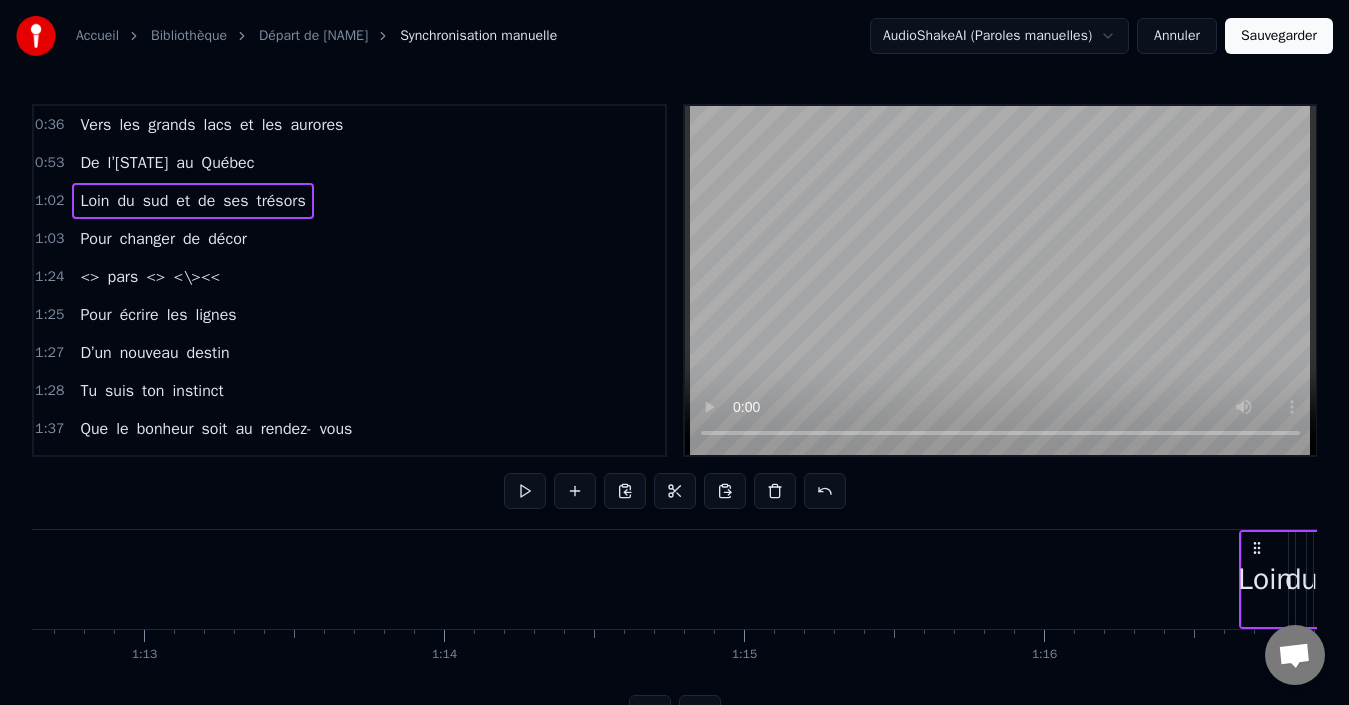 drag, startPoint x: 317, startPoint y: 542, endPoint x: 1252, endPoint y: 564, distance: 935.2588 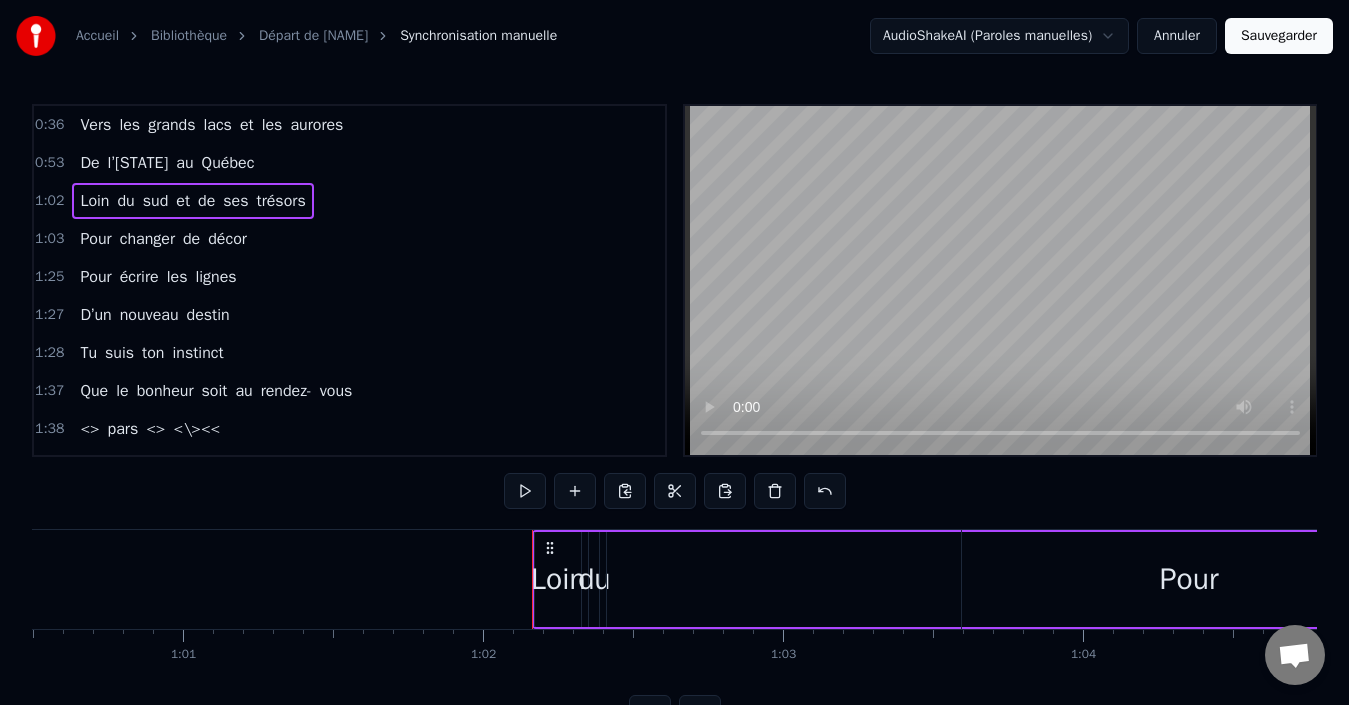 scroll, scrollTop: 0, scrollLeft: 18463, axis: horizontal 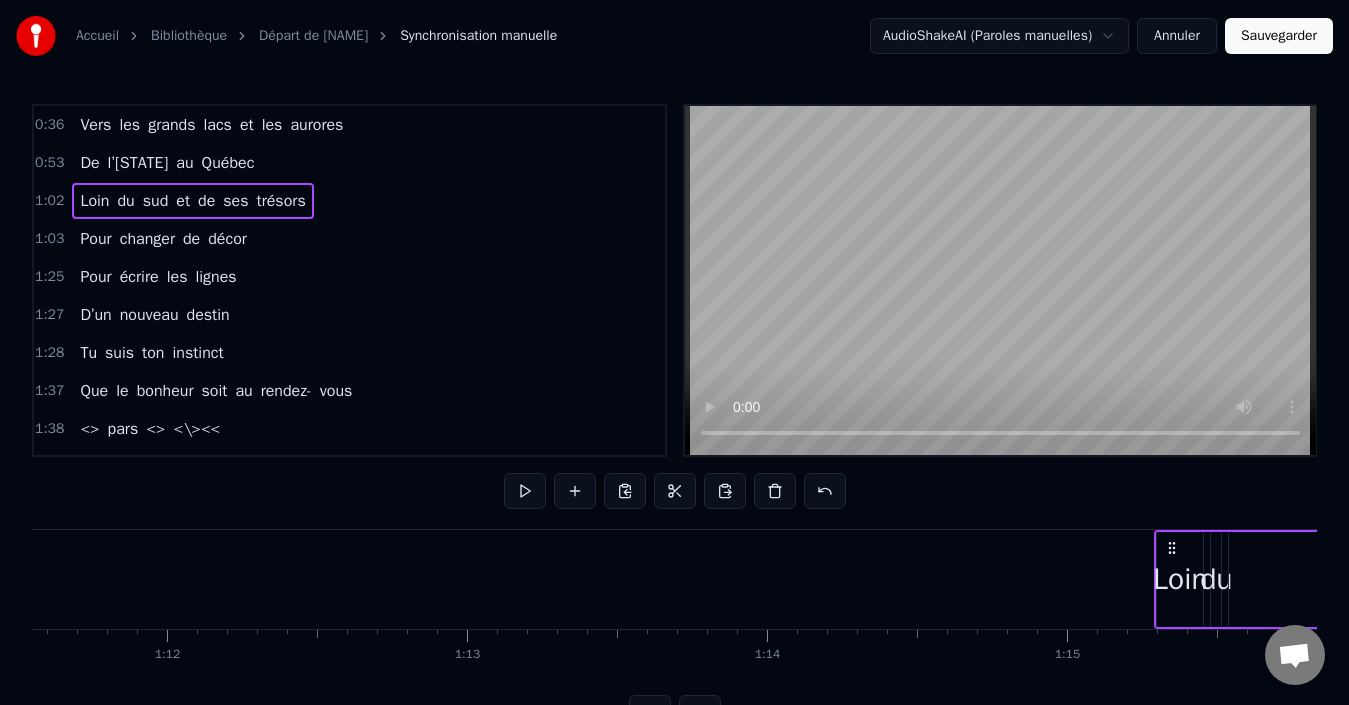 drag, startPoint x: 236, startPoint y: 543, endPoint x: 1167, endPoint y: 553, distance: 931.0537 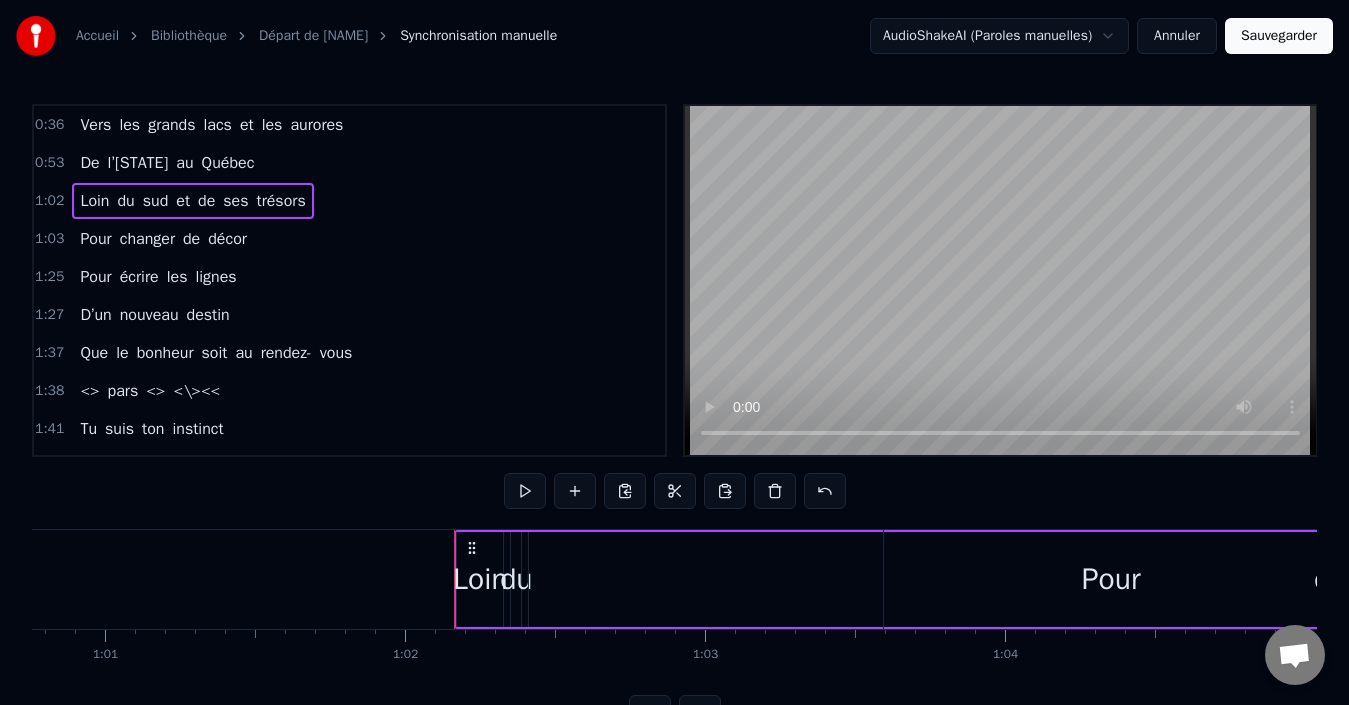 scroll, scrollTop: 0, scrollLeft: 18070, axis: horizontal 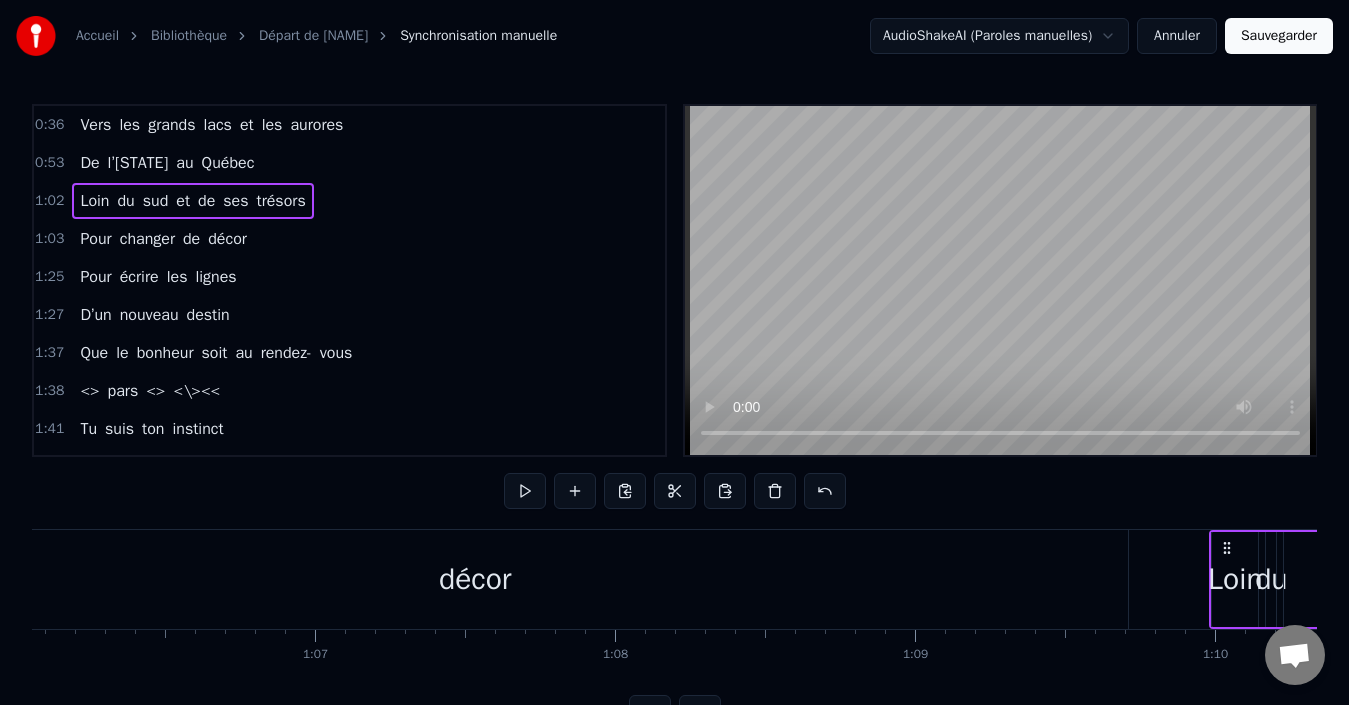 drag, startPoint x: 626, startPoint y: 549, endPoint x: 1245, endPoint y: 497, distance: 621.1803 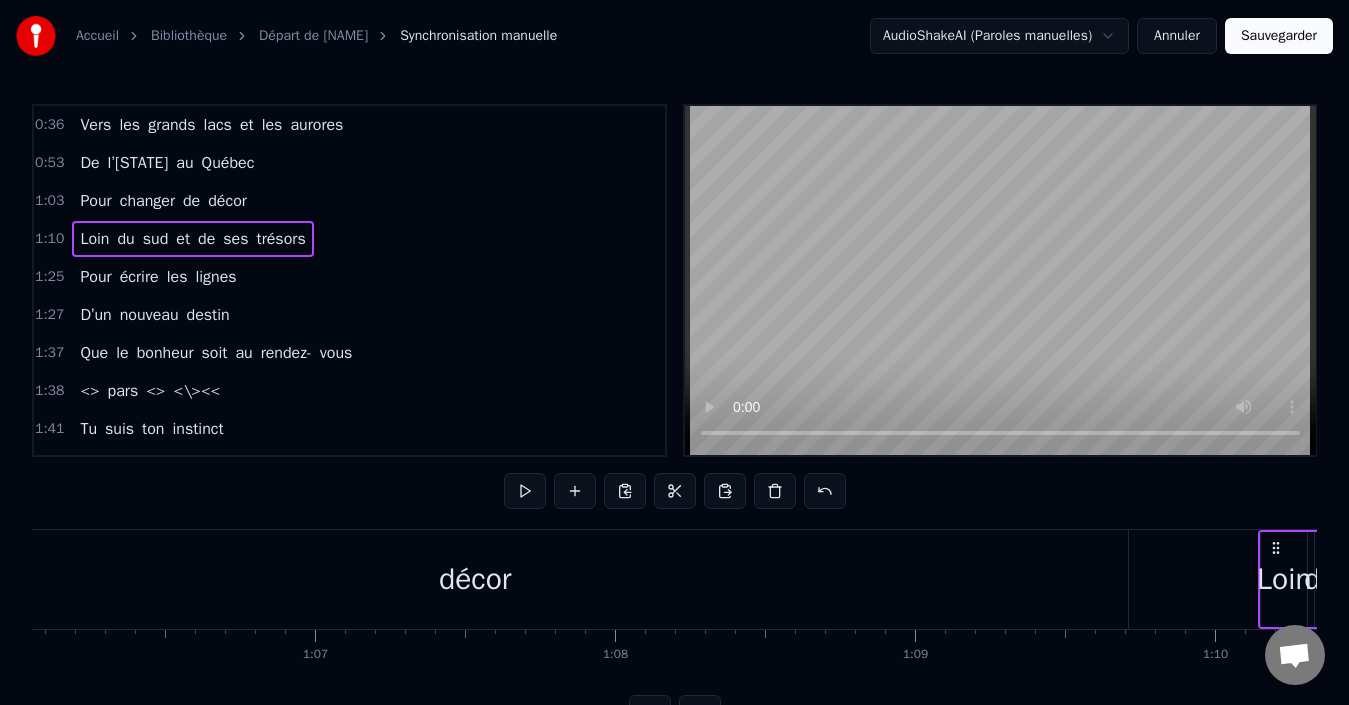 scroll, scrollTop: 0, scrollLeft: 19845, axis: horizontal 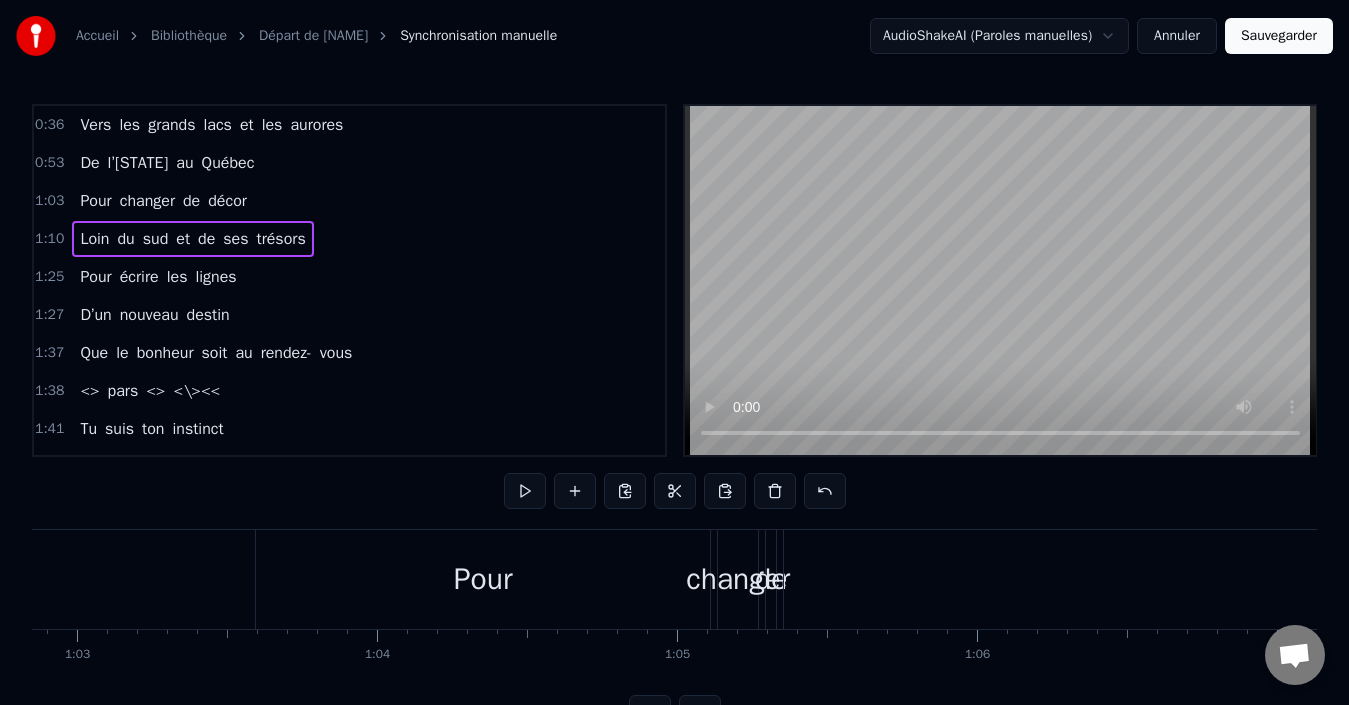 click on "1:03 Pour changer de décor" at bounding box center [349, 201] 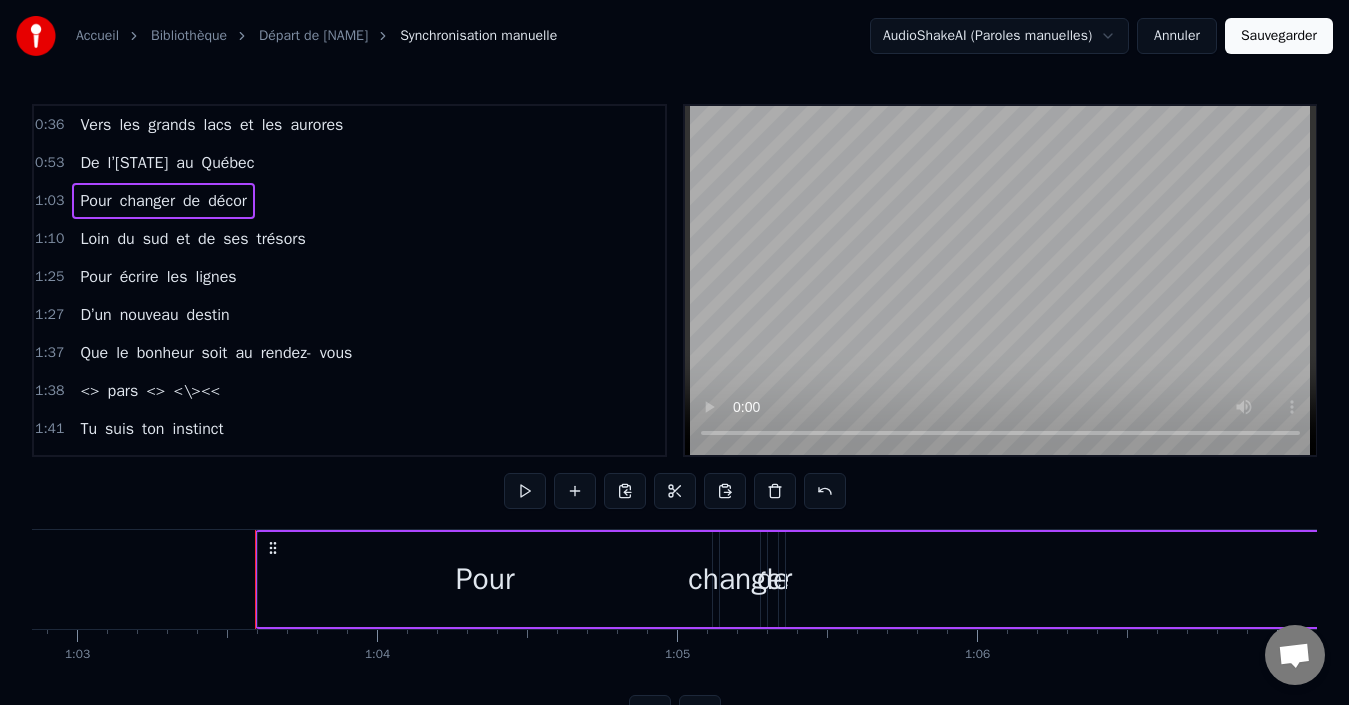 click on "Pour changer de décor" at bounding box center [163, 201] 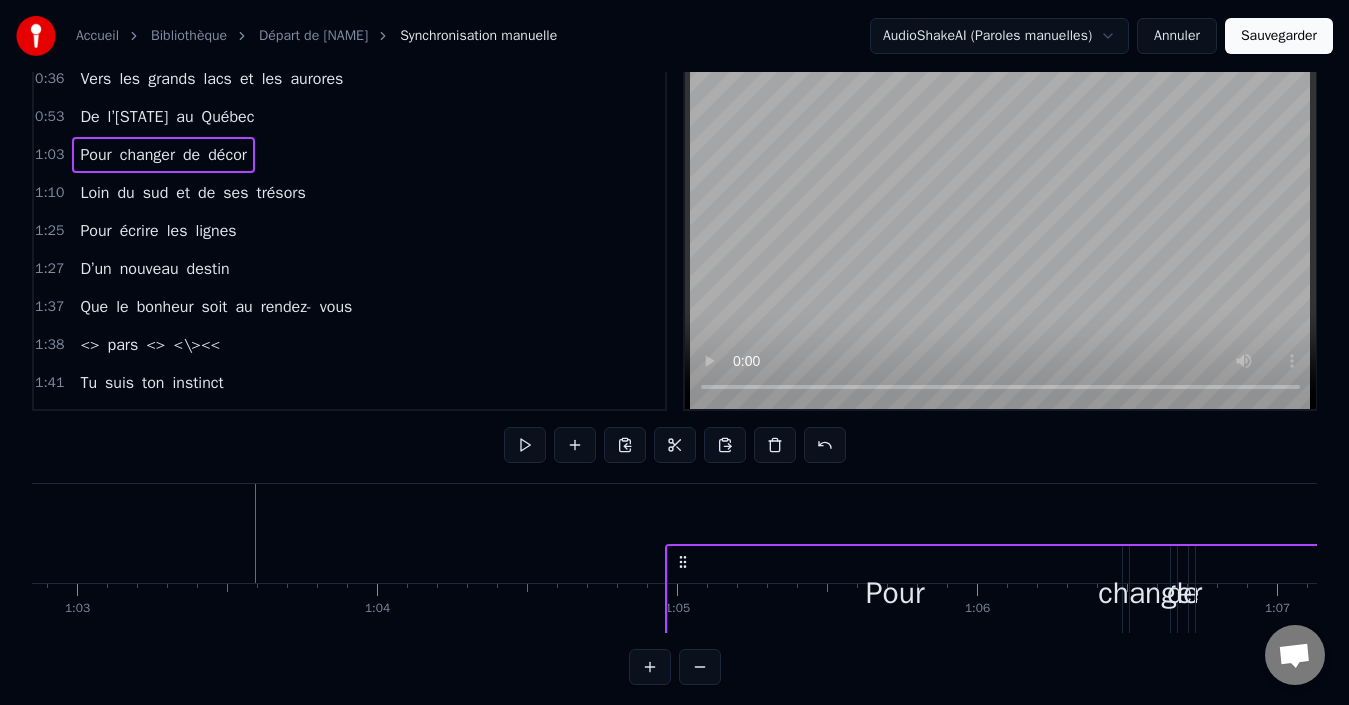 scroll, scrollTop: 60, scrollLeft: 0, axis: vertical 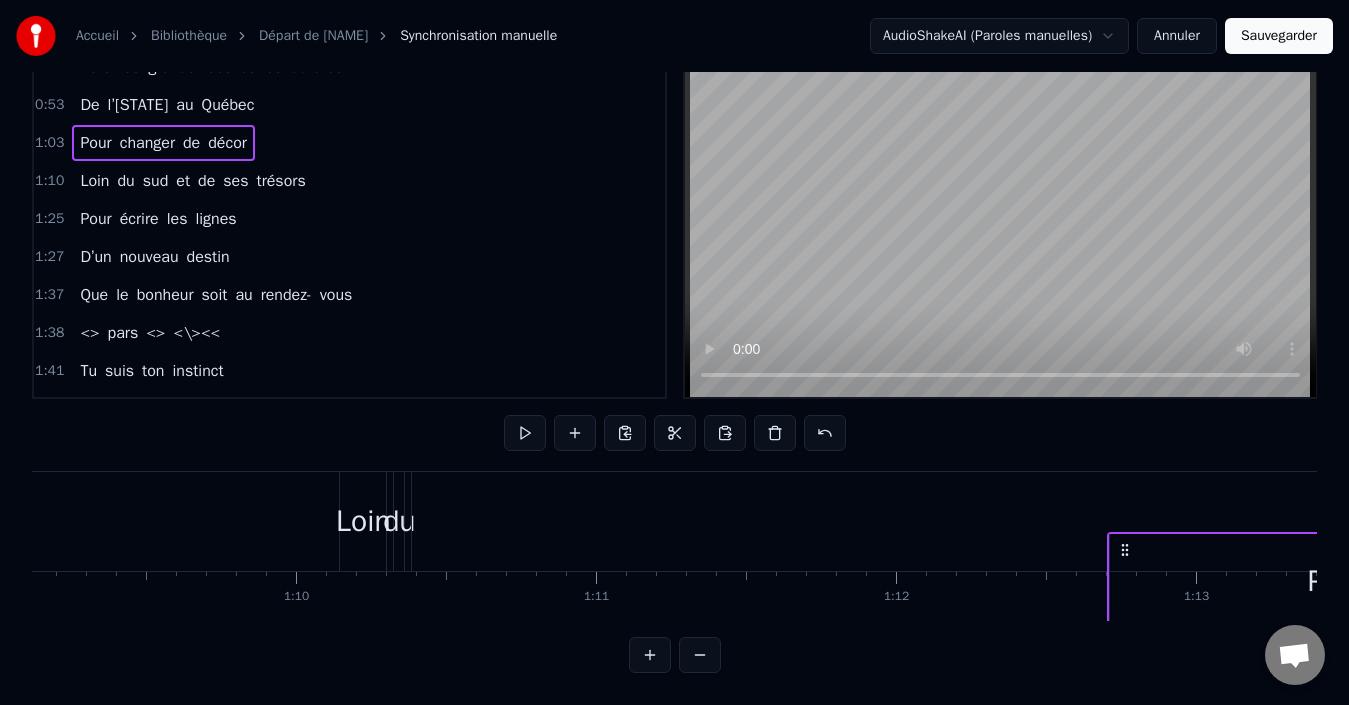 drag, startPoint x: 273, startPoint y: 546, endPoint x: 764, endPoint y: 530, distance: 491.26062 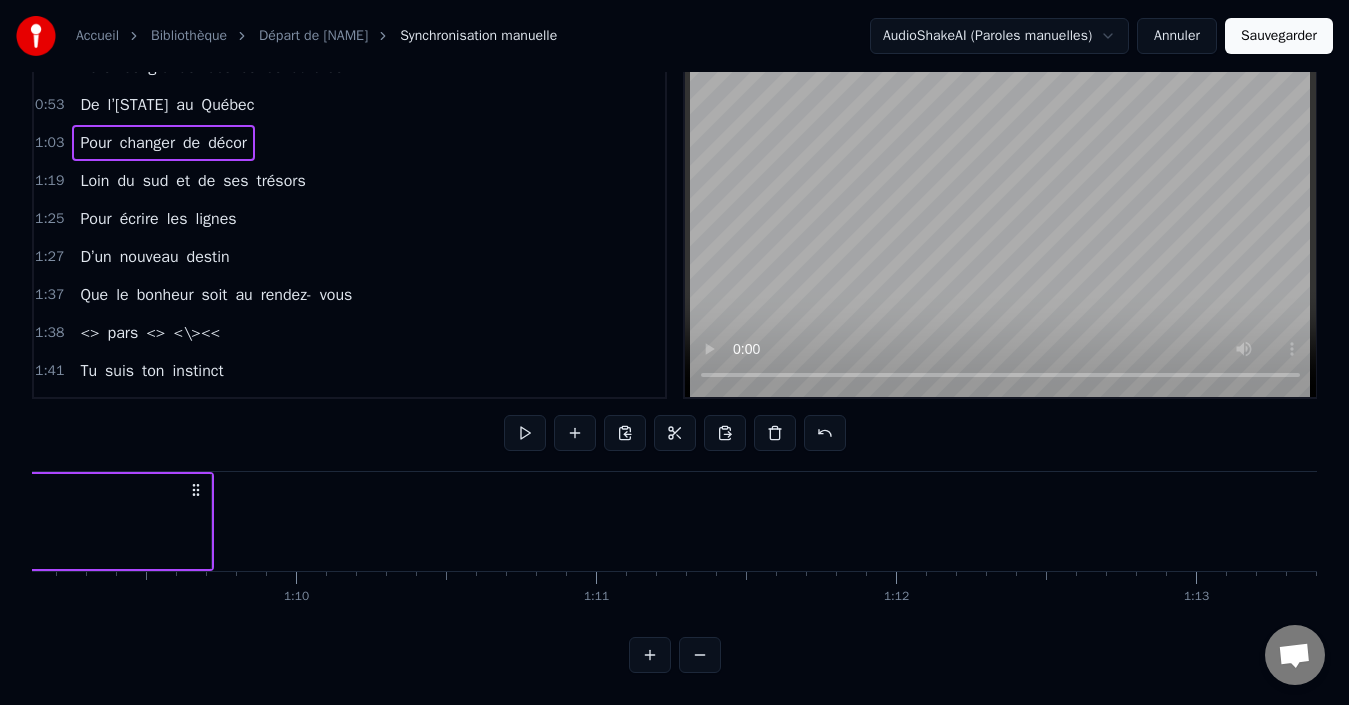scroll, scrollTop: 0, scrollLeft: 20760, axis: horizontal 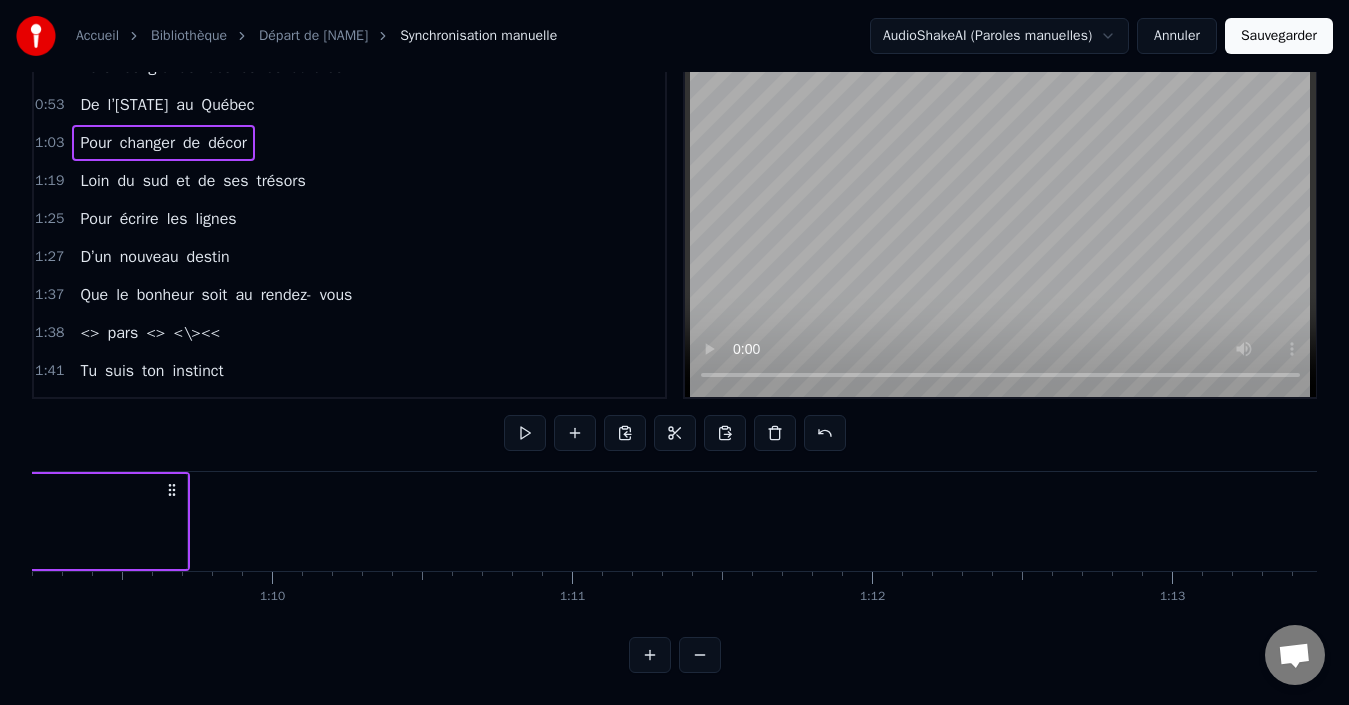 click on "Loin du sud et de ses trésors" at bounding box center [192, 181] 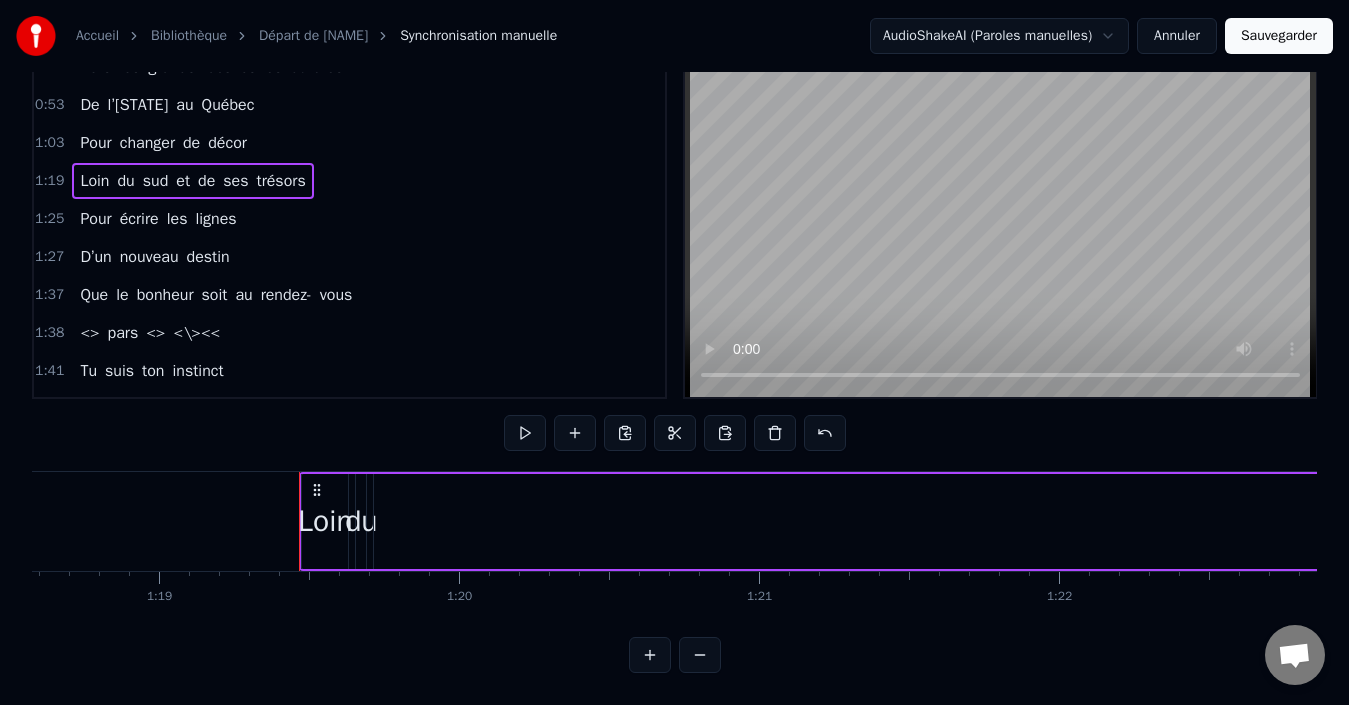 scroll, scrollTop: 0, scrollLeft: 23740, axis: horizontal 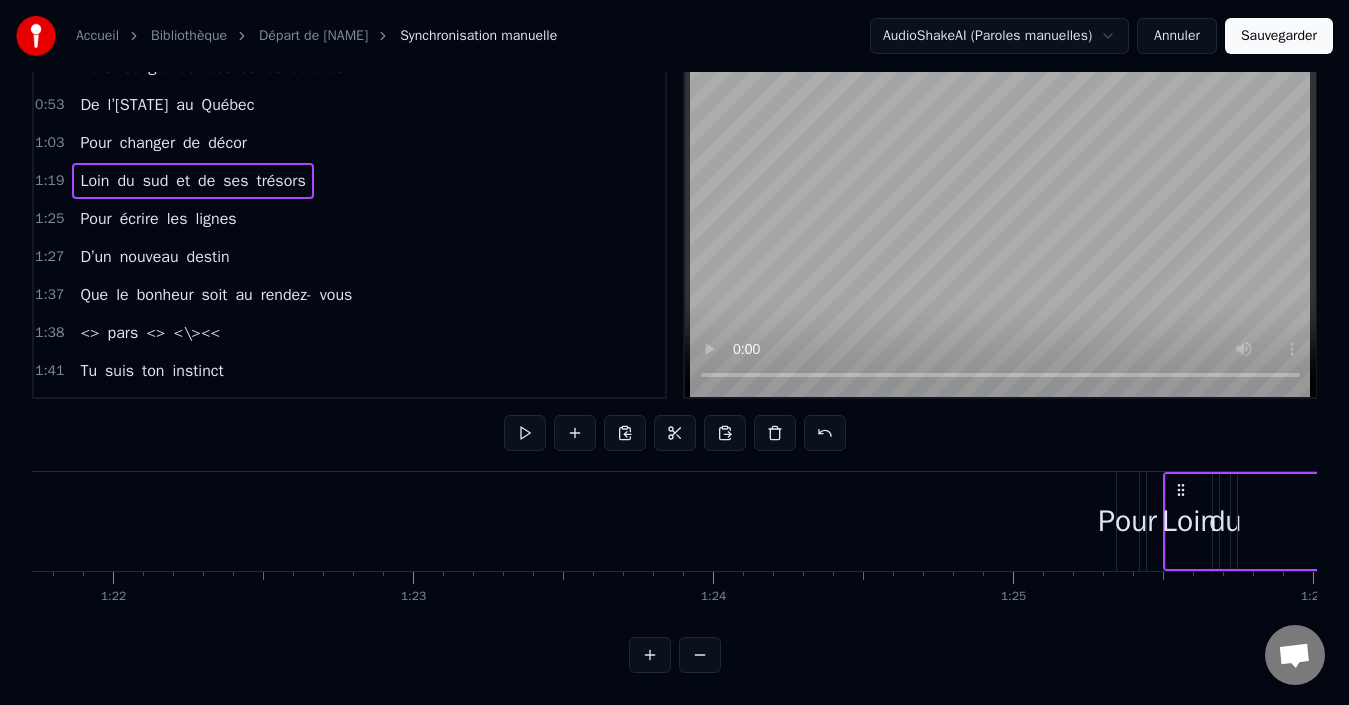 drag, startPoint x: 148, startPoint y: 484, endPoint x: 1256, endPoint y: 480, distance: 1108.0072 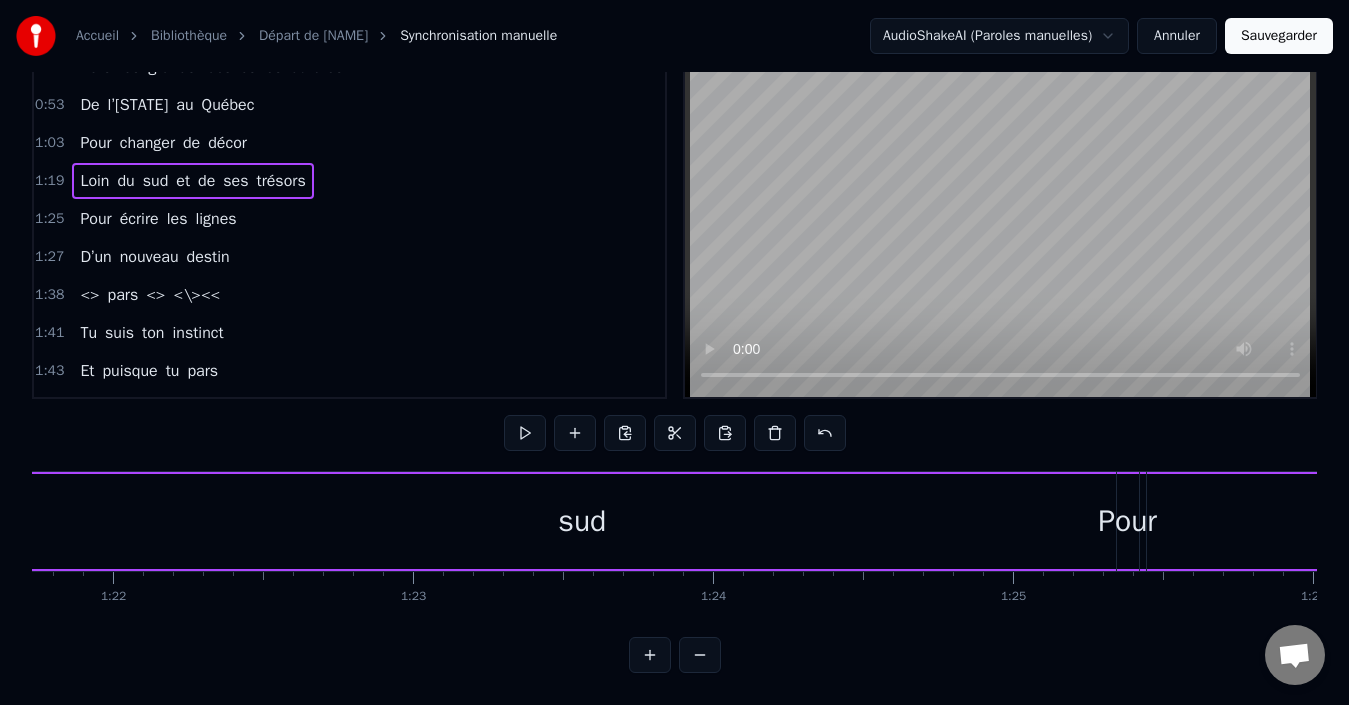 scroll, scrollTop: 0, scrollLeft: 24568, axis: horizontal 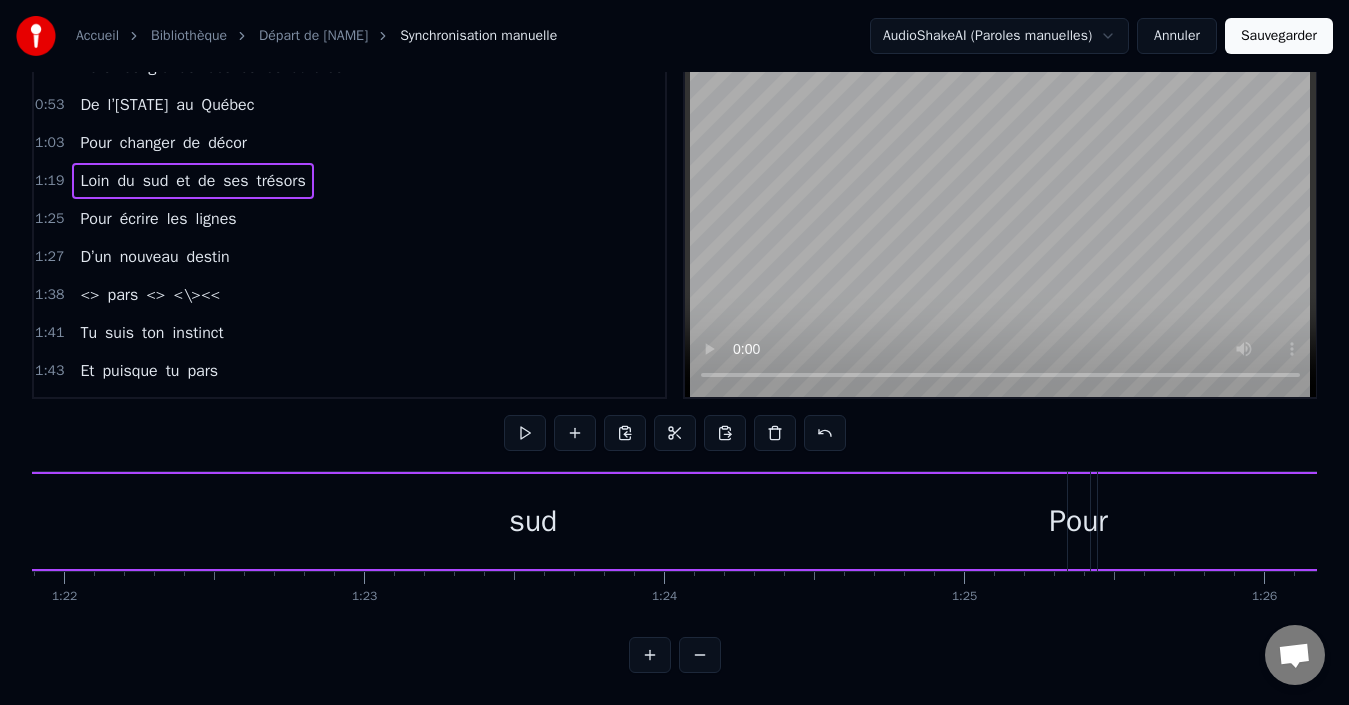 click on "écrire" at bounding box center (1373, 521) 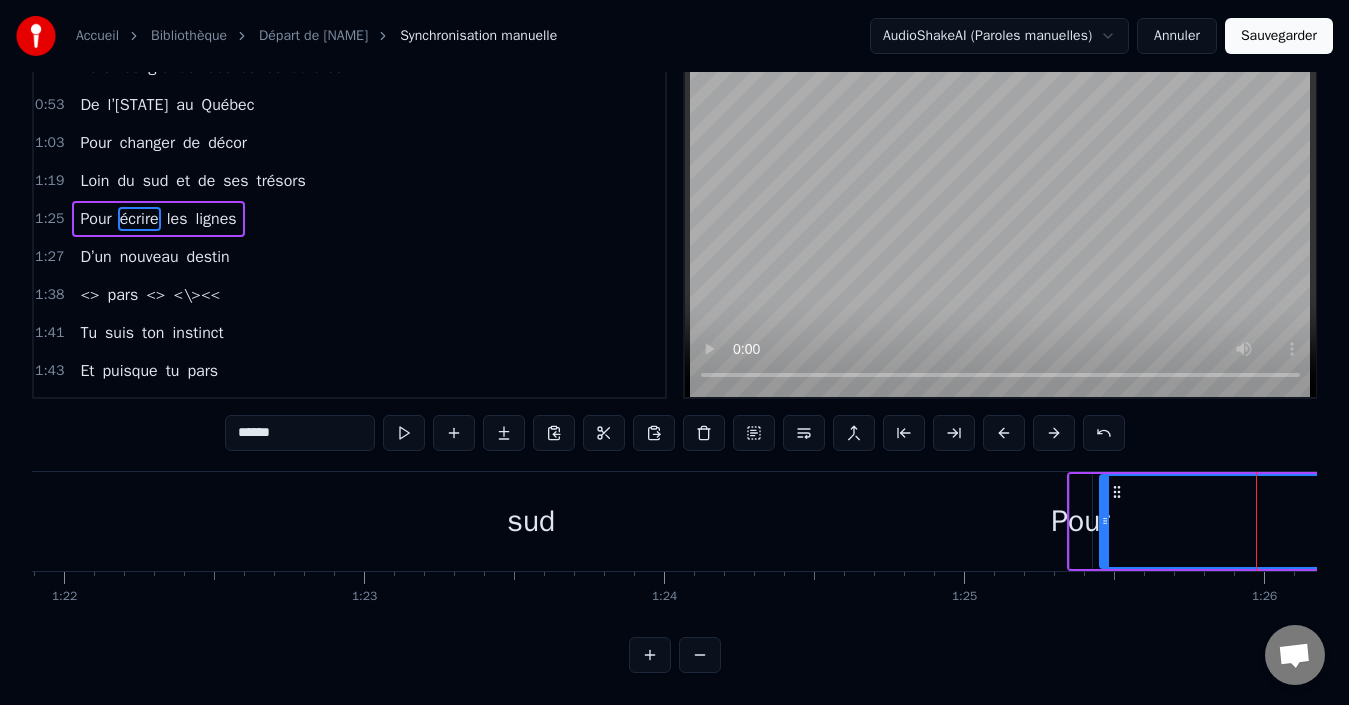 scroll, scrollTop: 0, scrollLeft: 0, axis: both 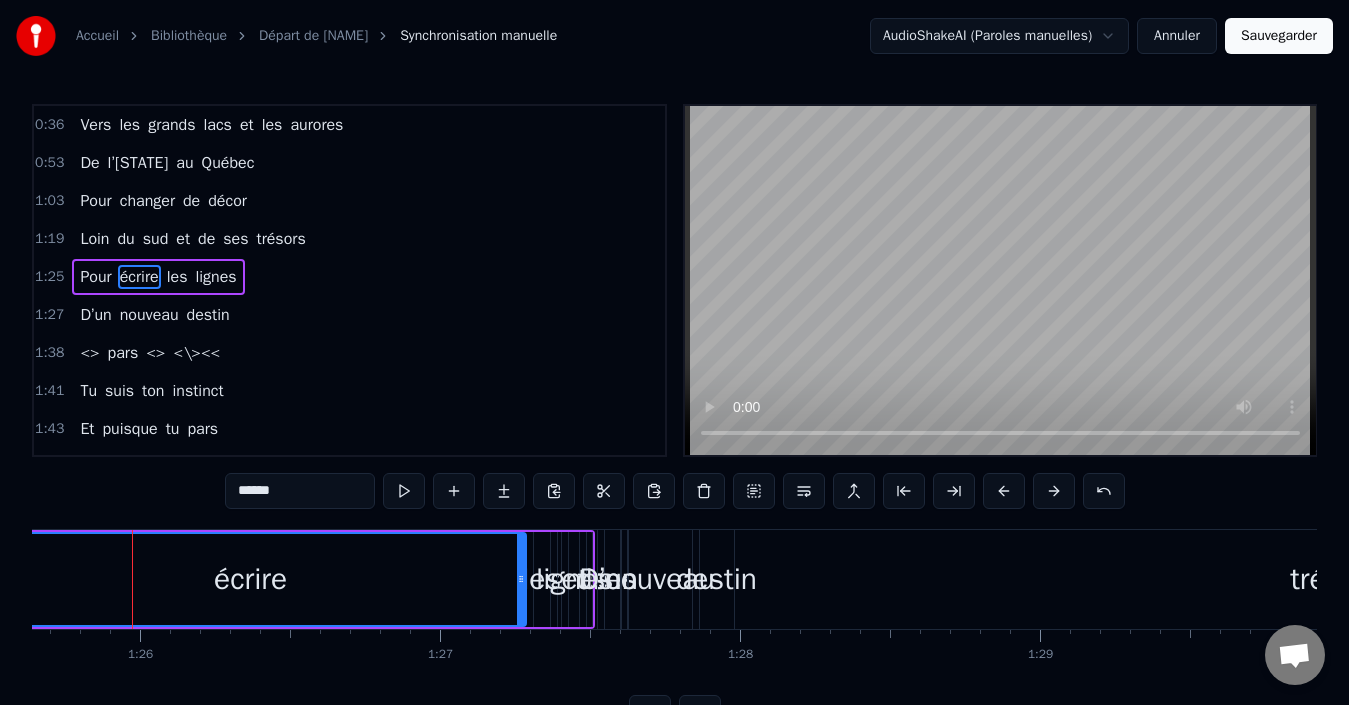 click on "Loin du sud et de ses trésors" at bounding box center (192, 239) 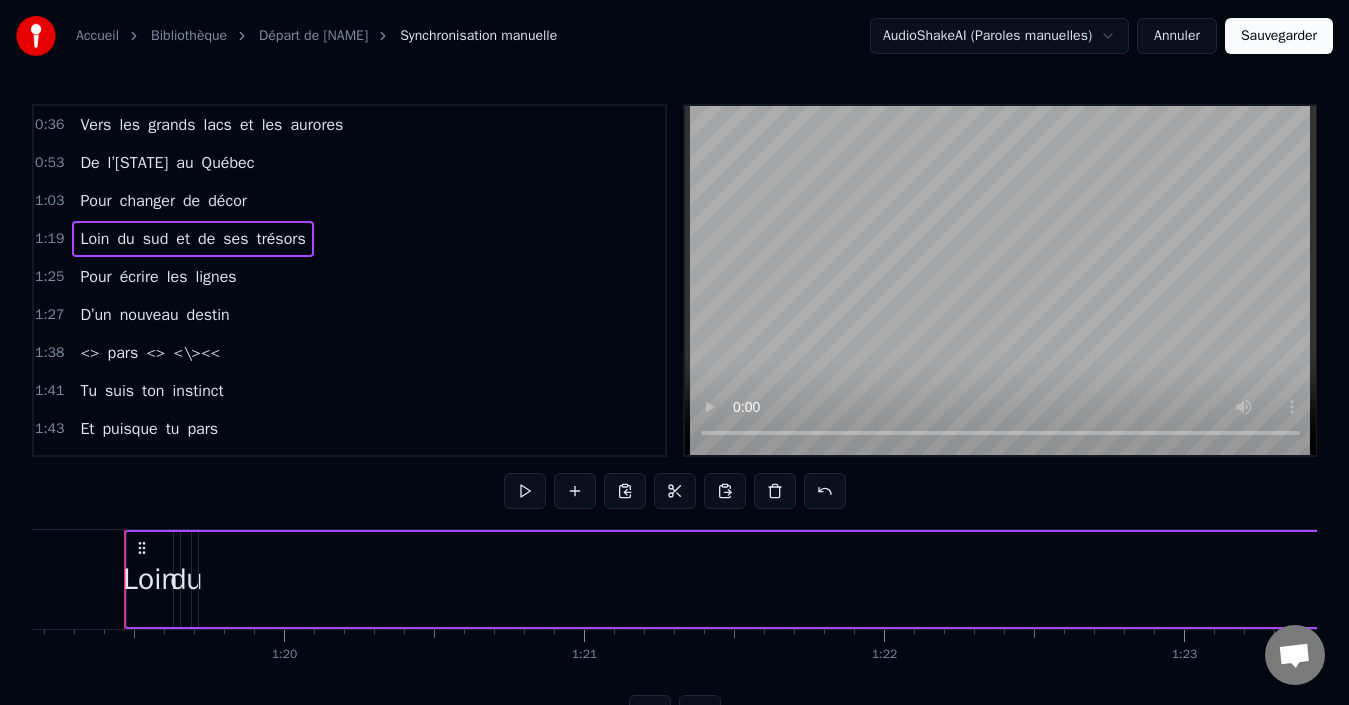 scroll, scrollTop: 0, scrollLeft: 23740, axis: horizontal 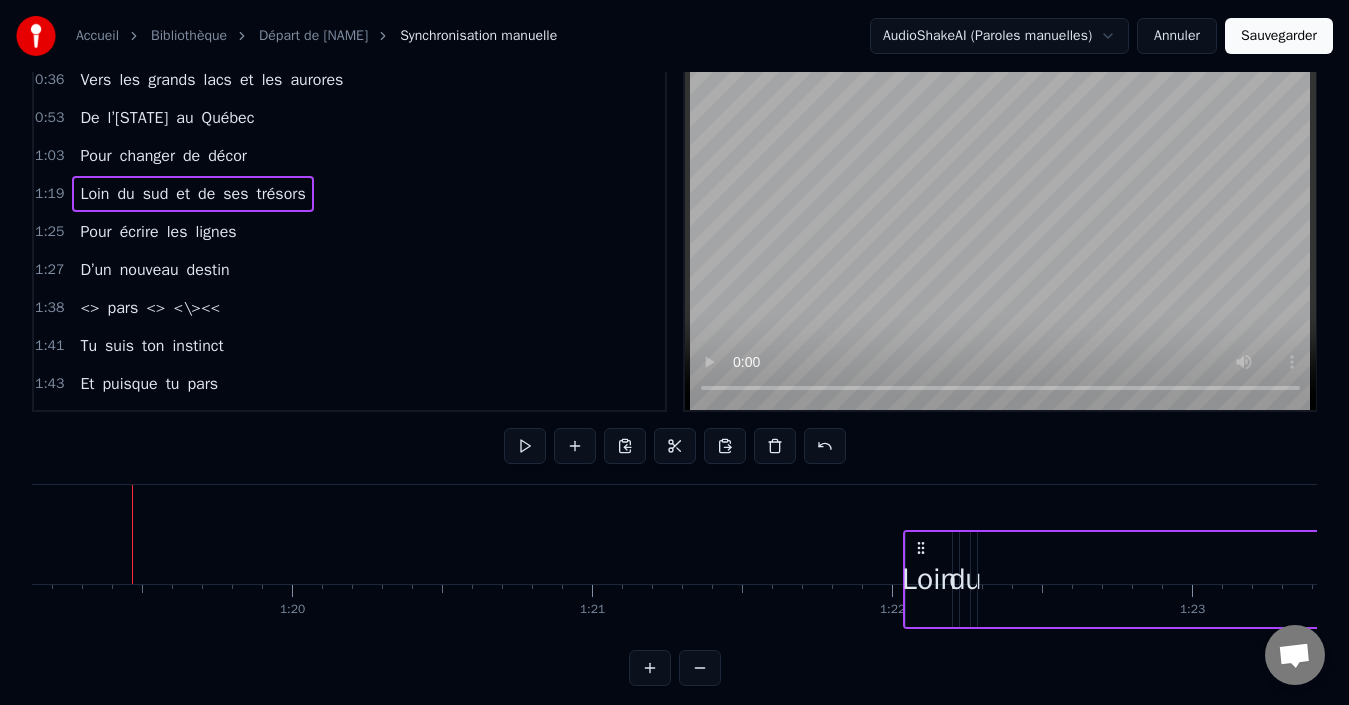 click on "Vers les grands lacs et les aurores De l’[COUNTRY] au [CITY] Pour changer de décor Loin du sud et de ses trésors Pour écrire les lignes D’un nouveau destin <> pars <> <\><< Tu suis ton instinct Et puisque tu pars Que les vents te soient doux Que le bonheur soit au rendez- vous Toi qui tends la main A ceux qui sont à genoux Qui soignes les âmes et leurs verrous Que la chance au poker te suive partout Puisque tu pars Tes amis sont légions Preuve de tes belles actions Ta tolérance est ta religion sans faire d’exception Tu gagnes c’est sûre chaque confrontation Bientôt trente cinq ans Un nouveau chapitre, un nouvel élan Le Canada t’attend, ce rêve si grand Va et vis pleinement Va de l’avant, la- bas le monde t’attend Tu nous laisseras un vide immense Mais on sourit à ta chance Sans bruit, sans trop d’adieux Le cœur vaillant, le regard curieux Toi qui rêvais depuis l’enfance D’horizons vastes, de connaissances Tu suis ta route, tu traces ton chemin Tu pars mais tu nous gardes dans" at bounding box center (25409, 534) 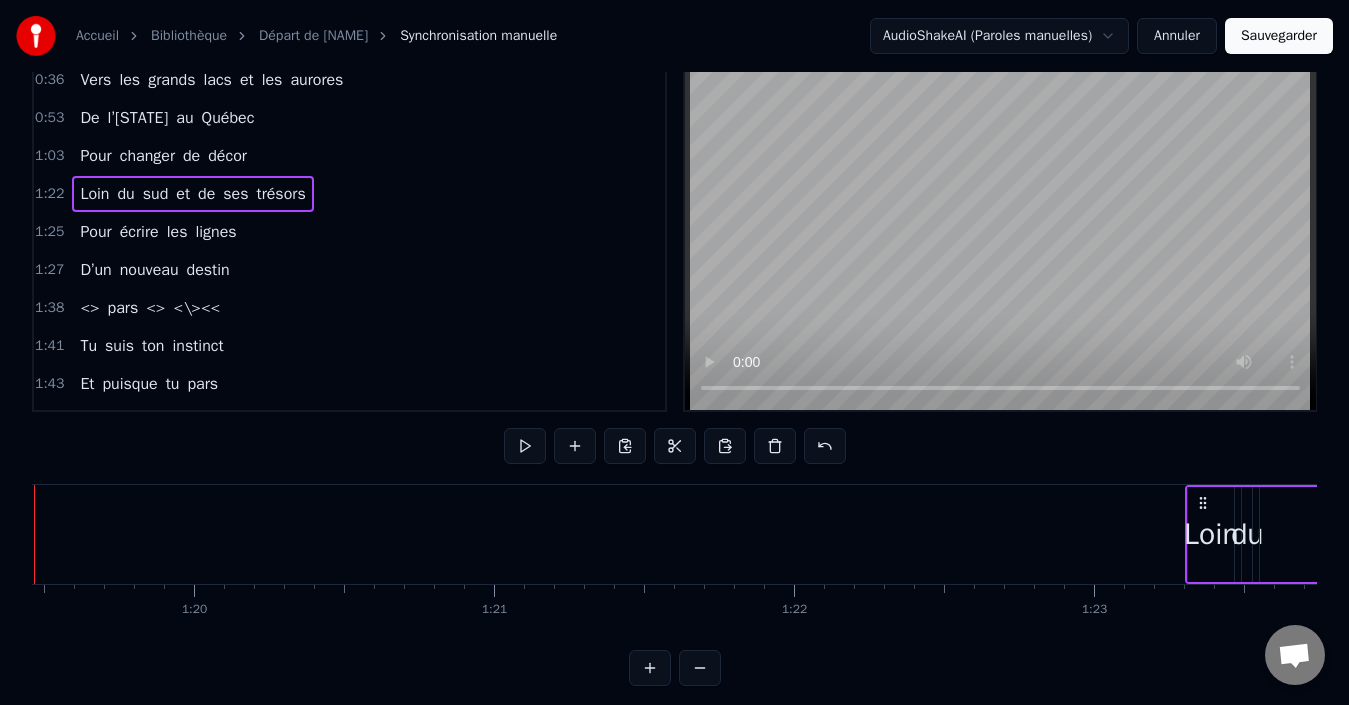 drag, startPoint x: 917, startPoint y: 494, endPoint x: 1257, endPoint y: 481, distance: 340.24844 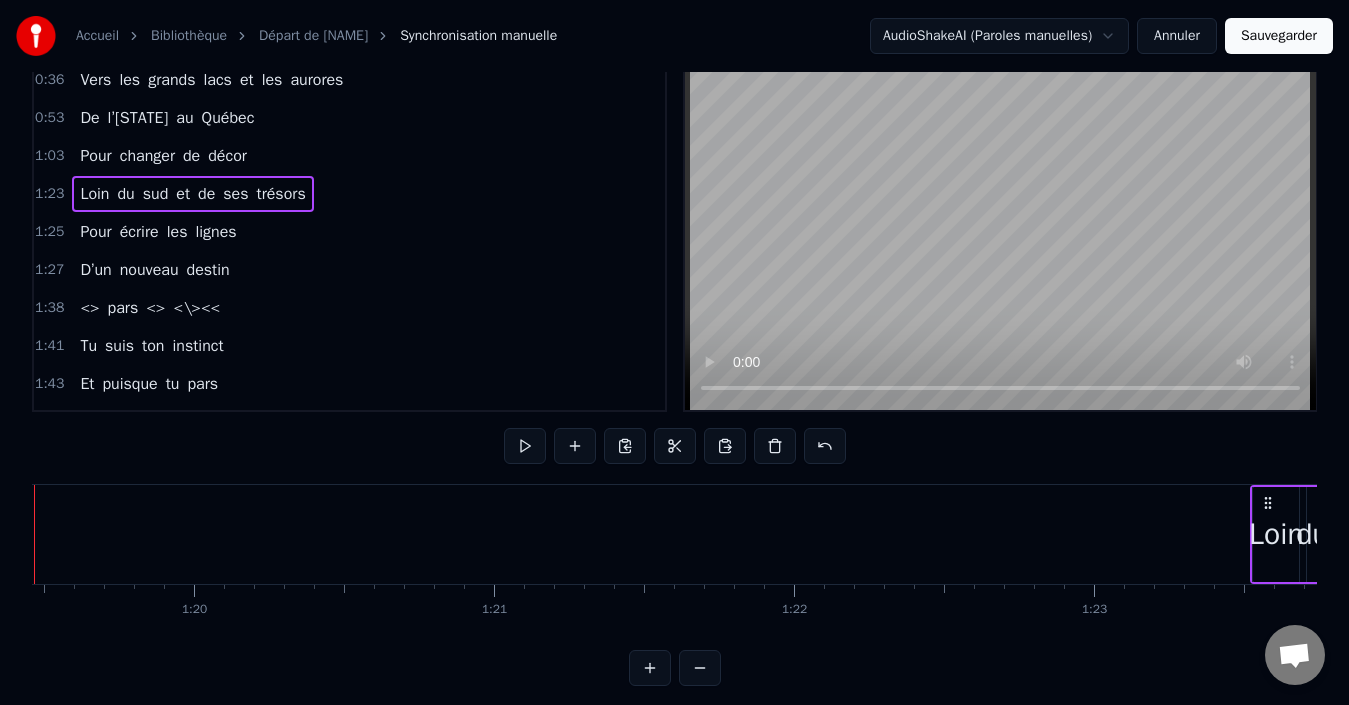 scroll, scrollTop: 0, scrollLeft: 23855, axis: horizontal 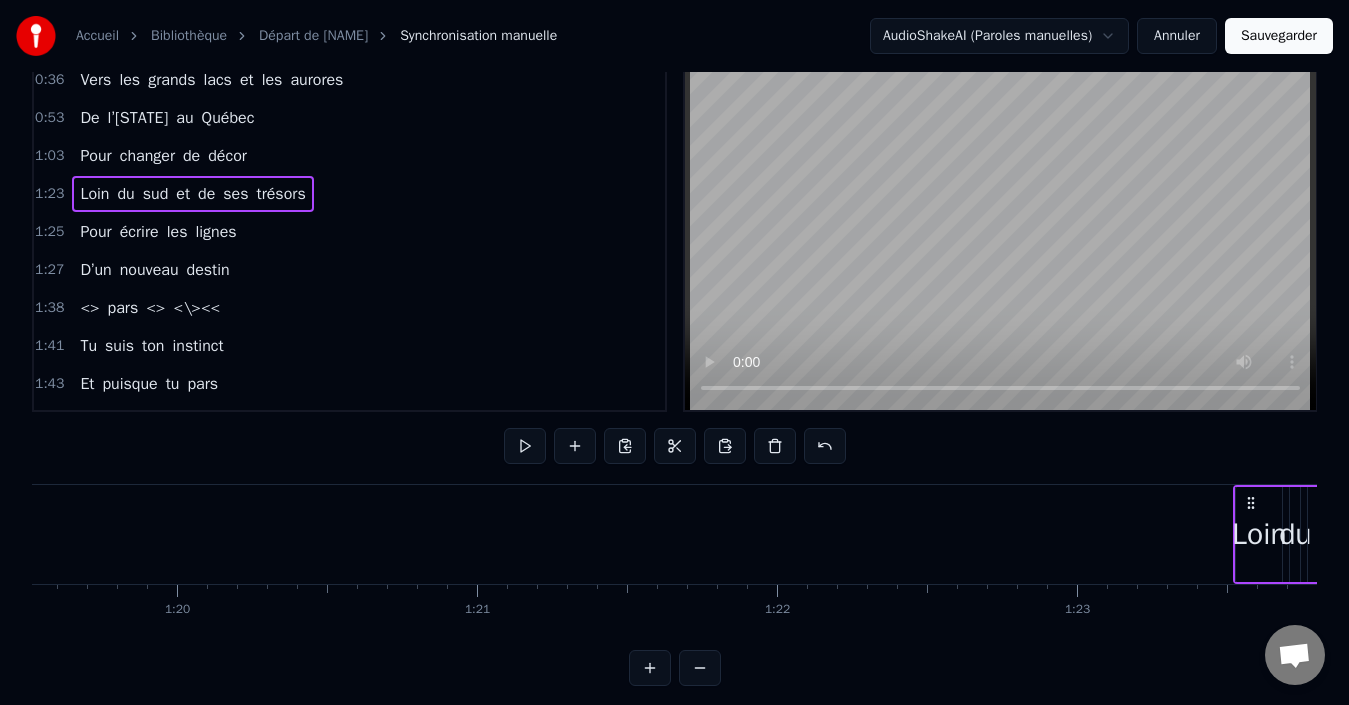 drag, startPoint x: 1257, startPoint y: 481, endPoint x: 1305, endPoint y: 479, distance: 48.04165 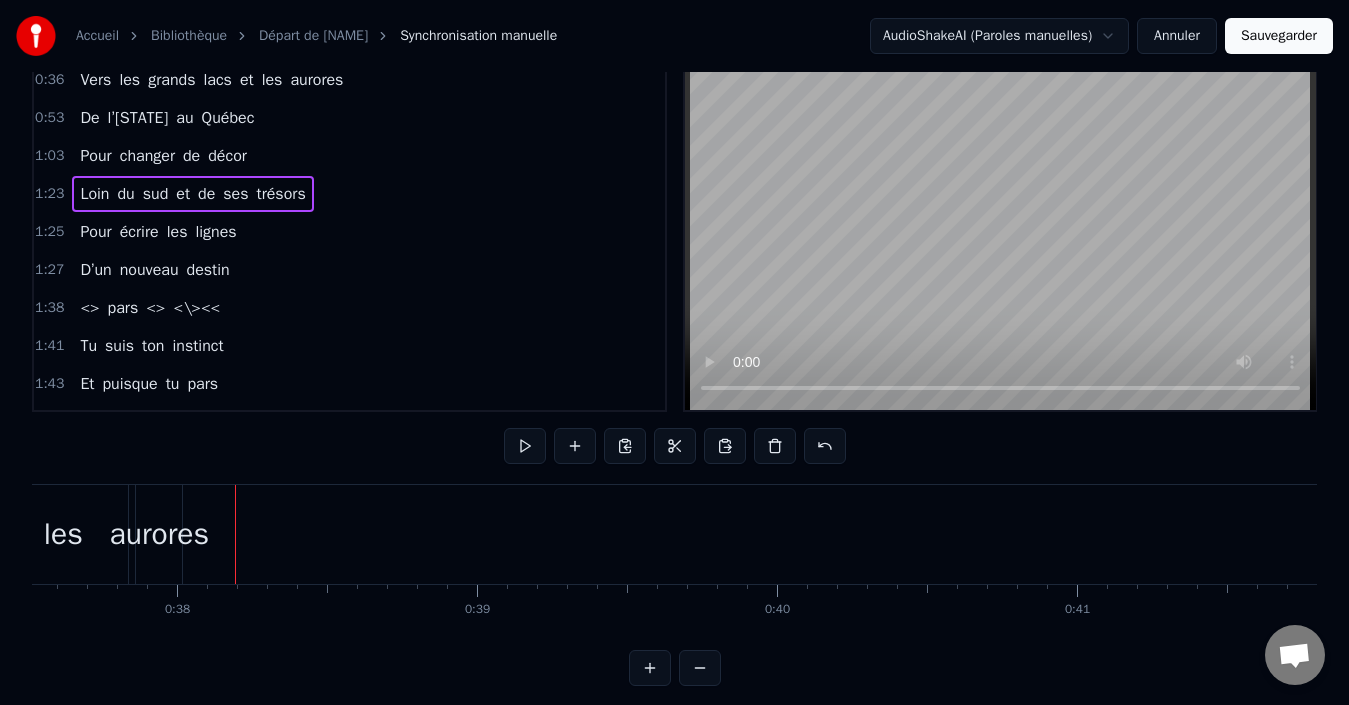 scroll, scrollTop: 0, scrollLeft: 11267, axis: horizontal 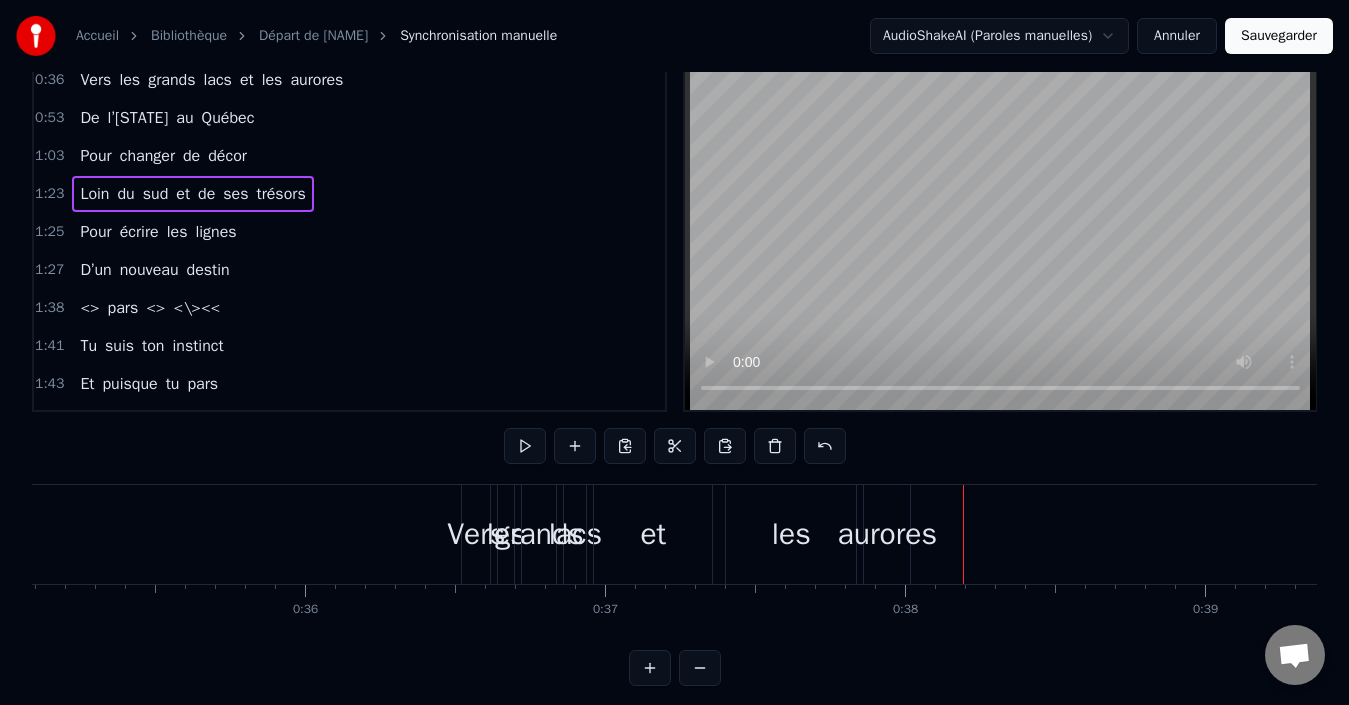 click on "Vers les grands lacs et les aurores" at bounding box center (211, 80) 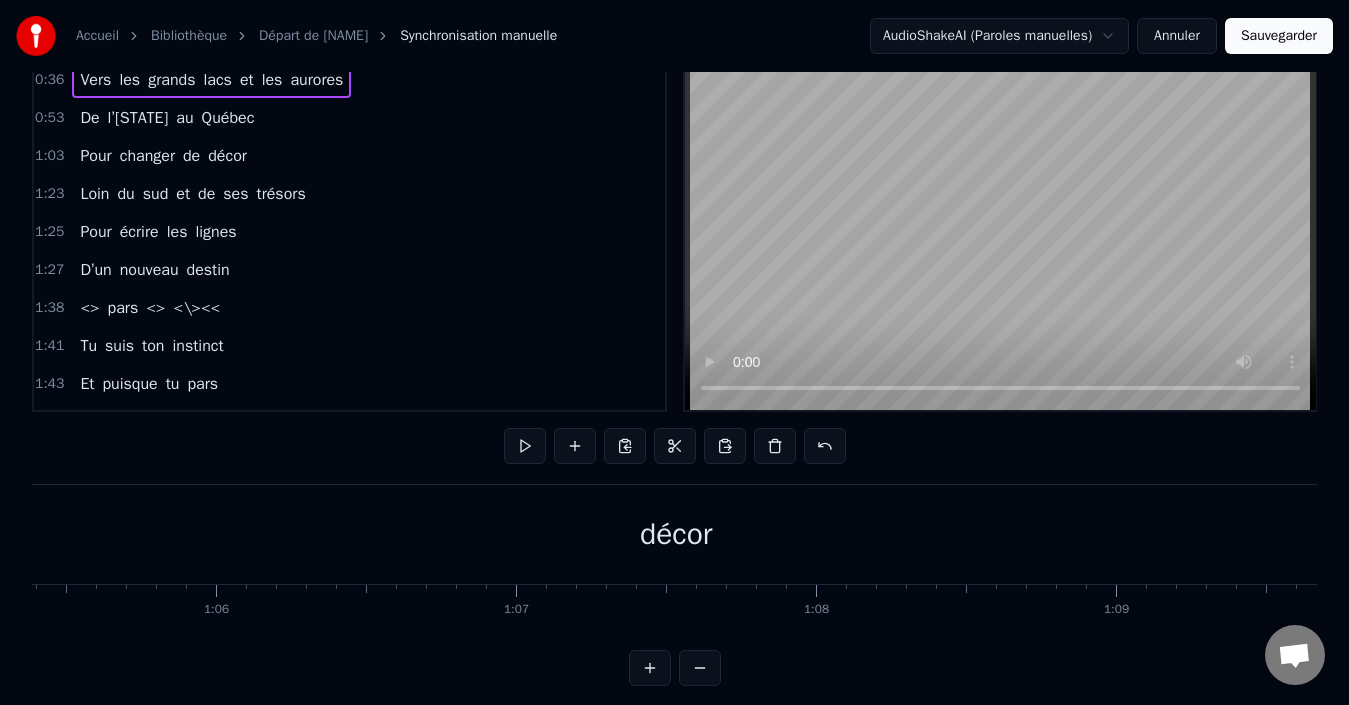 drag, startPoint x: 479, startPoint y: 501, endPoint x: 1365, endPoint y: 410, distance: 890.661 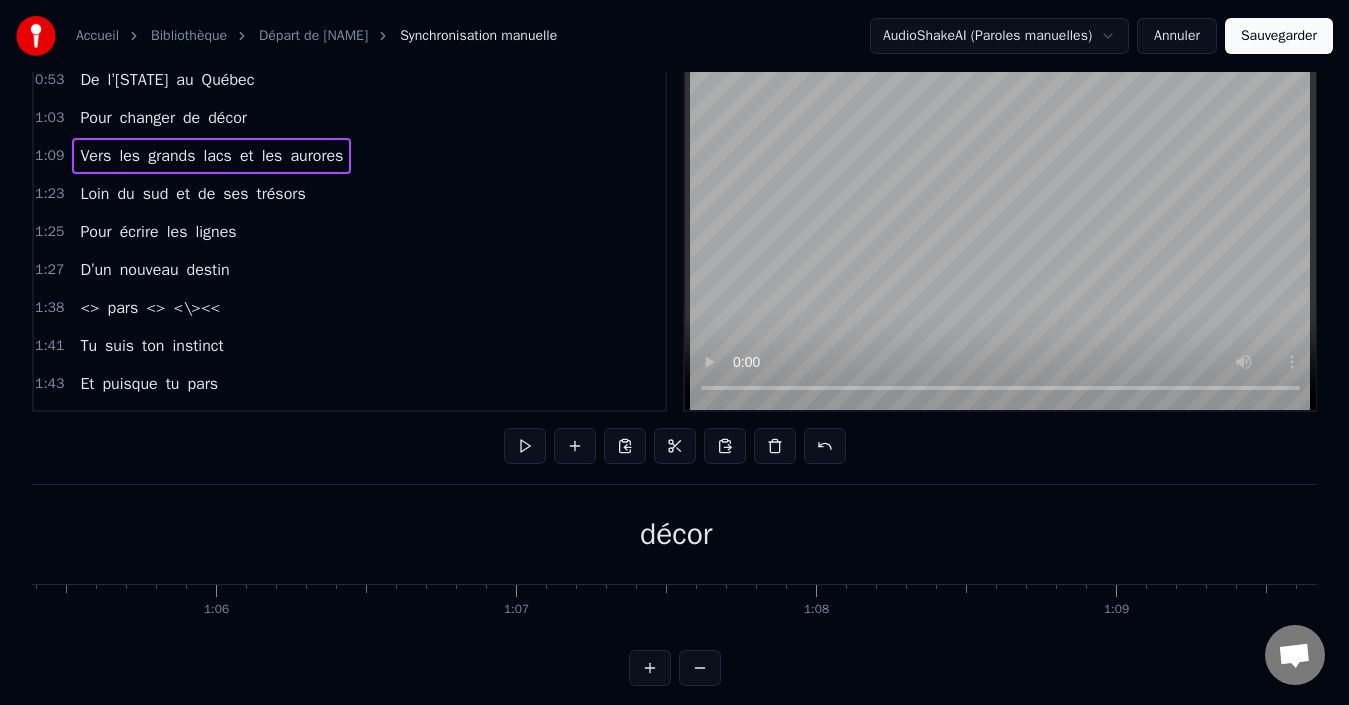 scroll, scrollTop: 0, scrollLeft: 19682, axis: horizontal 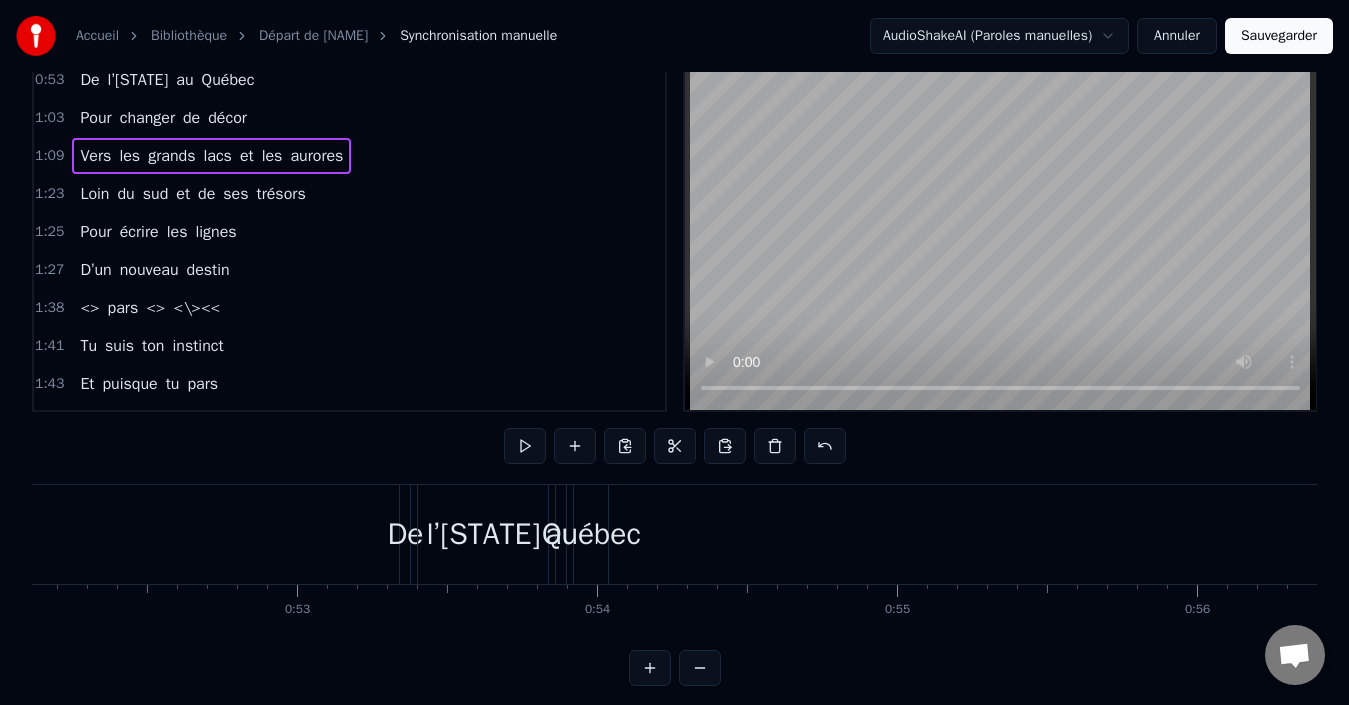 click on "De l’[STATE] au [STATE]" at bounding box center (167, 80) 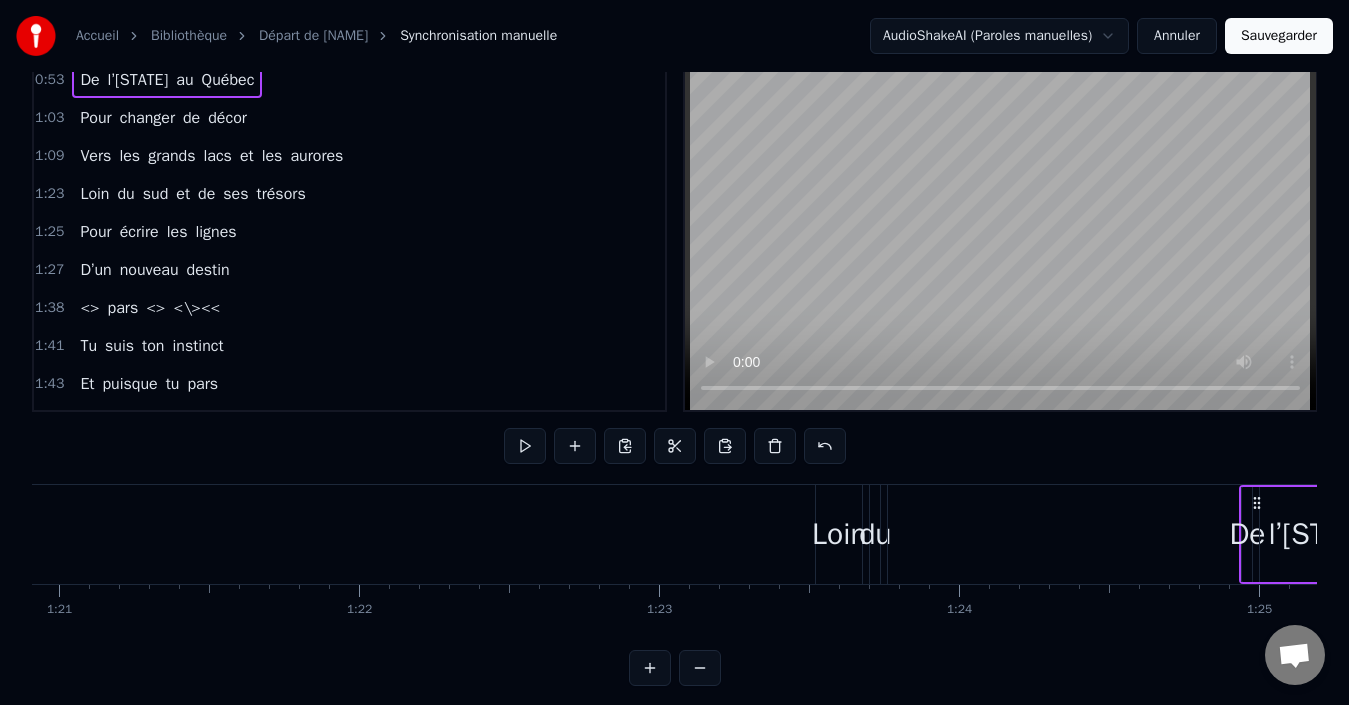 drag, startPoint x: 418, startPoint y: 500, endPoint x: 1282, endPoint y: 470, distance: 864.5207 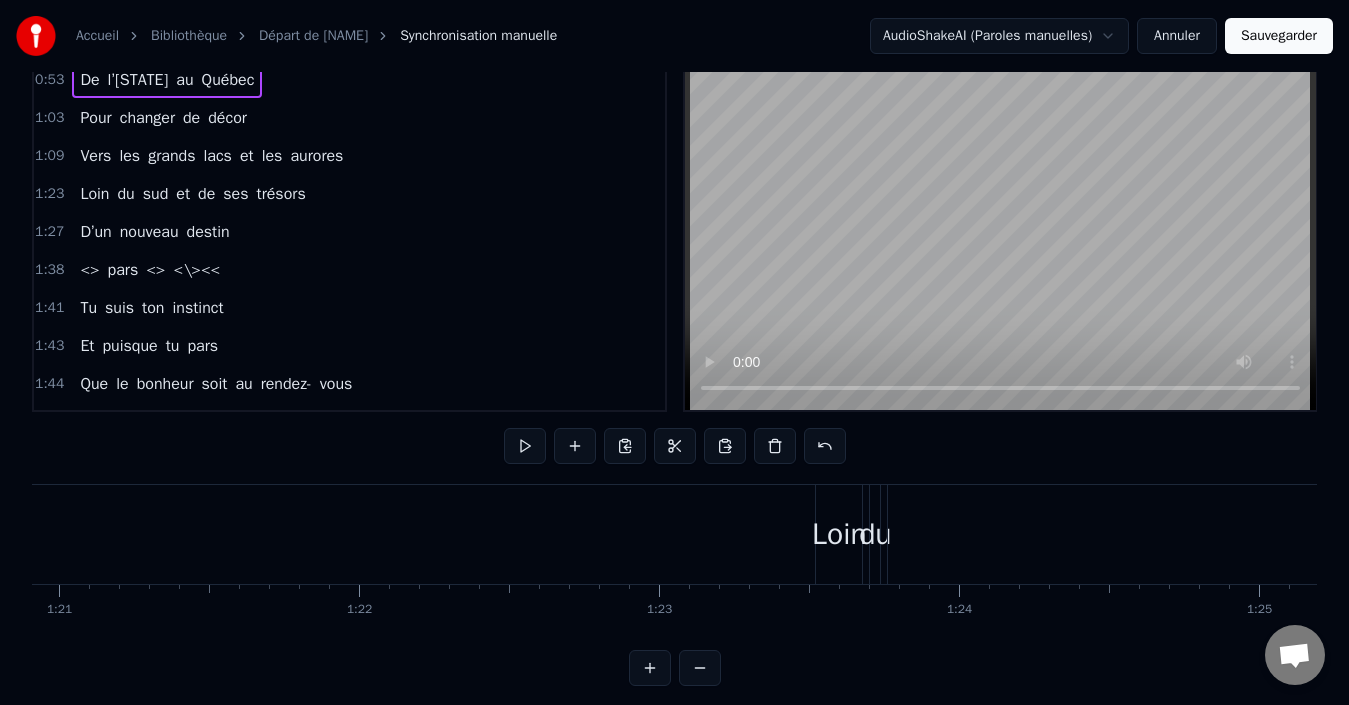 scroll, scrollTop: 0, scrollLeft: 24289, axis: horizontal 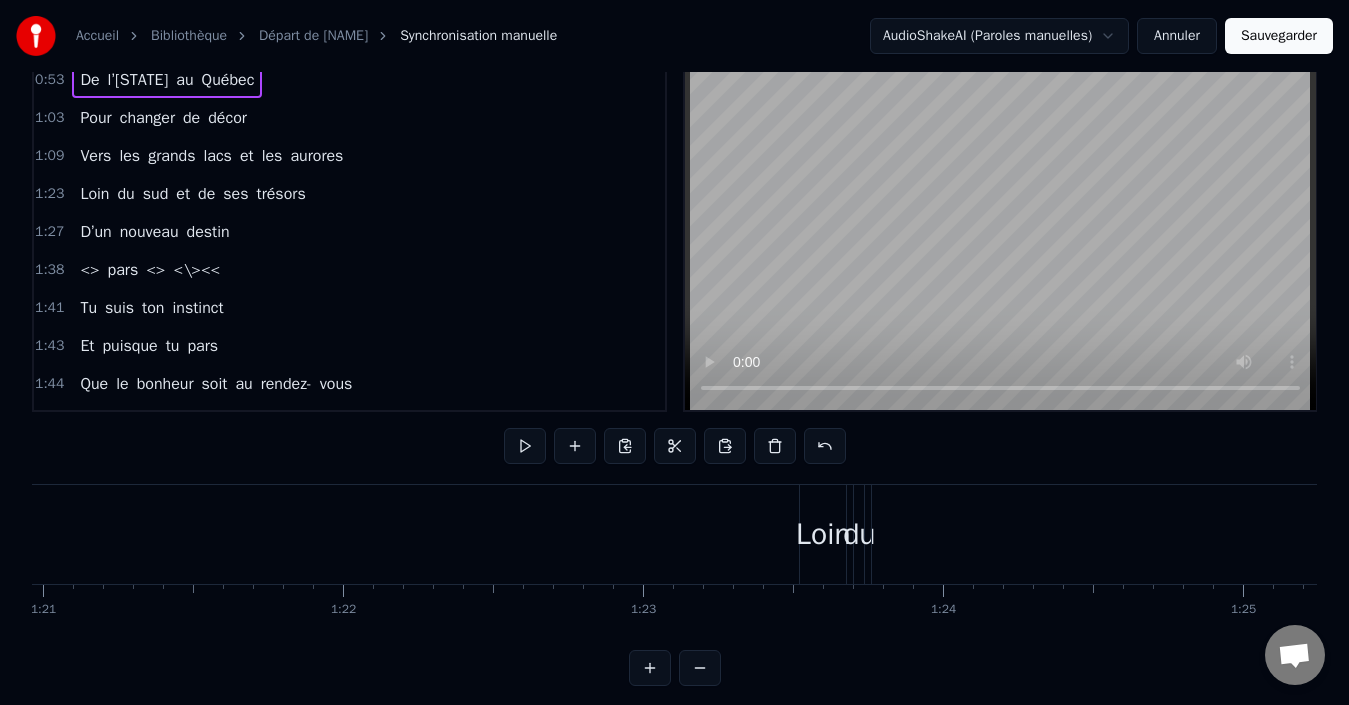 drag, startPoint x: 370, startPoint y: 650, endPoint x: 350, endPoint y: 637, distance: 23.853722 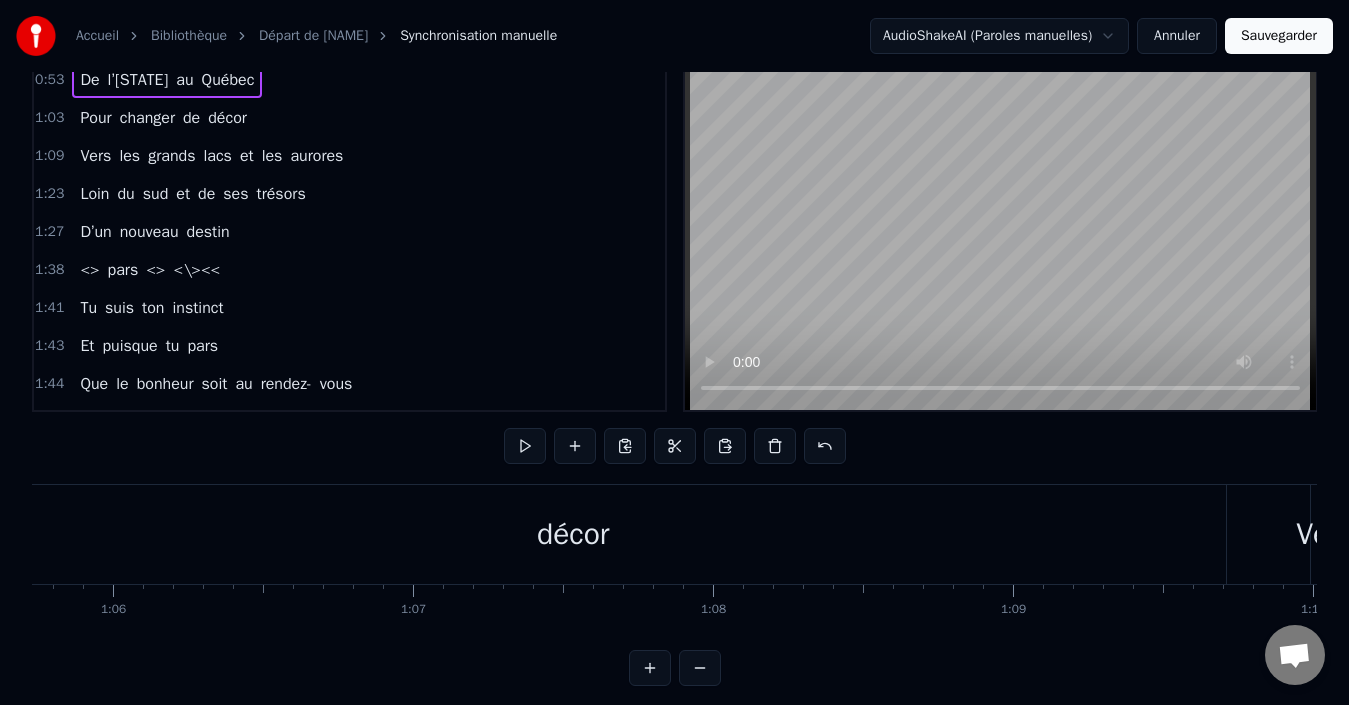 scroll, scrollTop: 0, scrollLeft: 19563, axis: horizontal 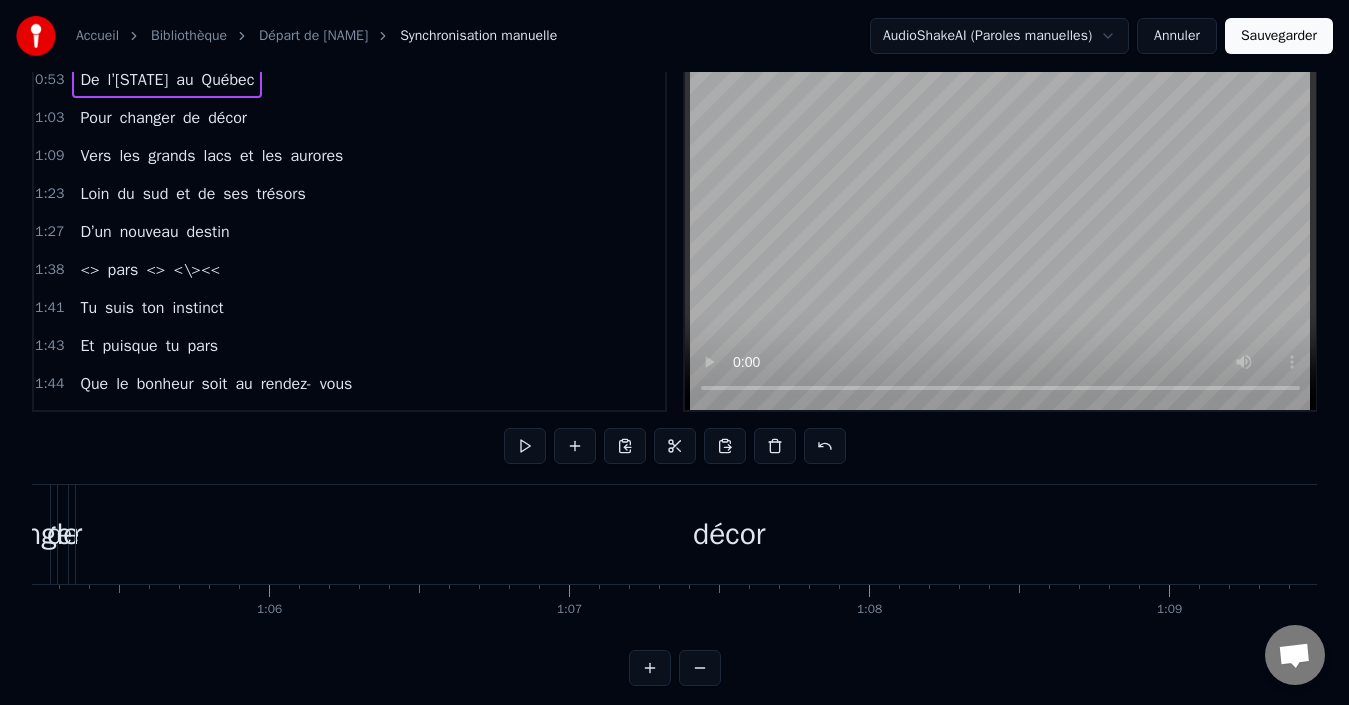 drag, startPoint x: 309, startPoint y: 624, endPoint x: 287, endPoint y: 622, distance: 22.090721 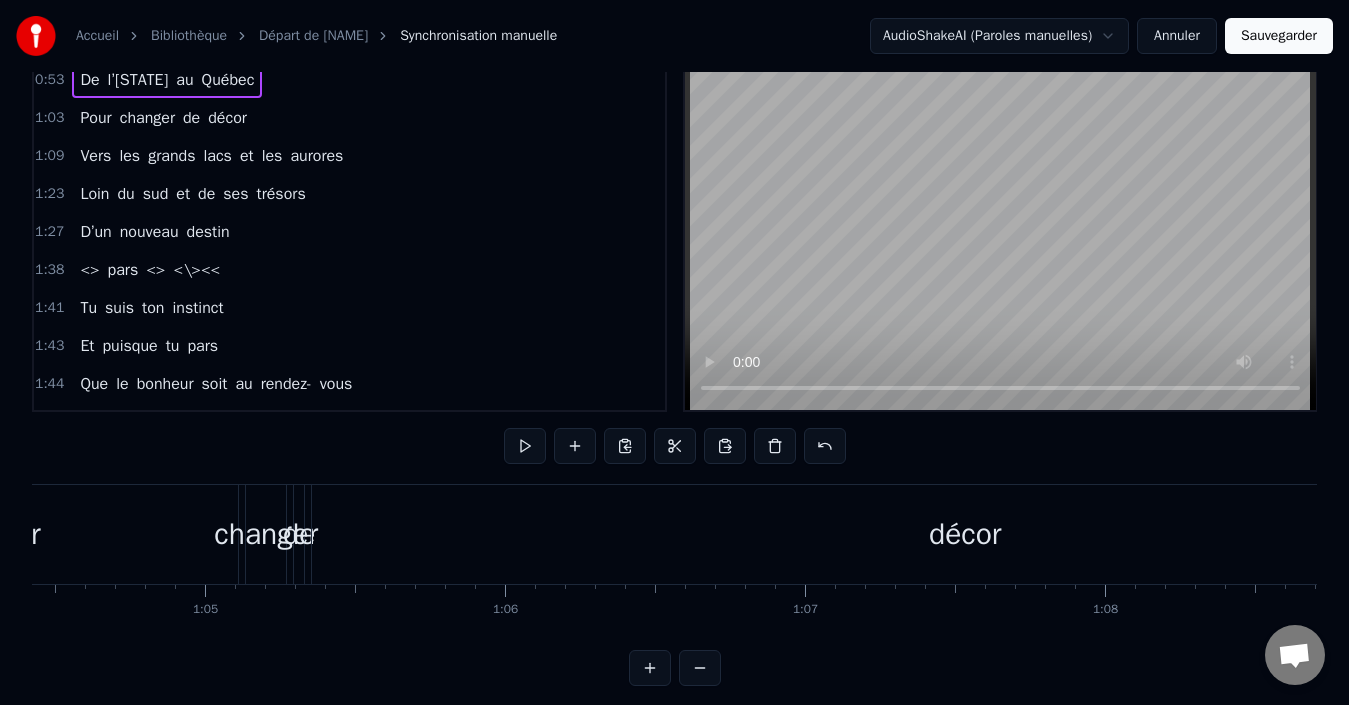 scroll, scrollTop: 0, scrollLeft: 19012, axis: horizontal 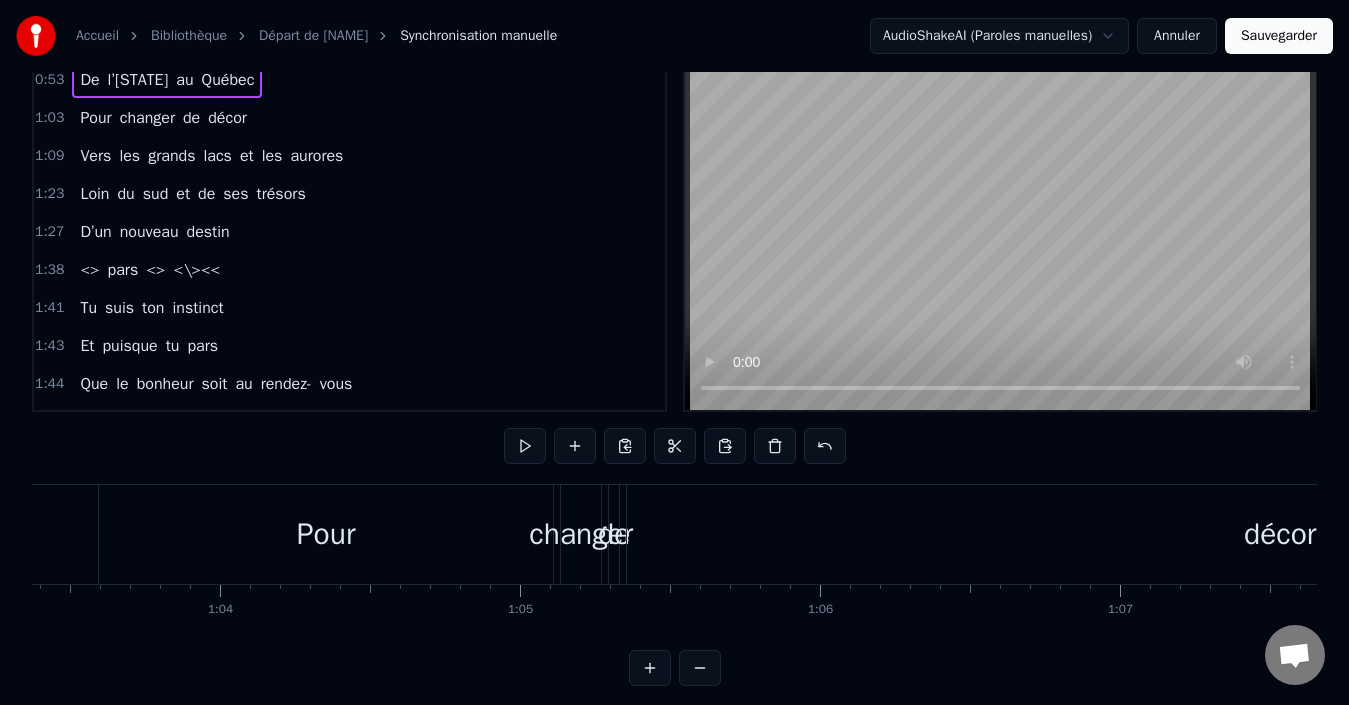 click on "Pour changer de décor" at bounding box center (163, 118) 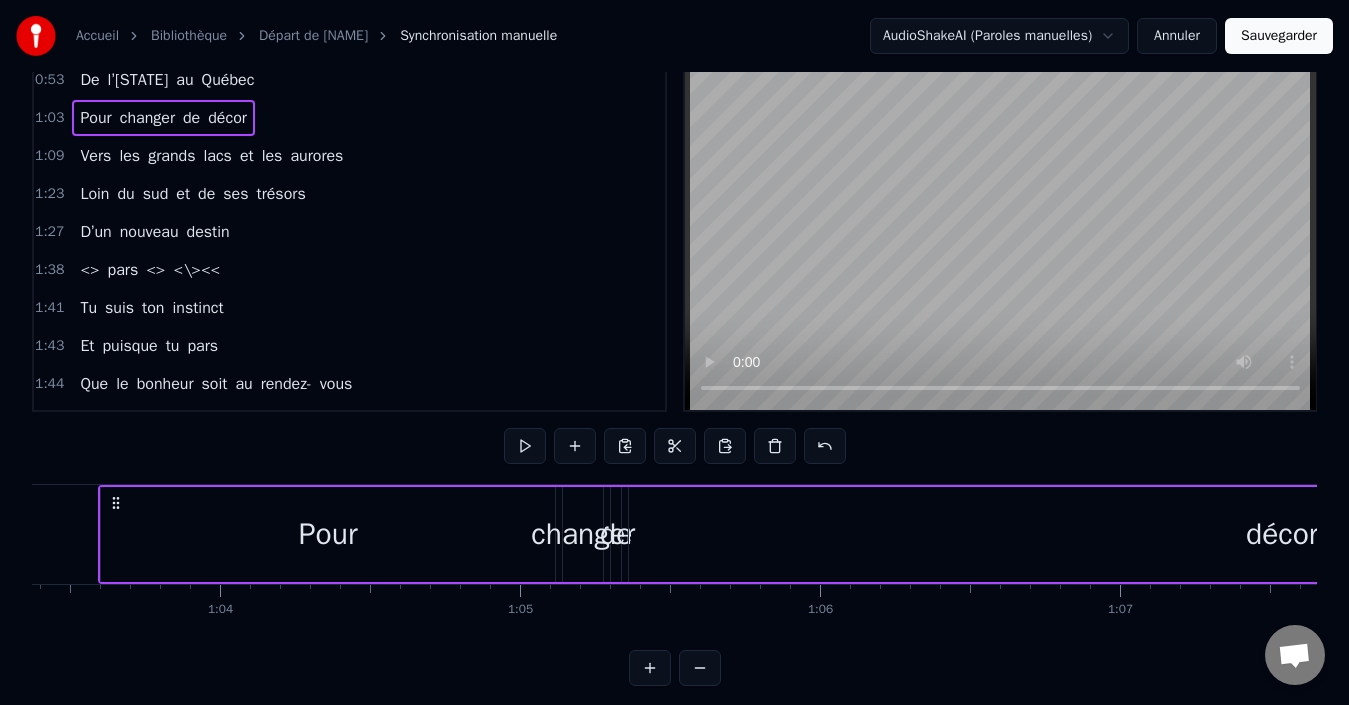 scroll, scrollTop: 0, scrollLeft: 18978, axis: horizontal 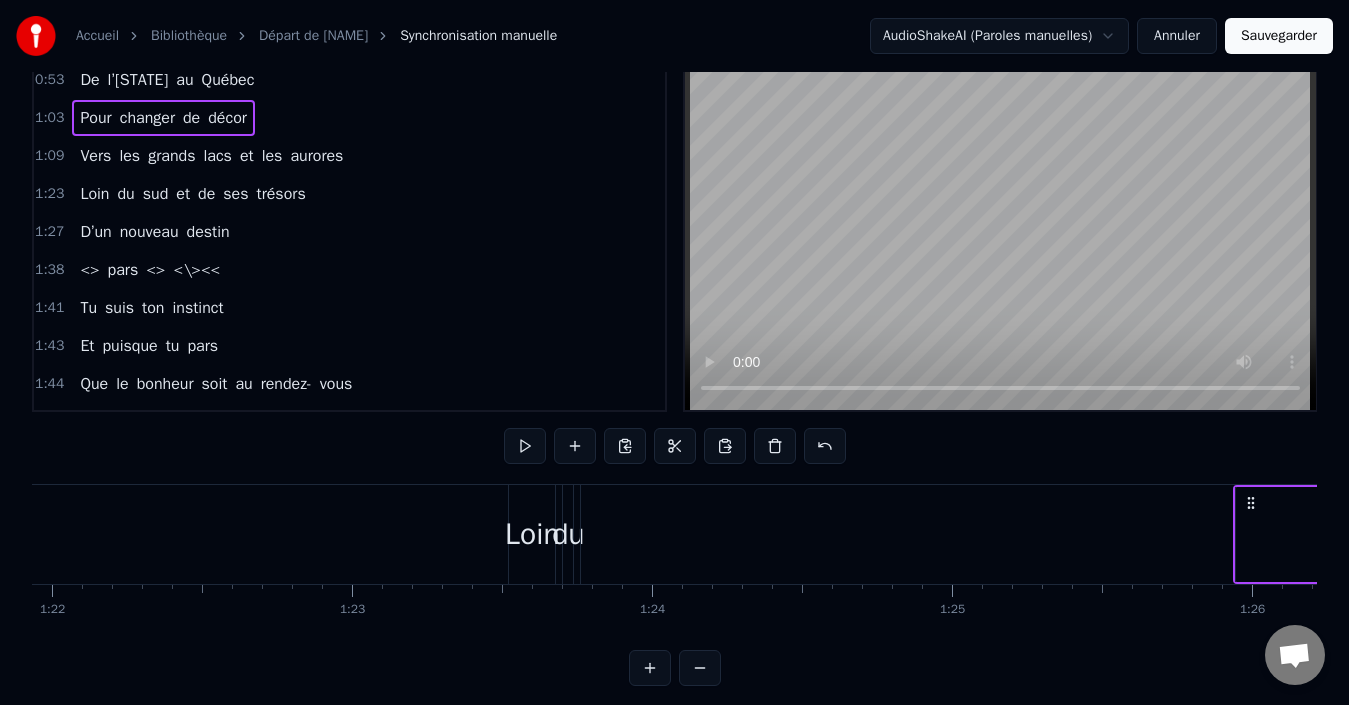 drag, startPoint x: 145, startPoint y: 506, endPoint x: 1253, endPoint y: 509, distance: 1108.004 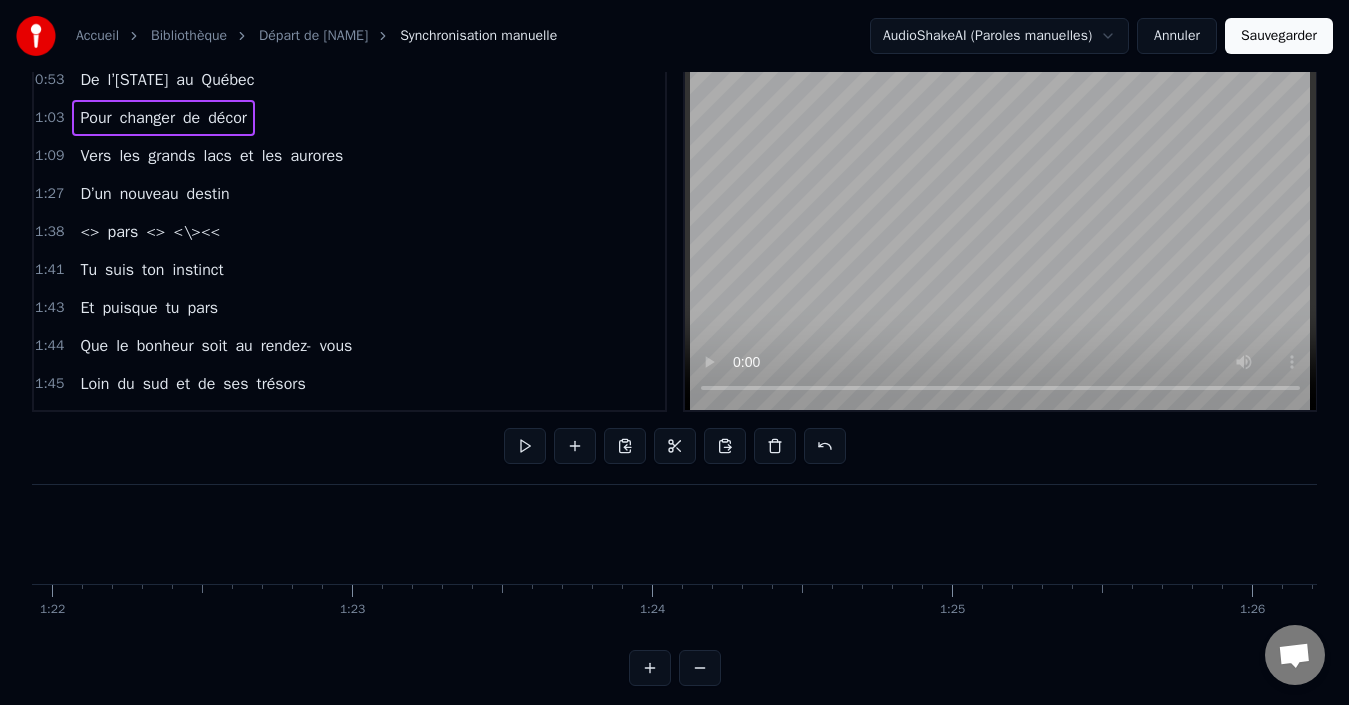 scroll, scrollTop: 0, scrollLeft: 24608, axis: horizontal 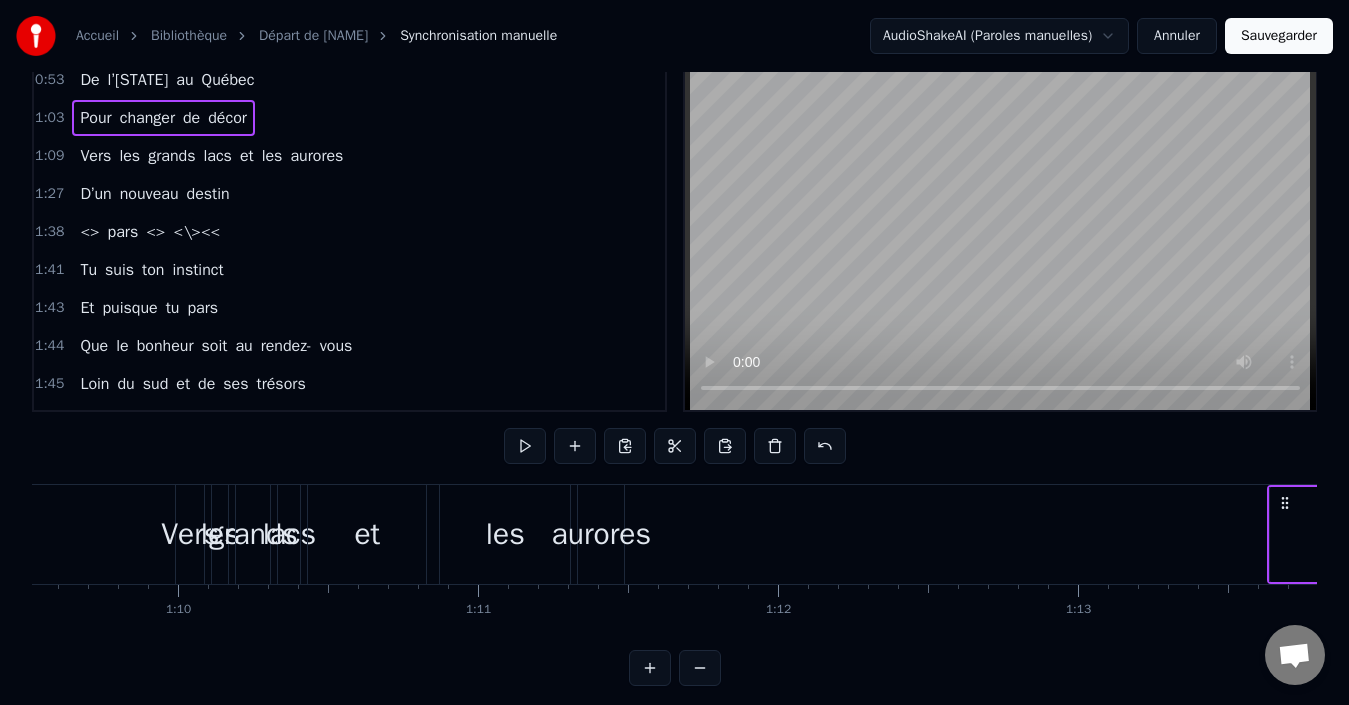 drag, startPoint x: 350, startPoint y: 495, endPoint x: 1302, endPoint y: 499, distance: 952.0084 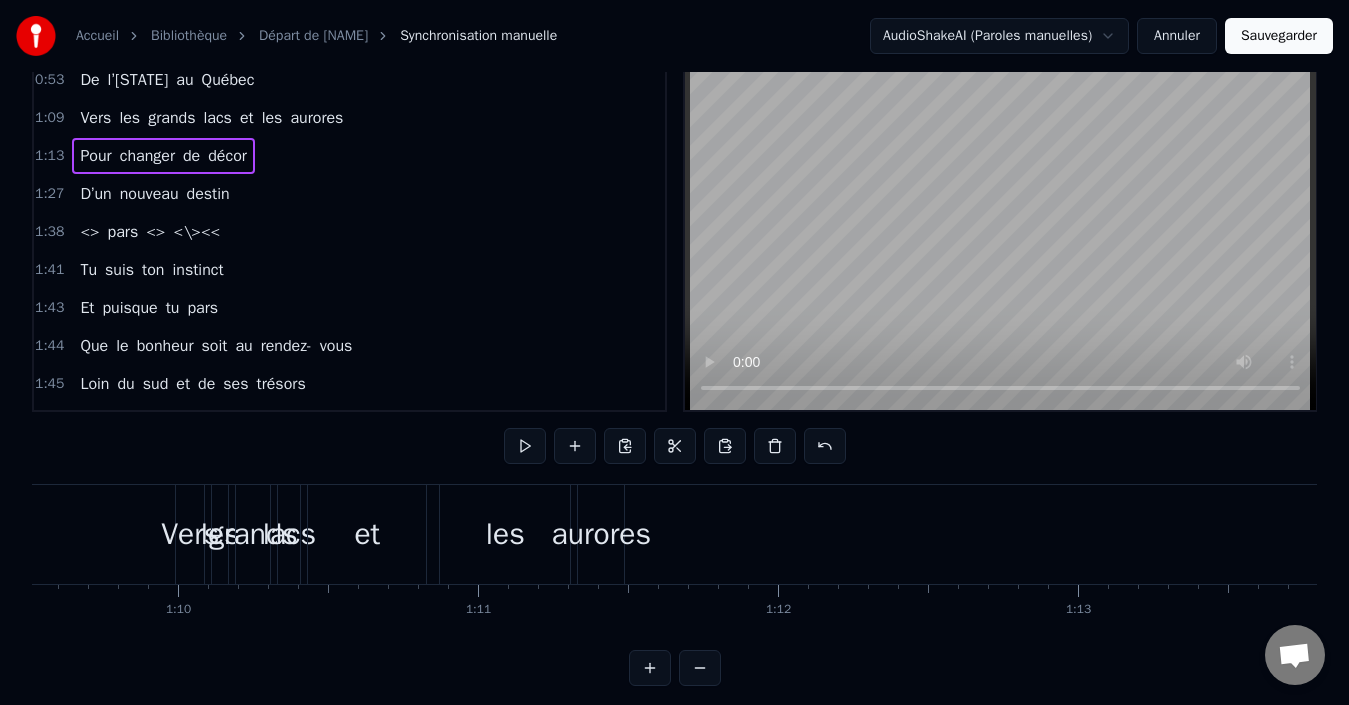 scroll, scrollTop: 0, scrollLeft: 20908, axis: horizontal 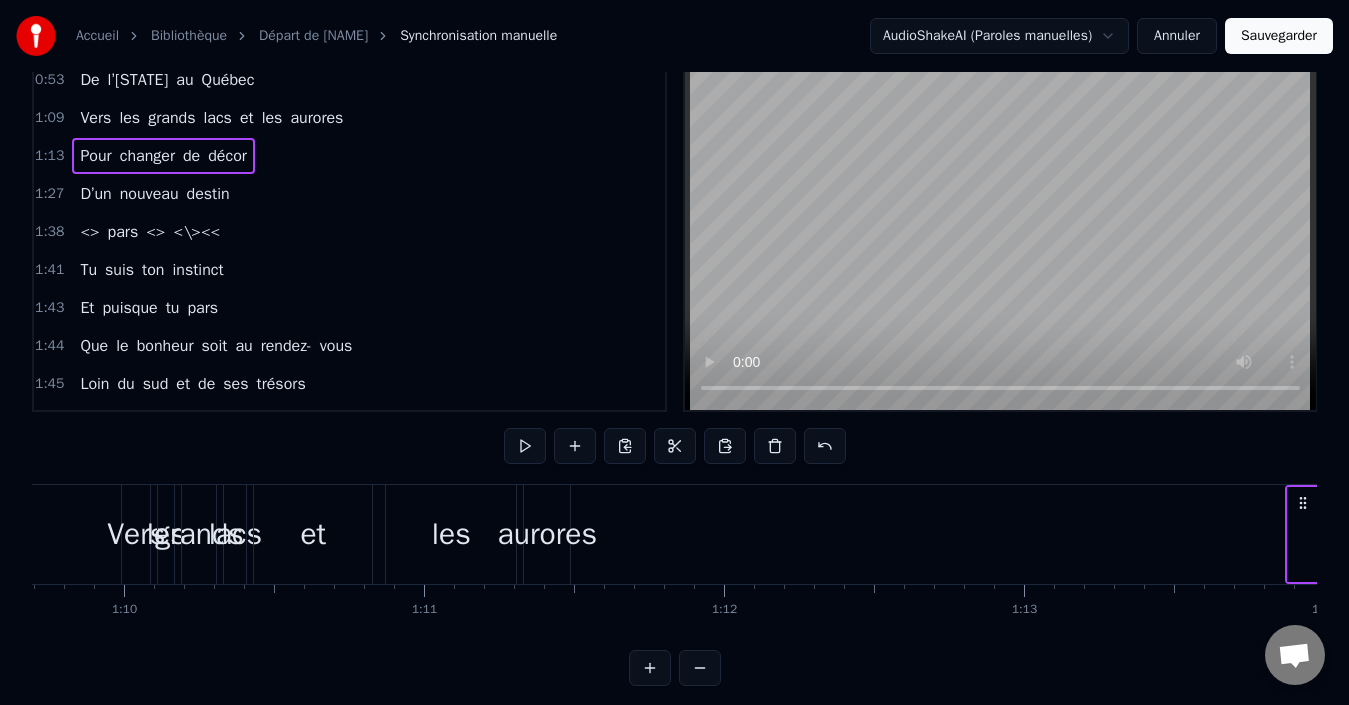 click on "Vers les grands lacs et les aurores" at bounding box center (211, 118) 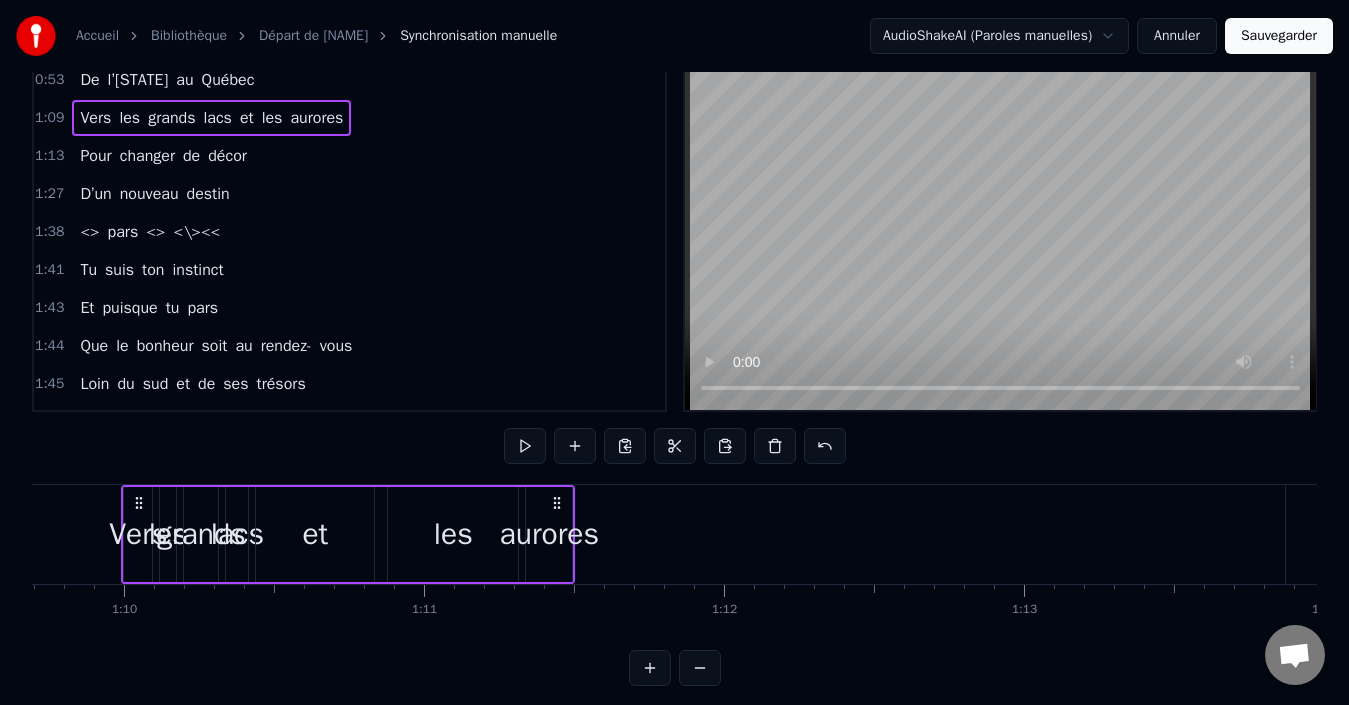scroll, scrollTop: 0, scrollLeft: 20897, axis: horizontal 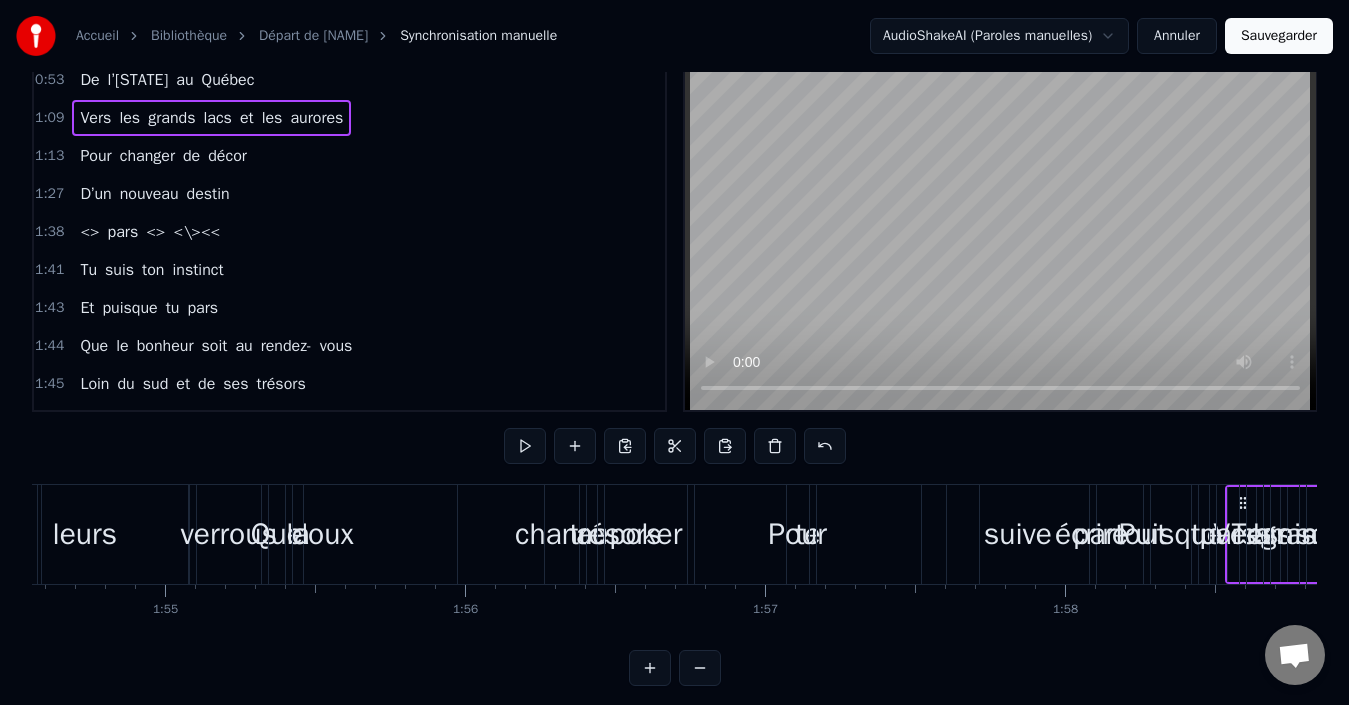 drag, startPoint x: 149, startPoint y: 502, endPoint x: 1274, endPoint y: 498, distance: 1125.0071 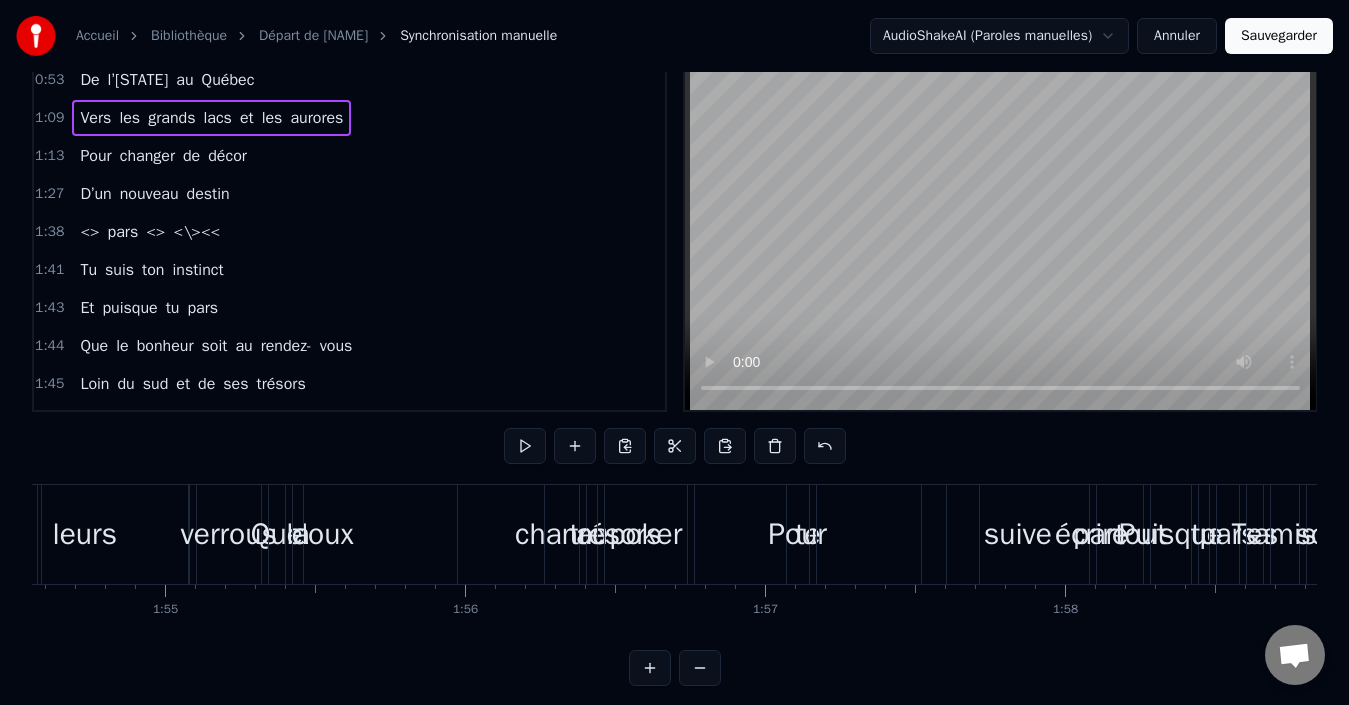 scroll, scrollTop: 0, scrollLeft: 34399, axis: horizontal 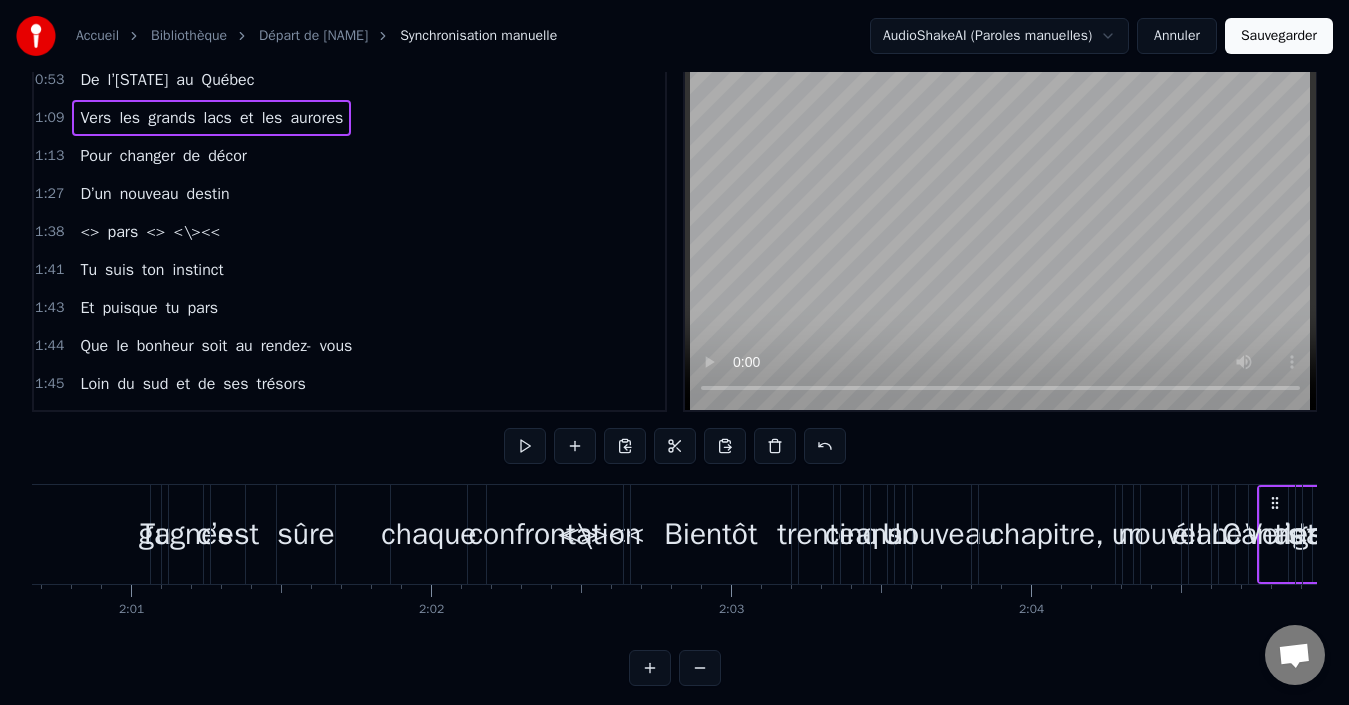 drag, startPoint x: 1244, startPoint y: 500, endPoint x: 1307, endPoint y: 500, distance: 63 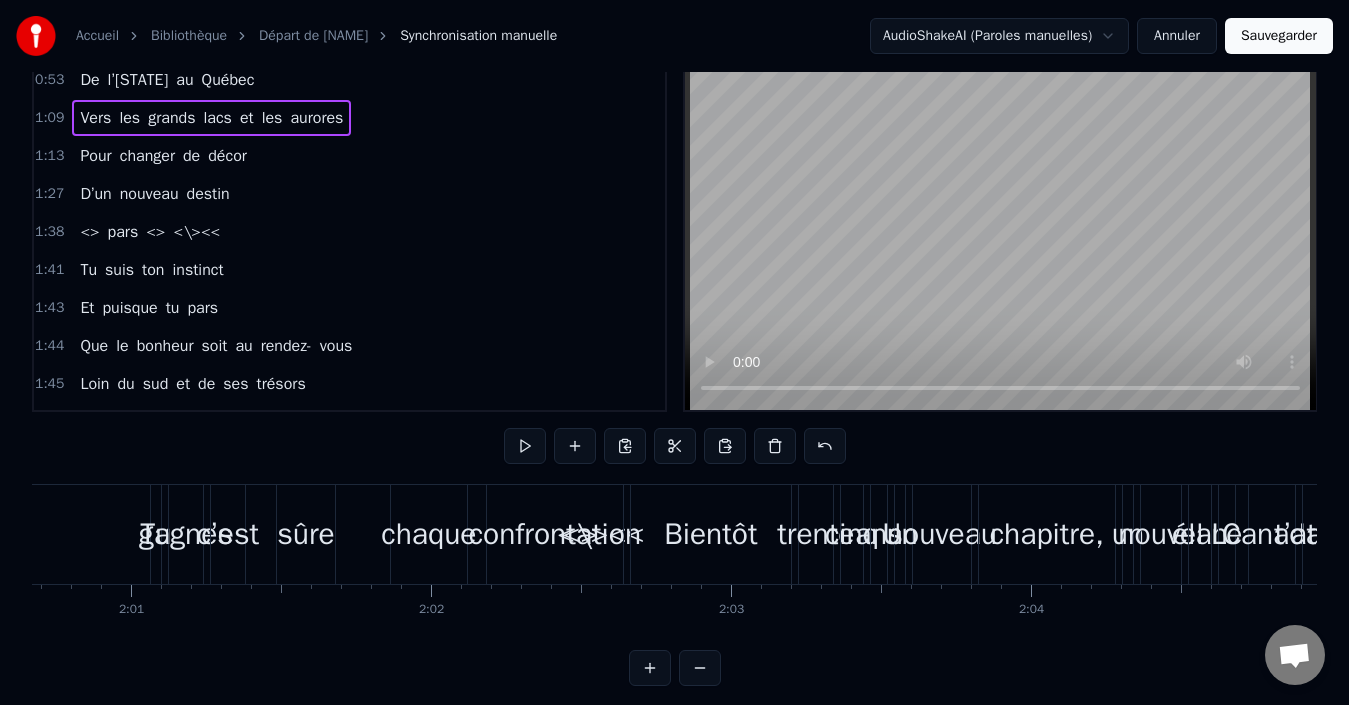 scroll, scrollTop: 0, scrollLeft: 36237, axis: horizontal 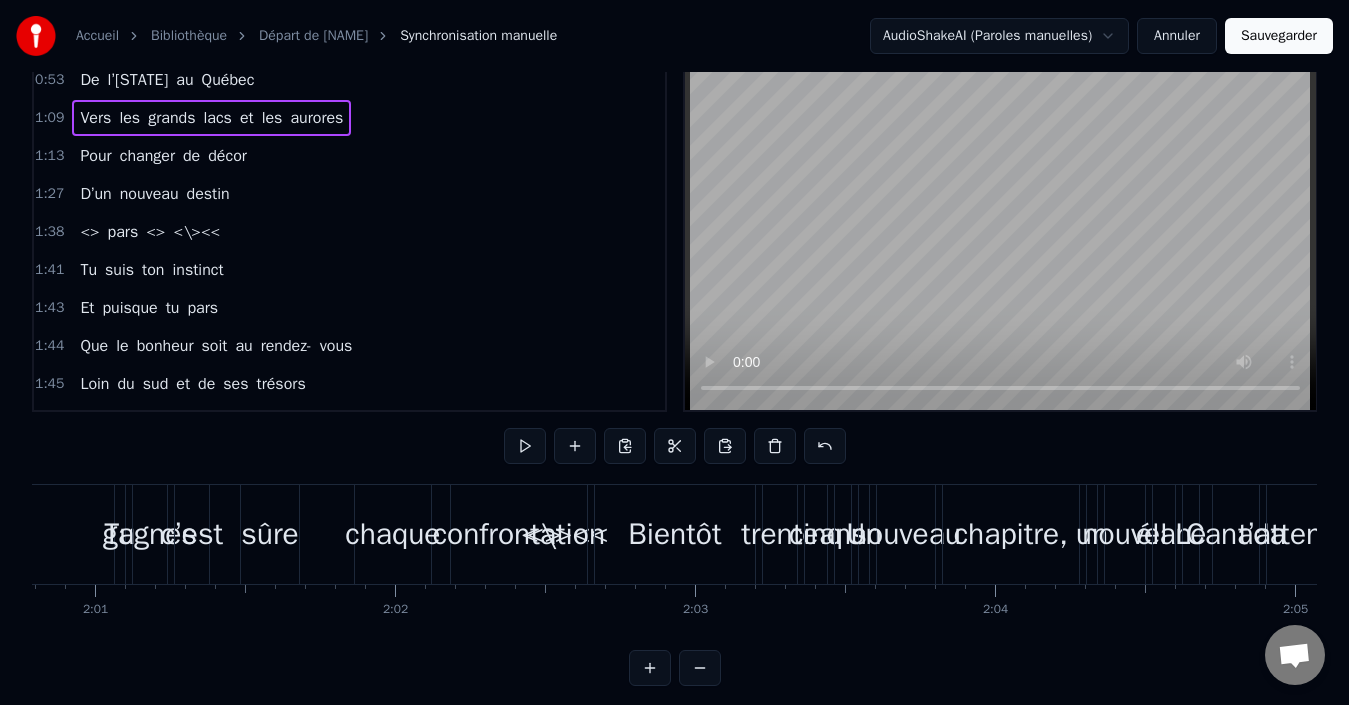 click on "De l’[STATE] au [STATE]" at bounding box center (167, 80) 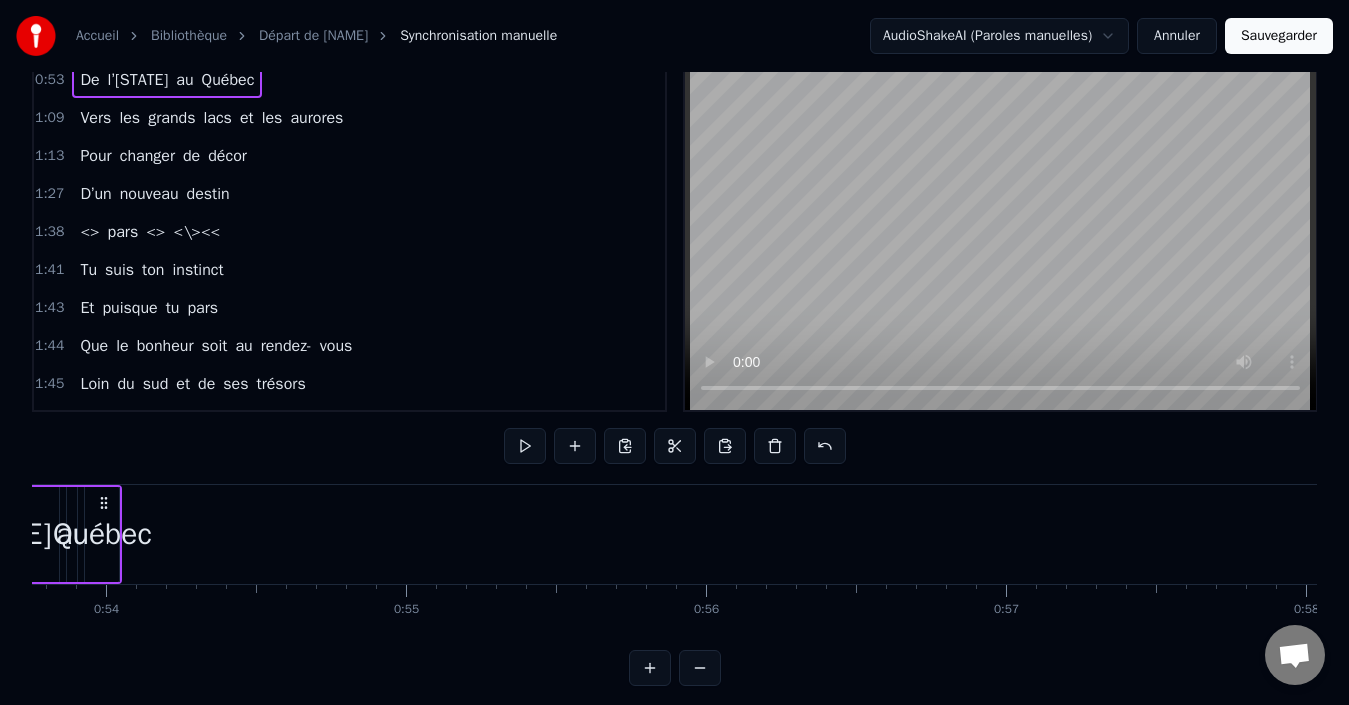 scroll, scrollTop: 0, scrollLeft: 15902, axis: horizontal 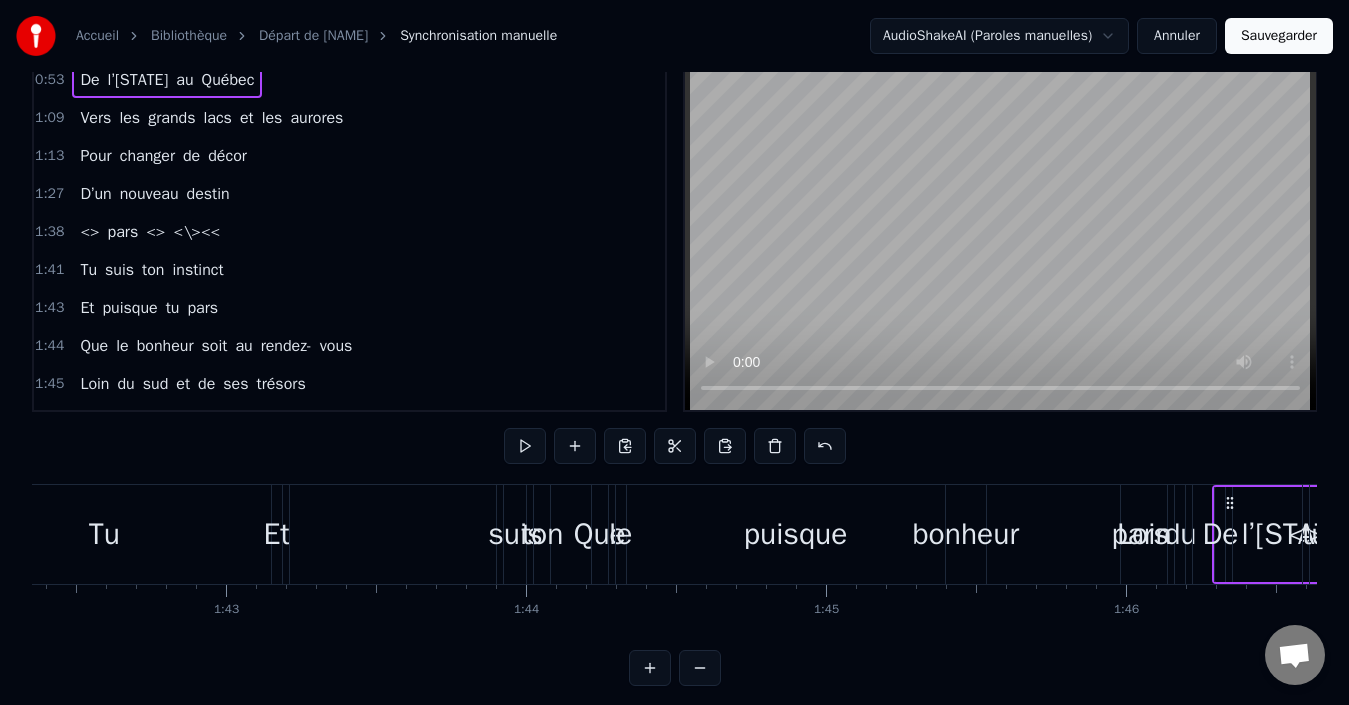 drag, startPoint x: 143, startPoint y: 496, endPoint x: 1323, endPoint y: 462, distance: 1180.4897 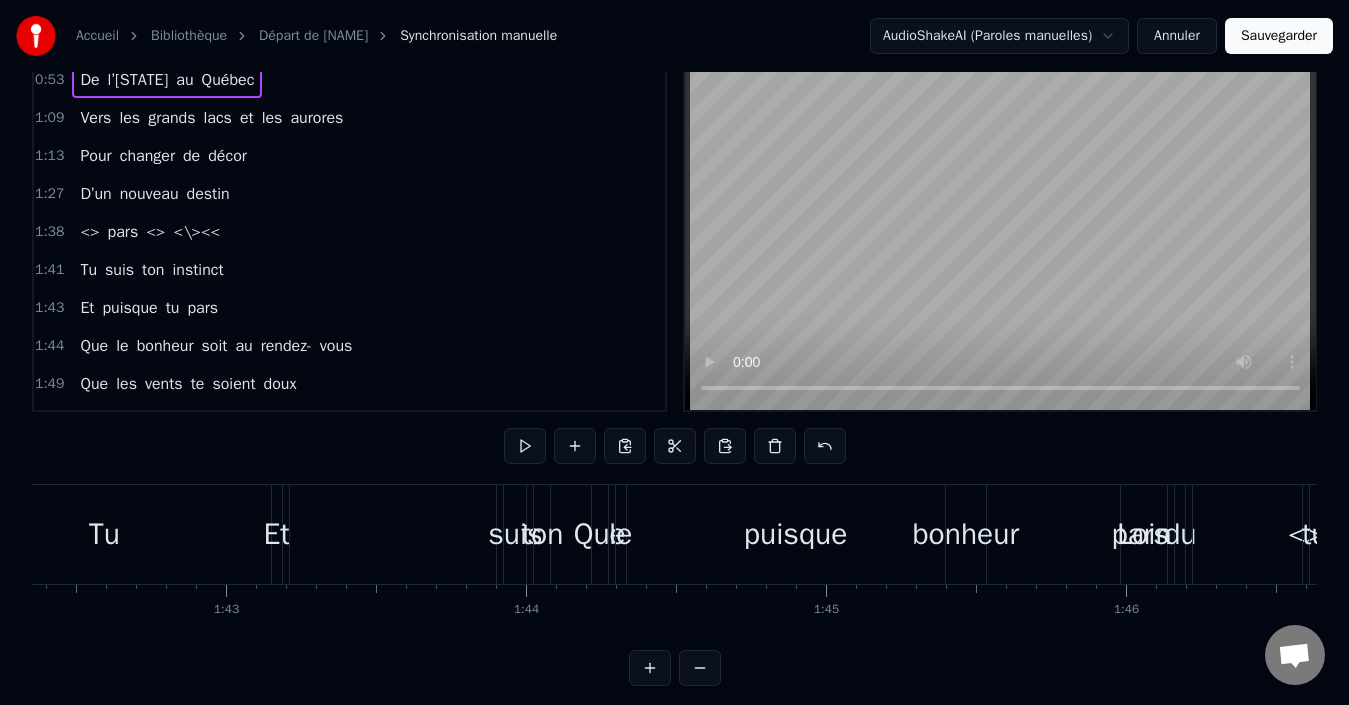 scroll, scrollTop: 0, scrollLeft: 30756, axis: horizontal 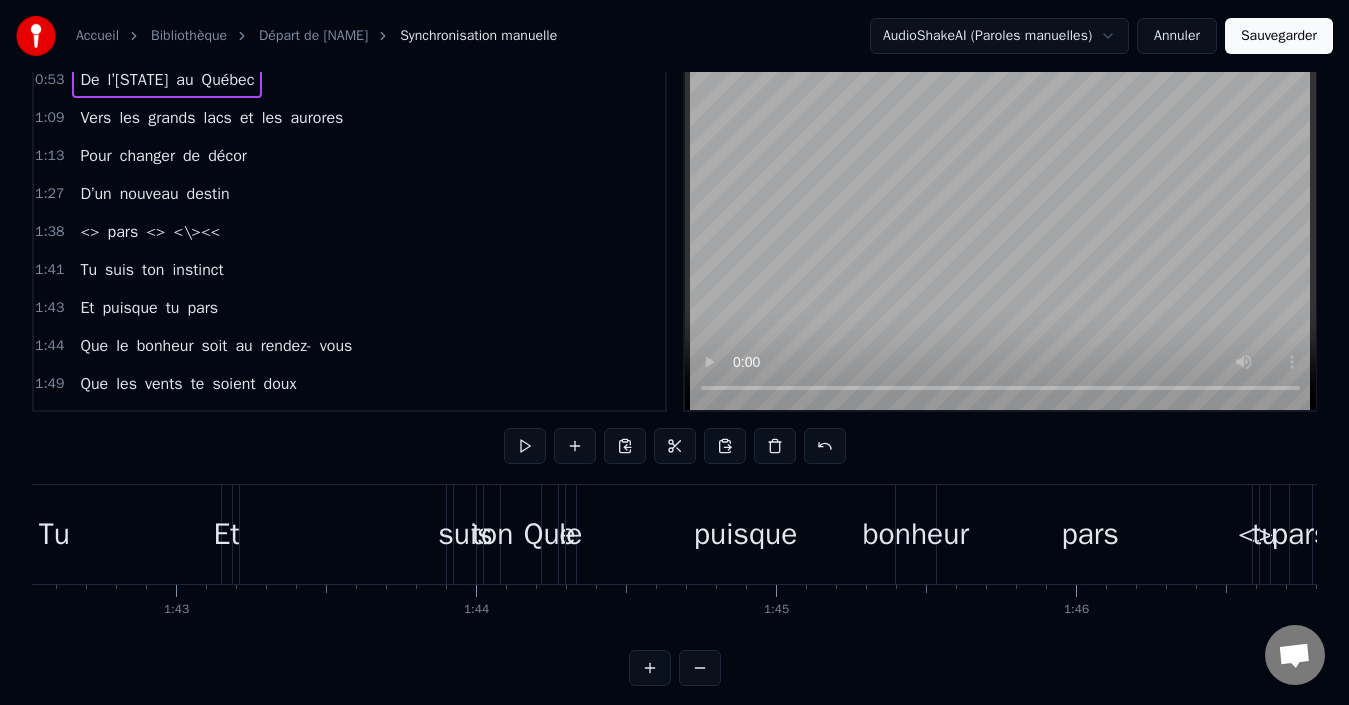 click on "De l’[STATE] au [STATE]" at bounding box center [167, 80] 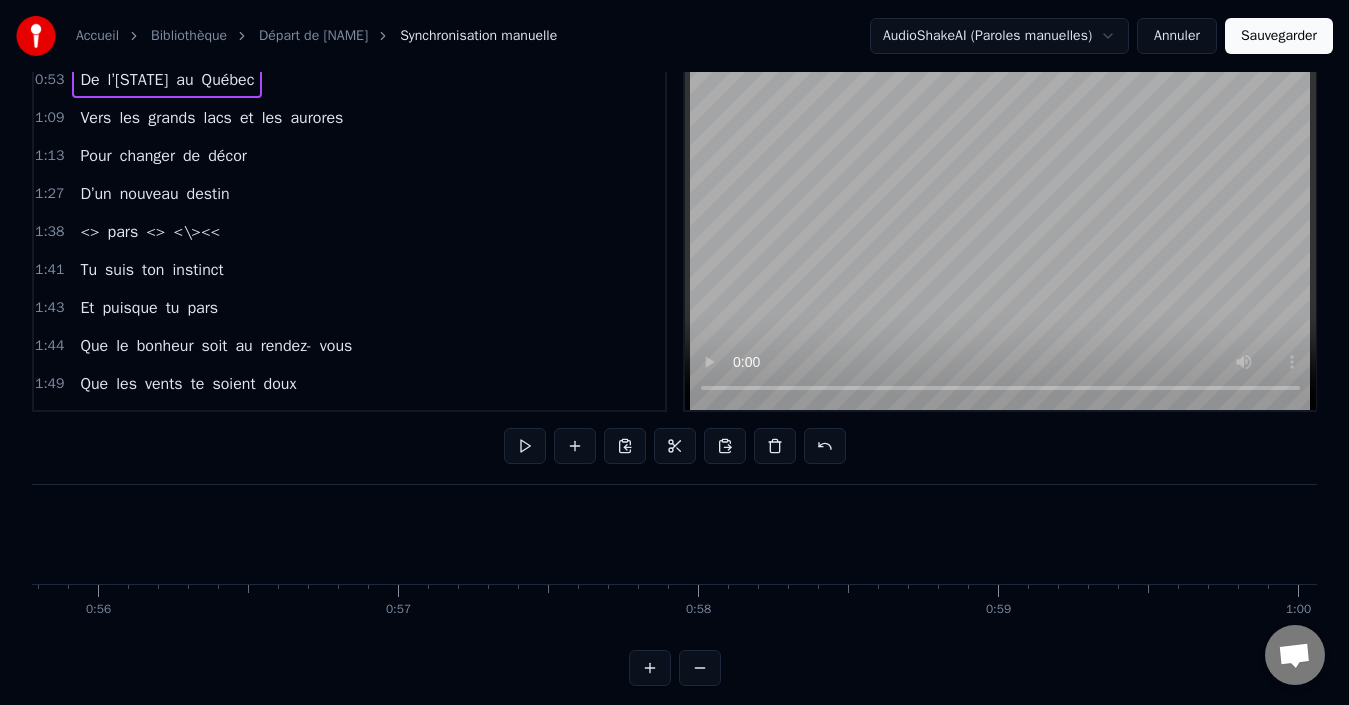 scroll, scrollTop: 0, scrollLeft: 15902, axis: horizontal 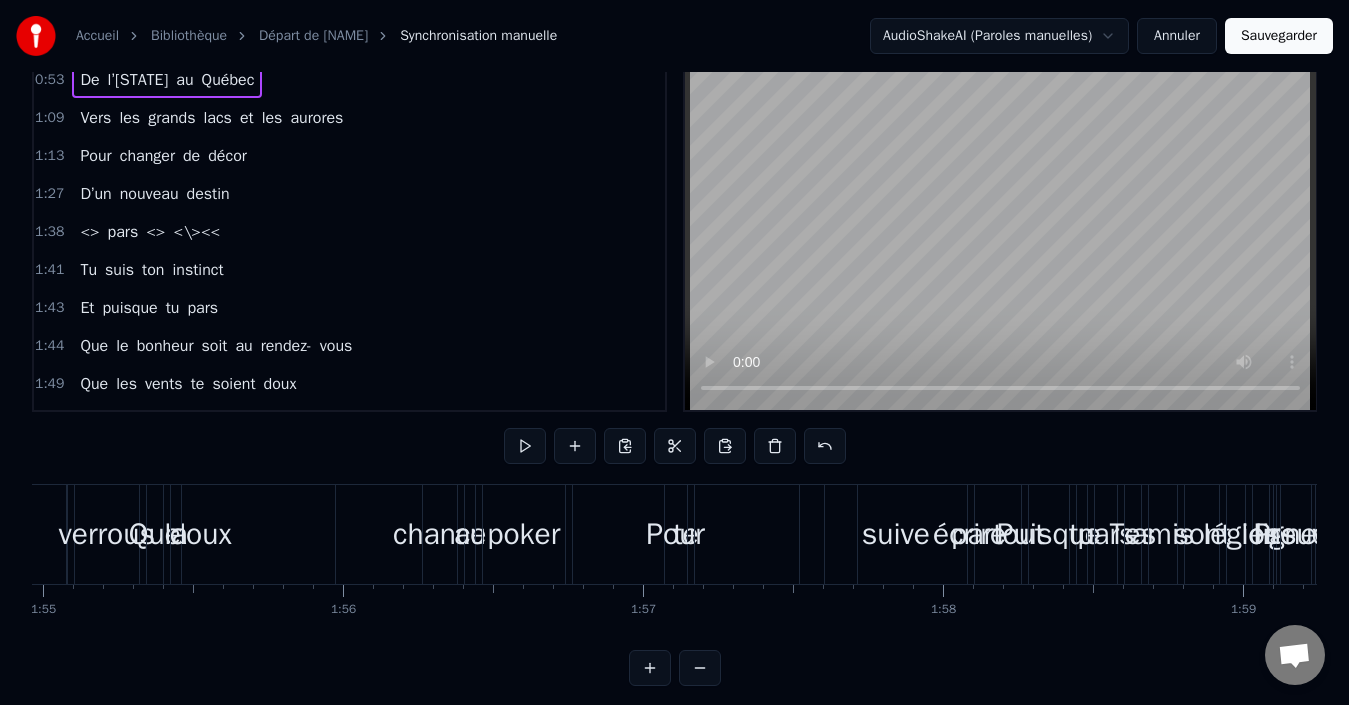 drag, startPoint x: 148, startPoint y: 499, endPoint x: 1337, endPoint y: 446, distance: 1190.1807 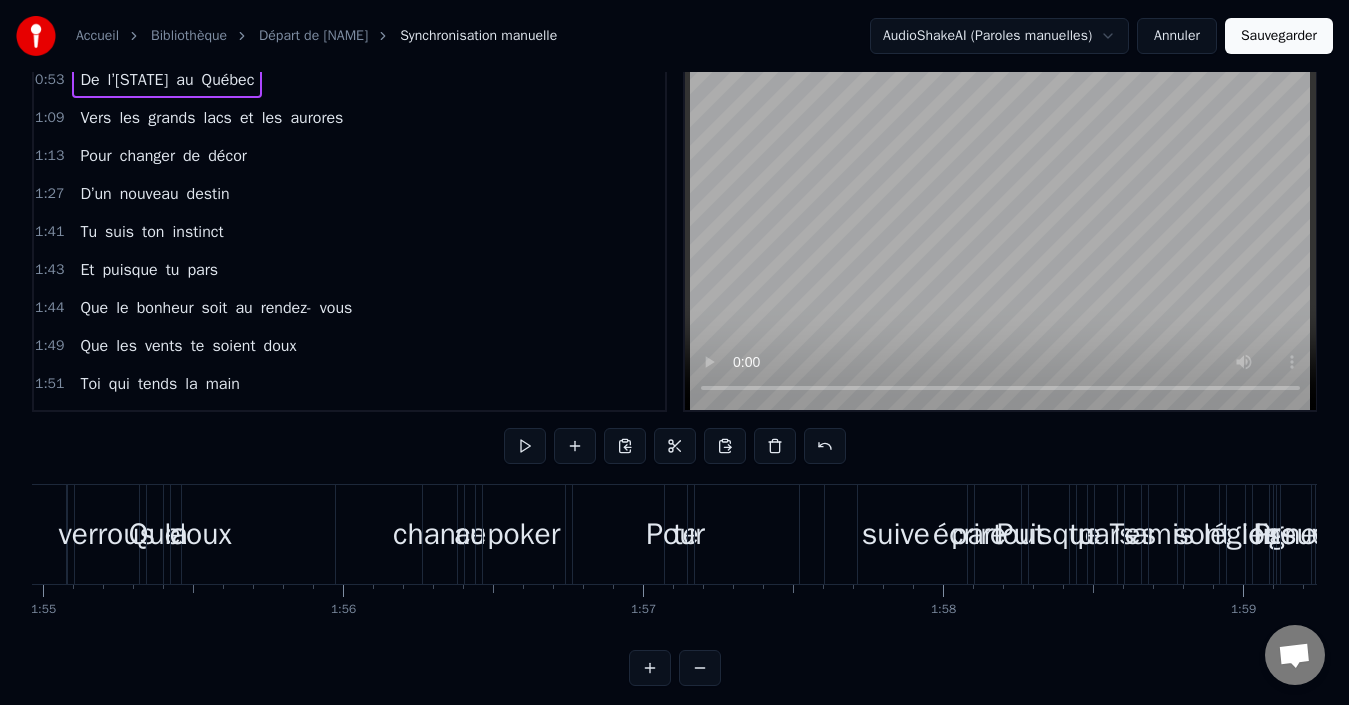 scroll, scrollTop: 0, scrollLeft: 34549, axis: horizontal 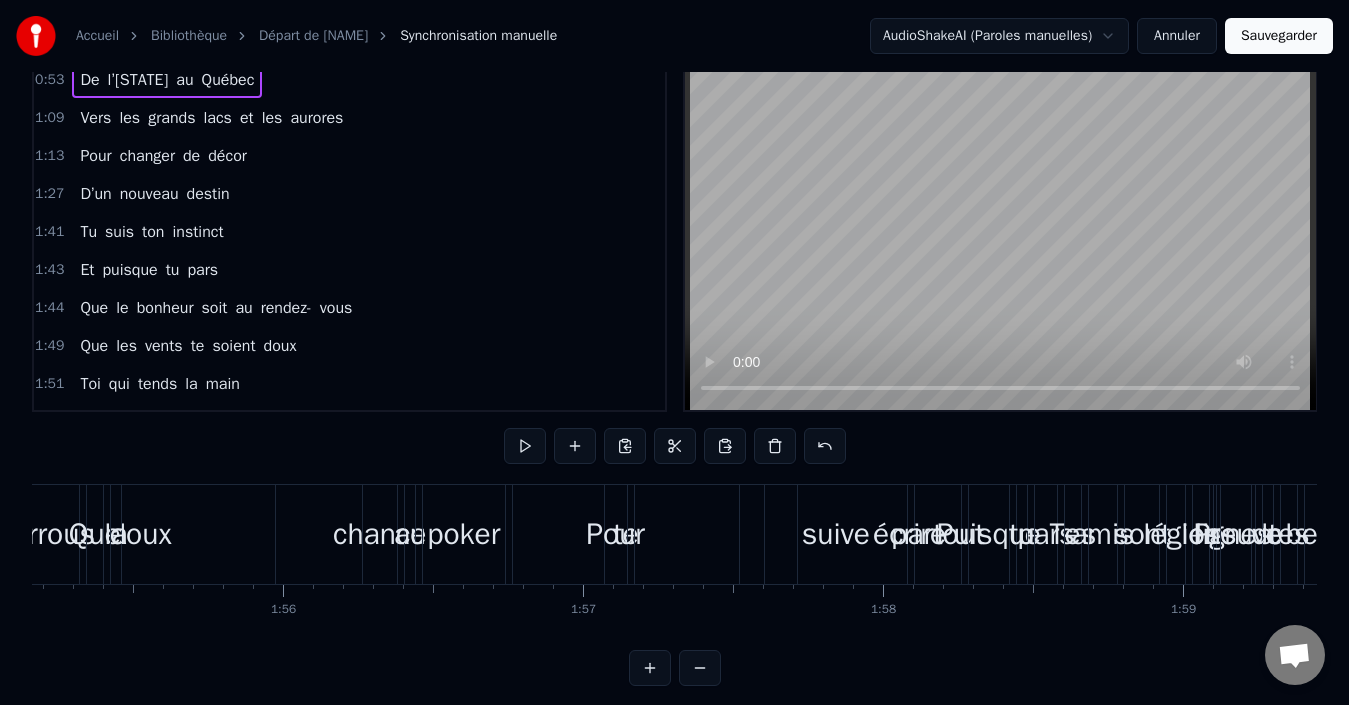 click on "Vers les grands lacs et les aurores" at bounding box center [211, 118] 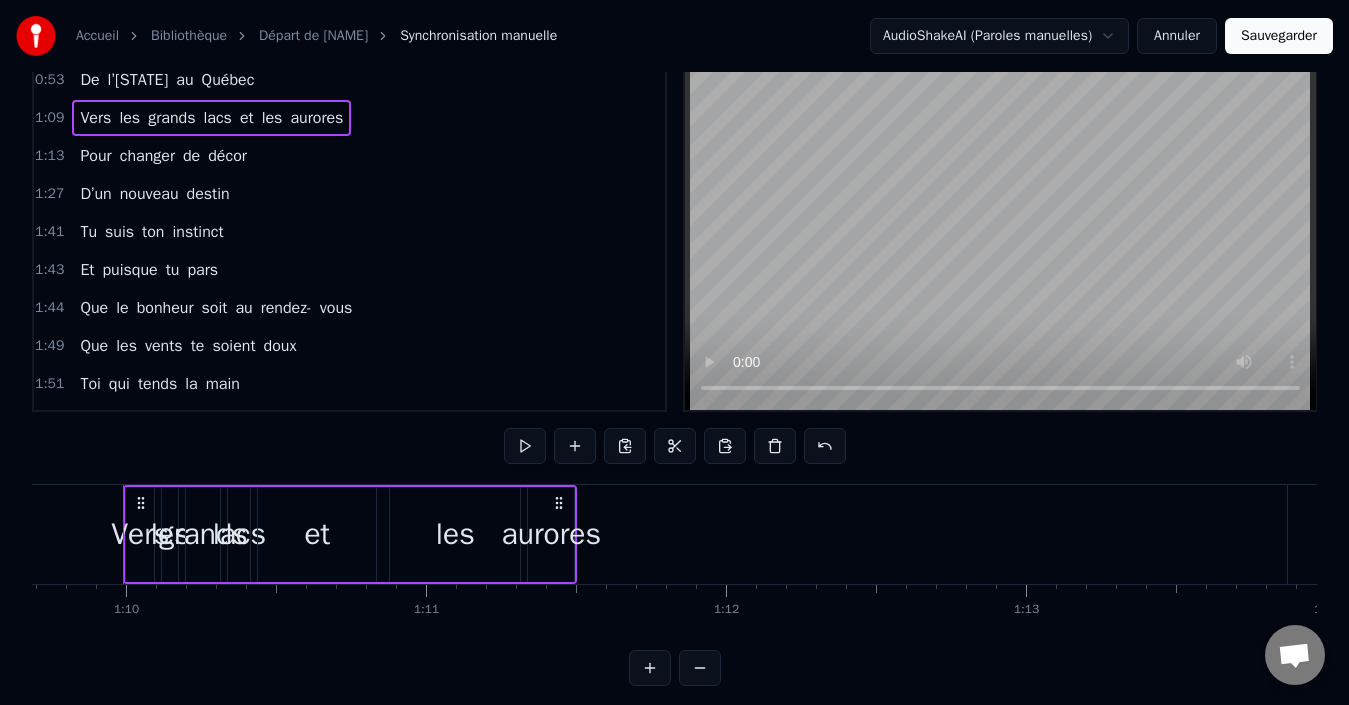 scroll, scrollTop: 0, scrollLeft: 20897, axis: horizontal 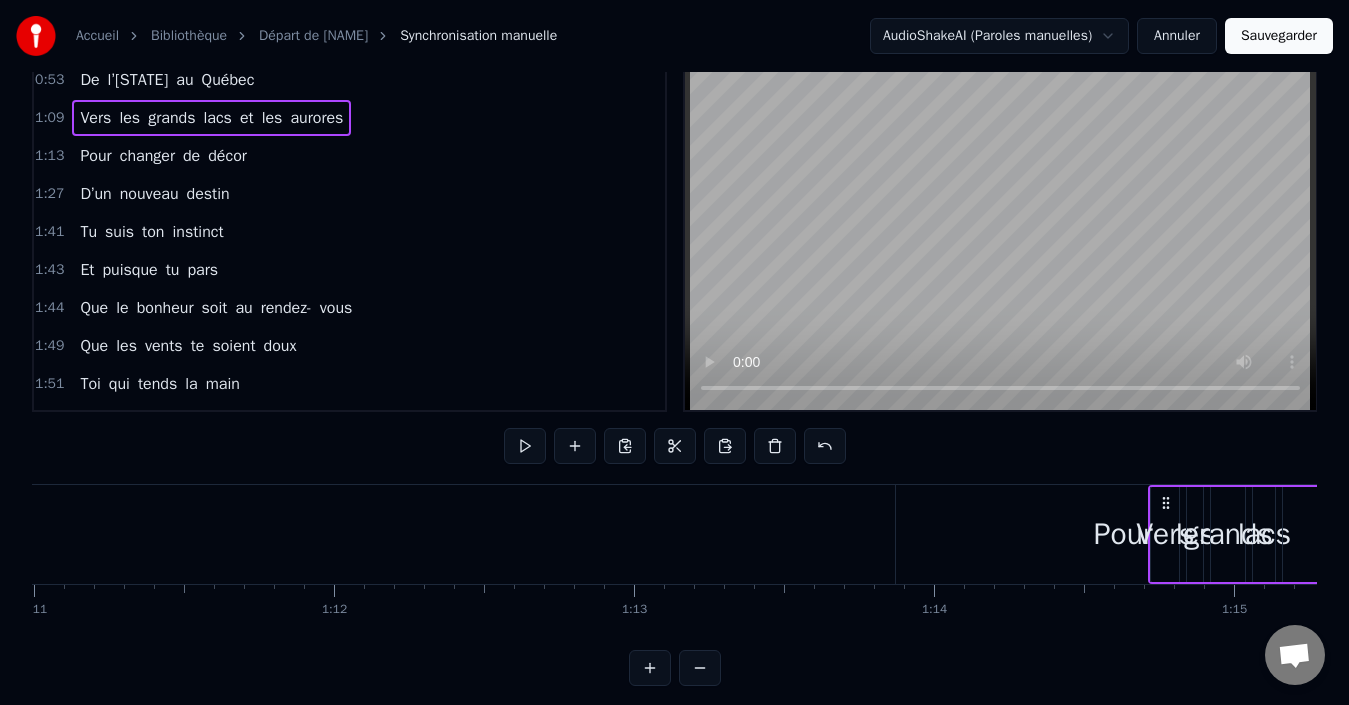 drag, startPoint x: 148, startPoint y: 495, endPoint x: 1267, endPoint y: 425, distance: 1121.1874 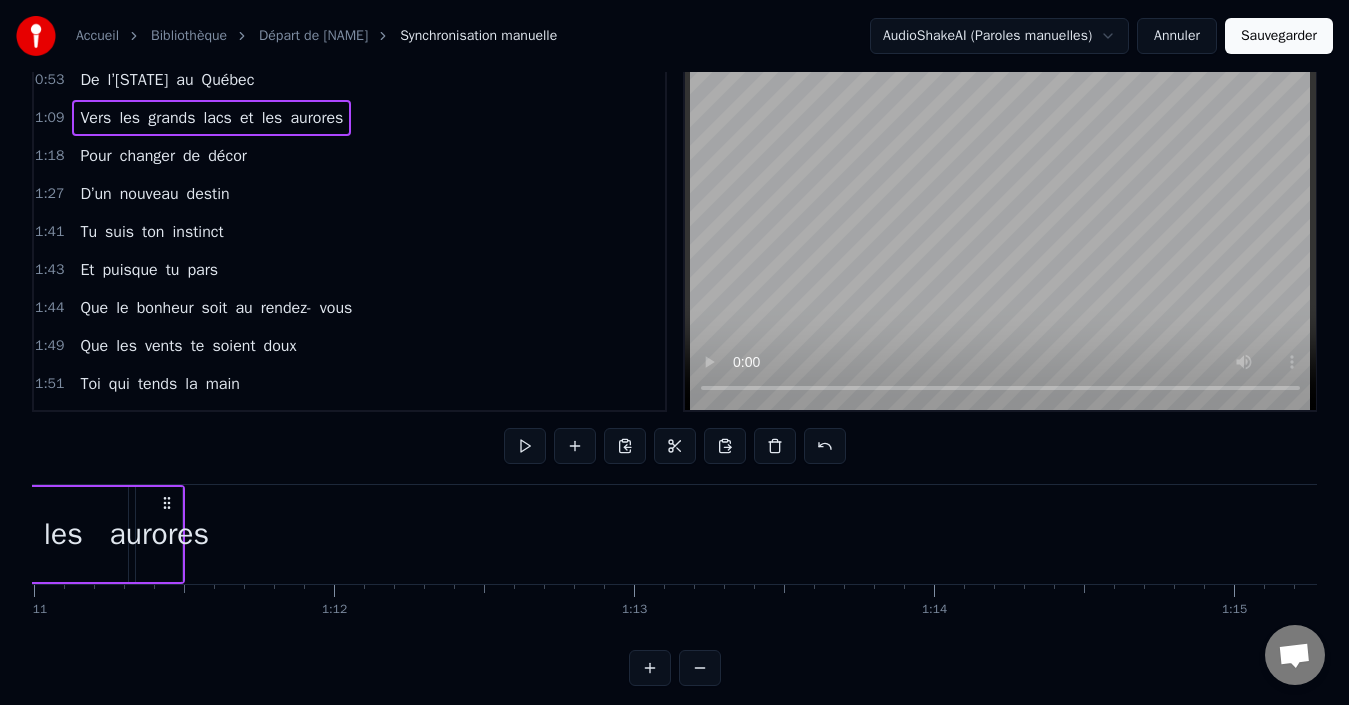 scroll, scrollTop: 0, scrollLeft: 21306, axis: horizontal 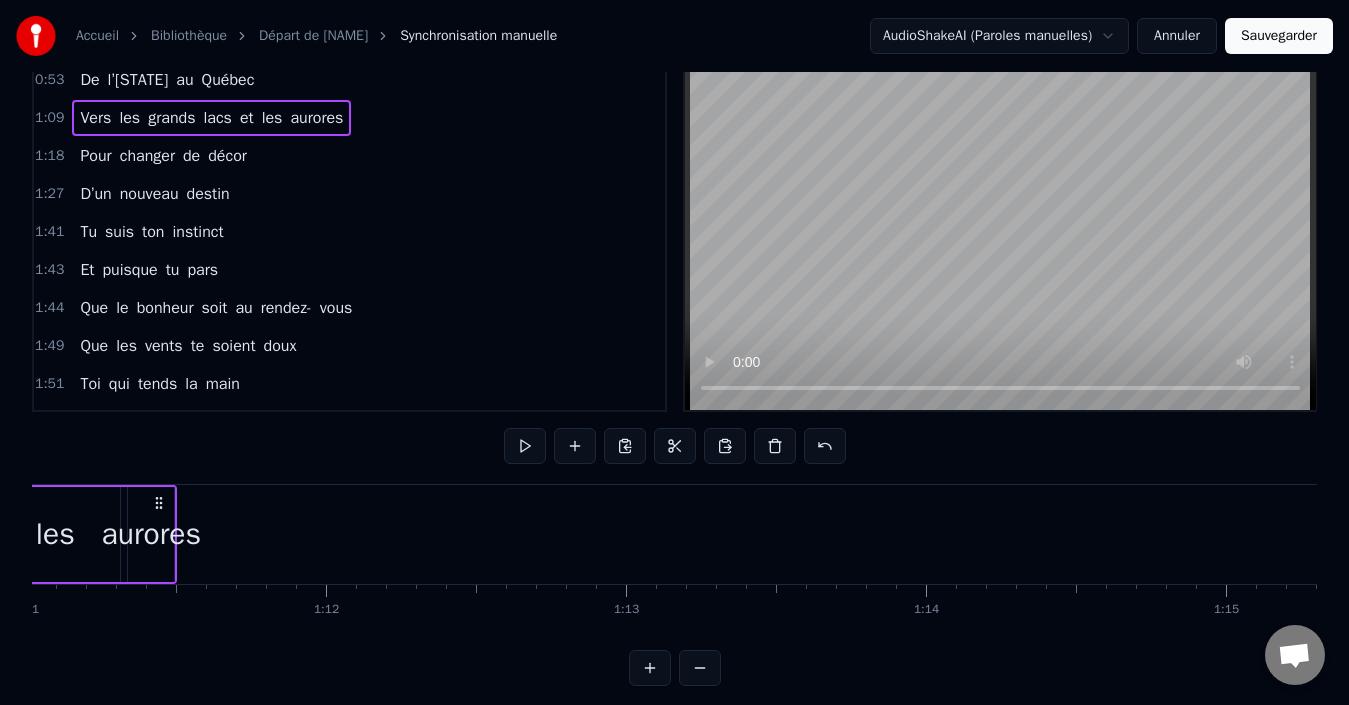 click on "Vers les grands lacs et les aurores" at bounding box center [211, 118] 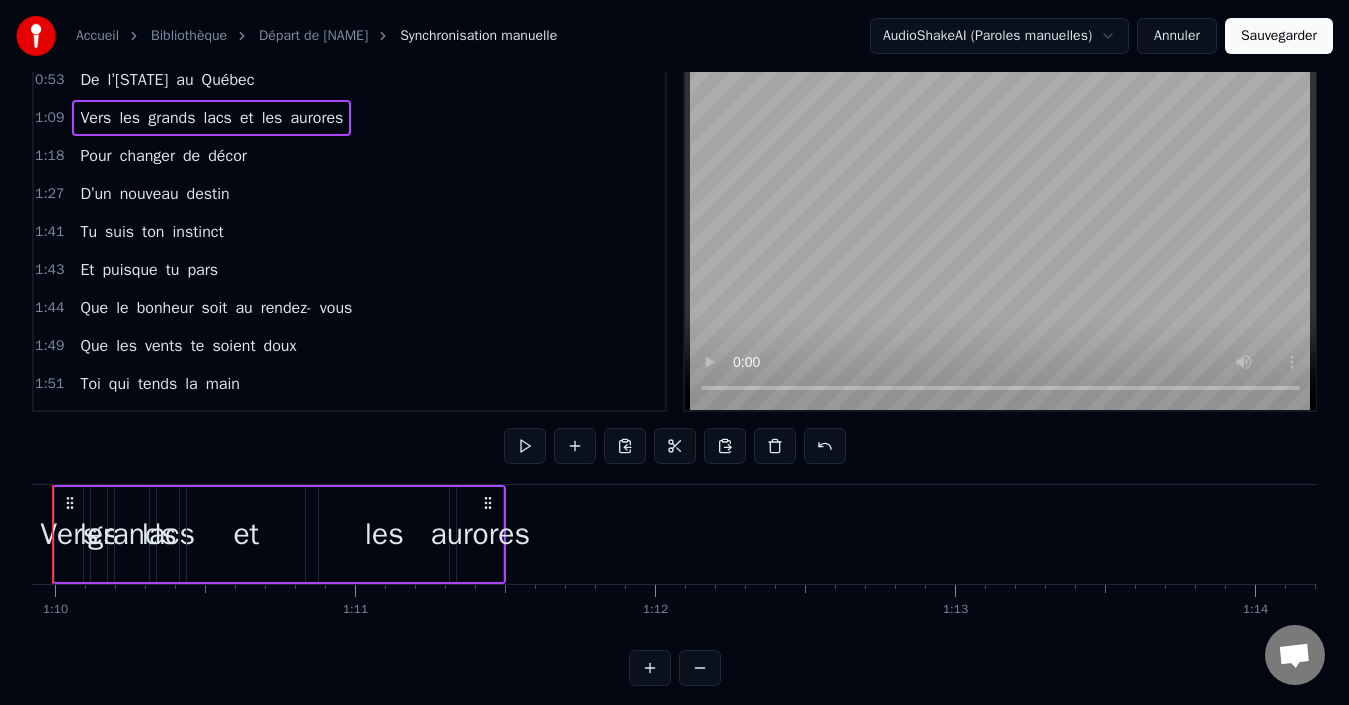 scroll, scrollTop: 0, scrollLeft: 20897, axis: horizontal 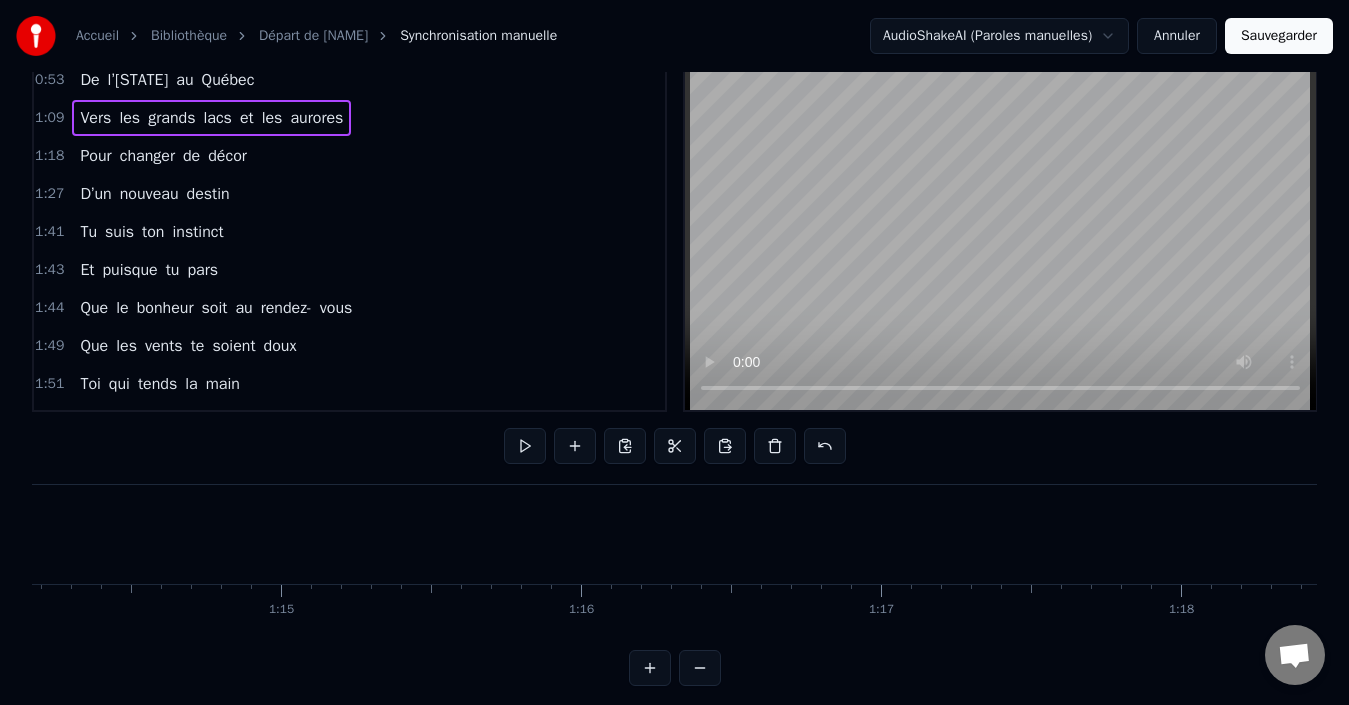 drag, startPoint x: 149, startPoint y: 497, endPoint x: 1307, endPoint y: 491, distance: 1158.0155 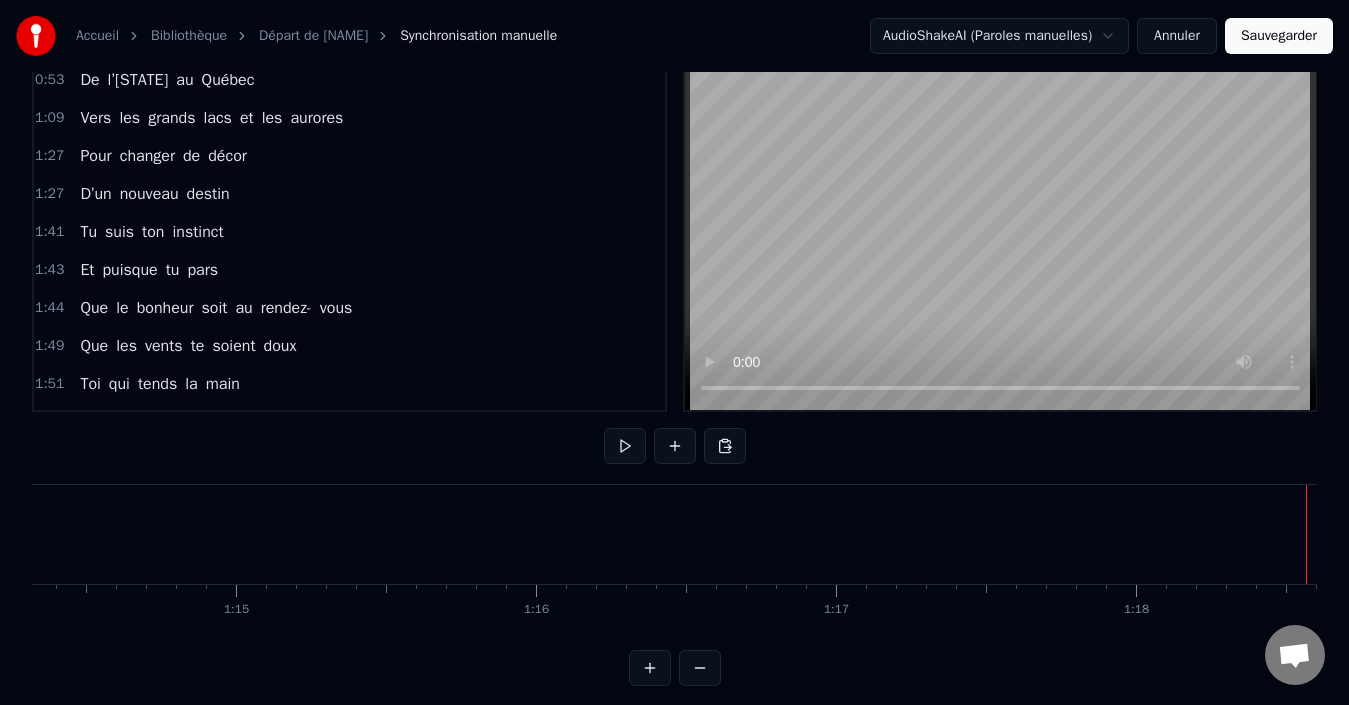 drag, startPoint x: 1307, startPoint y: 491, endPoint x: 650, endPoint y: 598, distance: 665.65607 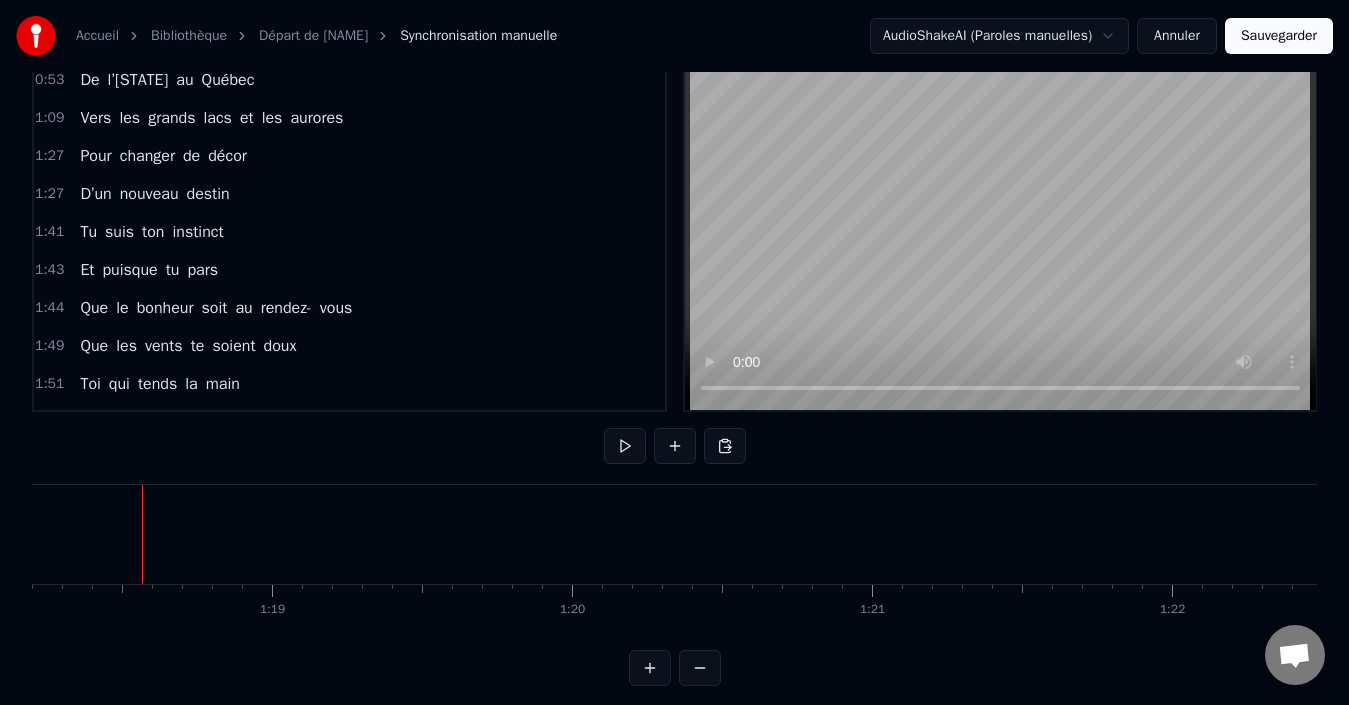 scroll, scrollTop: 0, scrollLeft: 23470, axis: horizontal 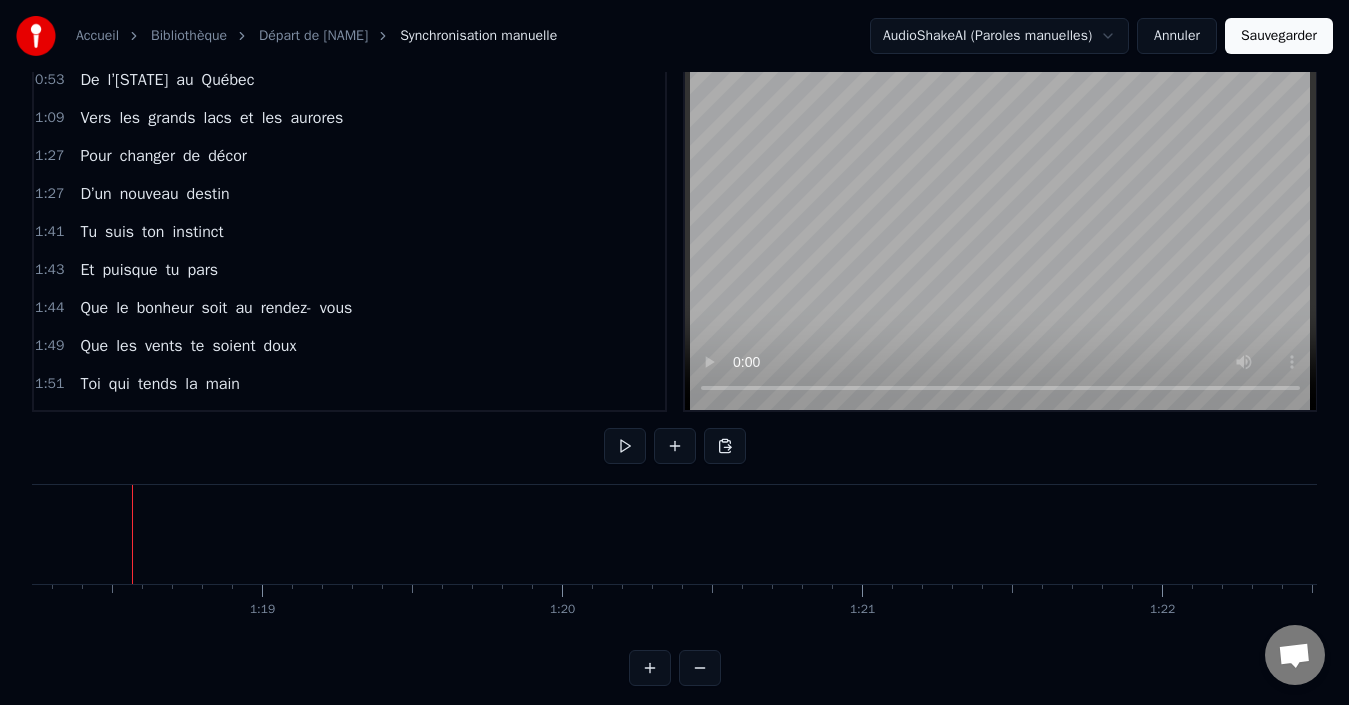 click on "Vers les grands lacs et les aurores" at bounding box center (211, 118) 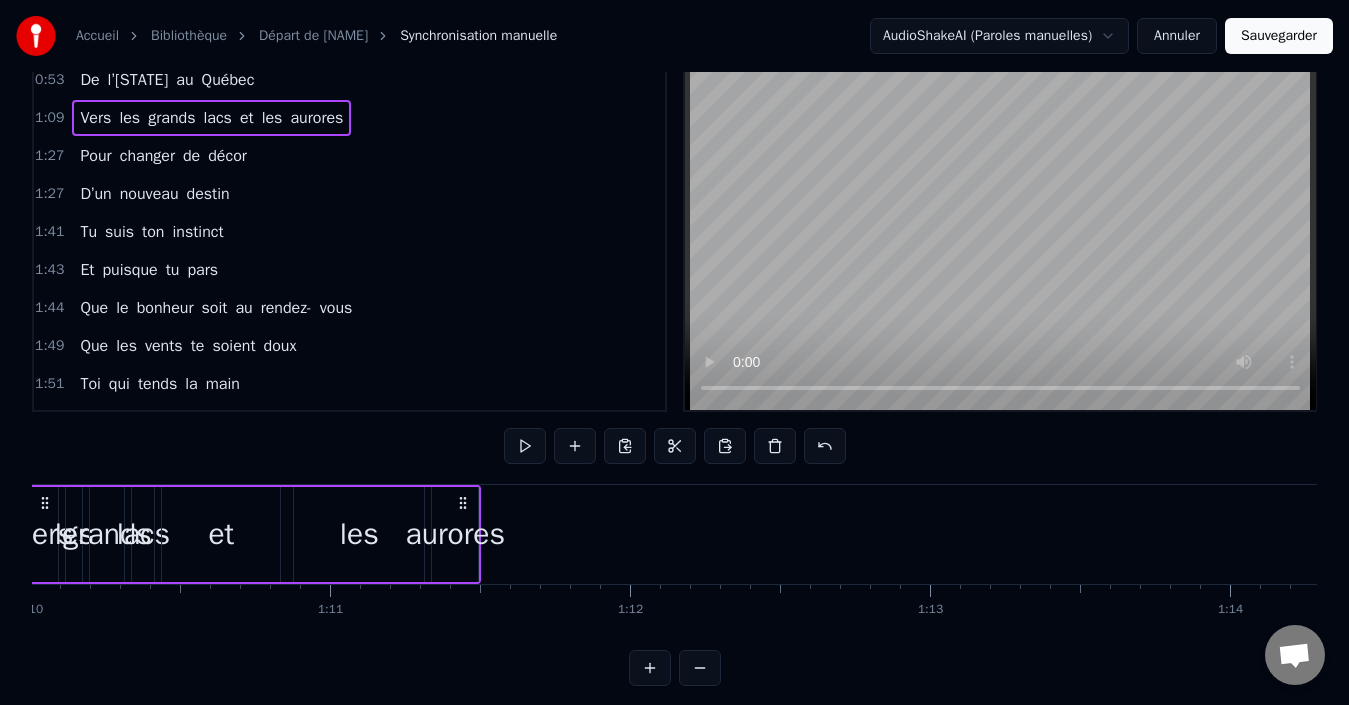scroll, scrollTop: 0, scrollLeft: 20897, axis: horizontal 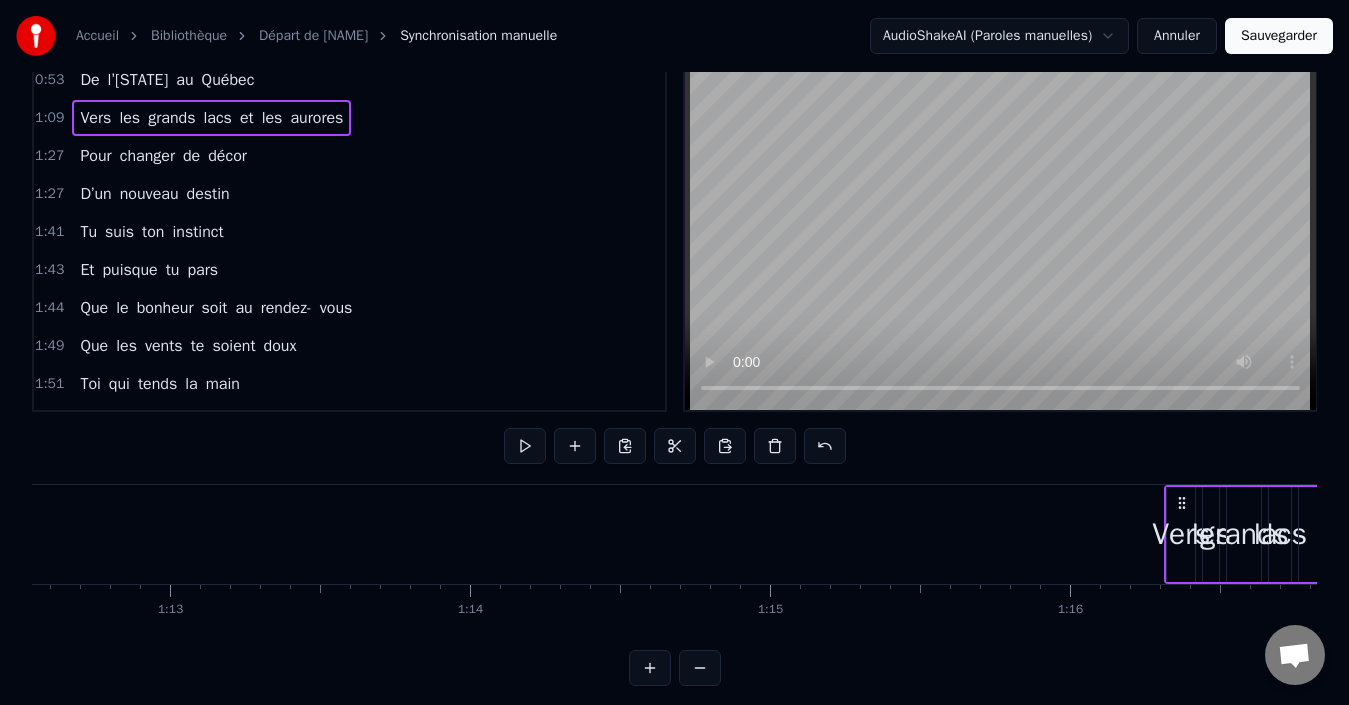 drag, startPoint x: 149, startPoint y: 498, endPoint x: 1269, endPoint y: 519, distance: 1120.1969 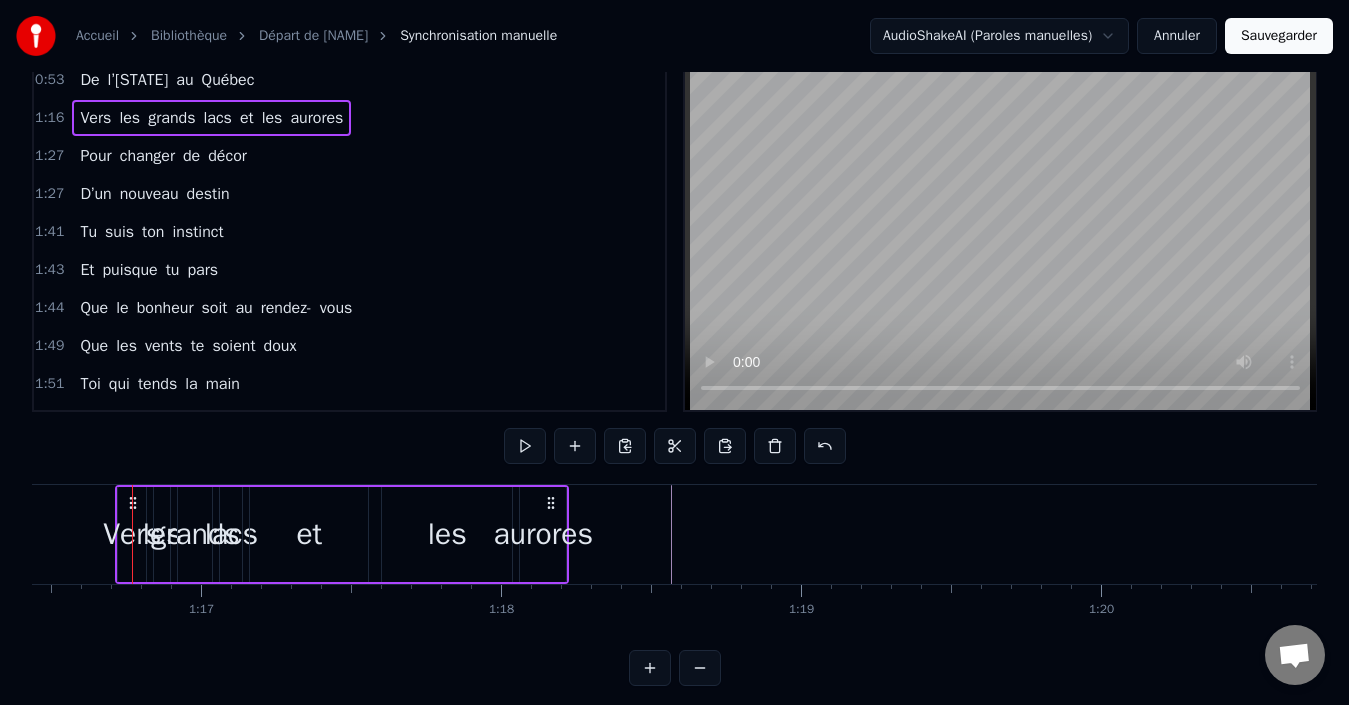 click on "De l’[STATE] au [STATE] Vers les grands lacs et les aurores Pour changer de décor D’un nouveau destin Tu suis ton instinct Et puisque tu pars Que le bonheur soit au rendez- vous Que les vents te soient doux Toi qui tends la main A ceux qui sont à genoux Qui soignes les âmes et leurs verrous Que la chance au poker te suive partout Pour écrire les lignes Puisque tu pars Tes amis sont légions Preuve de tes belles actions Tu gagnes c’est sûre chaque confrontation Bientôt trente cinq ans Un nouveau chapitre, un nouvel élan Le Canada t’attend, ce rêve si grand Va et vis pleinement Tu nous laisseras un vide immense Mais on sourit à ta chance Sans bruit, sans trop d’adieux Le cœur vaillant, le regard curieux Toi qui rêvais depuis l’enfance D’horizons vastes, de connaissances Tu suis ta route, tu traces ton chemin Tu pars mais tu nous gardes dans chaque chanson Dans chaque regard Dans ton histoire, garde en mémoire Notre aurevoir puisque tu pars Dans ton histoire, garde en mémoire Notre tu" at bounding box center [26218, 534] 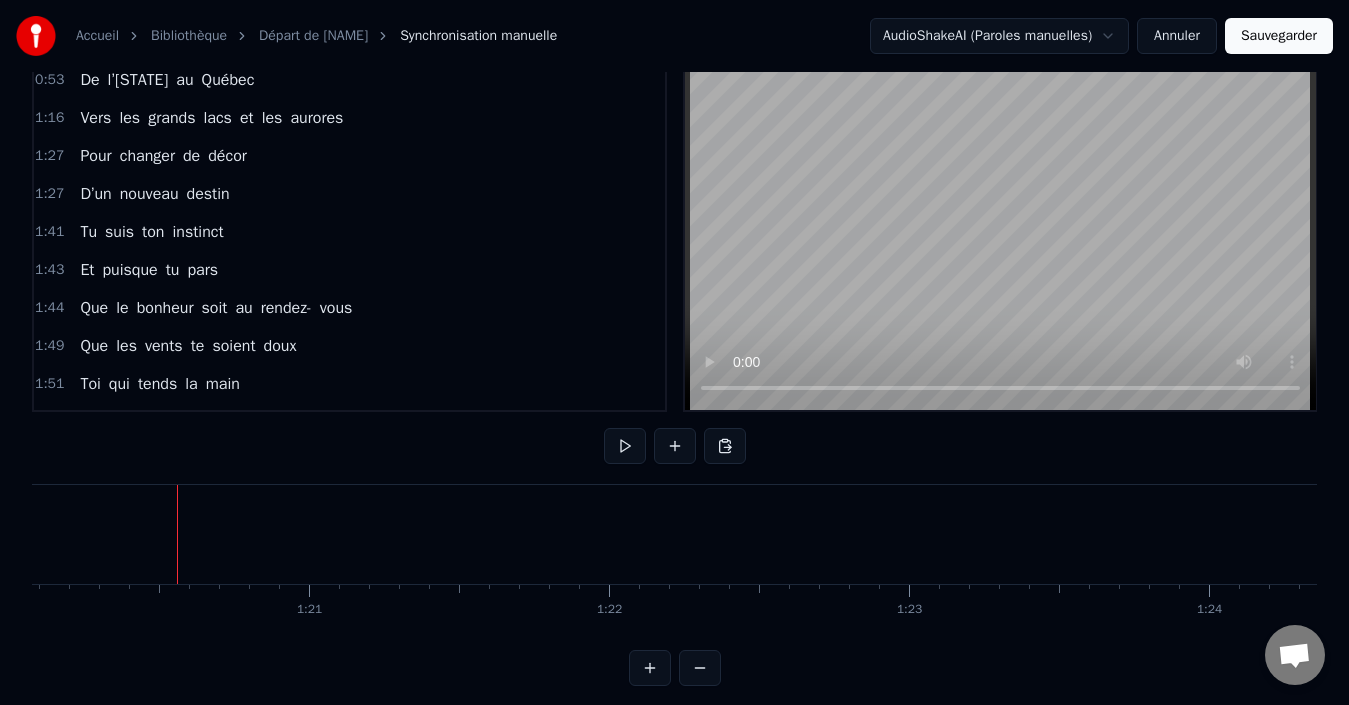 scroll, scrollTop: 0, scrollLeft: 24068, axis: horizontal 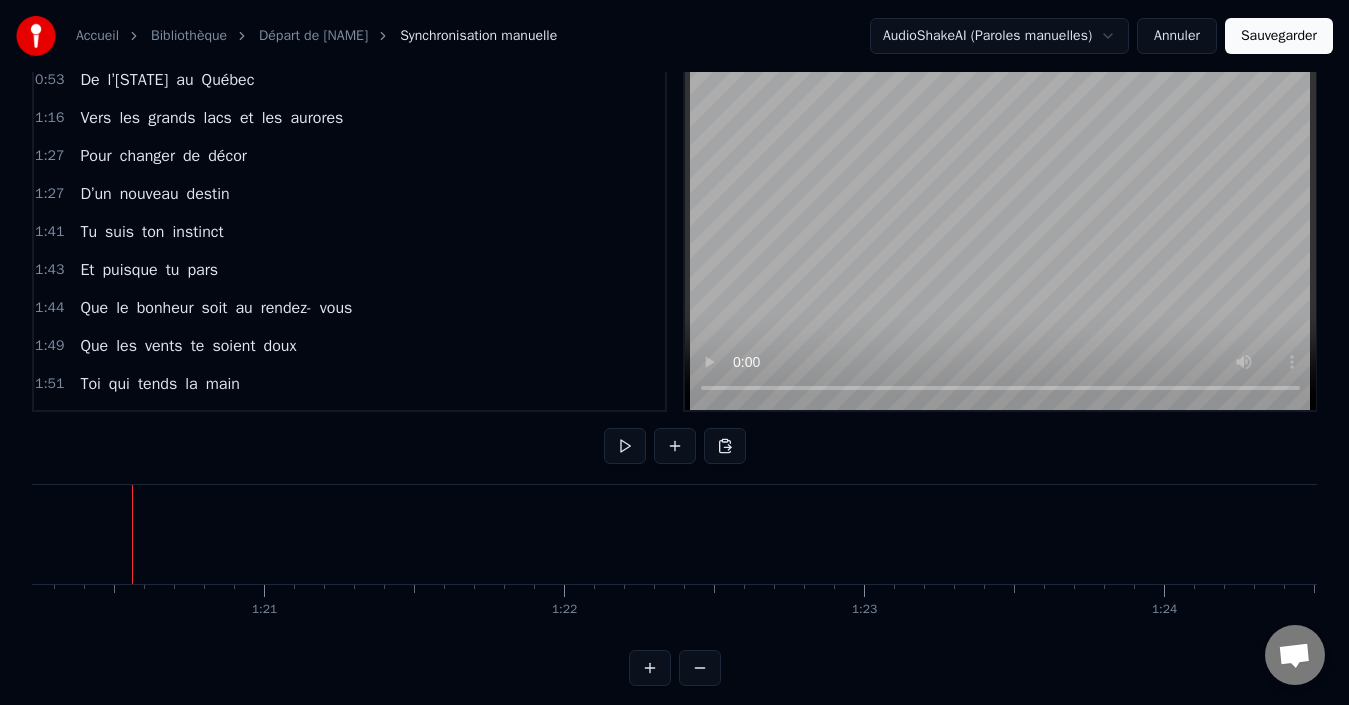 click on "De l’[STATE] au [STATE]" at bounding box center (167, 80) 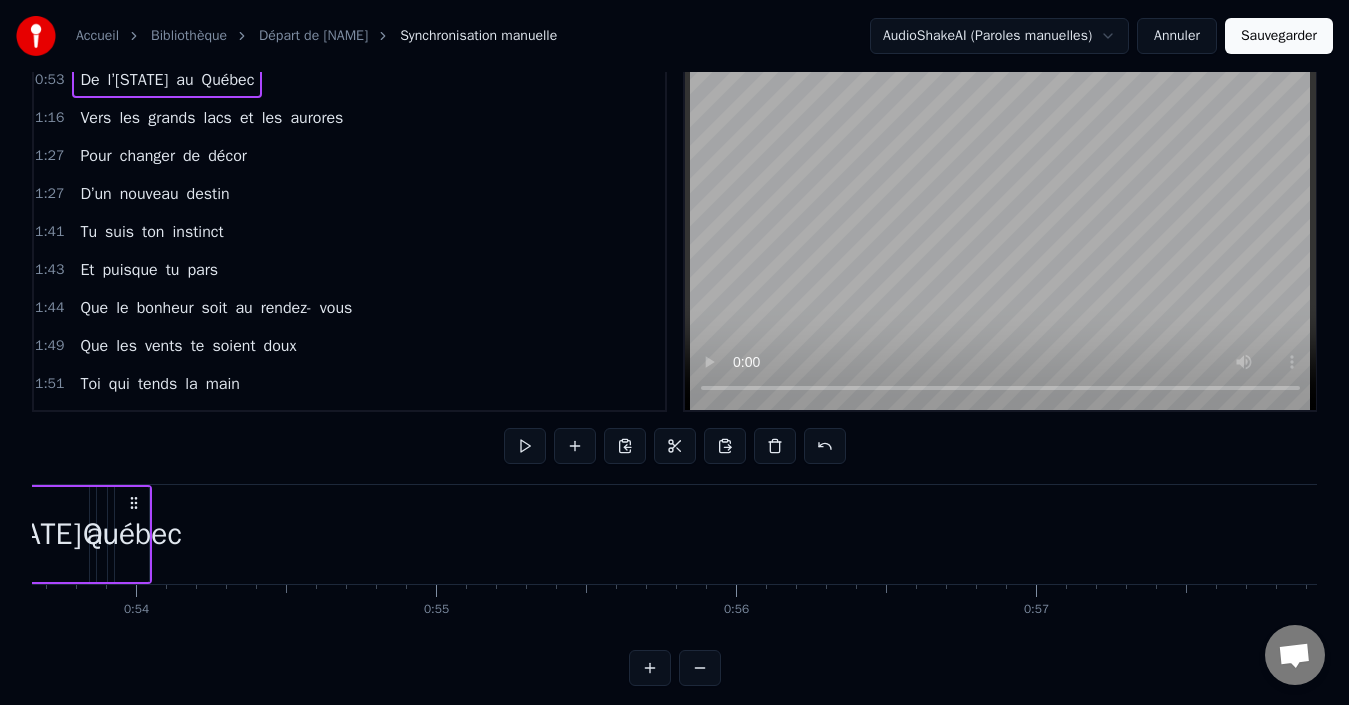 scroll, scrollTop: 0, scrollLeft: 15902, axis: horizontal 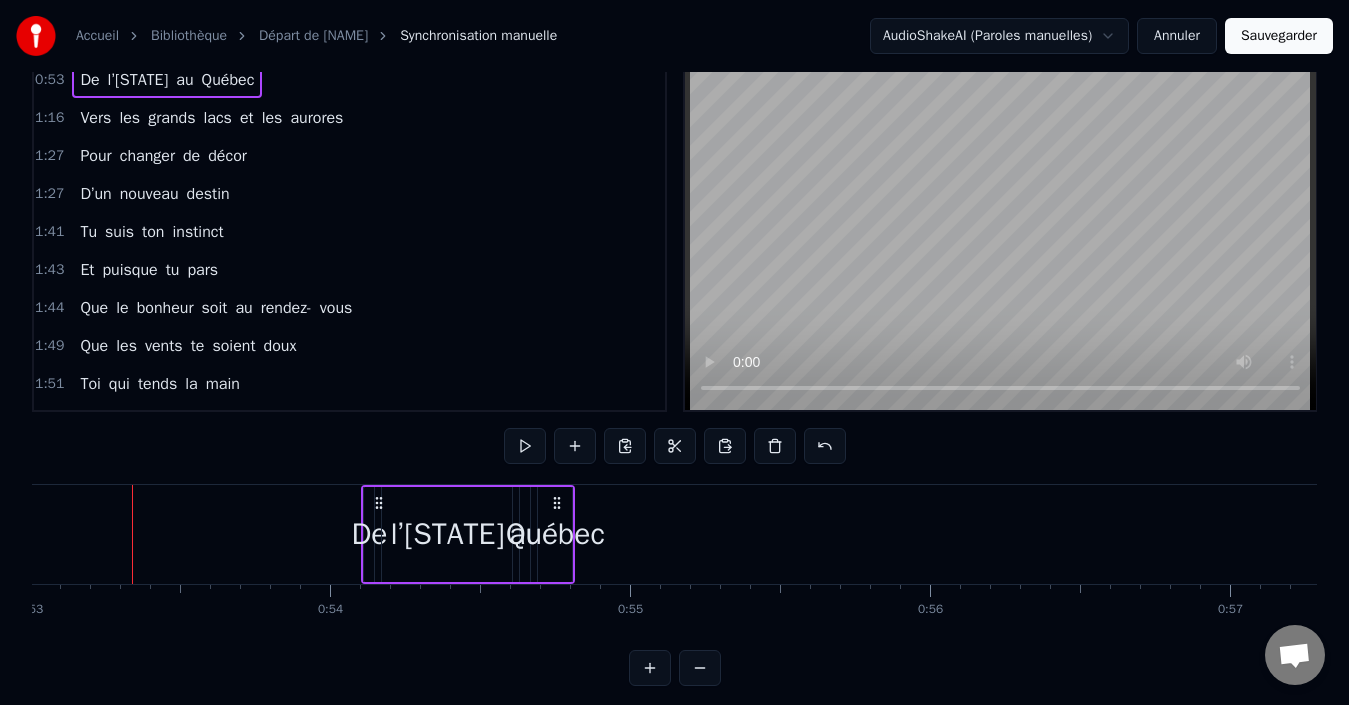drag, startPoint x: 148, startPoint y: 498, endPoint x: 623, endPoint y: 506, distance: 475.06735 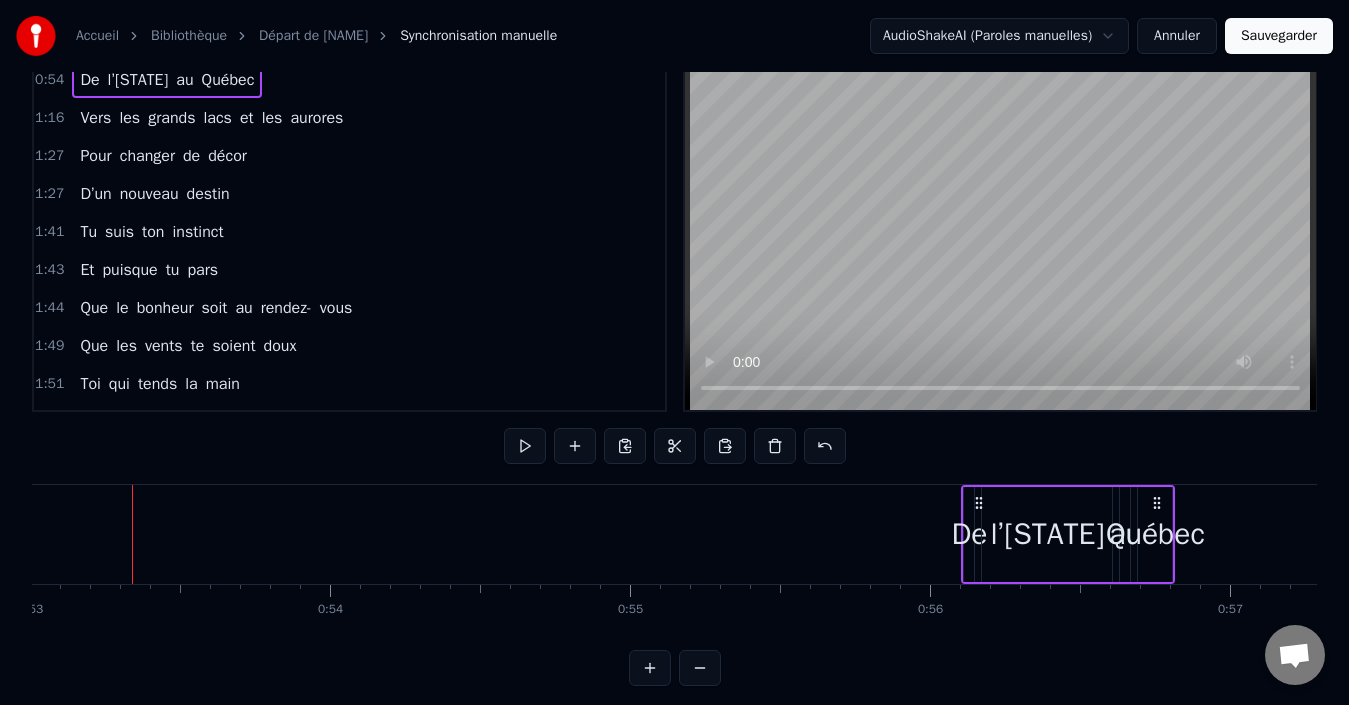 drag, startPoint x: 569, startPoint y: 498, endPoint x: 1007, endPoint y: 501, distance: 438.01028 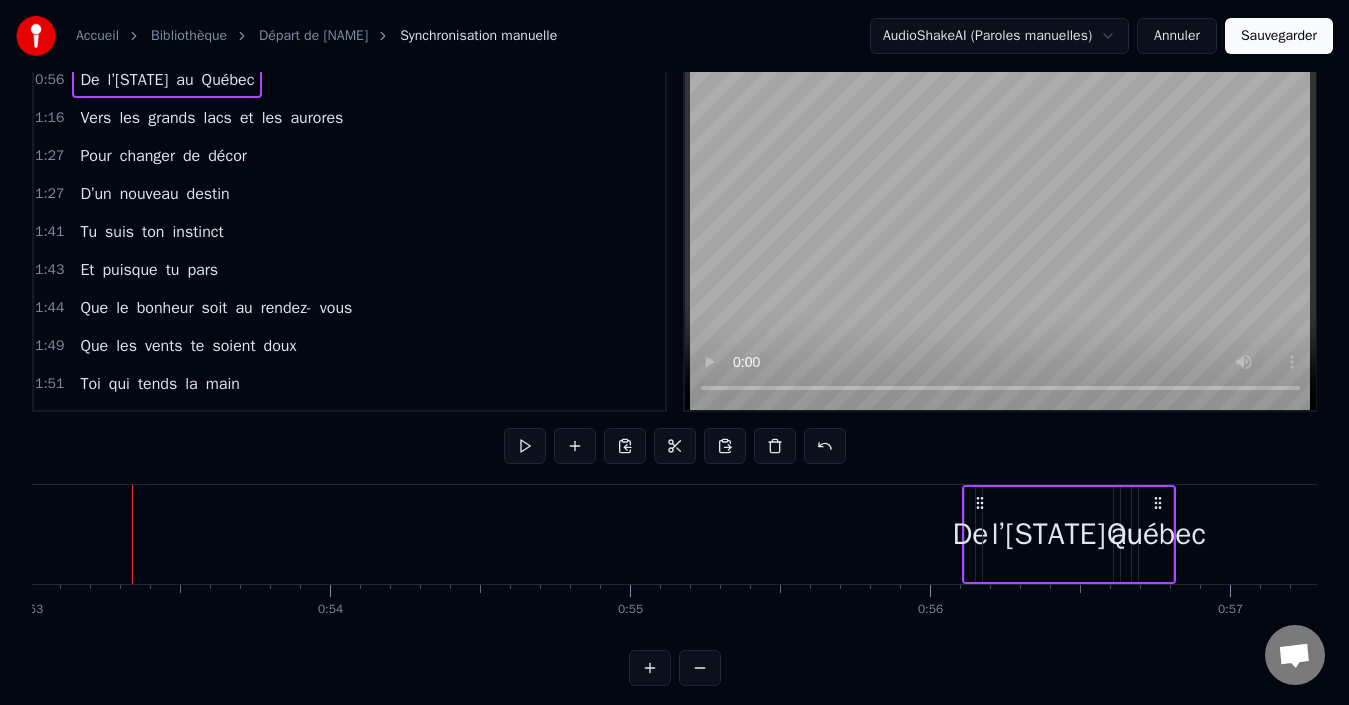 click 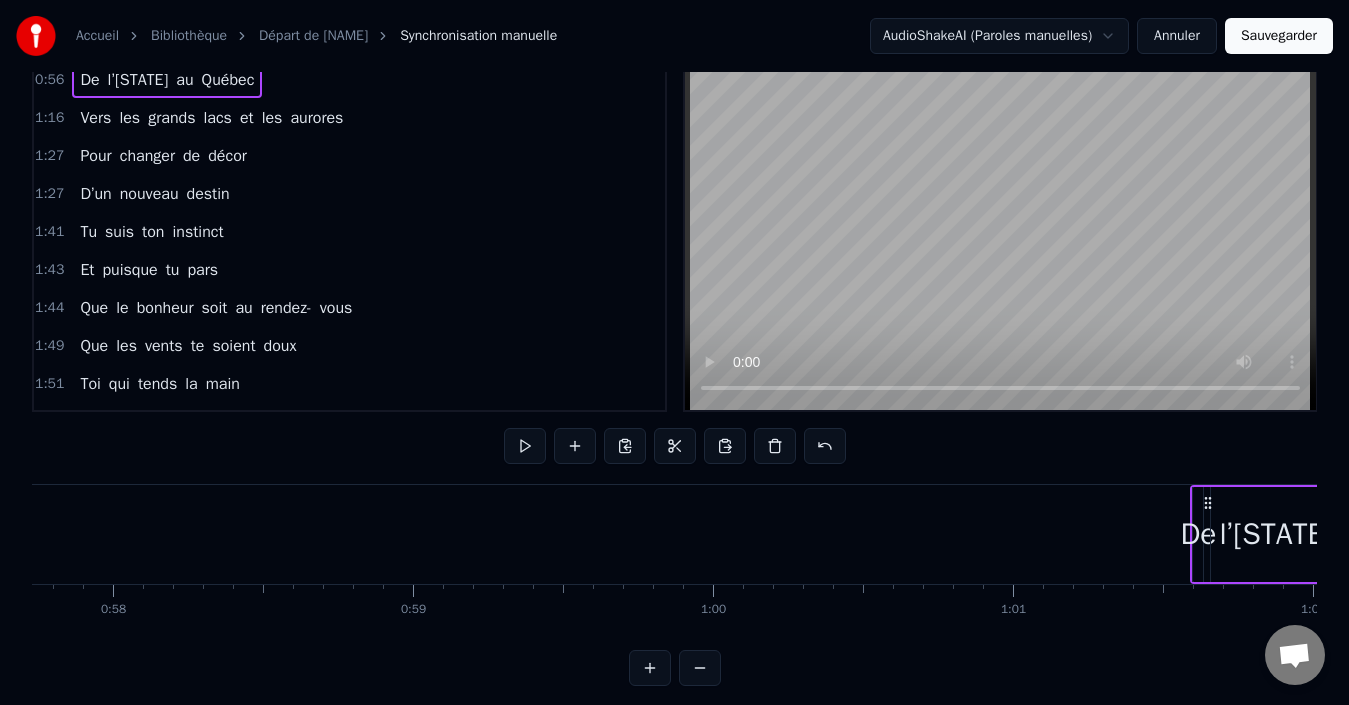 drag, startPoint x: 983, startPoint y: 502, endPoint x: 1235, endPoint y: 504, distance: 252.00793 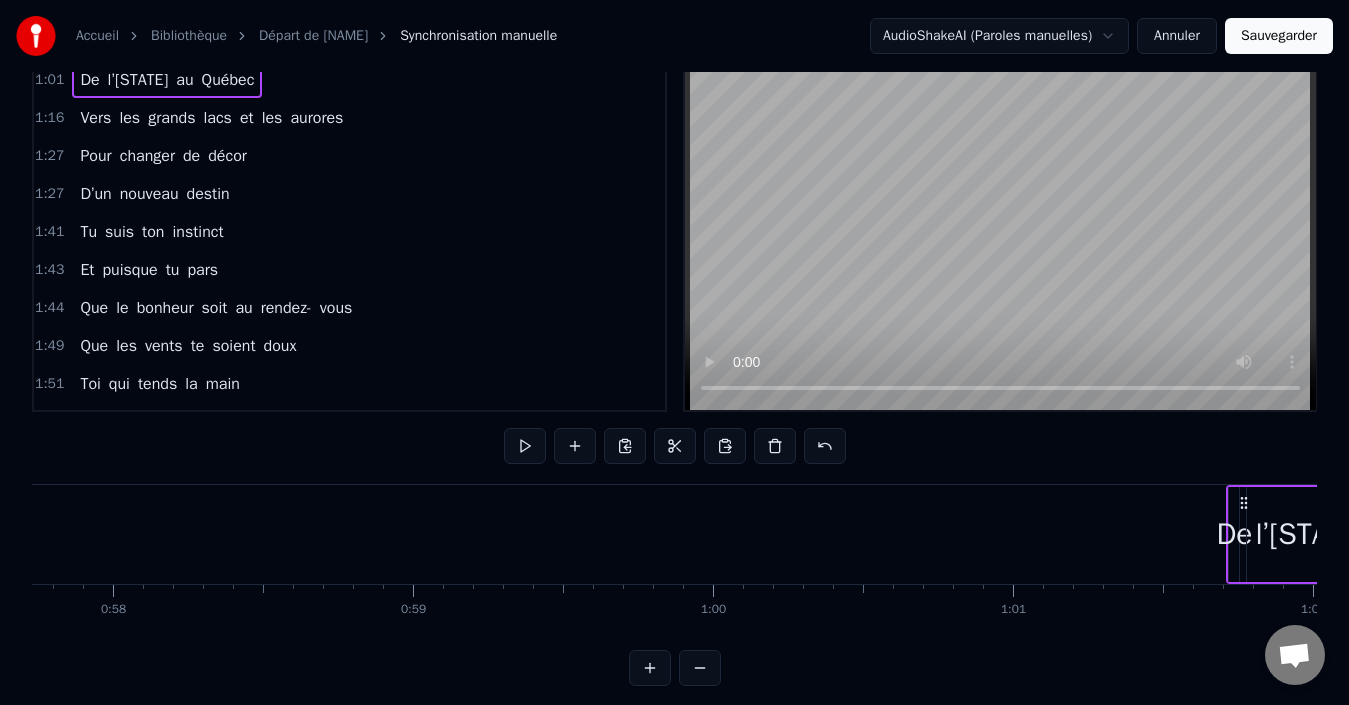 scroll, scrollTop: 0, scrollLeft: 17331, axis: horizontal 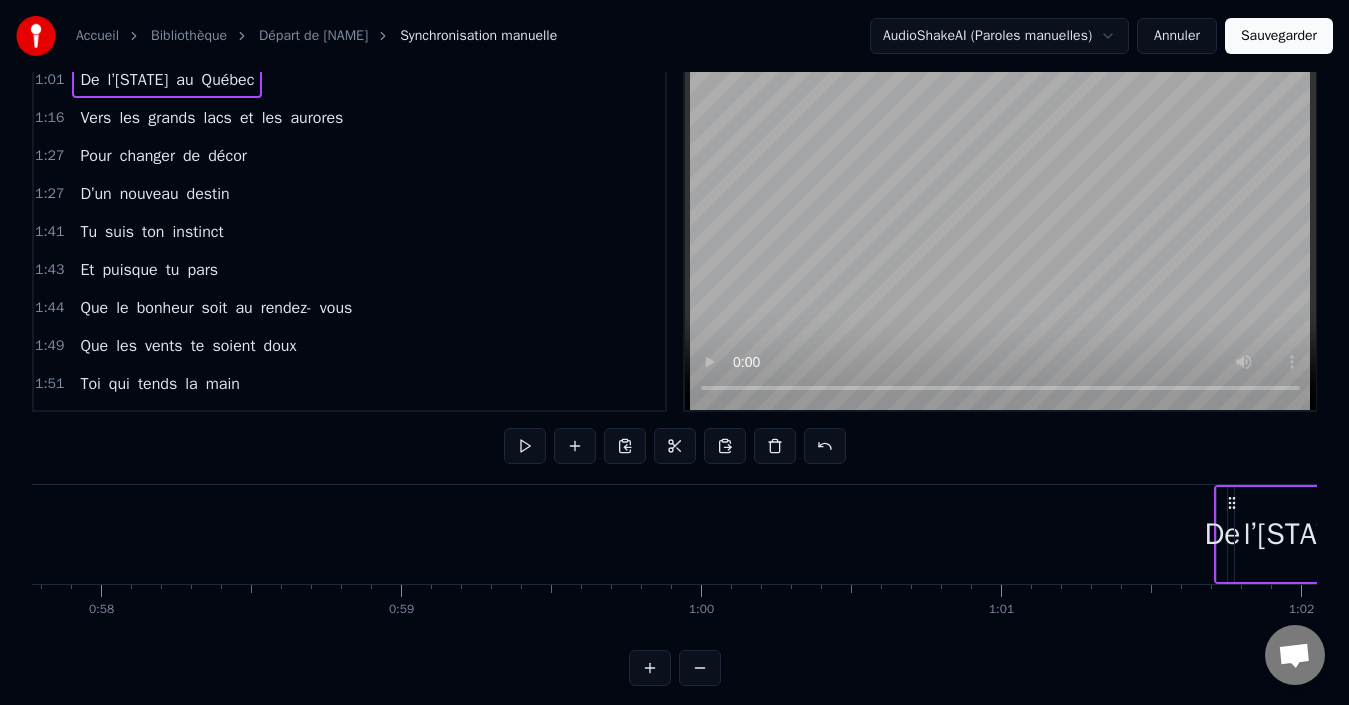 click 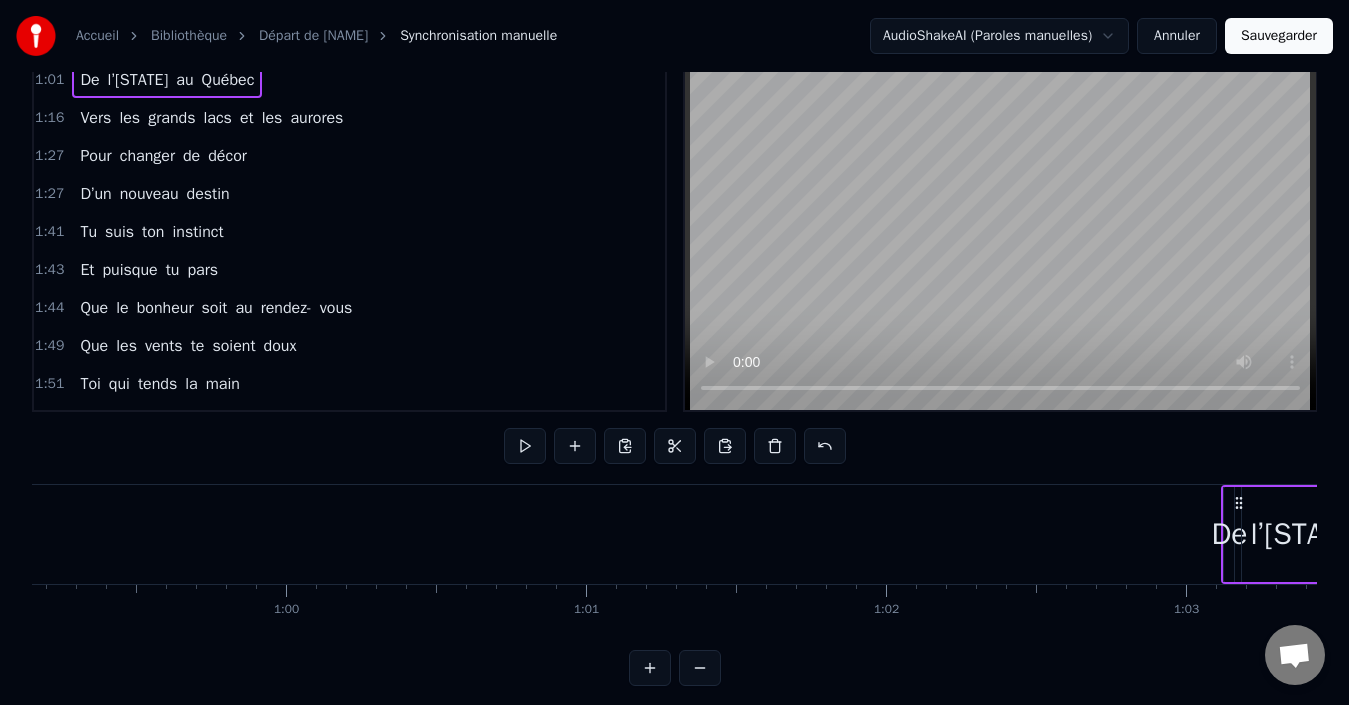 drag, startPoint x: 1235, startPoint y: 504, endPoint x: 1266, endPoint y: 504, distance: 31 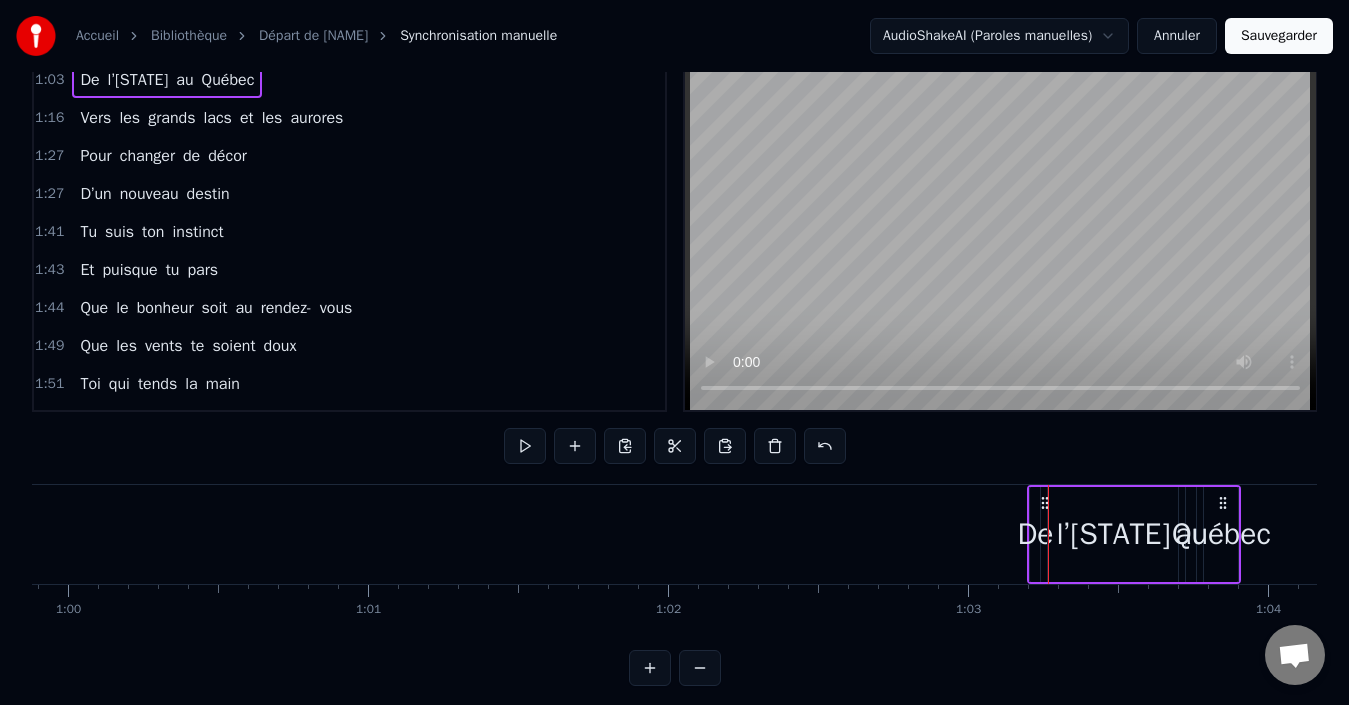 click on "De l’[STATE] au [STATE] Vers les grands lacs et les aurores Pour changer de décor D’un nouveau destin Tu suis ton instinct Et puisque tu pars Que le bonheur soit au rendez- vous Que les vents te soient doux Toi qui tends la main A ceux qui sont à genoux Qui soignes les âmes et leurs verrous Que la chance au poker te suive partout Pour écrire les lignes Puisque tu pars Tes amis sont légions Preuve de tes belles actions Tu gagnes c’est sûre chaque confrontation Bientôt trente cinq ans Un nouveau chapitre, un nouvel élan Le Canada t’attend, ce rêve si grand Va et vis pleinement Tu nous laisseras un vide immense Mais on sourit à ta chance Sans bruit, sans trop d’adieux Le cœur vaillant, le regard curieux Toi qui rêvais depuis l’enfance D’horizons vastes, de connaissances Tu suis ta route, tu traces ton chemin Tu pars mais tu nous gardes dans chaque chanson Dans chaque regard Dans ton histoire, garde en mémoire Notre aurevoir puisque tu pars Dans ton histoire, garde en mémoire Notre tu" at bounding box center (31185, 534) 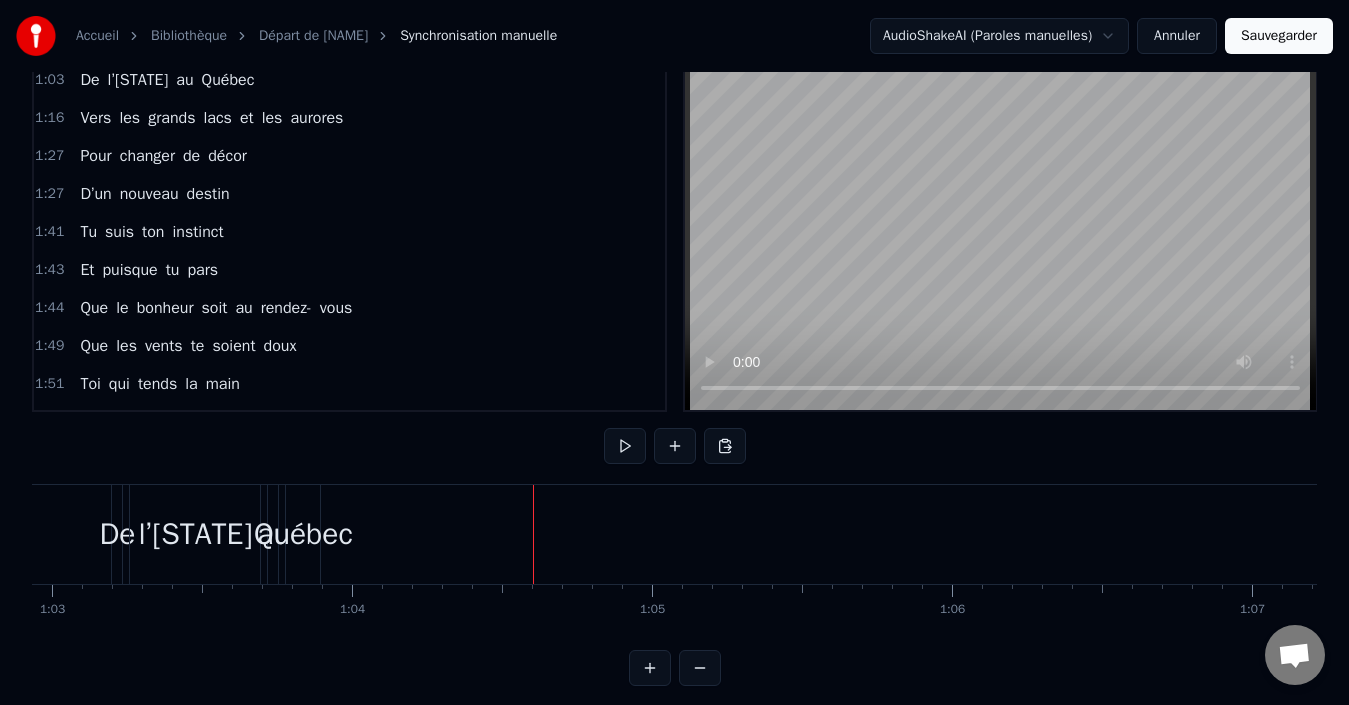 click at bounding box center (30269, 534) 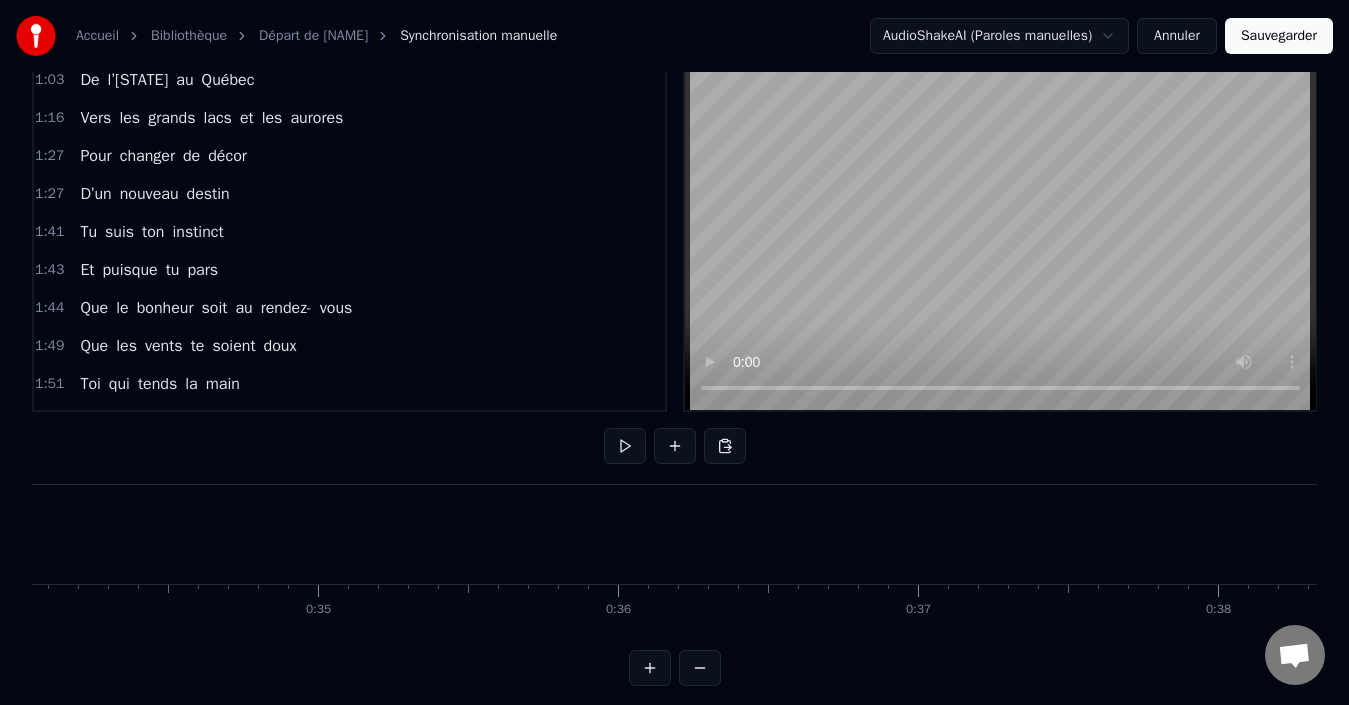 scroll, scrollTop: 0, scrollLeft: 10607, axis: horizontal 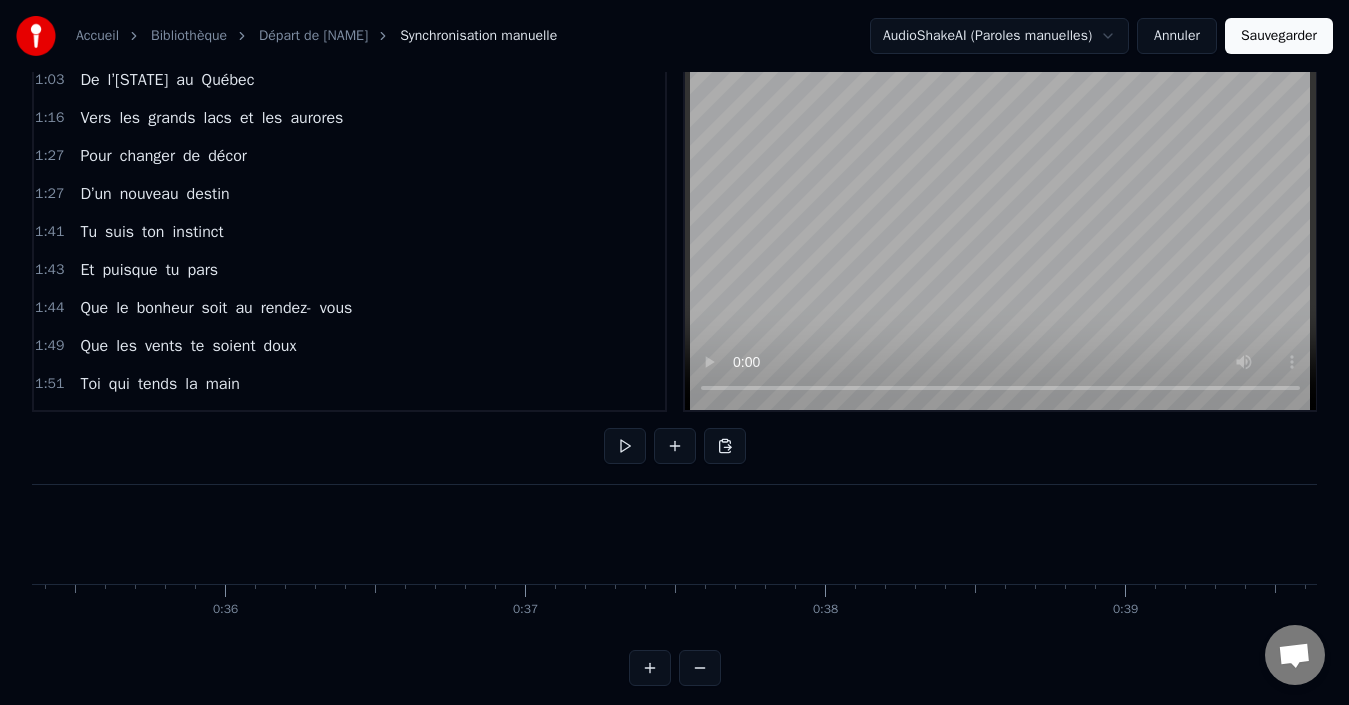 click on "De l’[STATE] au [STATE]" at bounding box center [167, 80] 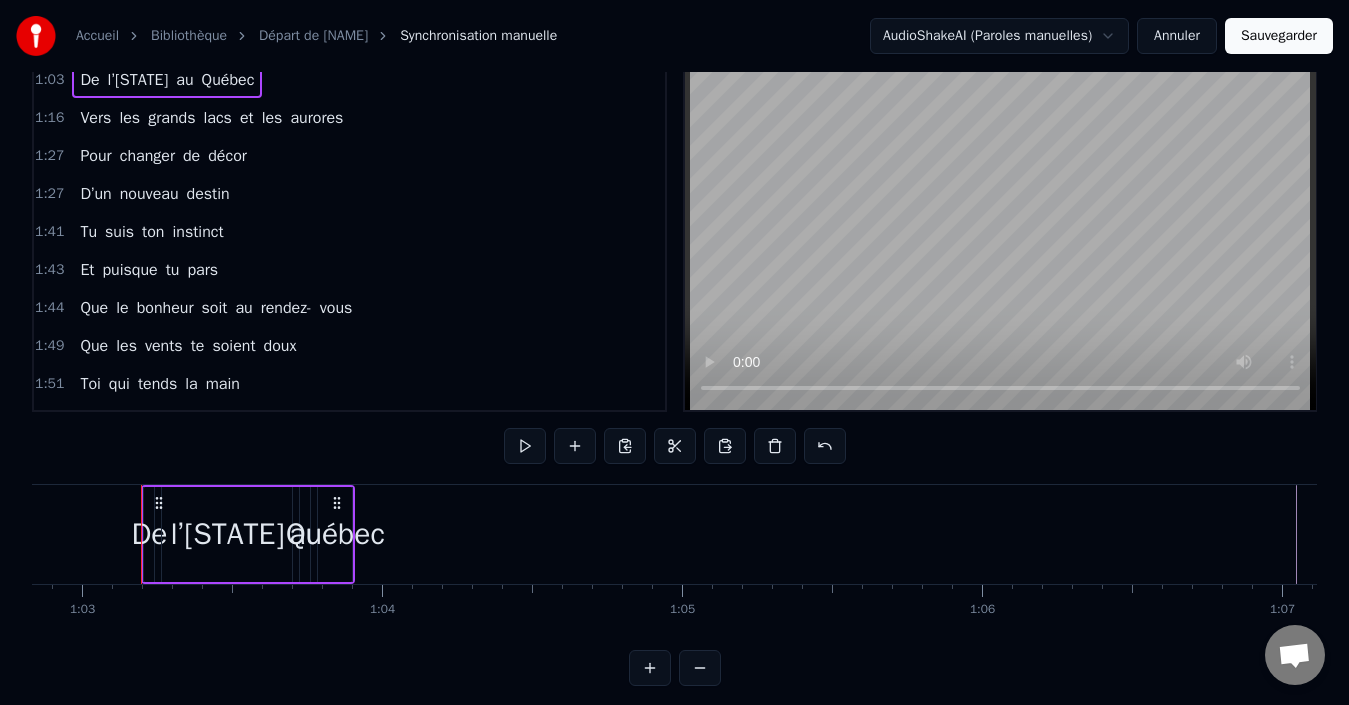 scroll, scrollTop: 0, scrollLeft: 18859, axis: horizontal 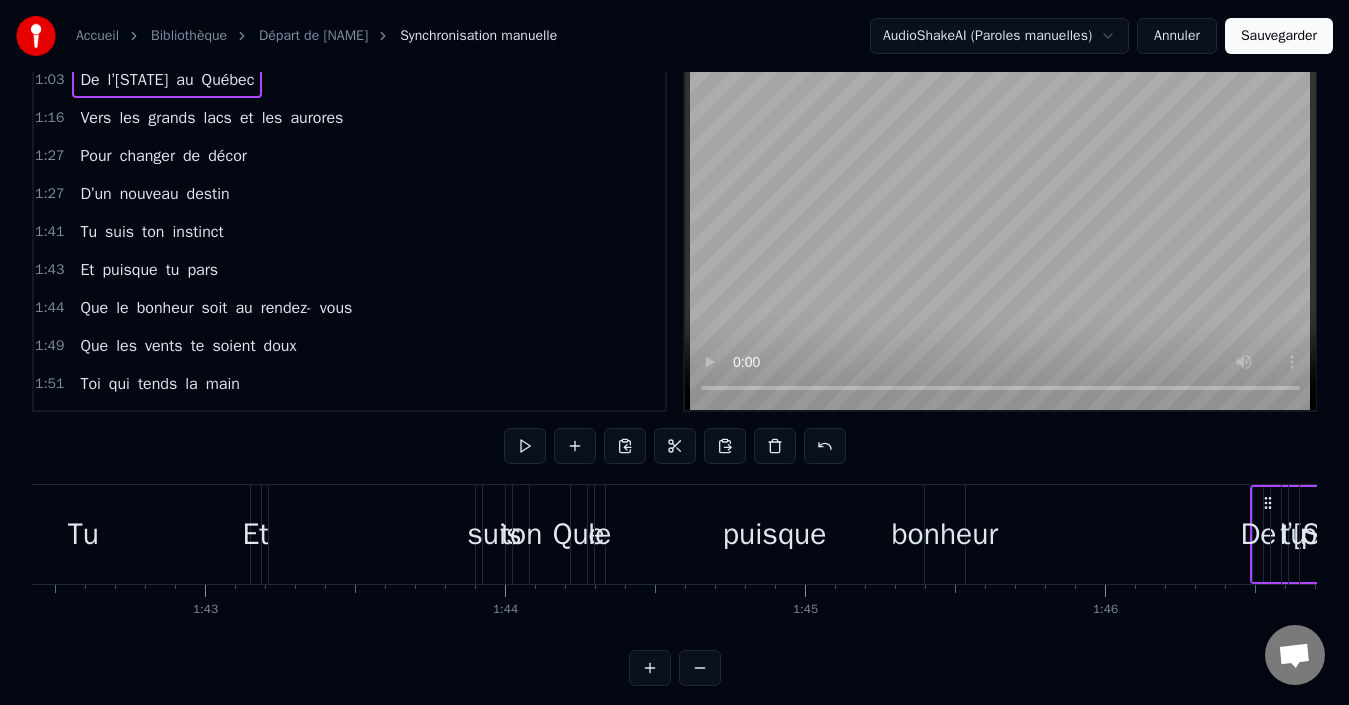 drag, startPoint x: 156, startPoint y: 504, endPoint x: 1230, endPoint y: 512, distance: 1074.0298 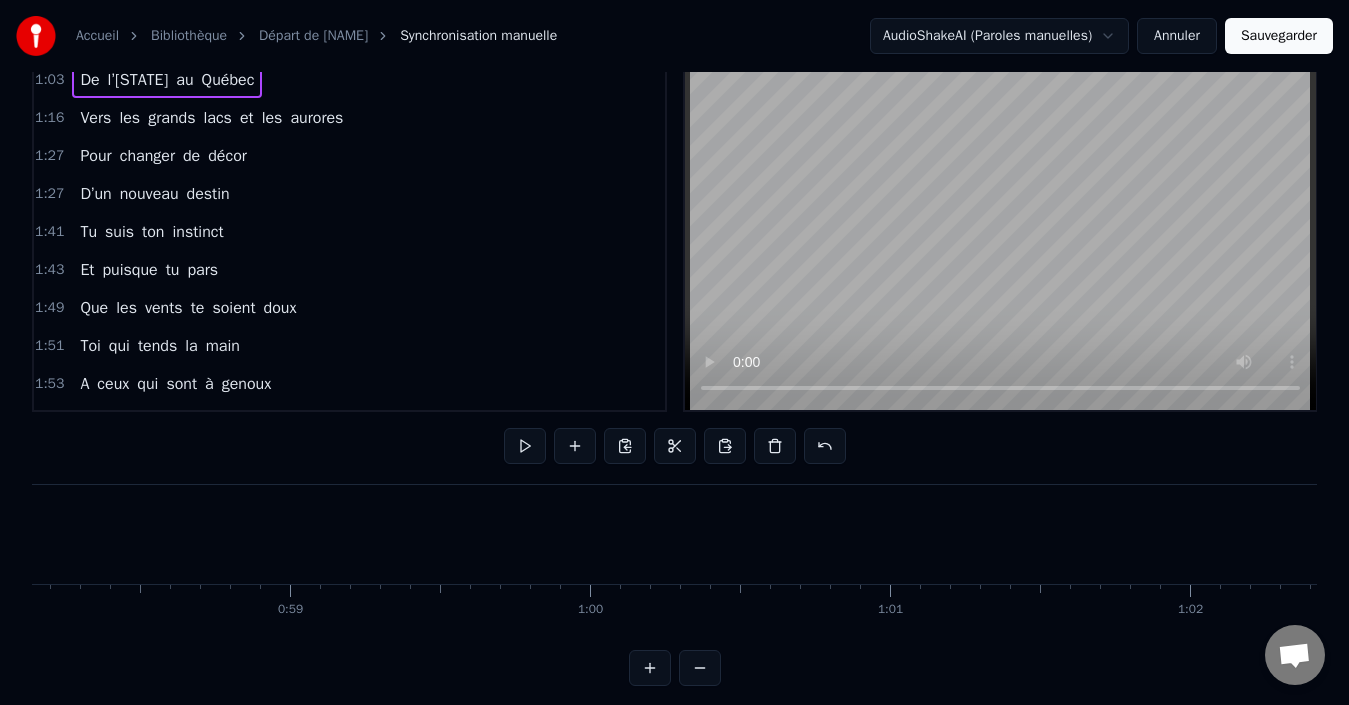 scroll, scrollTop: 0, scrollLeft: 17520, axis: horizontal 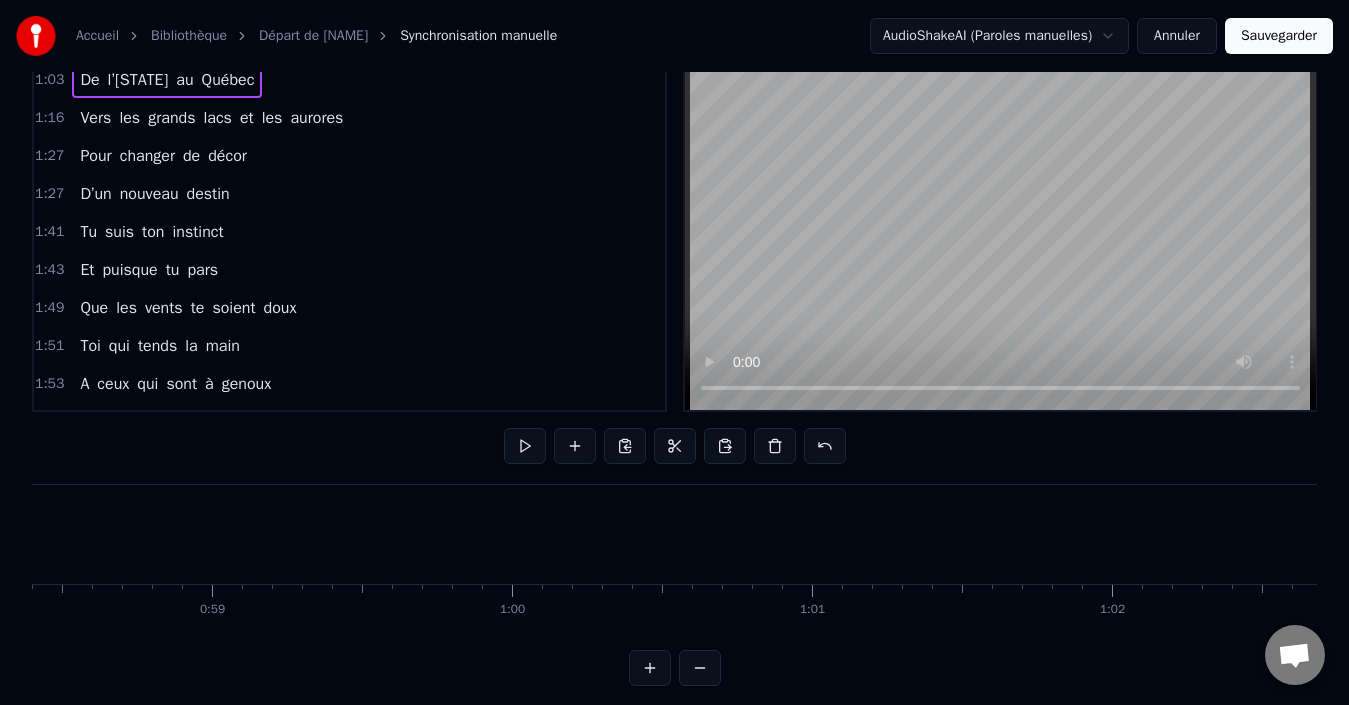 click on "Vers les grands lacs et les aurores" at bounding box center [211, 118] 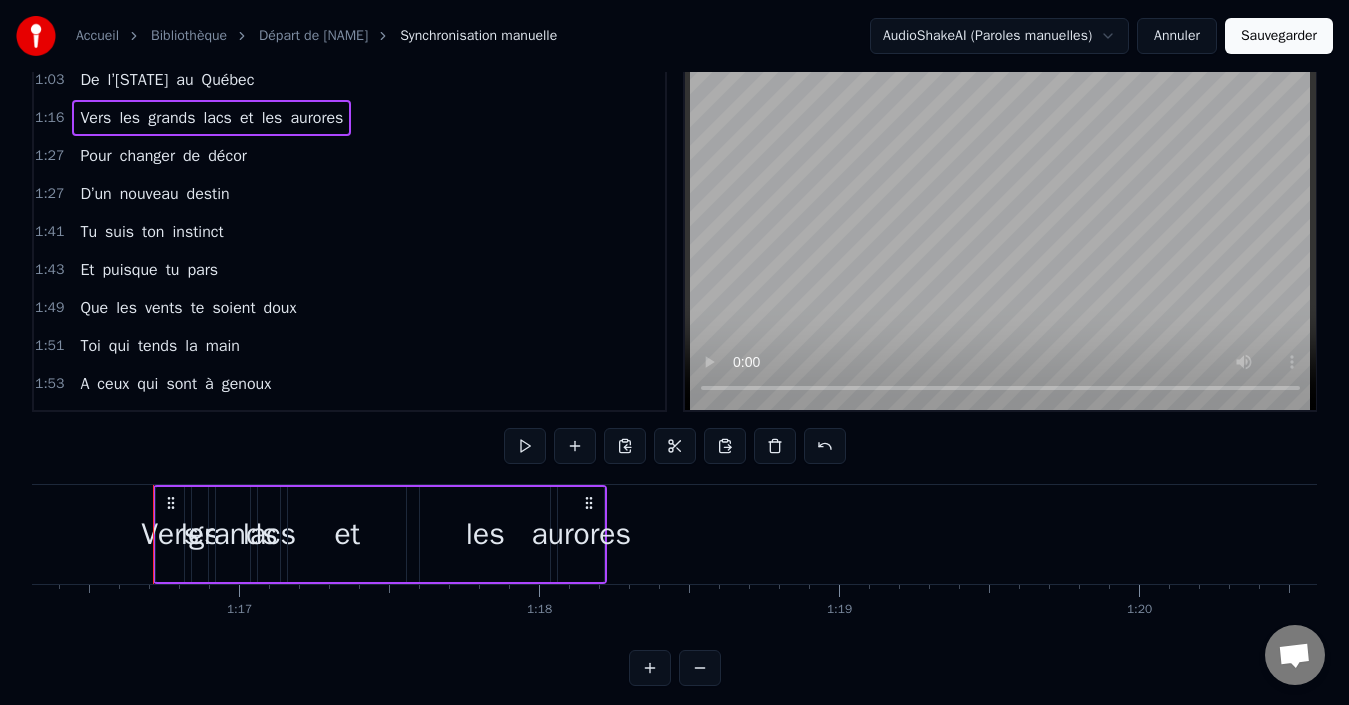 scroll, scrollTop: 0, scrollLeft: 22914, axis: horizontal 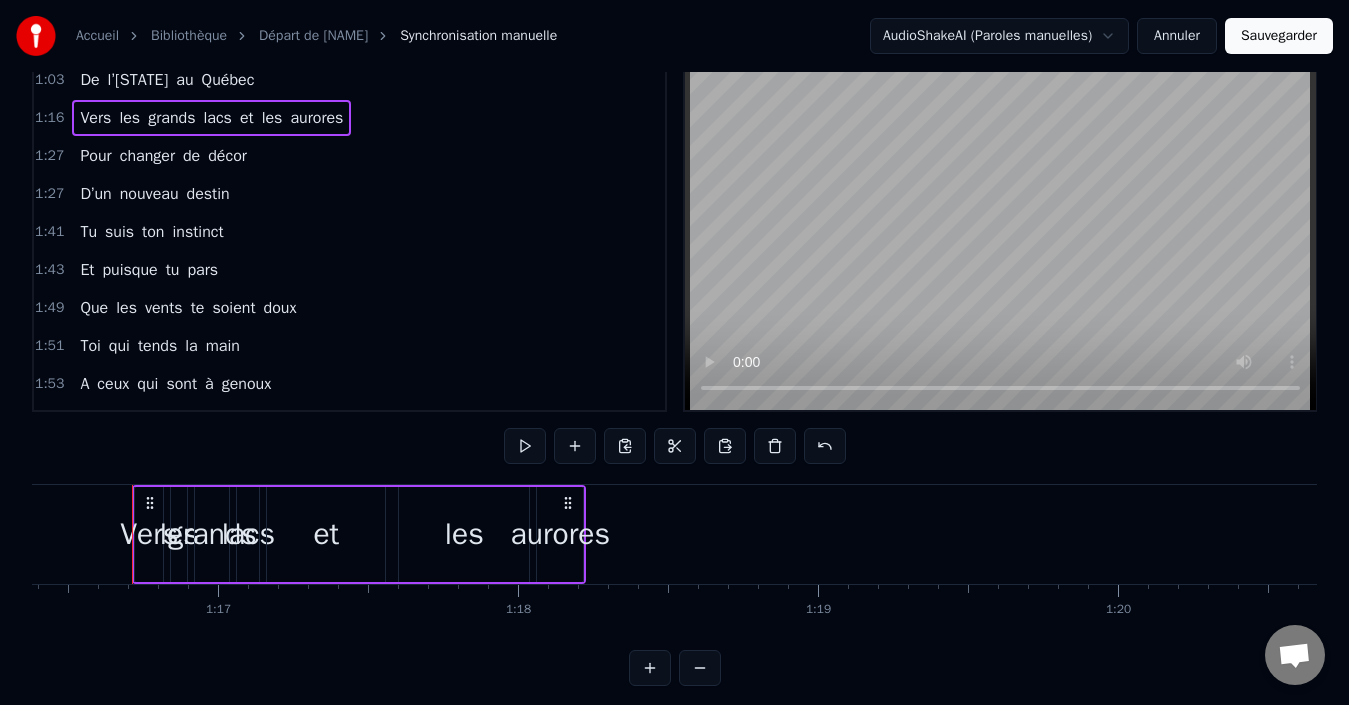 click on "De l’[STATE] au [STATE]" at bounding box center (167, 80) 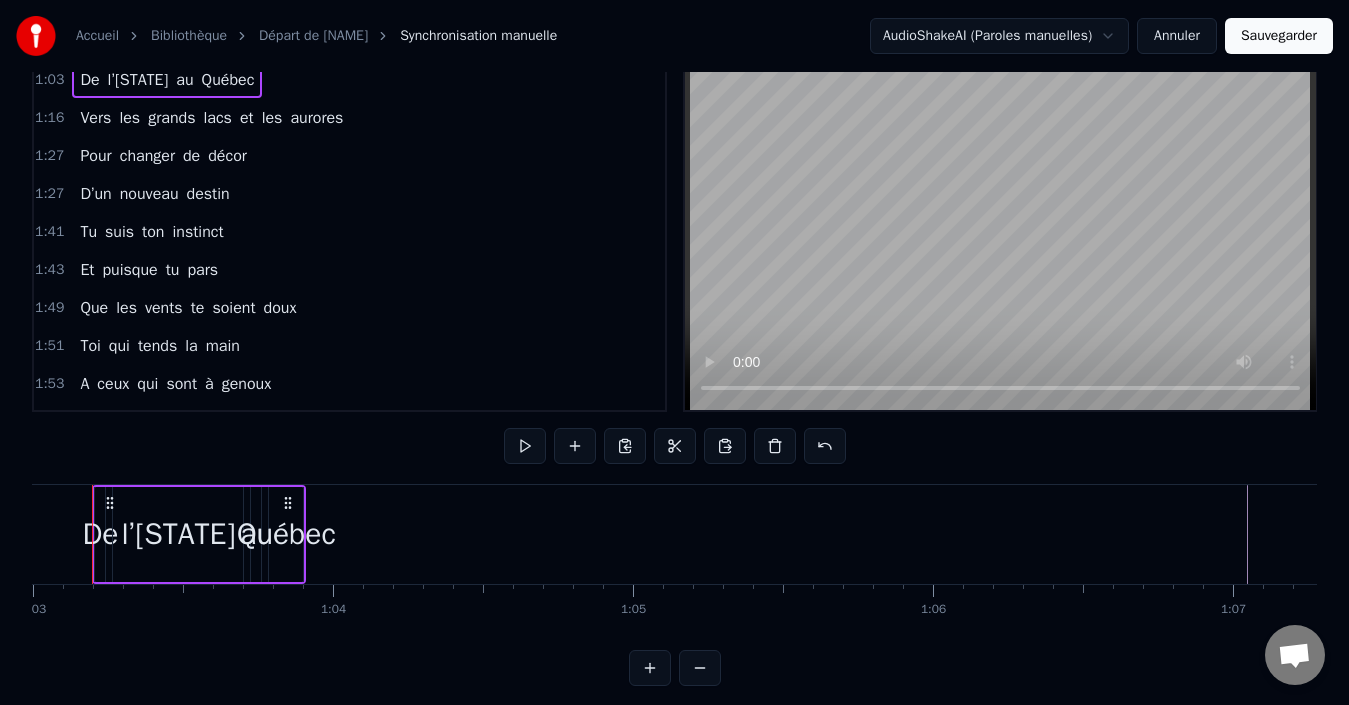 scroll, scrollTop: 0, scrollLeft: 18859, axis: horizontal 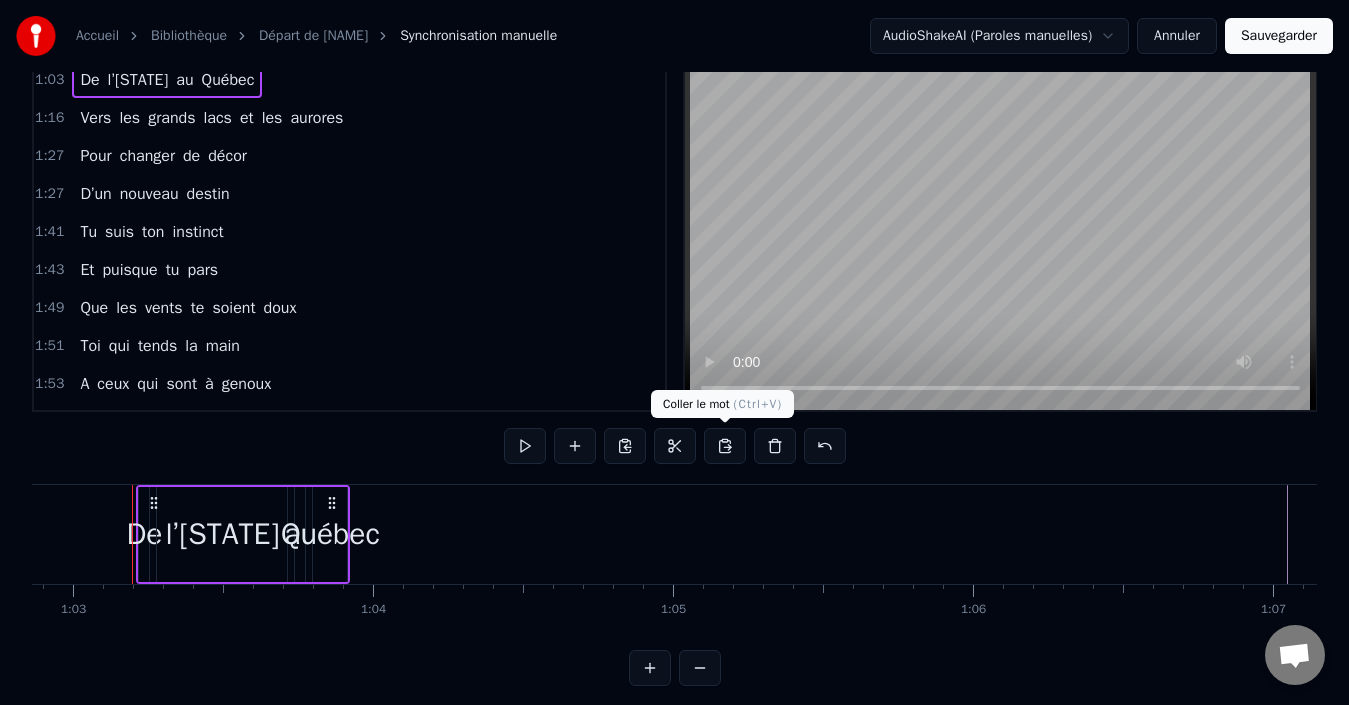 drag, startPoint x: 152, startPoint y: 498, endPoint x: 678, endPoint y: 475, distance: 526.5026 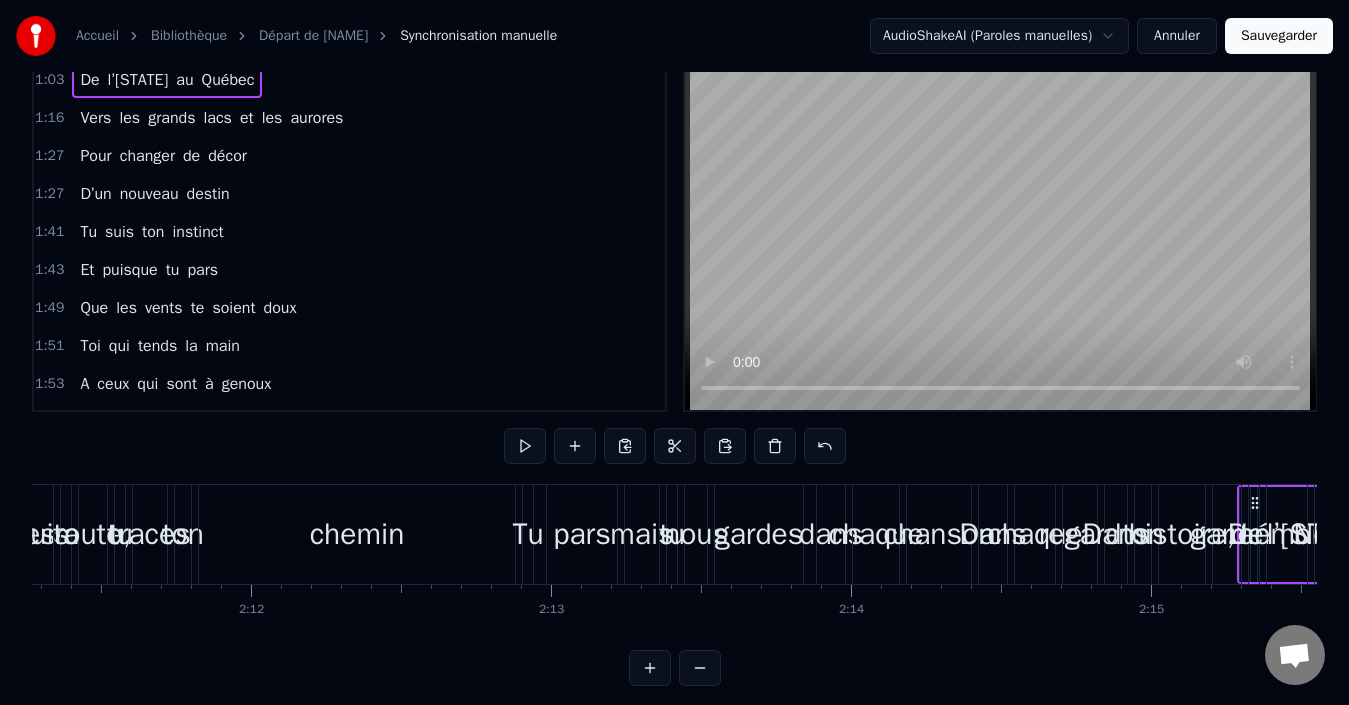 drag, startPoint x: 146, startPoint y: 503, endPoint x: 1268, endPoint y: 503, distance: 1122 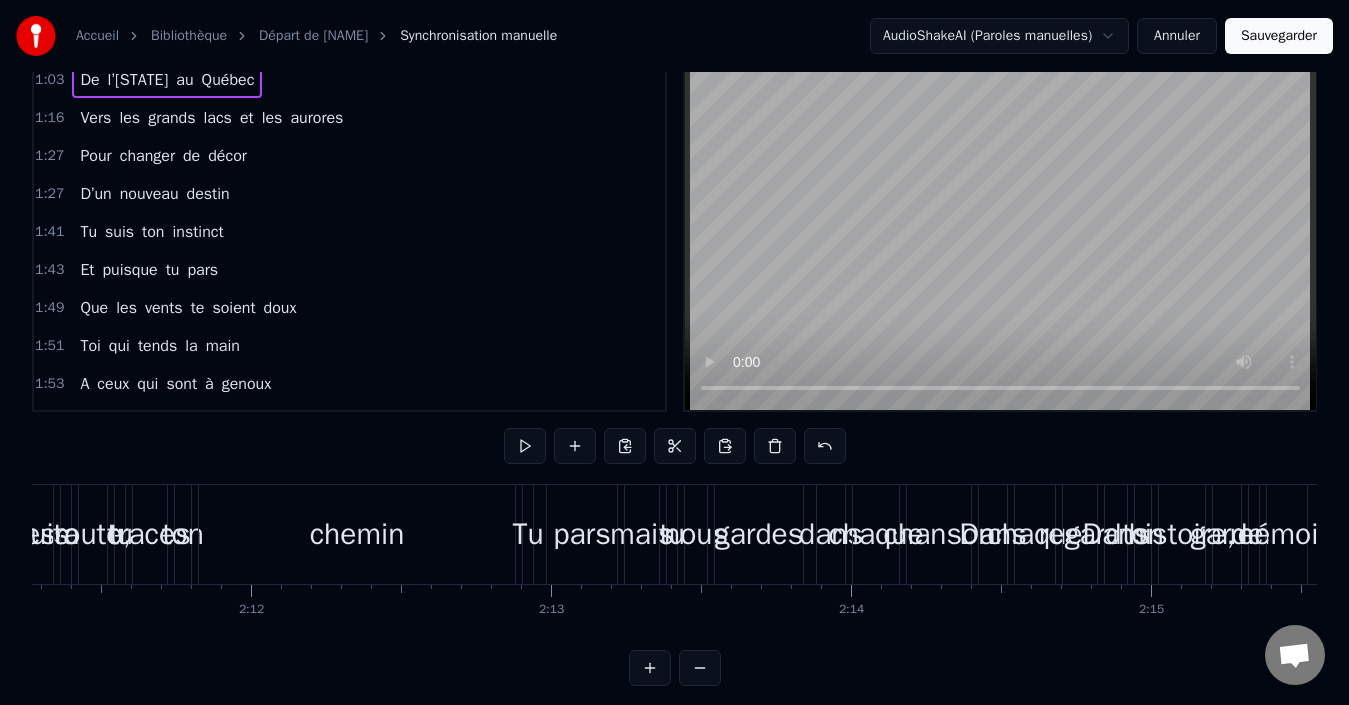 scroll, scrollTop: 0, scrollLeft: 39437, axis: horizontal 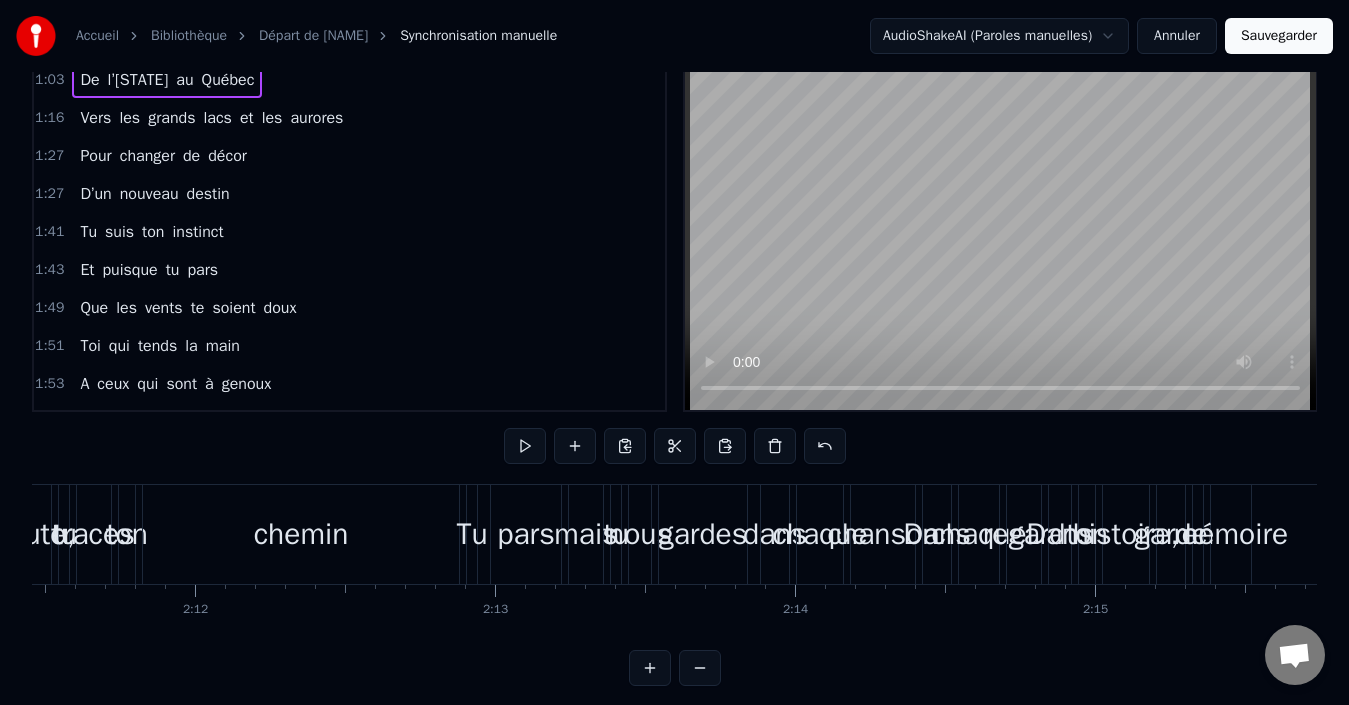 click on "De l’[STATE] au [STATE]" at bounding box center (167, 80) 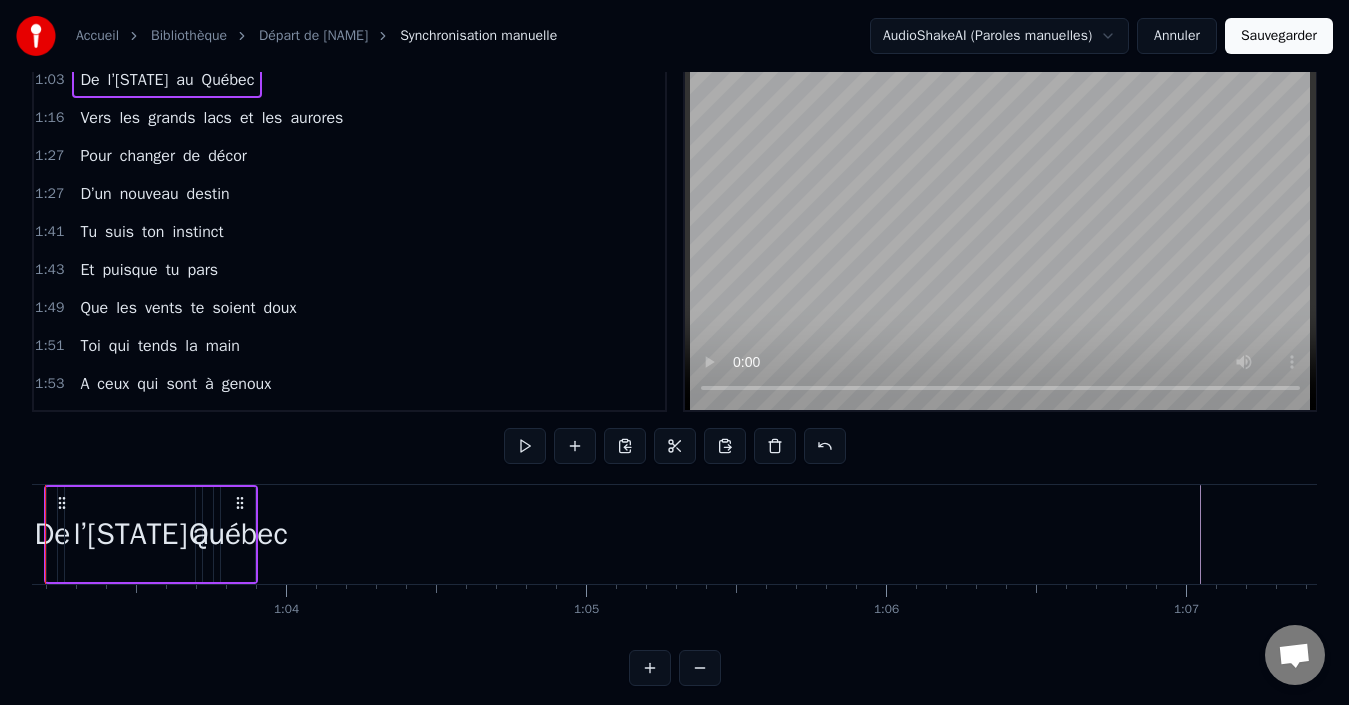 scroll, scrollTop: 0, scrollLeft: 18858, axis: horizontal 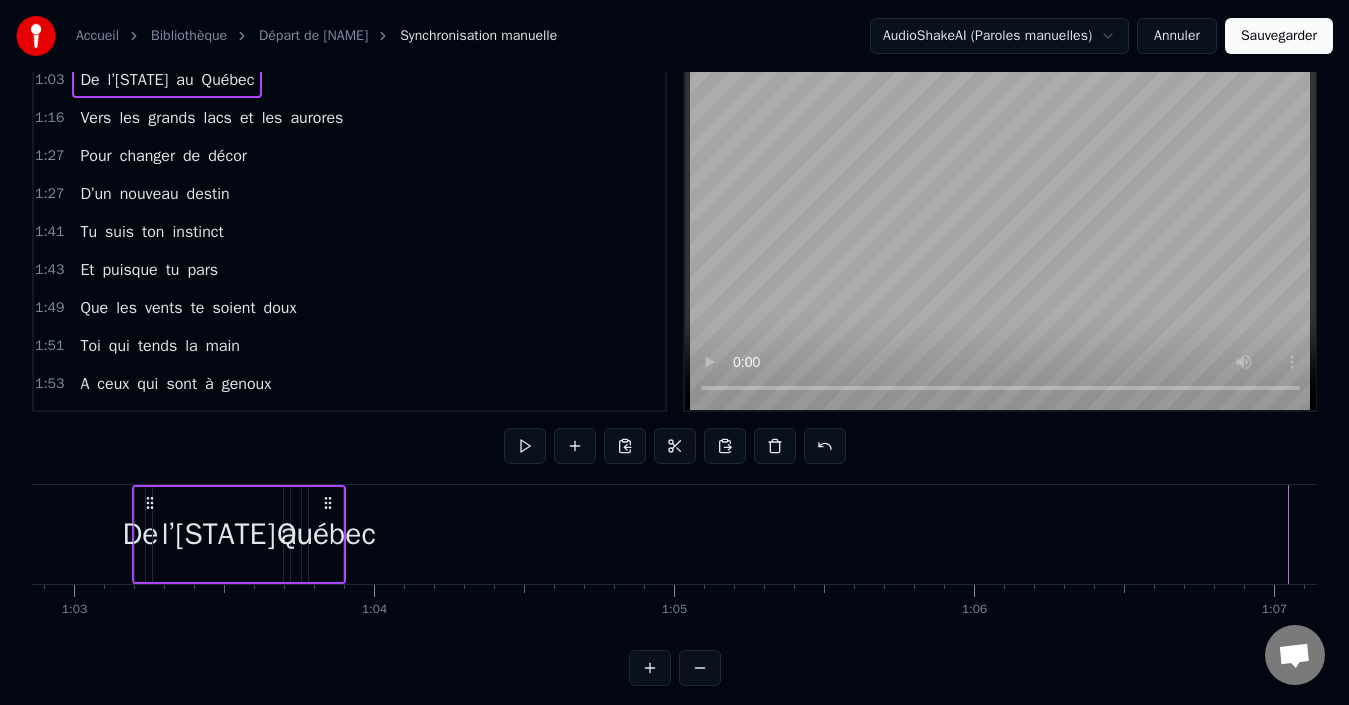 click on "Vers les grands lacs et les aurores" at bounding box center [211, 118] 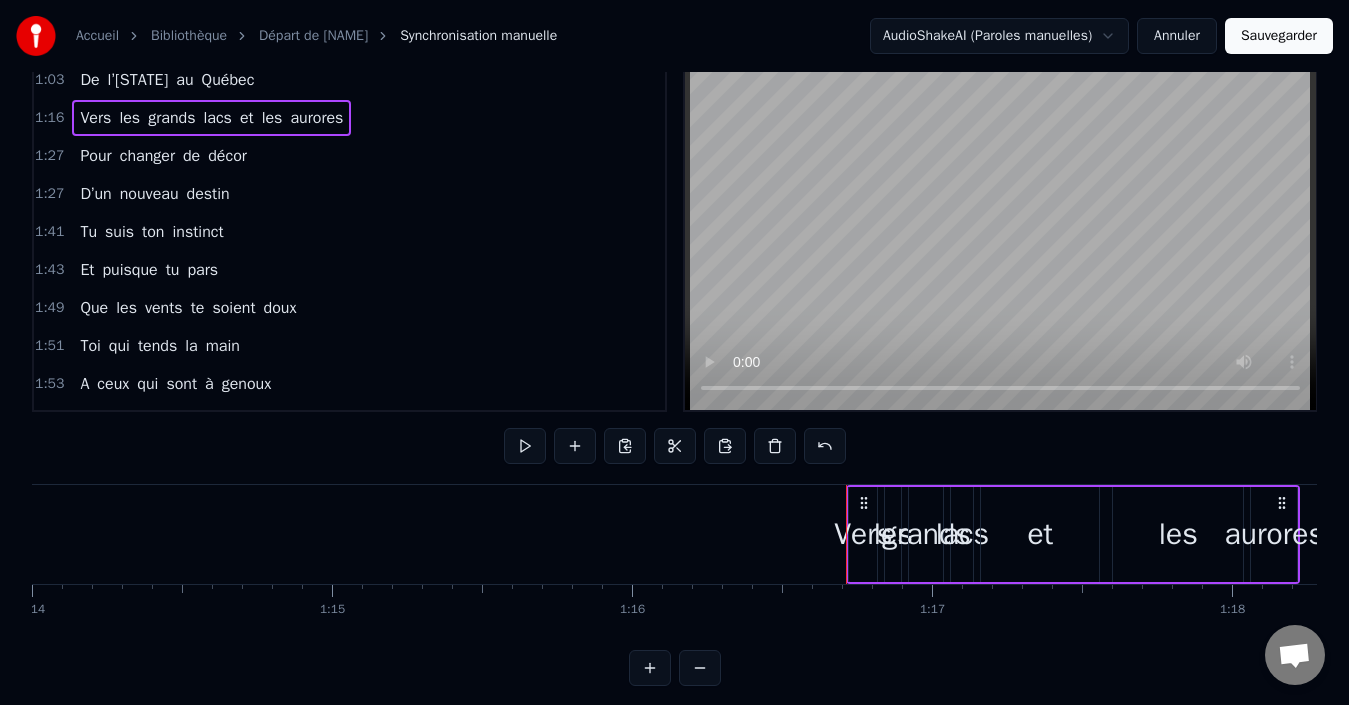 scroll, scrollTop: 0, scrollLeft: 22914, axis: horizontal 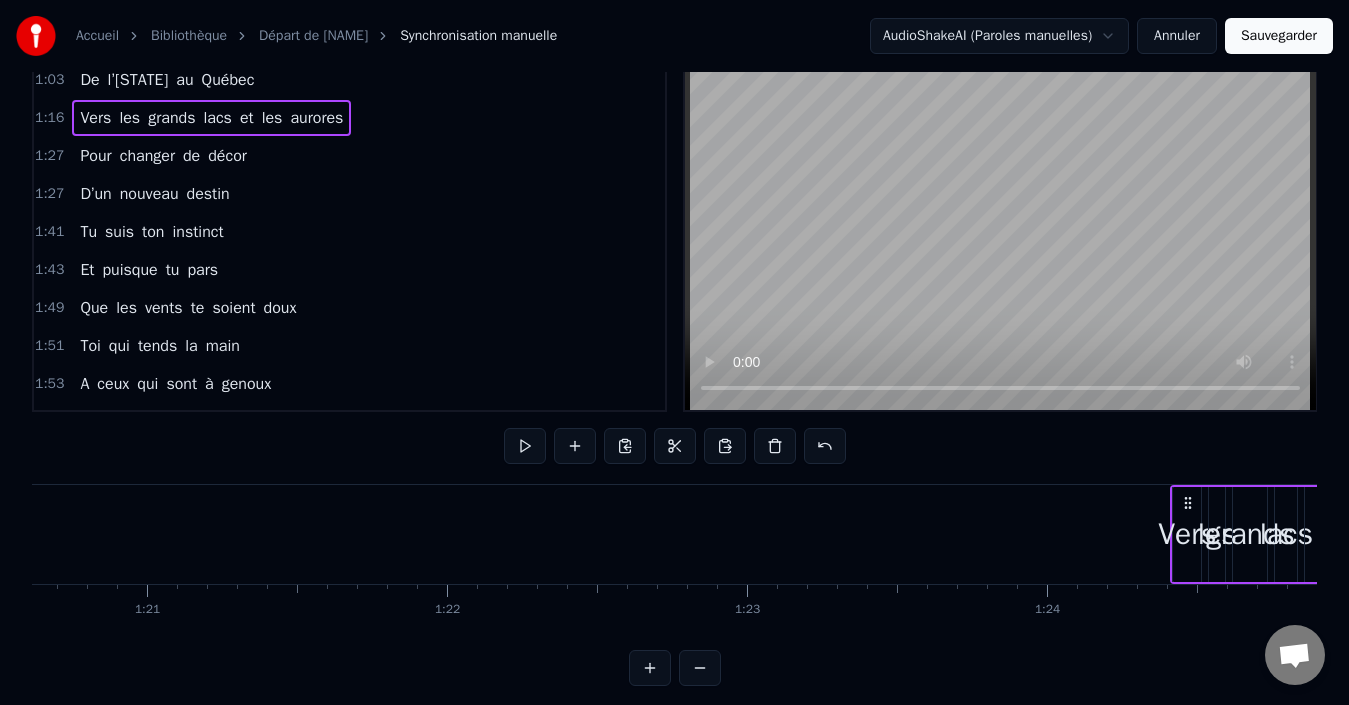 drag, startPoint x: 148, startPoint y: 503, endPoint x: 1303, endPoint y: 522, distance: 1155.1562 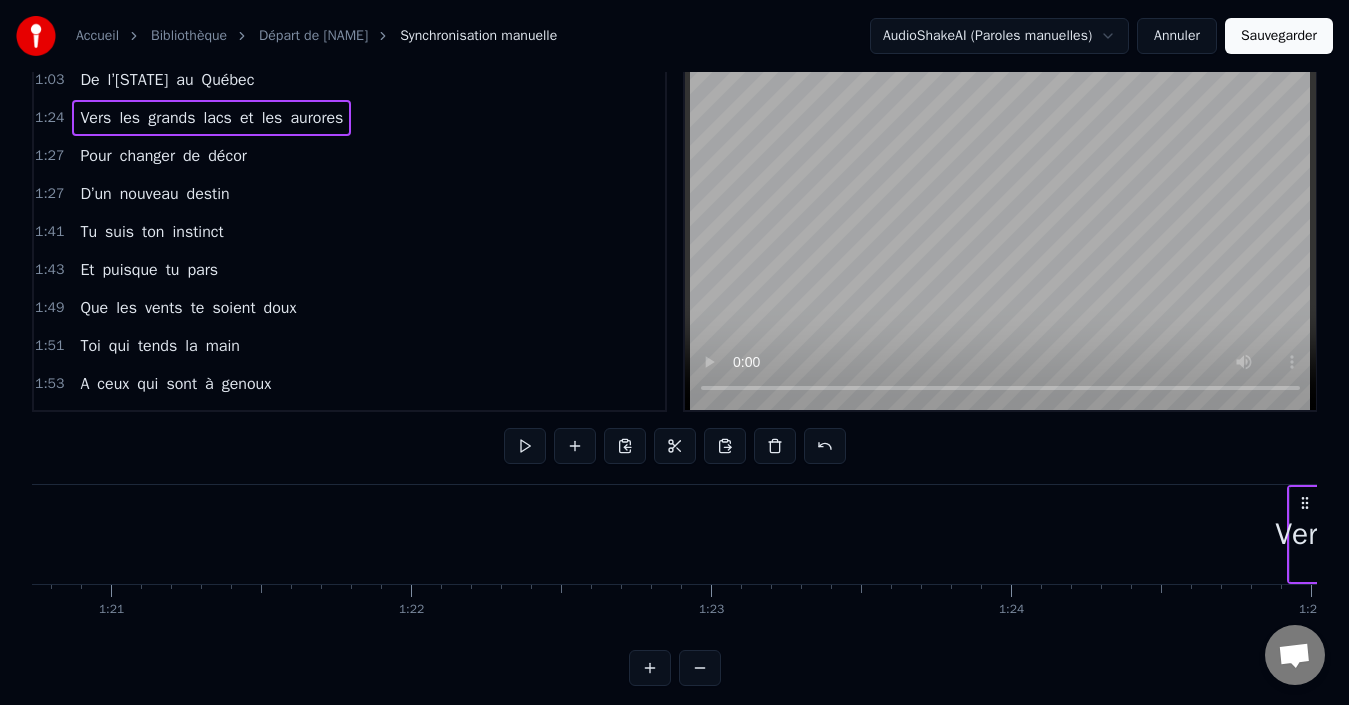 click on "Vers" at bounding box center (1304, 534) 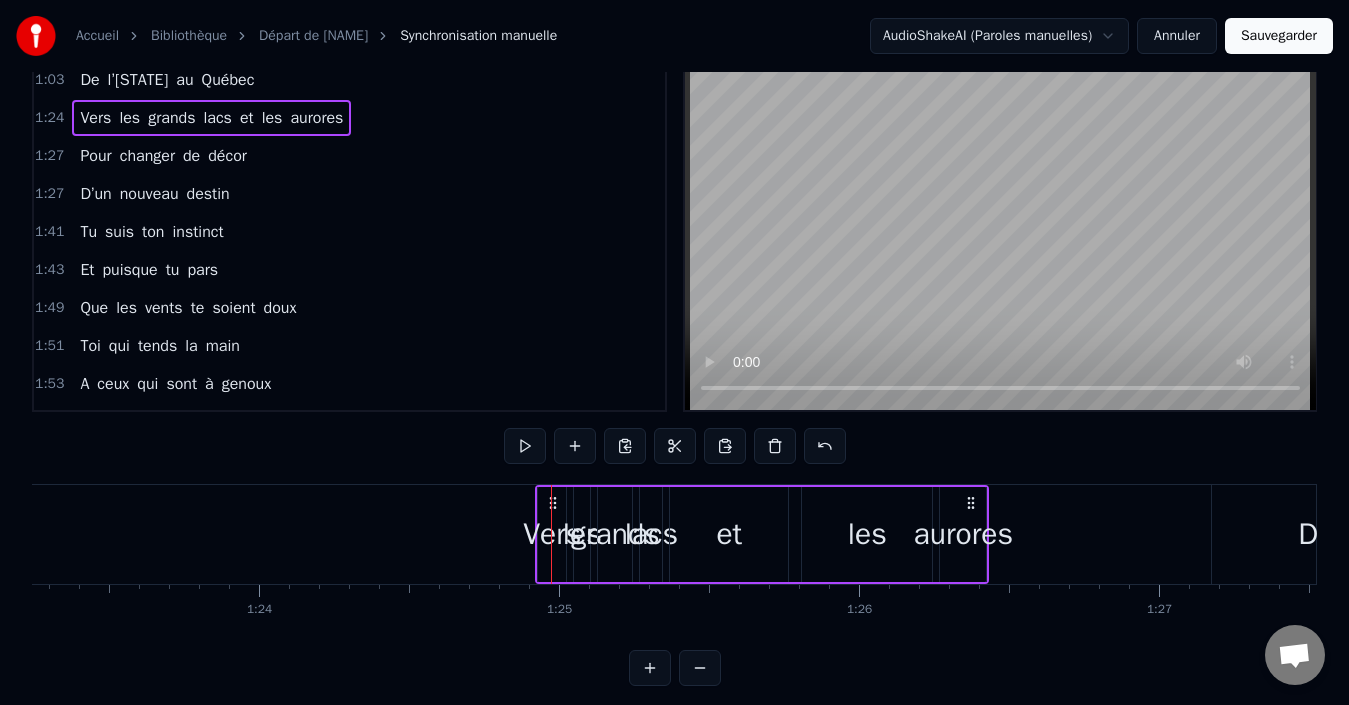 click on "De l’[STATE] au [STATE] Vers les grands lacs et les aurores Pour changer de décor D’un nouveau destin Tu suis ton instinct Et puisque tu pars Que les vents te soient doux Toi qui tends la main A ceux qui sont à genoux Qui soignes les âmes et leurs verrous Que la chance au poker te suive partout Pour écrire les lignes Puisque tu pars Tes amis sont légions Preuve de tes belles actions Tu gagnes c’est sûre chaque confrontation Bientôt trente cinq ans Un nouveau chapitre, un nouvel élan Le Canada t’attend, ce rêve si grand Va et vis pleinement Tu nous laisseras un vide immense Mais on sourit à ta chance Sans bruit, sans trop d’adieux Le cœur vaillant, le regard curieux Toi qui rêvais depuis l’enfance D’horizons vastes, de connaissances Tu suis ta route, tu traces ton chemin Tu pars mais tu nous gardes dans chaque chanson Dans chaque regard Dans ton histoire, garde en mémoire Dans ton histoire, garde en mémoire Notre aurevoir puisque tu pars Tu pars mais tu nous gardes dans chaque Dans" at bounding box center (24176, 534) 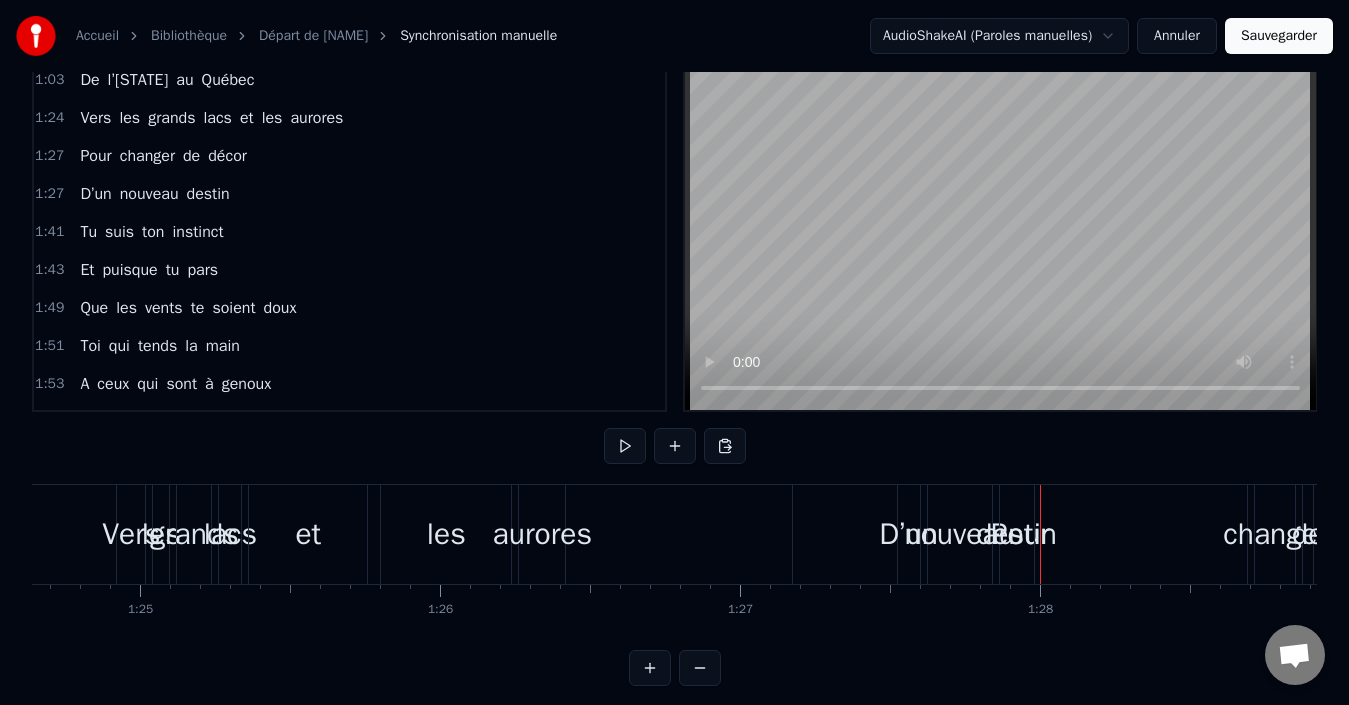 click on "De l’[STATE] au [STATE] Vers les grands lacs et les aurores Pour changer de décor D’un nouveau destin Tu suis ton instinct Et puisque tu pars Que les vents te soient doux Toi qui tends la main A ceux qui sont à genoux Qui soignes les âmes et leurs verrous Que la chance au poker te suive partout Pour écrire les lignes Puisque tu pars Tes amis sont légions Preuve de tes belles actions Tu gagnes c’est sûre chaque confrontation Bientôt trente cinq ans Un nouveau chapitre, un nouvel élan Le Canada t’attend, ce rêve si grand Va et vis pleinement Tu nous laisseras un vide immense Mais on sourit à ta chance Sans bruit, sans trop d’adieux Le cœur vaillant, le regard curieux Toi qui rêvais depuis l’enfance D’horizons vastes, de connaissances Tu suis ta route, tu traces ton chemin Tu pars mais tu nous gardes dans chaque chanson Dans chaque regard Dans ton histoire, garde en mémoire Dans ton histoire, garde en mémoire Notre aurevoir puisque tu pars Tu pars mais tu nous gardes dans chaque Dans" at bounding box center (23757, 534) 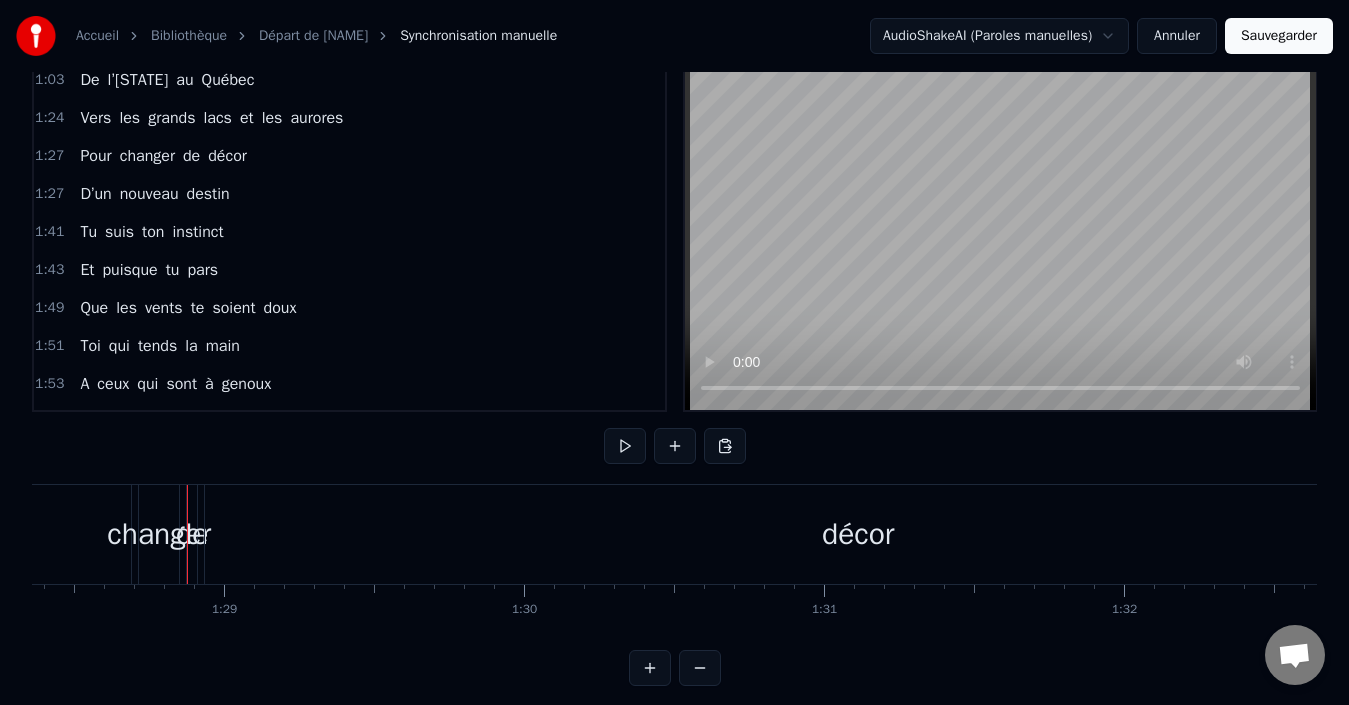 scroll, scrollTop: 0, scrollLeft: 26563, axis: horizontal 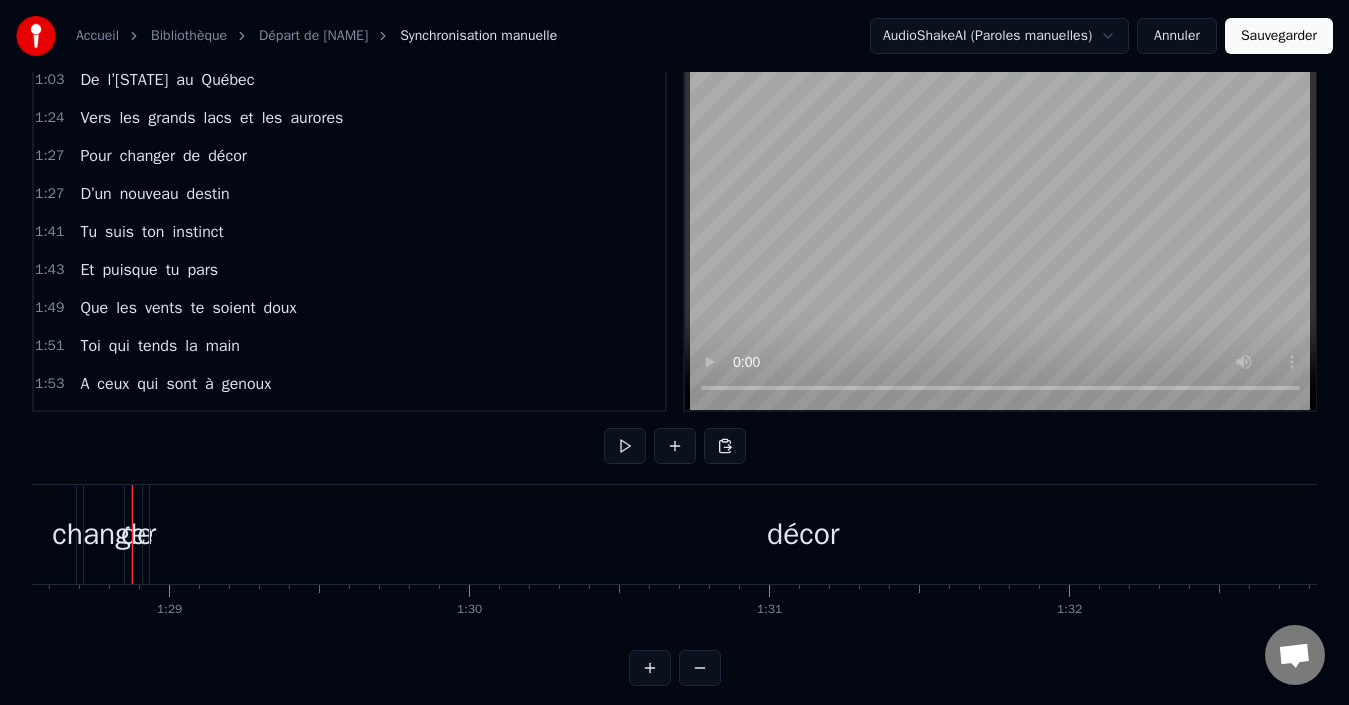 click on "Vers les grands lacs et les aurores" at bounding box center (211, 118) 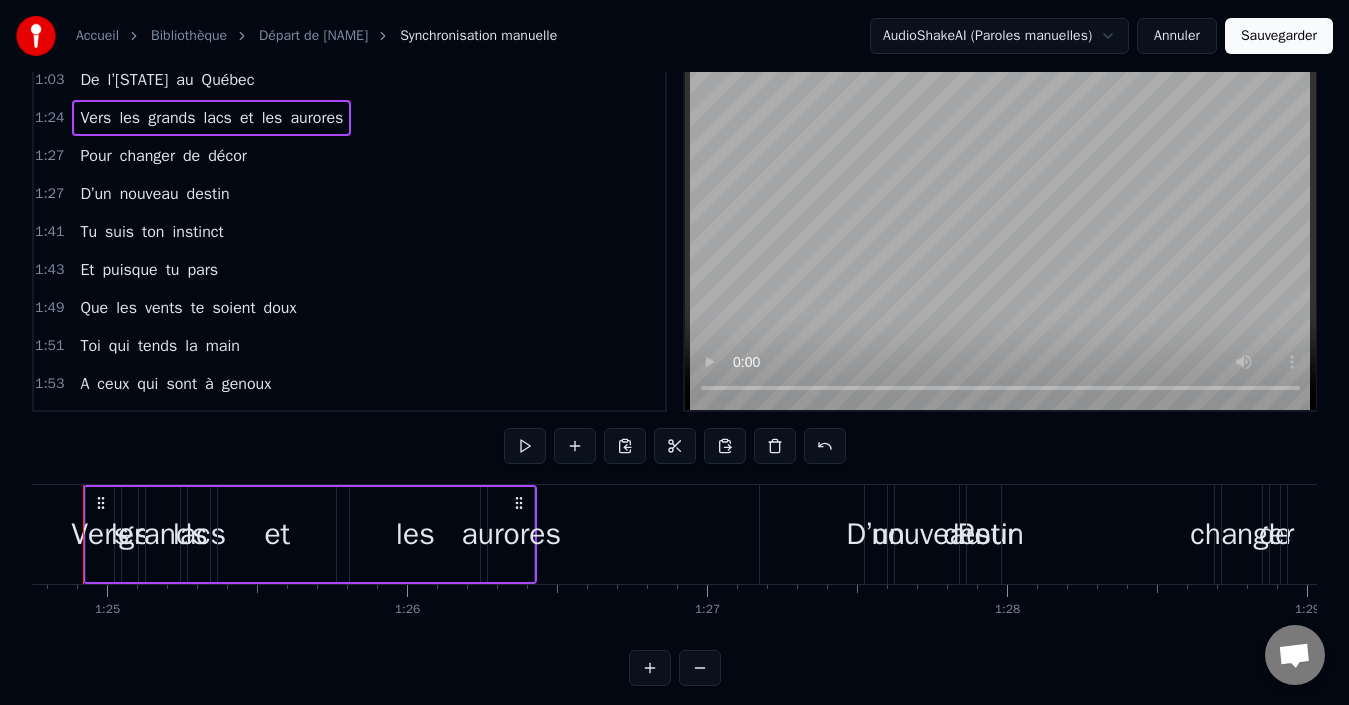 scroll, scrollTop: 0, scrollLeft: 25376, axis: horizontal 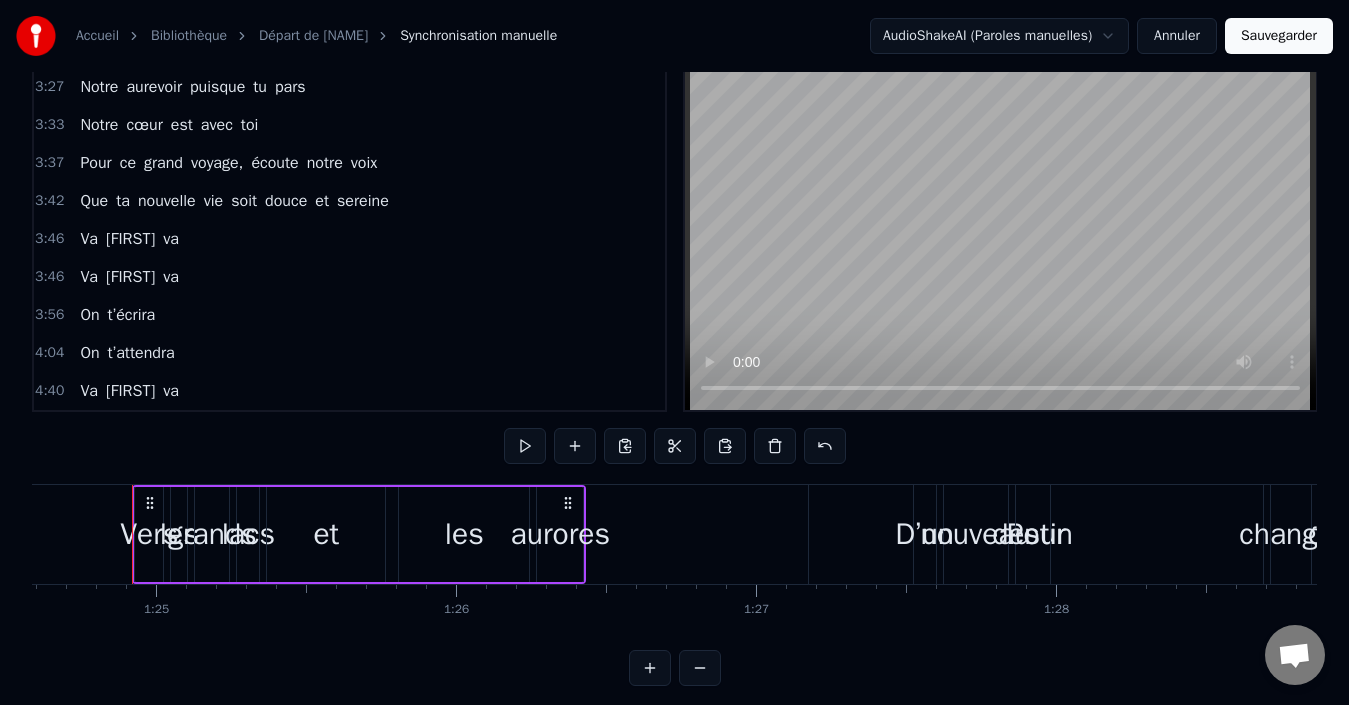 click on "Va Blandine va" at bounding box center [129, 391] 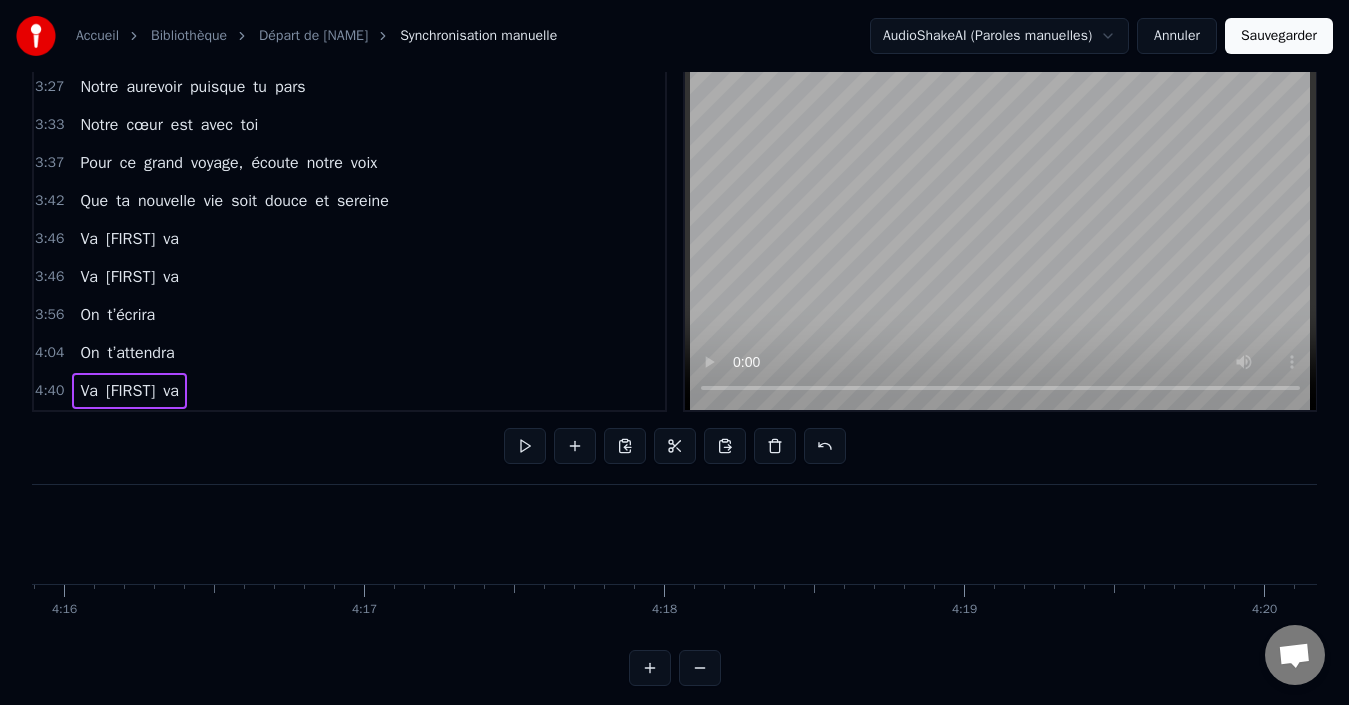 scroll, scrollTop: 0, scrollLeft: 84184, axis: horizontal 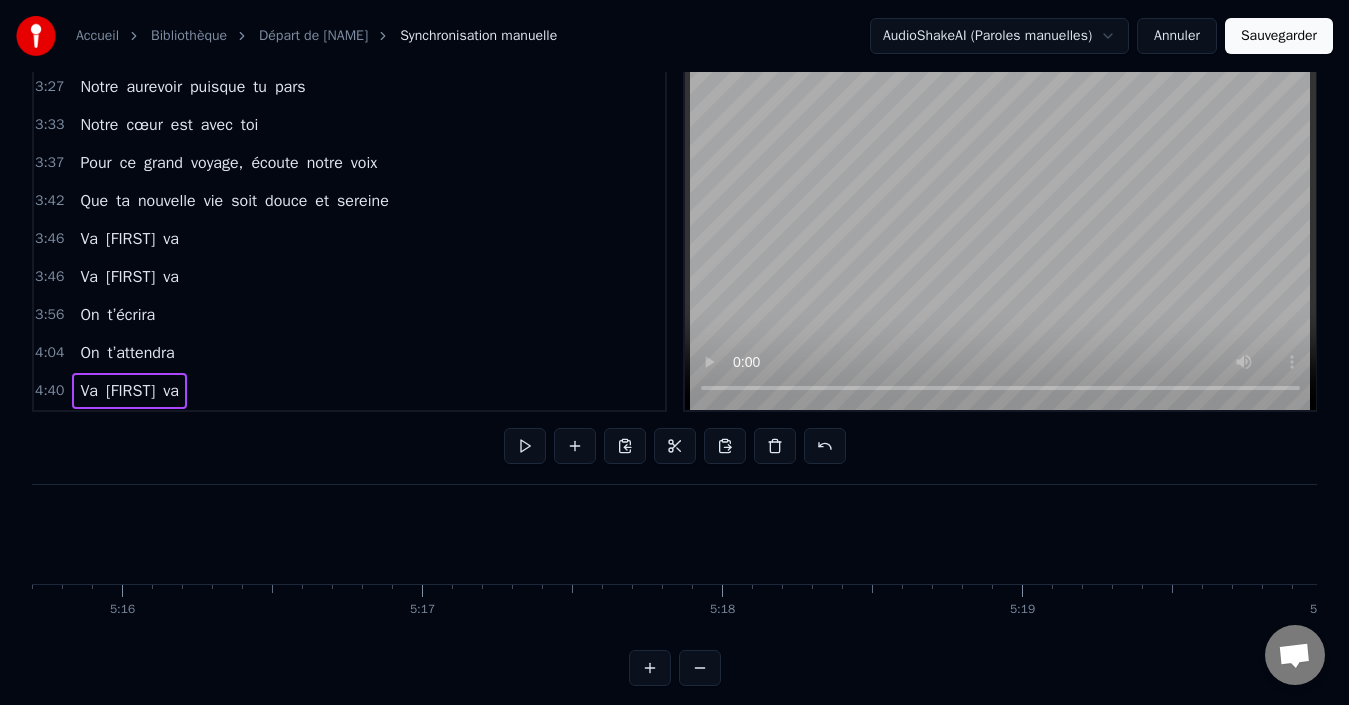 drag, startPoint x: 149, startPoint y: 502, endPoint x: 1339, endPoint y: 519, distance: 1190.1215 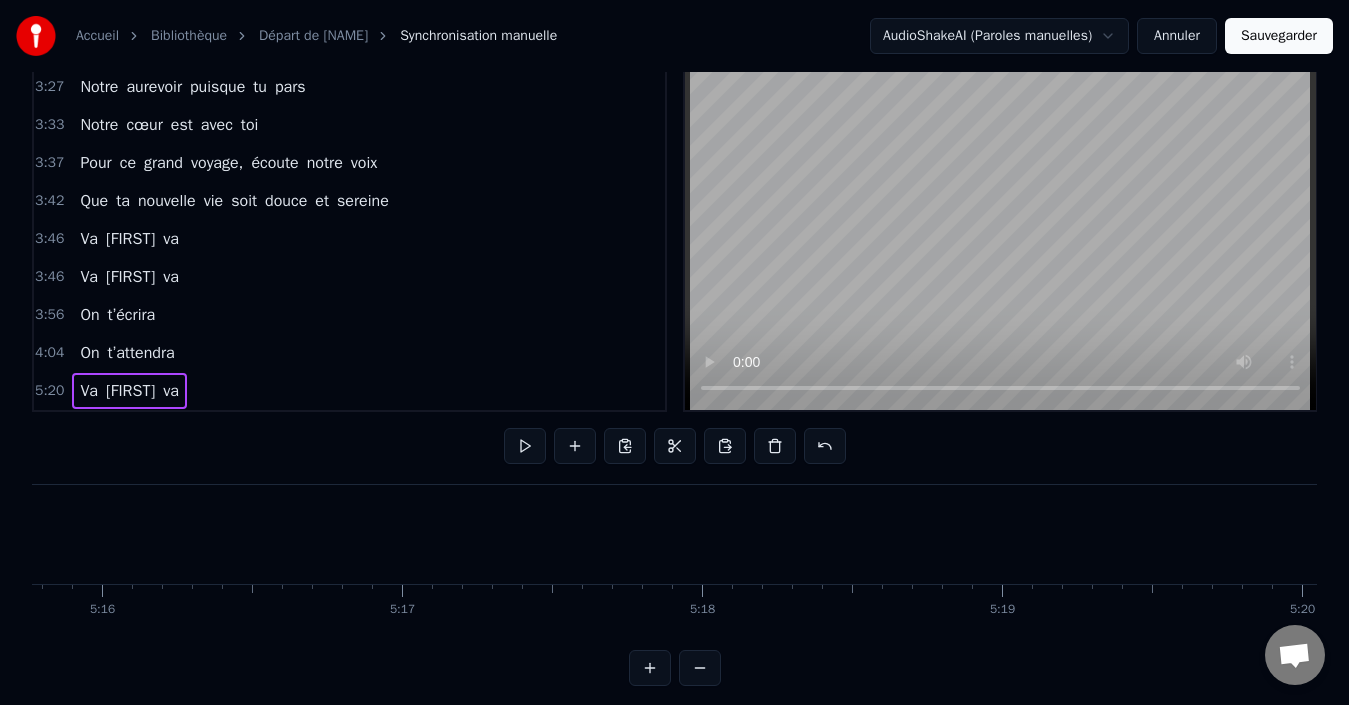 click on "Va Blandine va" at bounding box center (129, 391) 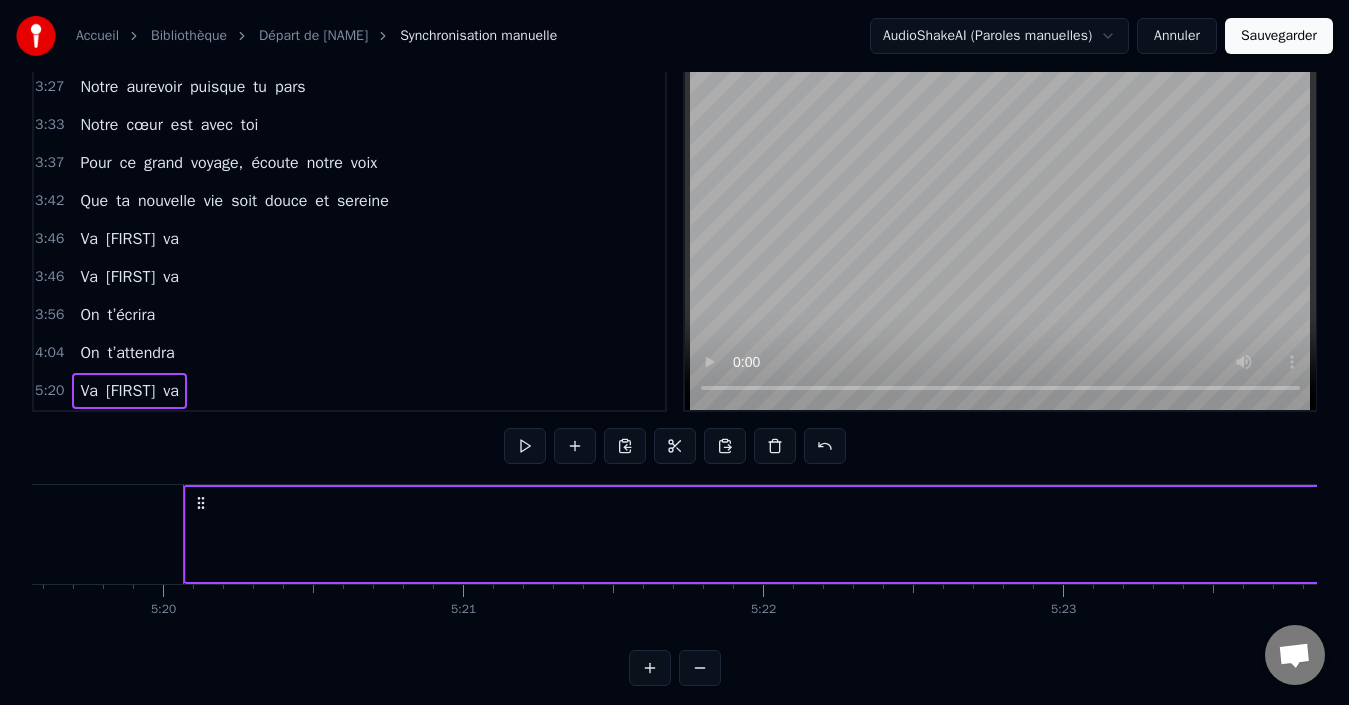 scroll, scrollTop: 0, scrollLeft: 95920, axis: horizontal 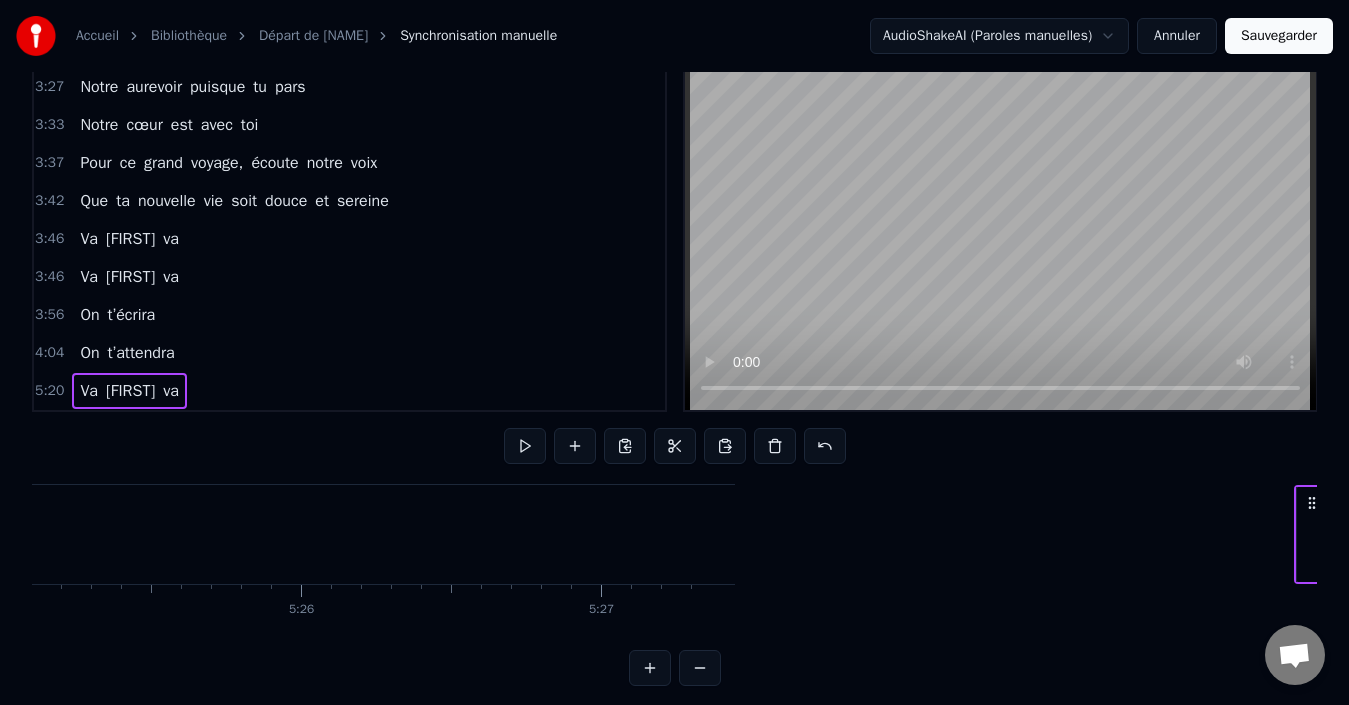 drag, startPoint x: 148, startPoint y: 503, endPoint x: 1365, endPoint y: 526, distance: 1217.2173 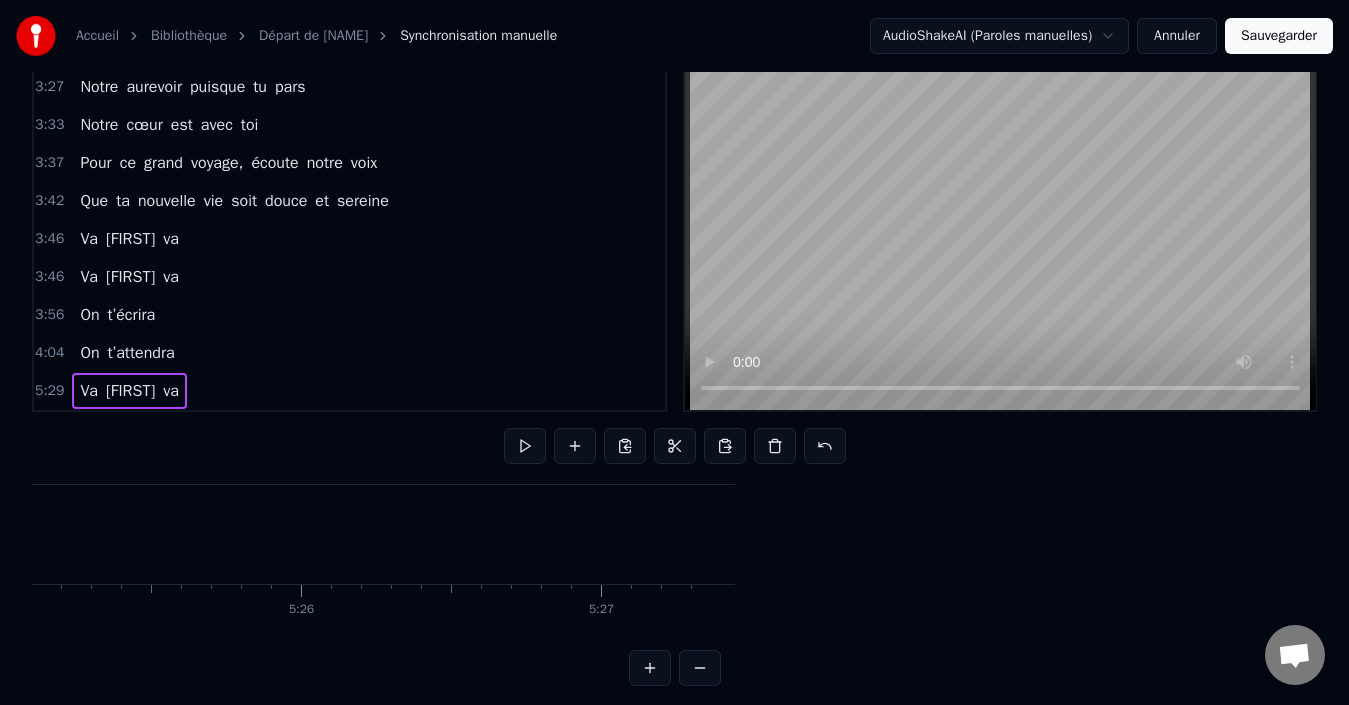scroll, scrollTop: 0, scrollLeft: 97542, axis: horizontal 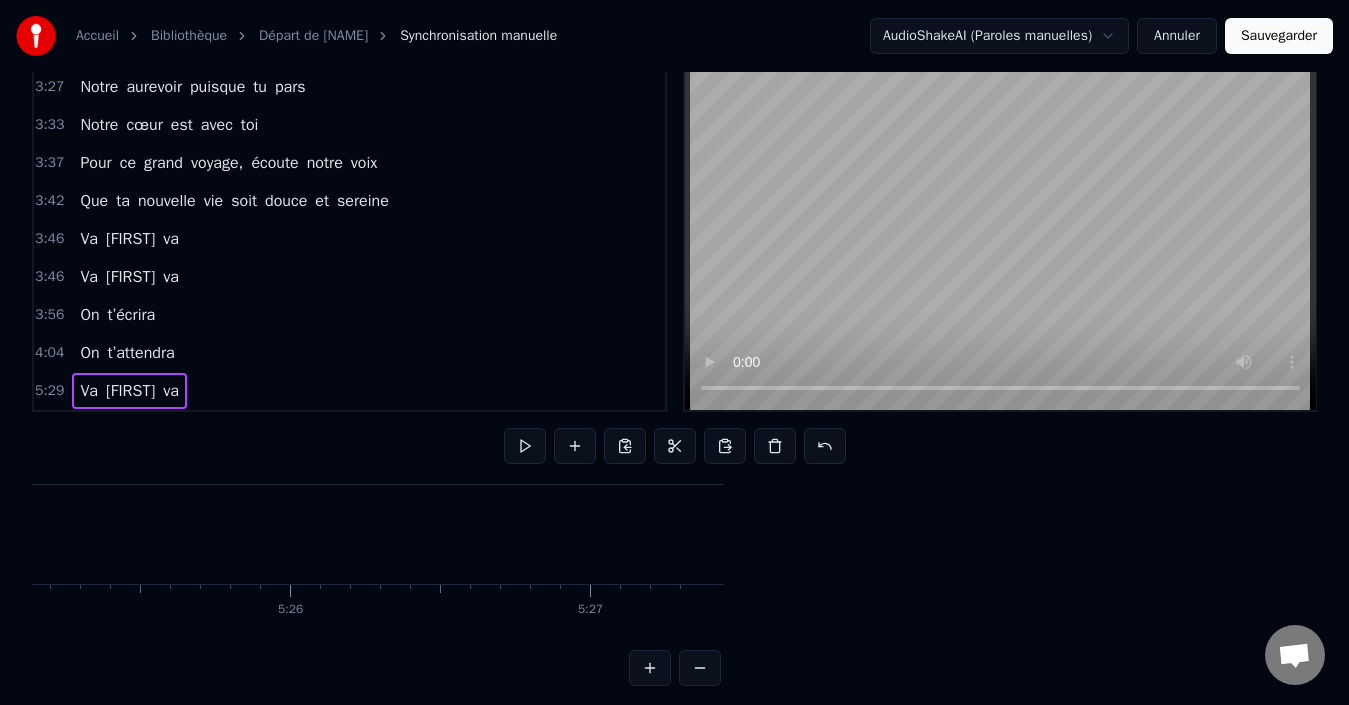 click on "On t’attendra" at bounding box center (127, 353) 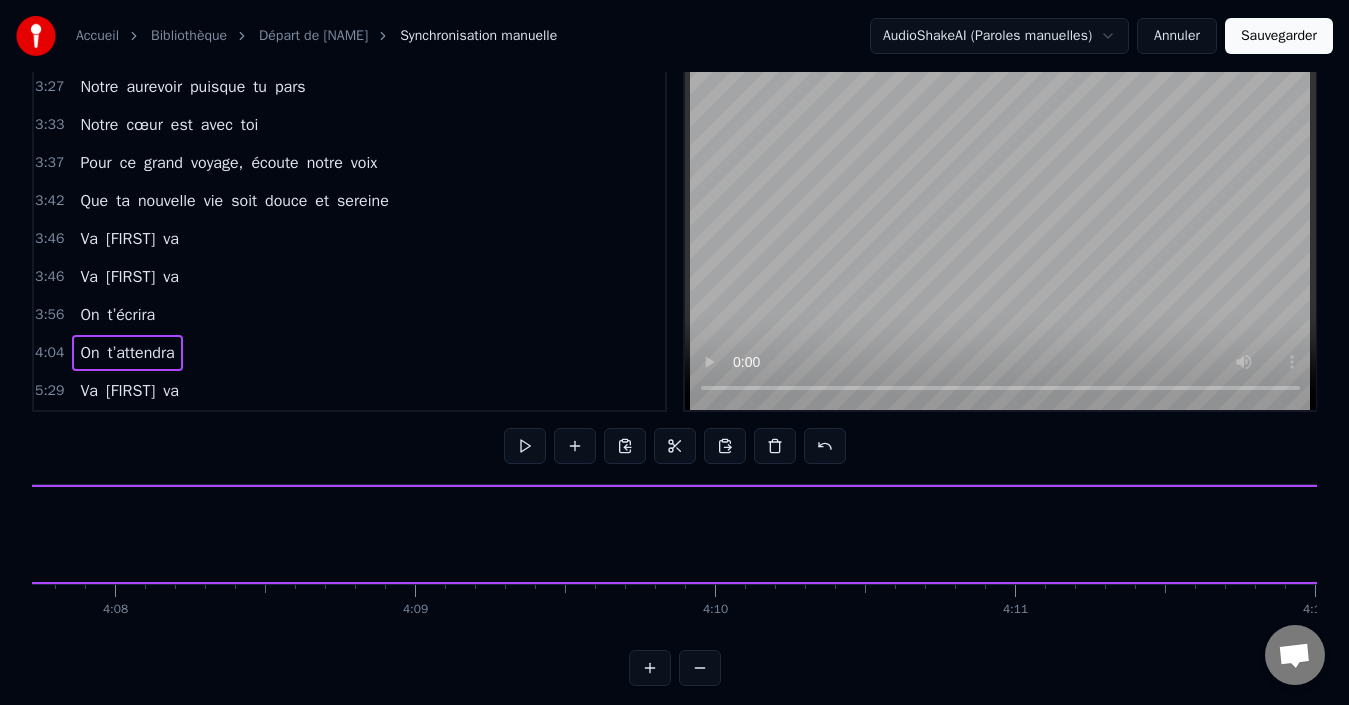 scroll, scrollTop: 0, scrollLeft: 73341, axis: horizontal 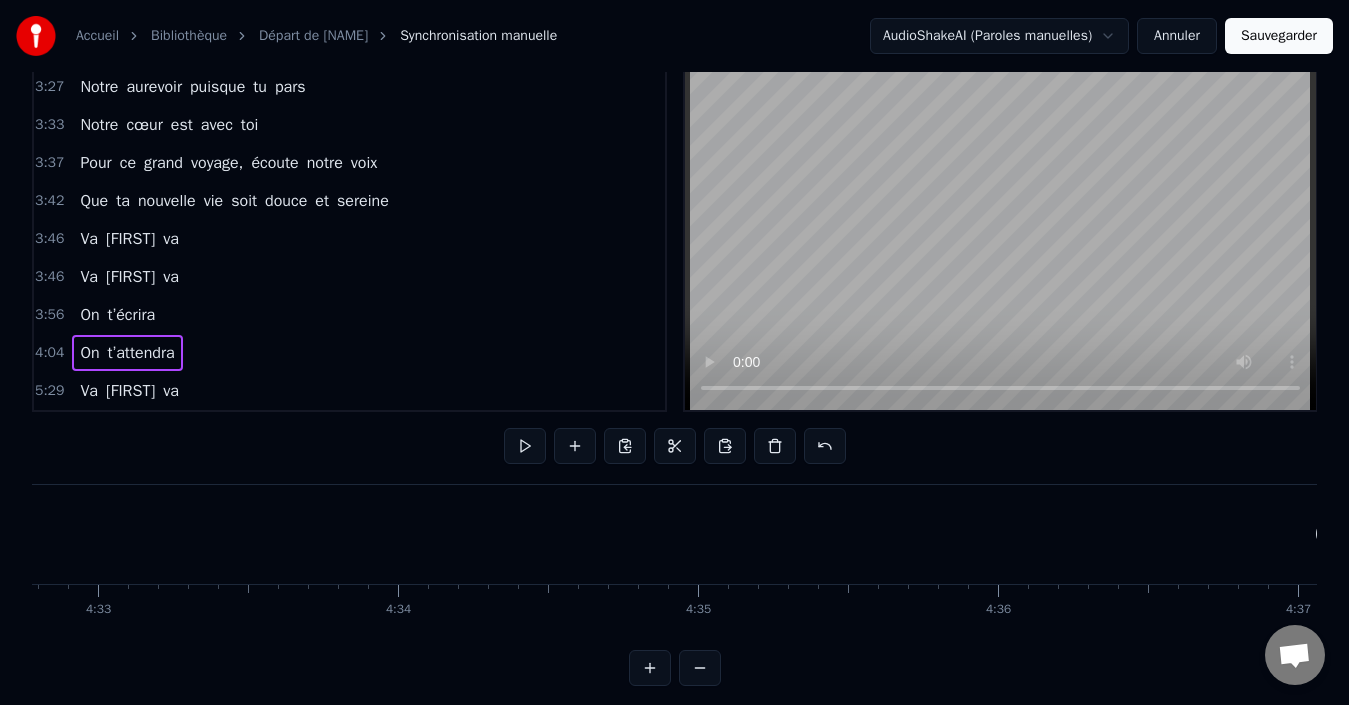 drag, startPoint x: 151, startPoint y: 496, endPoint x: 1365, endPoint y: 449, distance: 1214.9094 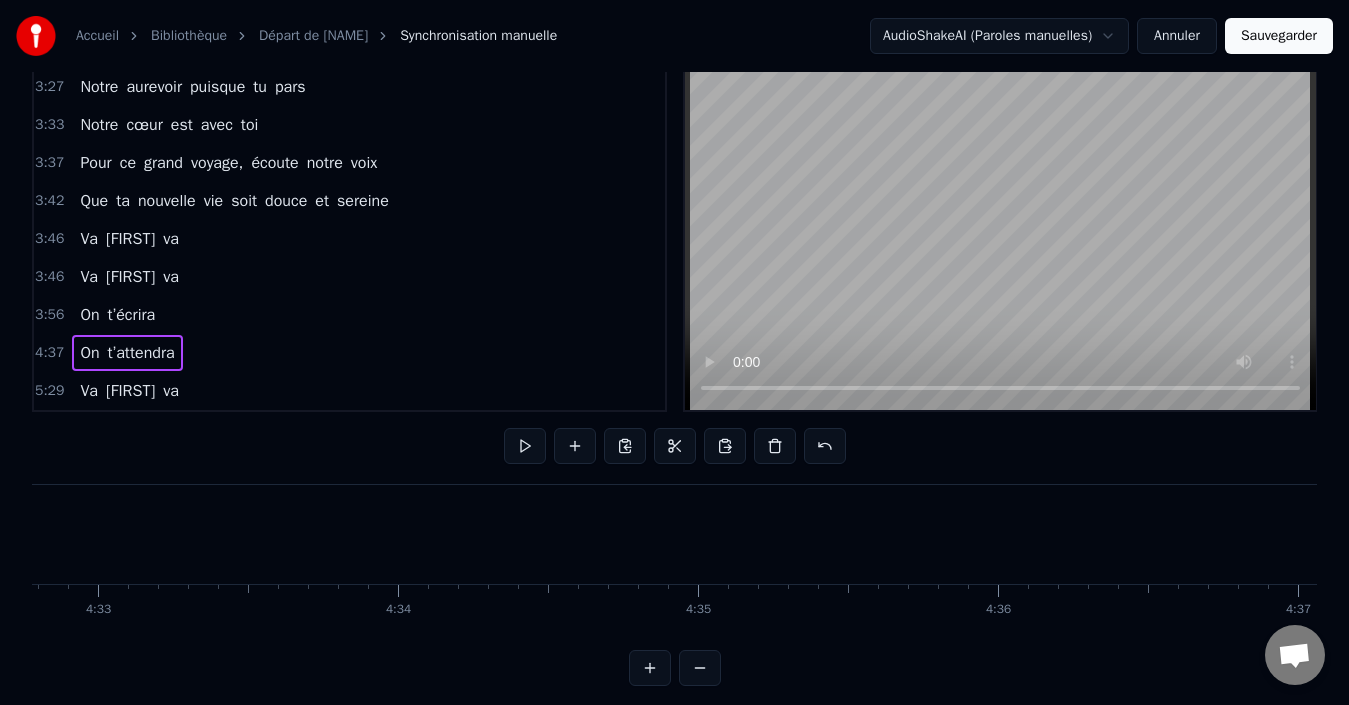scroll, scrollTop: 0, scrollLeft: 81922, axis: horizontal 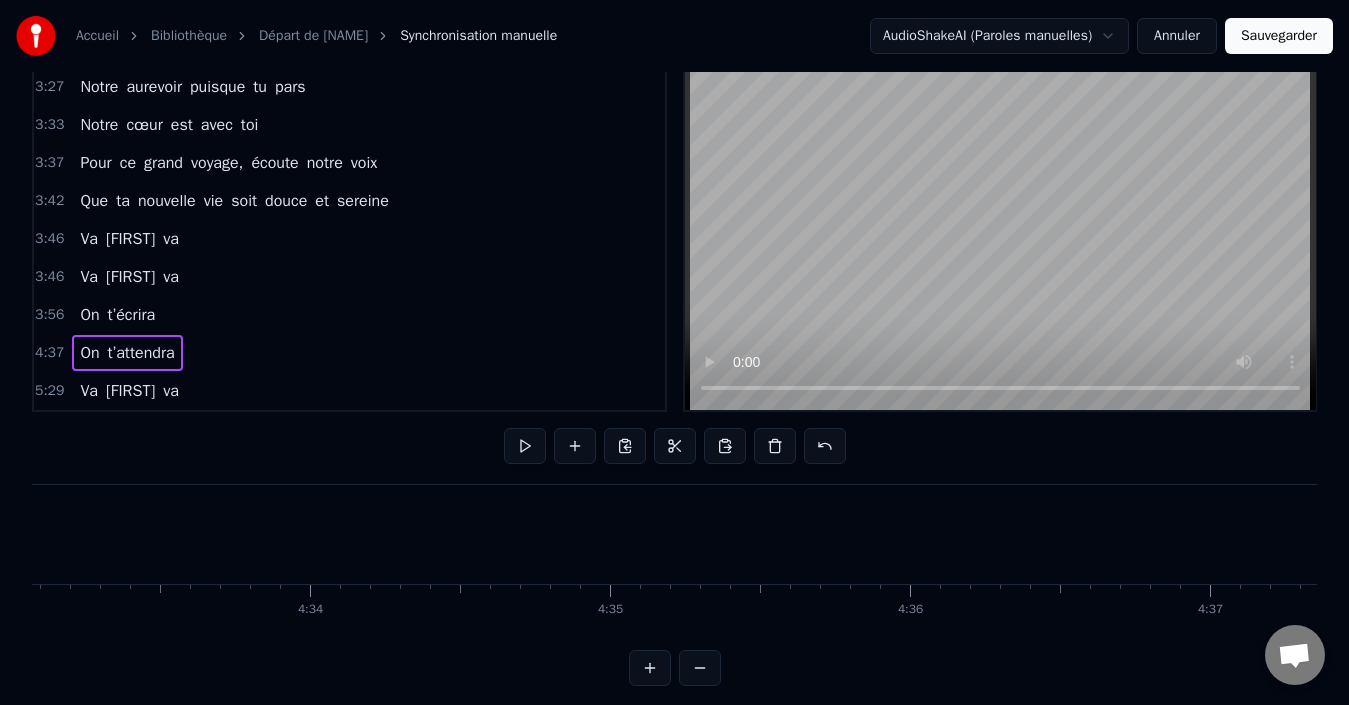 click on "4:37 On t’attendra" at bounding box center (349, 353) 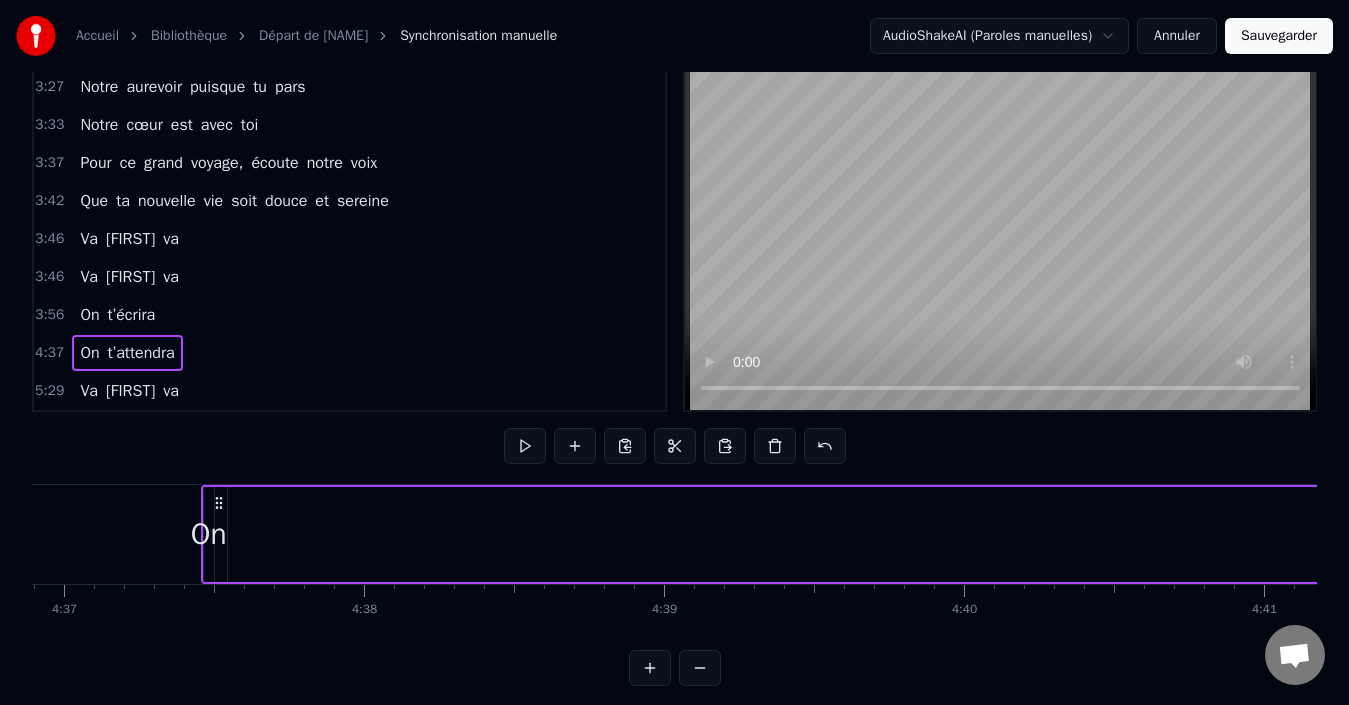 scroll, scrollTop: 0, scrollLeft: 83136, axis: horizontal 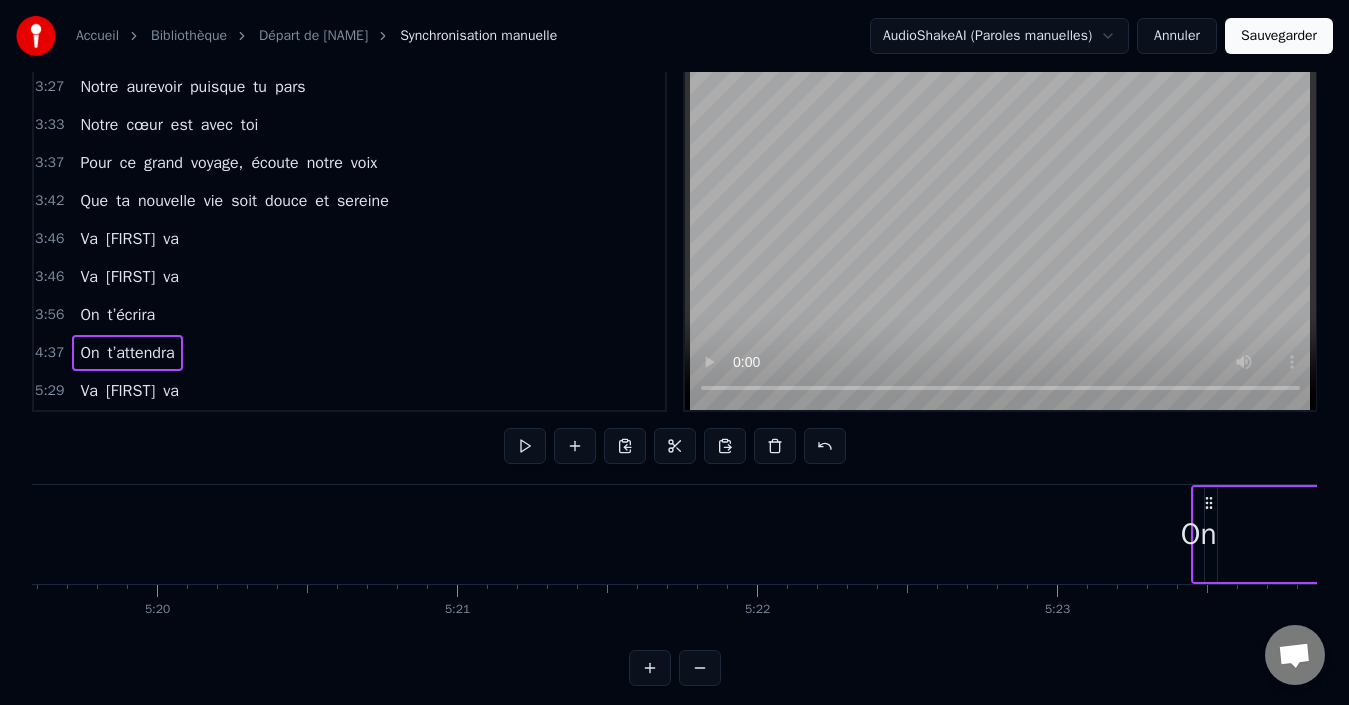 drag, startPoint x: 151, startPoint y: 494, endPoint x: 1265, endPoint y: 511, distance: 1114.1298 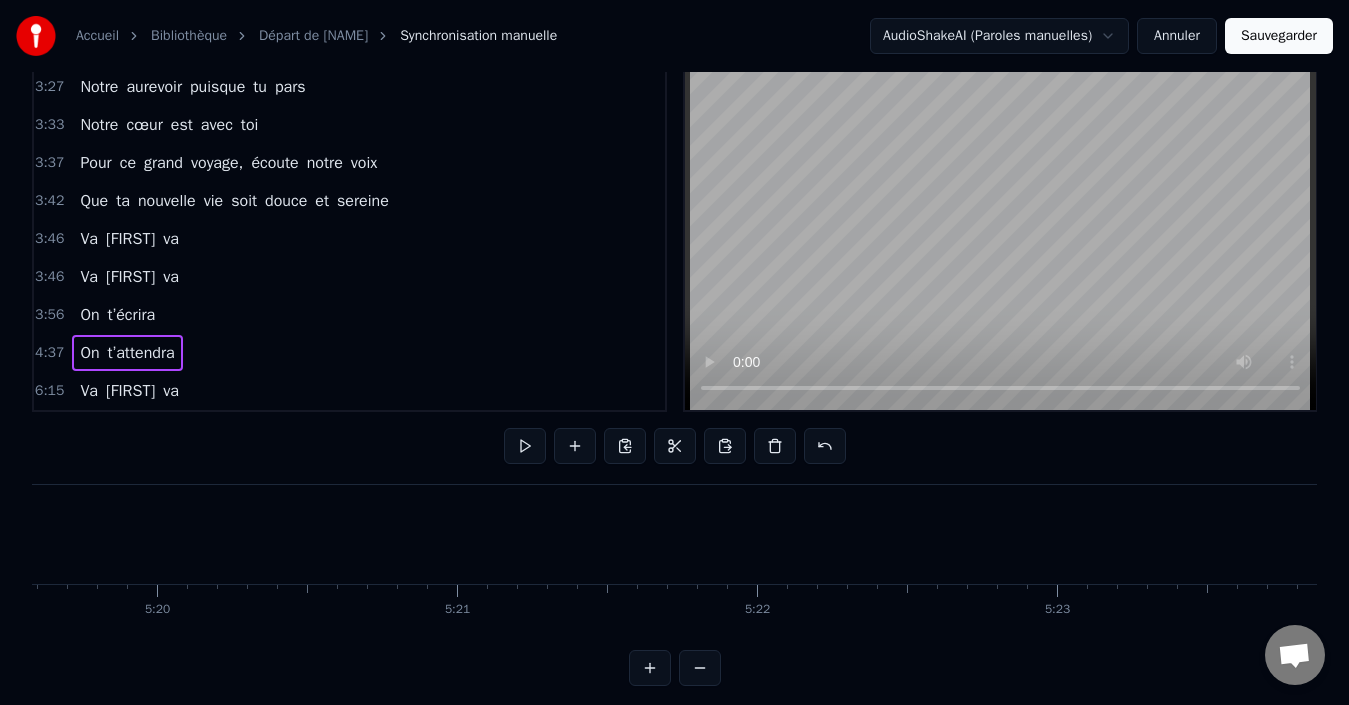 scroll, scrollTop: 0, scrollLeft: 95917, axis: horizontal 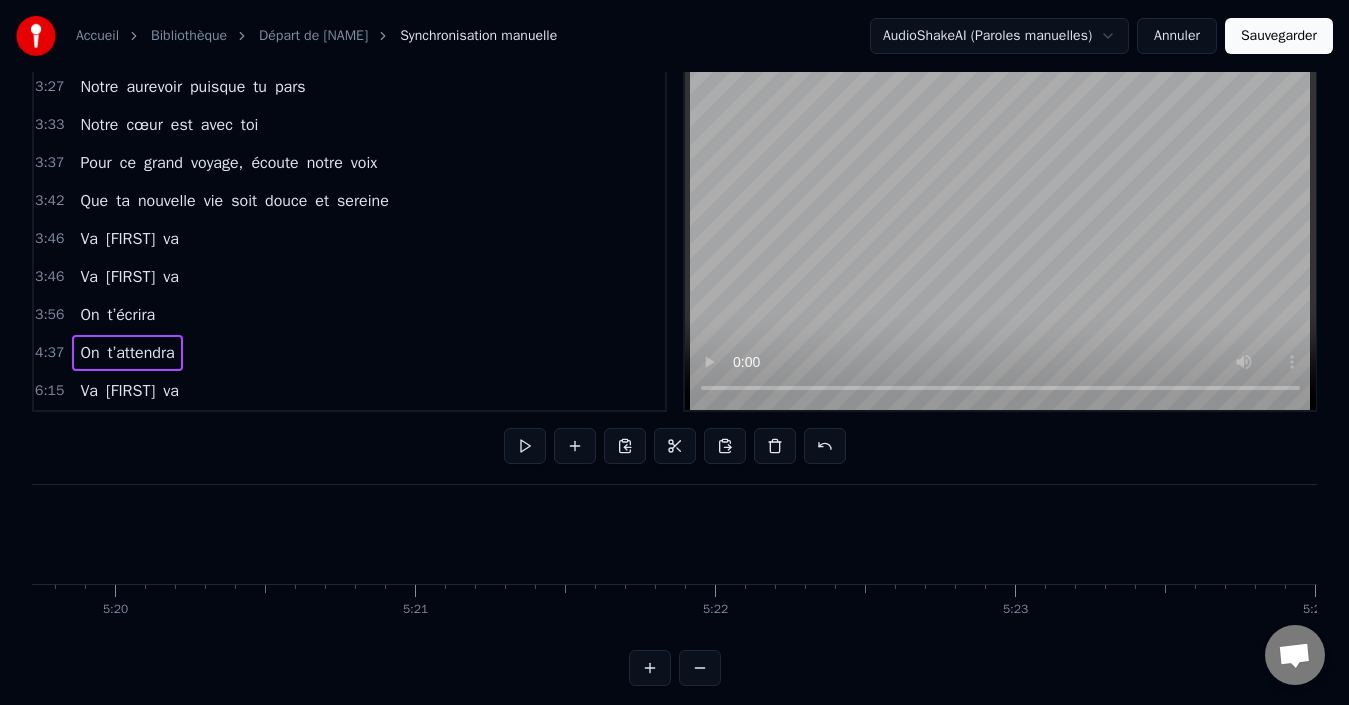 click on "On t’attendra" at bounding box center (127, 353) 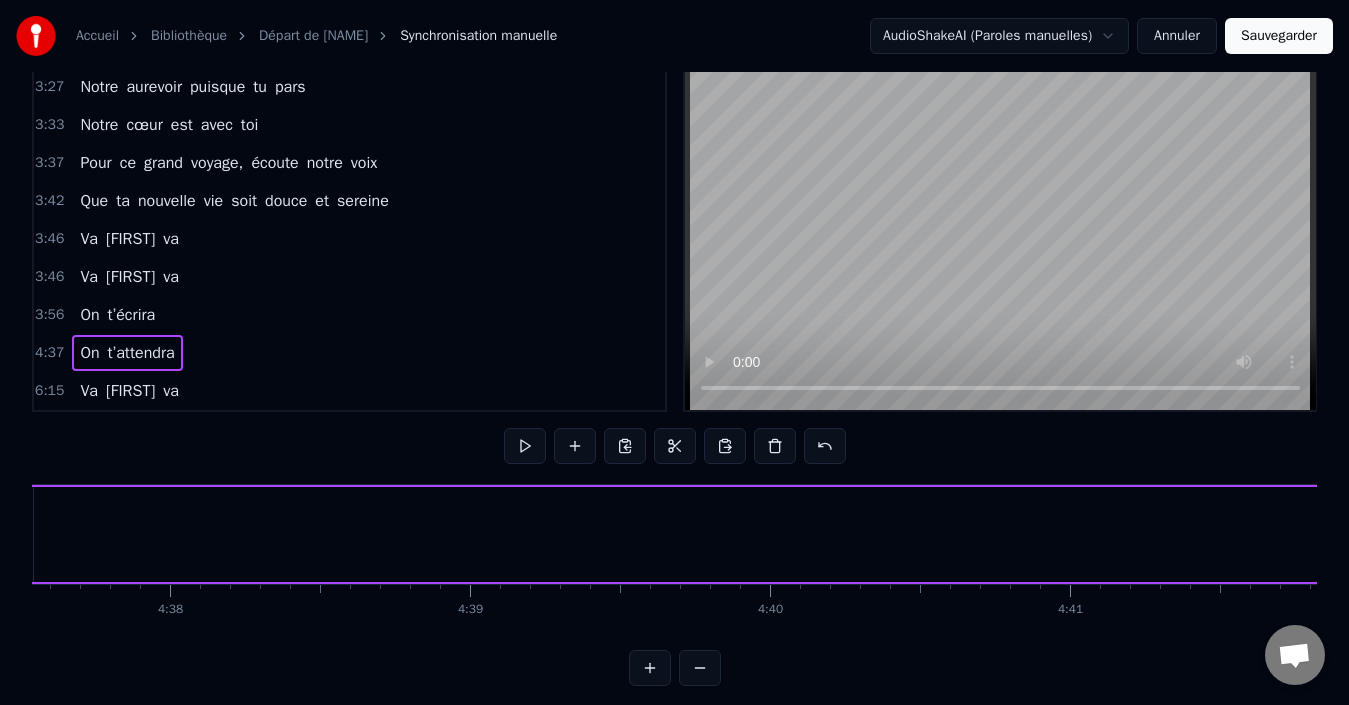 scroll, scrollTop: 0, scrollLeft: 83136, axis: horizontal 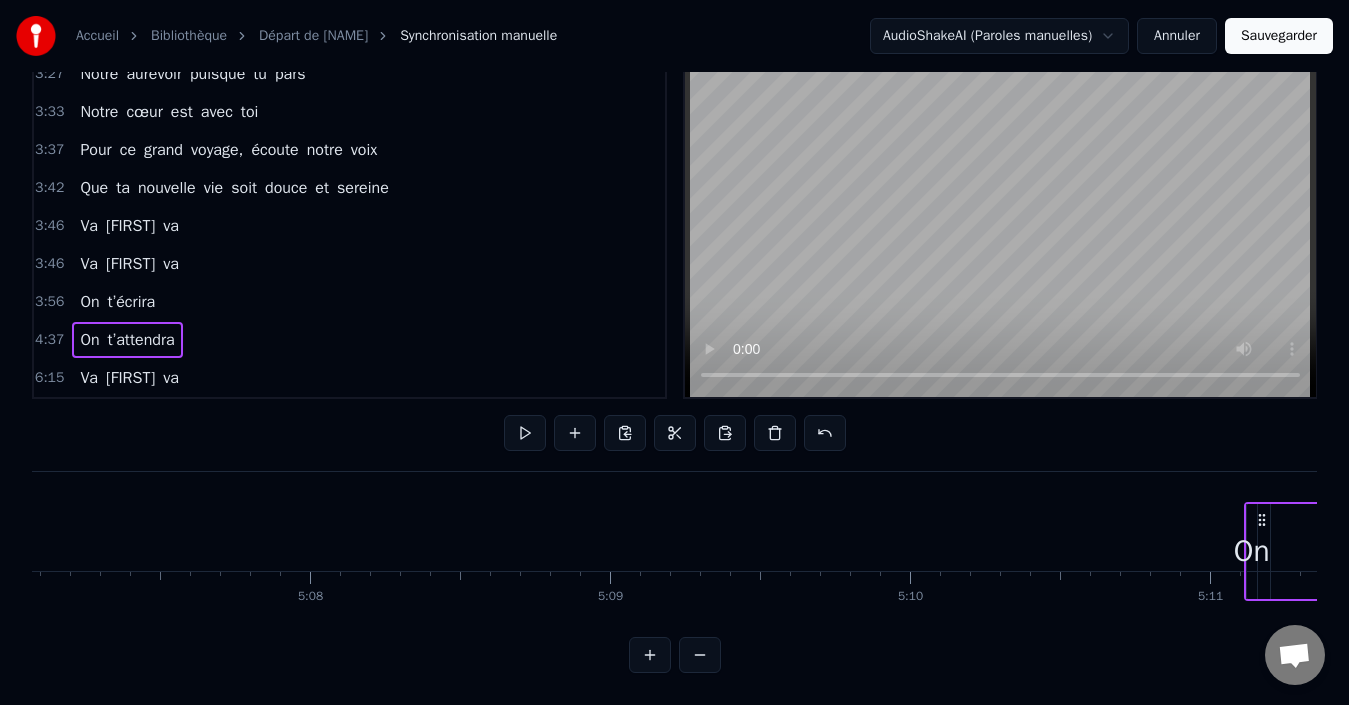click on "De l’[STATE] au [STATE] Vers les grands lacs et les aurores Pour changer de décor D’un nouveau destin Tu suis ton instinct Et puisque tu pars Que les vents te soient doux Toi qui tends la main A ceux qui sont à genoux Qui soignes les âmes et leurs verrous Que la chance au poker te suive partout Pour écrire les lignes Puisque tu pars Tes amis sont légions Preuve de tes belles actions Tu gagnes c’est sûre chaque confrontation Bientôt trente cinq ans Un nouveau chapitre, un nouvel élan Le Canada t’attend, ce rêve si grand Va et vis pleinement Tu nous laisseras un vide immense Mais on sourit à ta chance Sans bruit, sans trop d’adieux Le cœur vaillant, le regard curieux Toi qui rêvais depuis l’enfance D’horizons vastes, de connaissances Tu suis ta route, tu traces ton chemin Tu pars mais tu nous gardes dans chaque chanson Dans chaque regard Dans ton histoire, garde en mémoire Dans ton histoire, garde en mémoire Notre aurevoir puisque tu pars Tu pars mais tu nous gardes dans chaque Dans" at bounding box center (-42973, 521) 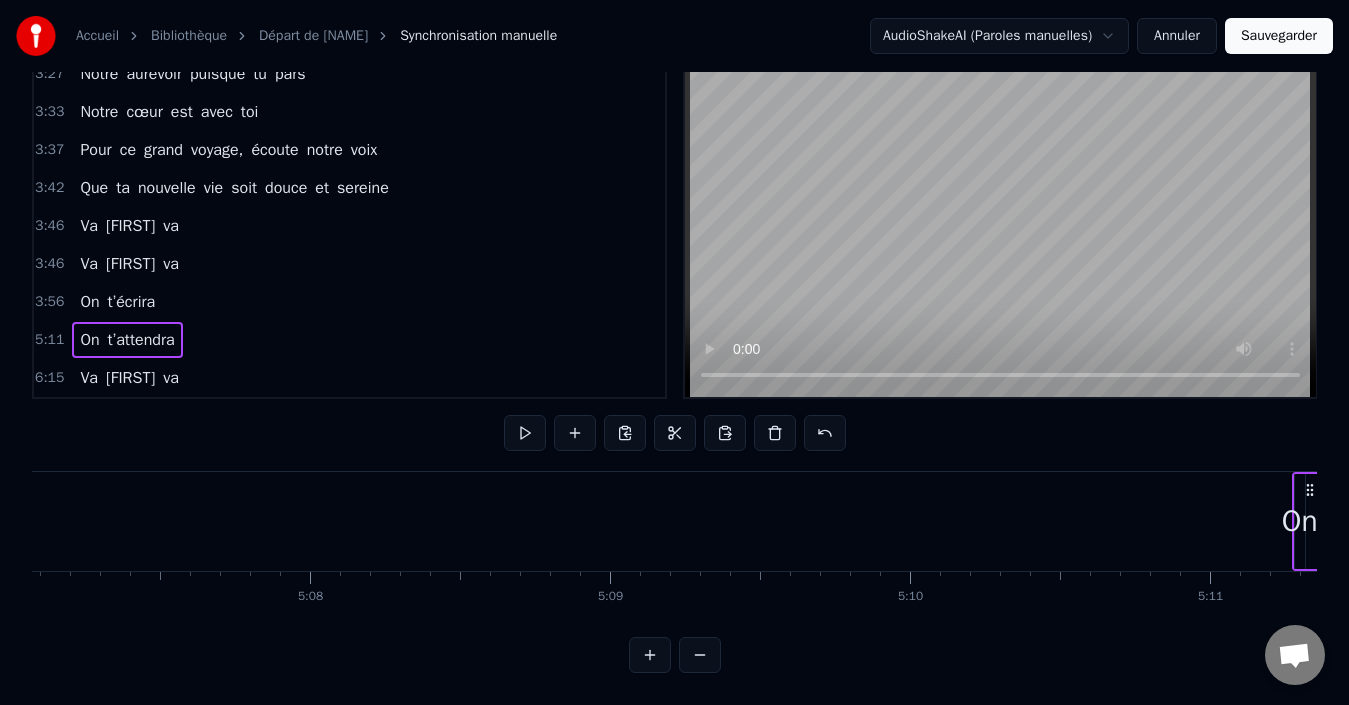 scroll, scrollTop: 0, scrollLeft: 92162, axis: horizontal 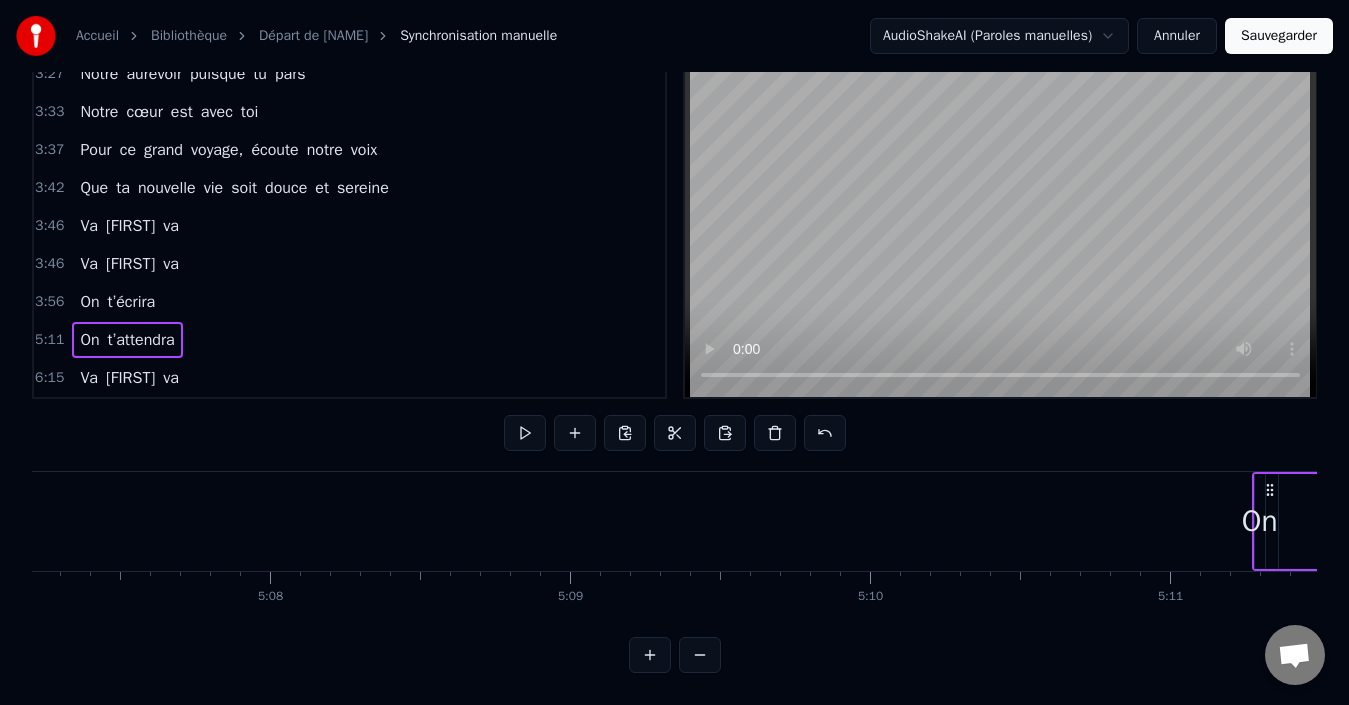 click on "On t’écrira" at bounding box center [117, 302] 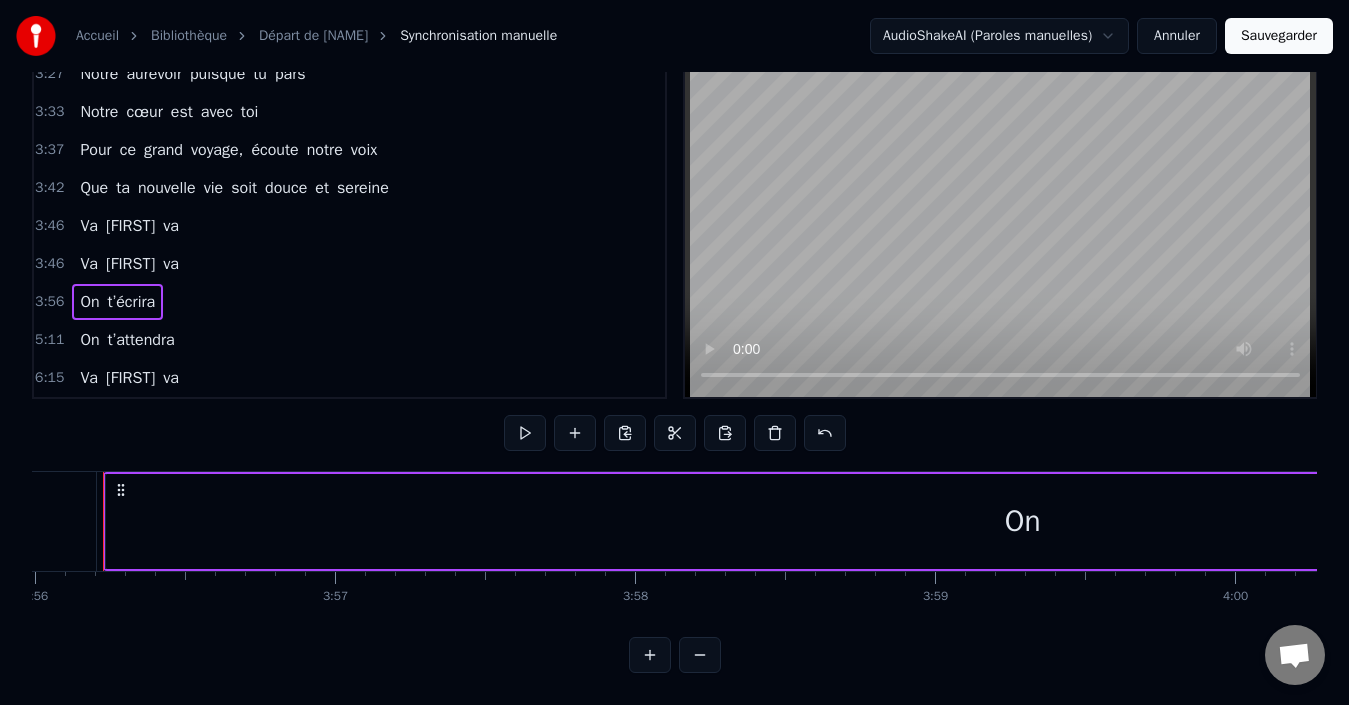 scroll, scrollTop: 0, scrollLeft: 70767, axis: horizontal 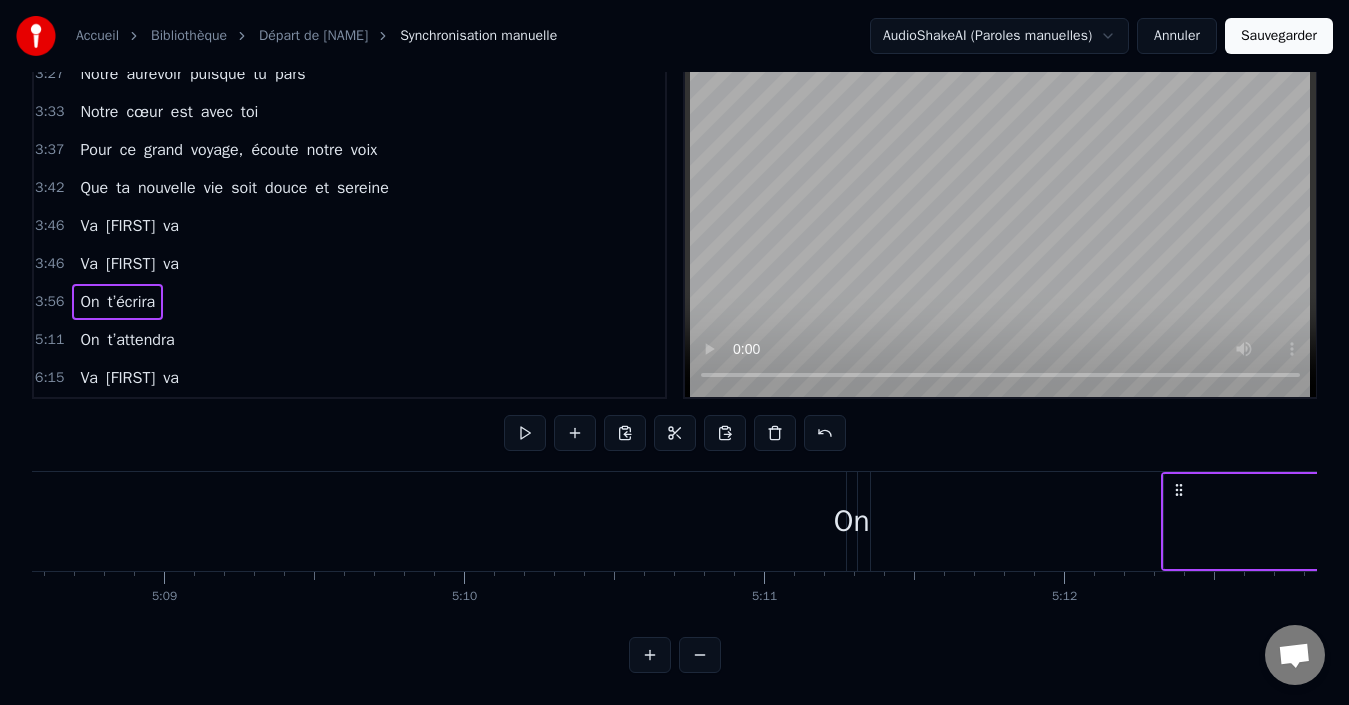 drag, startPoint x: 150, startPoint y: 470, endPoint x: 1365, endPoint y: 415, distance: 1216.2443 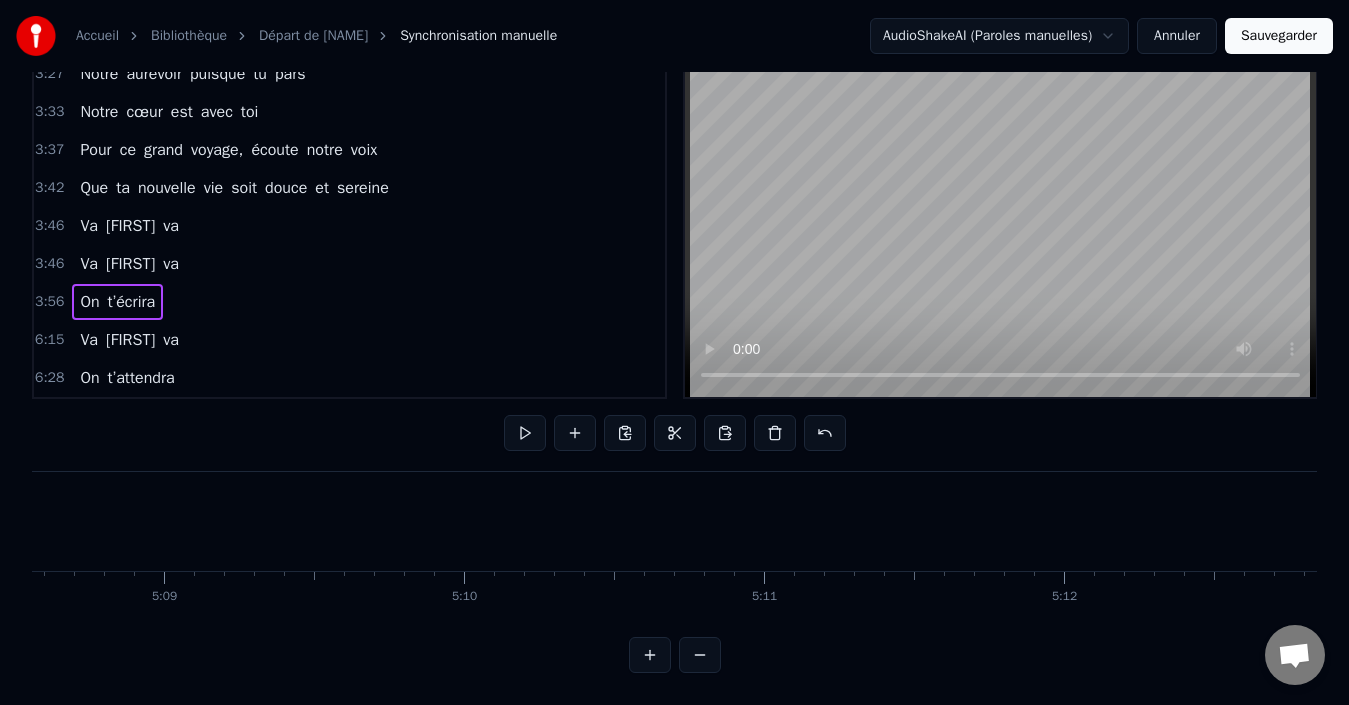 scroll, scrollTop: 0, scrollLeft: 92656, axis: horizontal 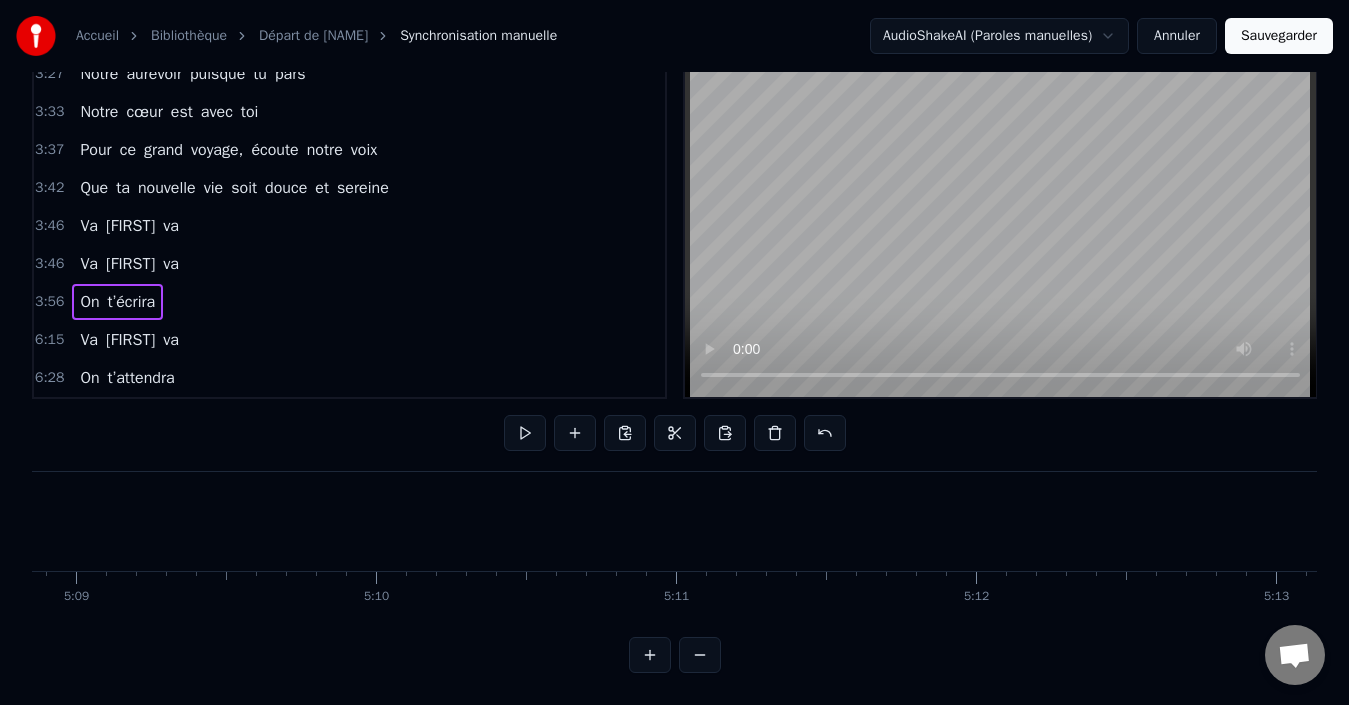click on "On t’écrira" at bounding box center (117, 302) 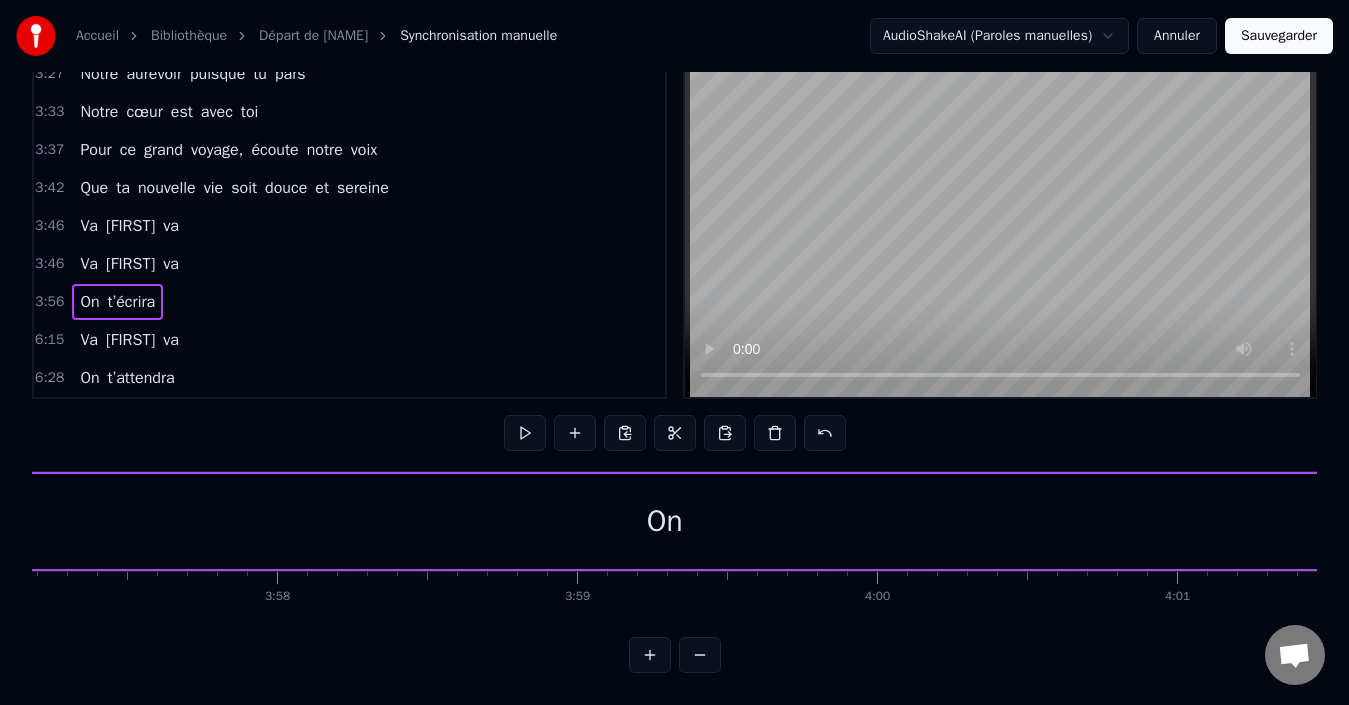 scroll, scrollTop: 0, scrollLeft: 70767, axis: horizontal 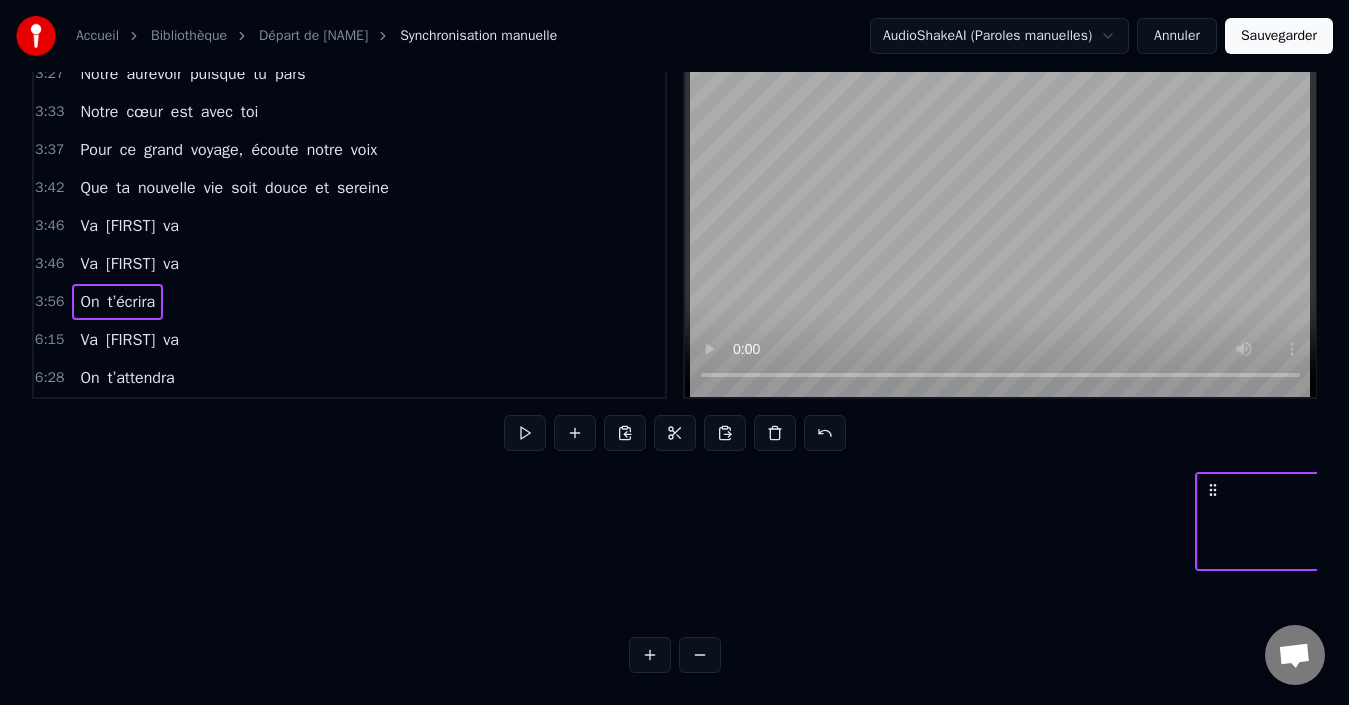 drag, startPoint x: 149, startPoint y: 477, endPoint x: 1365, endPoint y: 449, distance: 1216.3223 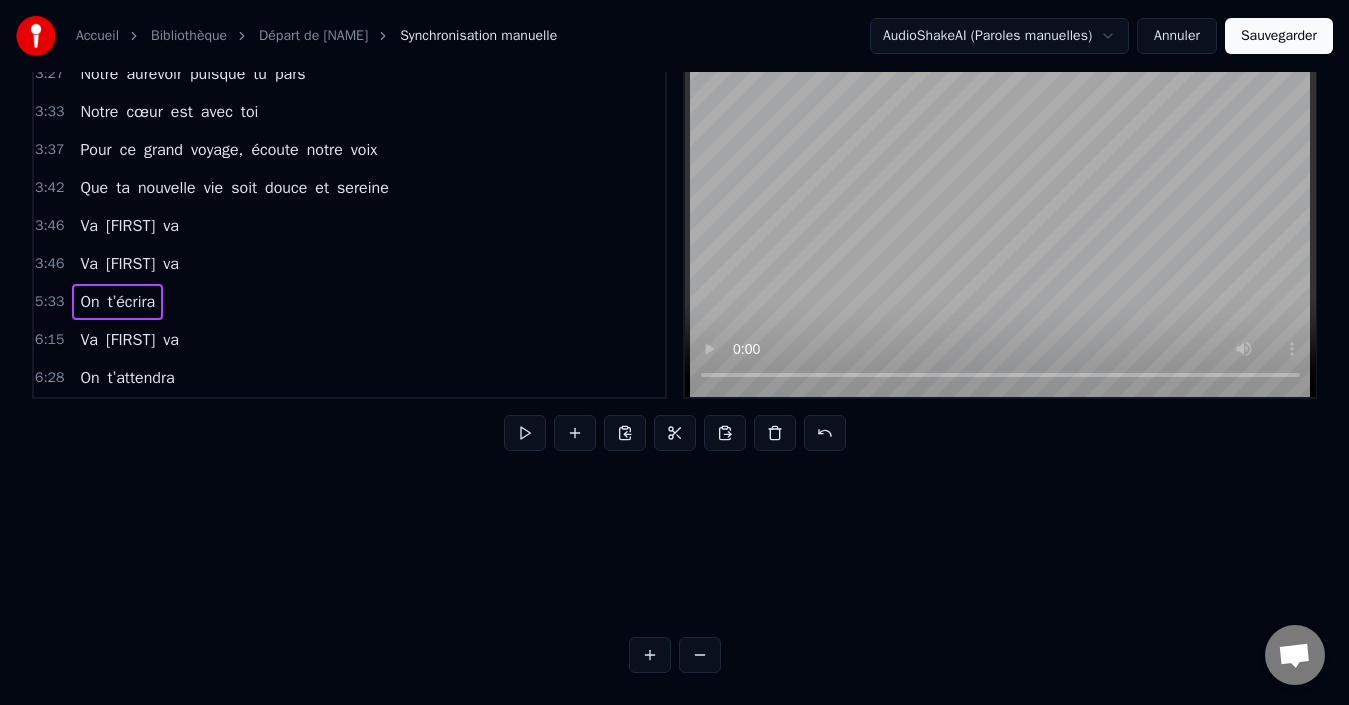 scroll, scrollTop: 0, scrollLeft: 98862, axis: horizontal 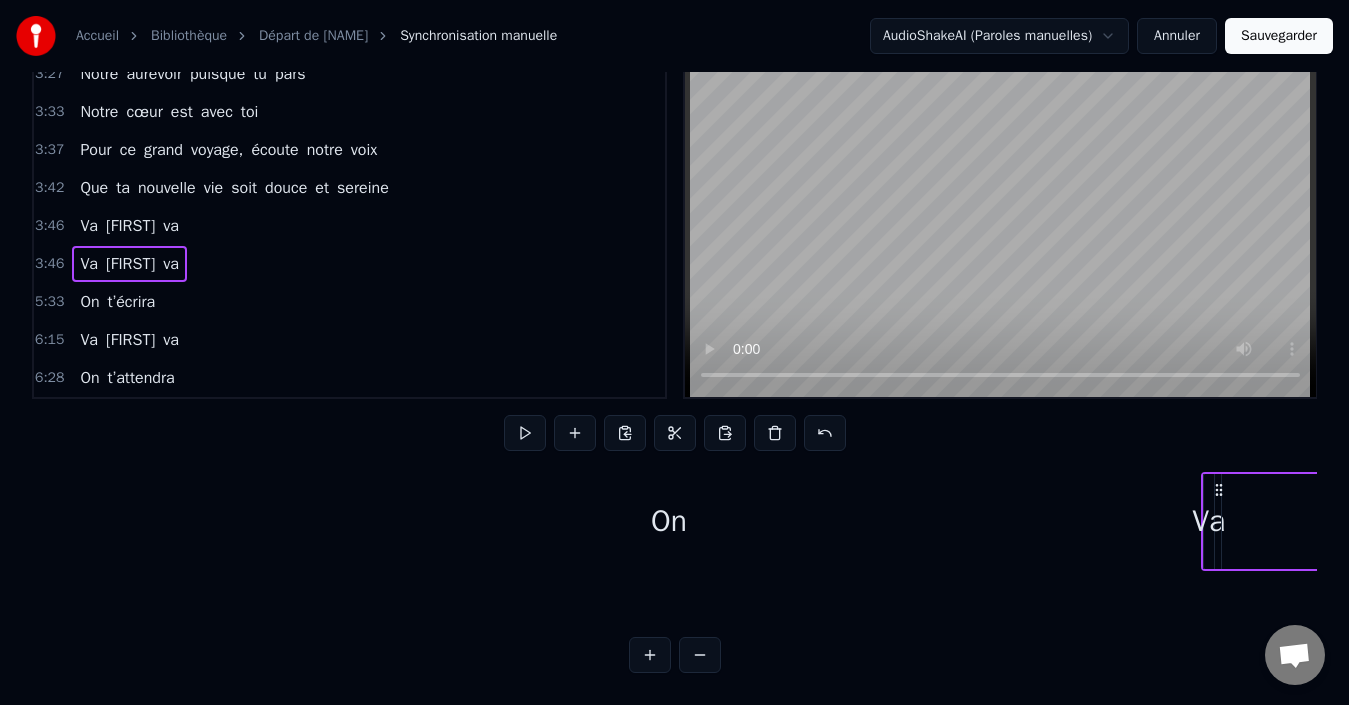 drag, startPoint x: 153, startPoint y: 472, endPoint x: 1353, endPoint y: 493, distance: 1200.1837 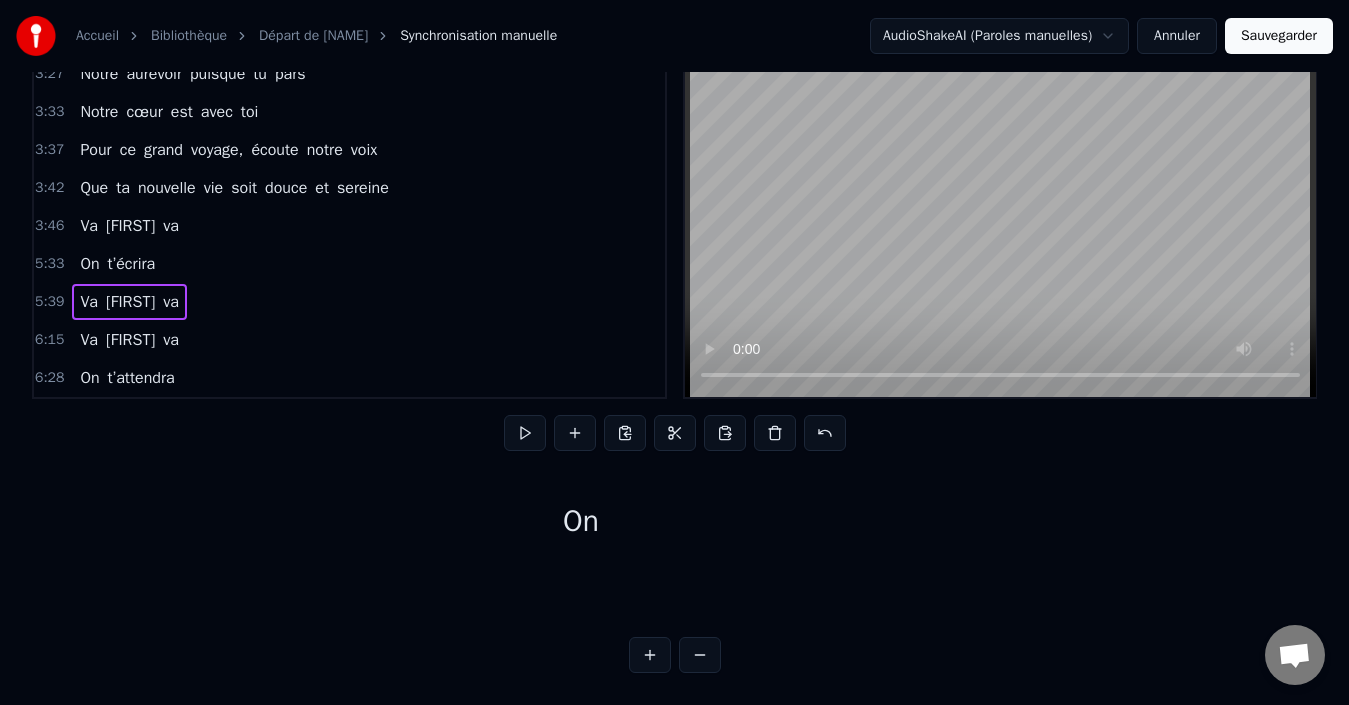 click on "On t’écrira" at bounding box center [117, 264] 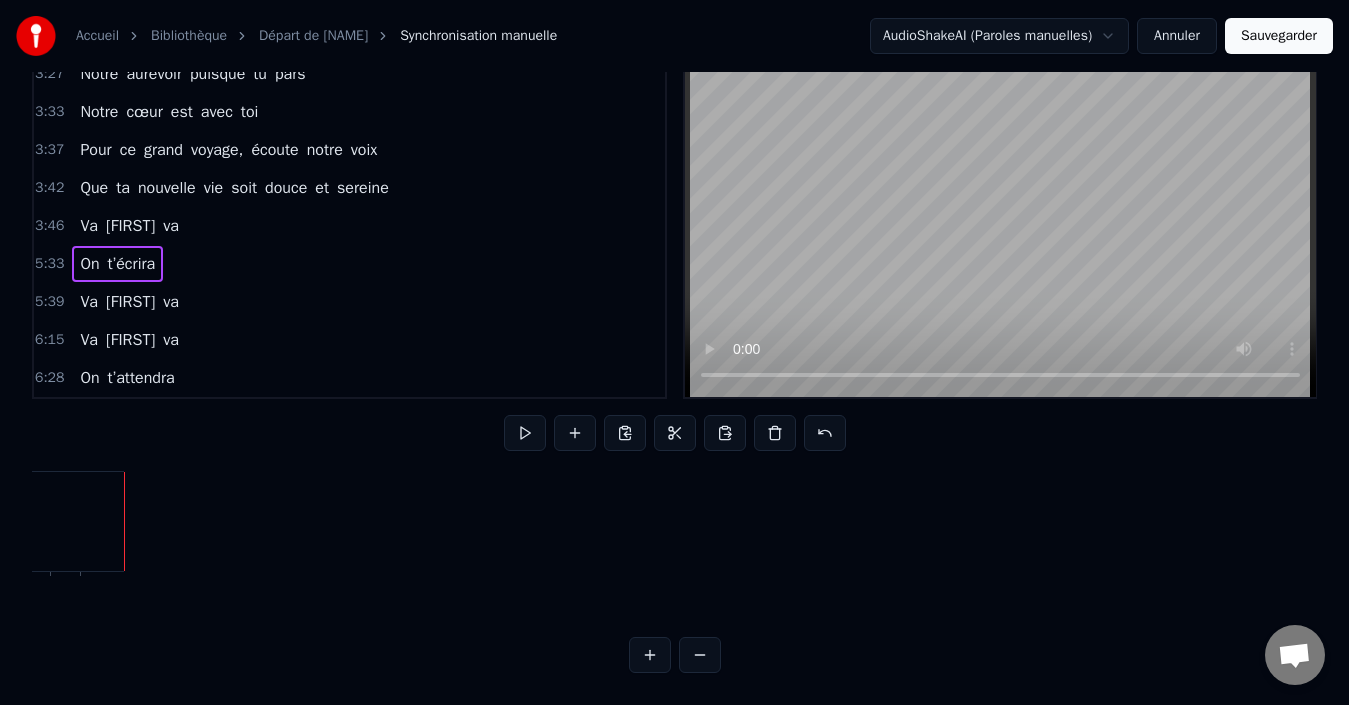 scroll, scrollTop: 0, scrollLeft: 98134, axis: horizontal 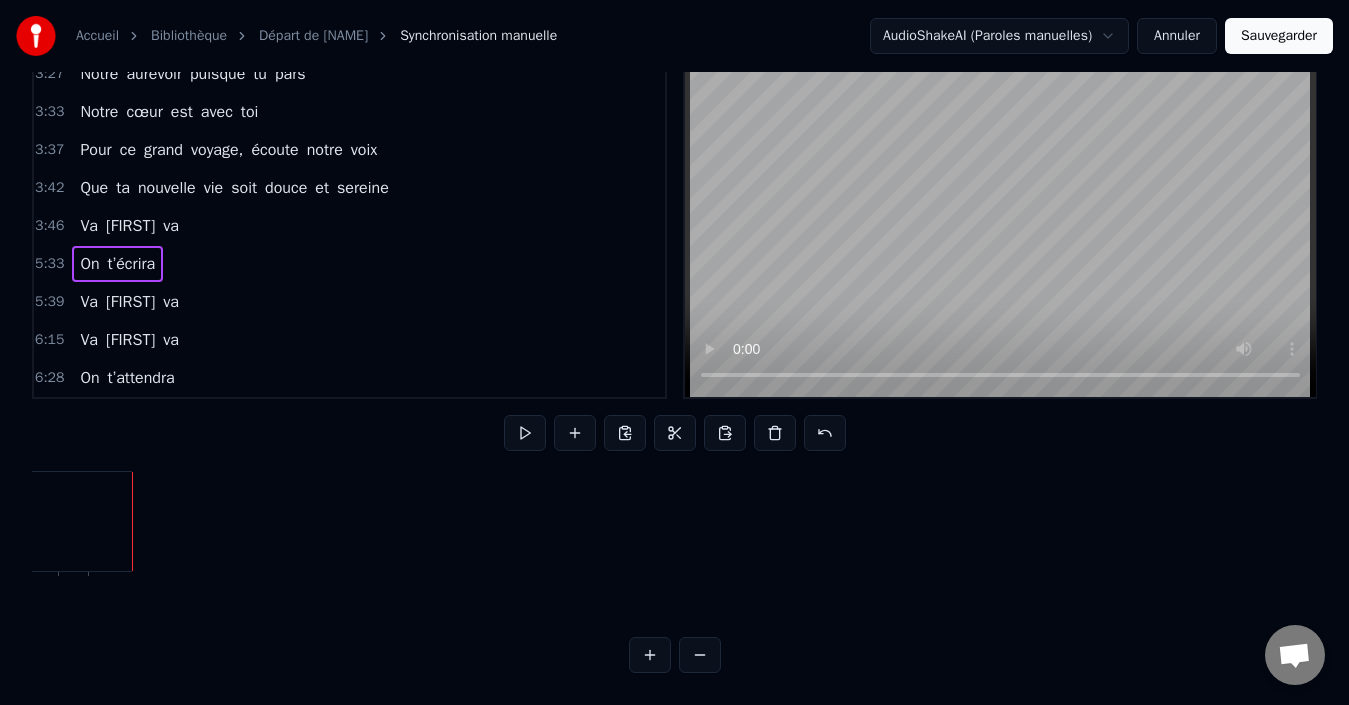 click on "On t’écrira" at bounding box center [117, 264] 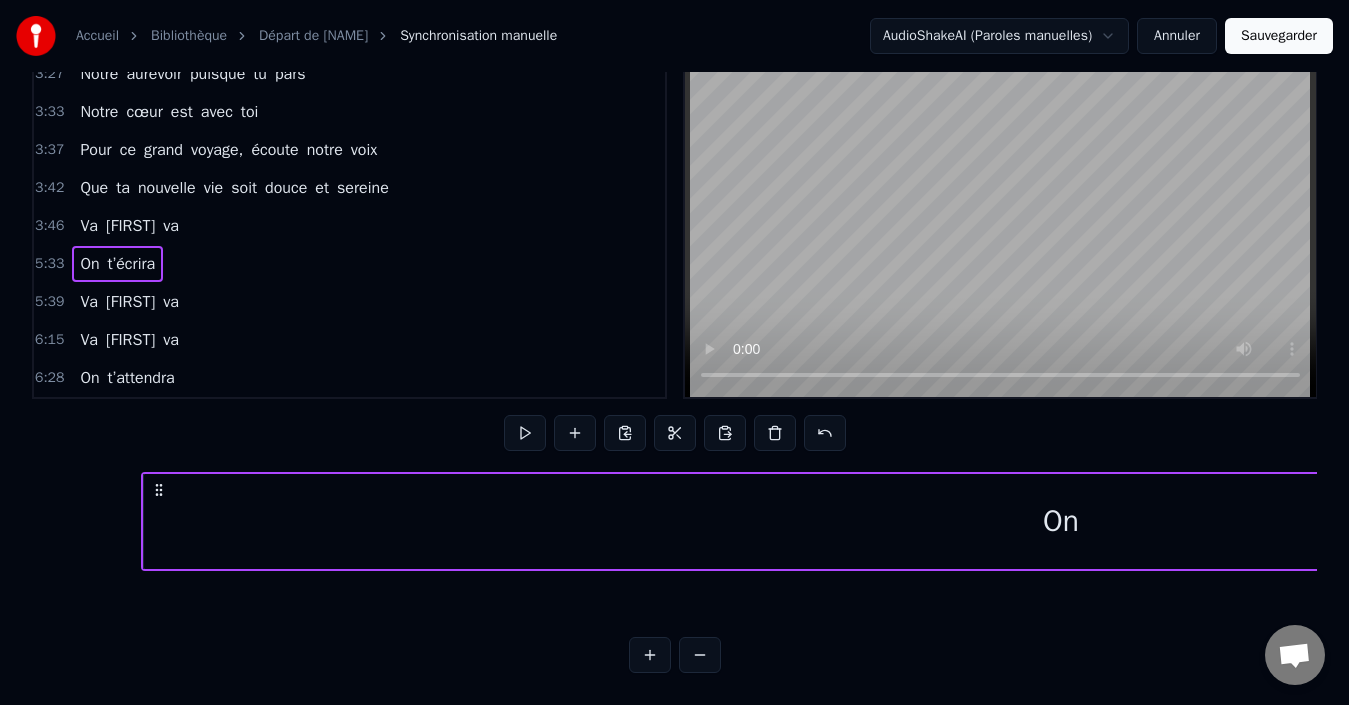 scroll, scrollTop: 0, scrollLeft: 100067, axis: horizontal 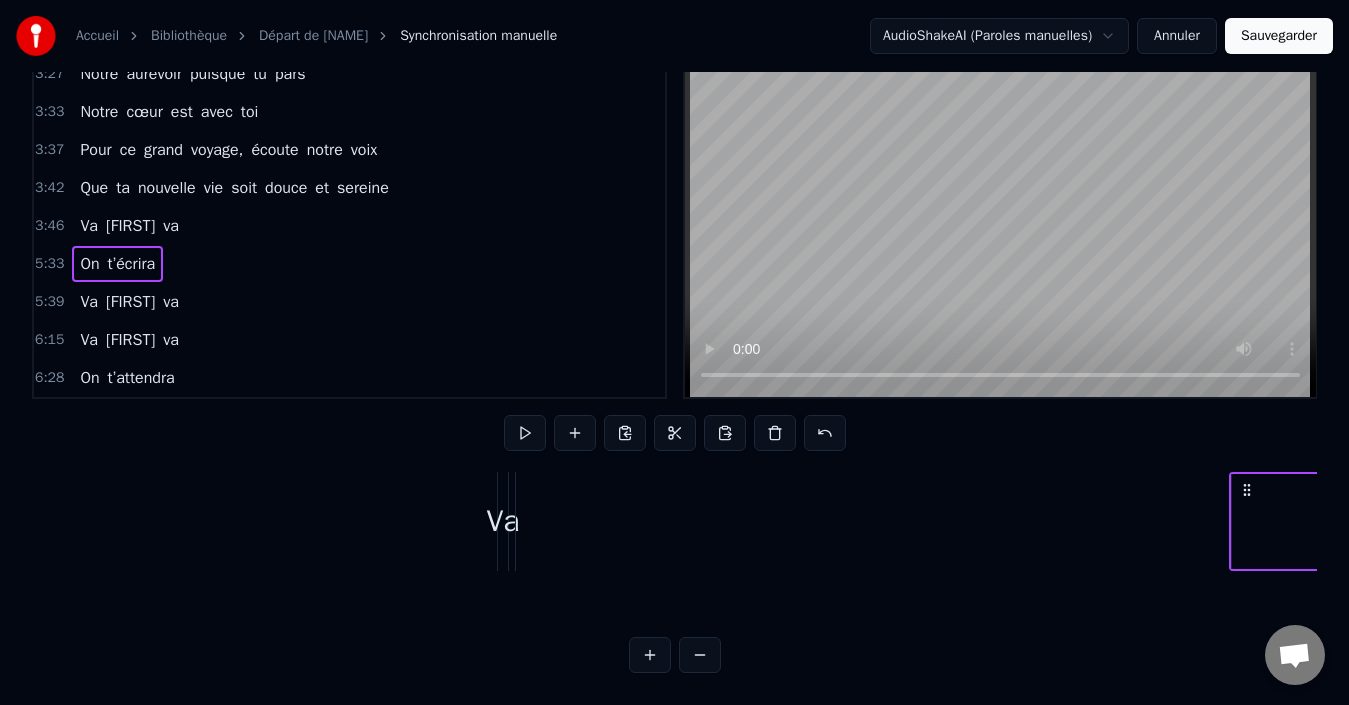 drag, startPoint x: 148, startPoint y: 469, endPoint x: 1365, endPoint y: 469, distance: 1217 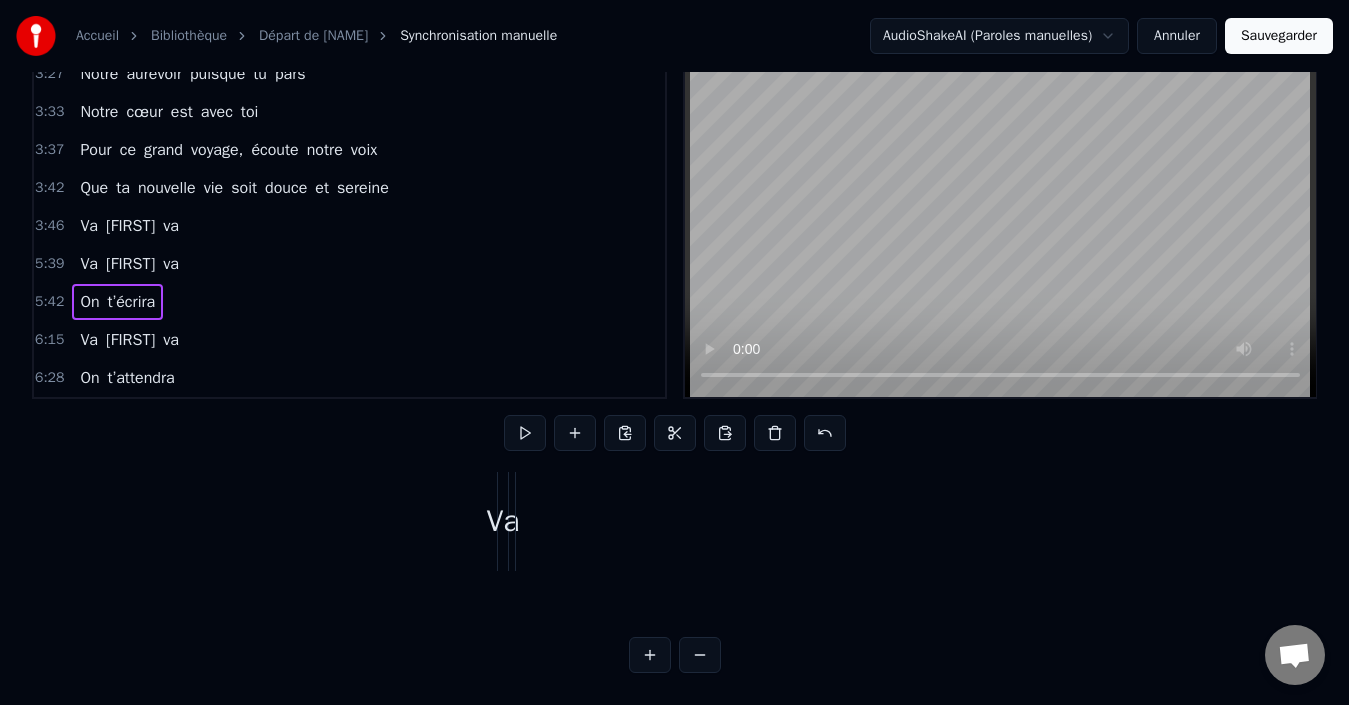 scroll, scrollTop: 0, scrollLeft: 101428, axis: horizontal 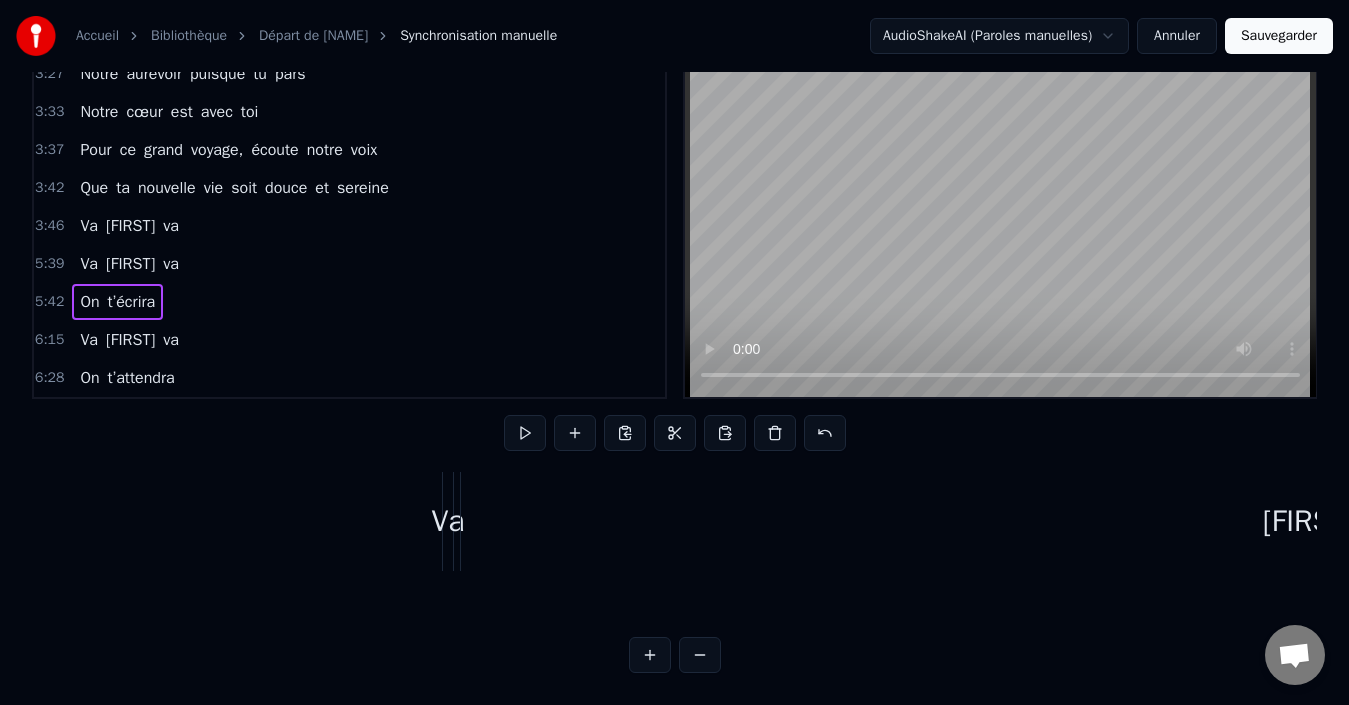 click on "Va Blandine va" at bounding box center [129, 264] 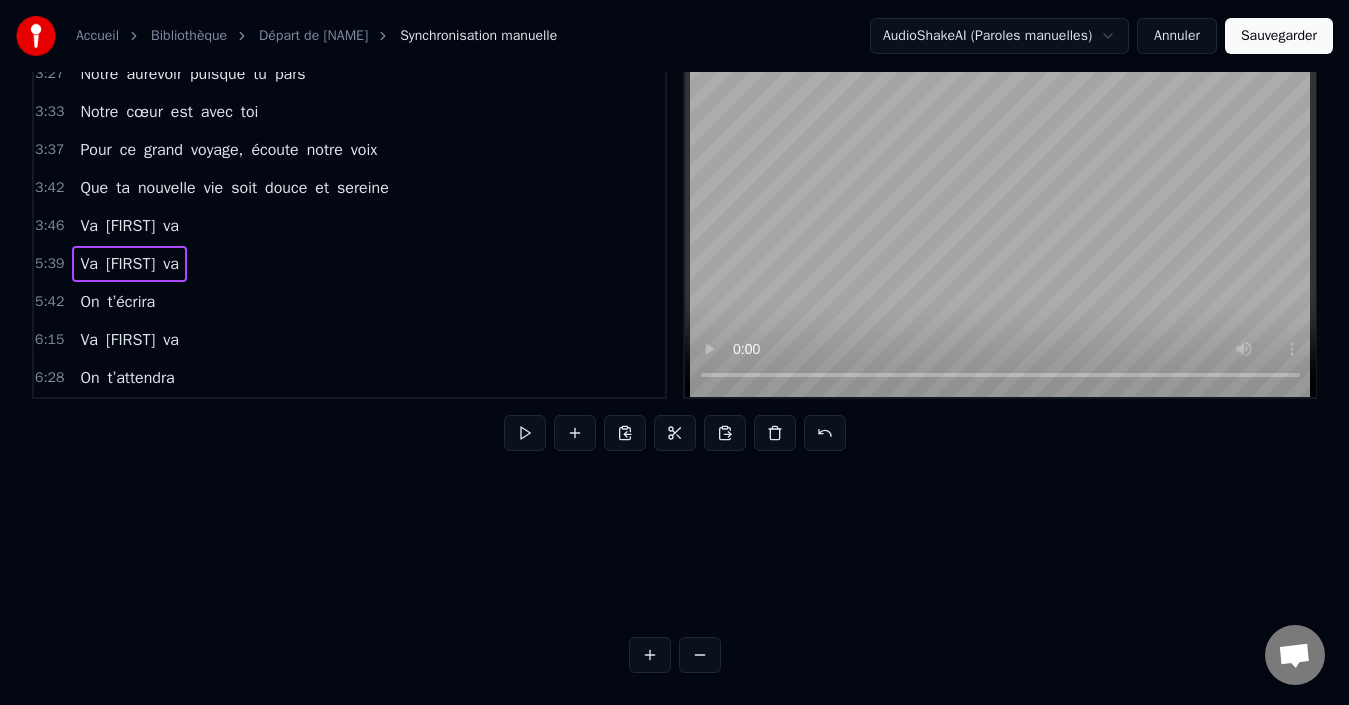 scroll, scrollTop: 0, scrollLeft: 98134, axis: horizontal 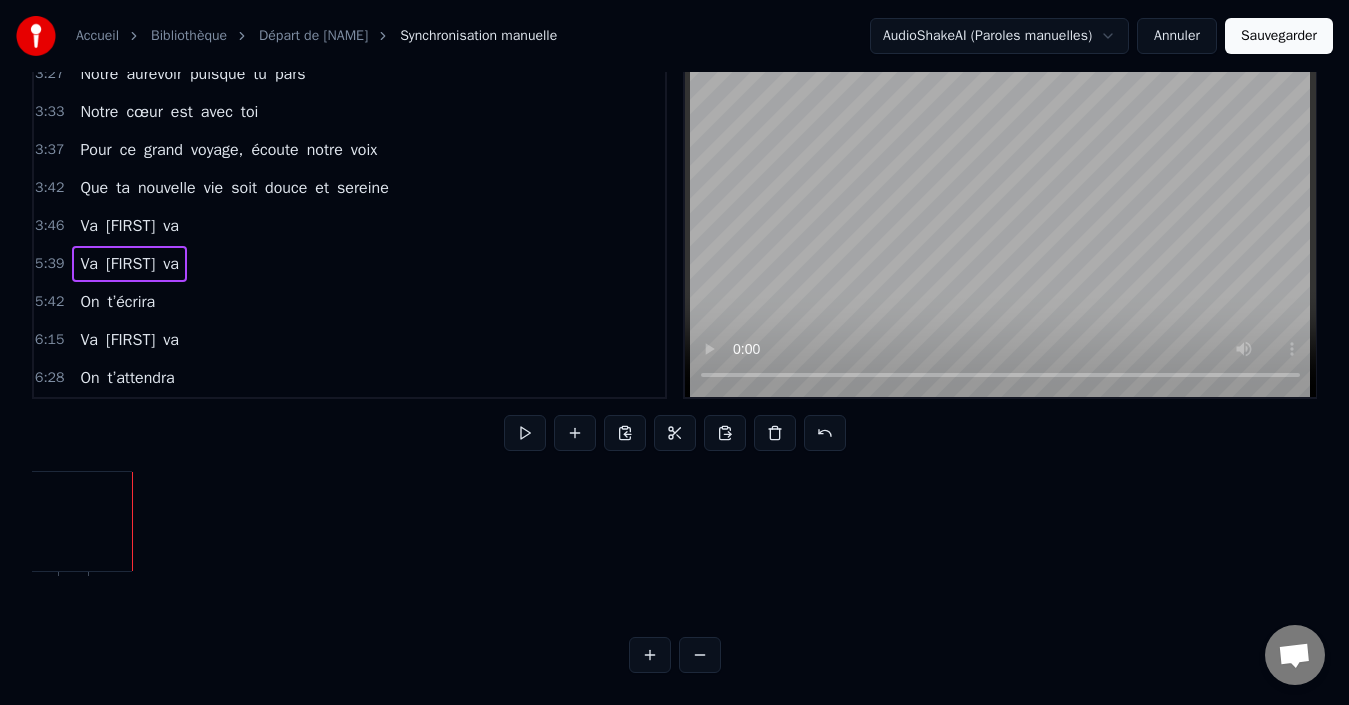 drag, startPoint x: 215, startPoint y: 275, endPoint x: 191, endPoint y: 380, distance: 107.70794 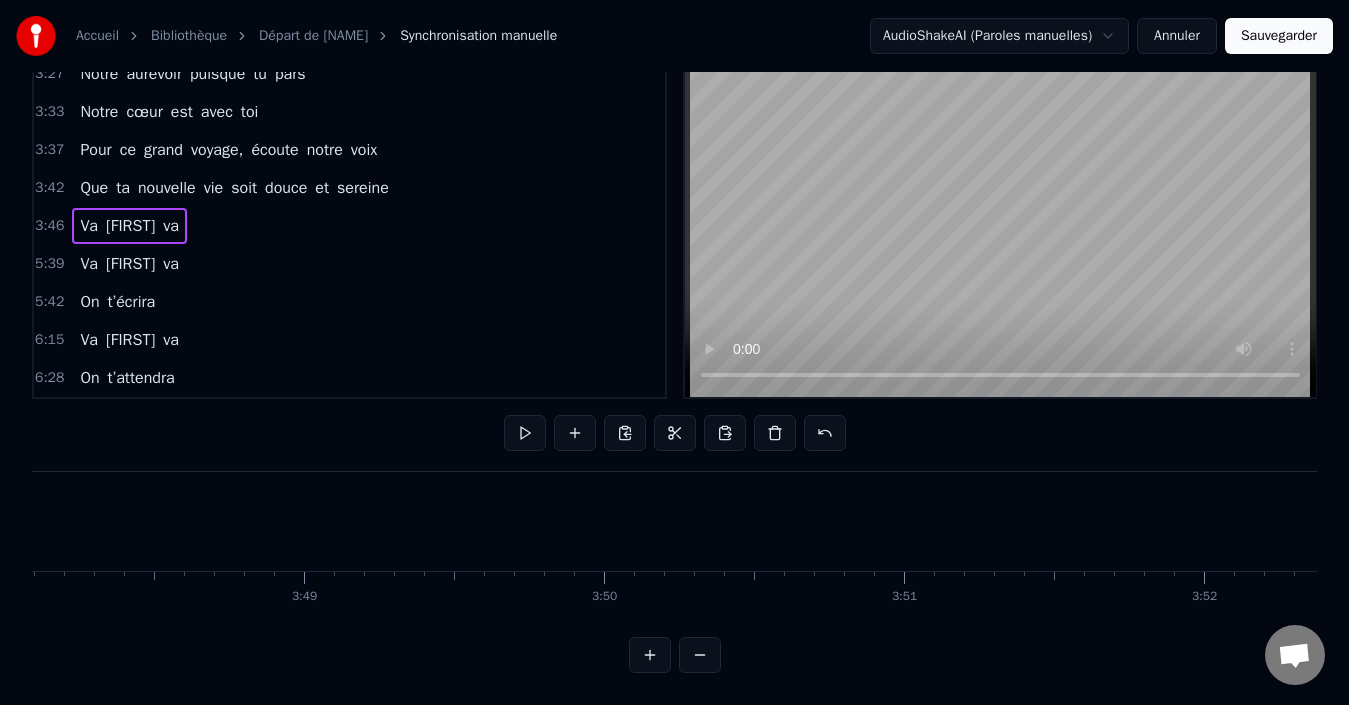scroll, scrollTop: 0, scrollLeft: 67869, axis: horizontal 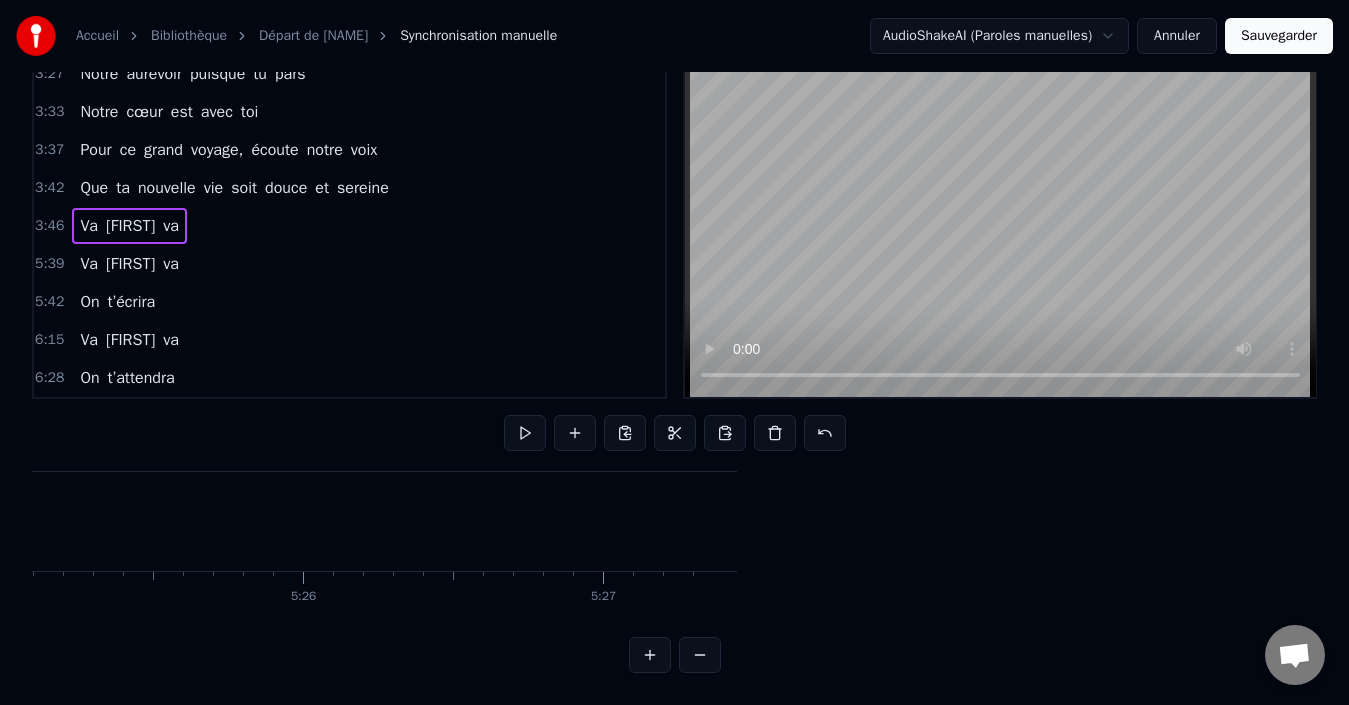 drag, startPoint x: 151, startPoint y: 470, endPoint x: 1365, endPoint y: 467, distance: 1214.0037 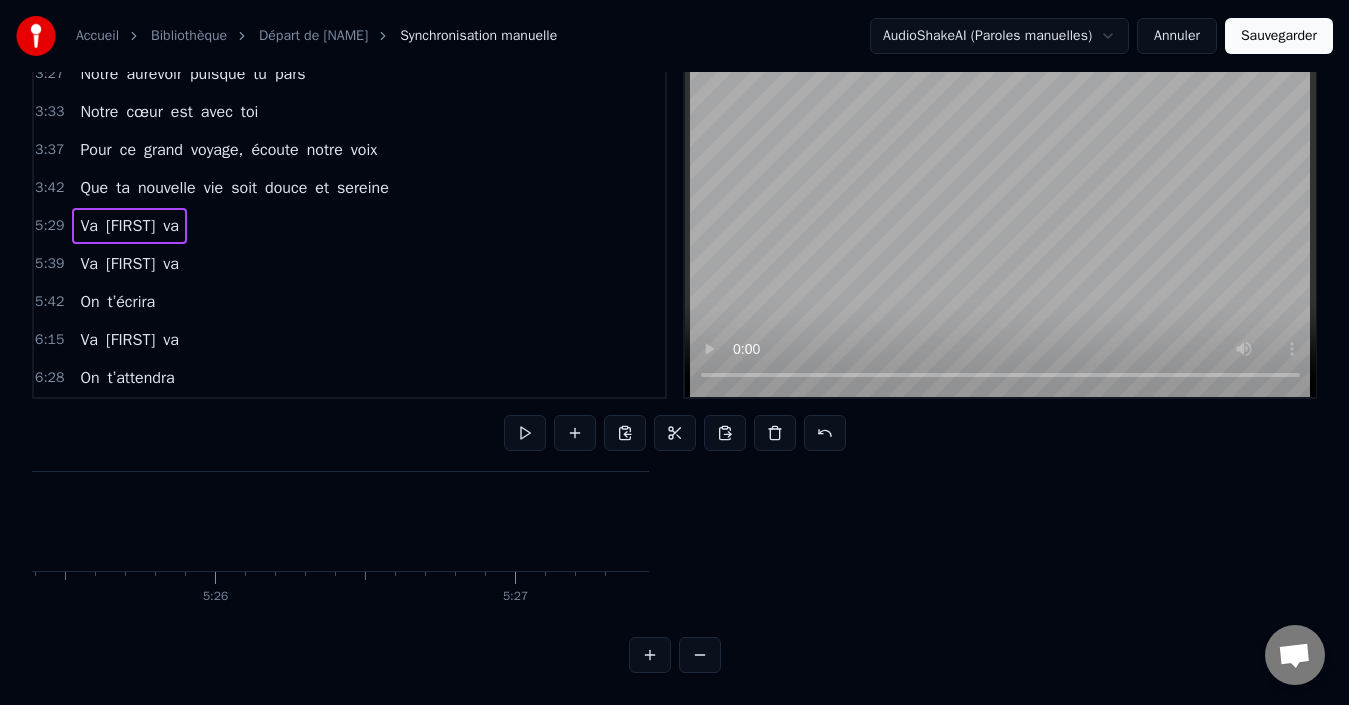 click on "sereine" at bounding box center [363, 188] 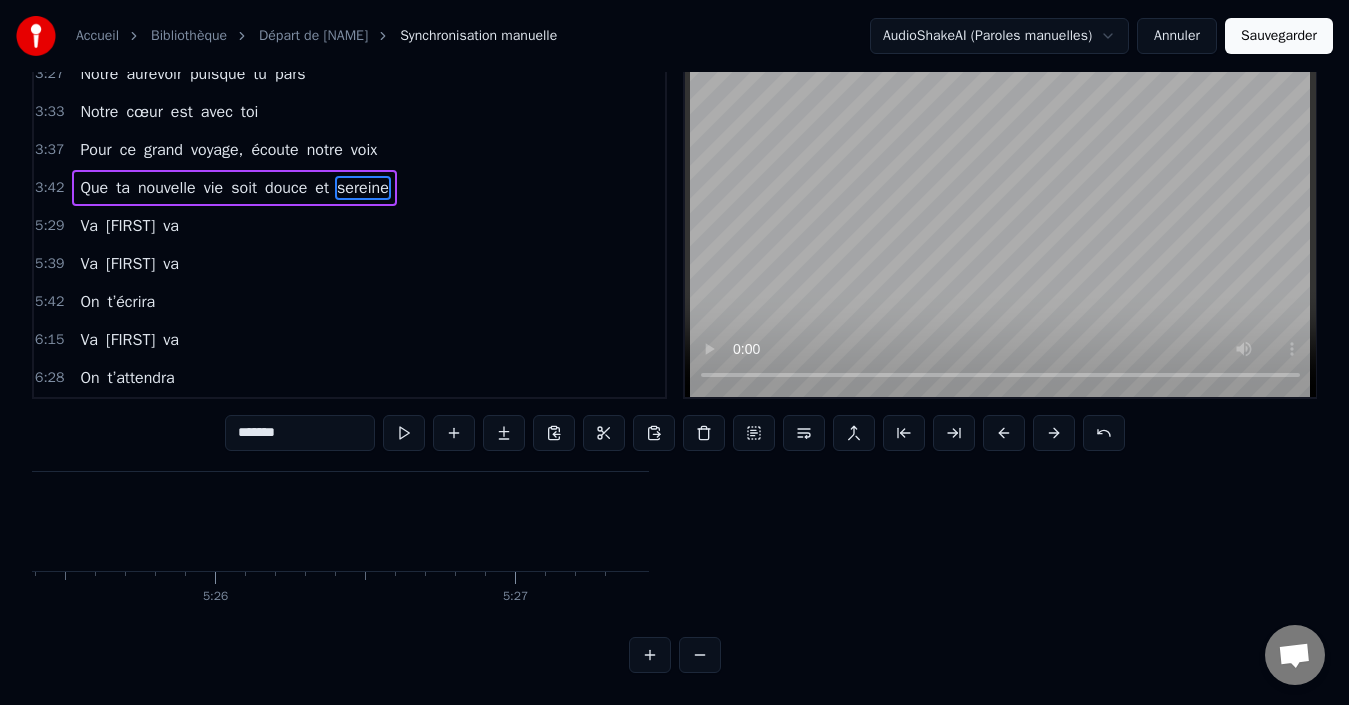 scroll, scrollTop: 42, scrollLeft: 0, axis: vertical 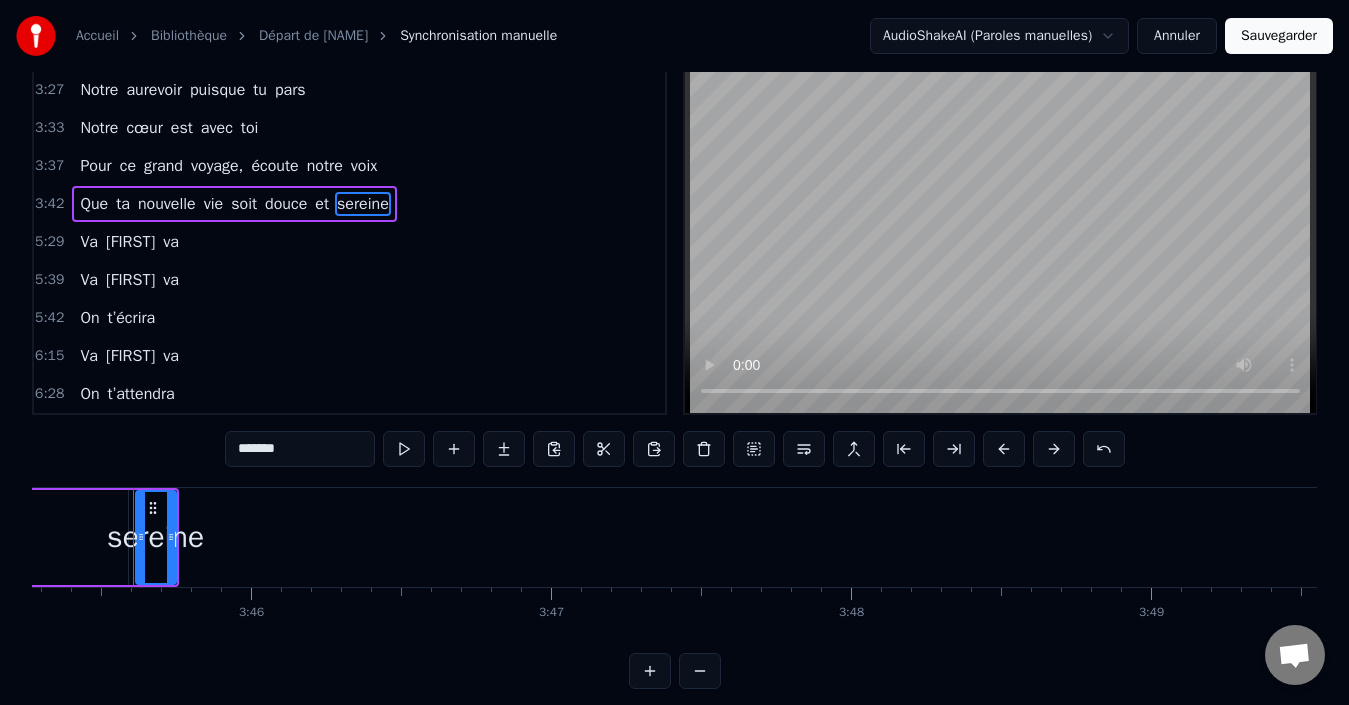 click on "Que ta nouvelle vie soit douce et sereine" at bounding box center (234, 204) 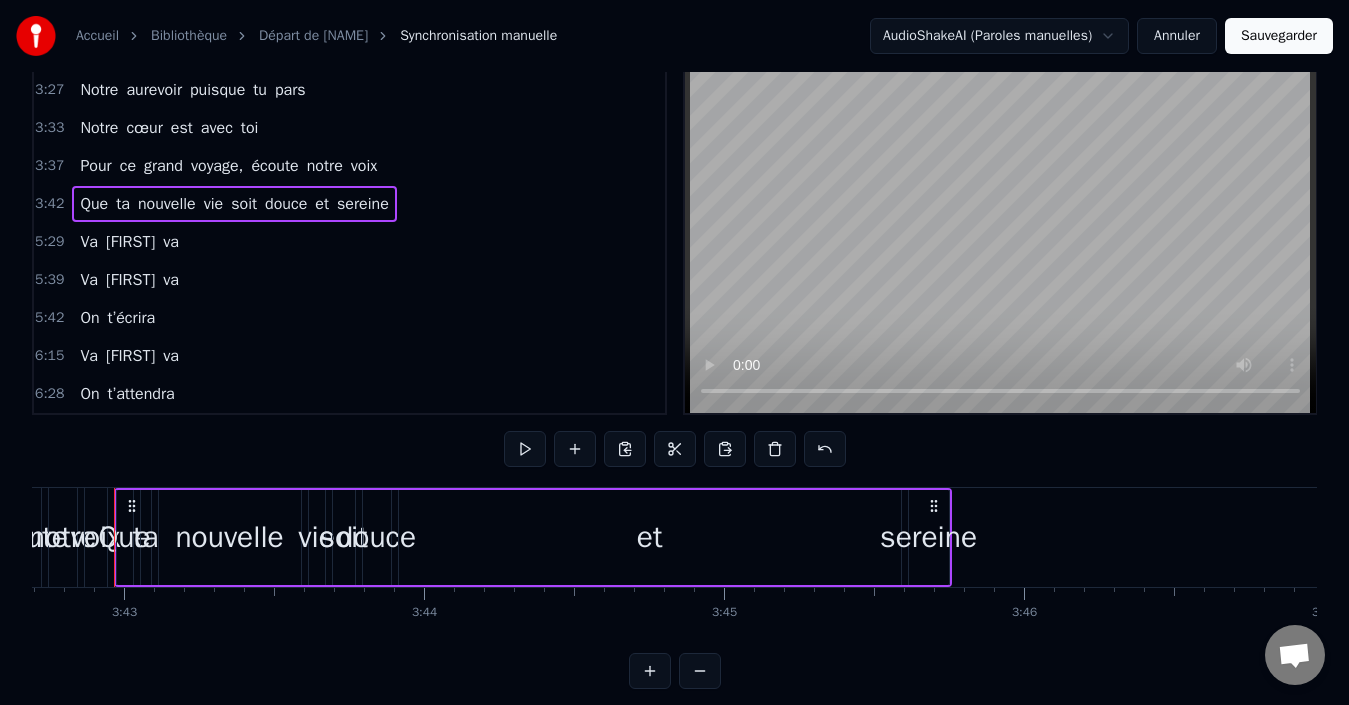 click on "Que ta nouvelle vie soit douce et sereine" at bounding box center [234, 204] 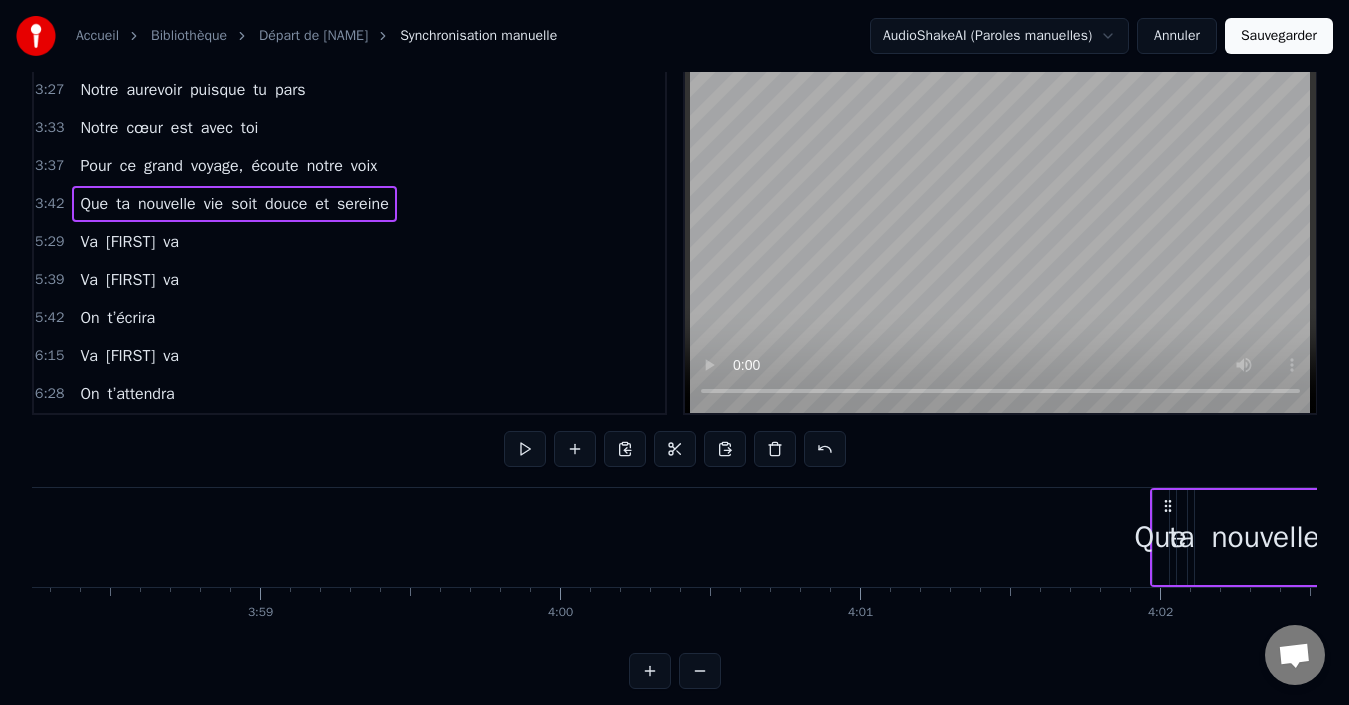 drag, startPoint x: 150, startPoint y: 505, endPoint x: 1327, endPoint y: 506, distance: 1177.0004 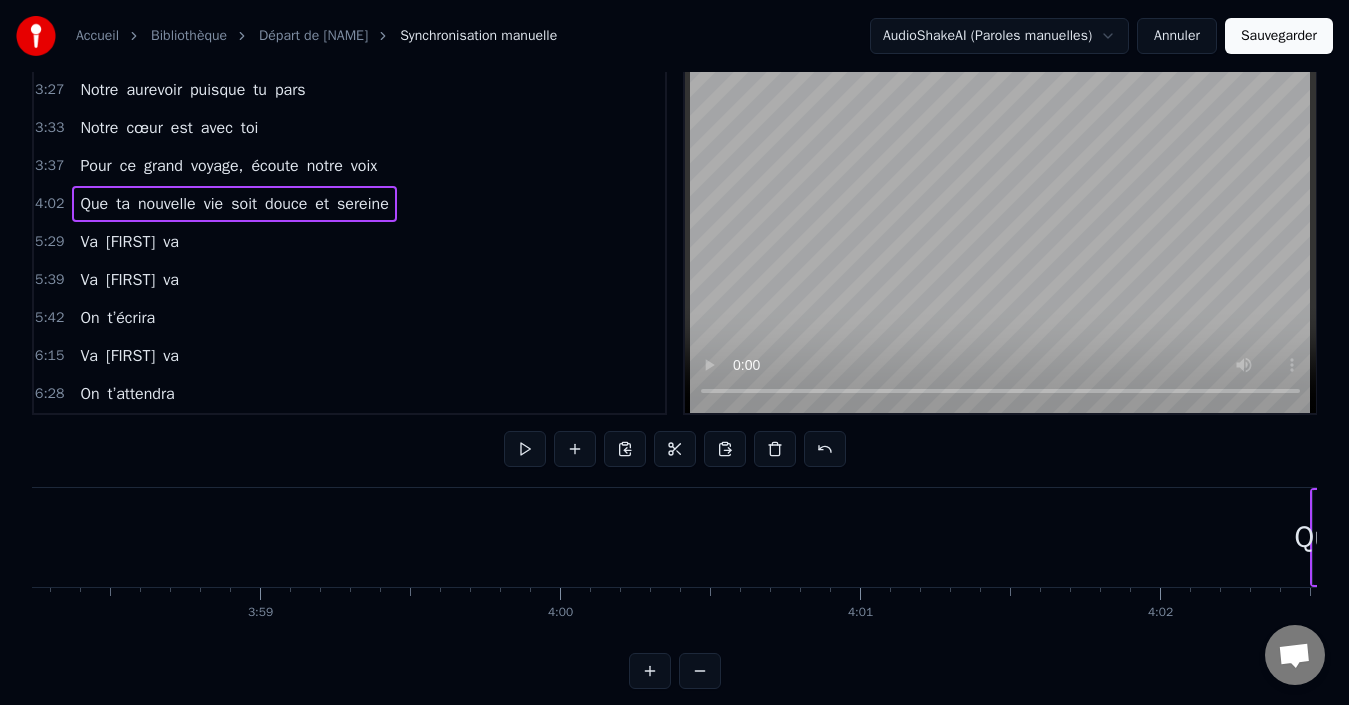 scroll, scrollTop: 0, scrollLeft: 71472, axis: horizontal 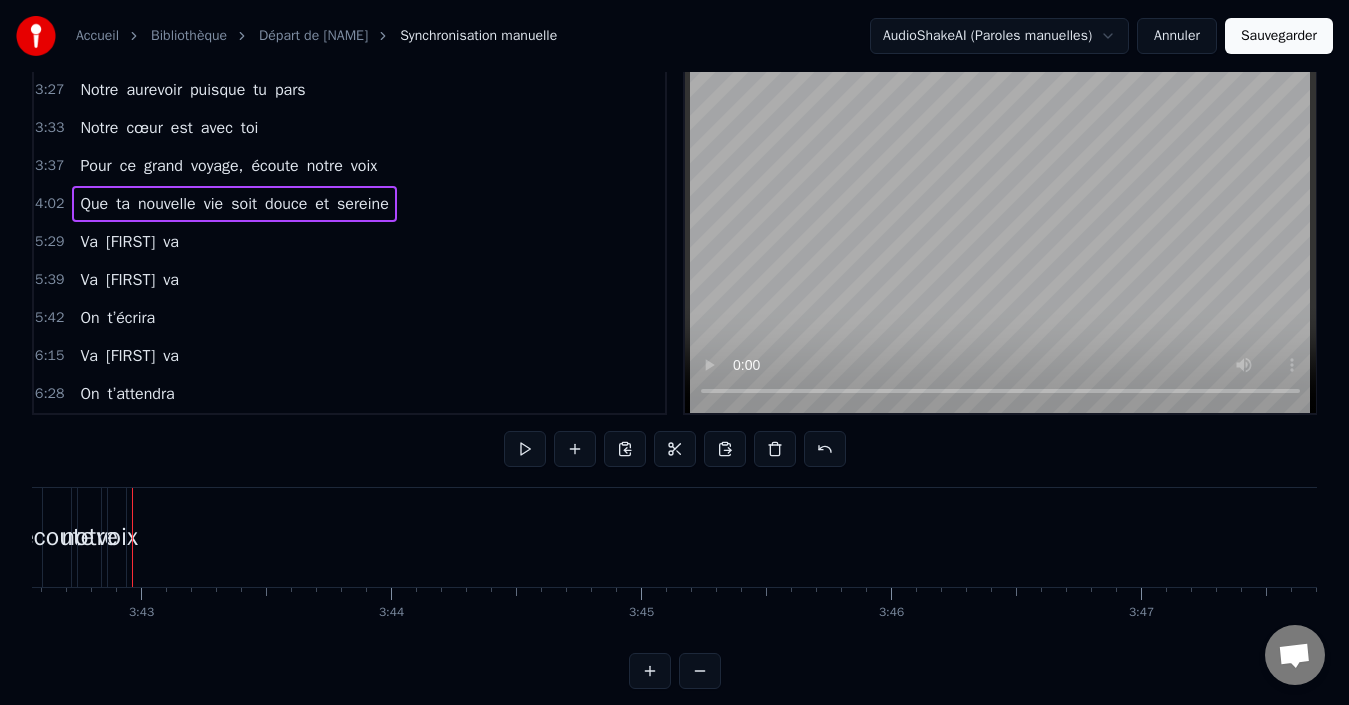 click at bounding box center [700, 671] 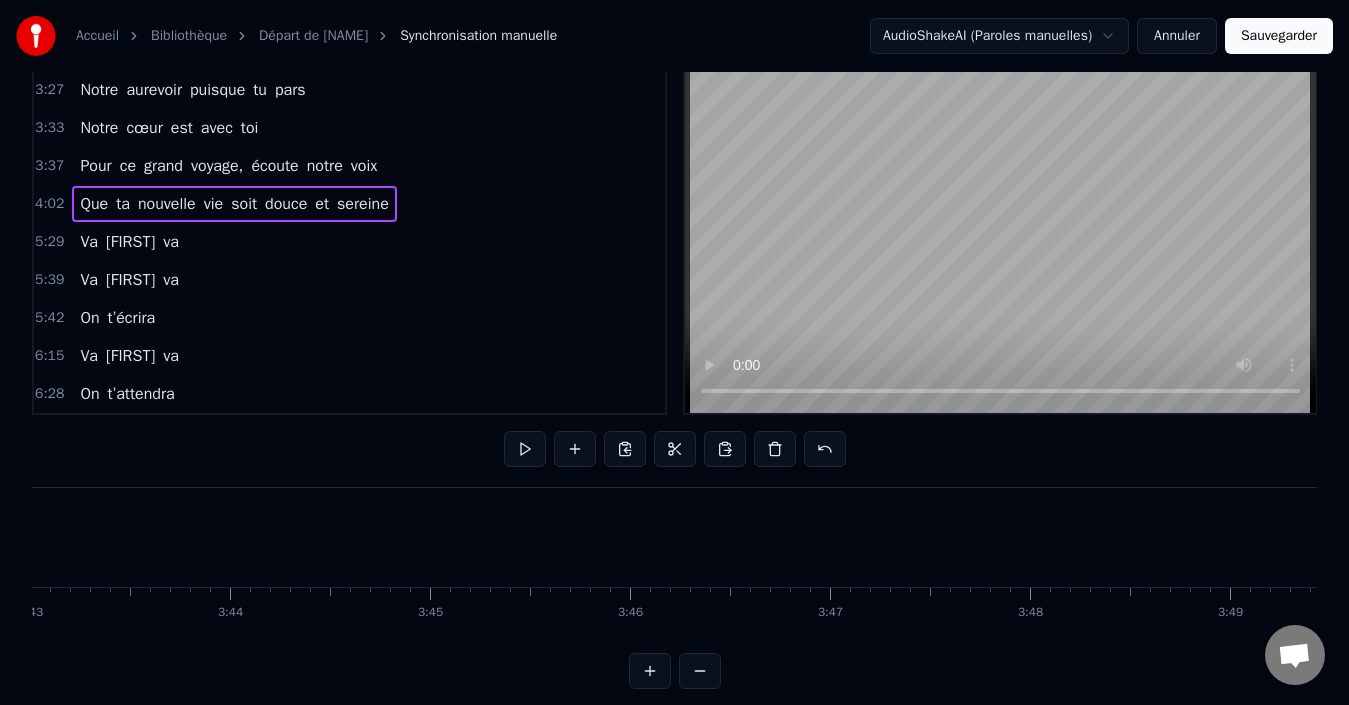 scroll, scrollTop: 0, scrollLeft: 44493, axis: horizontal 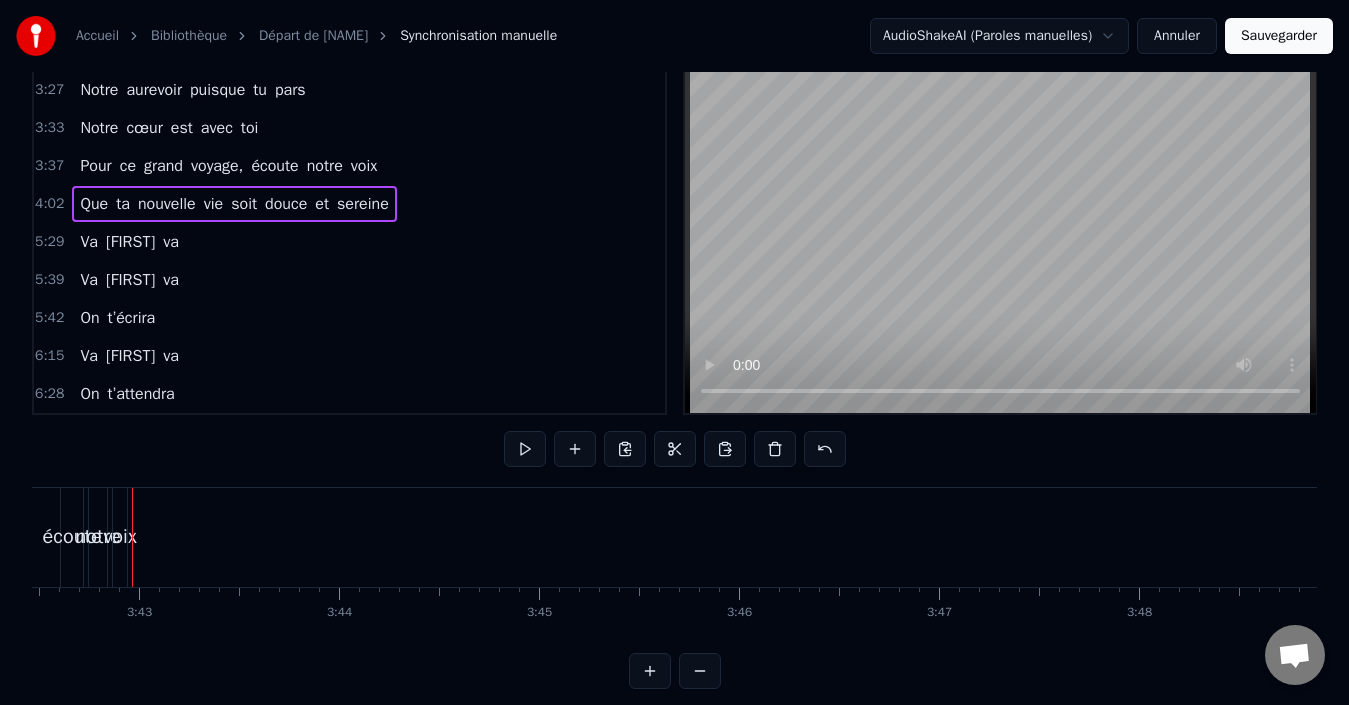 click on "Que ta nouvelle vie soit douce et sereine" at bounding box center (234, 204) 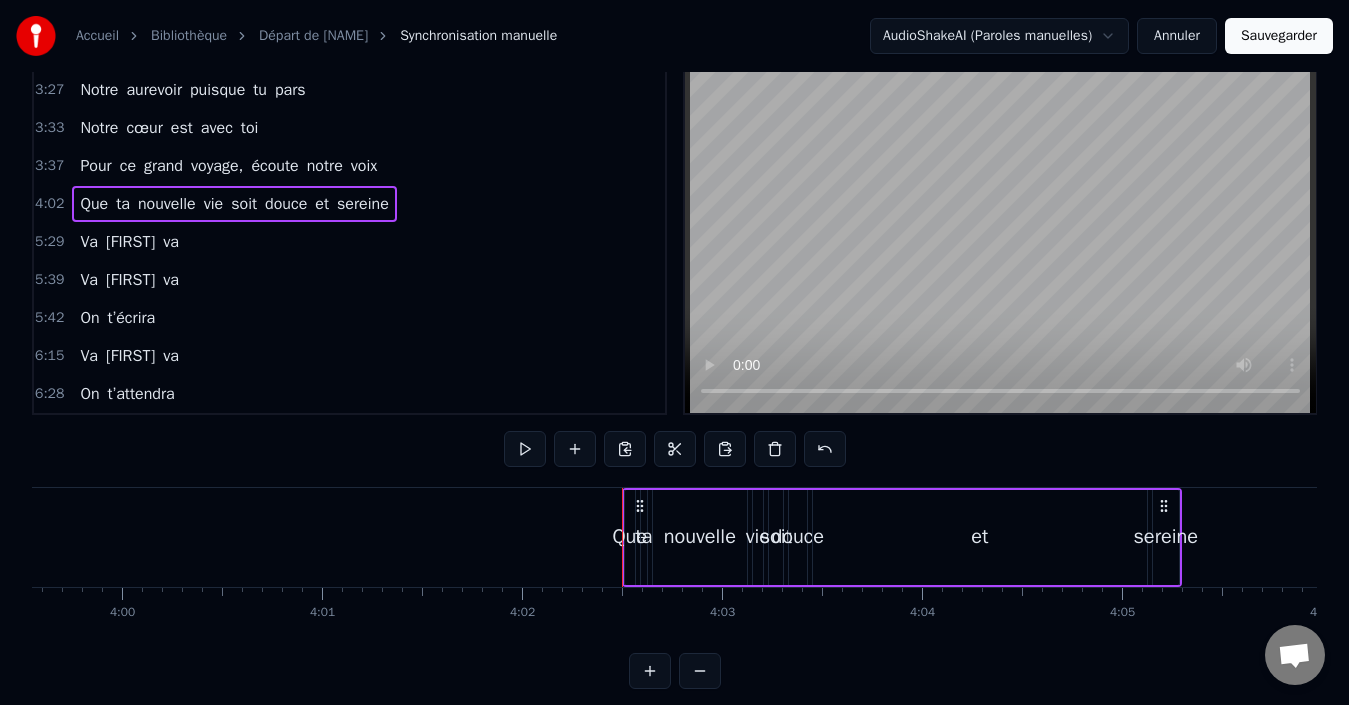 scroll, scrollTop: 0, scrollLeft: 48399, axis: horizontal 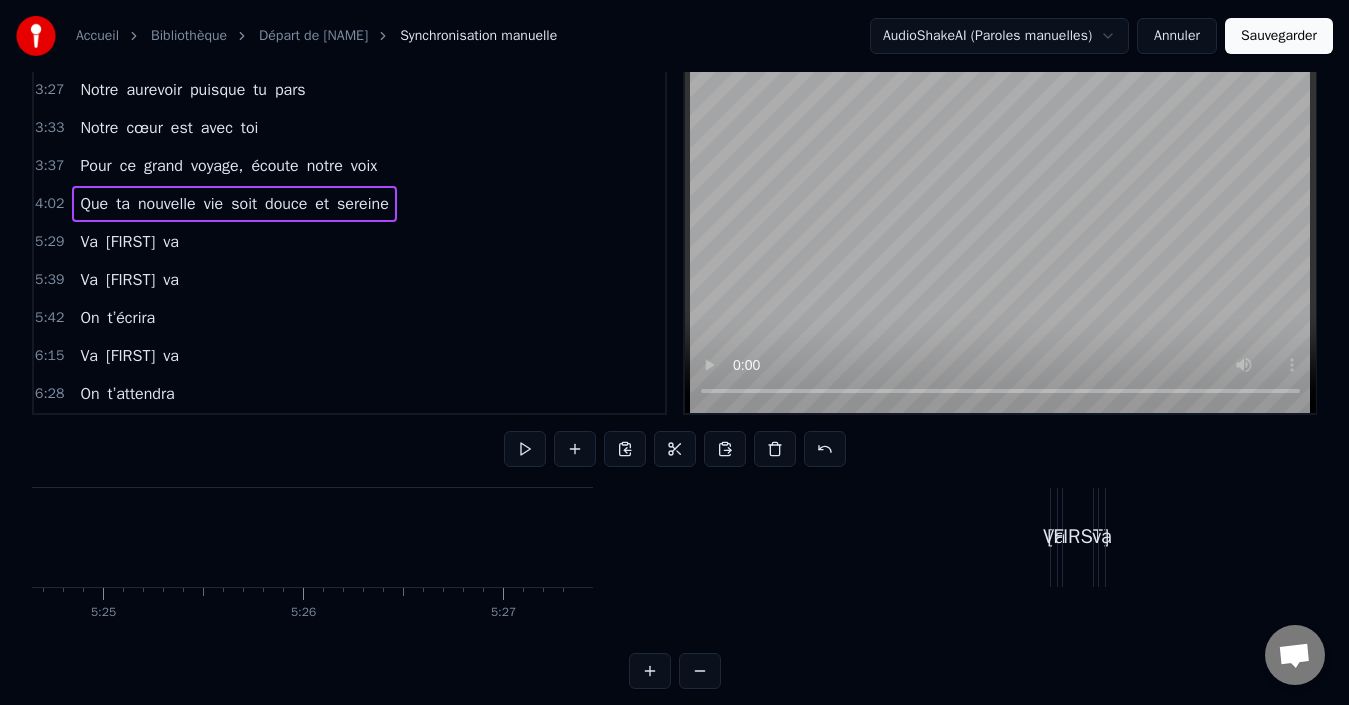drag, startPoint x: 148, startPoint y: 501, endPoint x: 1356, endPoint y: 499, distance: 1208.0017 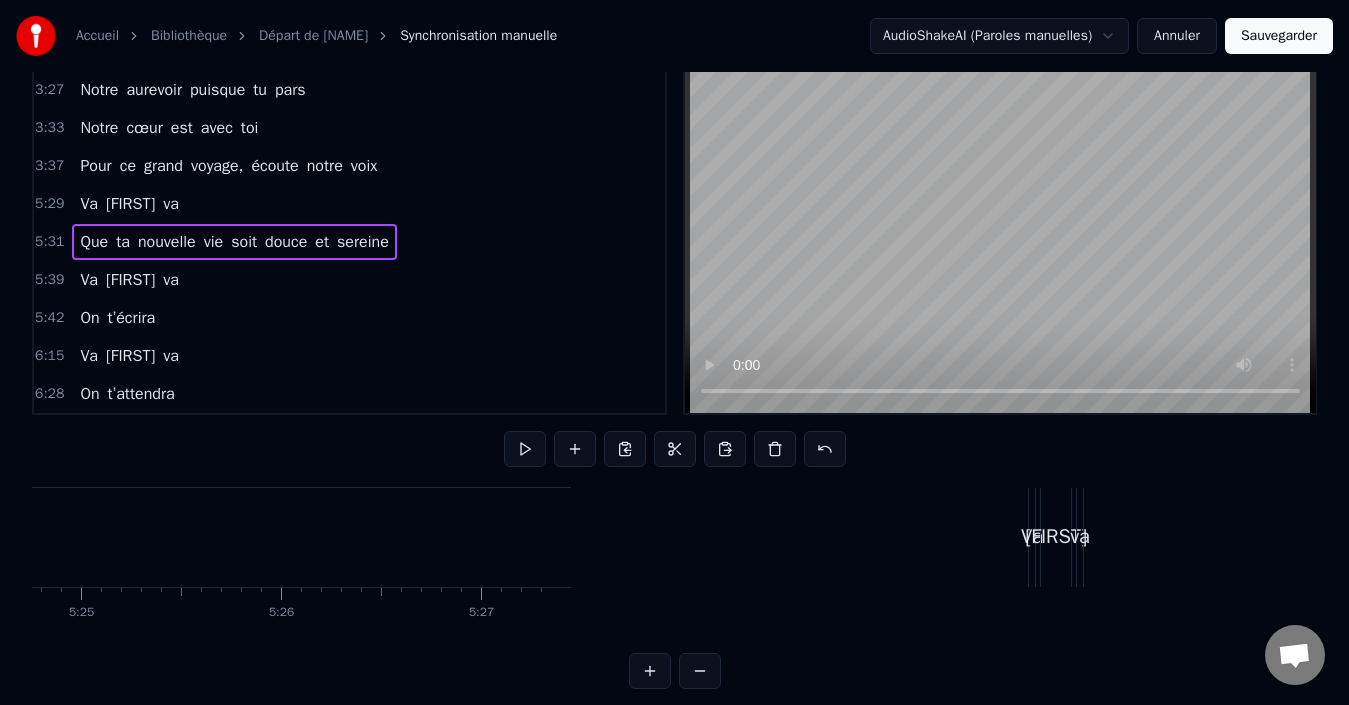 click on "Va Blandine va" at bounding box center [129, 204] 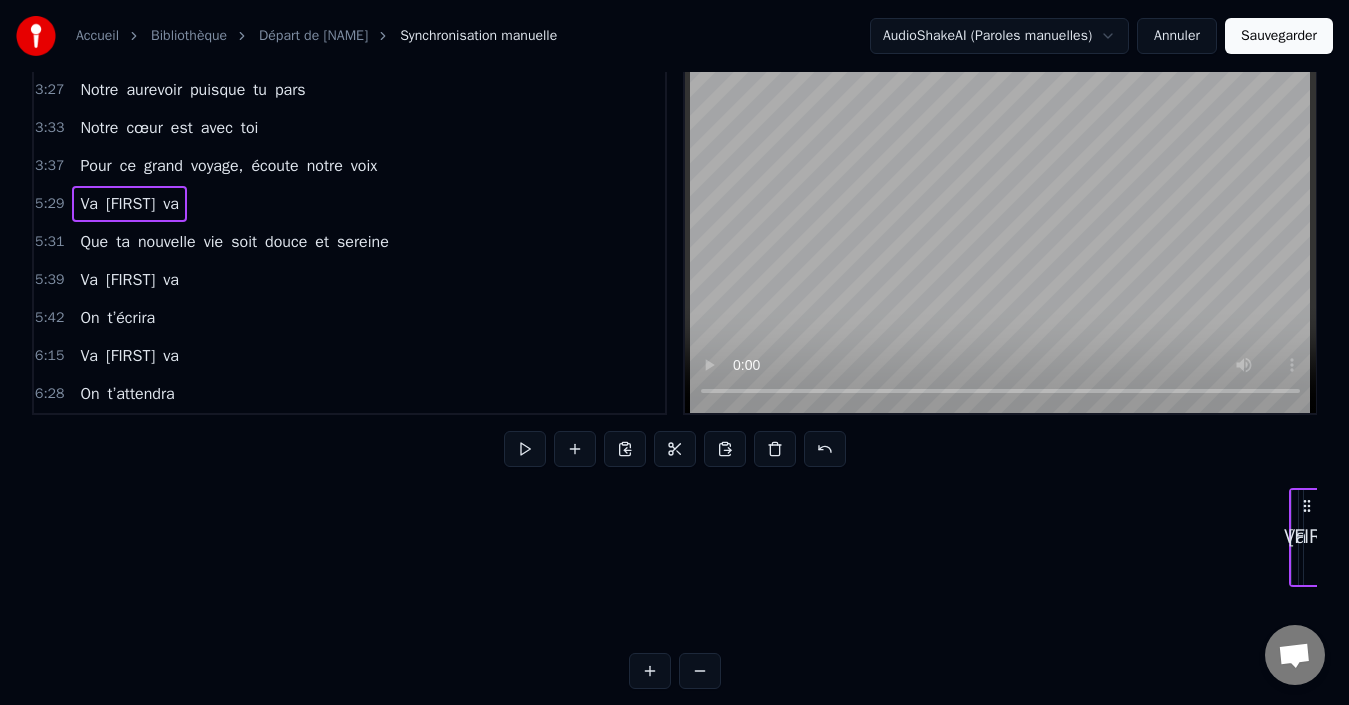 drag, startPoint x: 1044, startPoint y: 503, endPoint x: 1273, endPoint y: 519, distance: 229.55827 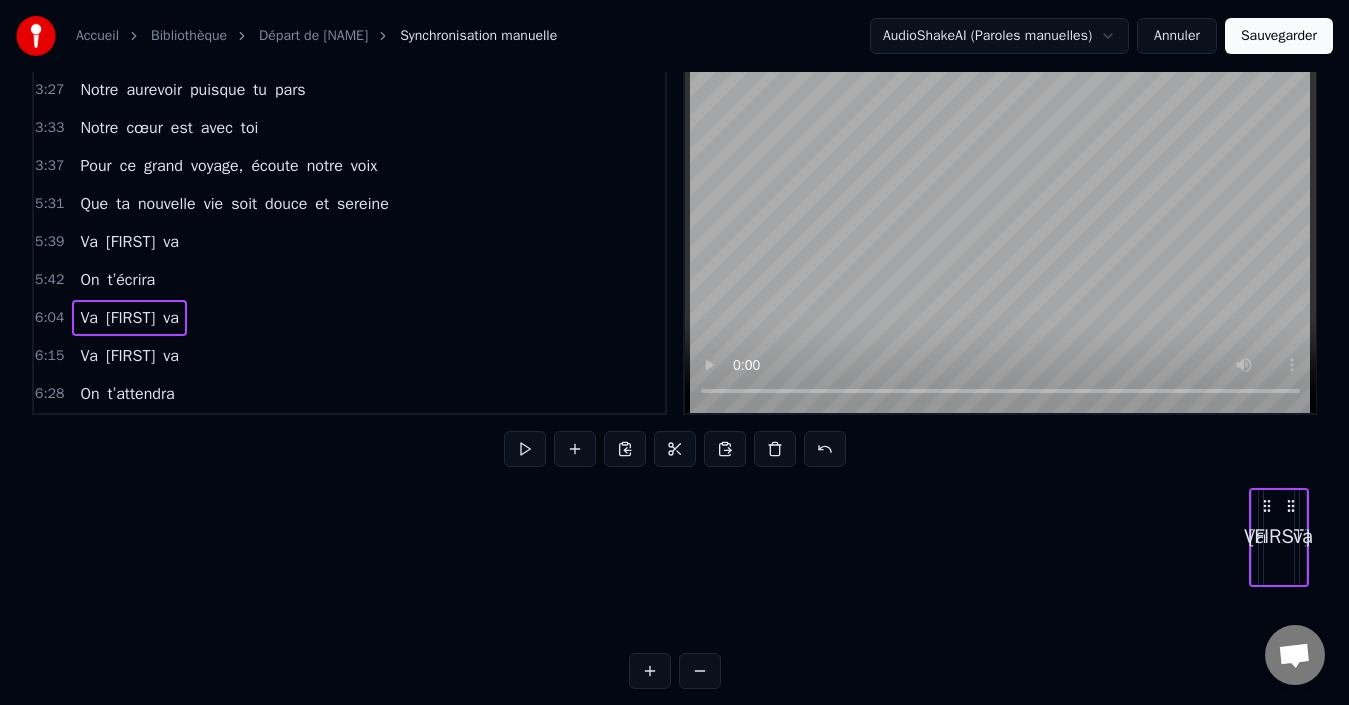 click on "On t’écrira" at bounding box center (117, 280) 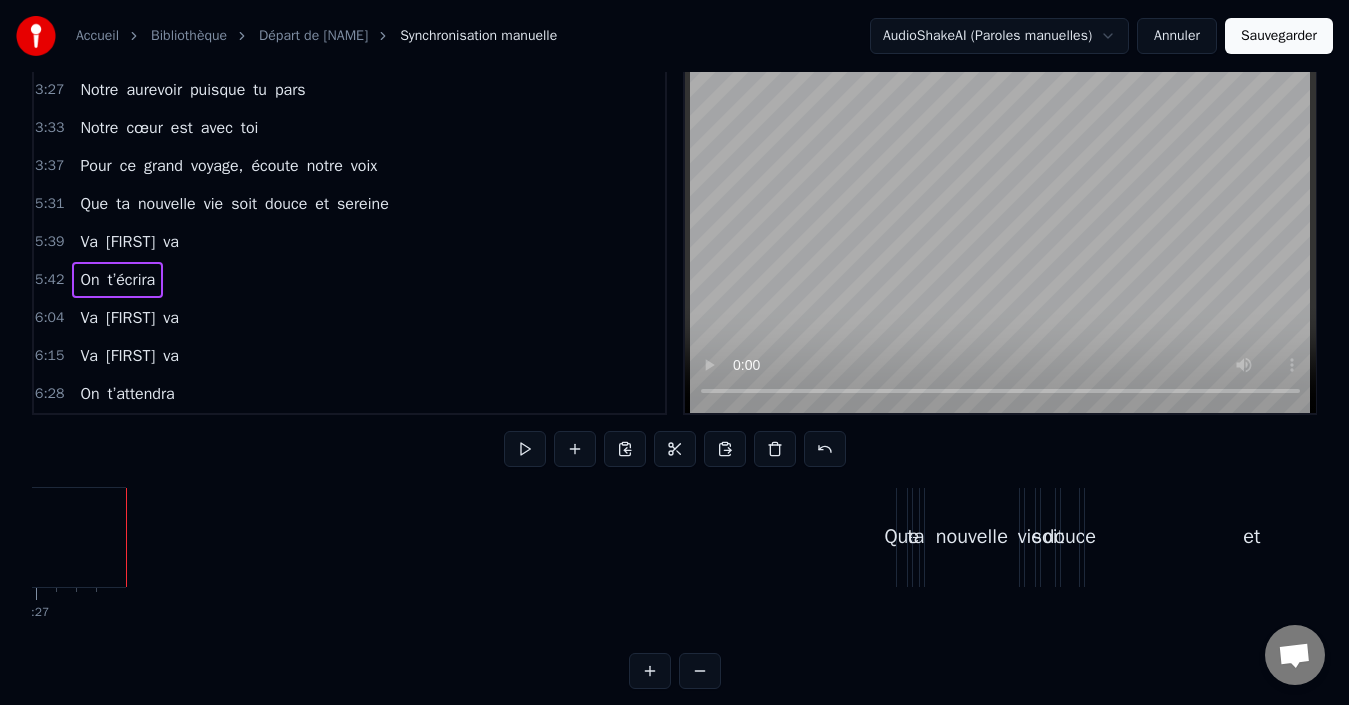 scroll, scrollTop: 0, scrollLeft: 65389, axis: horizontal 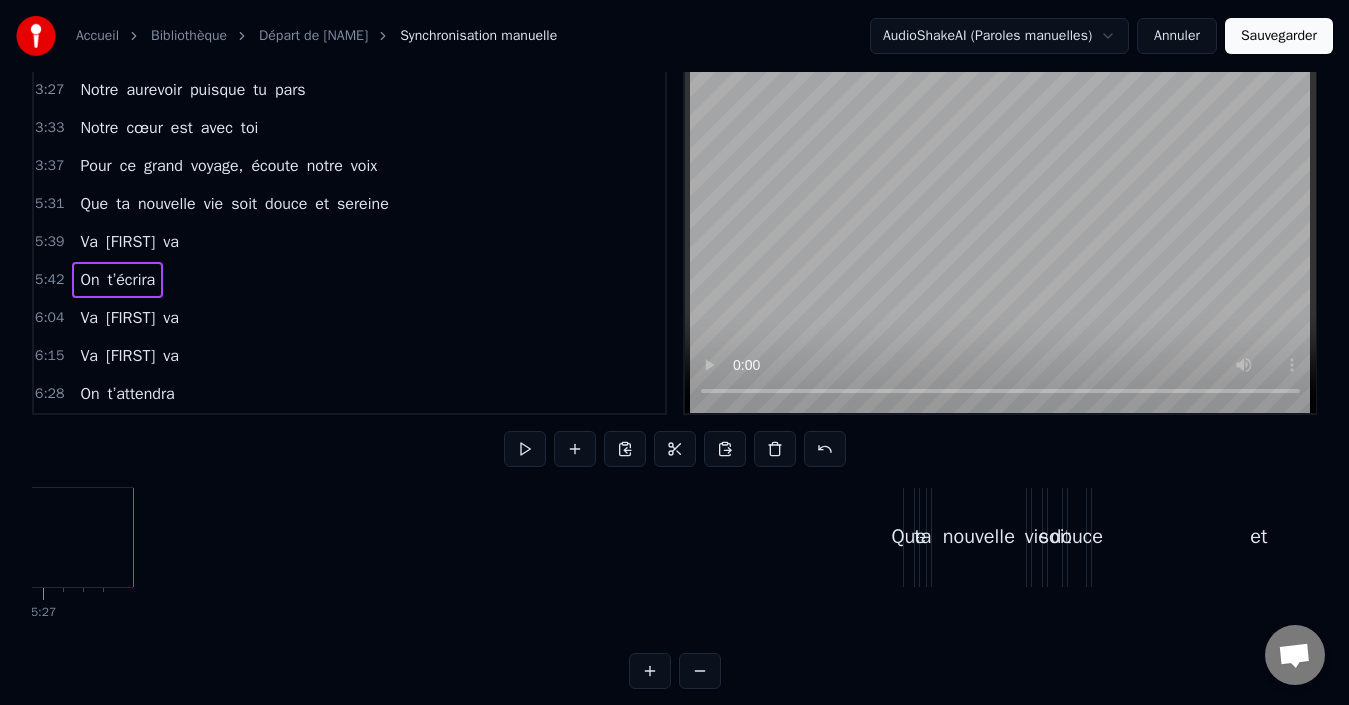 click on "Va Blandine va" at bounding box center (129, 242) 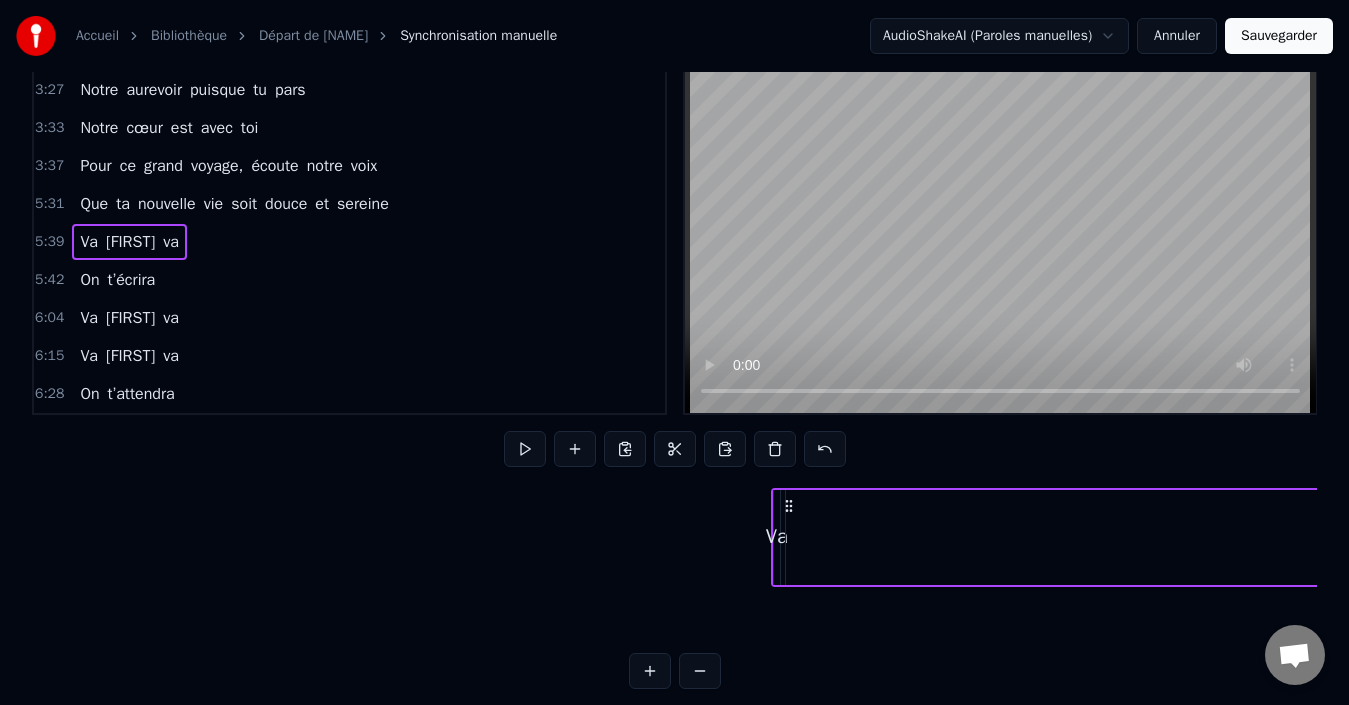 scroll, scrollTop: 0, scrollLeft: 67791, axis: horizontal 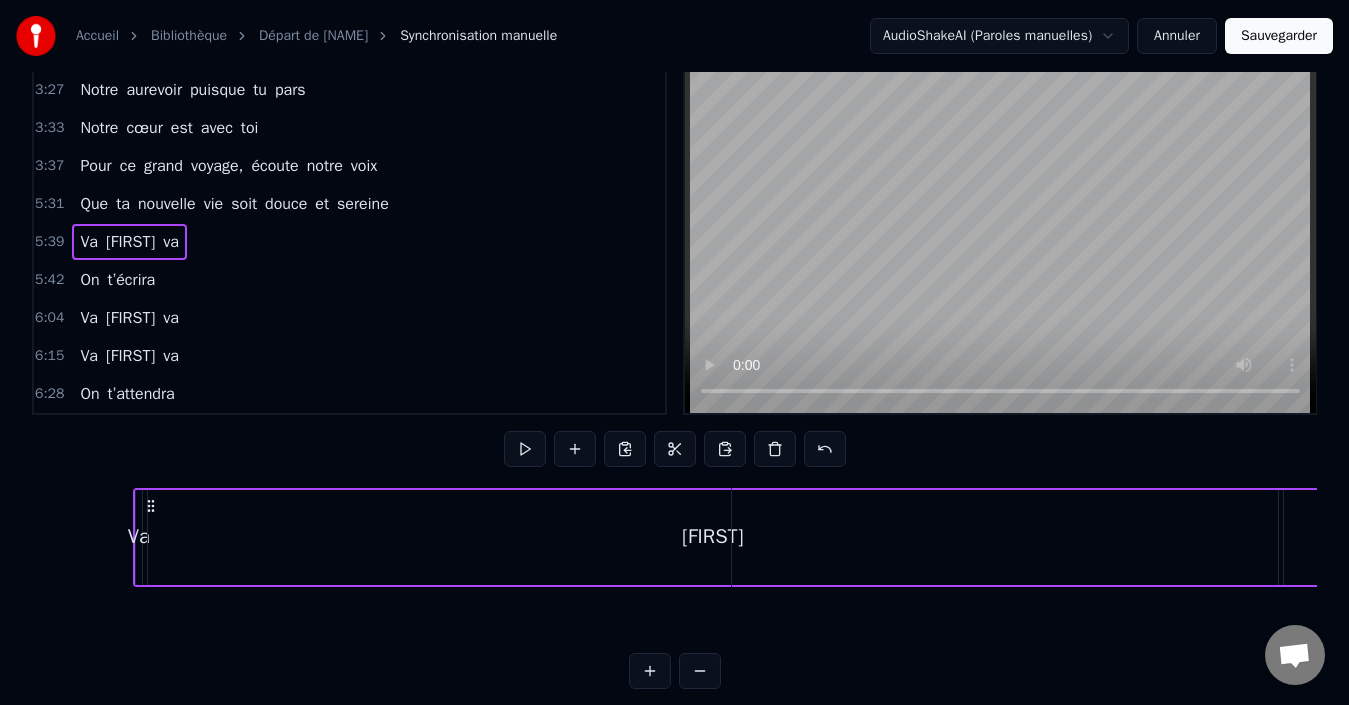 click on "Que ta nouvelle vie soit douce et sereine" at bounding box center [234, 204] 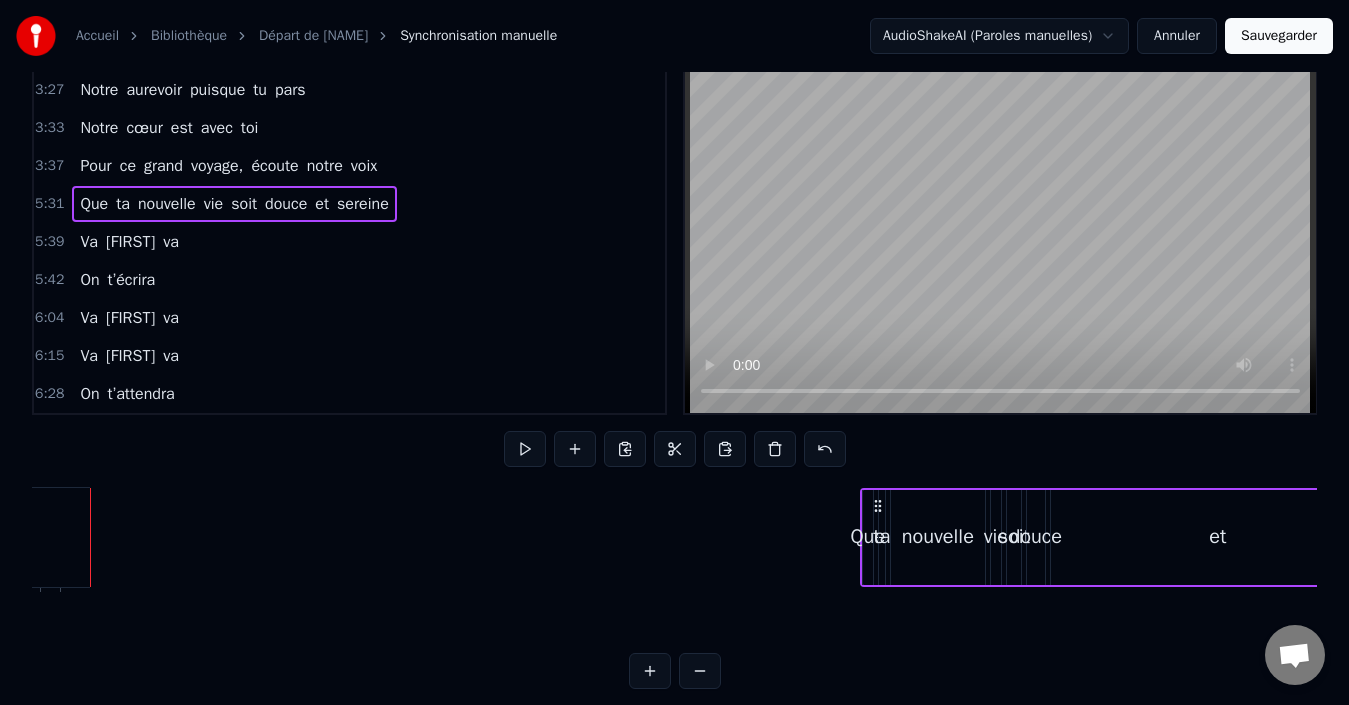 scroll, scrollTop: 0, scrollLeft: 65389, axis: horizontal 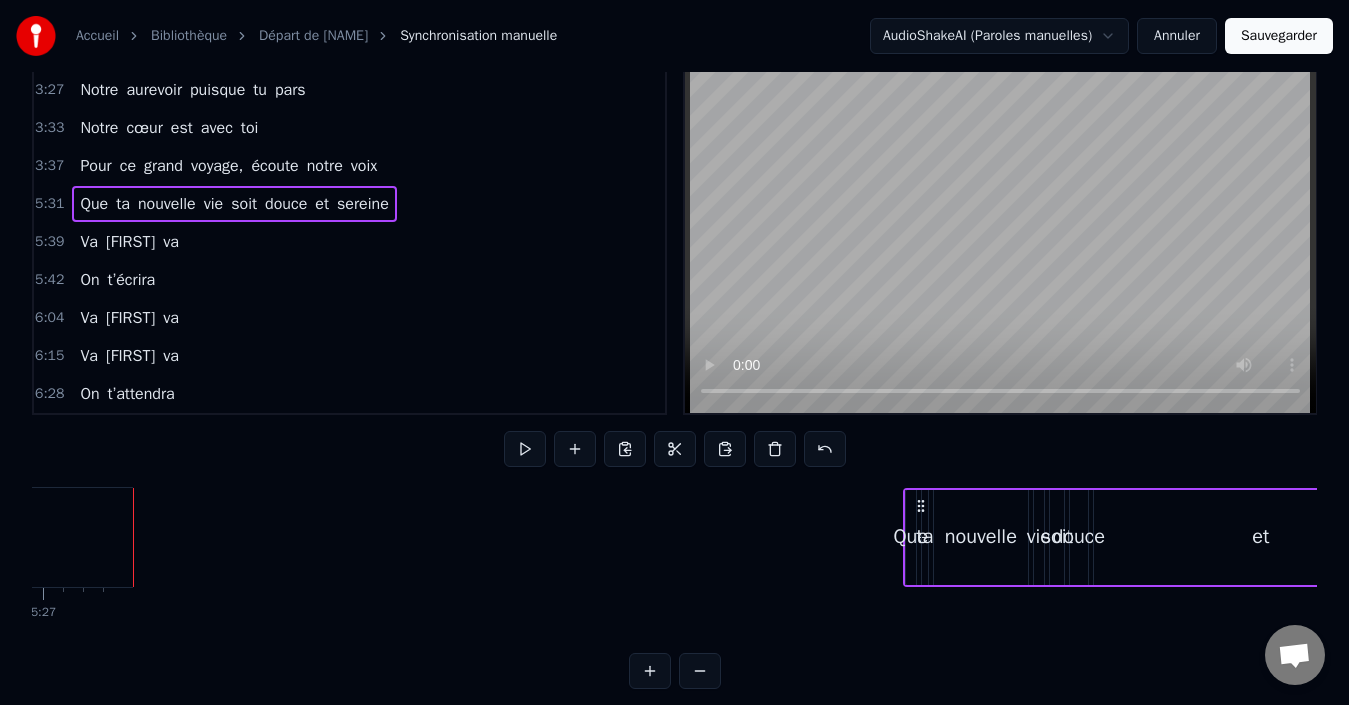 click on "Pour ce grand voyage, écoute notre voix" at bounding box center (228, 166) 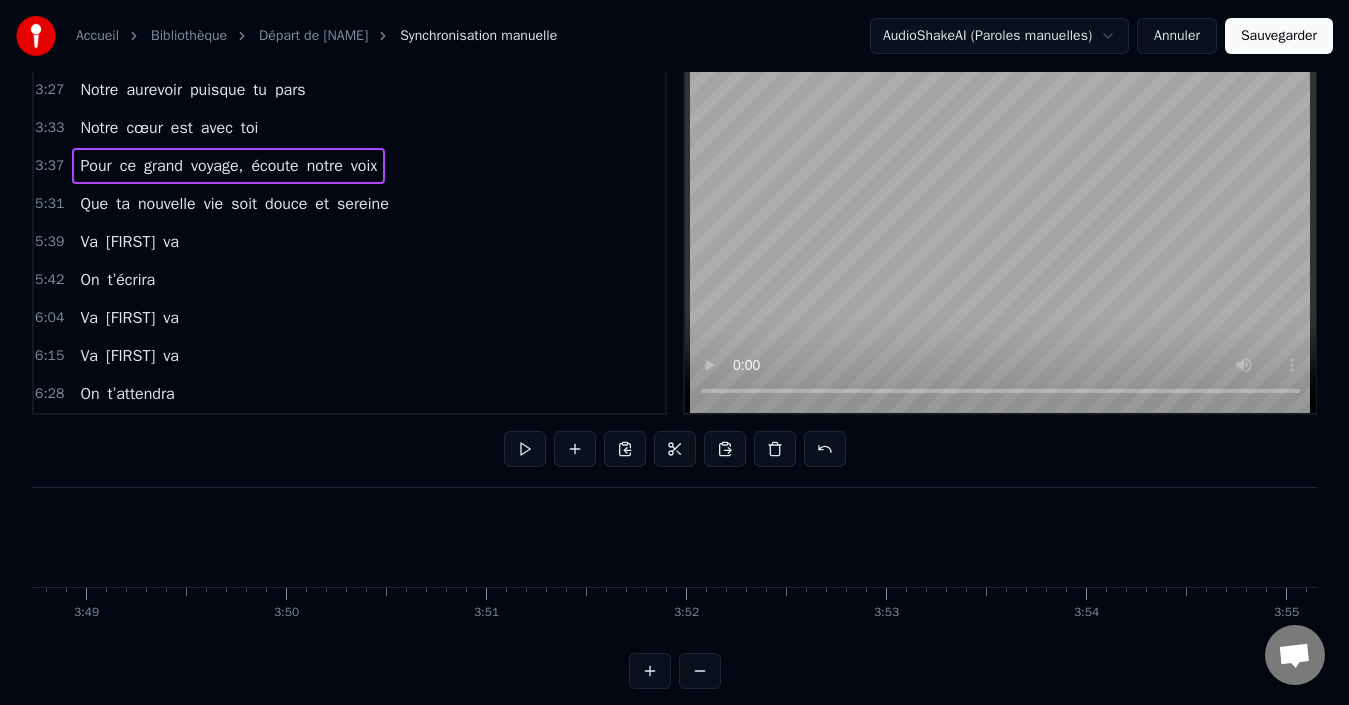 scroll, scrollTop: 0, scrollLeft: 43445, axis: horizontal 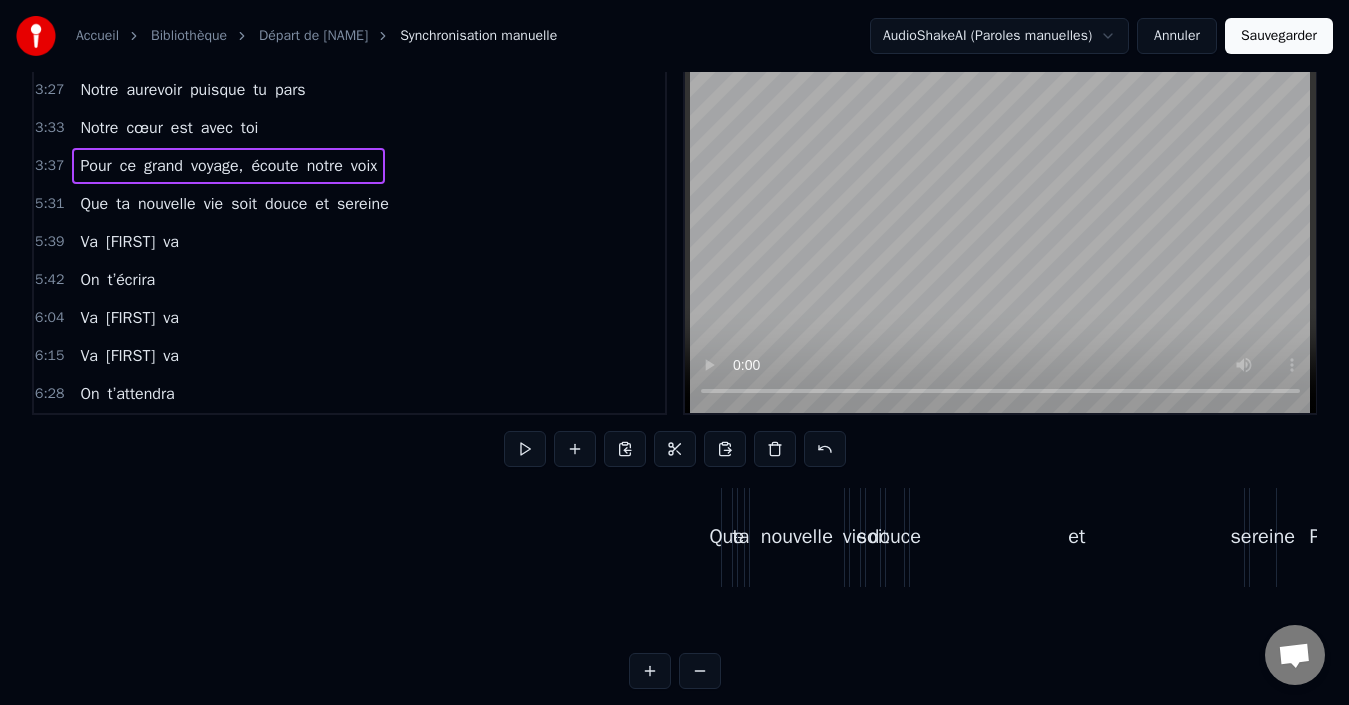 drag, startPoint x: 147, startPoint y: 503, endPoint x: 1356, endPoint y: 519, distance: 1209.1058 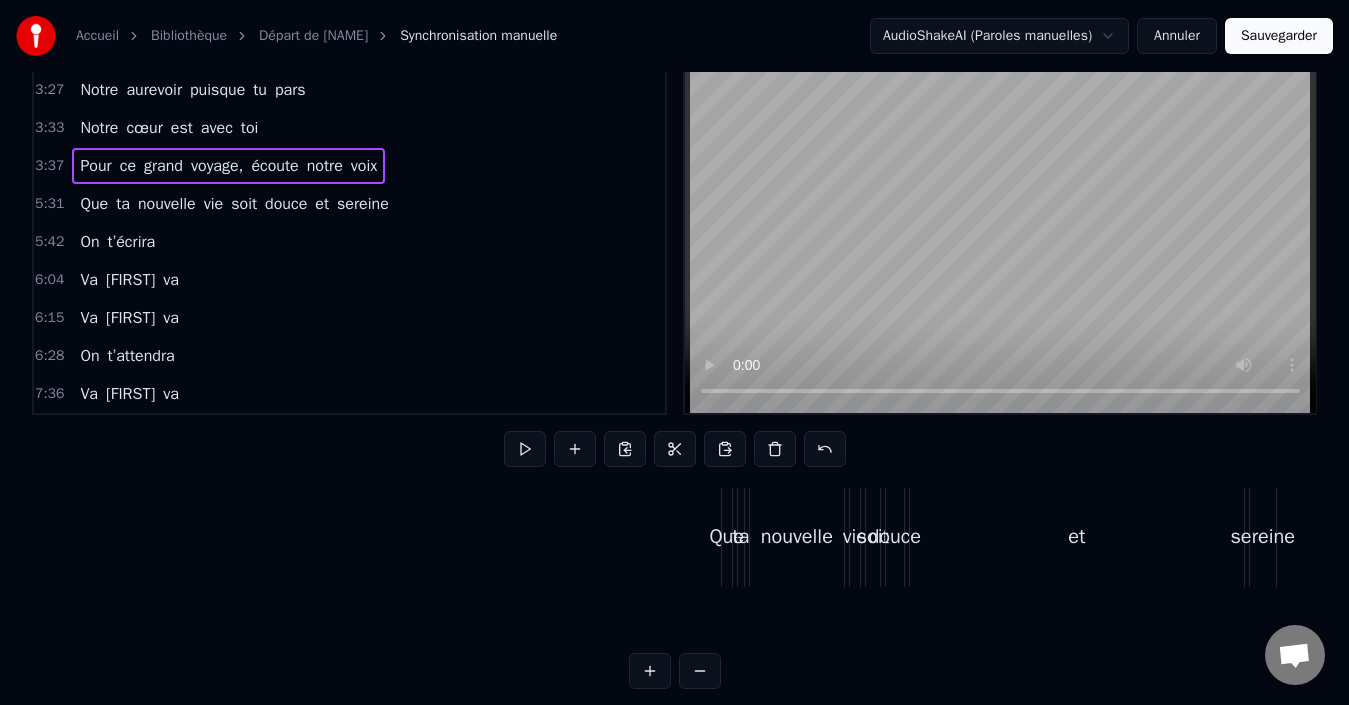 scroll, scrollTop: 0, scrollLeft: 65604, axis: horizontal 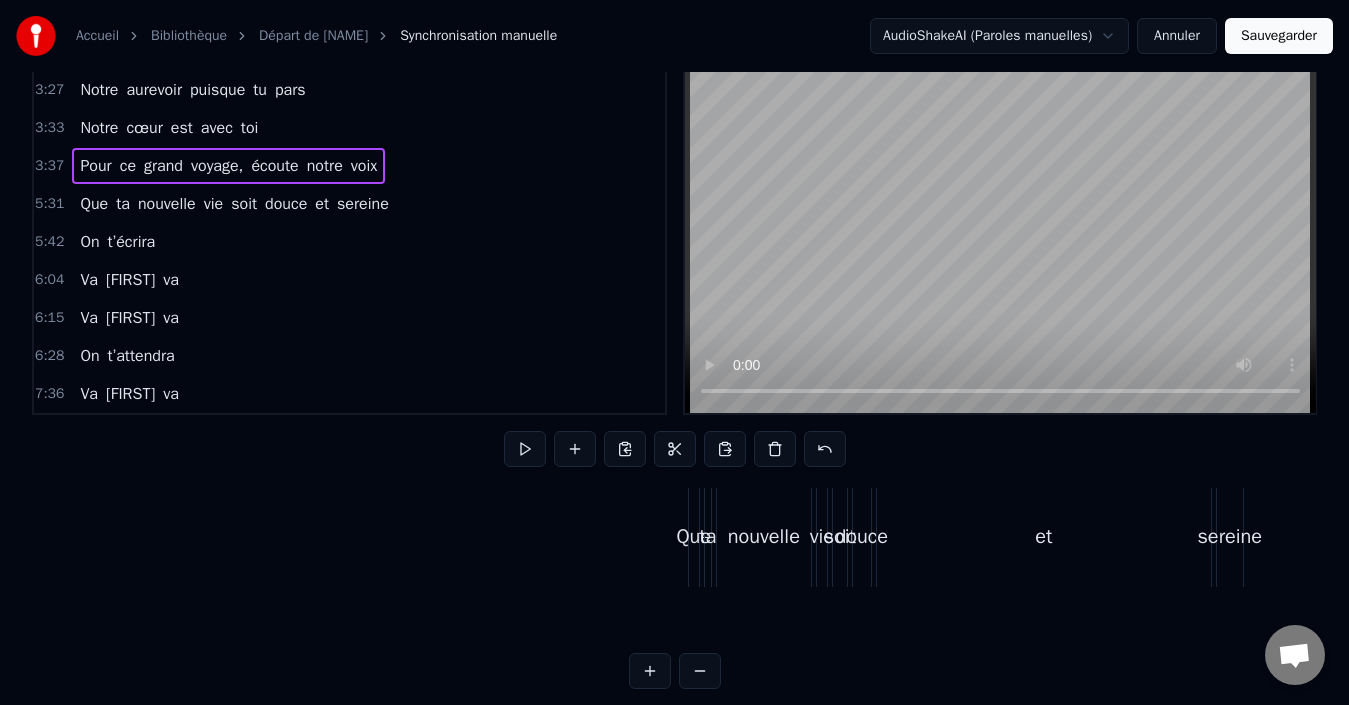click on "Notre cœur est avec toi" at bounding box center (169, 128) 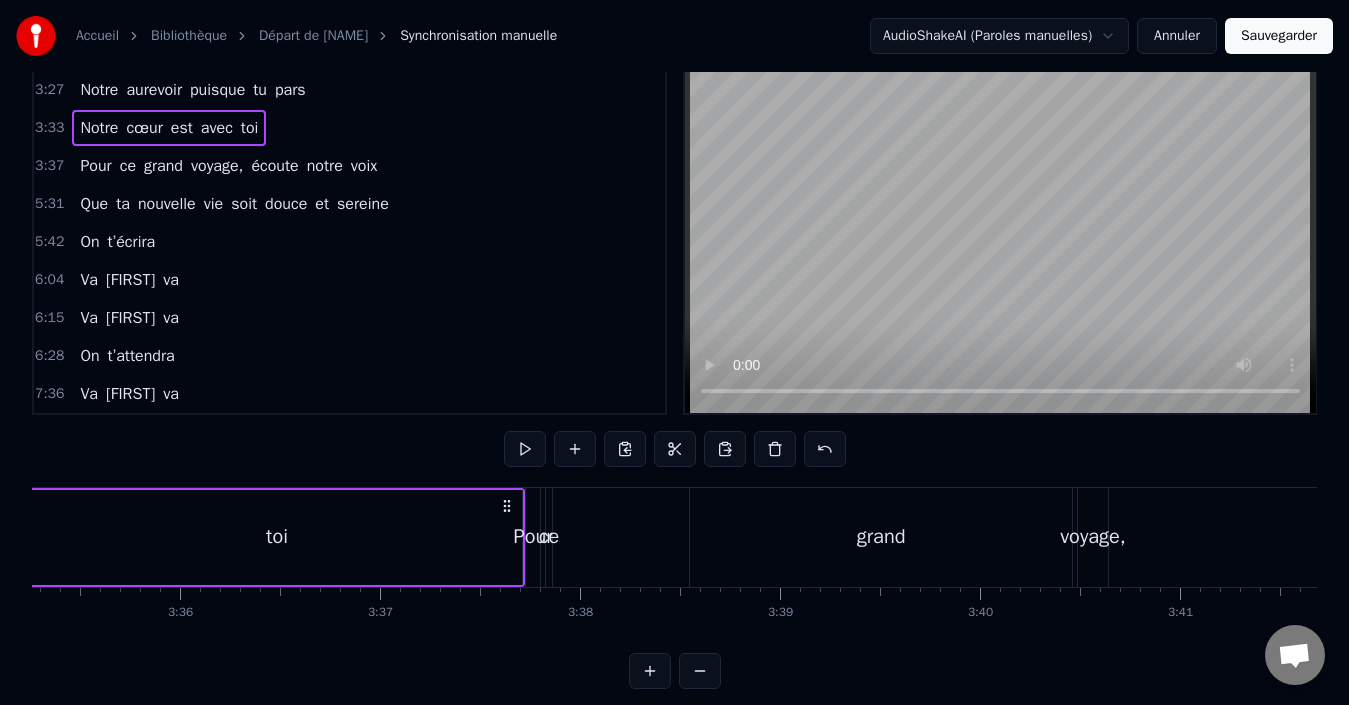 scroll, scrollTop: 0, scrollLeft: 42653, axis: horizontal 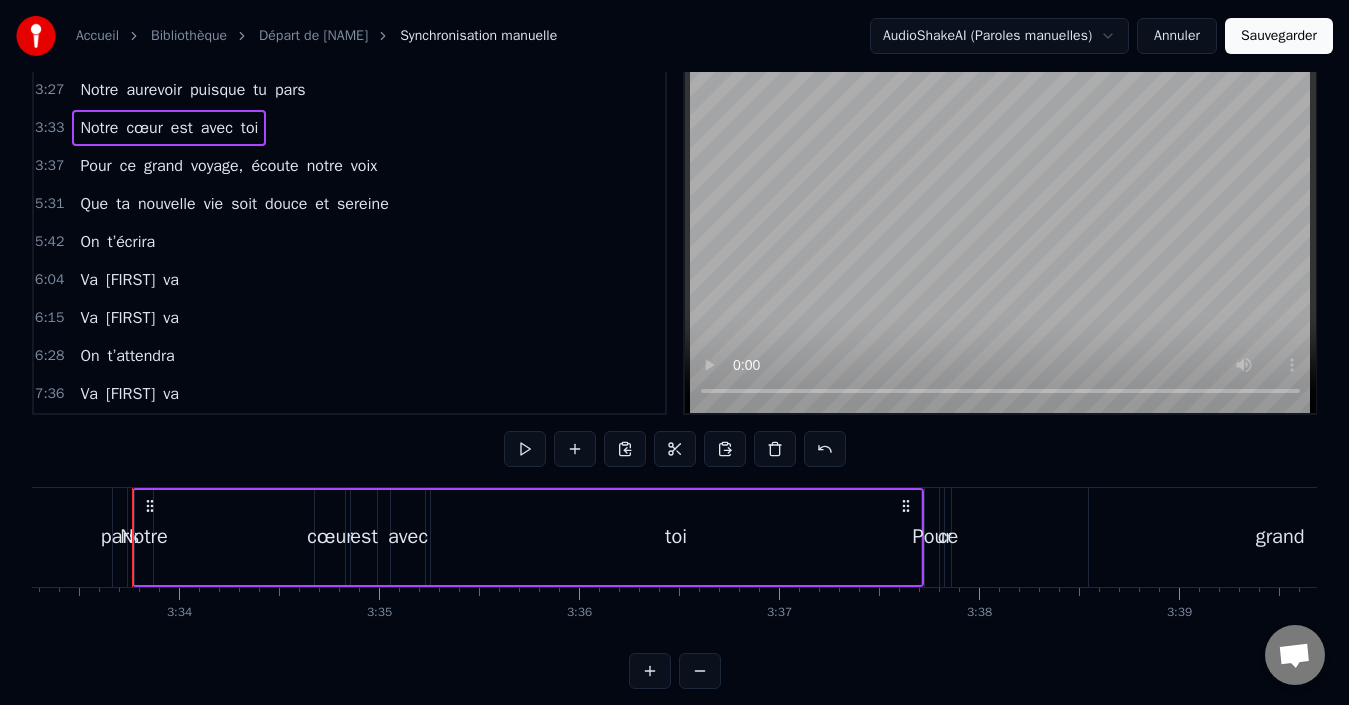 click 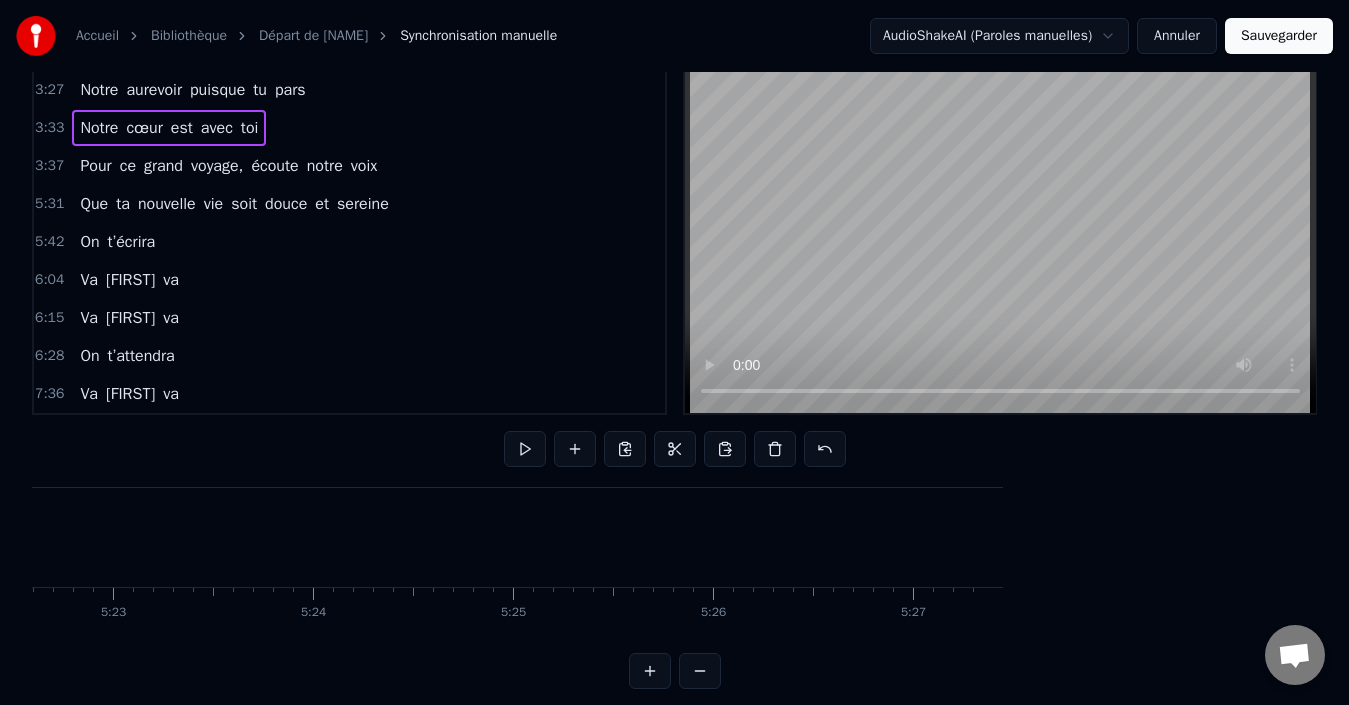 drag, startPoint x: 147, startPoint y: 506, endPoint x: 1365, endPoint y: 530, distance: 1218.2365 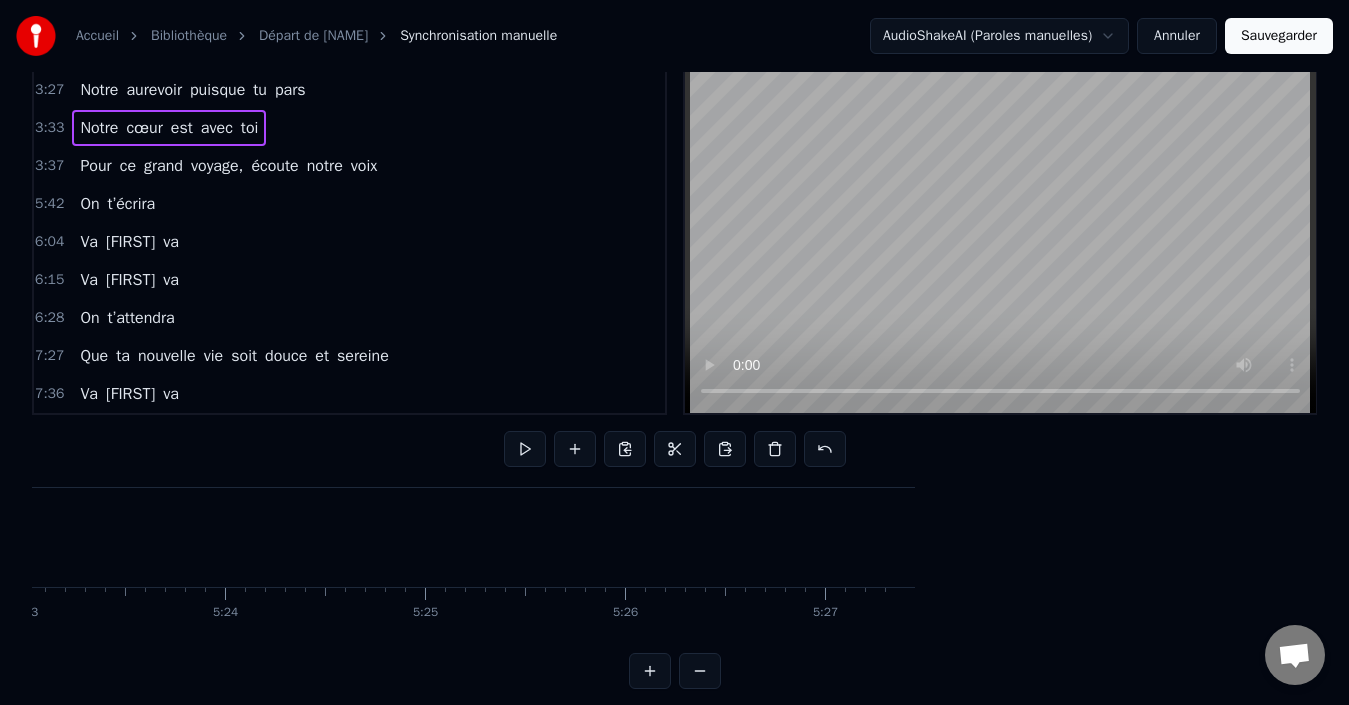 click on "Pour ce grand voyage, écoute notre voix" at bounding box center (228, 166) 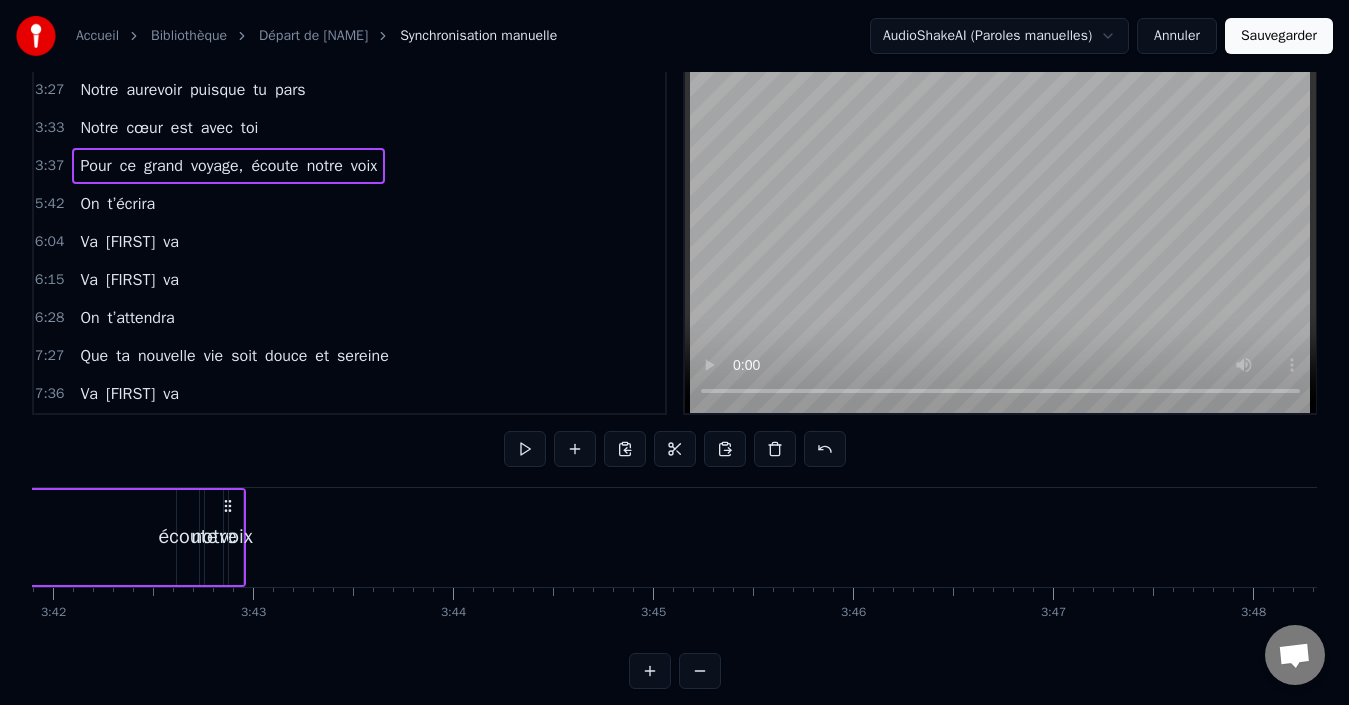 scroll, scrollTop: 0, scrollLeft: 43445, axis: horizontal 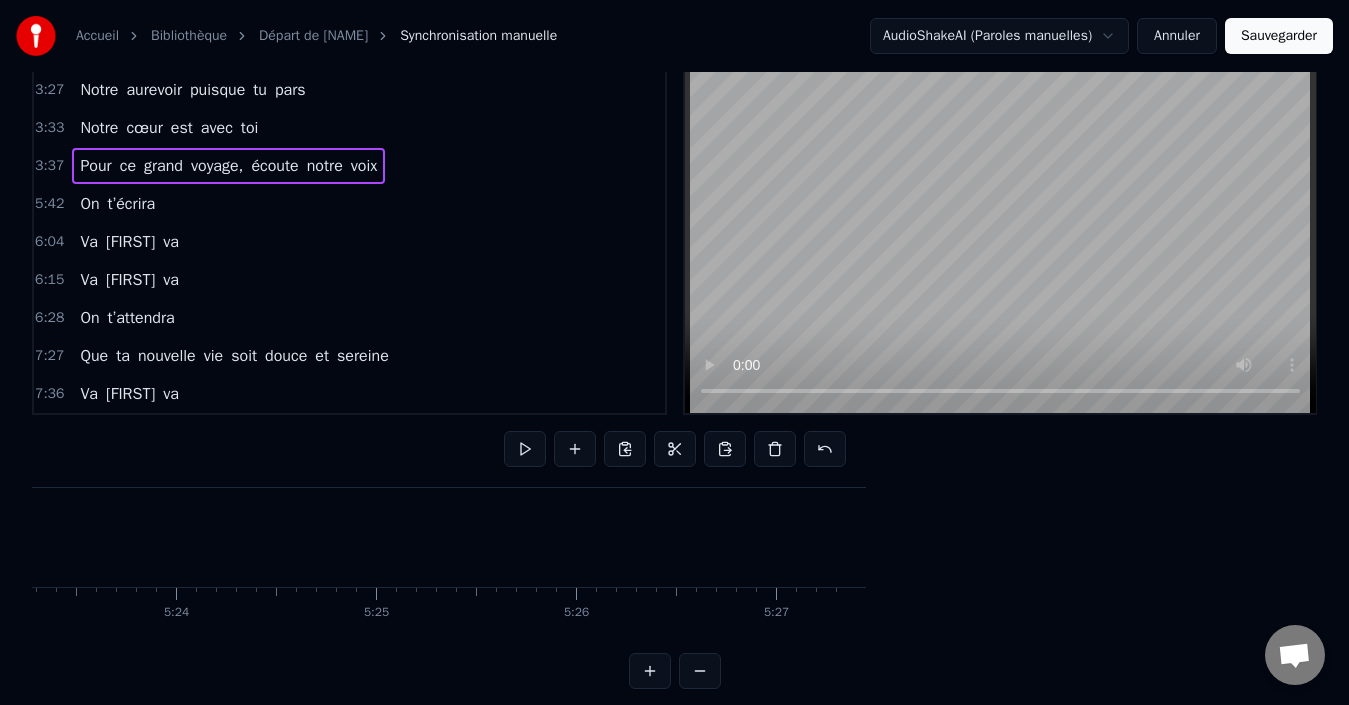 drag, startPoint x: 146, startPoint y: 503, endPoint x: 1339, endPoint y: 514, distance: 1193.0507 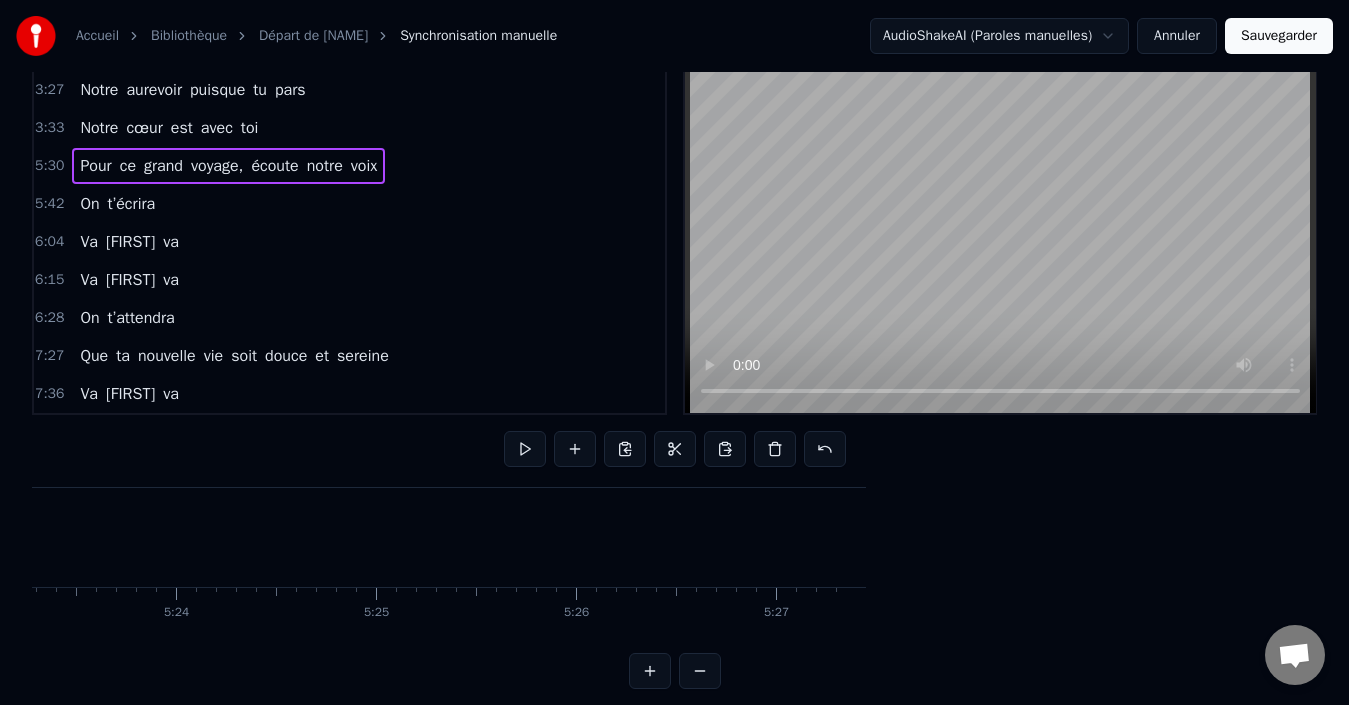 scroll, scrollTop: 0, scrollLeft: 64716, axis: horizontal 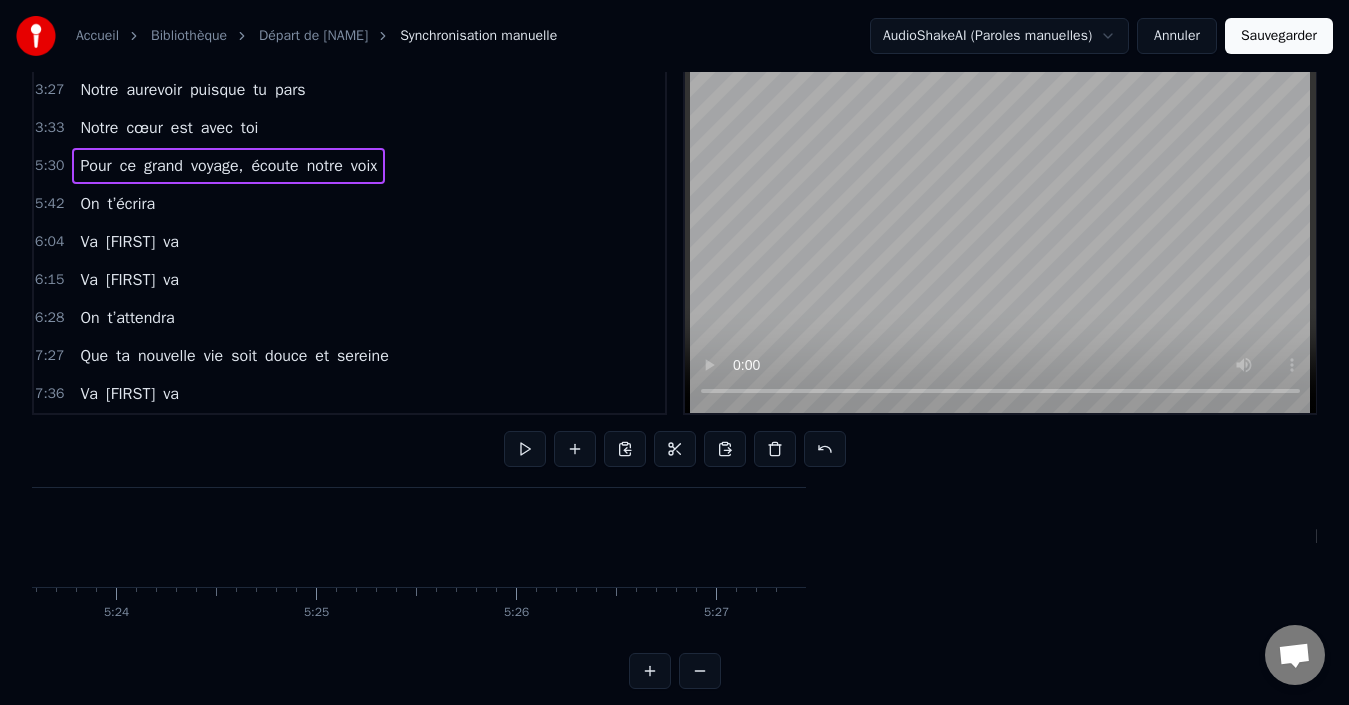 click on "Notre cœur est avec toi" at bounding box center (169, 128) 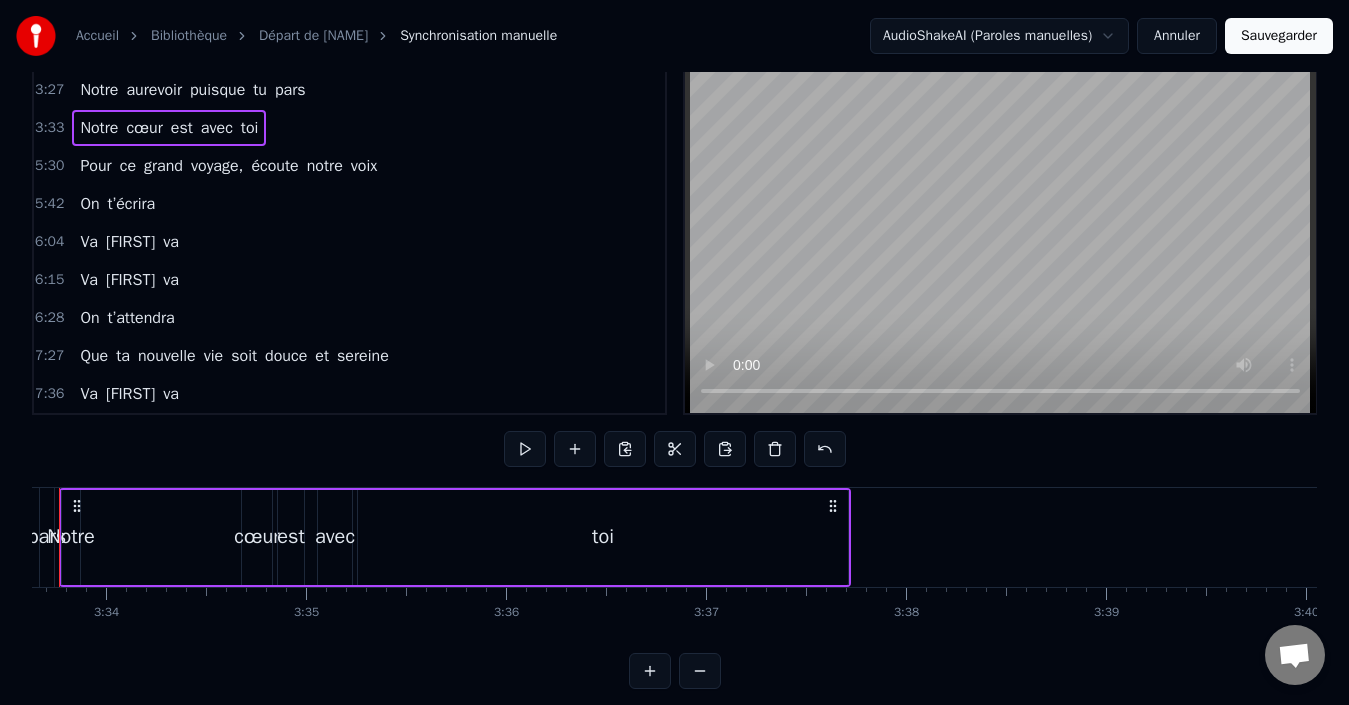 scroll, scrollTop: 0, scrollLeft: 42653, axis: horizontal 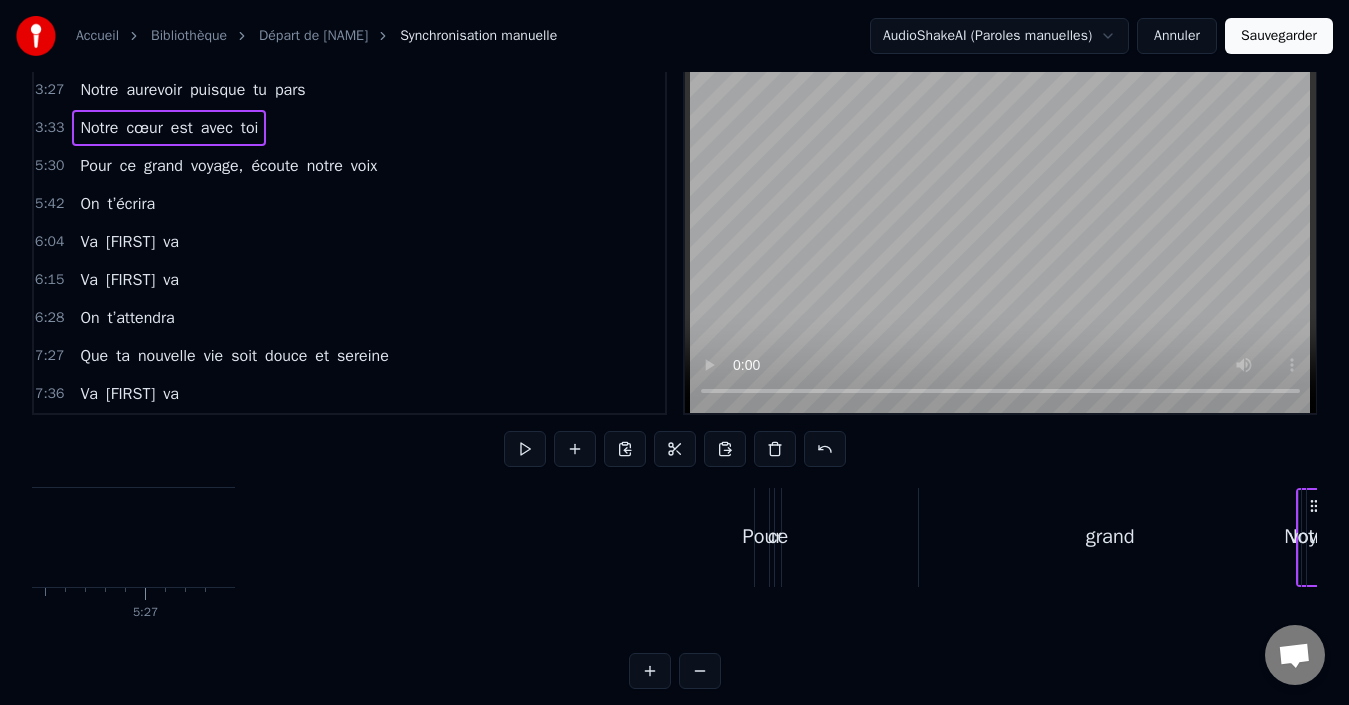 drag, startPoint x: 150, startPoint y: 498, endPoint x: 1324, endPoint y: 509, distance: 1174.0515 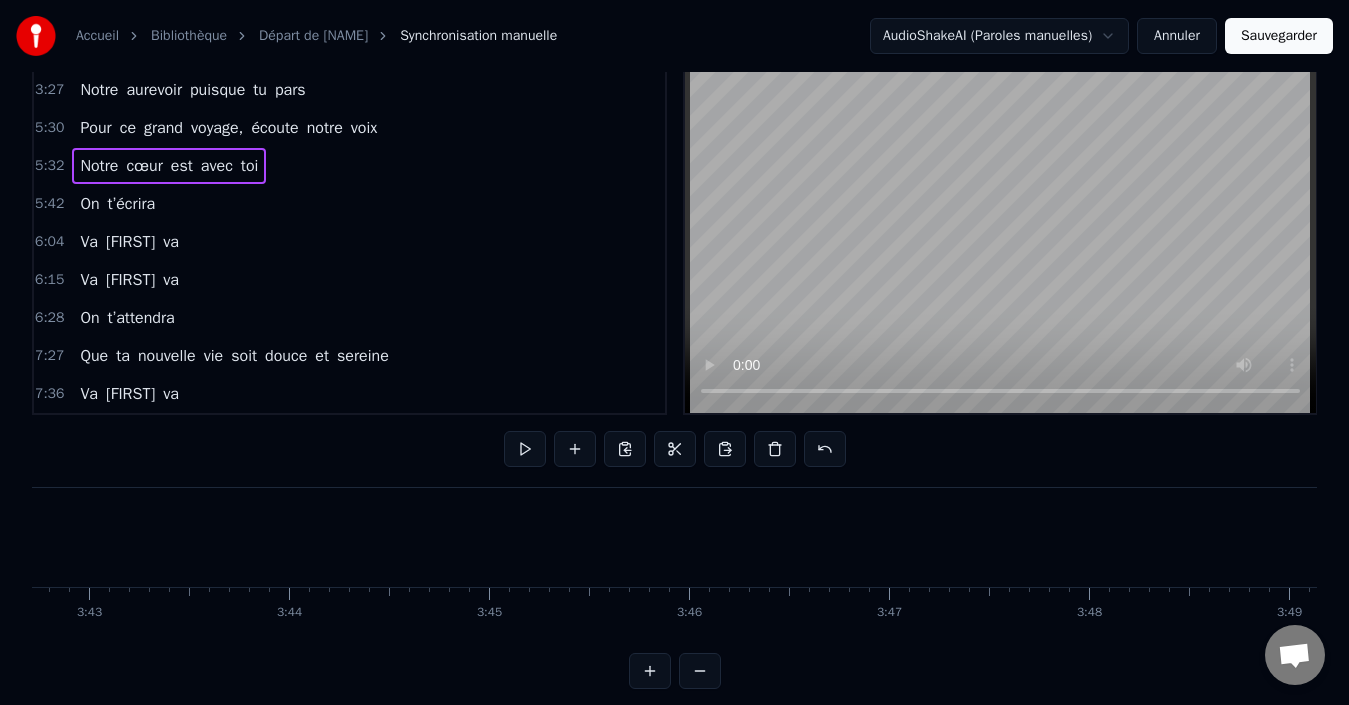 scroll, scrollTop: 0, scrollLeft: 43653, axis: horizontal 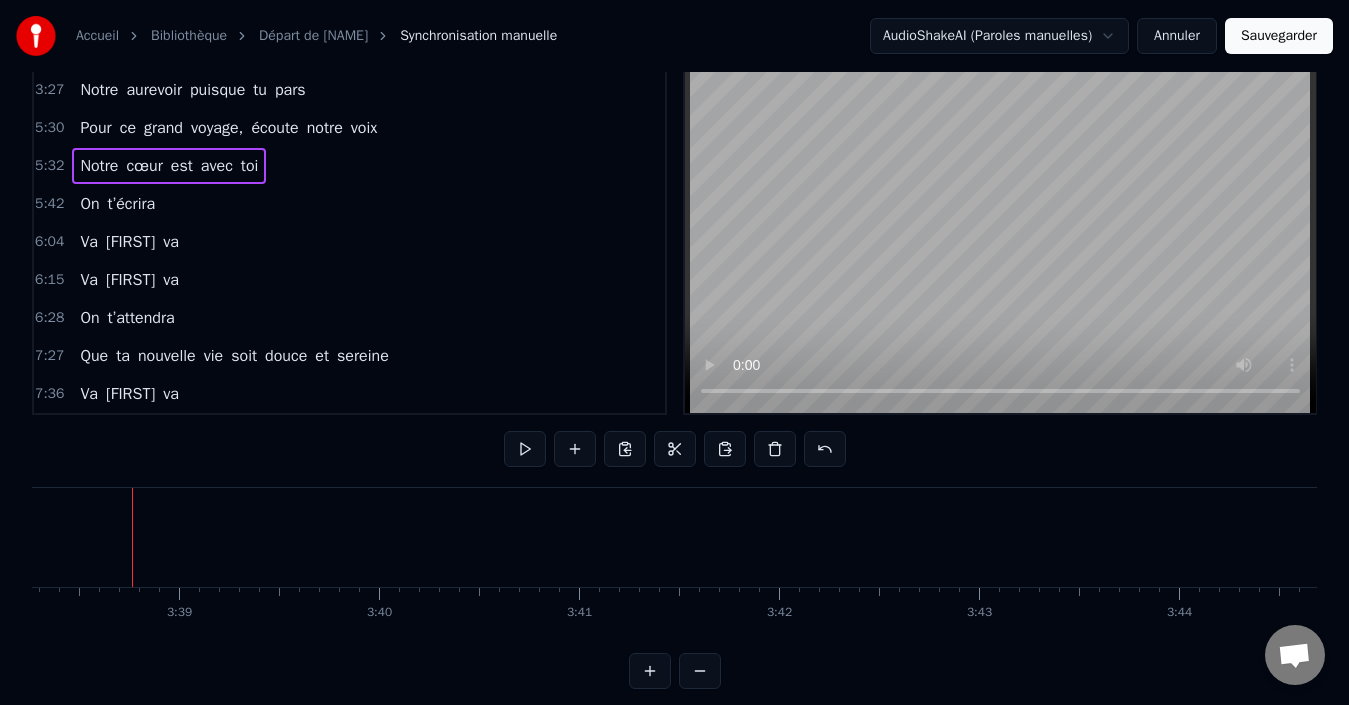 click on "Pour ce grand voyage, écoute notre voix" at bounding box center (228, 128) 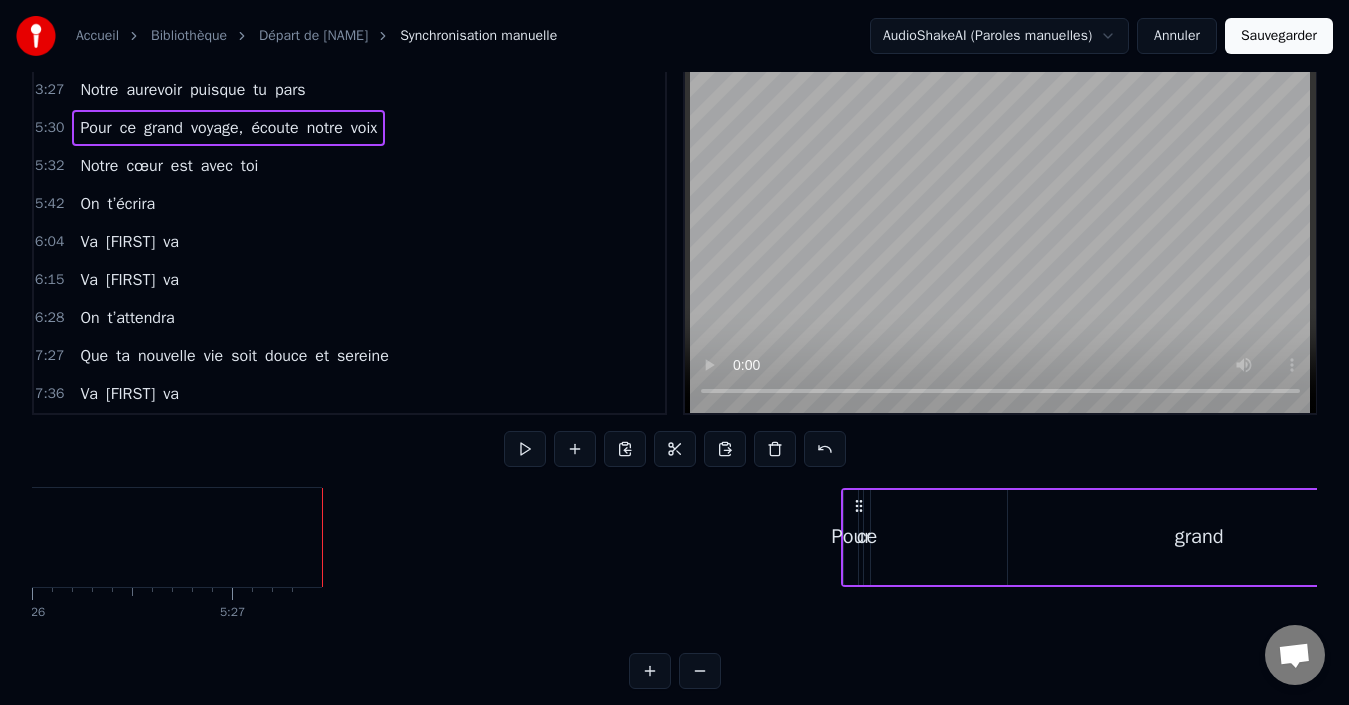 scroll, scrollTop: 0, scrollLeft: 65389, axis: horizontal 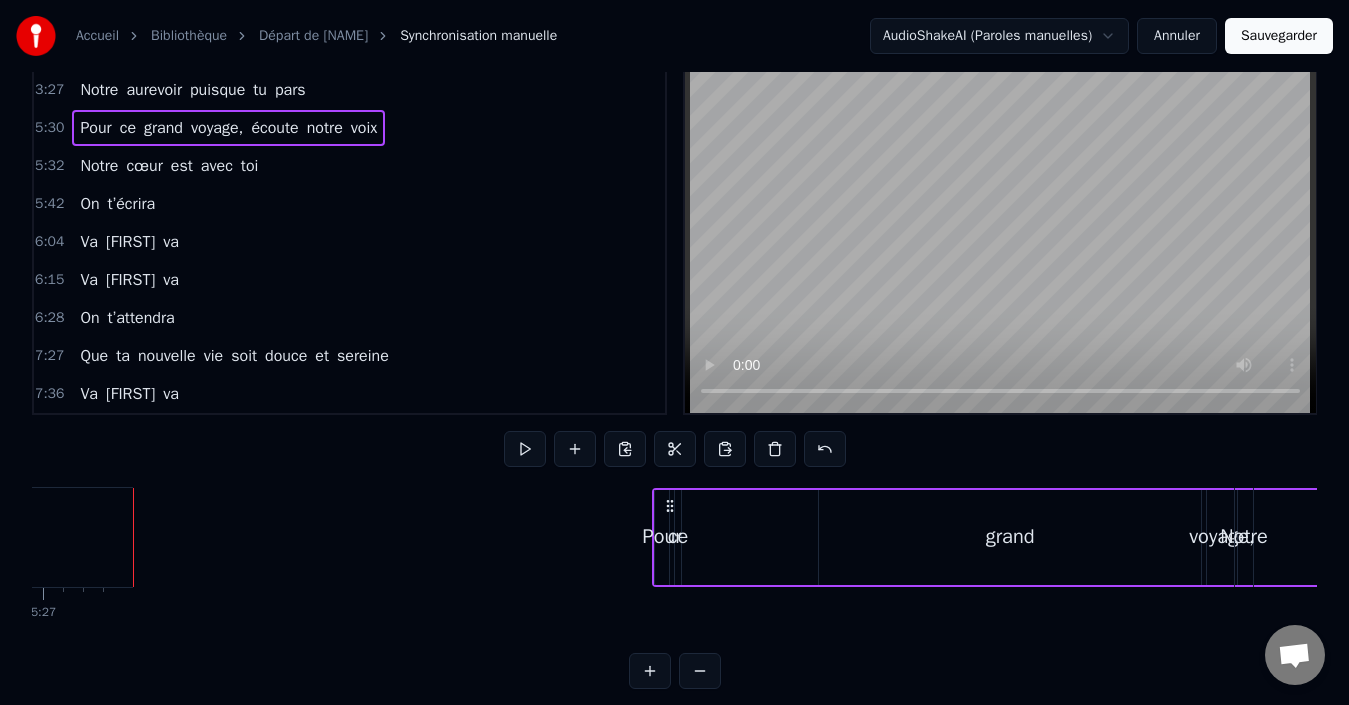 click on "Notre aurevoir puisque tu pars" at bounding box center [192, 90] 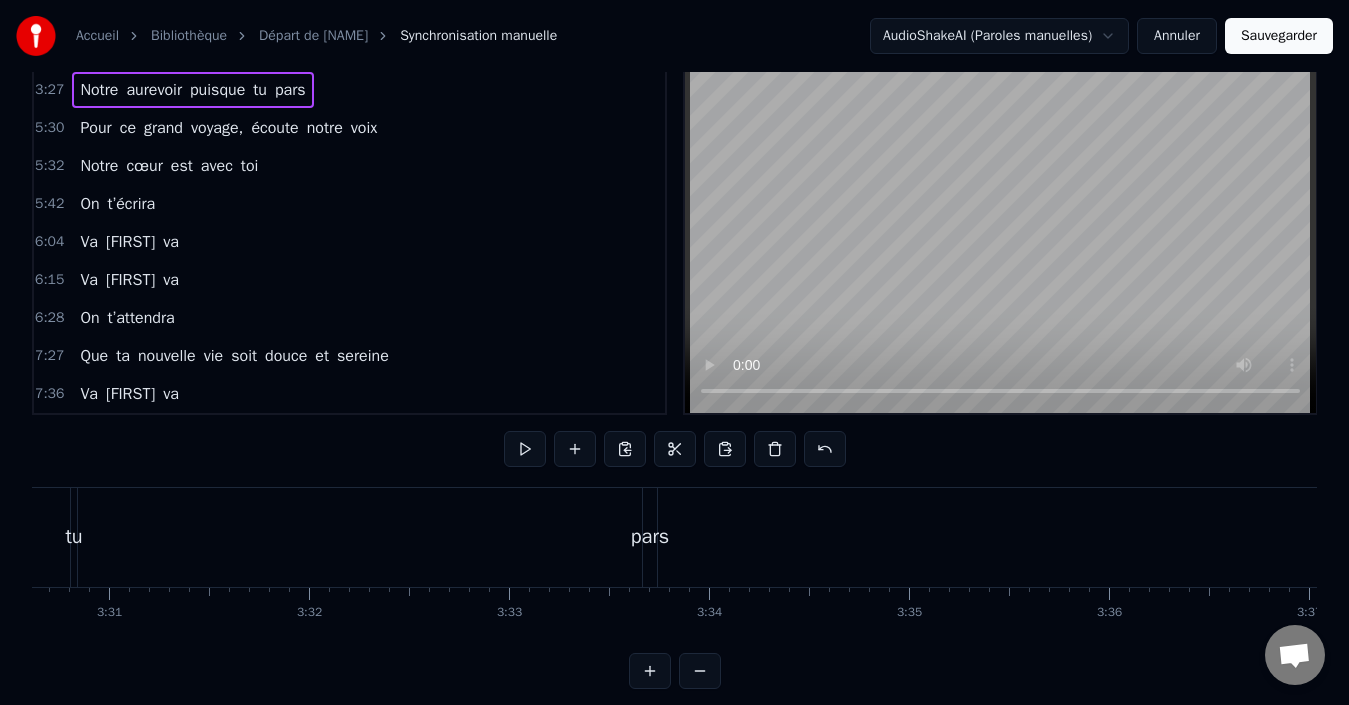 scroll, scrollTop: 0, scrollLeft: 41475, axis: horizontal 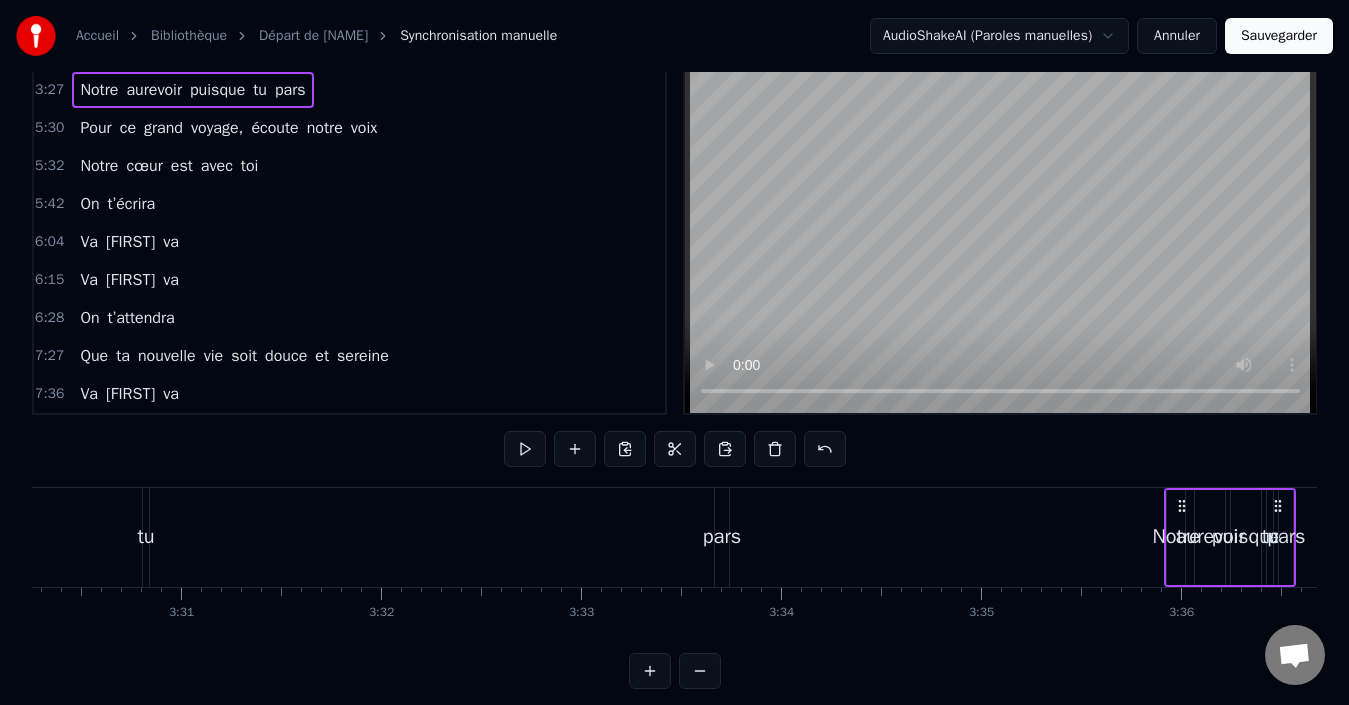 drag, startPoint x: 147, startPoint y: 504, endPoint x: 1228, endPoint y: 482, distance: 1081.2239 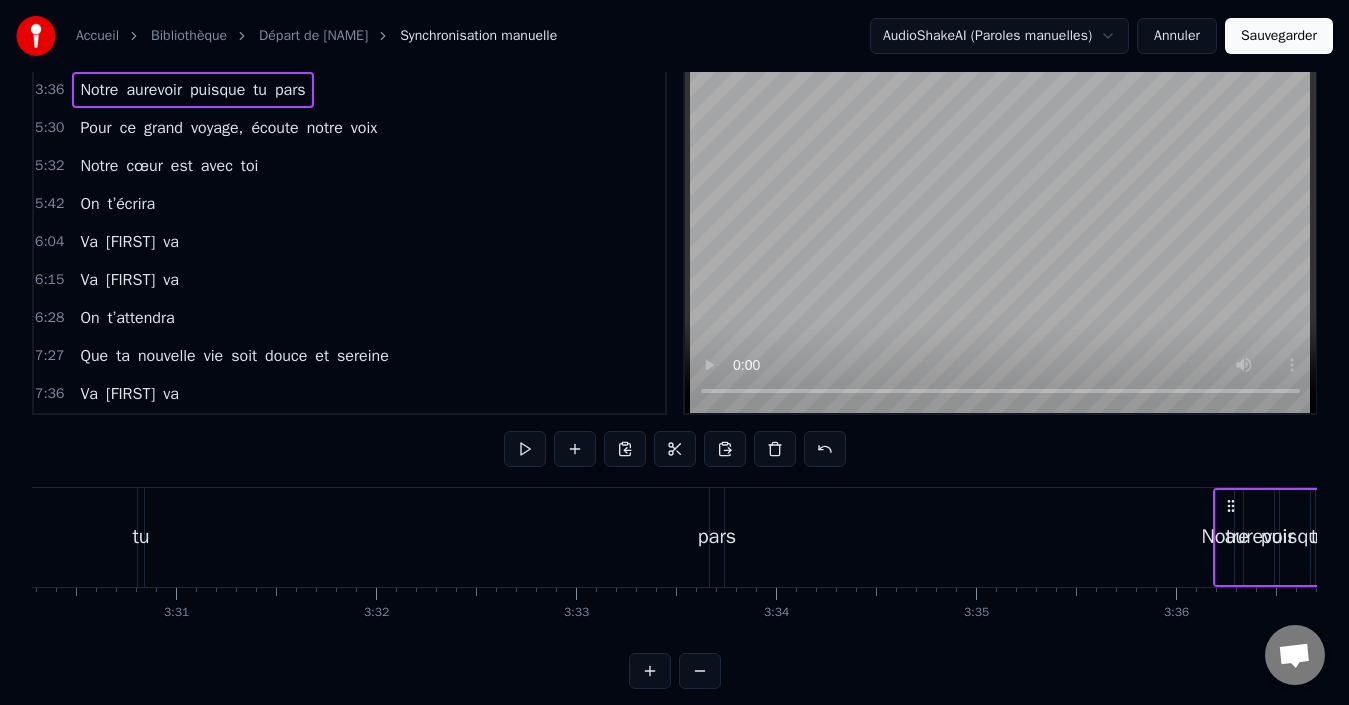 click on "Notre aurevoir puisque tu pars" at bounding box center (192, 90) 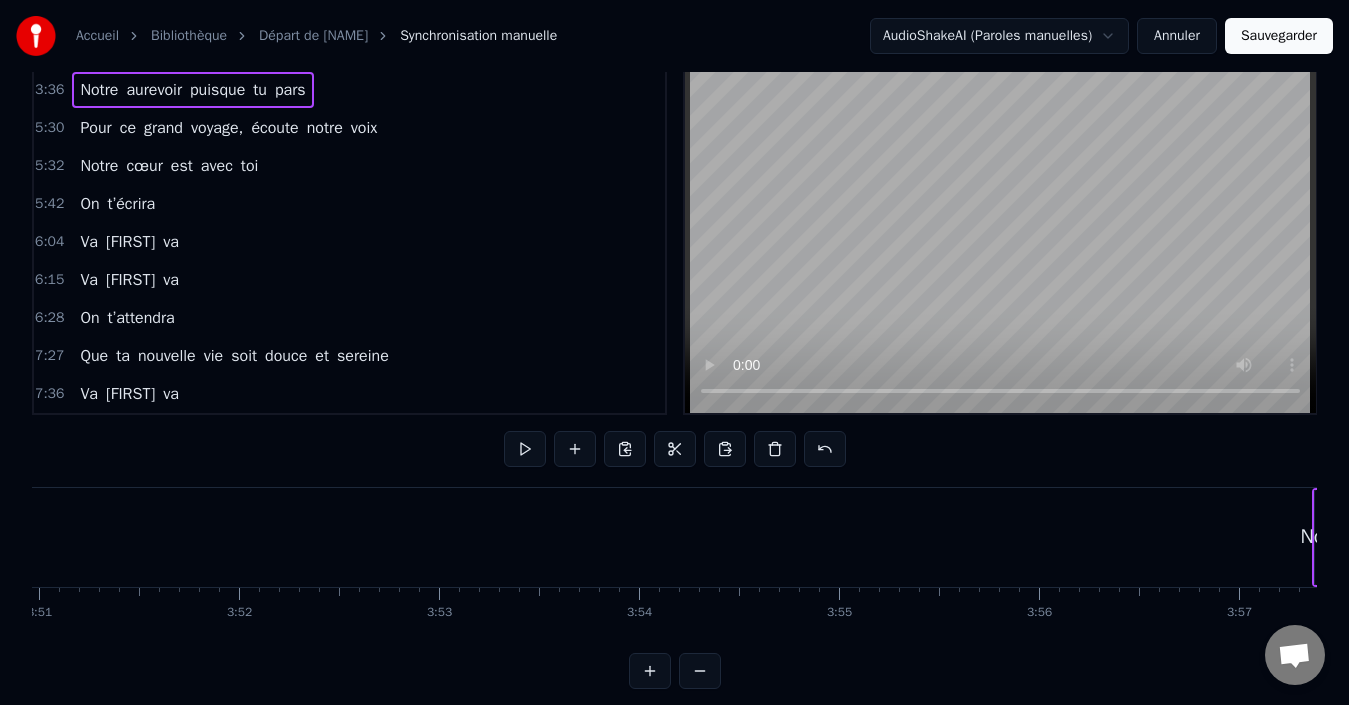 drag, startPoint x: 1231, startPoint y: 498, endPoint x: 1330, endPoint y: 517, distance: 100.80675 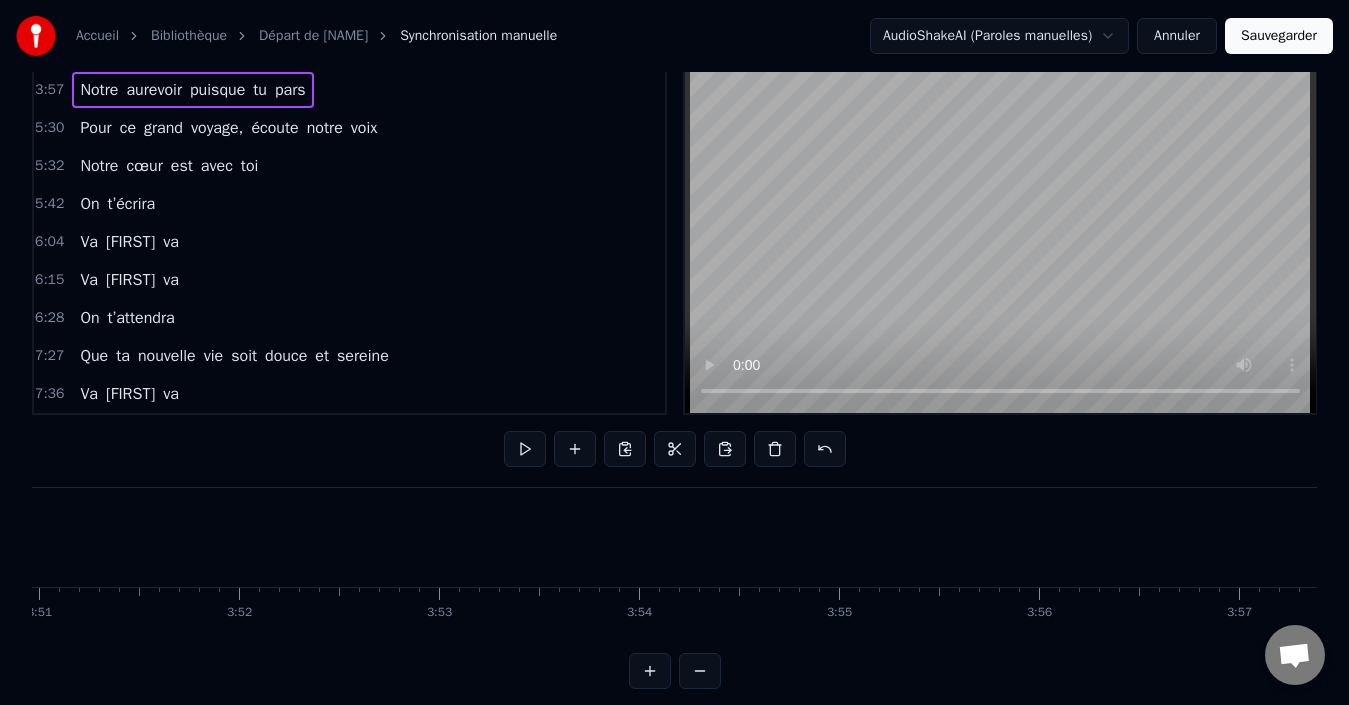 scroll, scrollTop: 0, scrollLeft: 46243, axis: horizontal 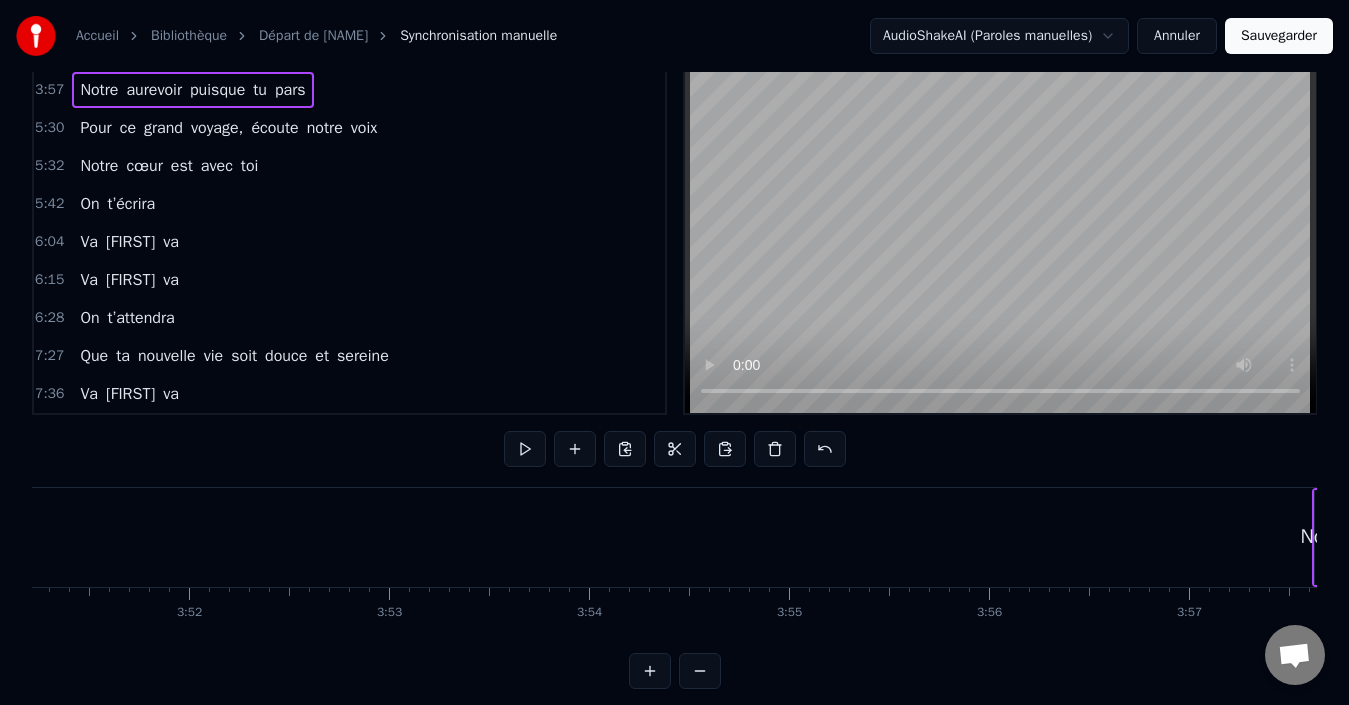 click on "Accueil Bibliothèque Départ de [FIRST] Synchronisation manuelle AudioShakeAI (Paroles manuelles) Annuler Sauvegarder 1:03 De l’Espagne au [STATE] 1:24 Vers les grands lacs et les aurores 1:27 Pour changer de décor 1:27 D’un nouveau destin 1:41 Tu suis ton instinct 1:43 Et puisque tu pars 1:49 Que les vents te soient doux 1:51 Toi qui tends la main 1:53 A ceux qui sont à genoux 1:53 Qui soignes les âmes et leurs verrous 1:55 Que la chance au poker te suive partout 1:57 Pour écrire les lignes 1:58 Puisque tu pars 1:58 Tes amis sont légions 1:59 Preuve de tes belles actions 2:01 Tu gagnes c’est sûre chaque confrontation 2:02 Bientôt trente cinq ans 2:03 Un nouveau chapitre, un nouvel élan 2:04 Le Canada t’attend, ce rêve si grand 2:05 Va et vis pleinement 2:07 Tu nous laisseras un vide immense 2:07 Mais on sourit à ta chance 2:08 Sans bruit, sans trop d’adieux 2:09 Le cœur vaillant, le regard curieux 2:09 Toi qui rêvais depuis l’enfance 2:10 D’horizons vastes, de connaissances 2:11 A" at bounding box center (674, 323) 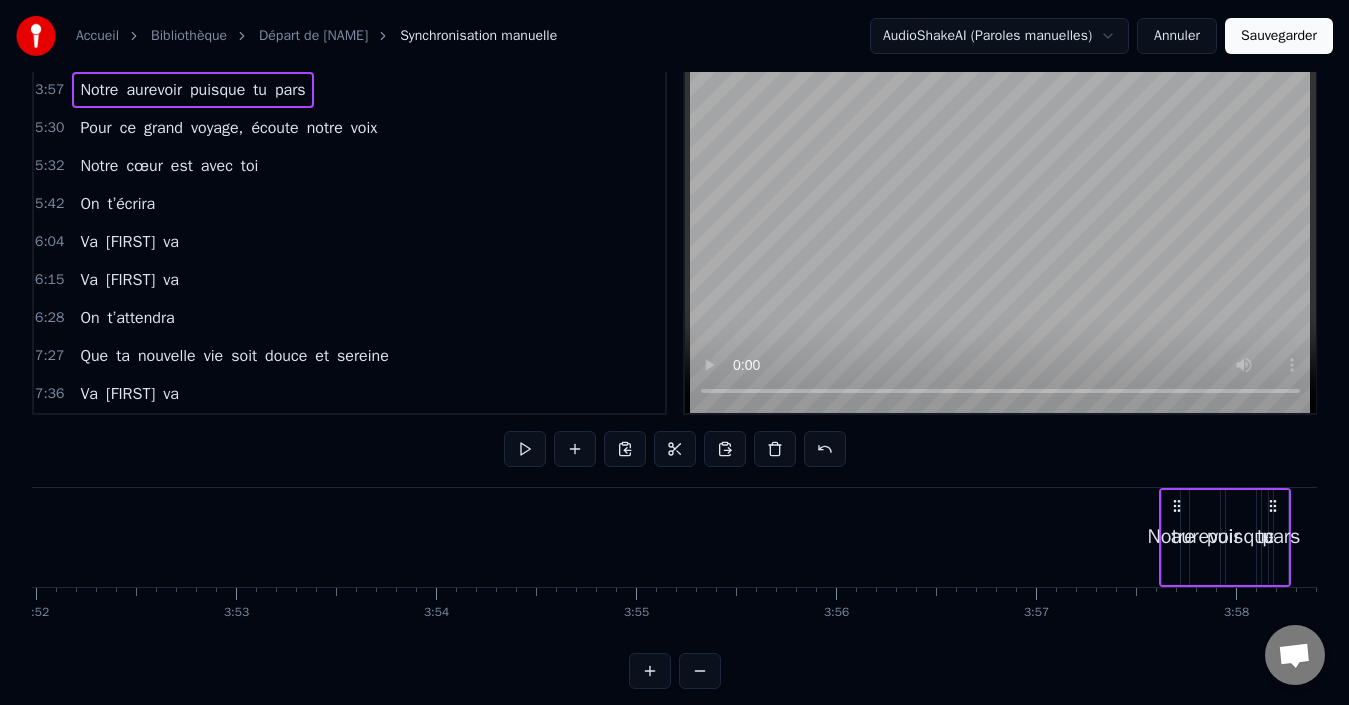 drag, startPoint x: 1314, startPoint y: 516, endPoint x: 1284, endPoint y: 518, distance: 30.066593 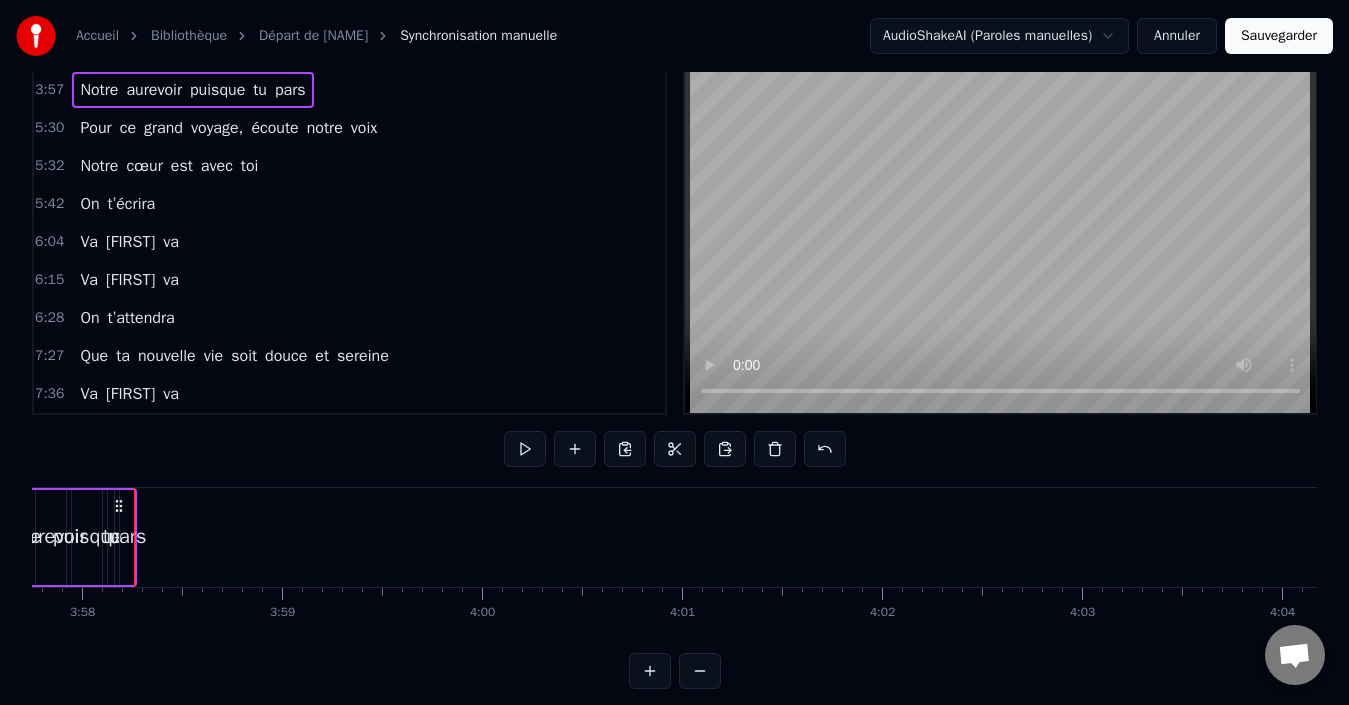 scroll, scrollTop: 0, scrollLeft: 47552, axis: horizontal 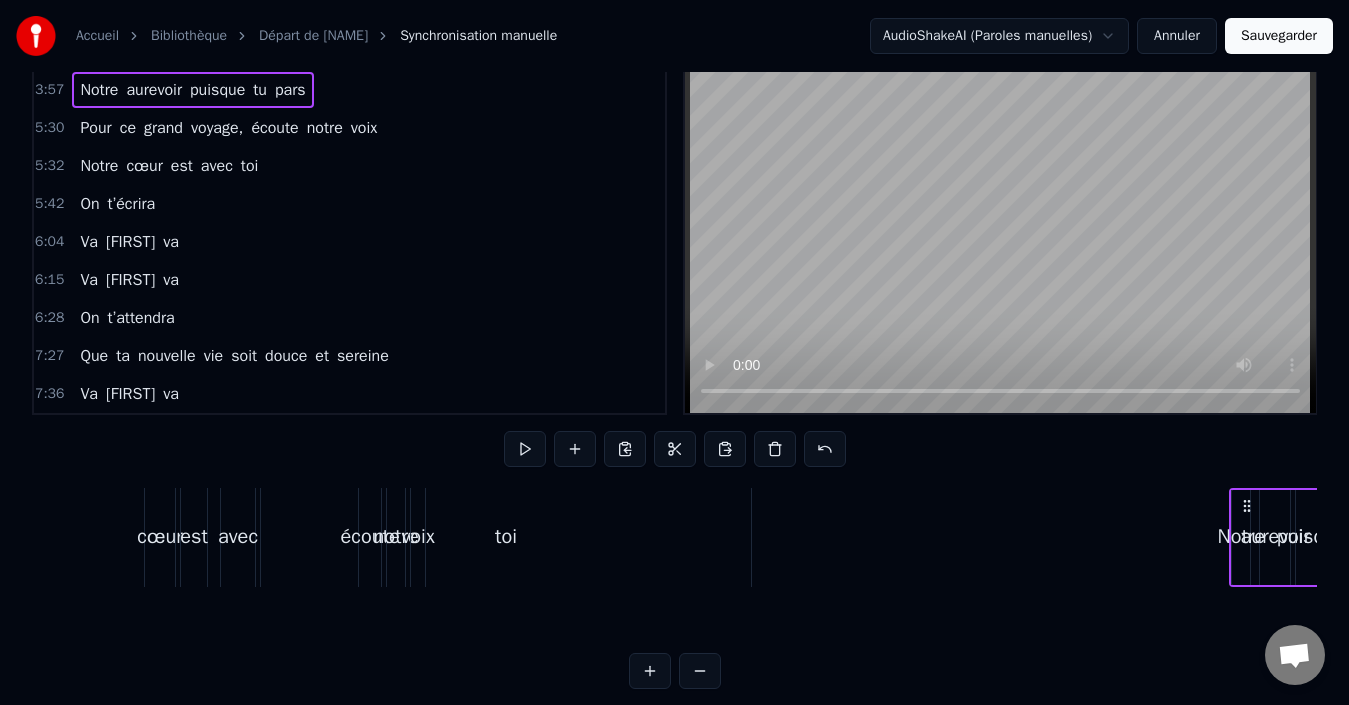 drag, startPoint x: 96, startPoint y: 503, endPoint x: 1305, endPoint y: 529, distance: 1209.2795 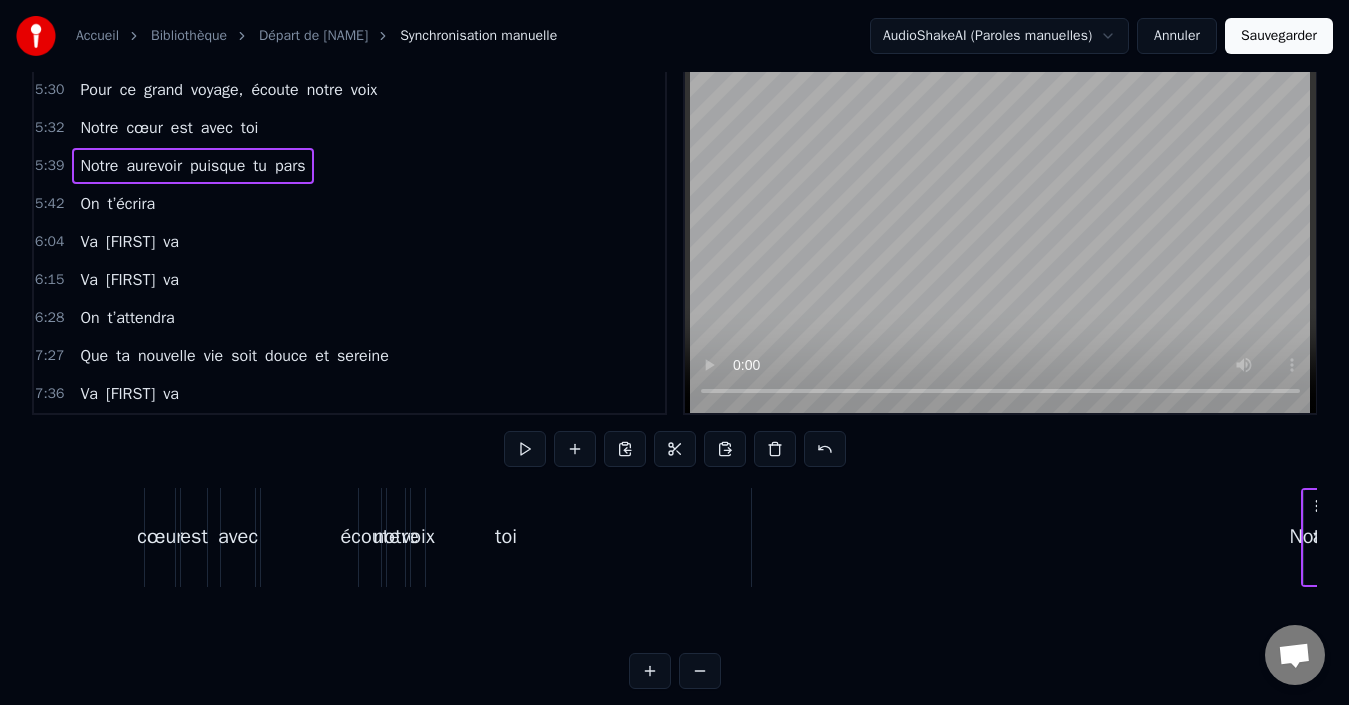 scroll, scrollTop: 0, scrollLeft: 66677, axis: horizontal 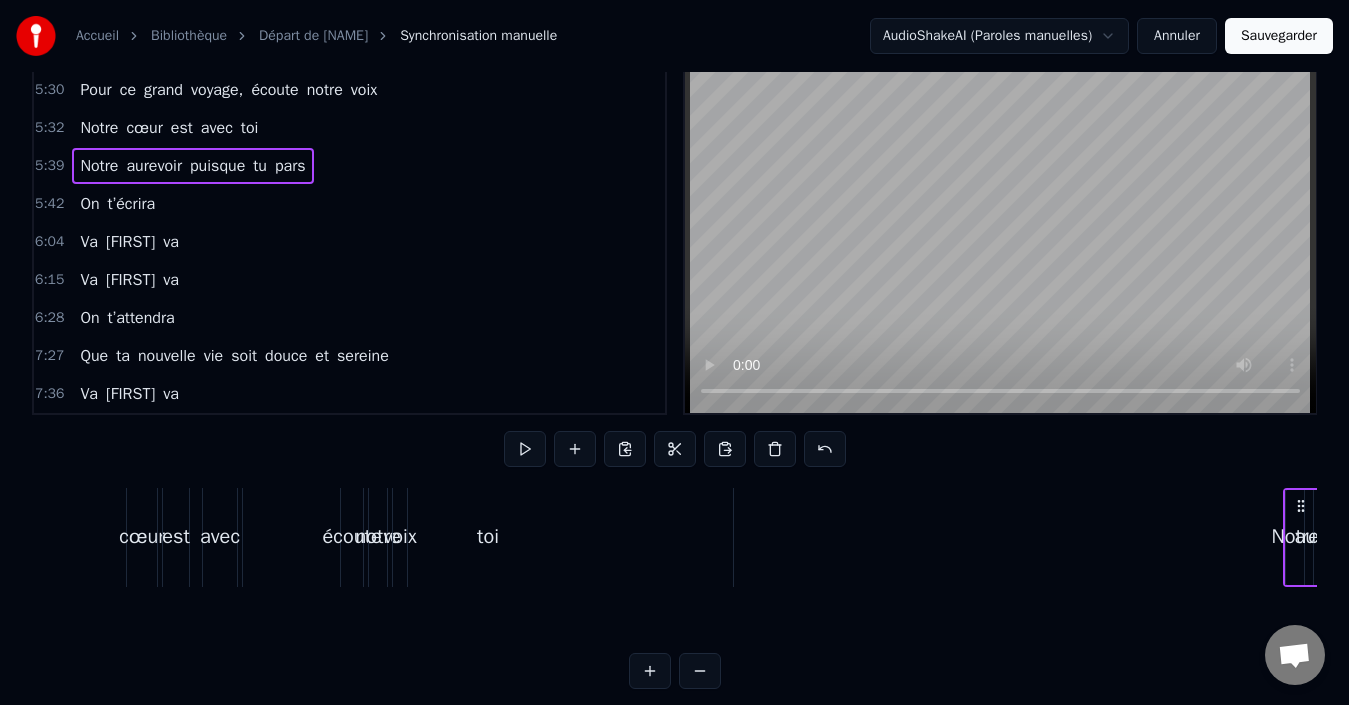 click on "Accueil Bibliothèque Départ de [NAME] Synchronisation manuelle AudioShakeAI (Paroles manuelles) Annuler Sauvegarder" at bounding box center [674, 36] 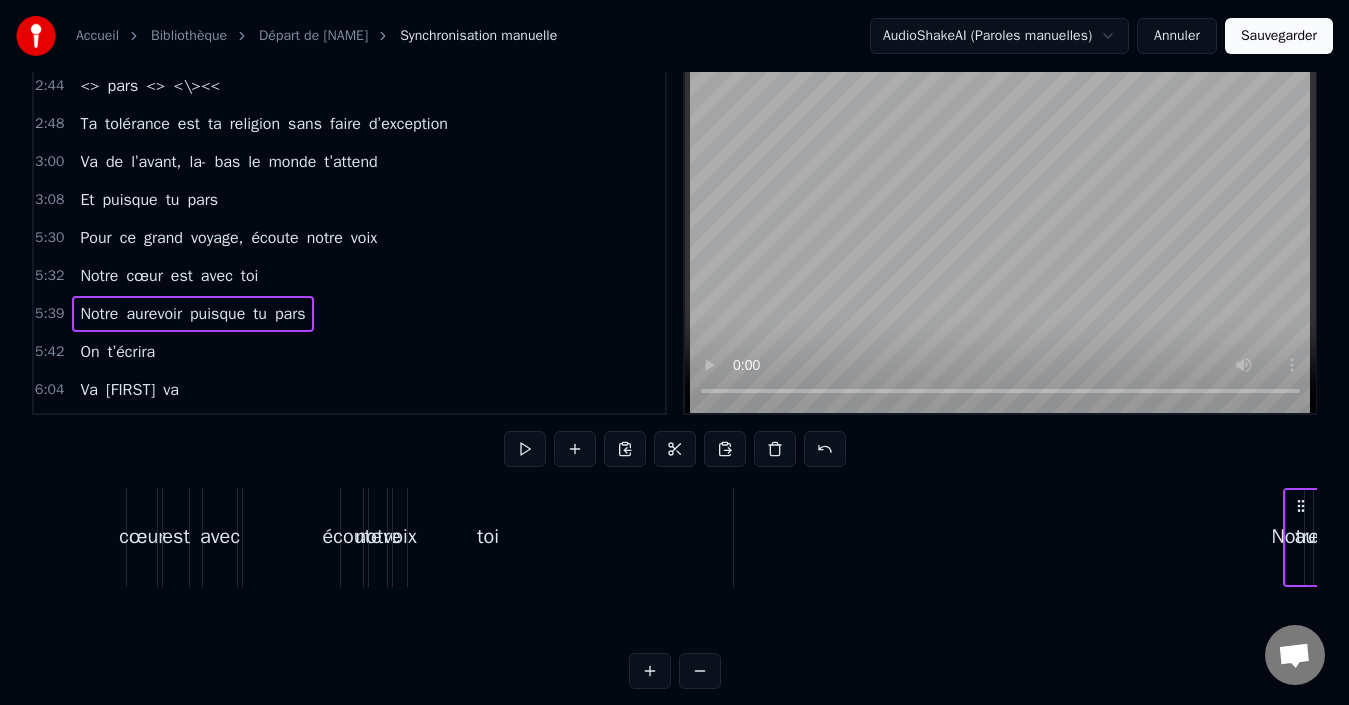 scroll, scrollTop: 1416, scrollLeft: 0, axis: vertical 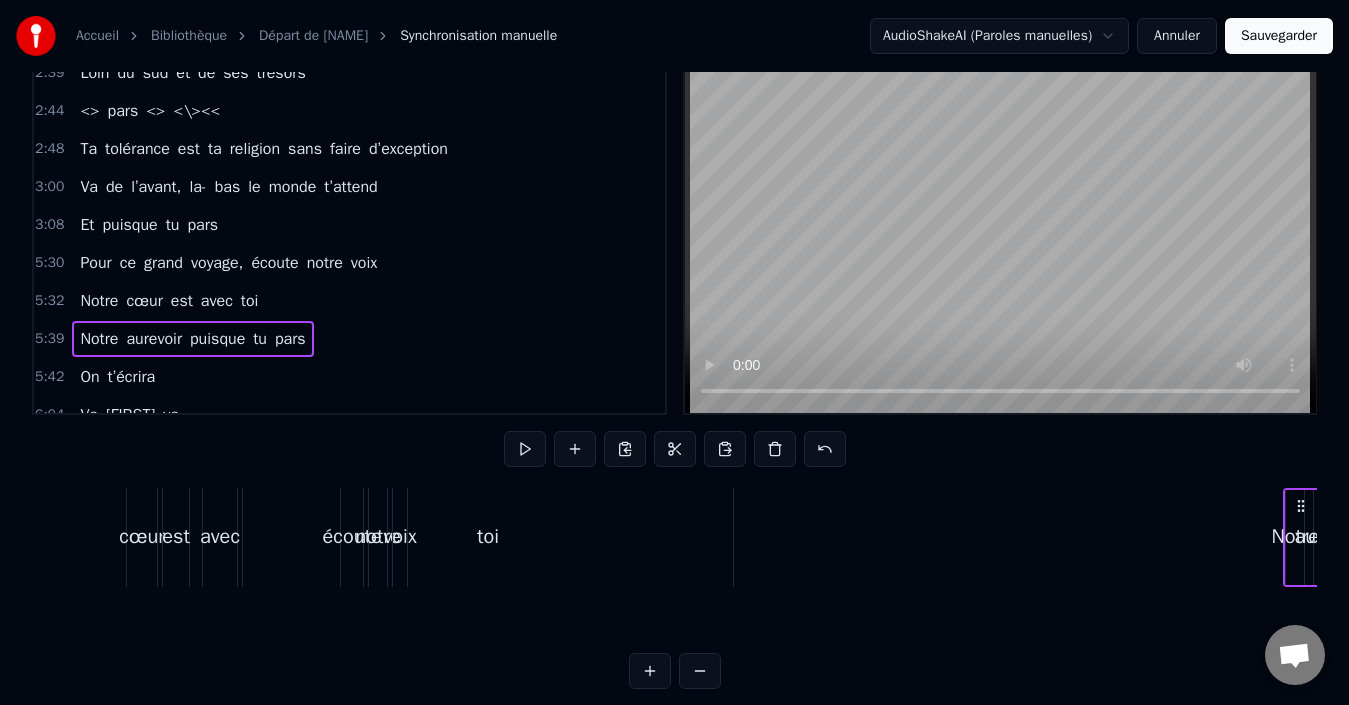click on "Et puisque tu pars" at bounding box center [149, 225] 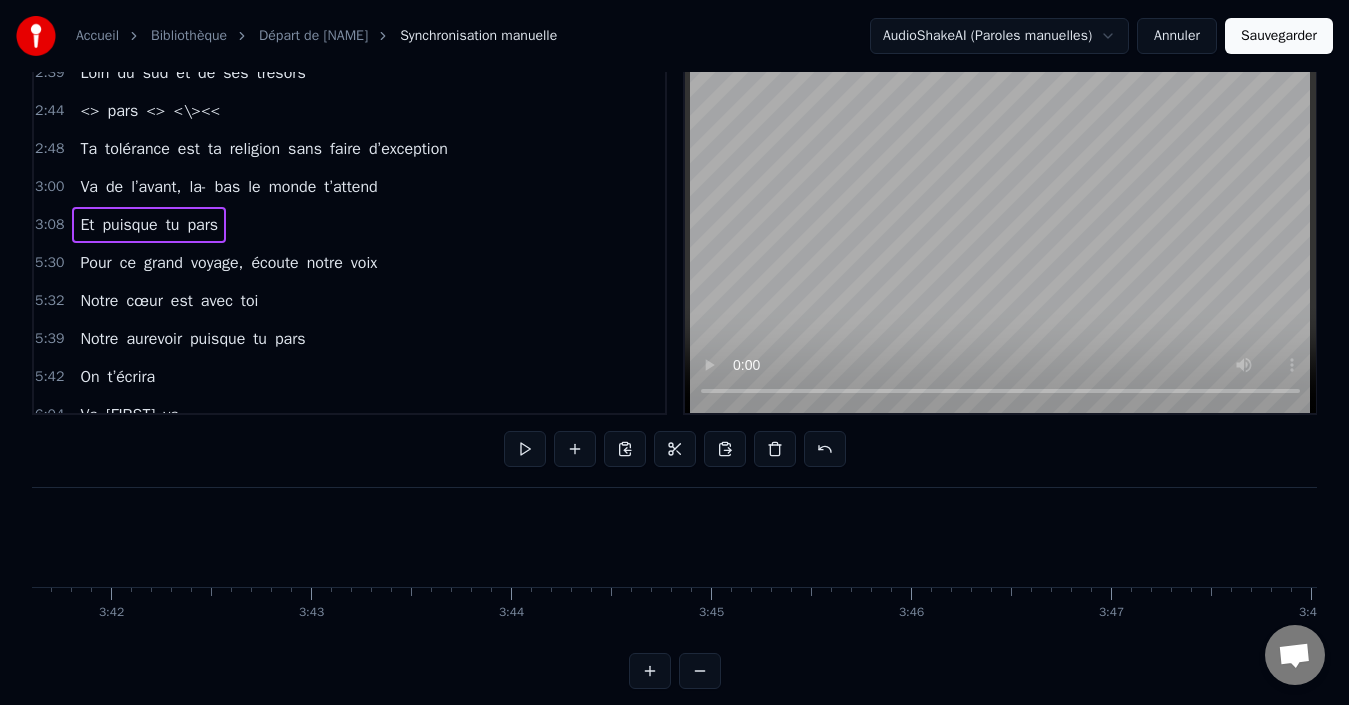 scroll, scrollTop: 0, scrollLeft: 37600, axis: horizontal 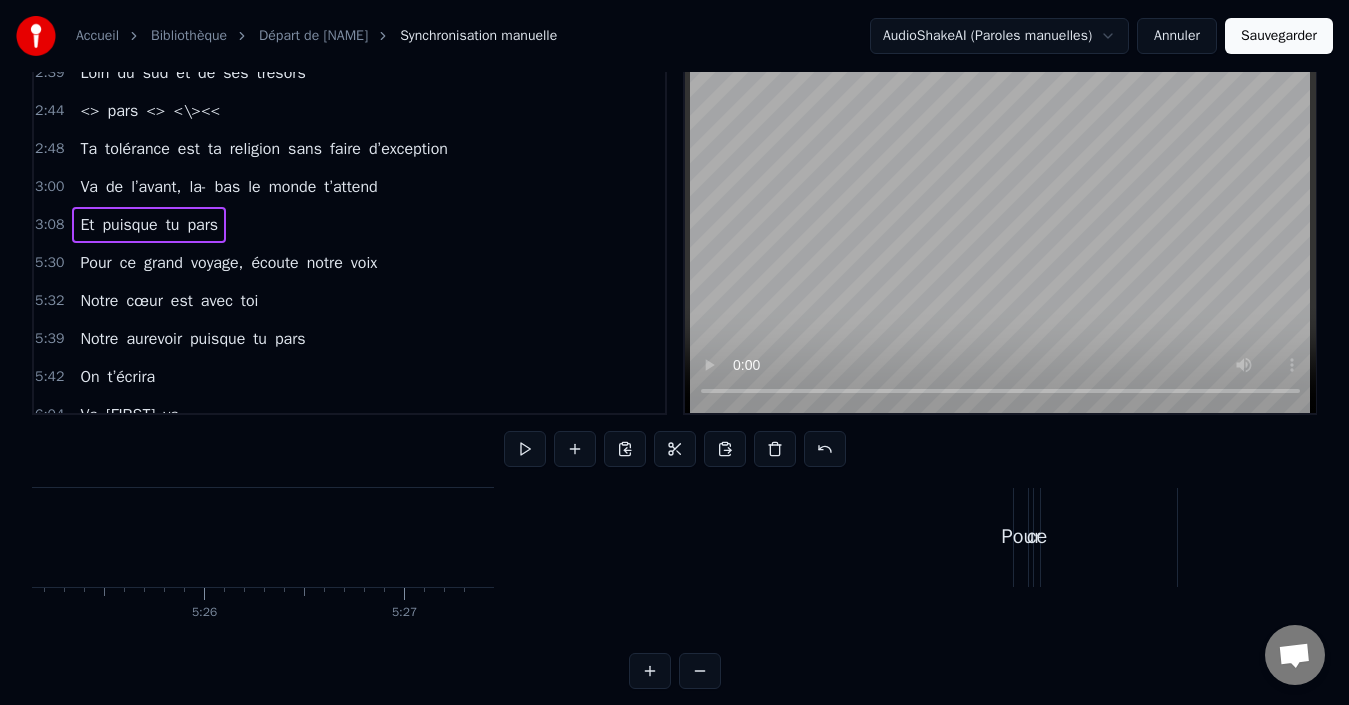drag, startPoint x: 146, startPoint y: 509, endPoint x: 1365, endPoint y: 564, distance: 1220.2401 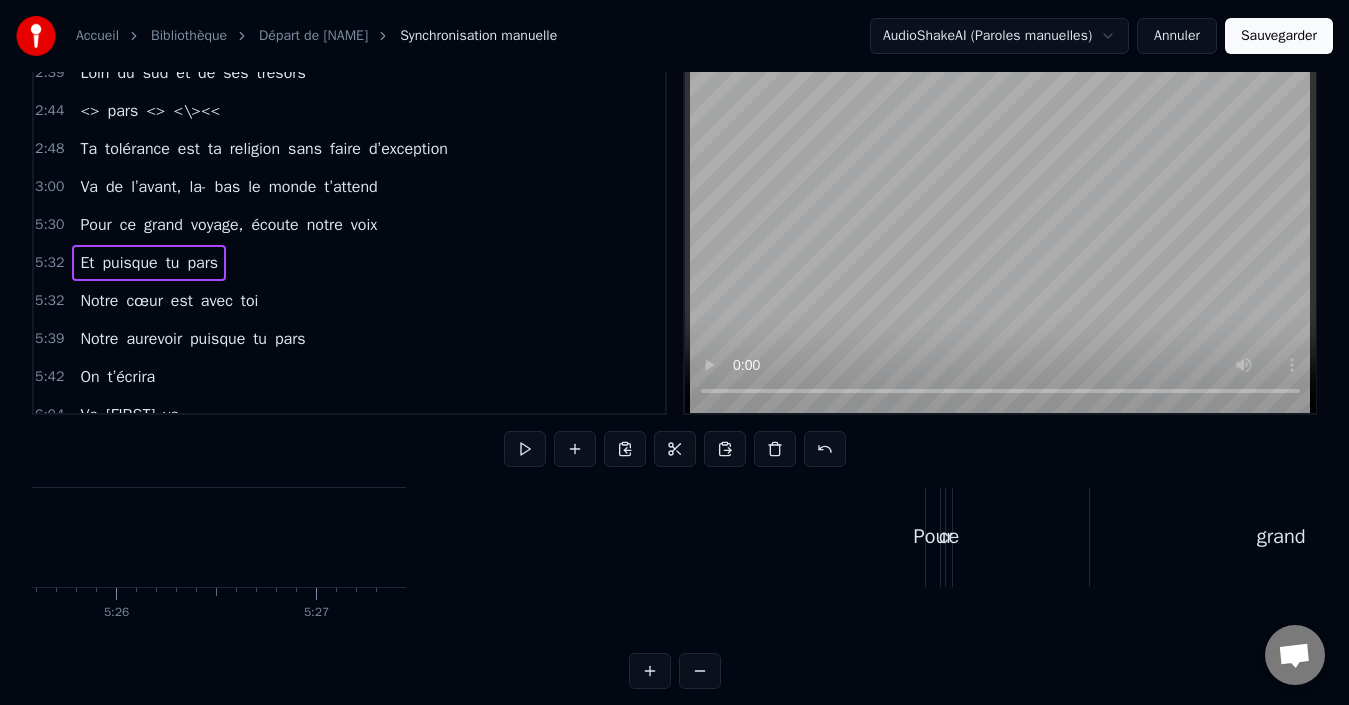click on "Va de l’avant, la- bas le monde t’attend" at bounding box center [228, 187] 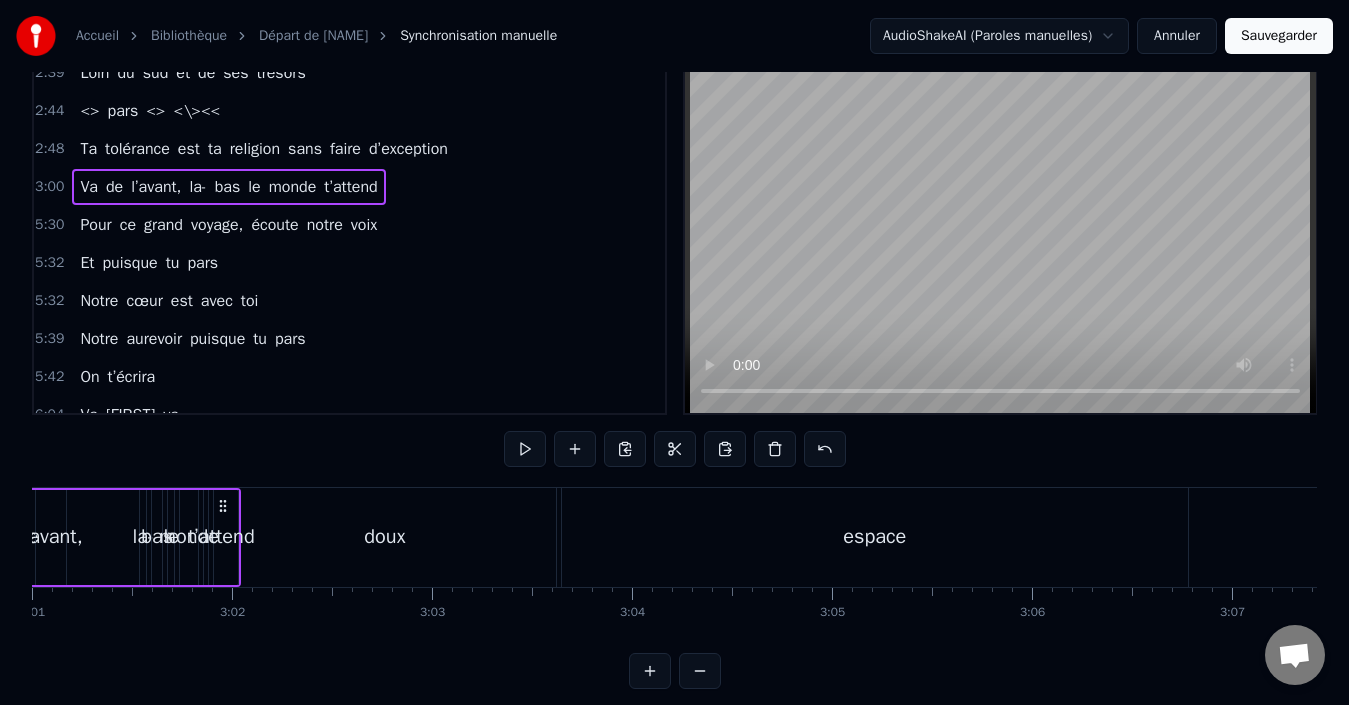 scroll, scrollTop: 0, scrollLeft: 36077, axis: horizontal 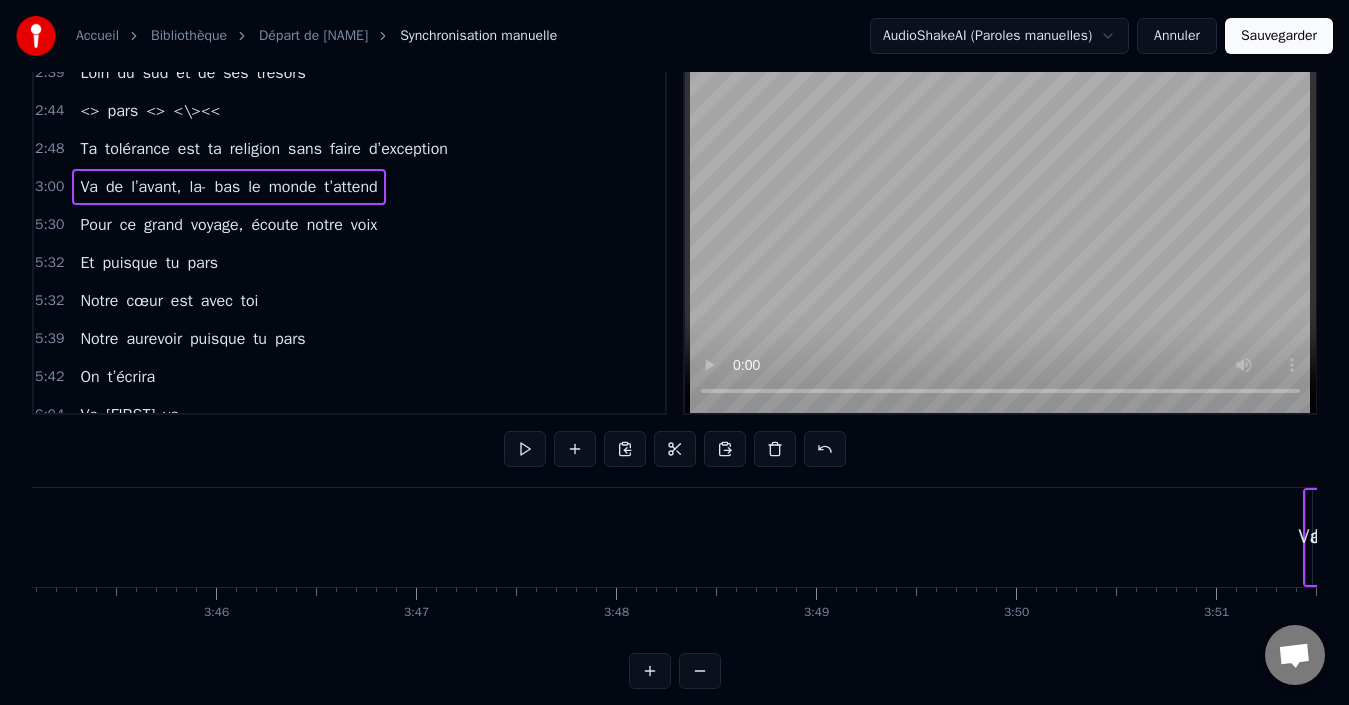 drag, startPoint x: 149, startPoint y: 501, endPoint x: 1320, endPoint y: 560, distance: 1172.4854 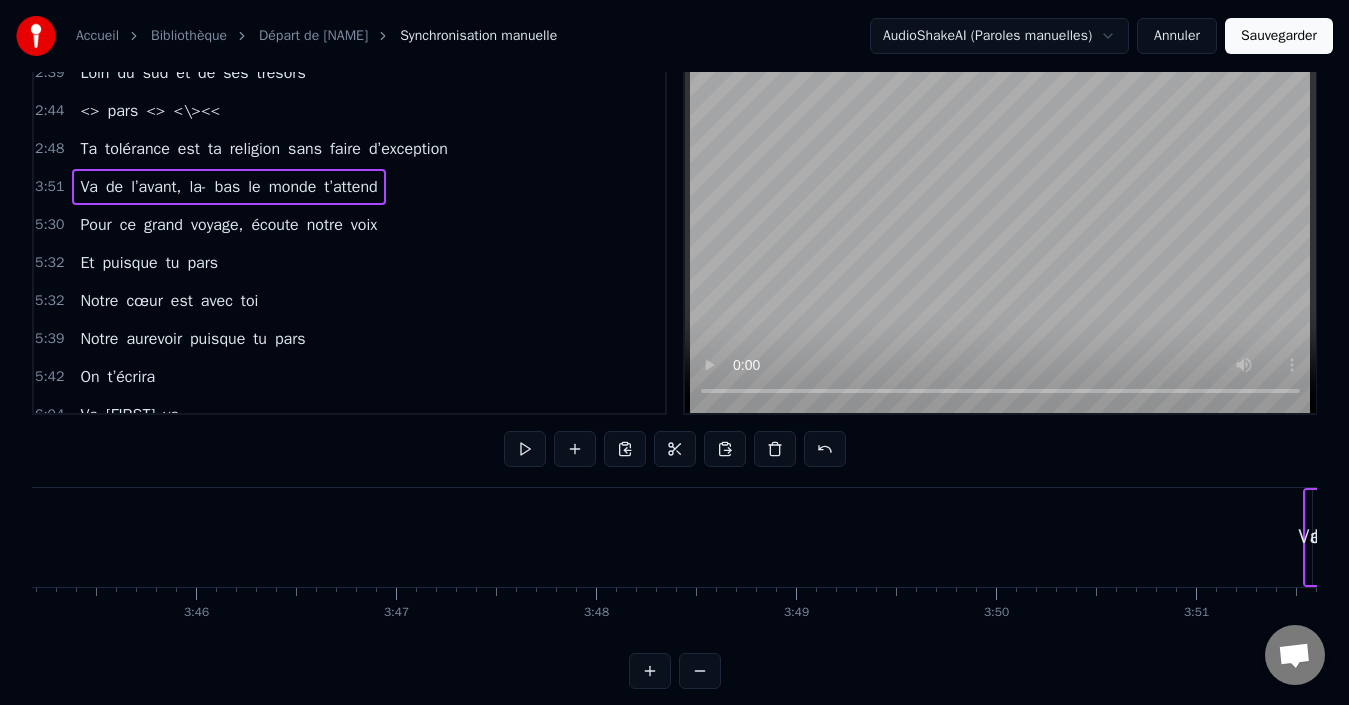 click on "Accueil Bibliothèque Départ de [FIRST] Synchronisation manuelle AudioShakeAI (Paroles manuelles) Annuler Sauvegarder 1:03 De l’Espagne au [STATE] 1:24 Vers les grands lacs et les aurores 1:27 Pour changer de décor 1:27 D’un nouveau destin 1:41 Tu suis ton instinct 1:43 Et puisque tu pars 1:49 Que les vents te soient doux 1:51 Toi qui tends la main 1:53 A ceux qui sont à genoux 1:53 Qui soignes les âmes et leurs verrous 1:55 Que la chance au poker te suive partout 1:57 Pour écrire les lignes 1:58 Puisque tu pars 1:58 Tes amis sont légions 1:59 Preuve de tes belles actions 2:01 Tu gagnes c’est sûre chaque confrontation 2:02 Bientôt trente cinq ans 2:03 Un nouveau chapitre, un nouvel élan 2:04 Le Canada t’attend, ce rêve si grand 2:05 Va et vis pleinement 2:07 Tu nous laisseras un vide immense 2:07 Mais on sourit à ta chance 2:08 Sans bruit, sans trop d’adieux 2:09 Le cœur vaillant, le regard curieux 2:09 Toi qui rêvais depuis l’enfance 2:10 D’horizons vastes, de connaissances 2:11 A" at bounding box center (674, 323) 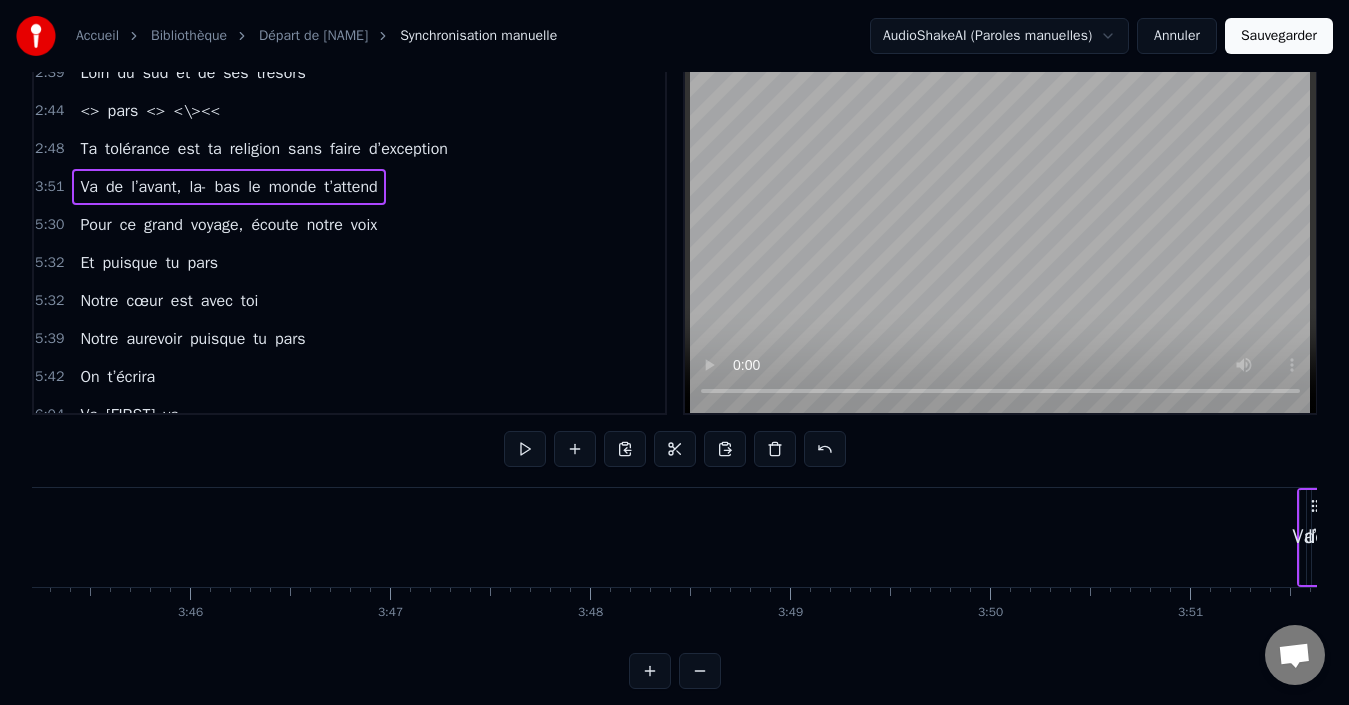click on "De l’[STATE] au [STATE] Vers les grands lacs et les aurores Pour changer de décor D’un nouveau destin Tu suis ton instinct Et puisque tu pars Que les vents te soient doux Toi qui tends la main A ceux qui sont à genoux Qui soignes les âmes et leurs verrous Que la chance au poker te suive partout Pour écrire les lignes Puisque tu pars Tes amis sont légions Preuve de tes belles actions Tu gagnes c’est sûre chaque confrontation Bientôt trente cinq ans Un nouveau chapitre, un nouvel élan Le Canada t’attend, ce rêve si grand Va et vis pleinement Tu nous laisseras un vide immense Mais on sourit à ta chance Sans bruit, sans trop d’adieux Le cœur vaillant, le regard curieux Toi qui rêvais depuis l’enfance D’horizons vastes, de connaissances Tu suis ta route, tu traces ton chemin Tu pars mais tu nous gardes dans chaque chanson Dans chaque regard Dans ton histoire, garde en mémoire Dans ton histoire, garde en mémoire Notre aurevoir puisque tu pars Tu pars mais tu nous gardes dans chaque Dans" at bounding box center (-12265, 537) 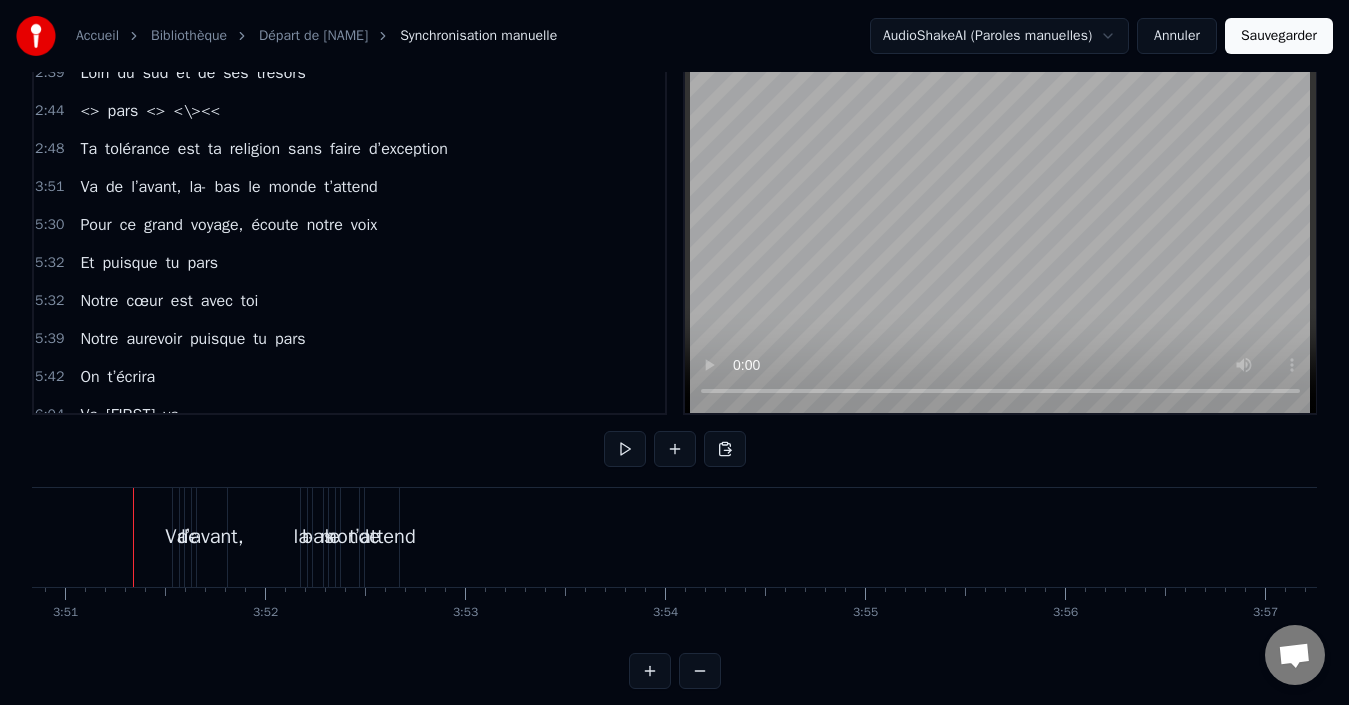 scroll, scrollTop: 0, scrollLeft: 46168, axis: horizontal 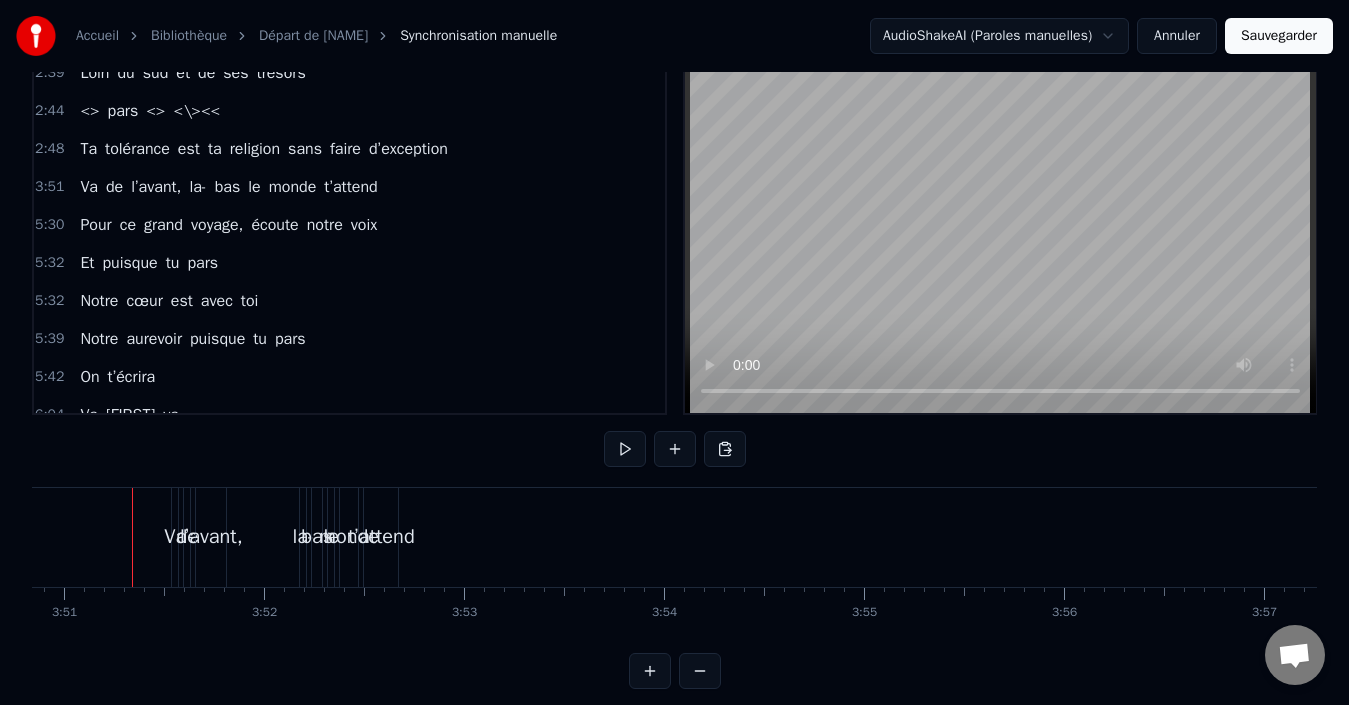 click on "Va de l’avant, la- bas le monde t’attend" at bounding box center [228, 187] 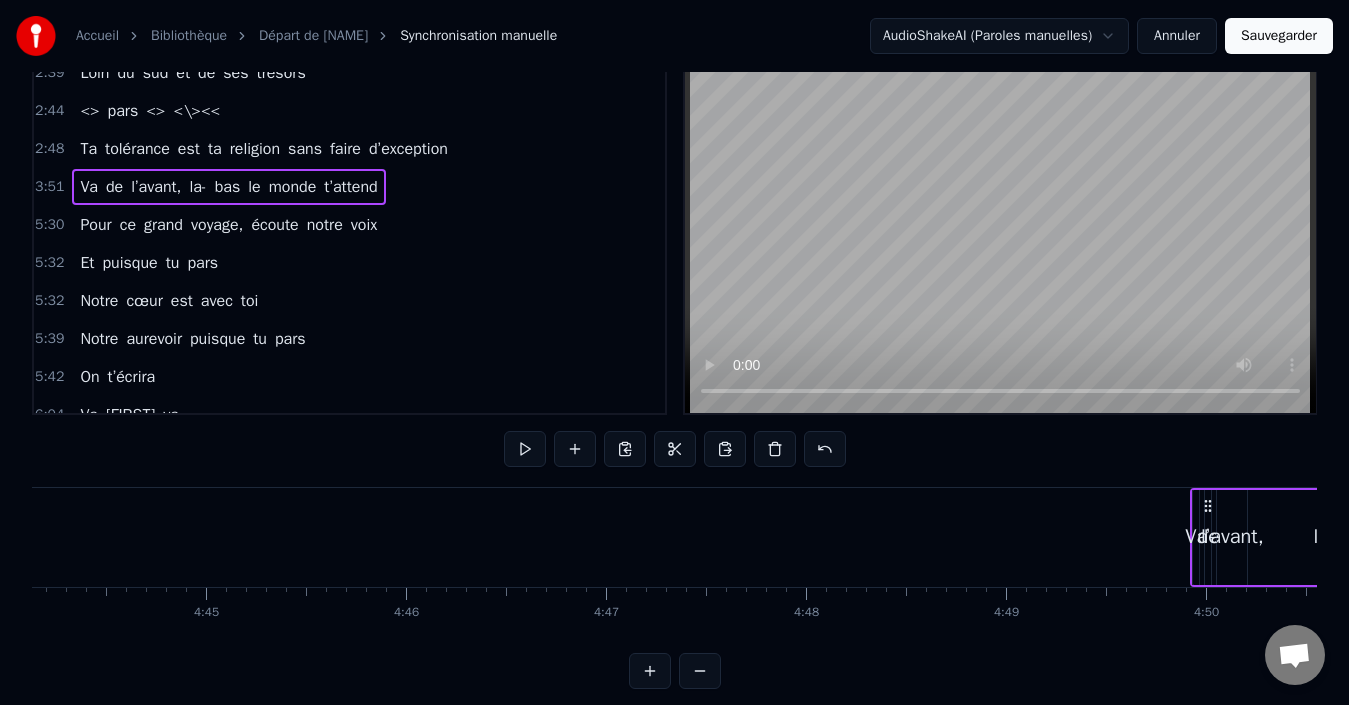 drag, startPoint x: 172, startPoint y: 522, endPoint x: 1264, endPoint y: 508, distance: 1092.0897 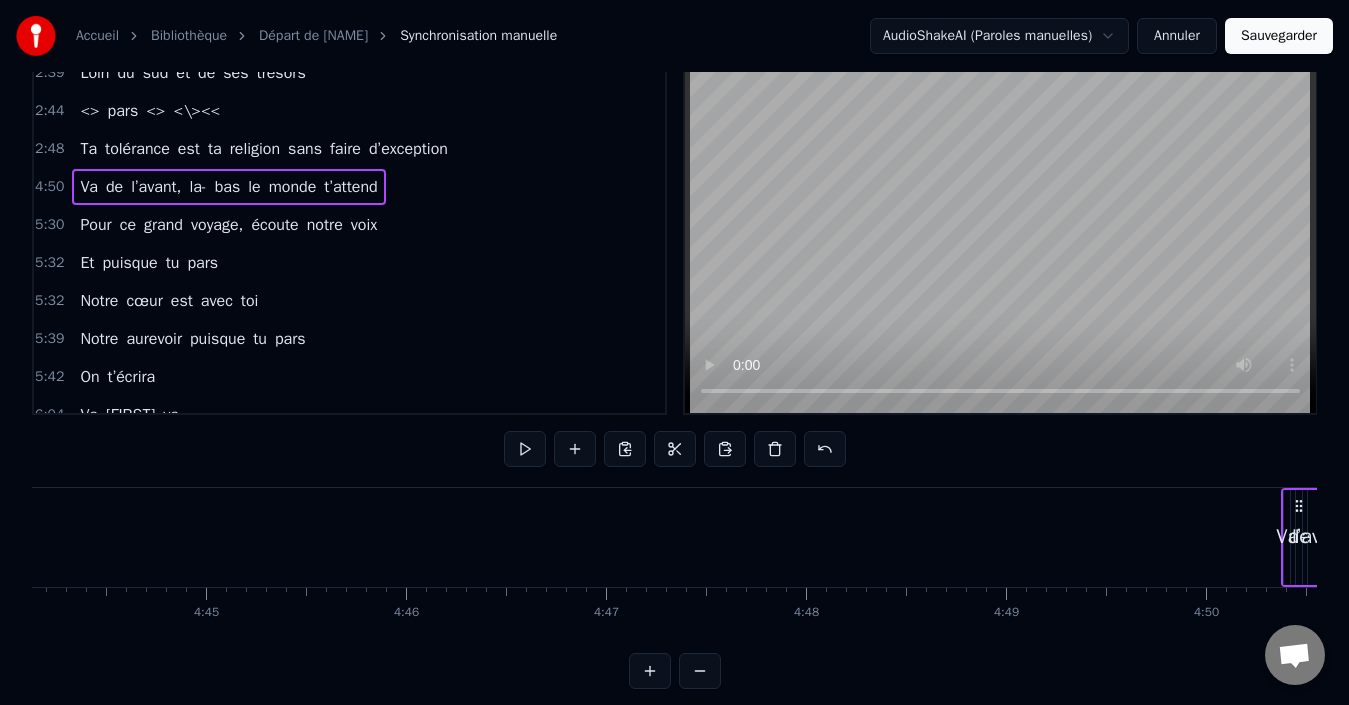 scroll, scrollTop: 0, scrollLeft: 56868, axis: horizontal 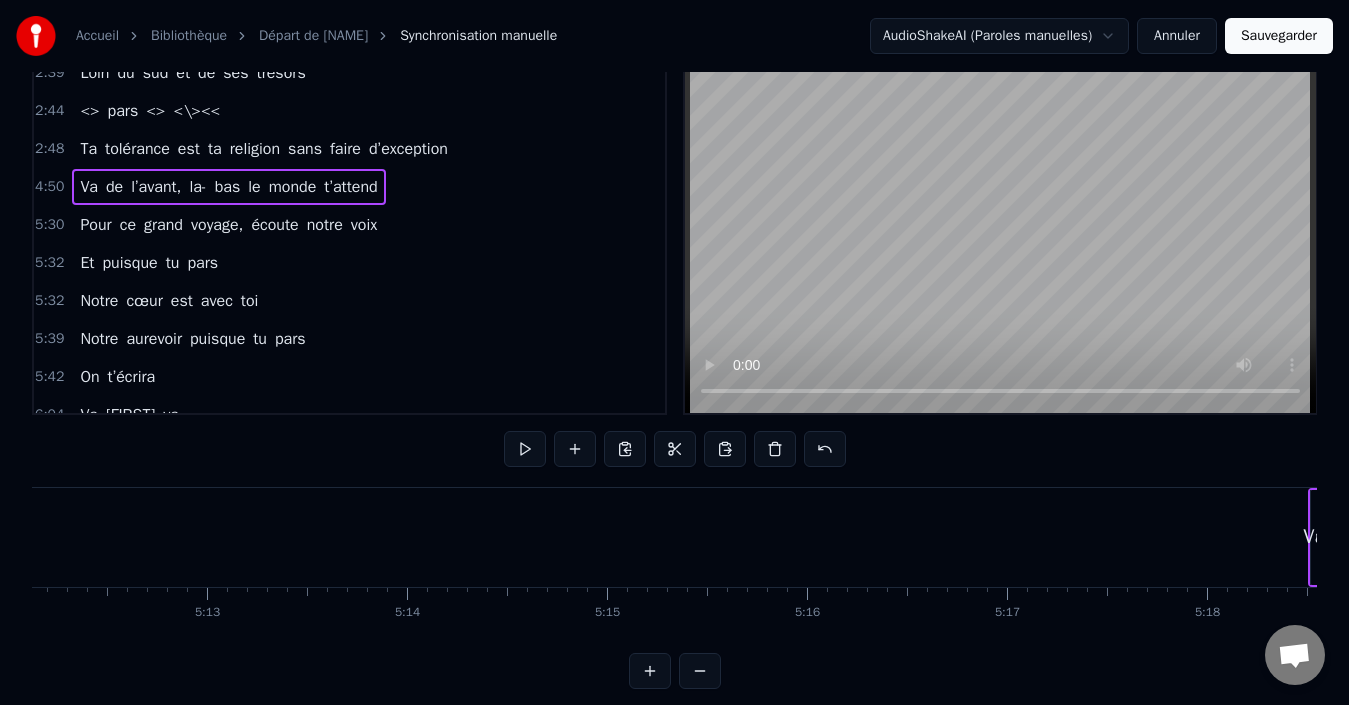 drag, startPoint x: 1253, startPoint y: 505, endPoint x: 1332, endPoint y: 510, distance: 79.15807 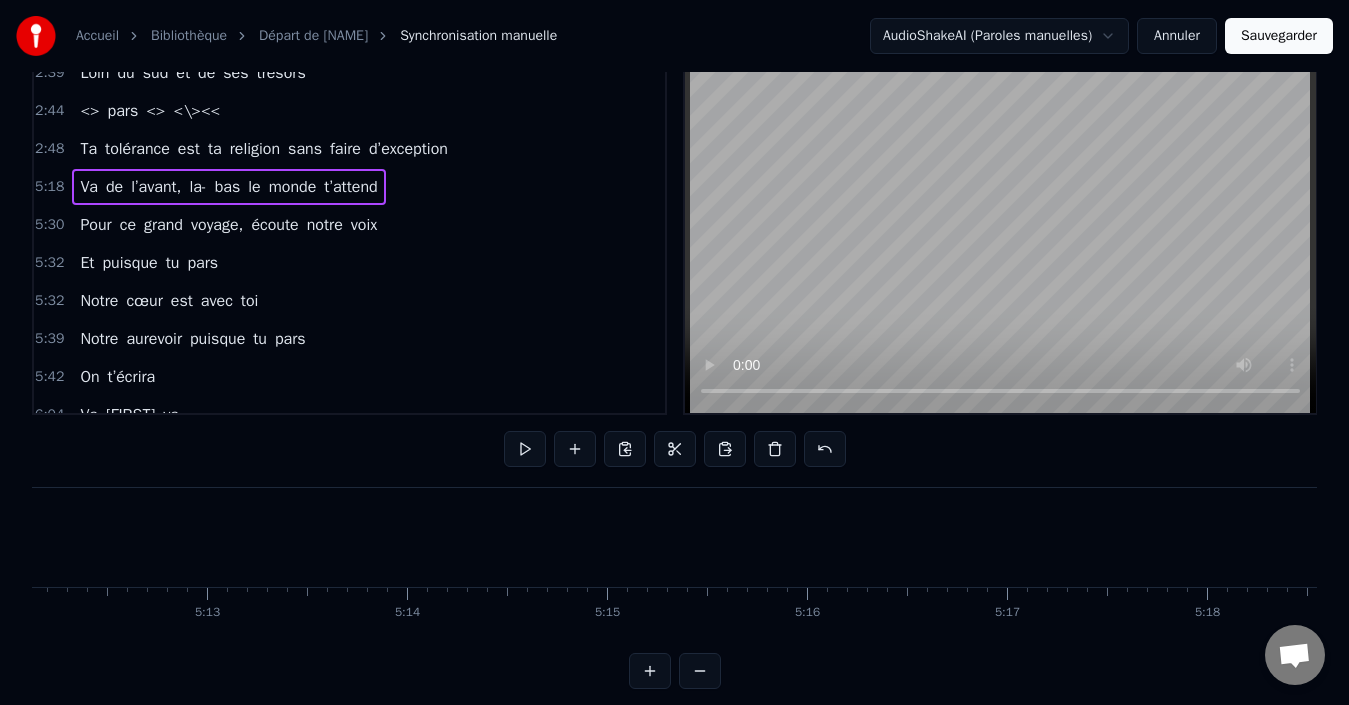 scroll, scrollTop: 0, scrollLeft: 62445, axis: horizontal 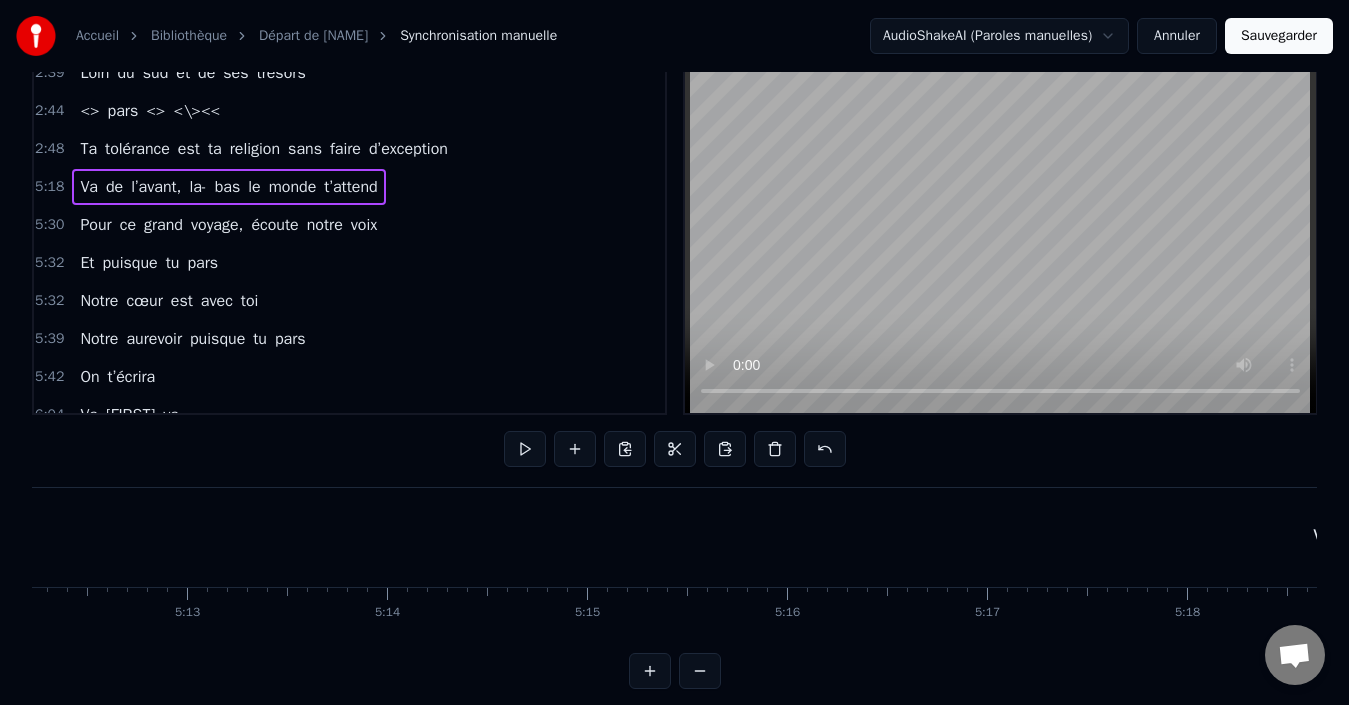 click on "Va de l’avant, la- bas le monde t’attend" at bounding box center [228, 187] 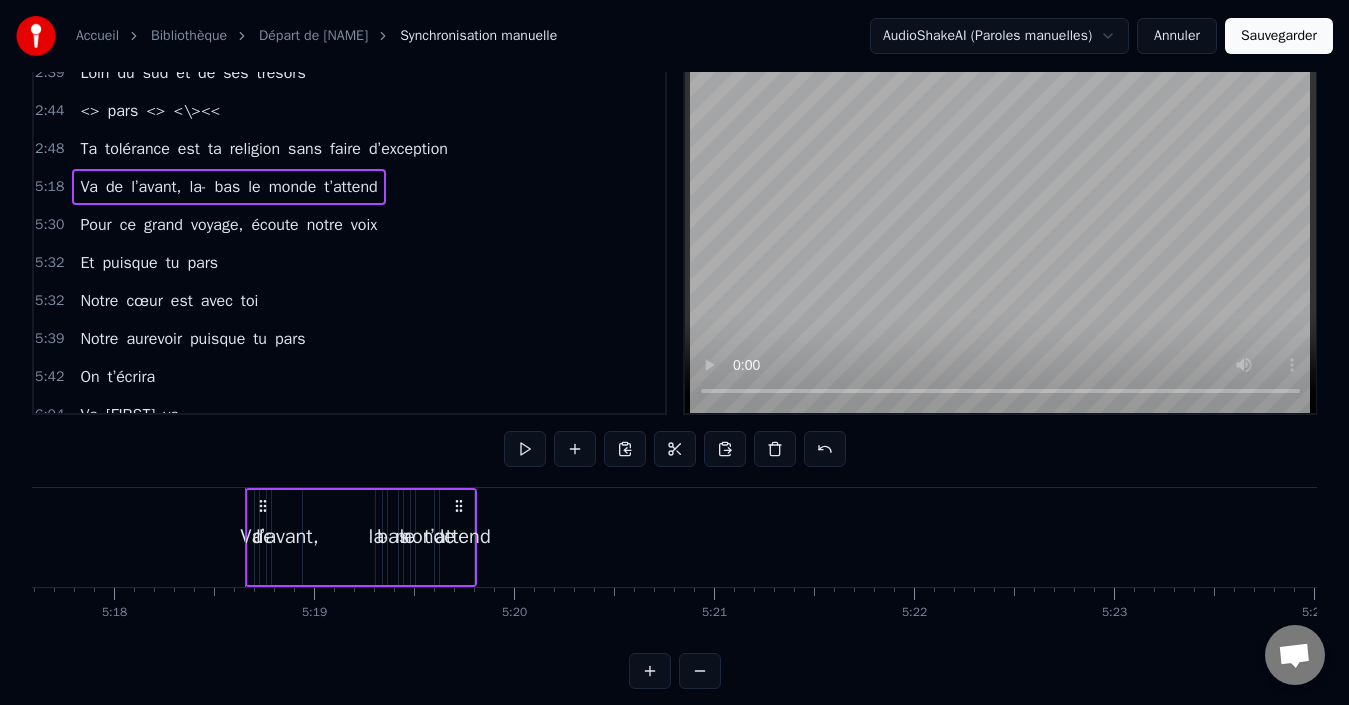 scroll, scrollTop: 0, scrollLeft: 63631, axis: horizontal 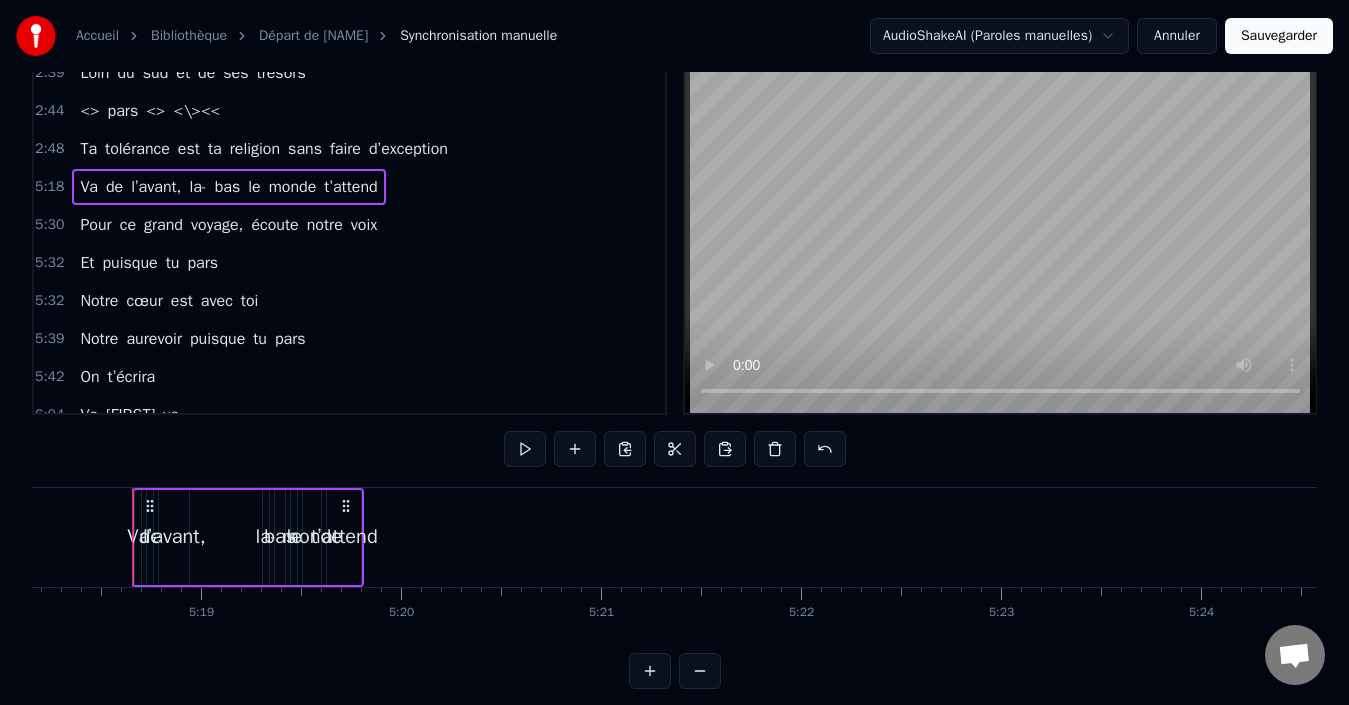 drag, startPoint x: 439, startPoint y: 156, endPoint x: 451, endPoint y: 219, distance: 64.132675 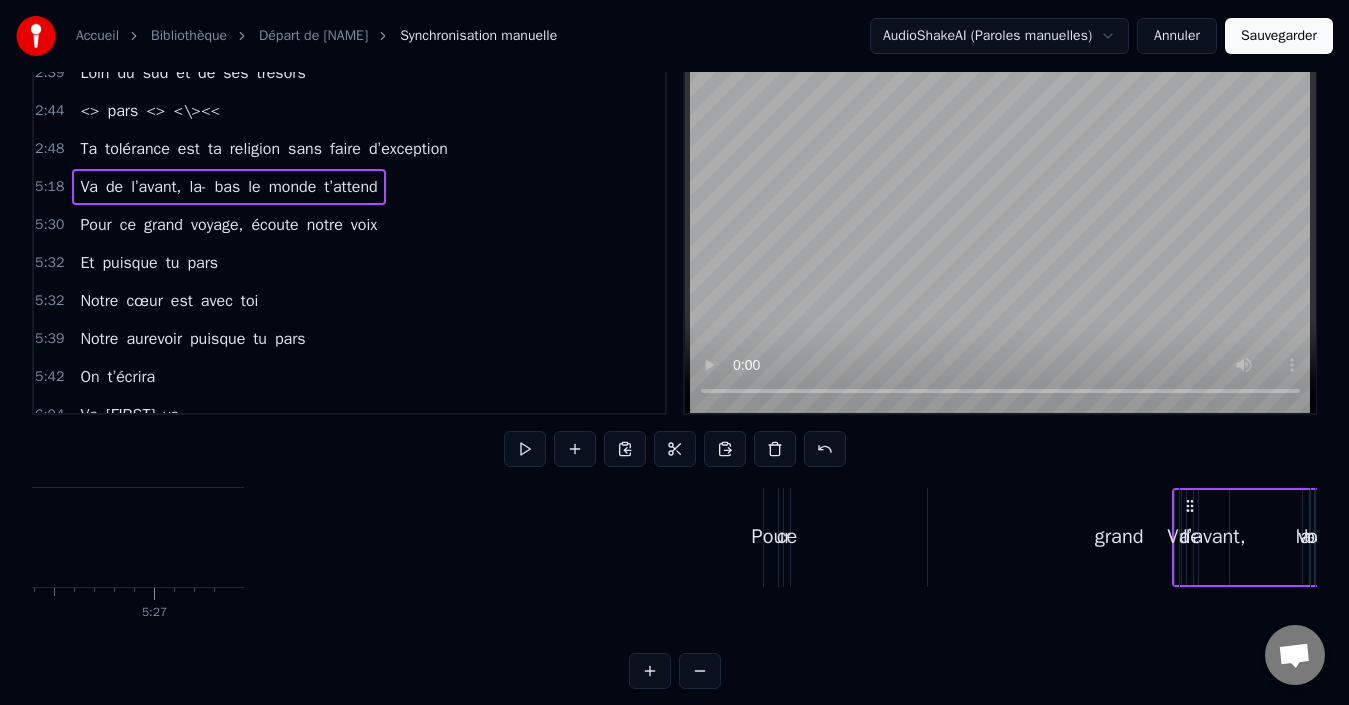 drag, startPoint x: 149, startPoint y: 502, endPoint x: 1297, endPoint y: 560, distance: 1149.4642 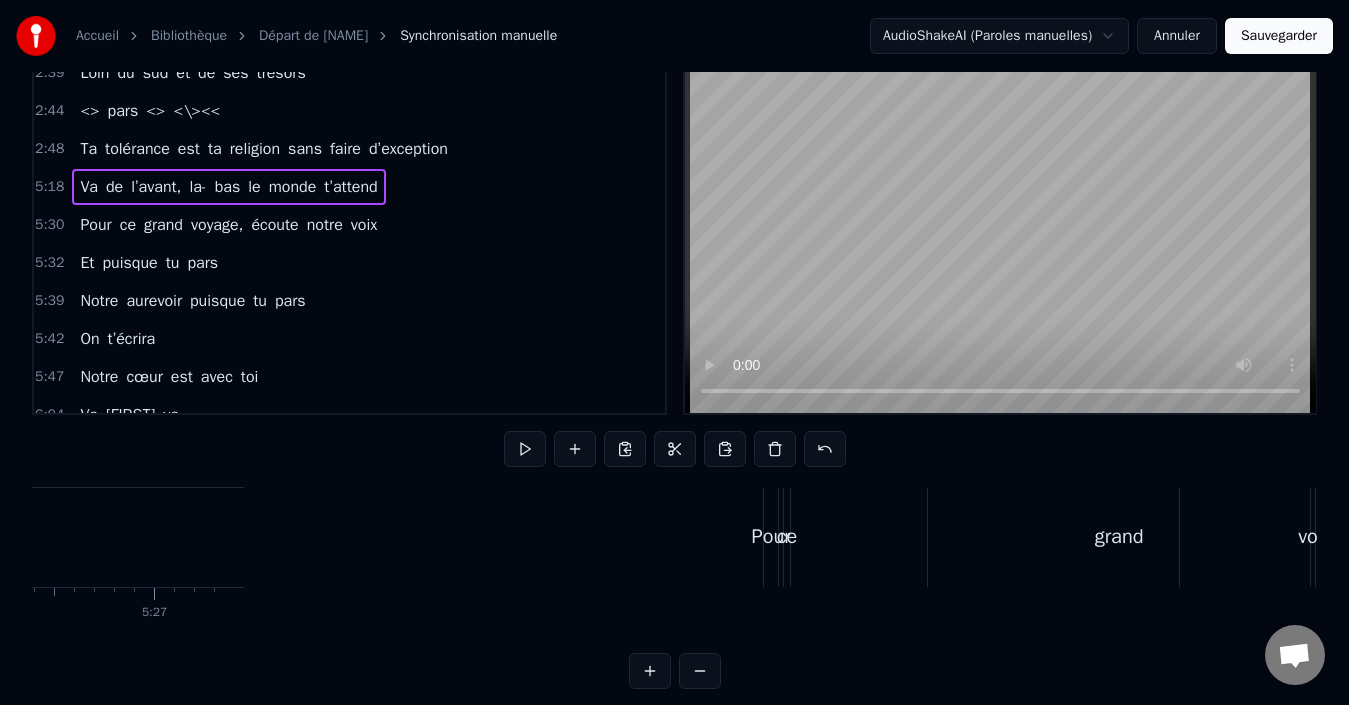scroll, scrollTop: 0, scrollLeft: 65341, axis: horizontal 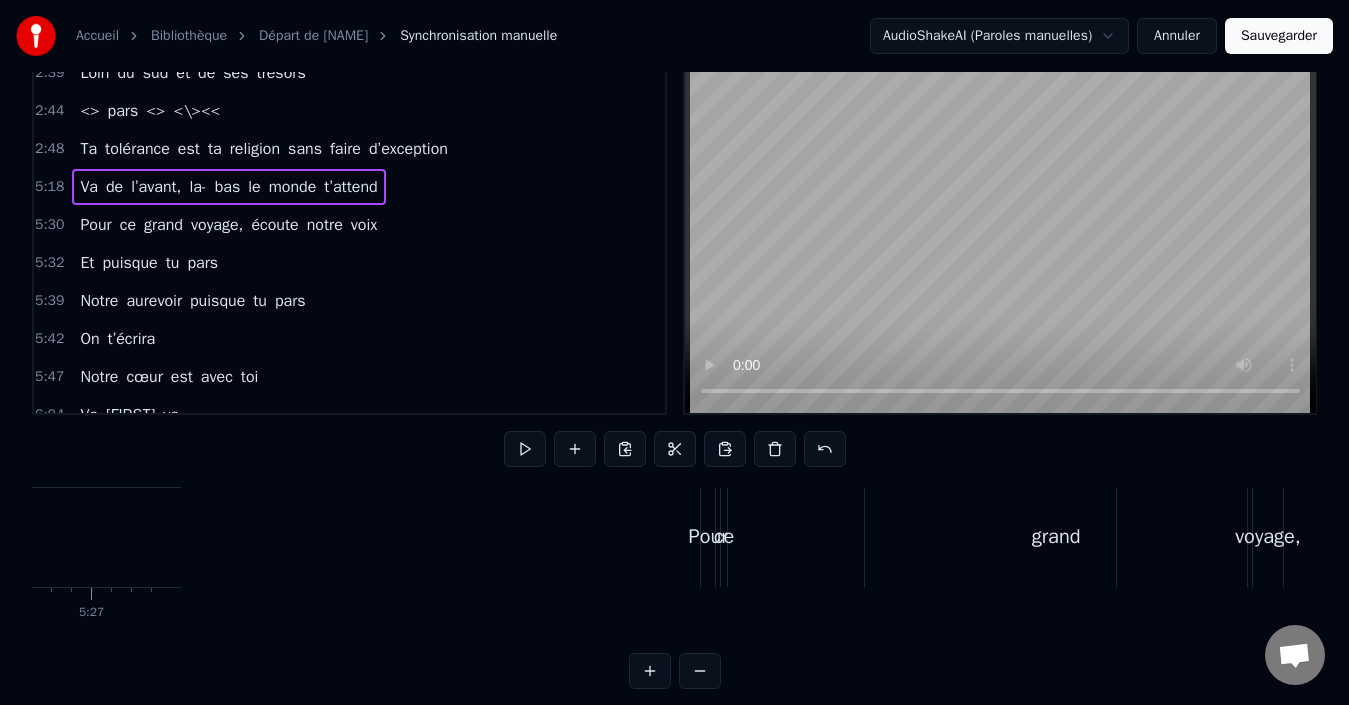 click on "Ta tolérance est ta religion sans faire d’exception" at bounding box center [264, 149] 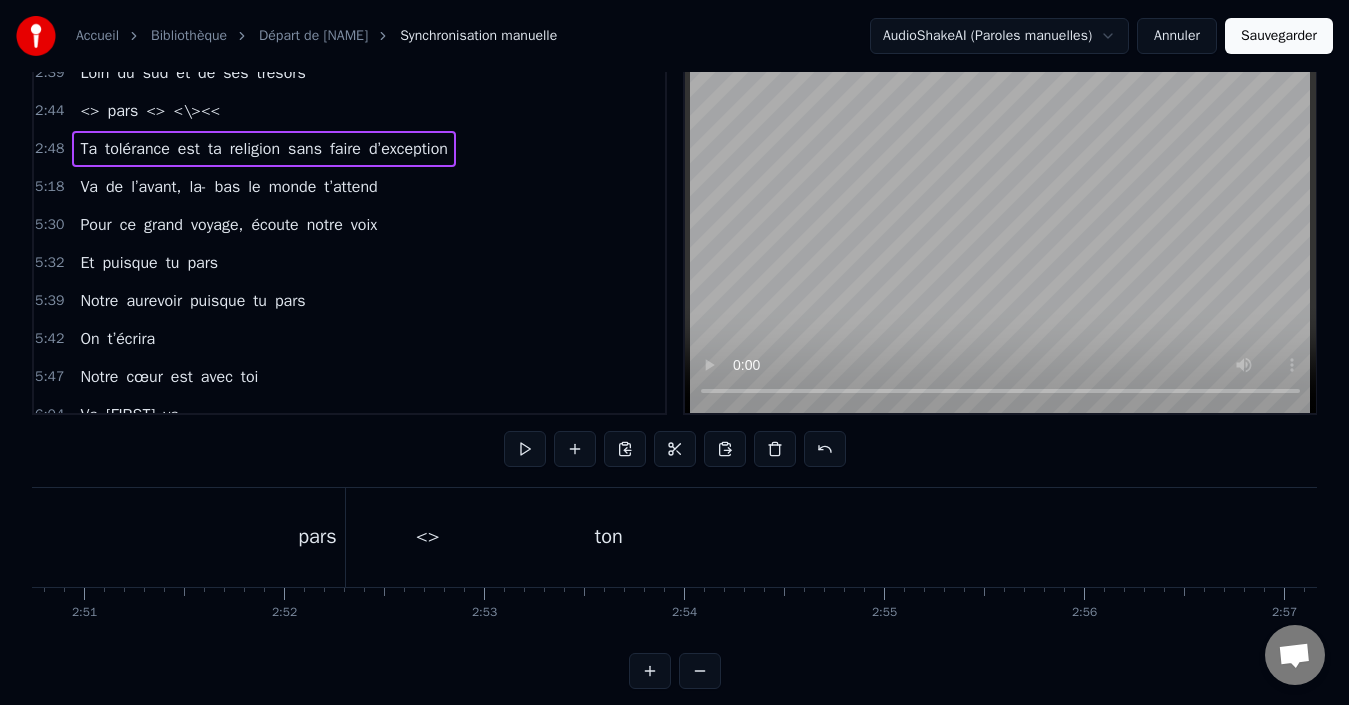 scroll, scrollTop: 0, scrollLeft: 33595, axis: horizontal 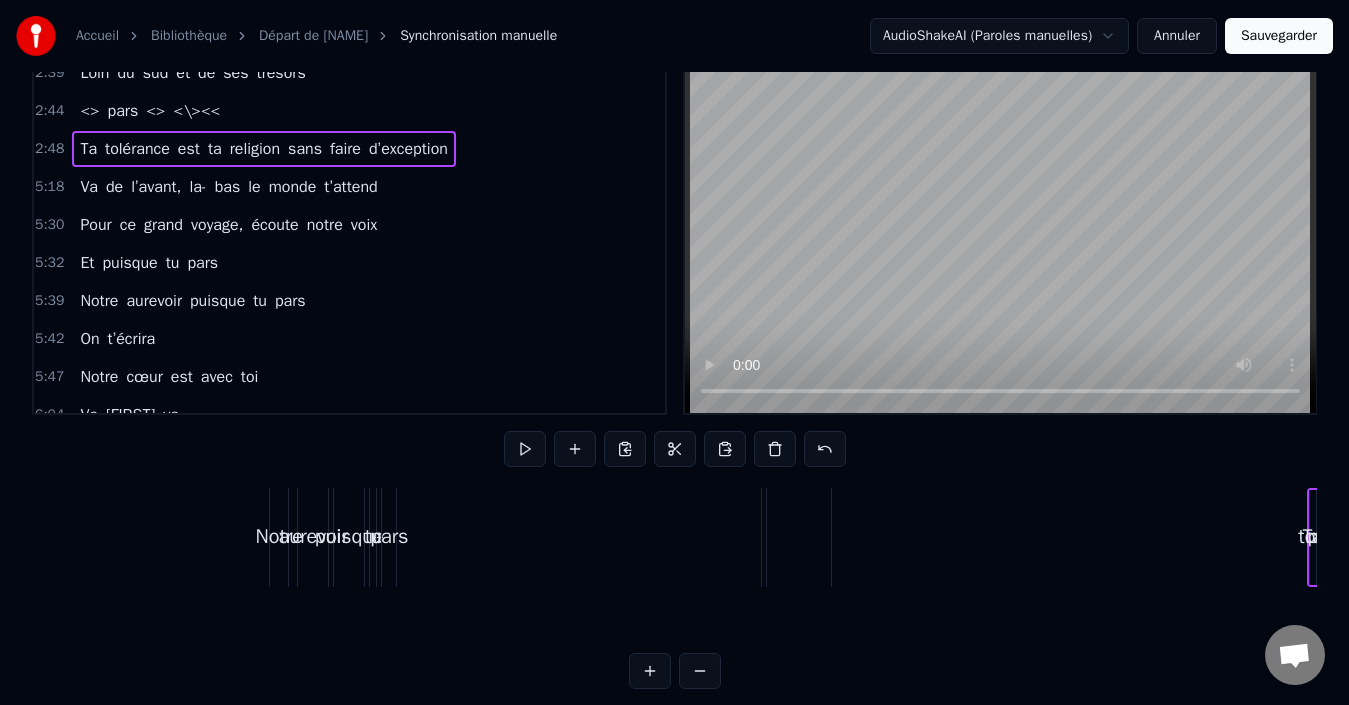 drag, startPoint x: 147, startPoint y: 503, endPoint x: 1365, endPoint y: 541, distance: 1218.5927 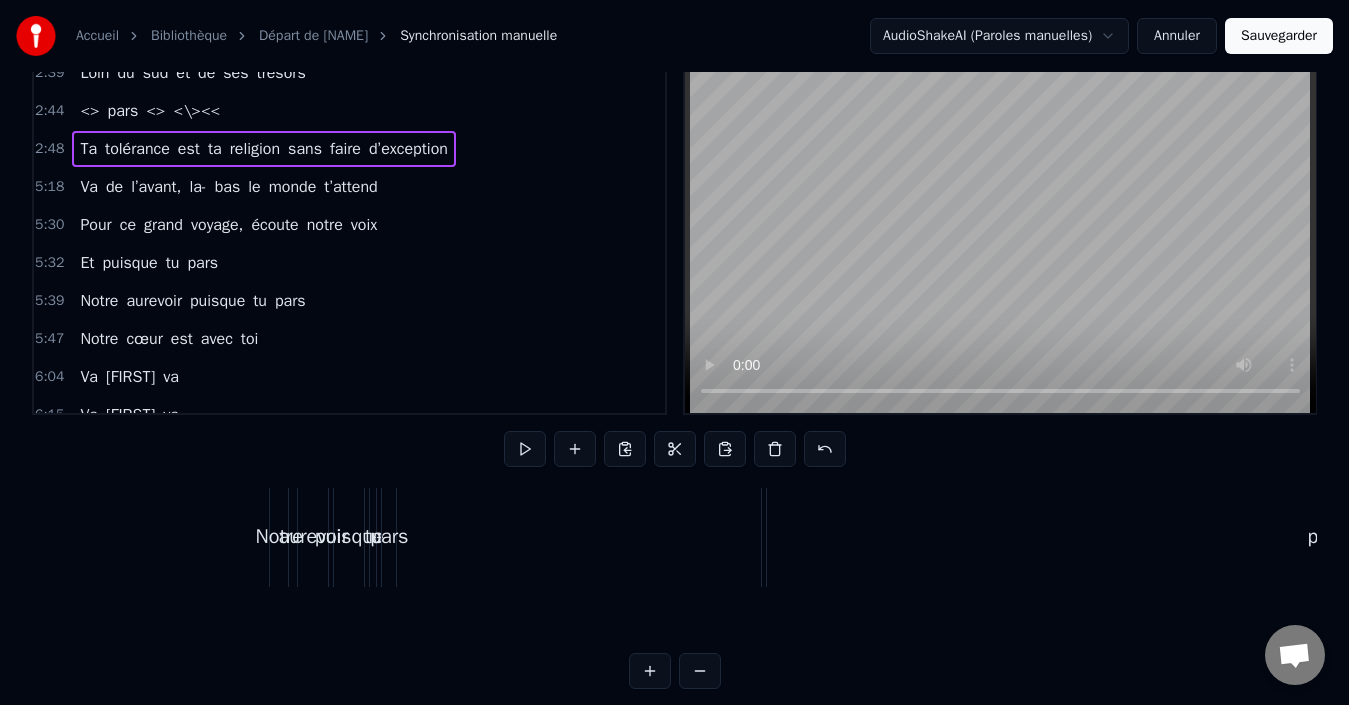 scroll, scrollTop: 0, scrollLeft: 67702, axis: horizontal 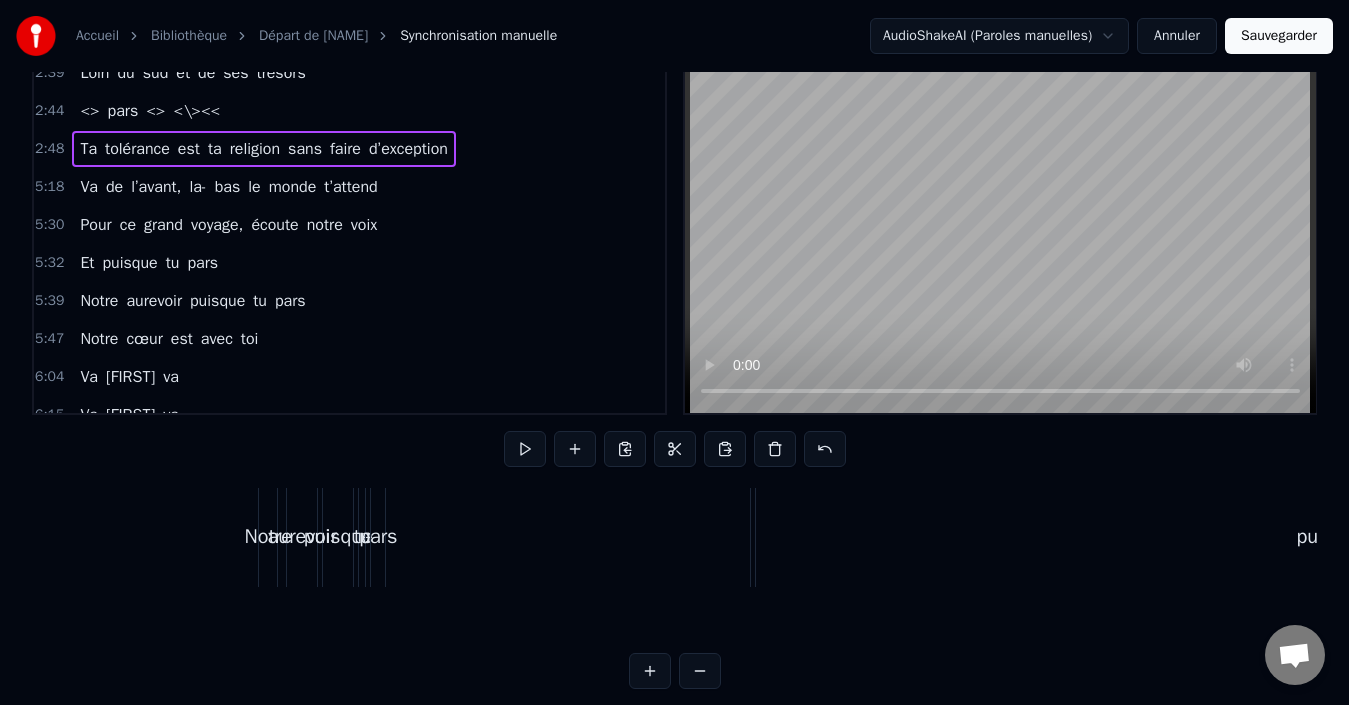 click on "Ta tolérance est ta religion sans faire d’exception" at bounding box center [264, 149] 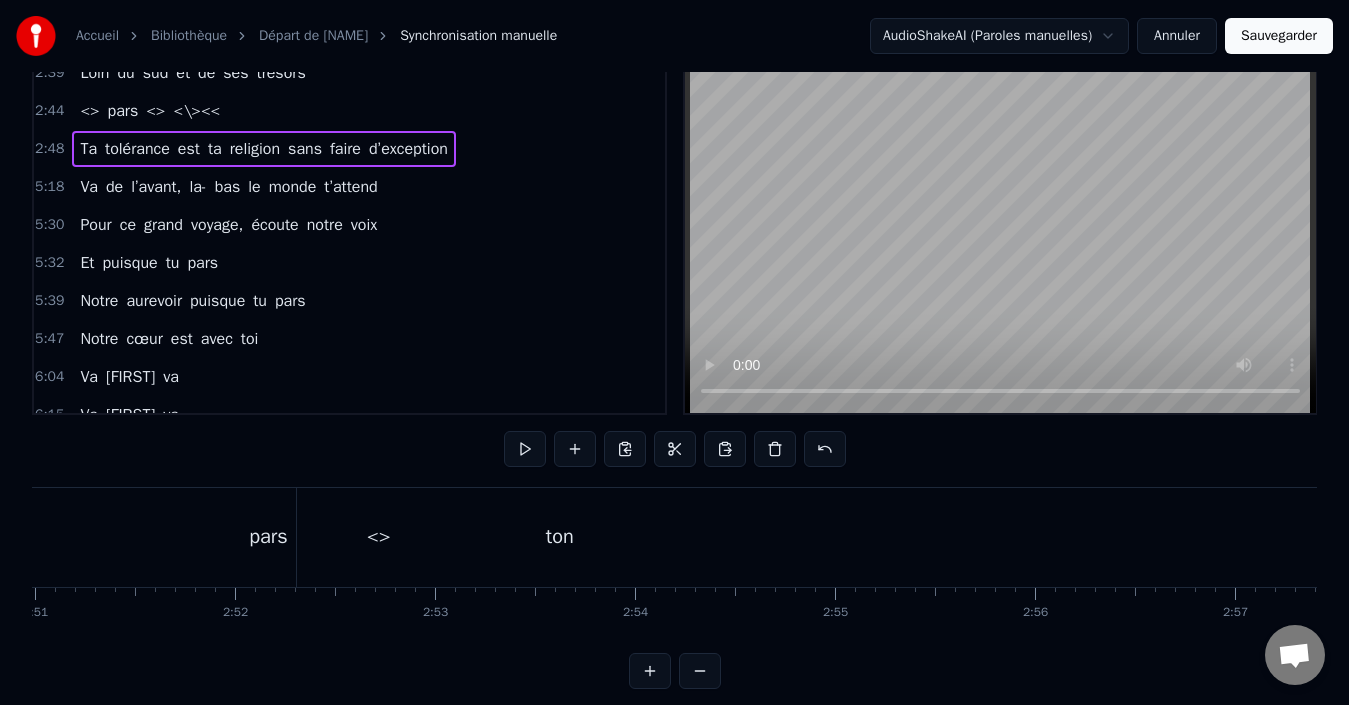 scroll, scrollTop: 0, scrollLeft: 33595, axis: horizontal 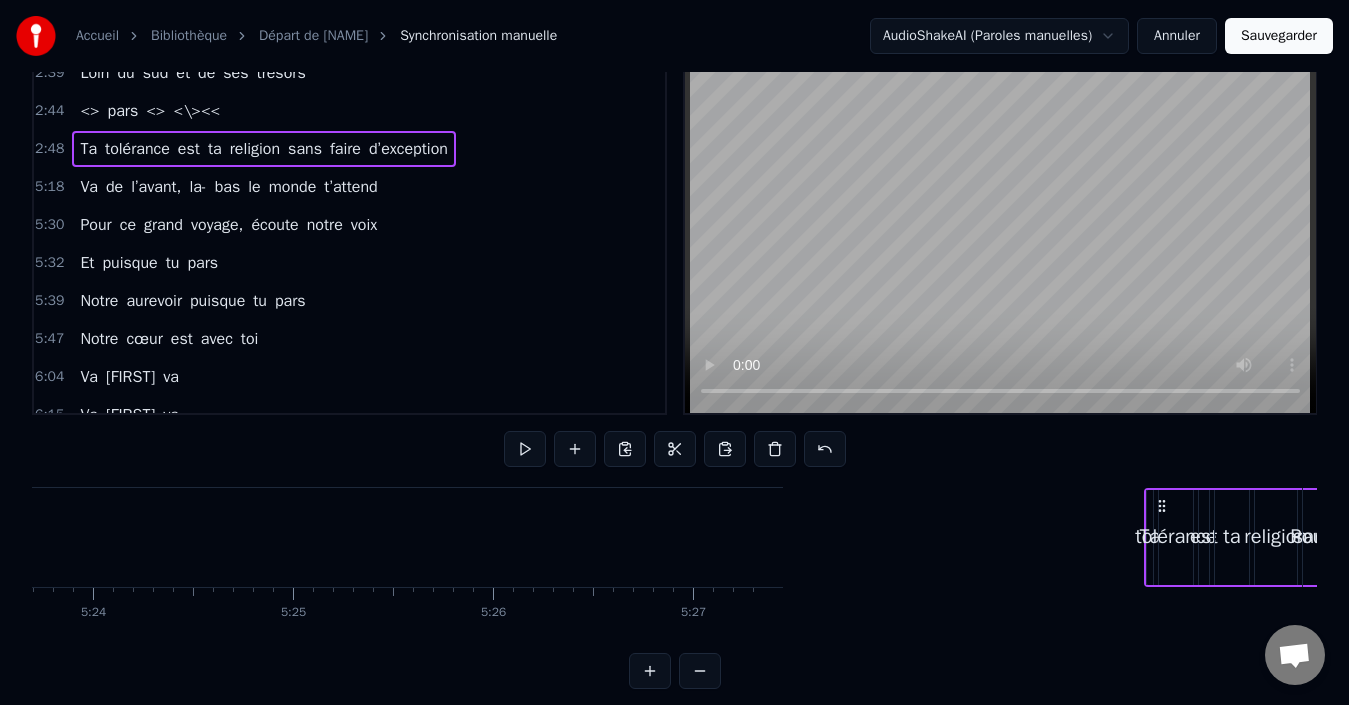 drag, startPoint x: 148, startPoint y: 504, endPoint x: 1271, endPoint y: 561, distance: 1124.4457 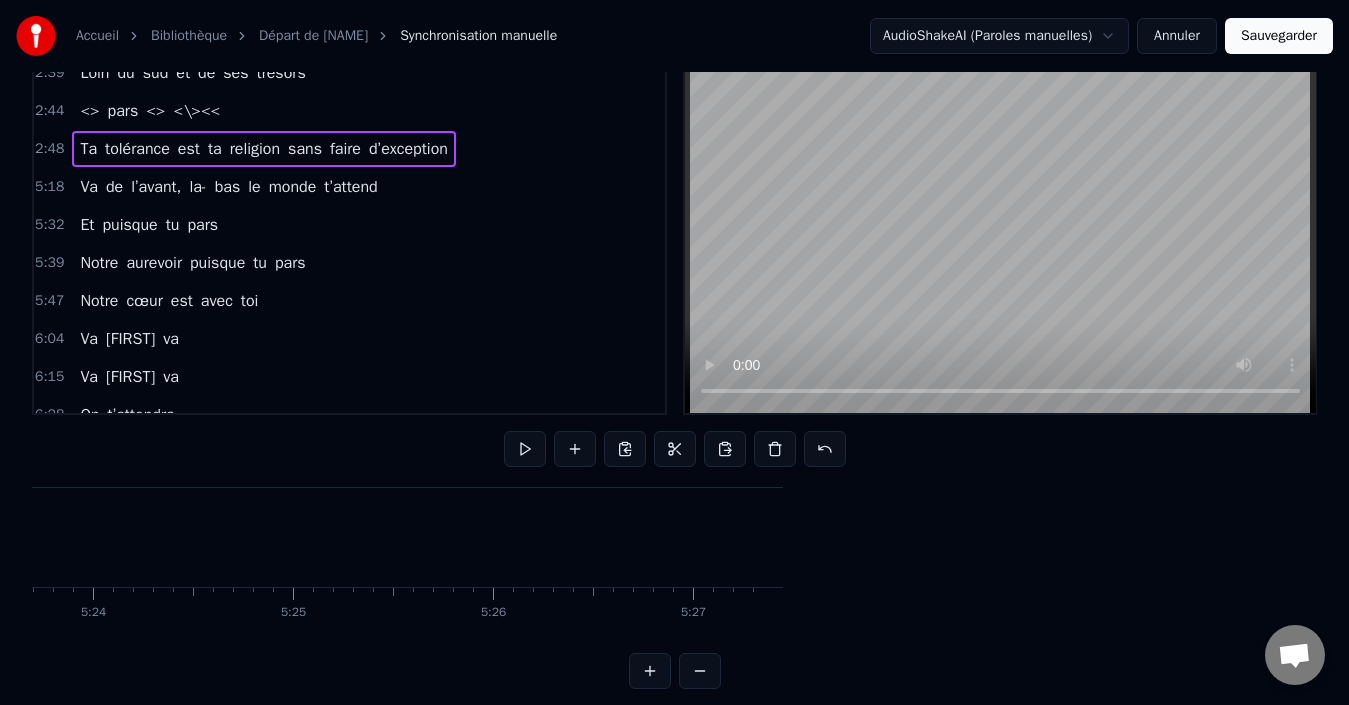 scroll, scrollTop: 0, scrollLeft: 64755, axis: horizontal 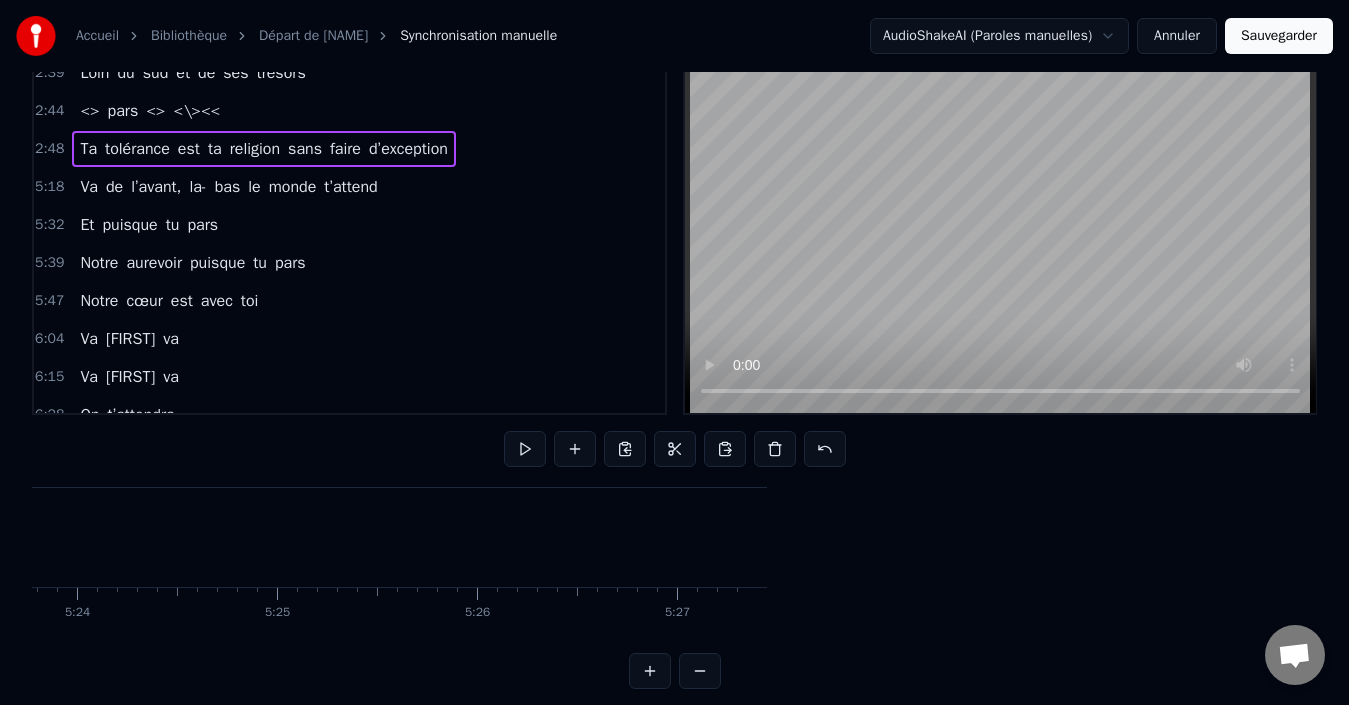click on "Ta tolérance est ta religion sans faire d’exception" at bounding box center (264, 149) 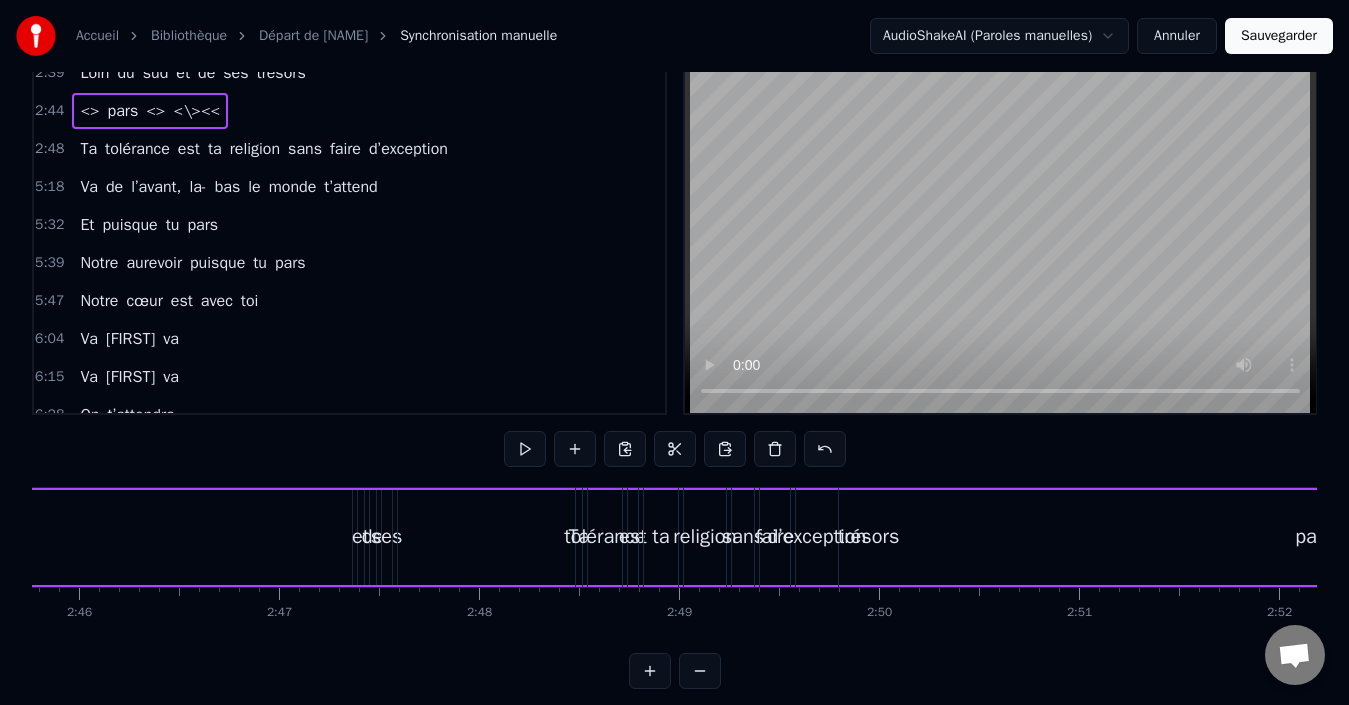 scroll, scrollTop: 0, scrollLeft: 32848, axis: horizontal 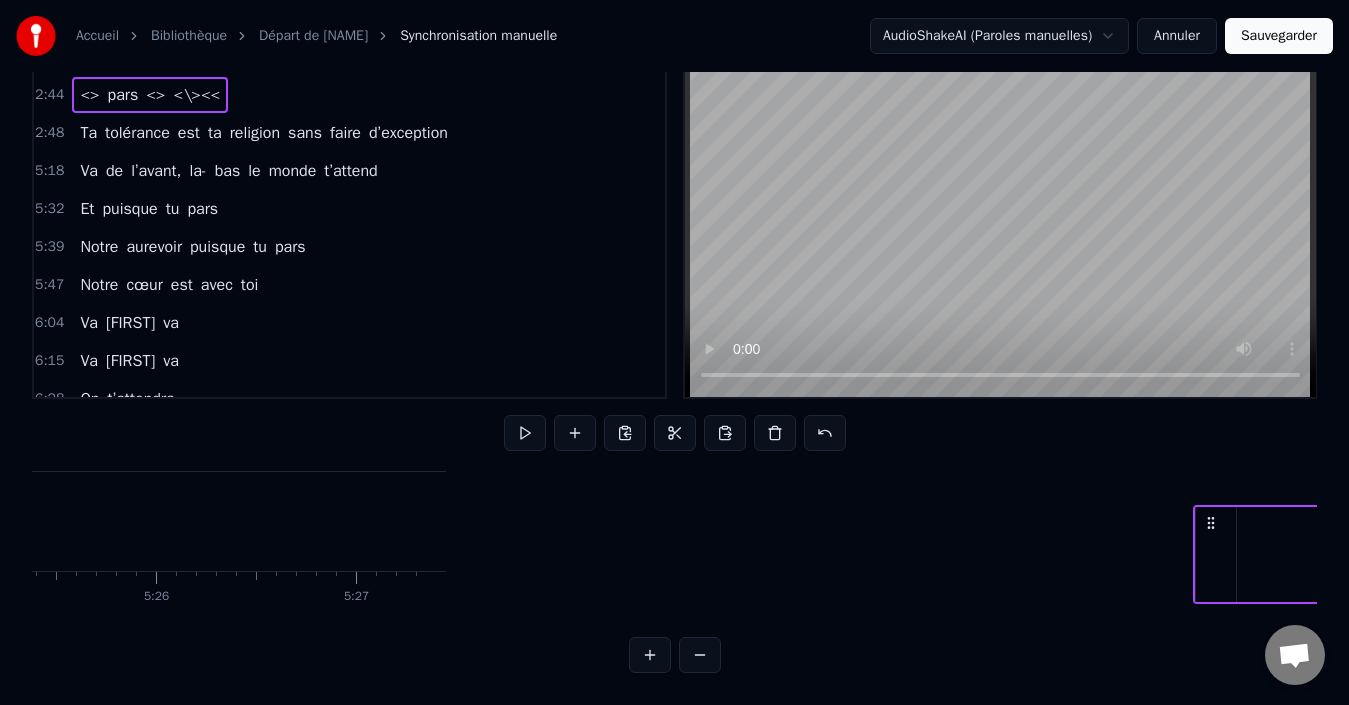 drag, startPoint x: 146, startPoint y: 505, endPoint x: 1361, endPoint y: 477, distance: 1215.3226 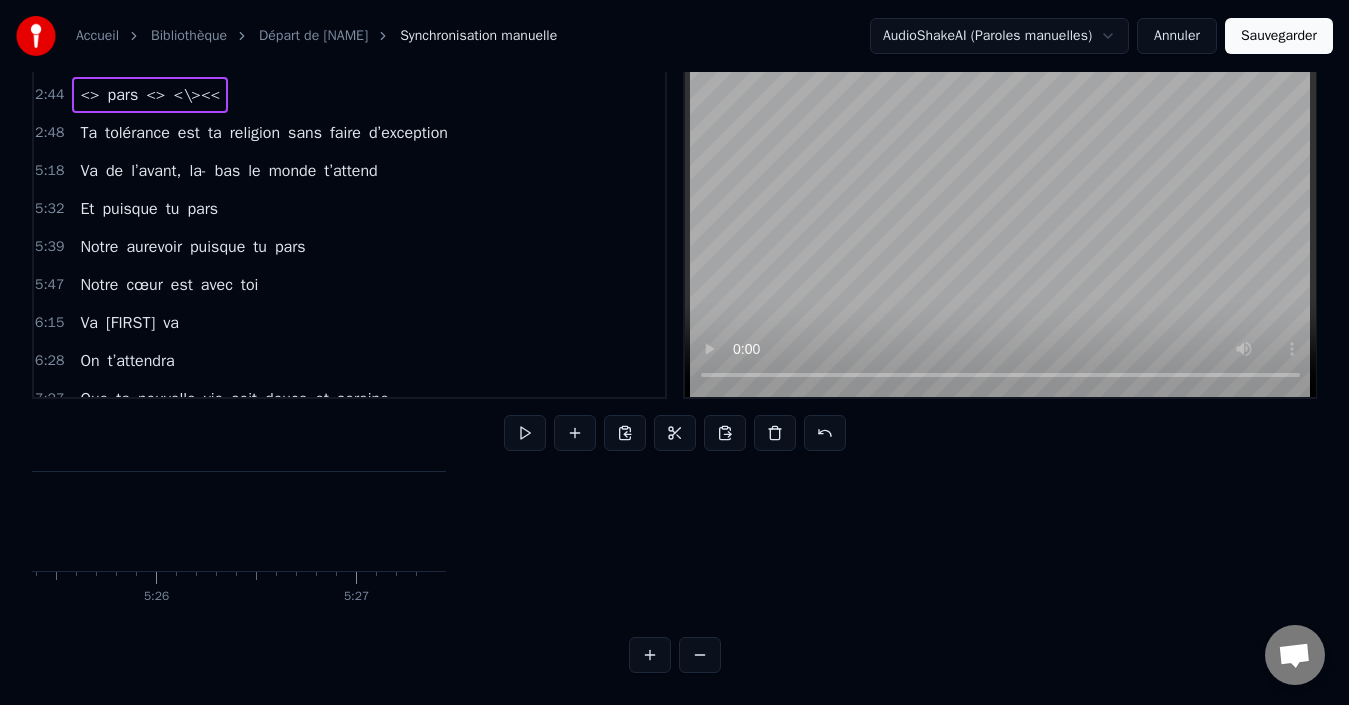 scroll, scrollTop: 0, scrollLeft: 65142, axis: horizontal 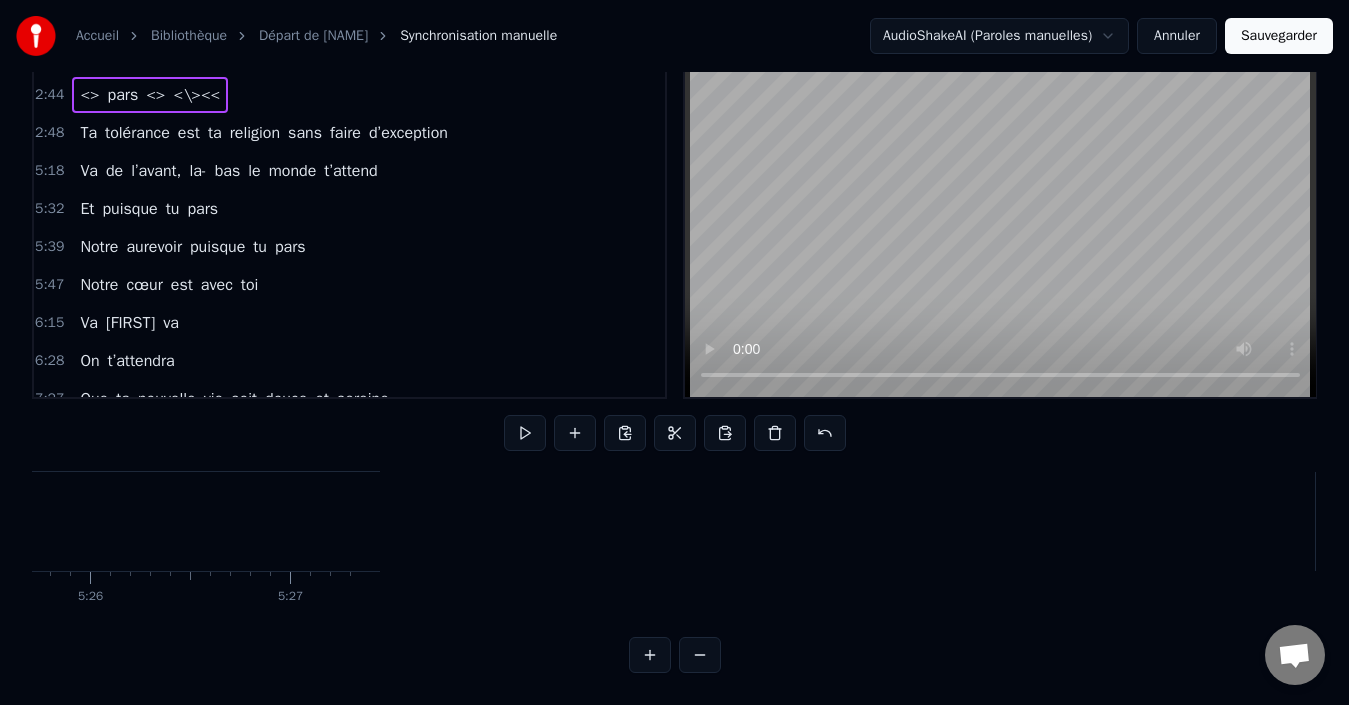 click on "<> pars <> <\><<" at bounding box center [150, 95] 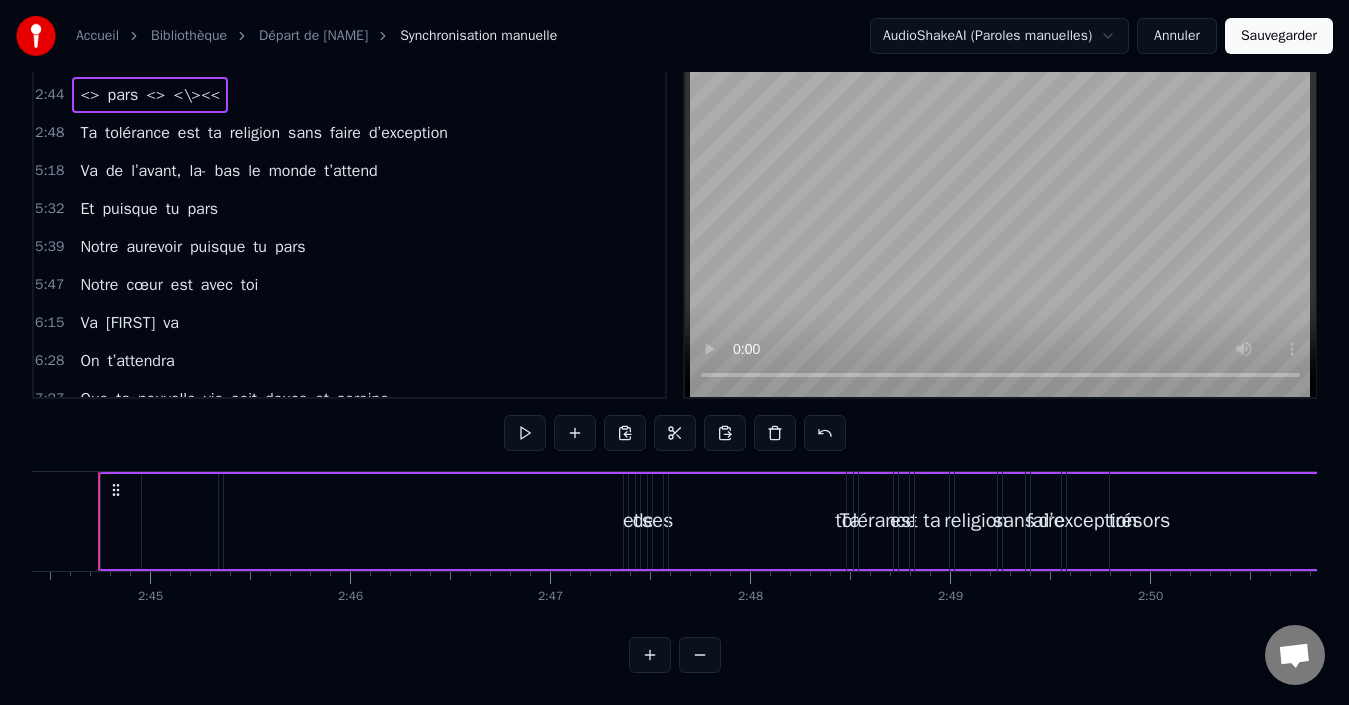 scroll, scrollTop: 0, scrollLeft: 32848, axis: horizontal 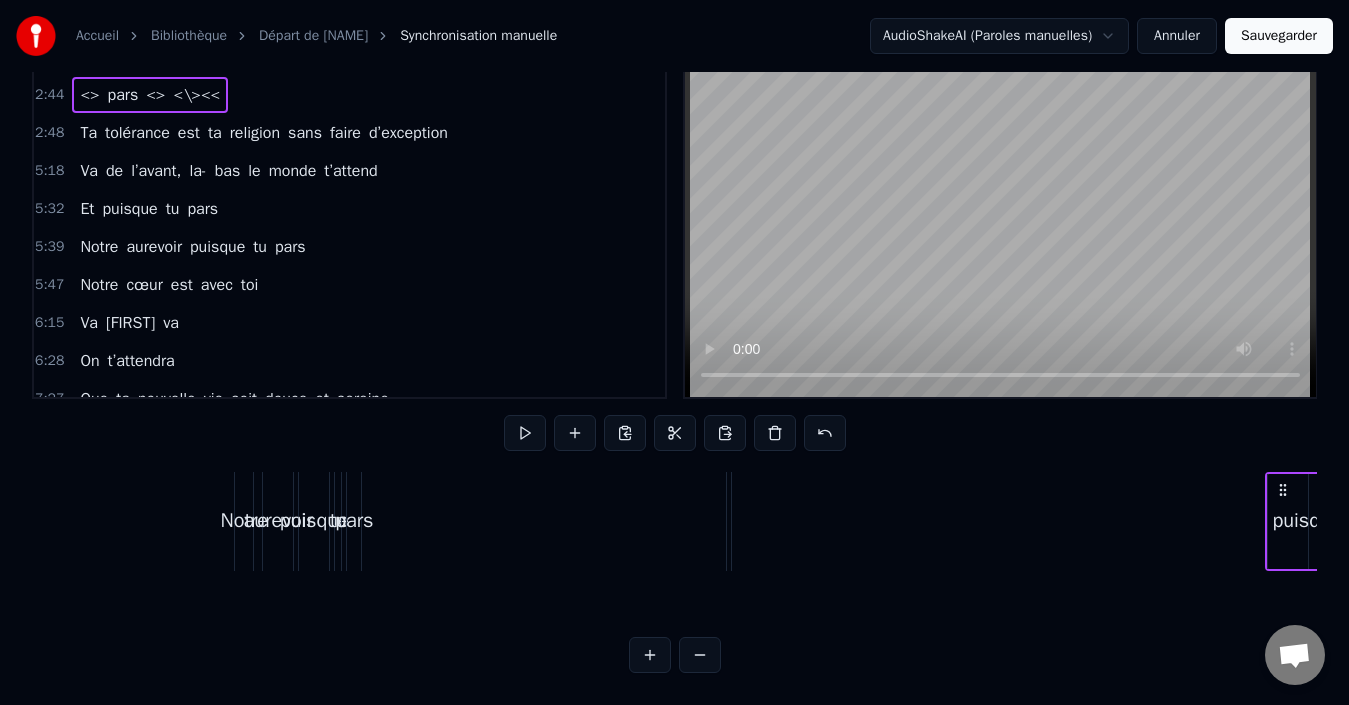 drag, startPoint x: 148, startPoint y: 469, endPoint x: 1321, endPoint y: 469, distance: 1173 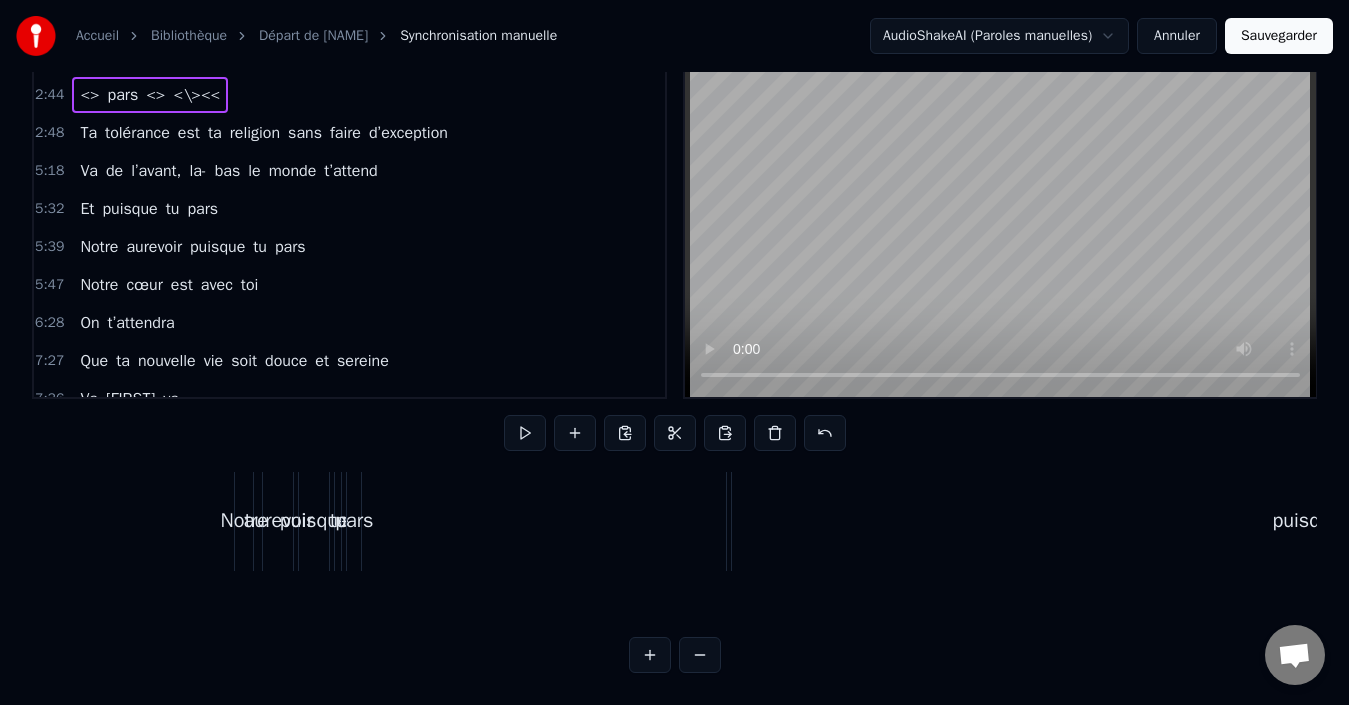 scroll, scrollTop: 0, scrollLeft: 67726, axis: horizontal 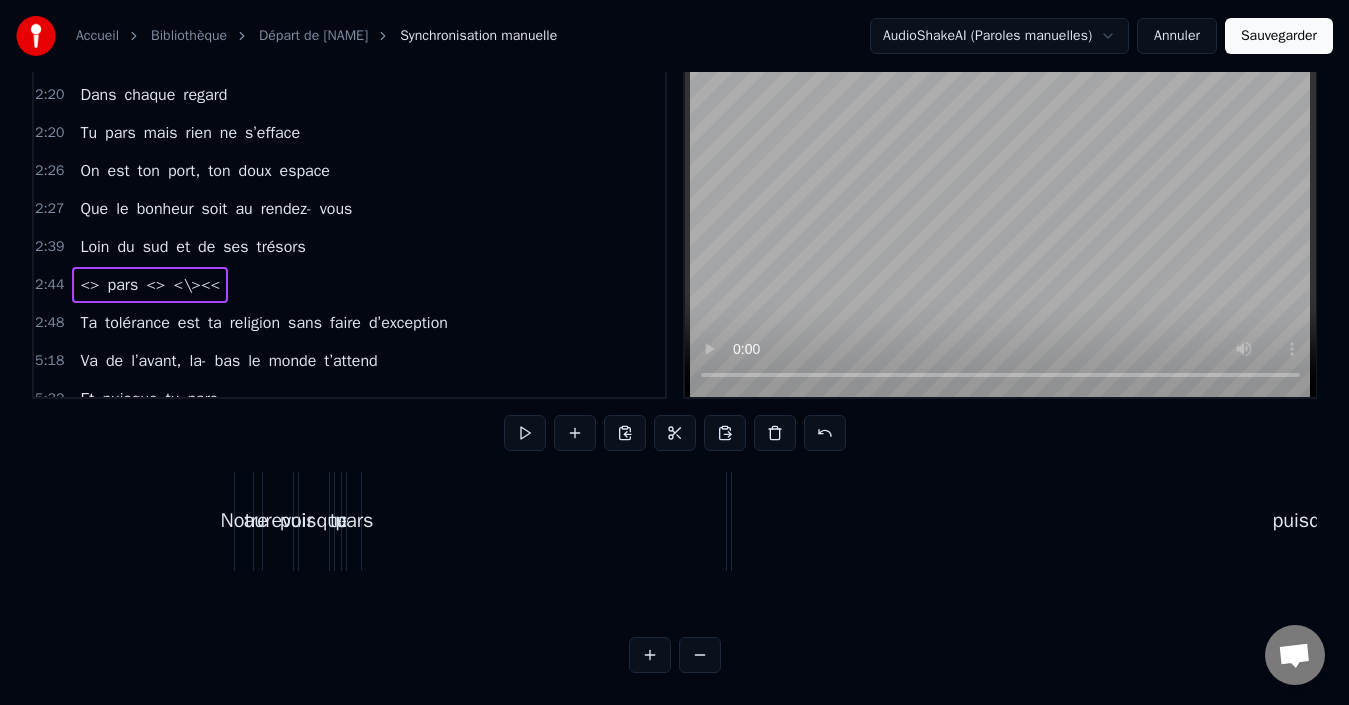 click on "Ta tolérance est ta religion sans faire d’exception" at bounding box center [264, 323] 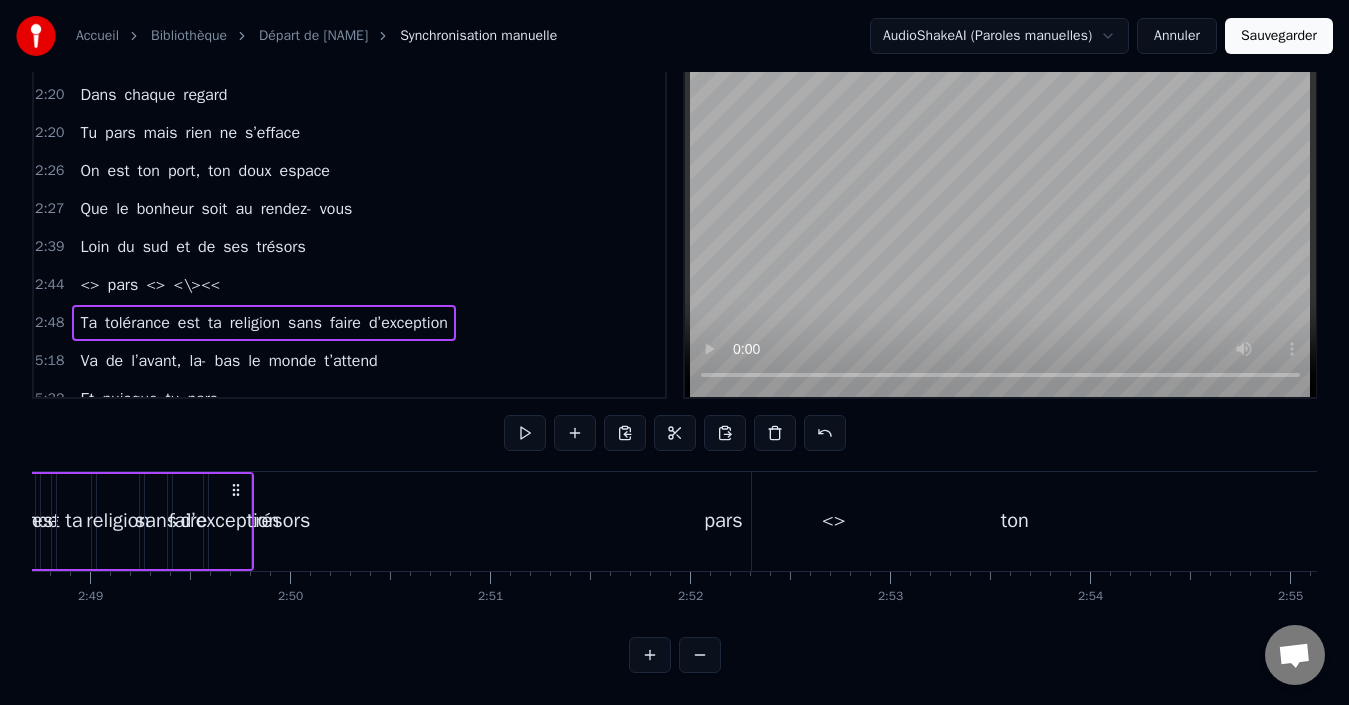scroll, scrollTop: 0, scrollLeft: 33595, axis: horizontal 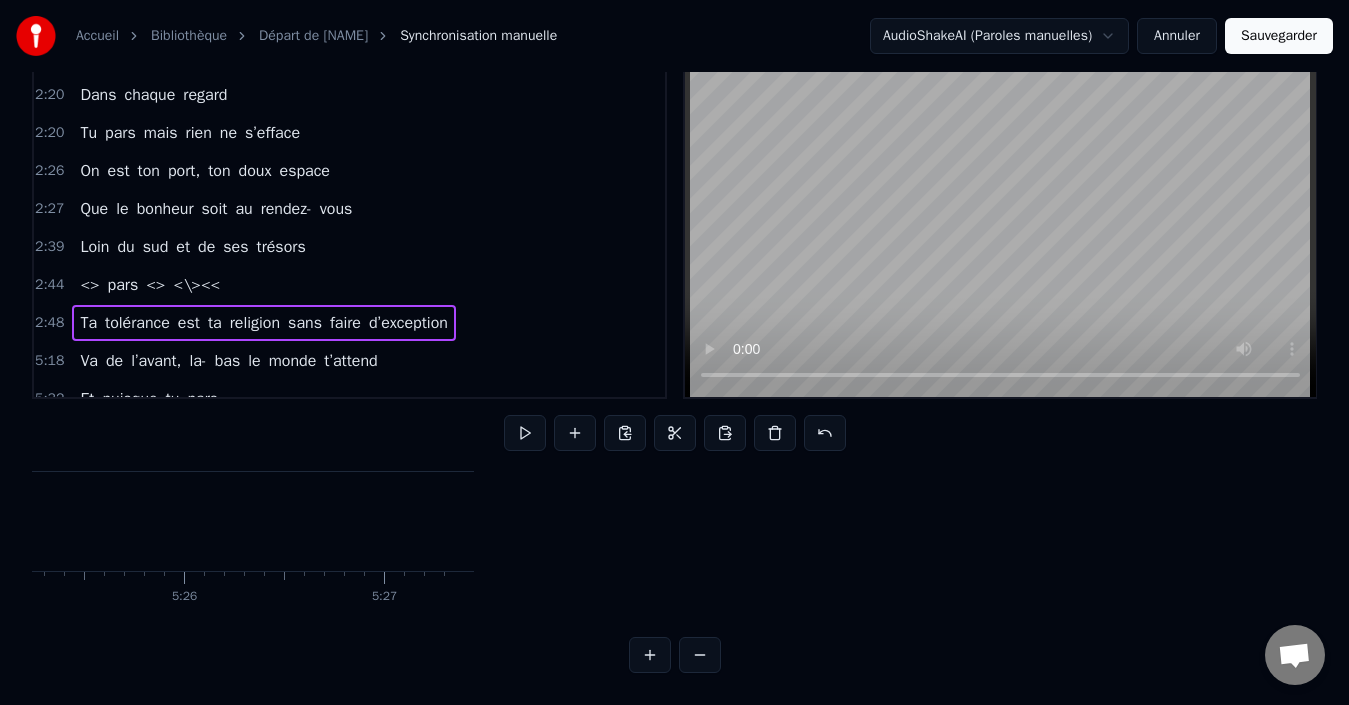 drag, startPoint x: 155, startPoint y: 466, endPoint x: 1302, endPoint y: 499, distance: 1147.4746 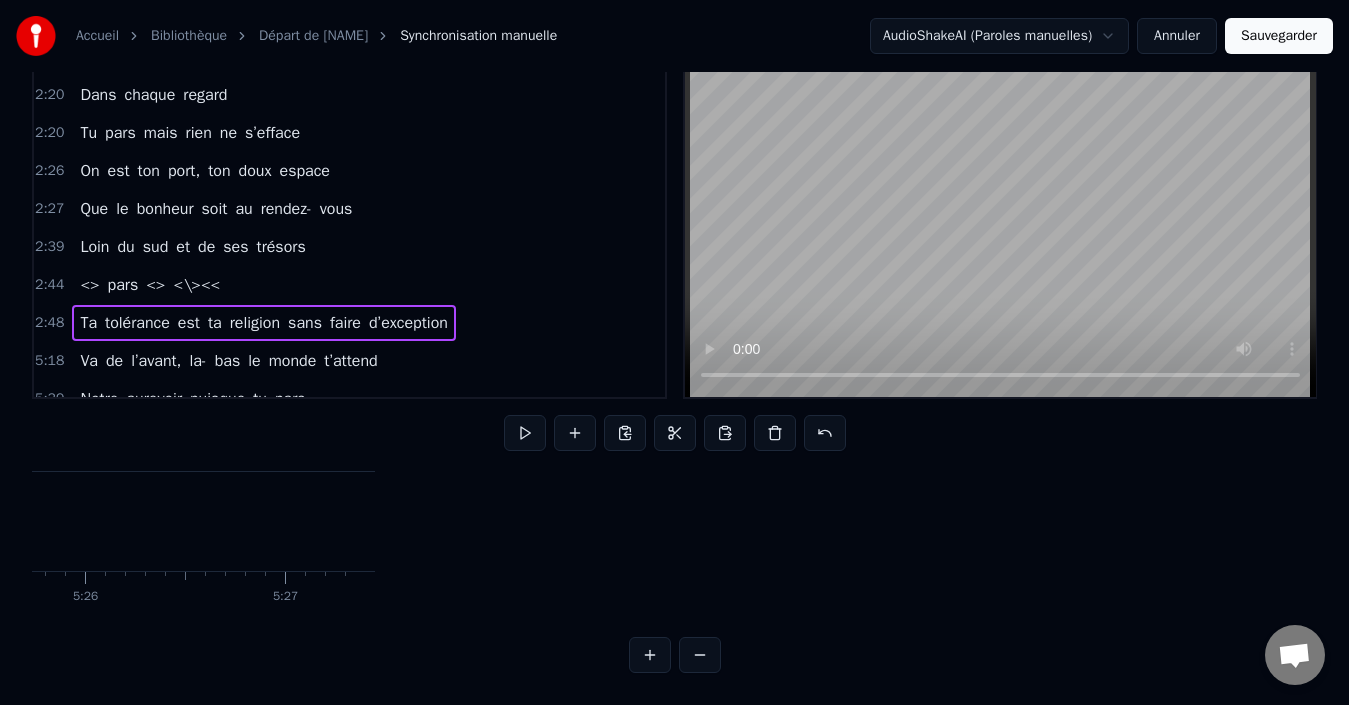 click on "Ta tolérance est ta religion sans faire d’exception" at bounding box center [264, 323] 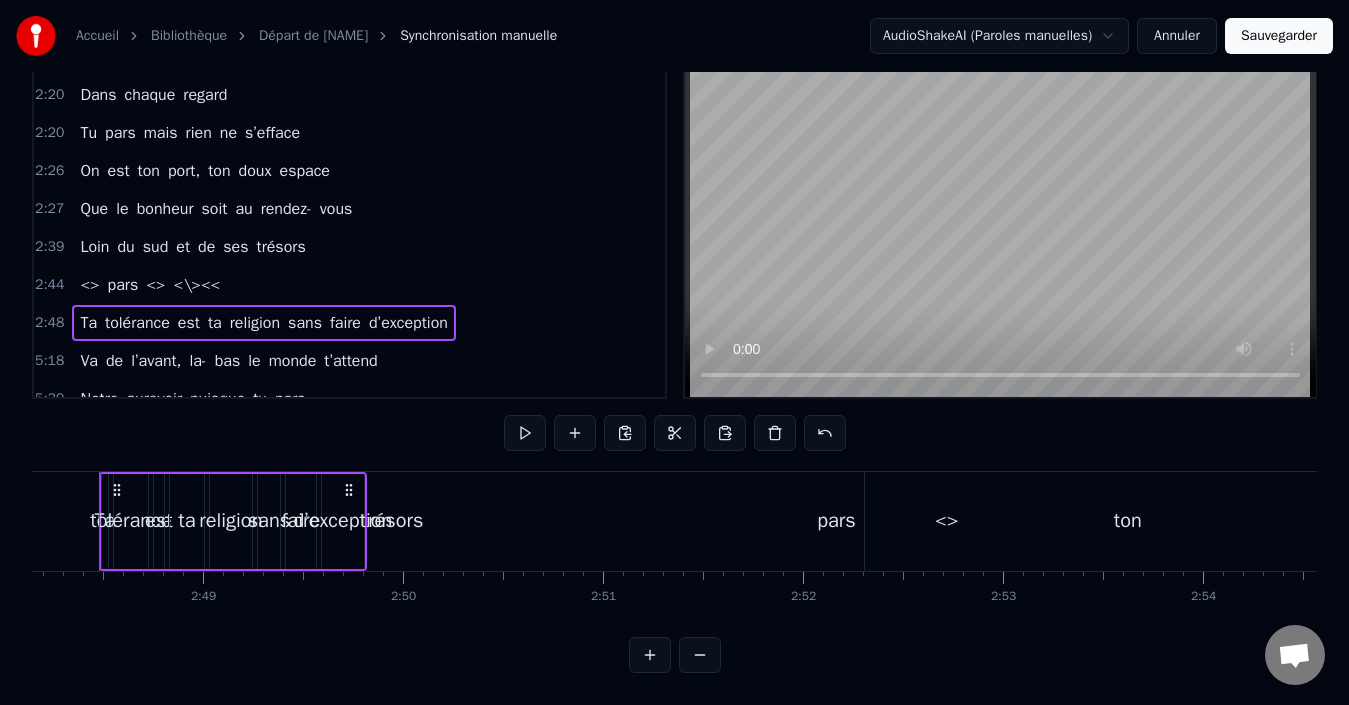 scroll, scrollTop: 0, scrollLeft: 33595, axis: horizontal 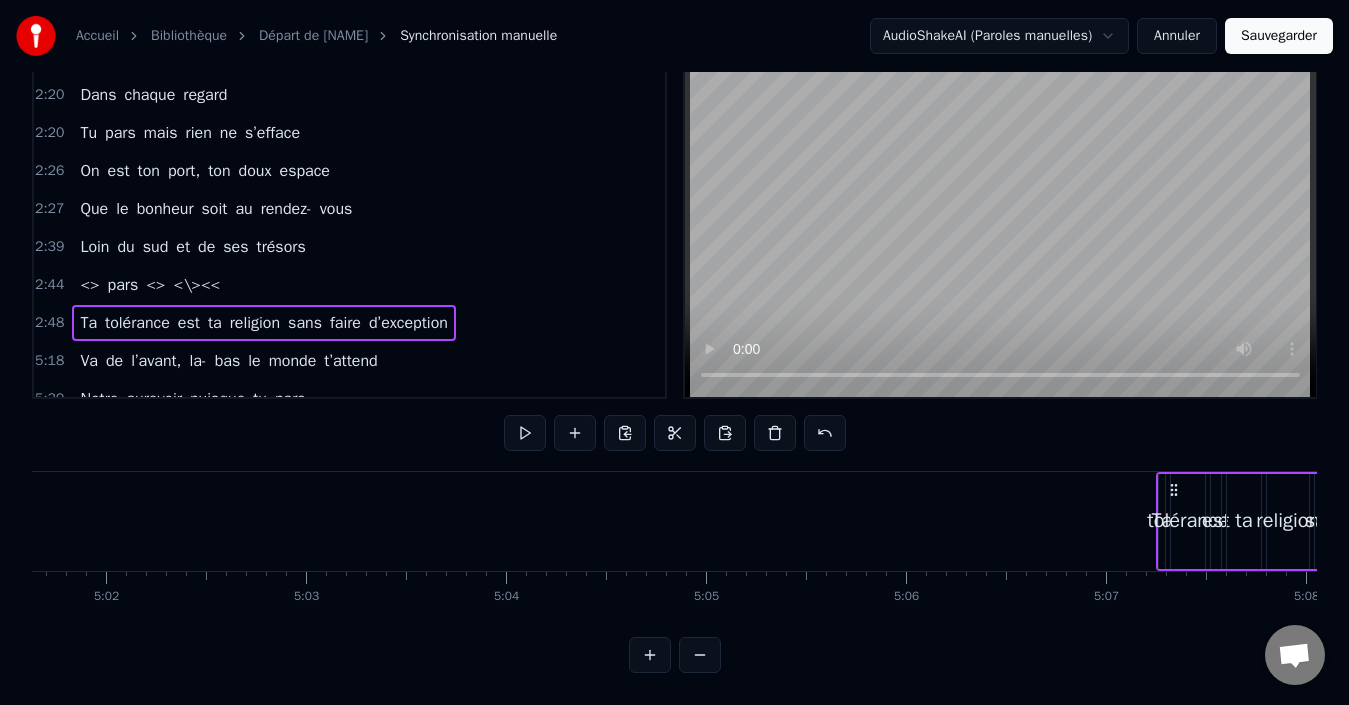 drag, startPoint x: 150, startPoint y: 470, endPoint x: 1307, endPoint y: 536, distance: 1158.881 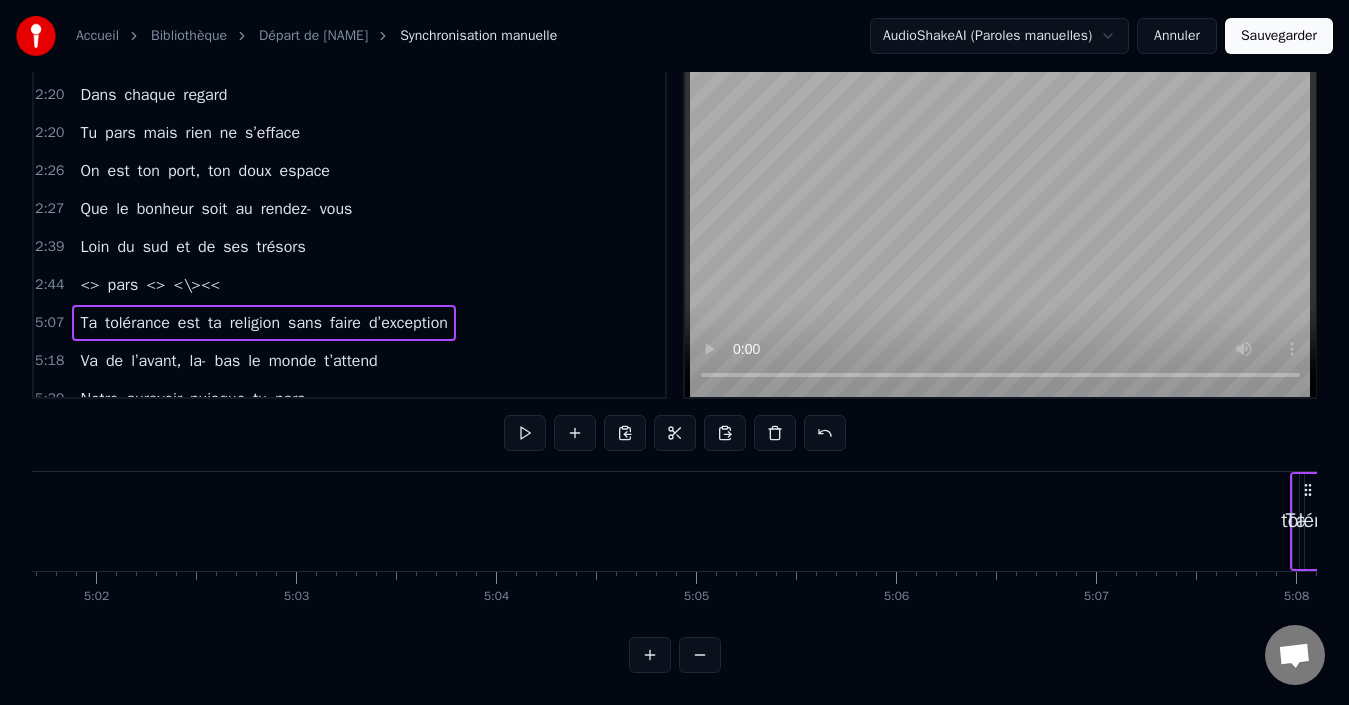 click on "tolérance" at bounding box center (1322, 521) 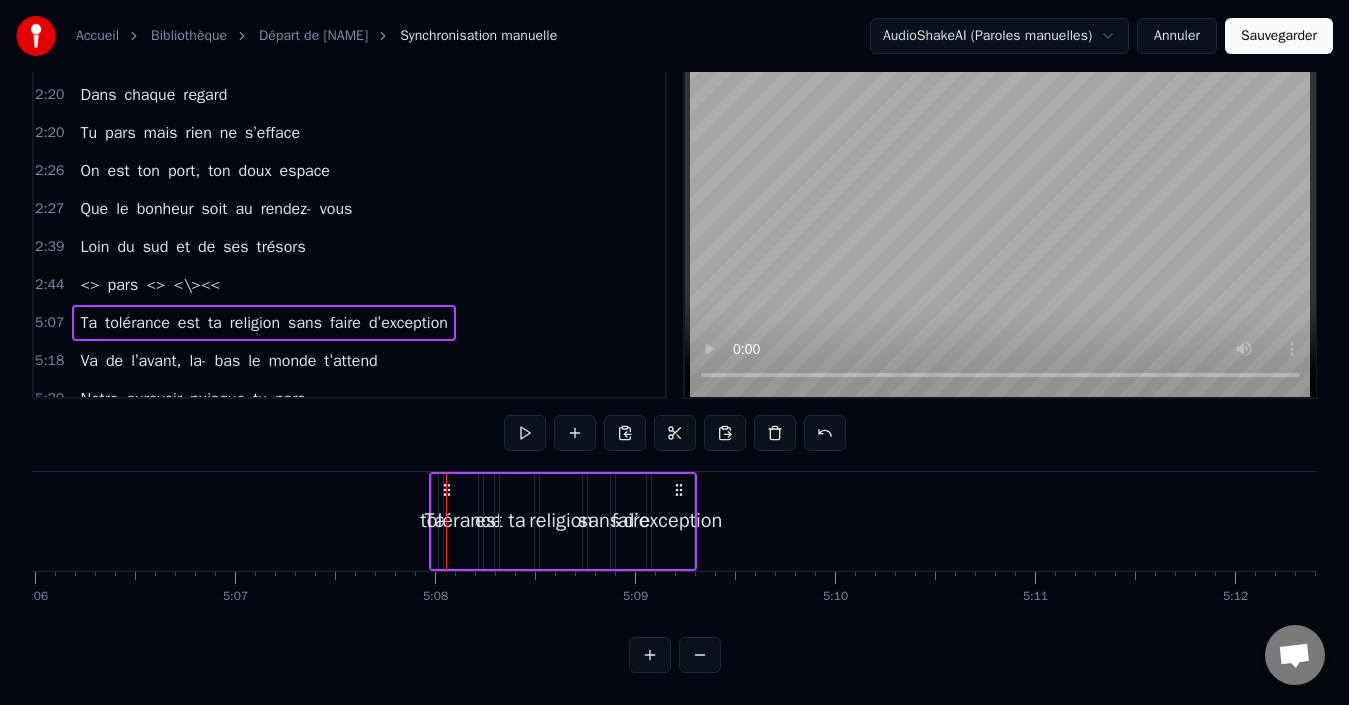 scroll, scrollTop: 0, scrollLeft: 61511, axis: horizontal 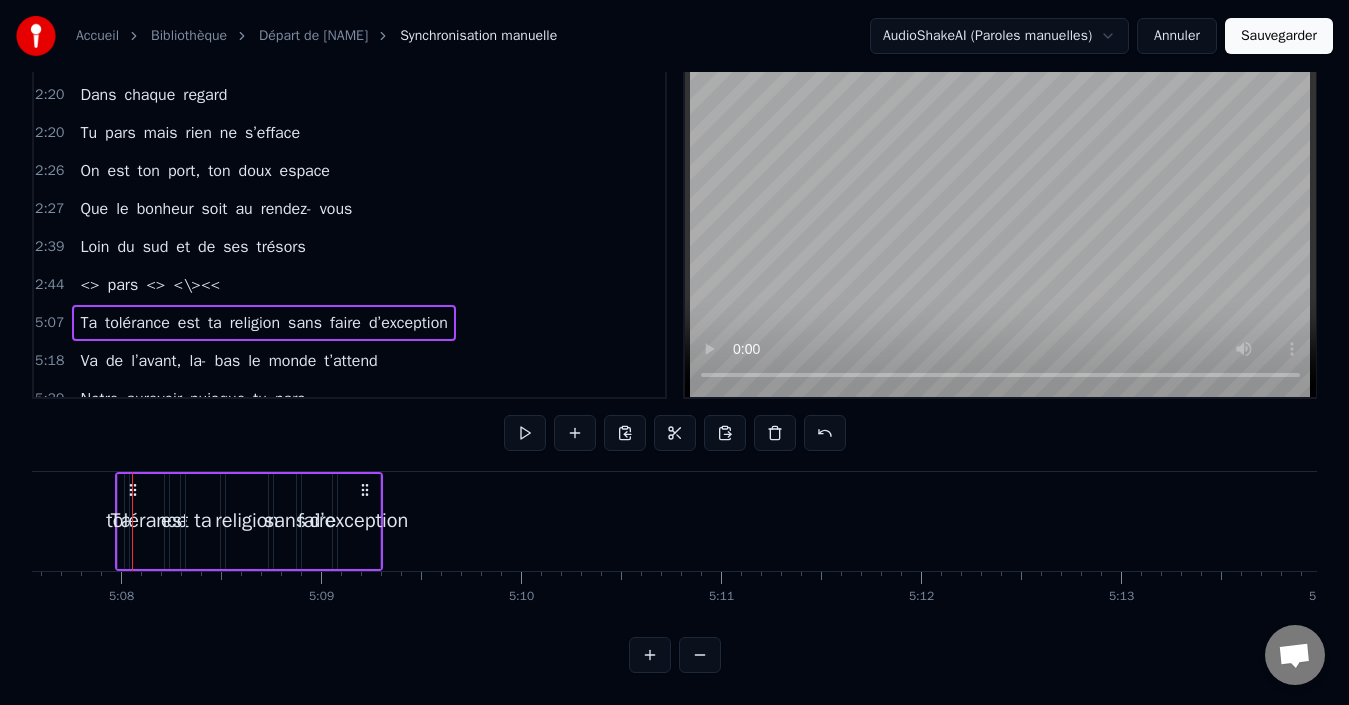 click on "De l’[STATE] au [STATE] Vers les grands lacs et les aurores Pour changer de décor D’un nouveau destin Tu suis ton instinct Et puisque tu pars Que les vents te soient doux Toi qui tends la main A ceux qui sont à genoux Qui soignes les âmes et leurs verrous Que la chance au poker te suive partout Pour écrire les lignes Puisque tu pars Tes amis sont légions Preuve de tes belles actions Tu gagnes c’est sûre chaque confrontation Bientôt trente cinq ans Un nouveau chapitre, un nouvel élan Le Canada t’attend, ce rêve si grand Va et vis pleinement Tu nous laisseras un vide immense Mais on sourit à ta chance Sans bruit, sans trop d’adieux Le cœur vaillant, le regard curieux Toi qui rêvais depuis l’enfance D’horizons vastes, de connaissances Tu suis ta route, tu traces ton chemin Tu pars mais tu nous gardes dans chaque chanson Dans chaque regard Dans ton histoire, garde en mémoire Dans ton histoire, garde en mémoire Notre aurevoir puisque tu pars Tu pars mais tu nous gardes dans chaque Dans" at bounding box center (-28734, 521) 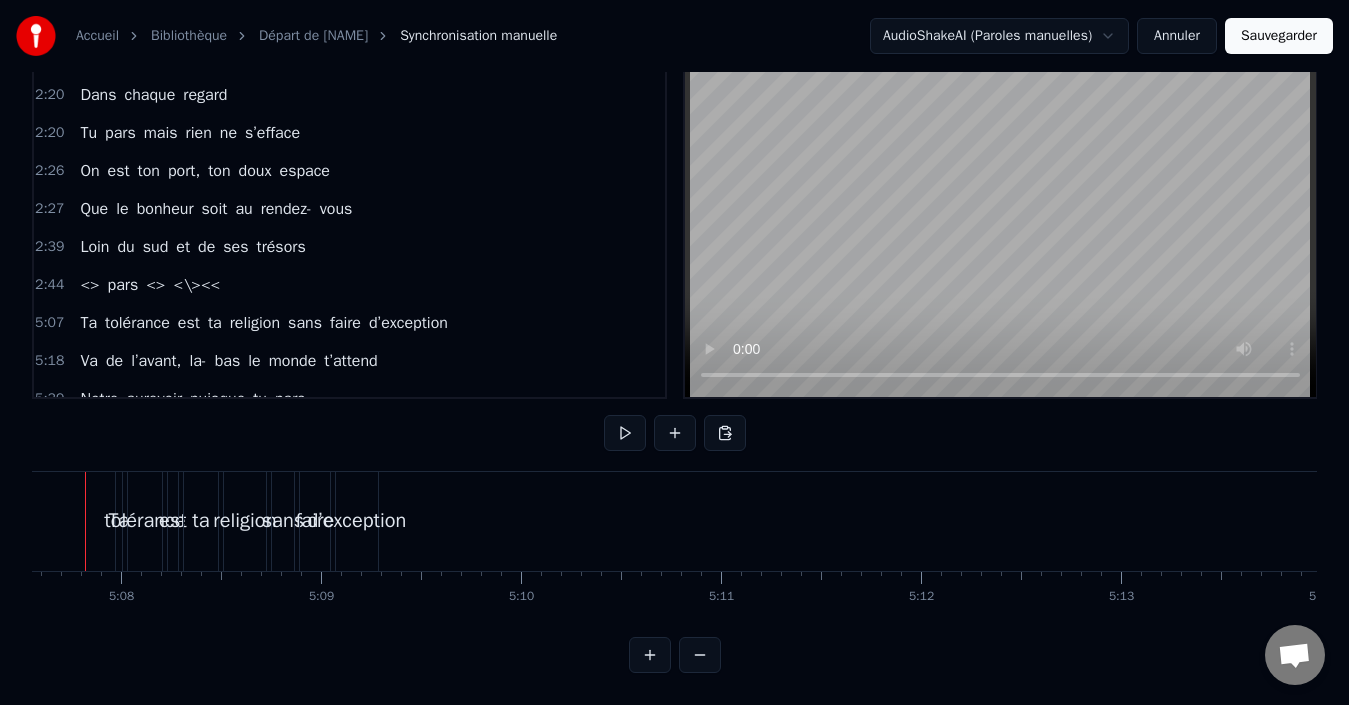 scroll, scrollTop: 0, scrollLeft: 61464, axis: horizontal 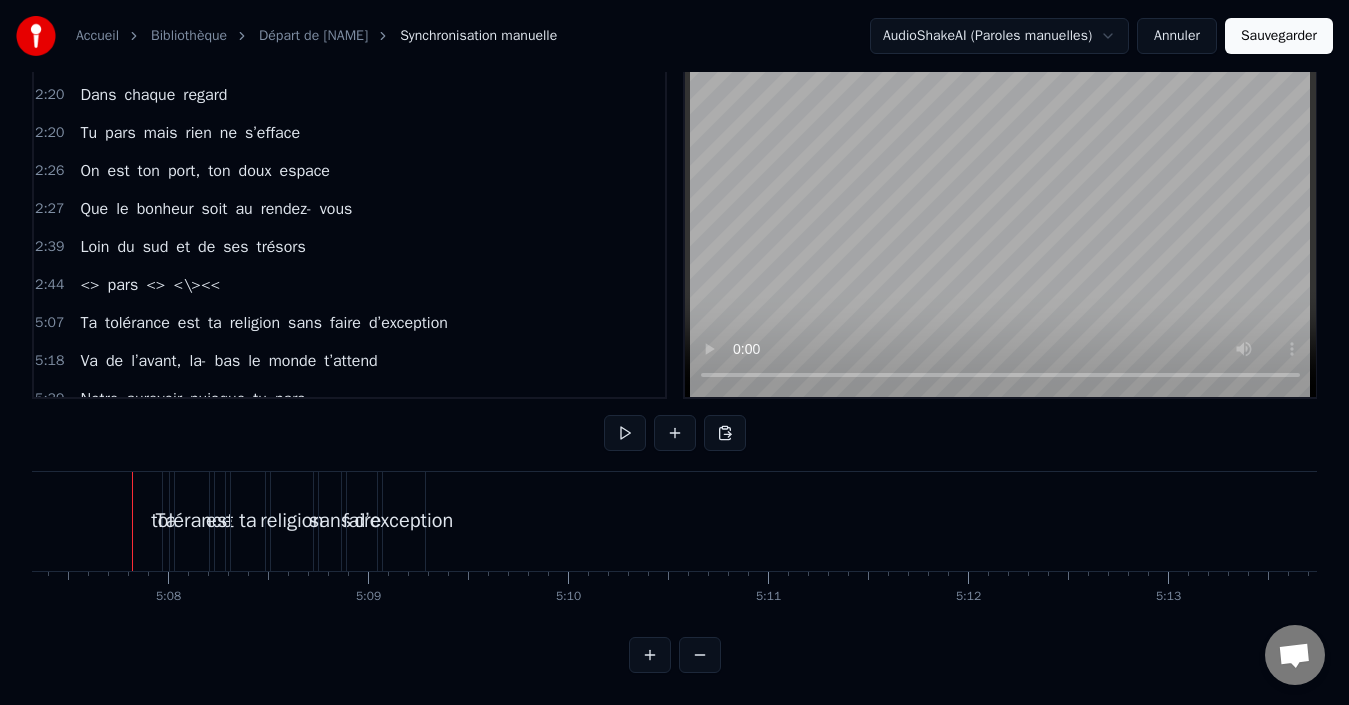 click on "Ta tolérance est ta religion sans faire d’exception" at bounding box center [264, 323] 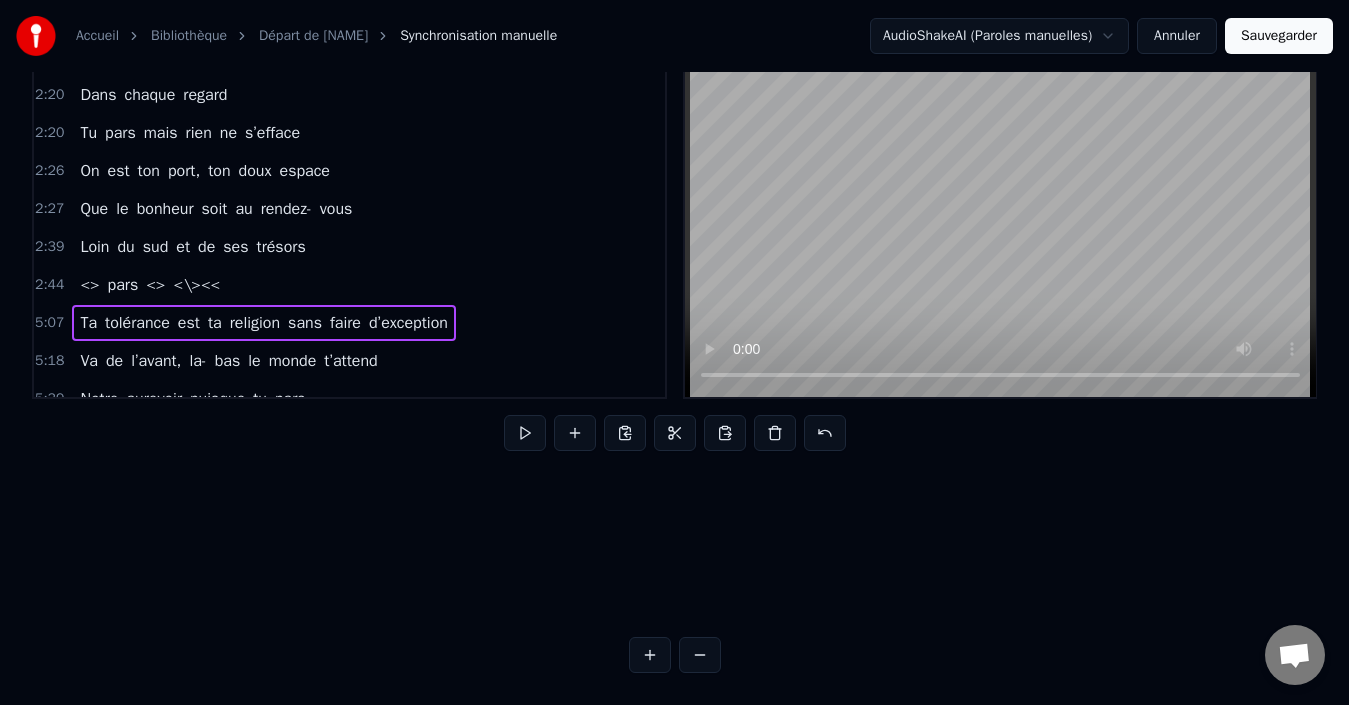drag, startPoint x: 180, startPoint y: 468, endPoint x: 1323, endPoint y: 465, distance: 1143.0039 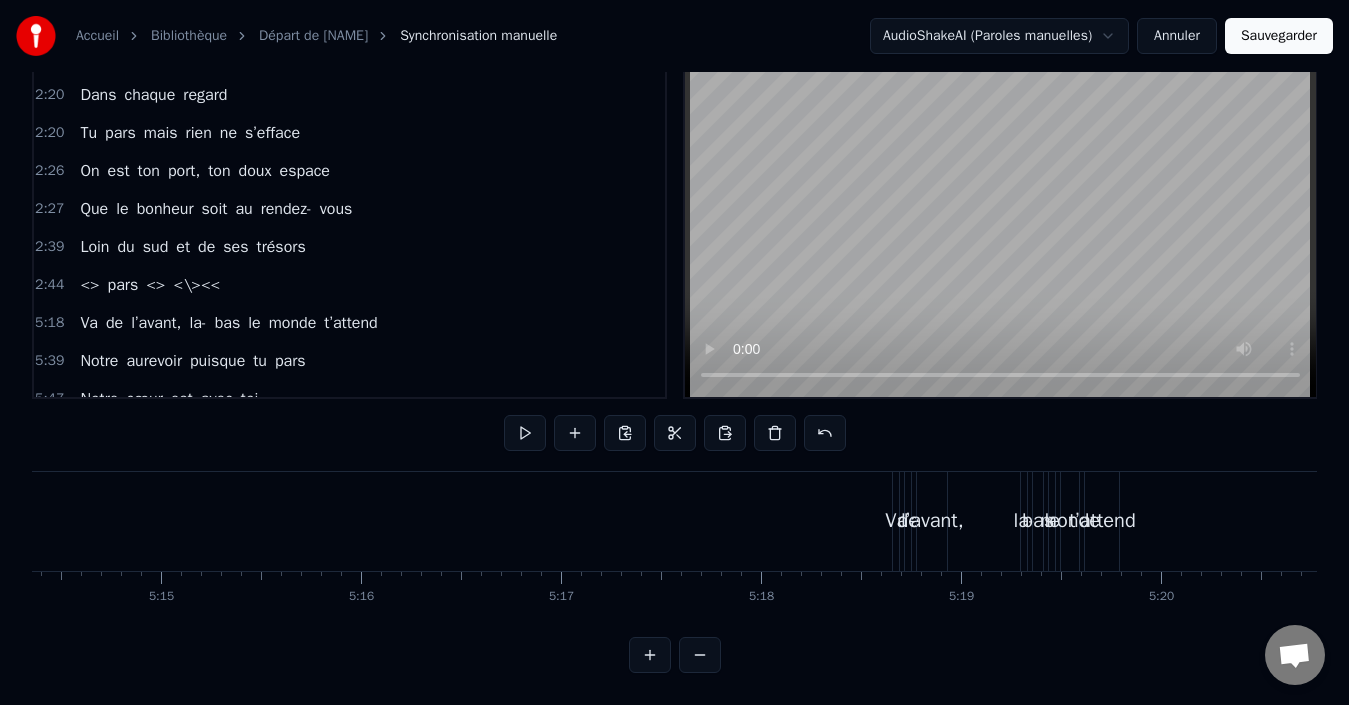 scroll, scrollTop: 0, scrollLeft: 62966, axis: horizontal 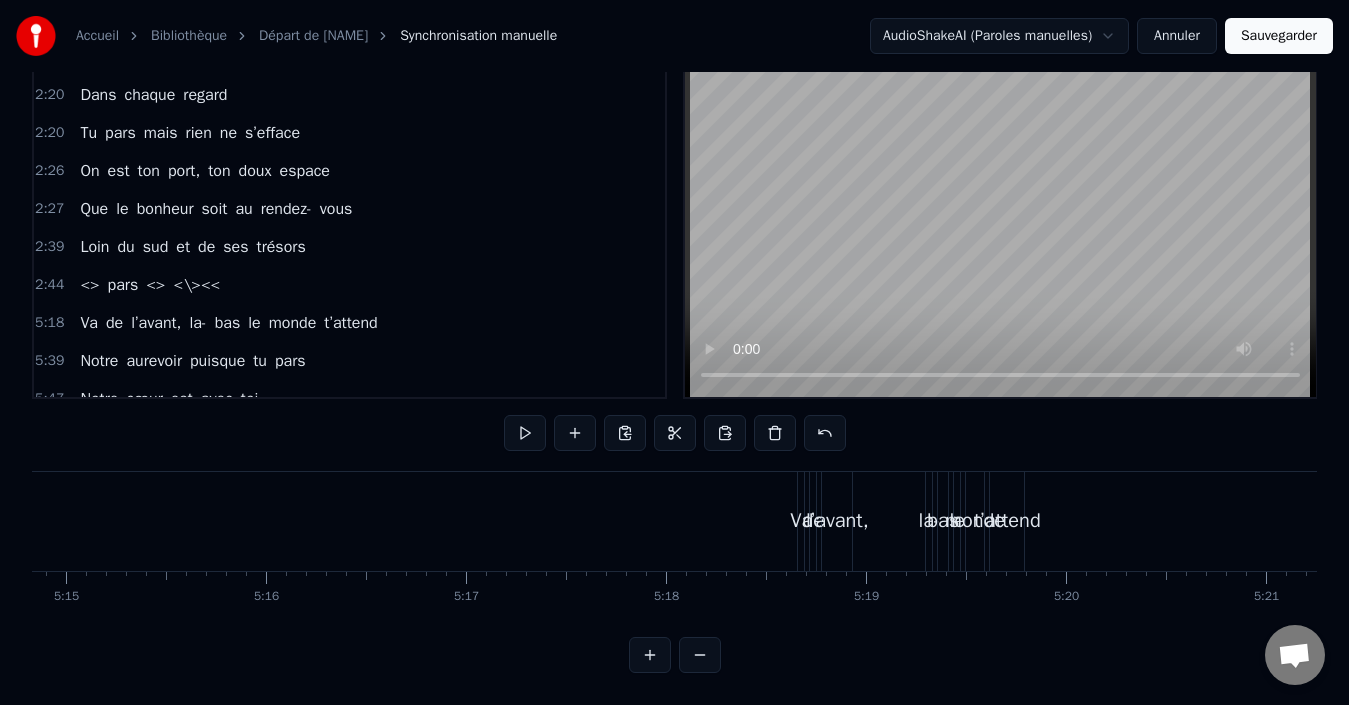 click on "Va de l’avant, la- bas le monde t’attend" at bounding box center [228, 323] 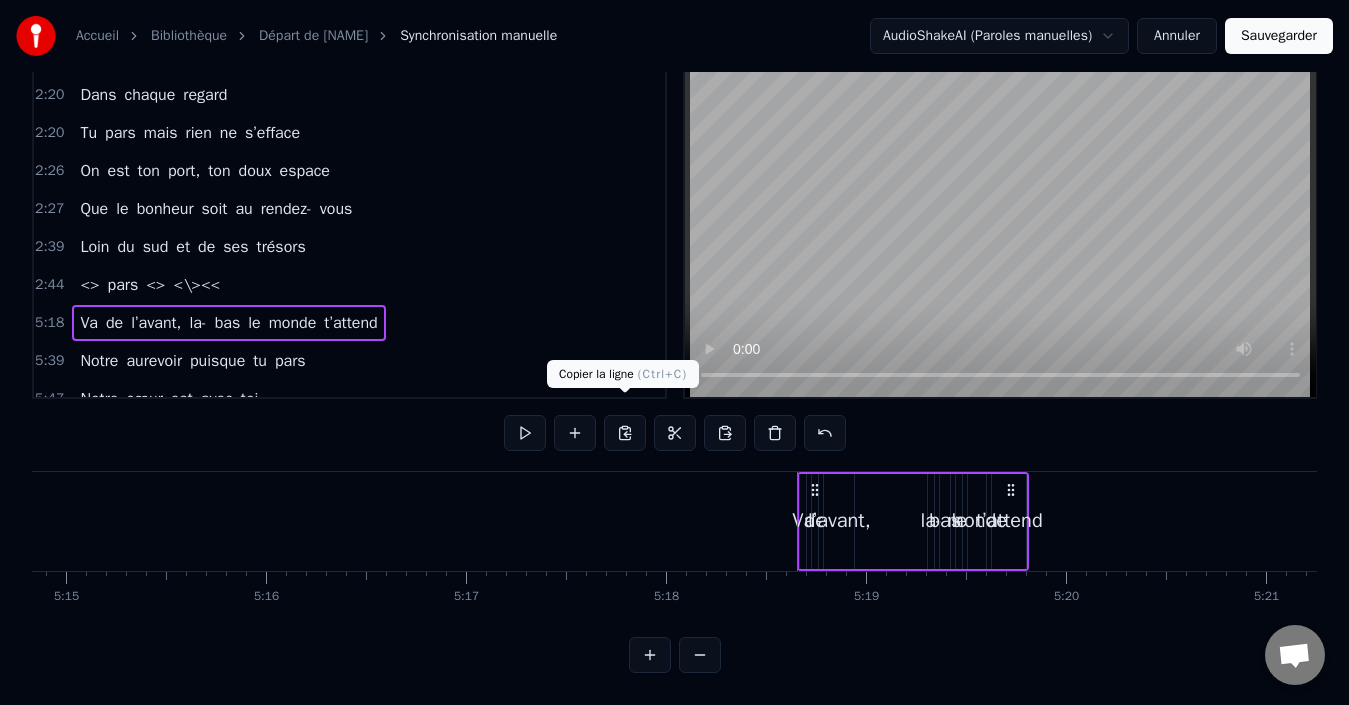 click on "1:03 De l’[STATE] au [STATE] 1:24 Vers les grands lacs et les aurores 1:27 Pour changer de décor 1:27 D’un nouveau destin 1:41 Tu suis ton instinct 1:43 Et puisque tu pars 1:49 Que les vents te soient doux 1:51 Toi qui tends la main 1:53 A ceux qui sont à genoux 1:53 Qui soignes les âmes et leurs verrous 1:55 Que la chance au poker te suive partout 1:57 Pour écrire les lignes 1:58 Puisque tu pars 1:58 Tes amis sont légions 1:59 Preuve de tes belles actions 2:01 Tu gagnes c’est sûre chaque confrontation 2:02 Bientôt trente cinq ans 2:03 Un nouveau chapitre, un nouvel élan 2:04 Le Canada t’attend, ce rêve si grand 2:05 Va et vis pleinement 2:07 Tu nous laisseras un vide immense 2:07 Mais on sourit à ta chance 2:08 Sans bruit, sans trop d’adieux 2:09 Le cœur vaillant, le regard curieux 2:09 Toi qui rêvais depuis l’enfance 2:10 D’horizons vastes, de connaissances 2:11 Tu suis ta route, tu traces ton chemin 2:12 Tu pars mais tu nous gardes dans chaque chanson 2:14 Dans chaque regard 2:14" at bounding box center (674, 359) 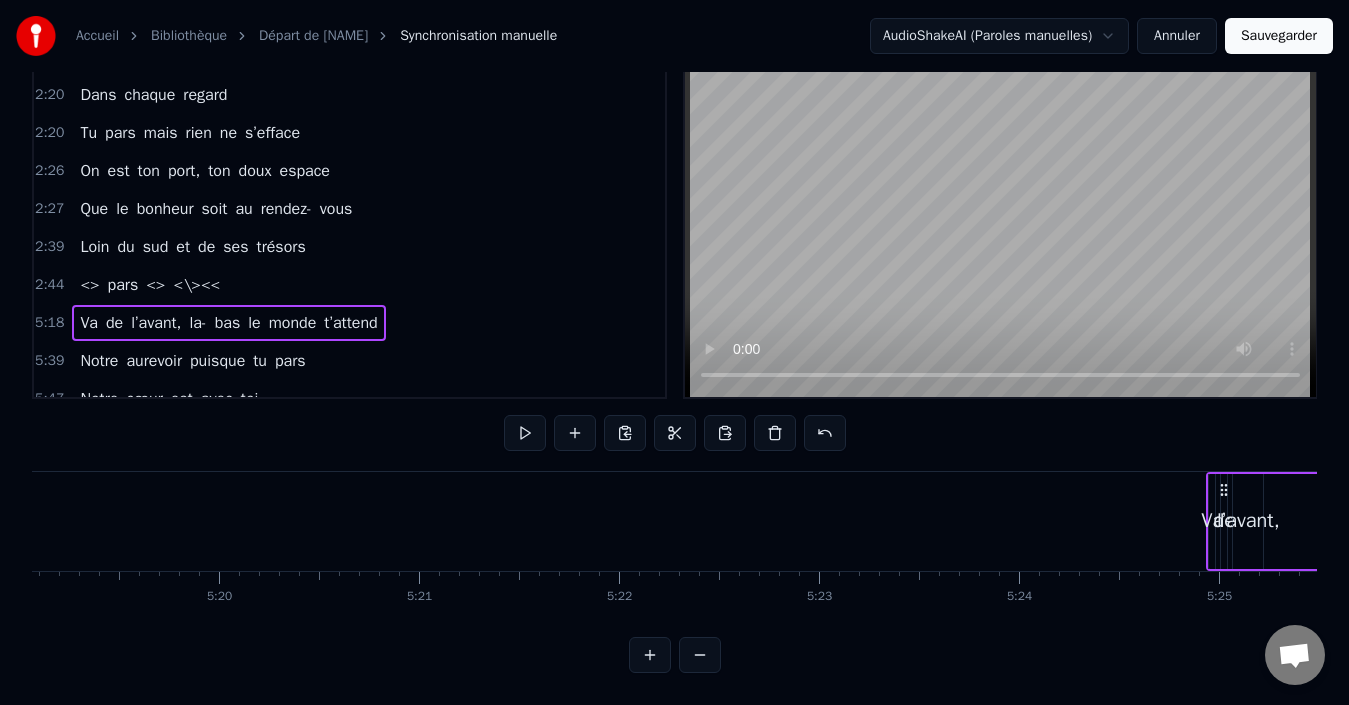 drag, startPoint x: 812, startPoint y: 470, endPoint x: 1206, endPoint y: 502, distance: 395.29736 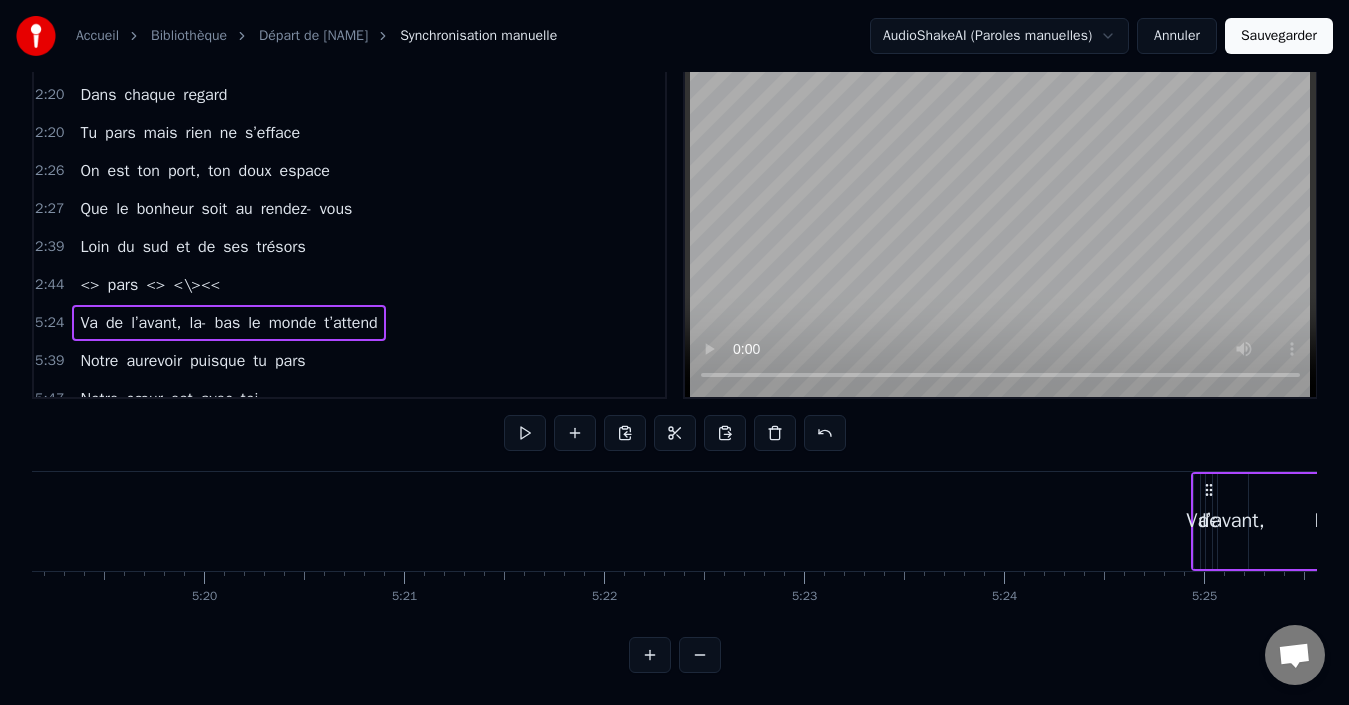 click on "l’avant," at bounding box center [1233, 521] 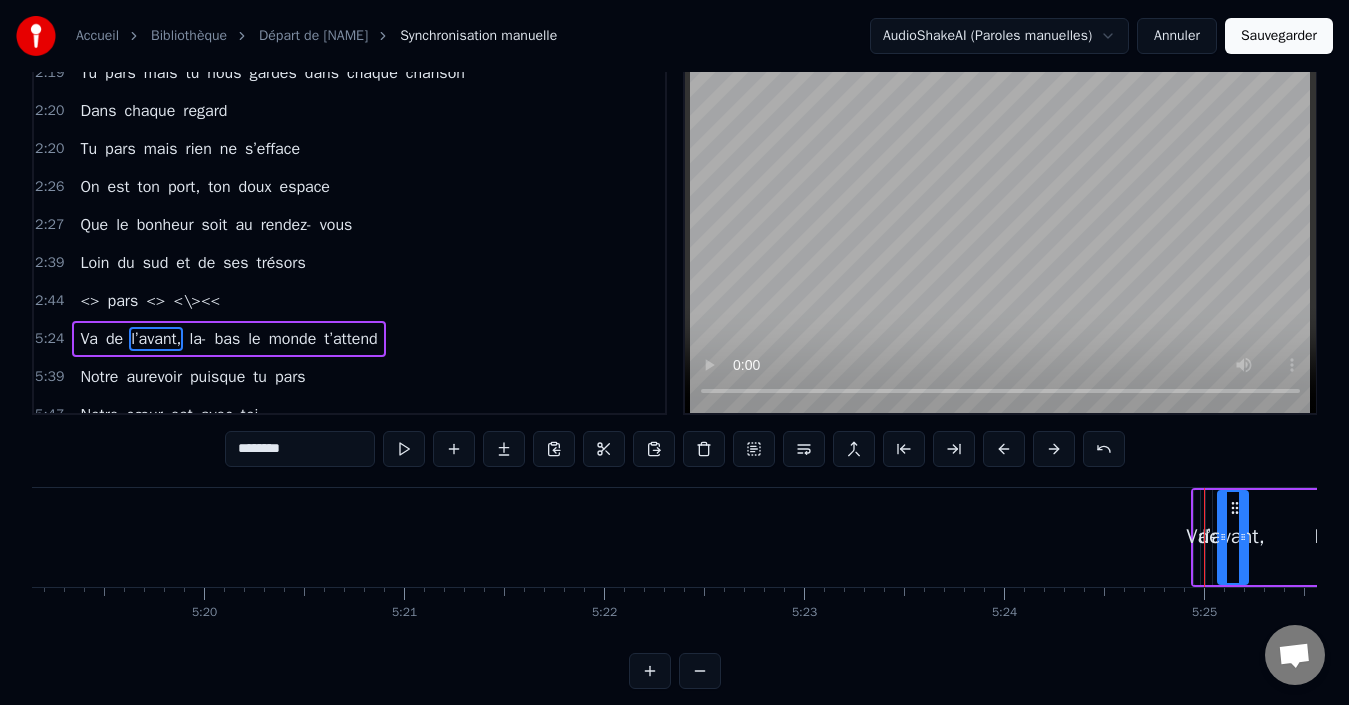 scroll, scrollTop: 0, scrollLeft: 0, axis: both 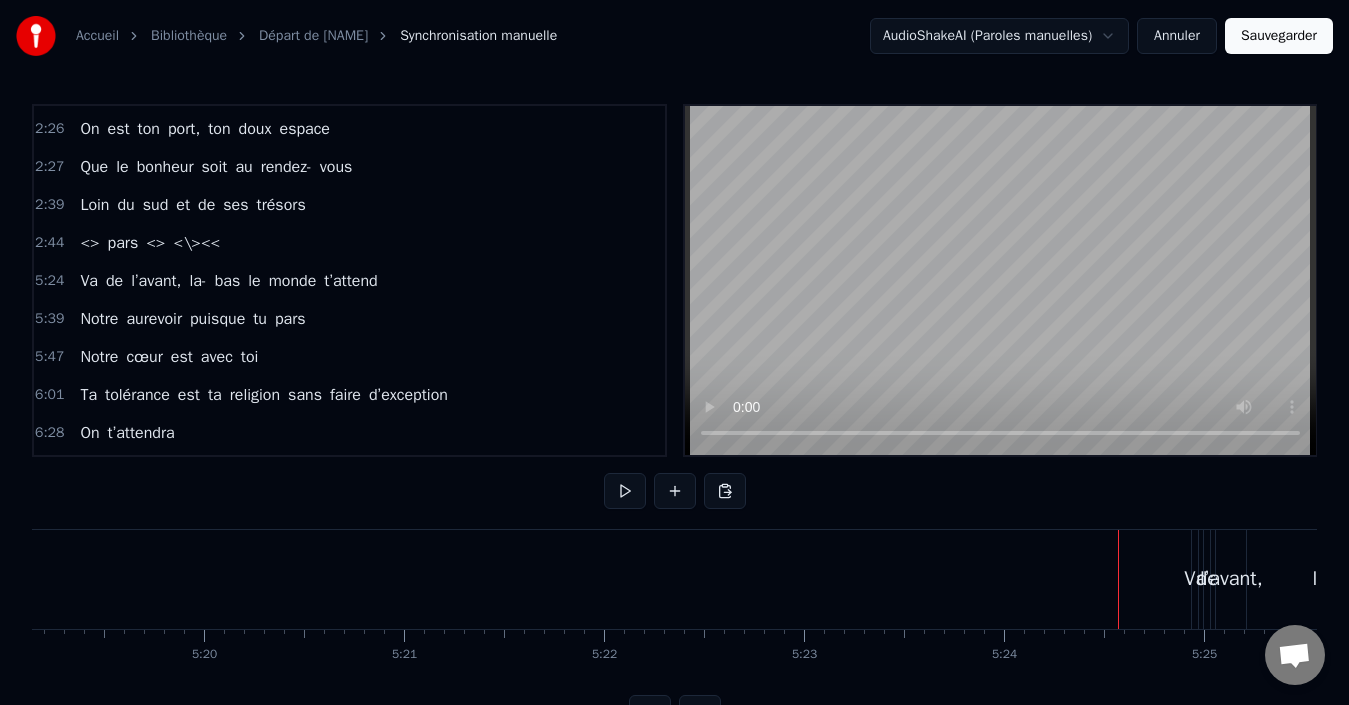 click on "Va de l’avant, la- bas le monde t’attend" at bounding box center (228, 281) 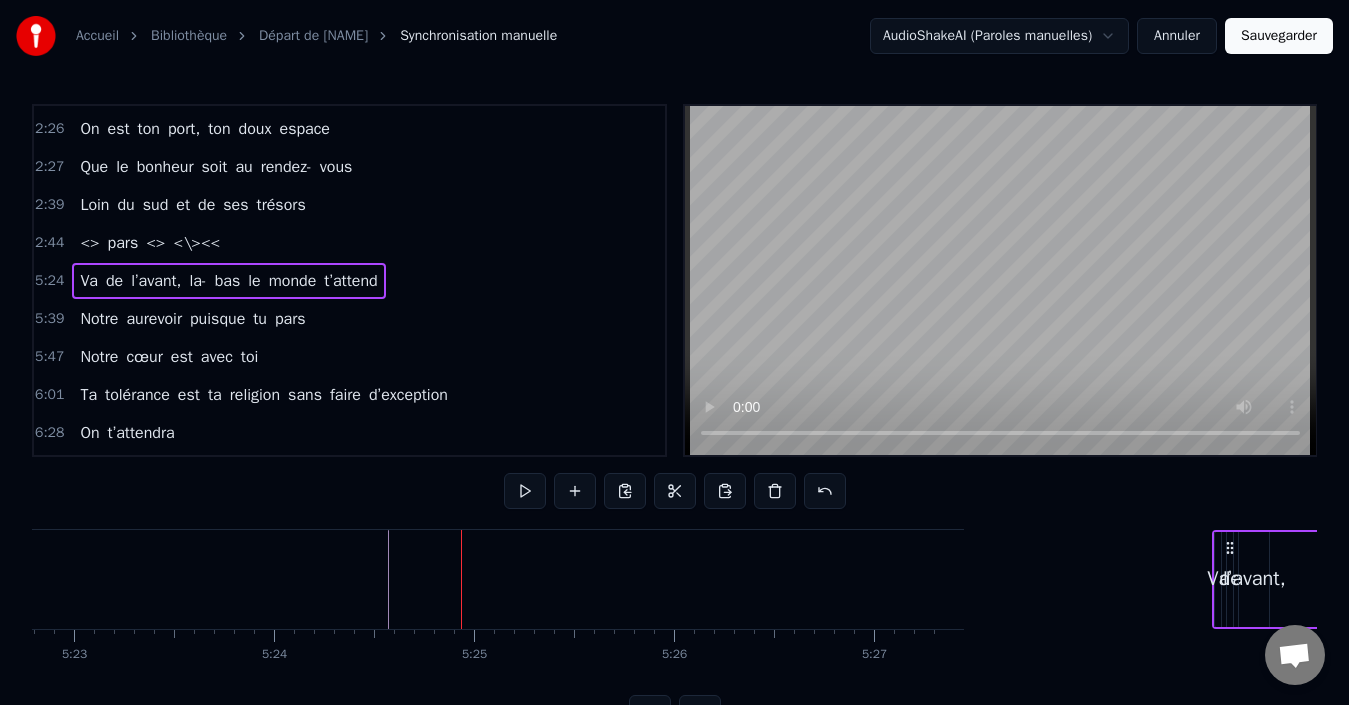 drag, startPoint x: 1208, startPoint y: 542, endPoint x: 1319, endPoint y: 543, distance: 111.0045 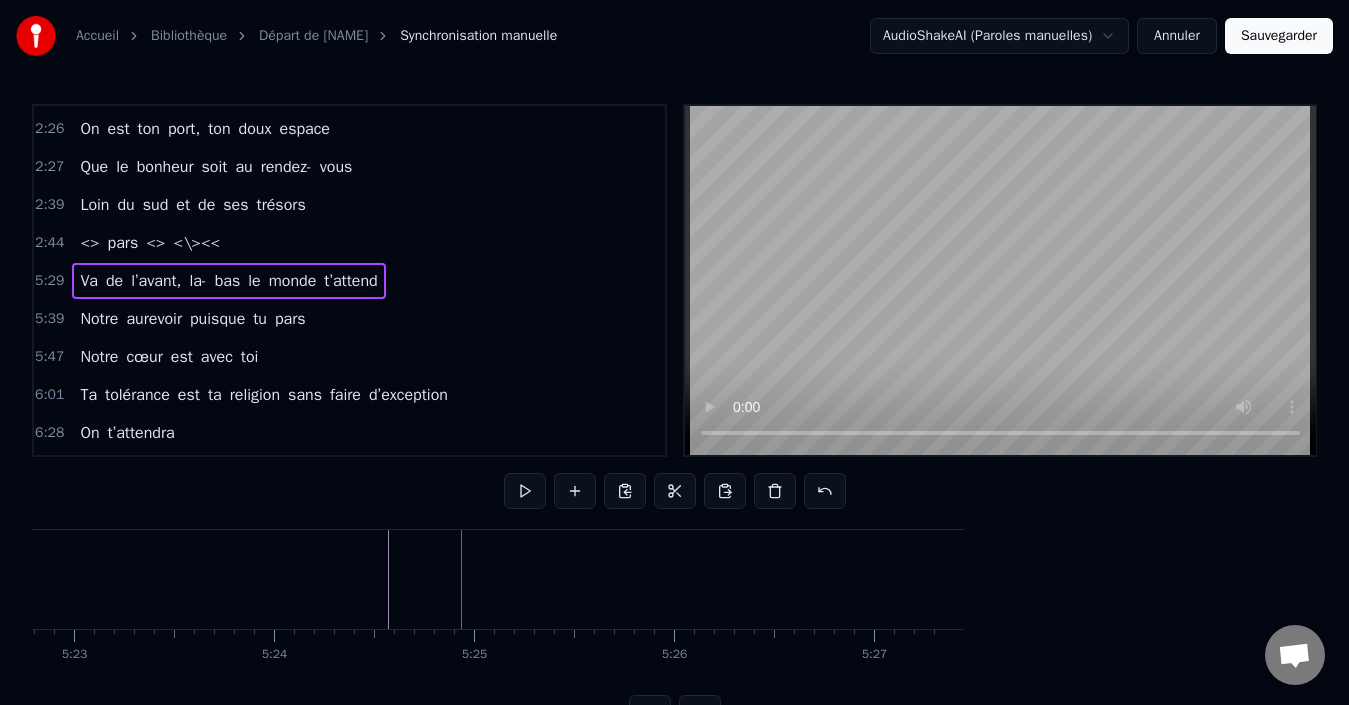 scroll, scrollTop: 0, scrollLeft: 64578, axis: horizontal 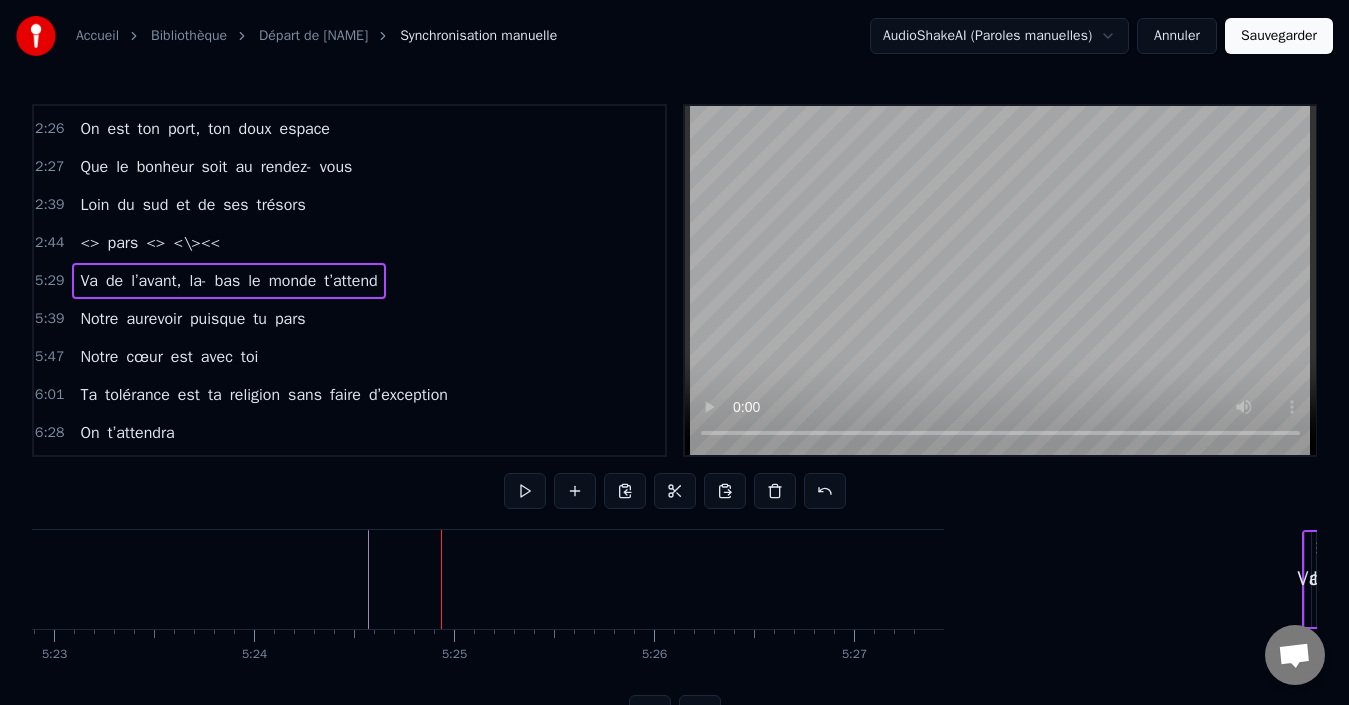 click on "2:44 <> pars <> <\><<" at bounding box center (349, 243) 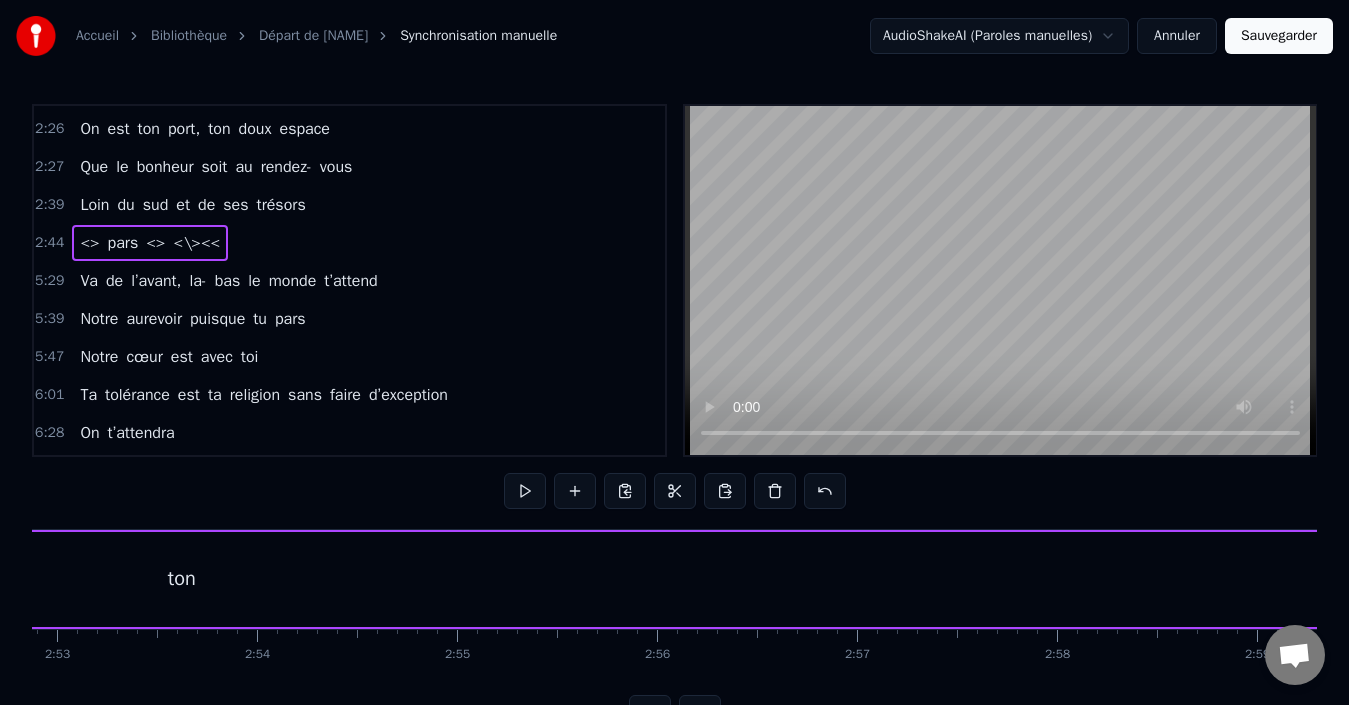 scroll, scrollTop: 0, scrollLeft: 32848, axis: horizontal 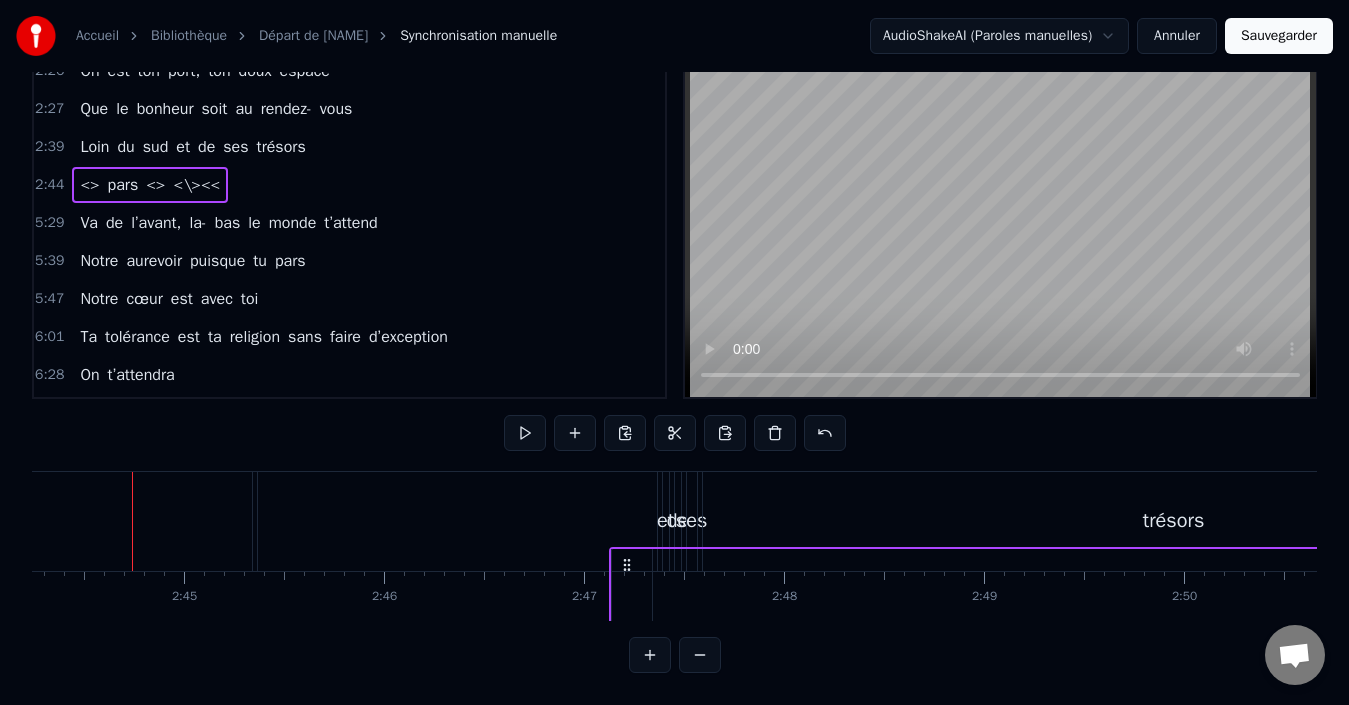 drag, startPoint x: 149, startPoint y: 545, endPoint x: 626, endPoint y: 474, distance: 482.25513 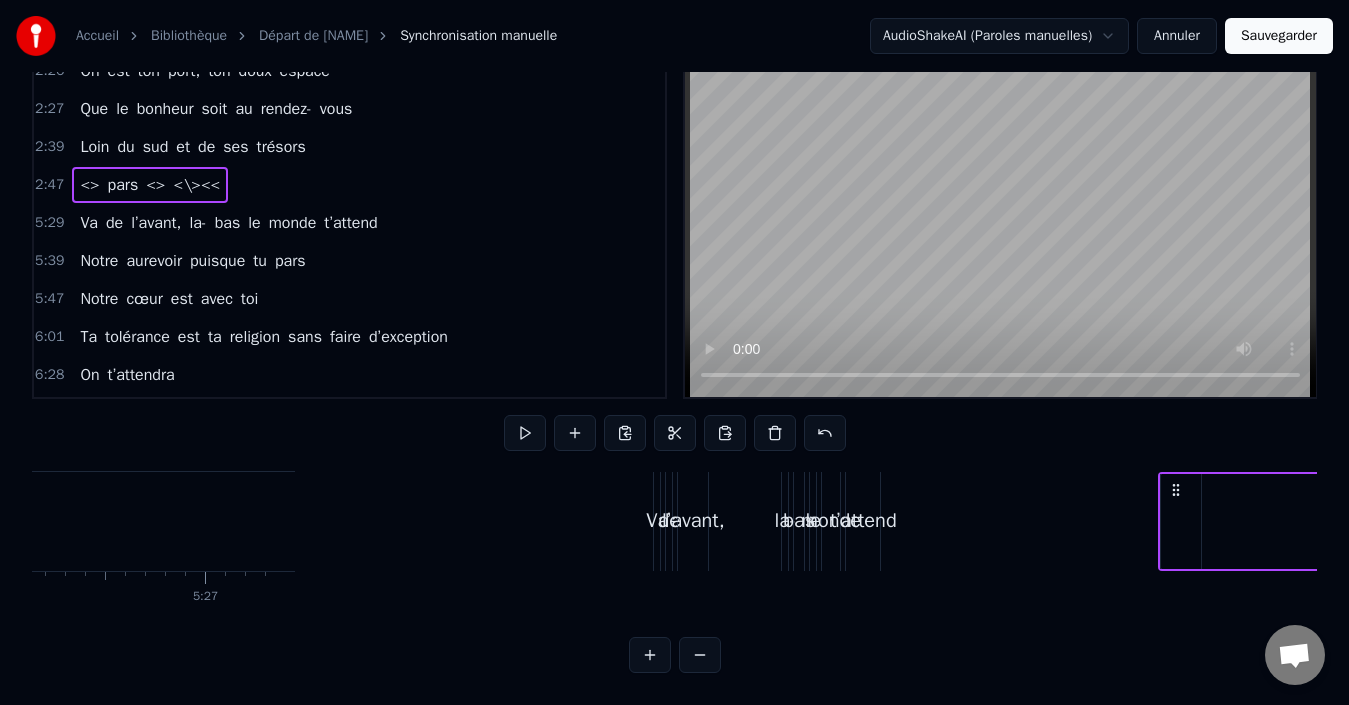 drag, startPoint x: 630, startPoint y: 468, endPoint x: 1291, endPoint y: 484, distance: 661.1936 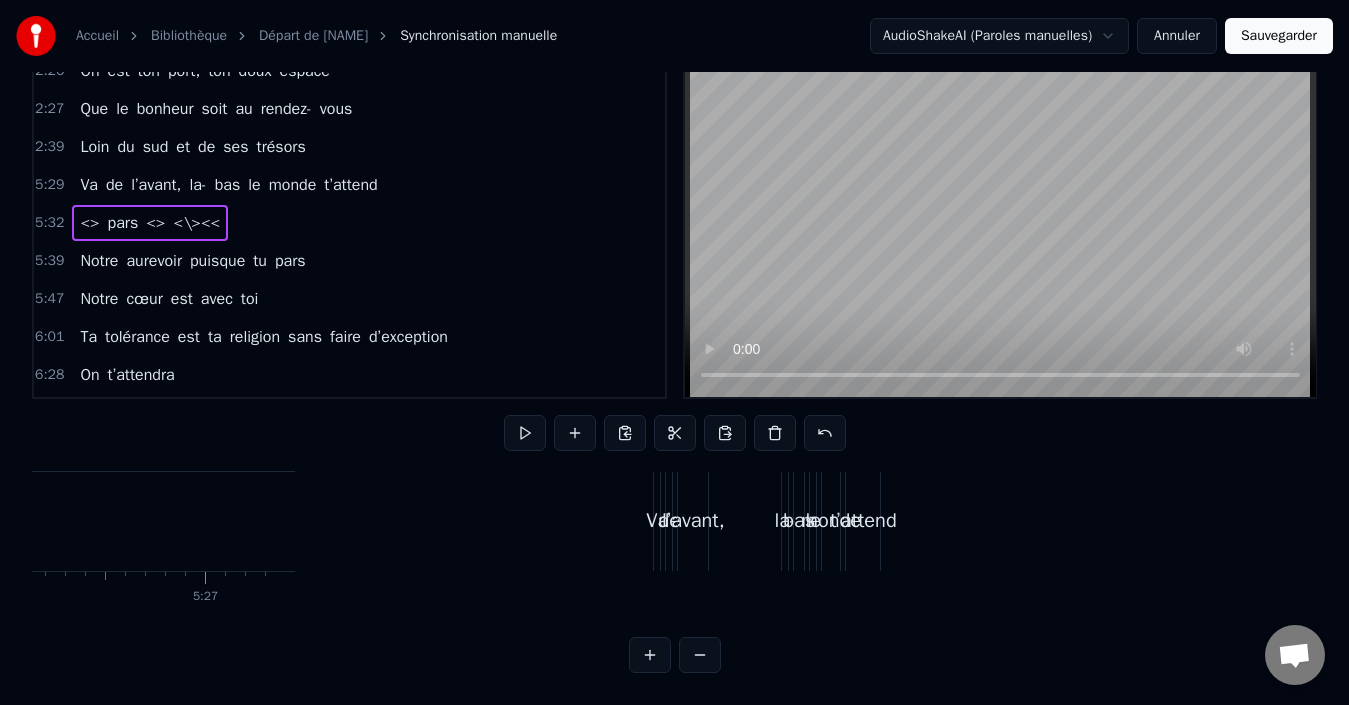 scroll, scrollTop: 0, scrollLeft: 65283, axis: horizontal 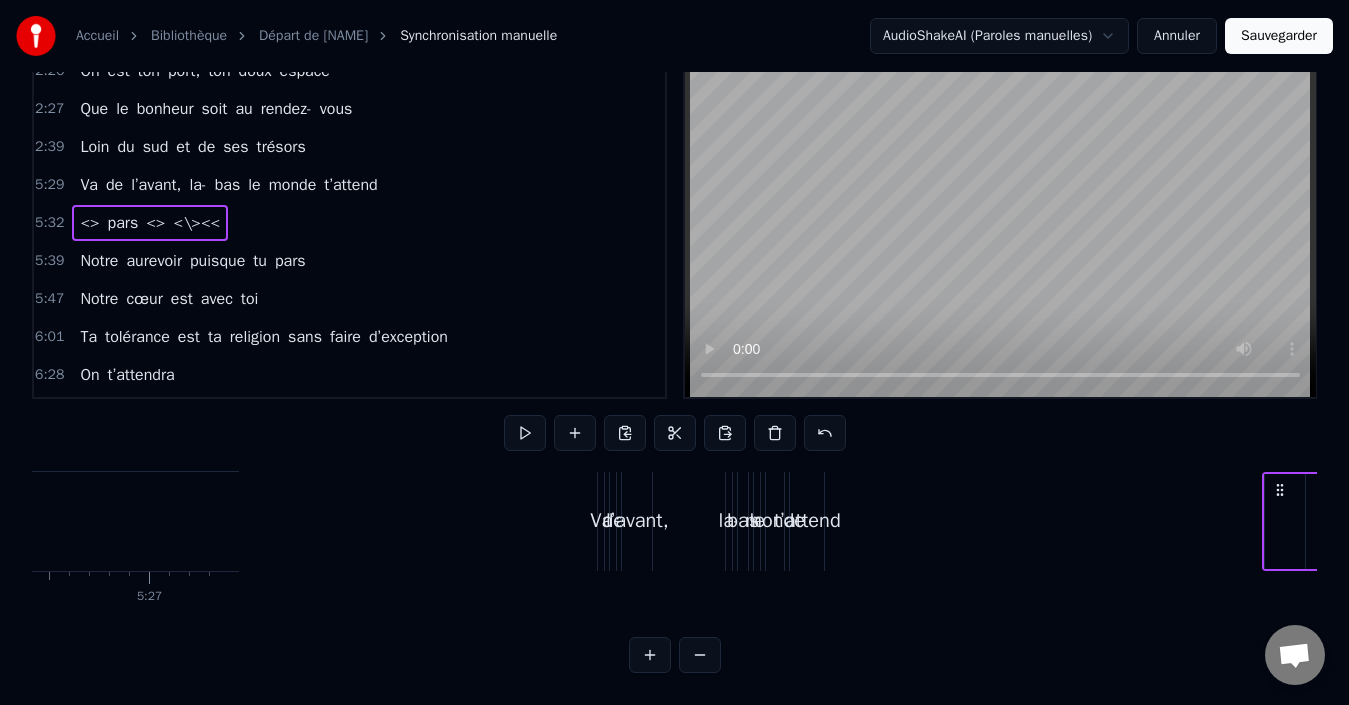 click on "Loin du sud et de ses trésors" at bounding box center [192, 147] 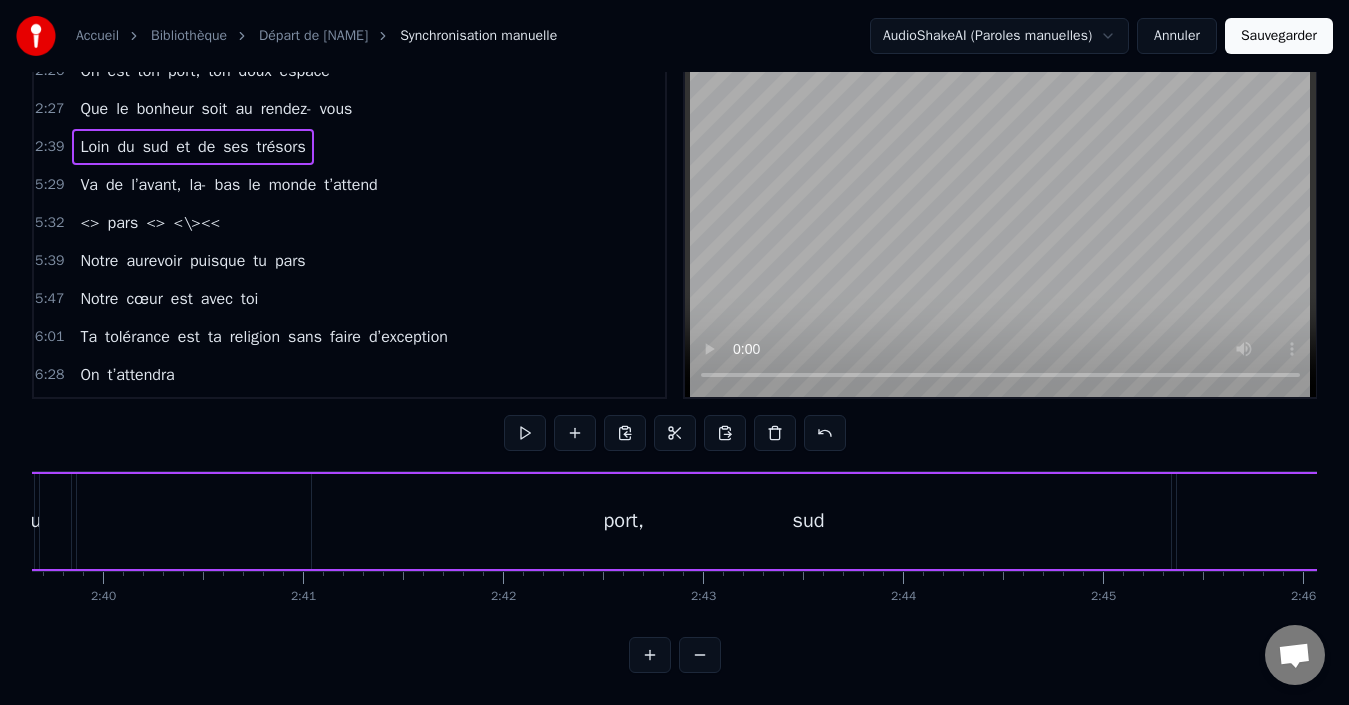 scroll, scrollTop: 0, scrollLeft: 31785, axis: horizontal 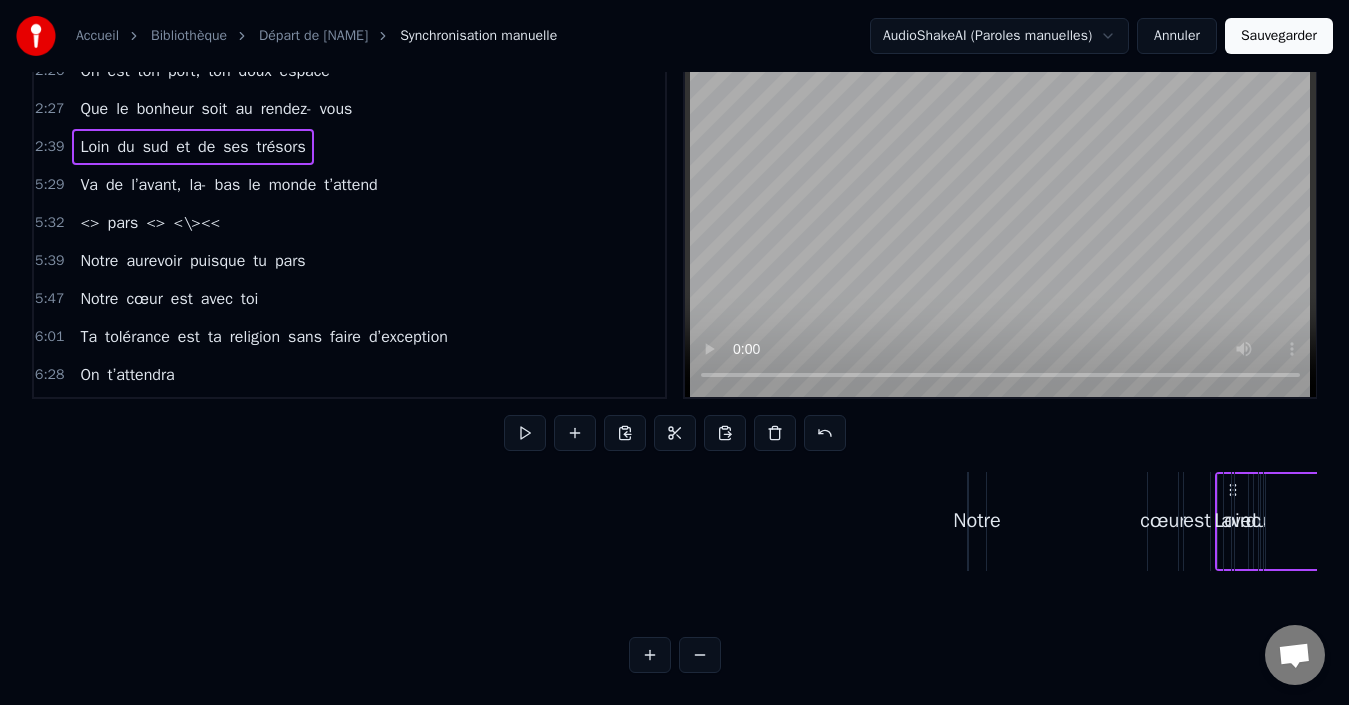 drag, startPoint x: 146, startPoint y: 467, endPoint x: 1222, endPoint y: 489, distance: 1076.2249 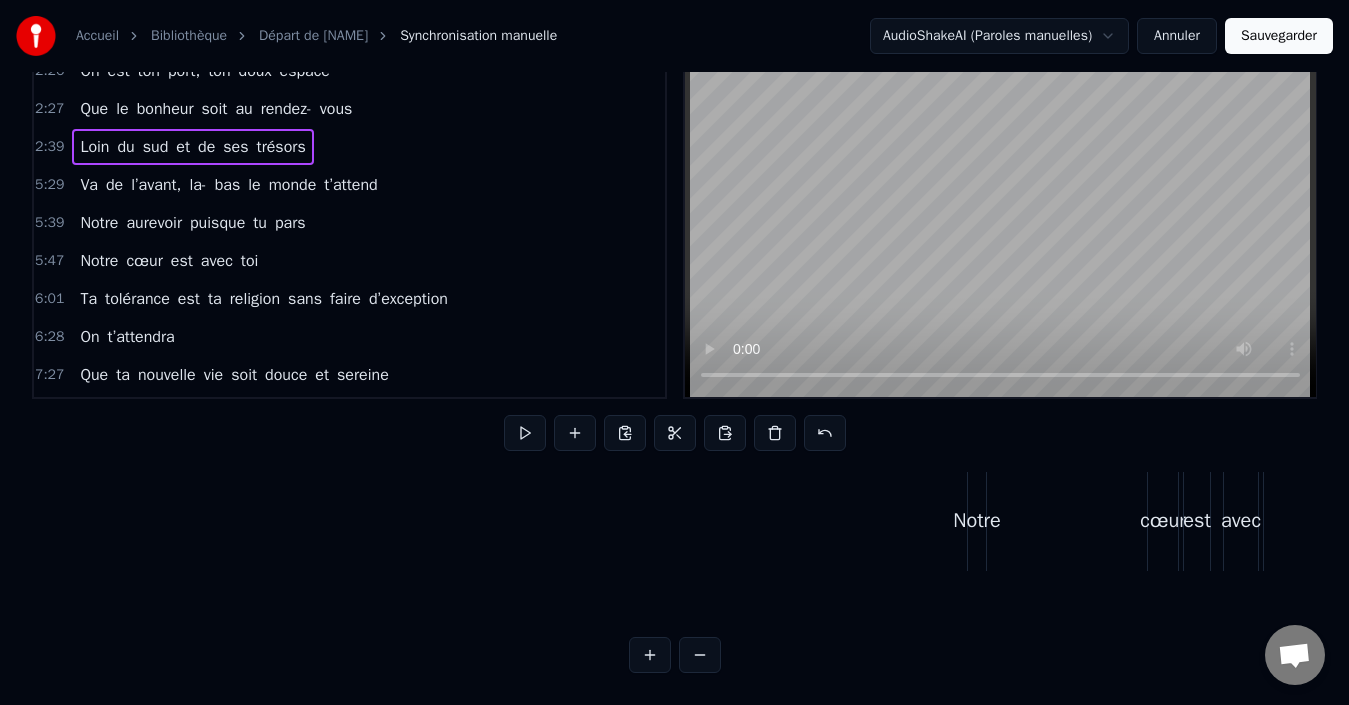 scroll, scrollTop: 0, scrollLeft: 68547, axis: horizontal 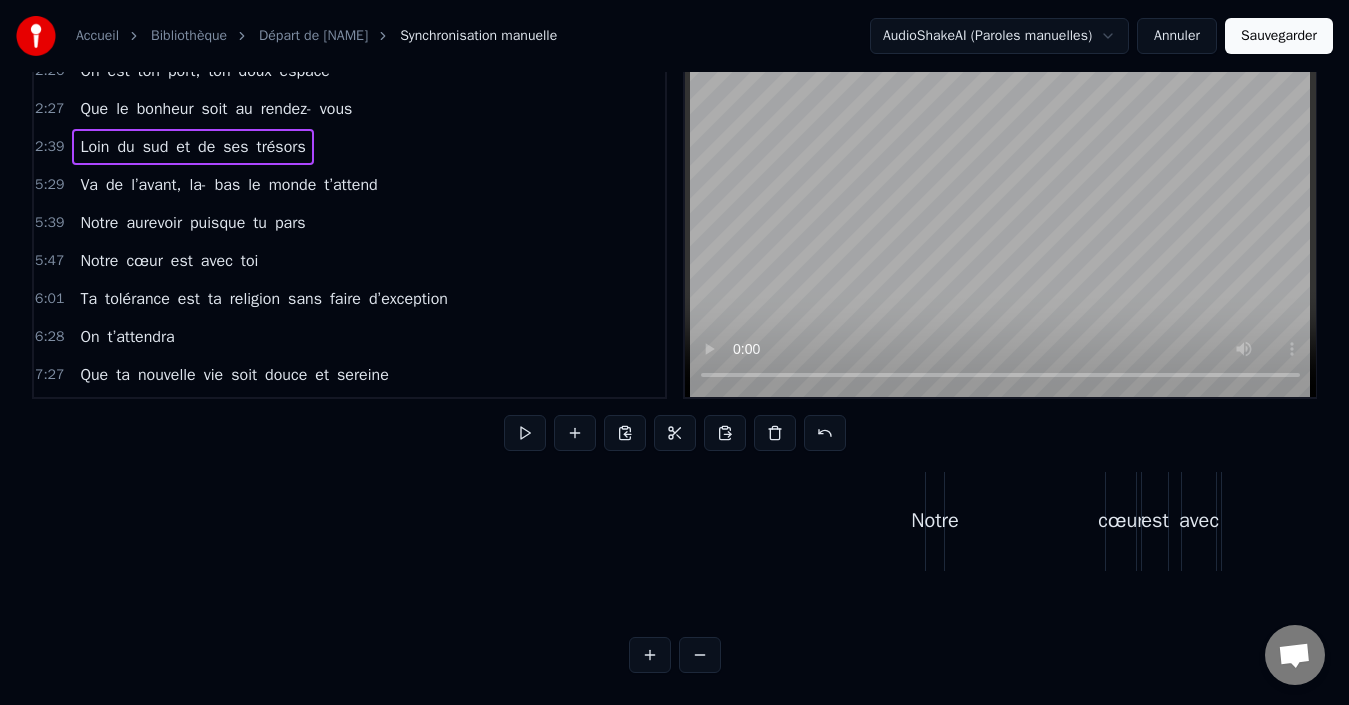 click on "Loin du sud et de ses trésors" at bounding box center (192, 147) 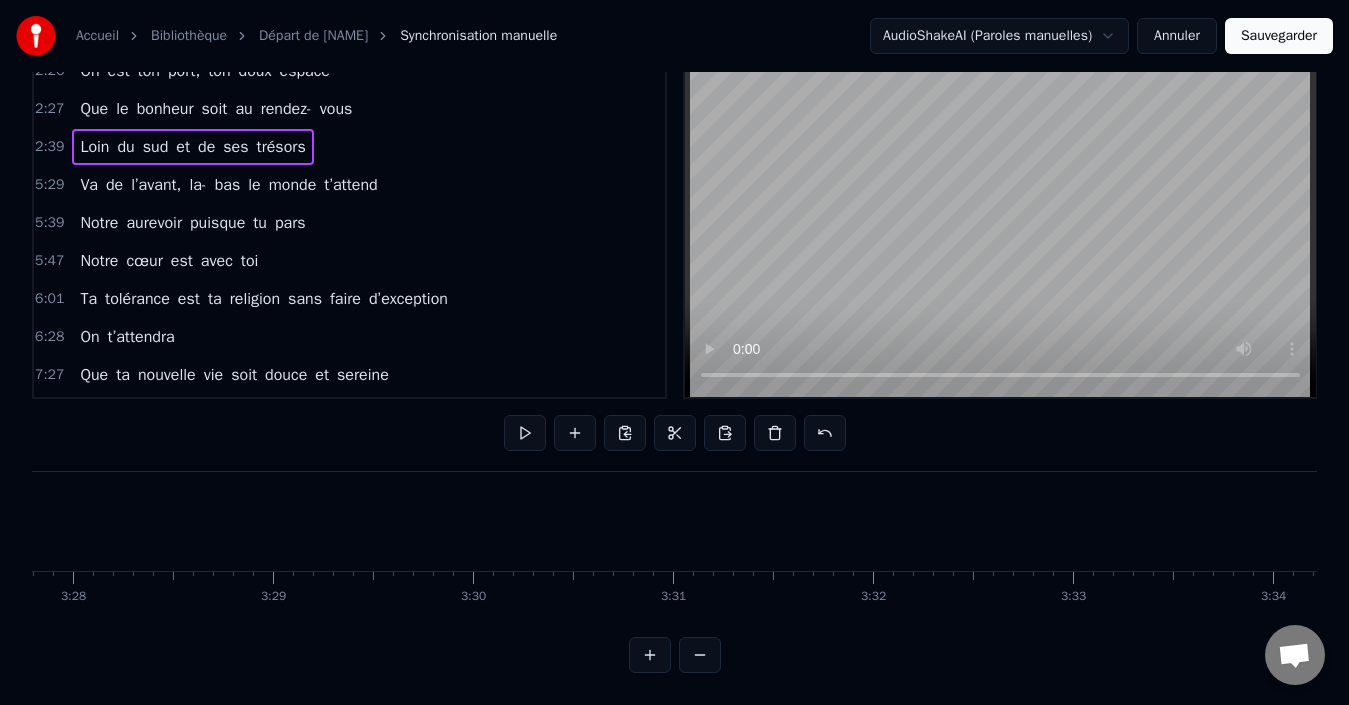 scroll, scrollTop: 0, scrollLeft: 31785, axis: horizontal 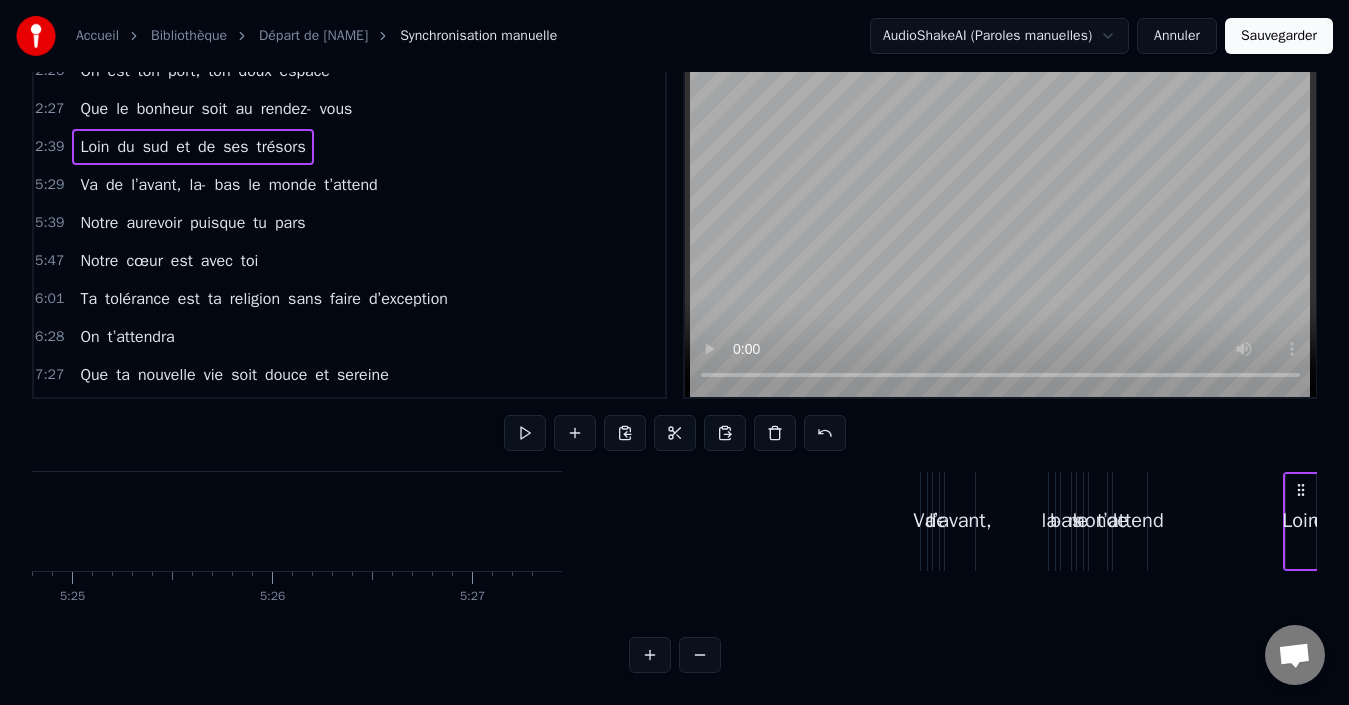drag, startPoint x: 151, startPoint y: 465, endPoint x: 1331, endPoint y: 560, distance: 1183.818 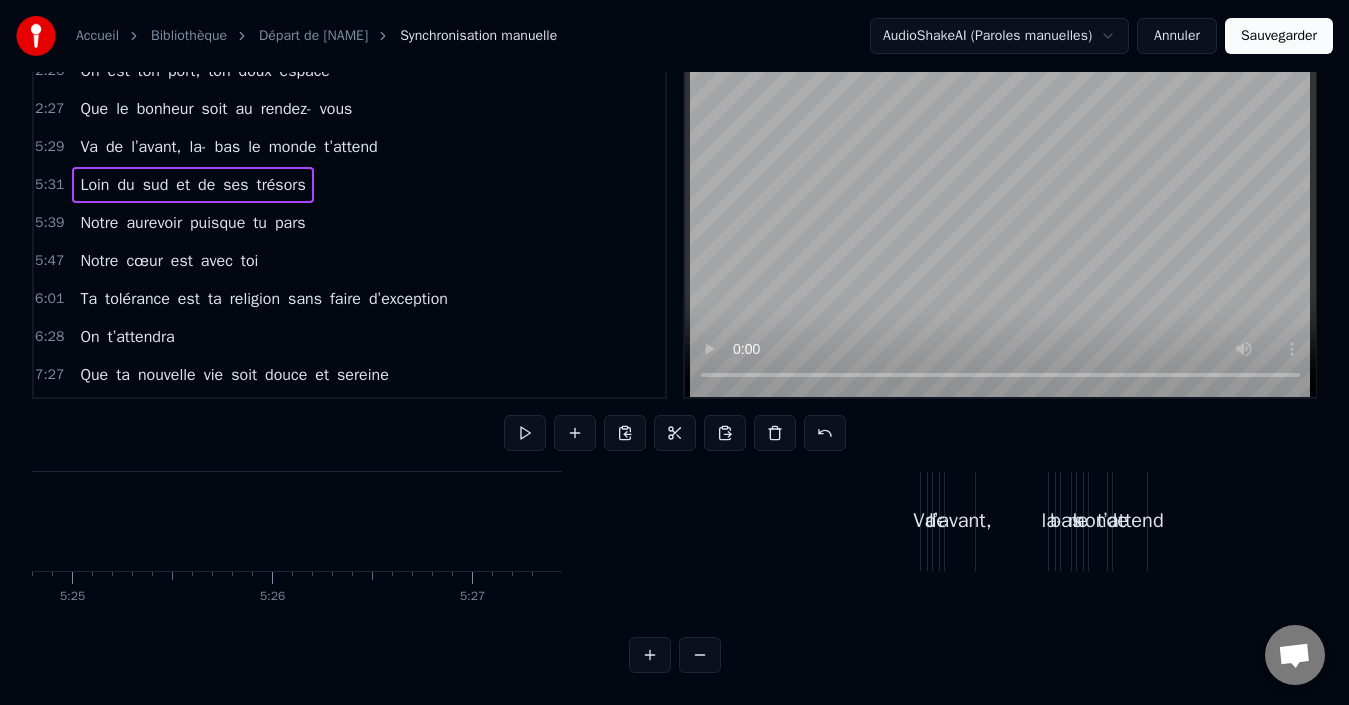 scroll, scrollTop: 0, scrollLeft: 64990, axis: horizontal 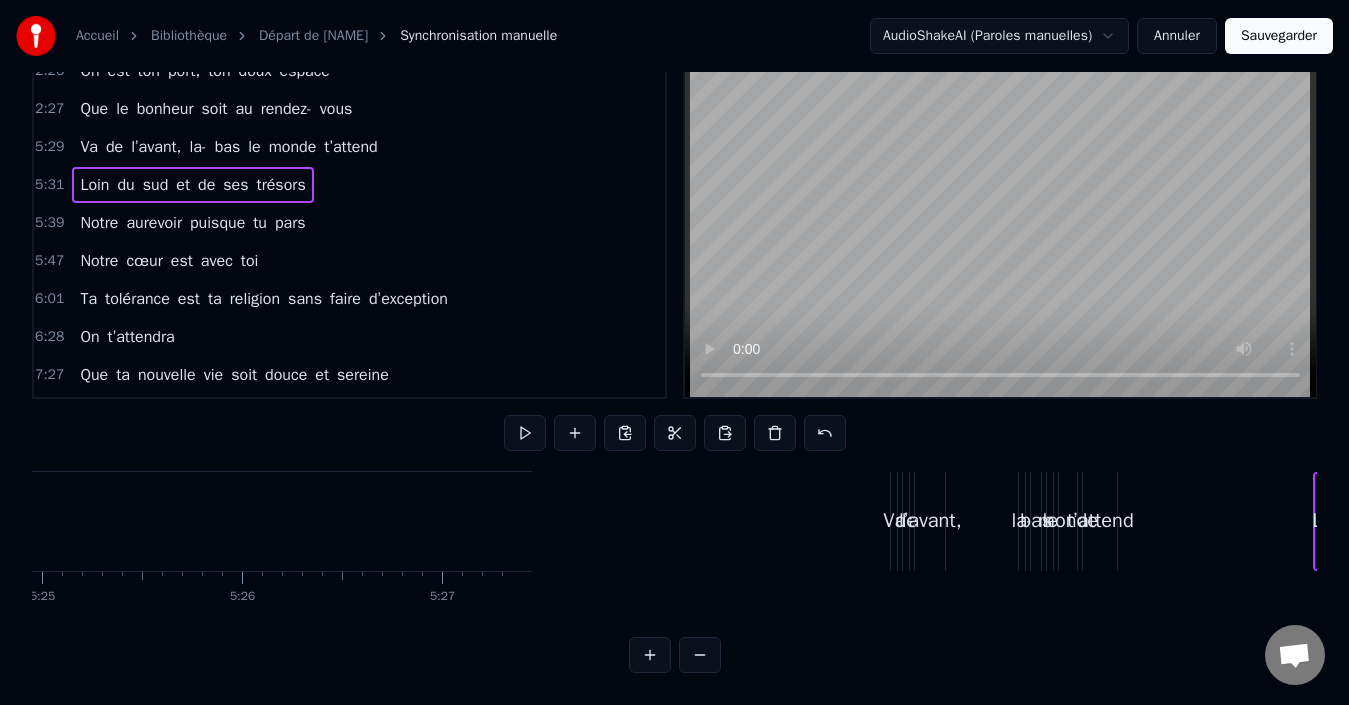 click on "Que le bonheur soit au rendez- vous" at bounding box center [216, 109] 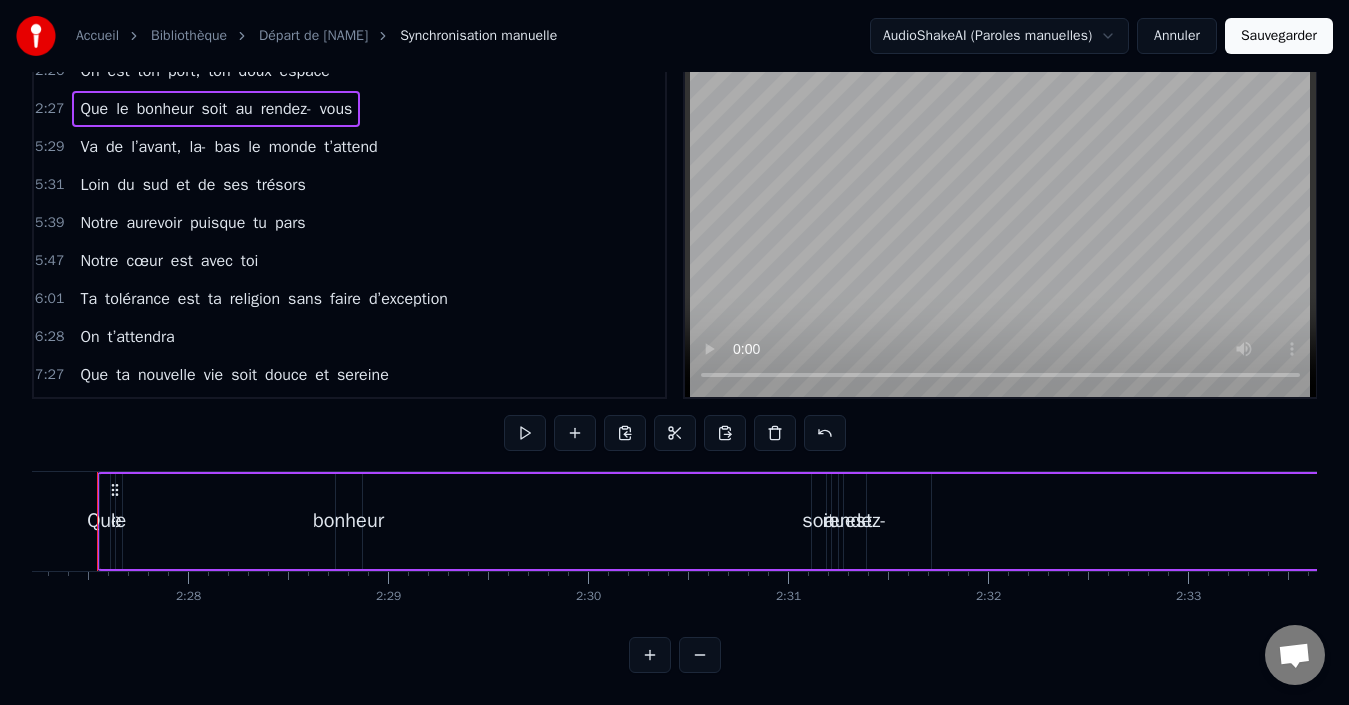 scroll, scrollTop: 0, scrollLeft: 29408, axis: horizontal 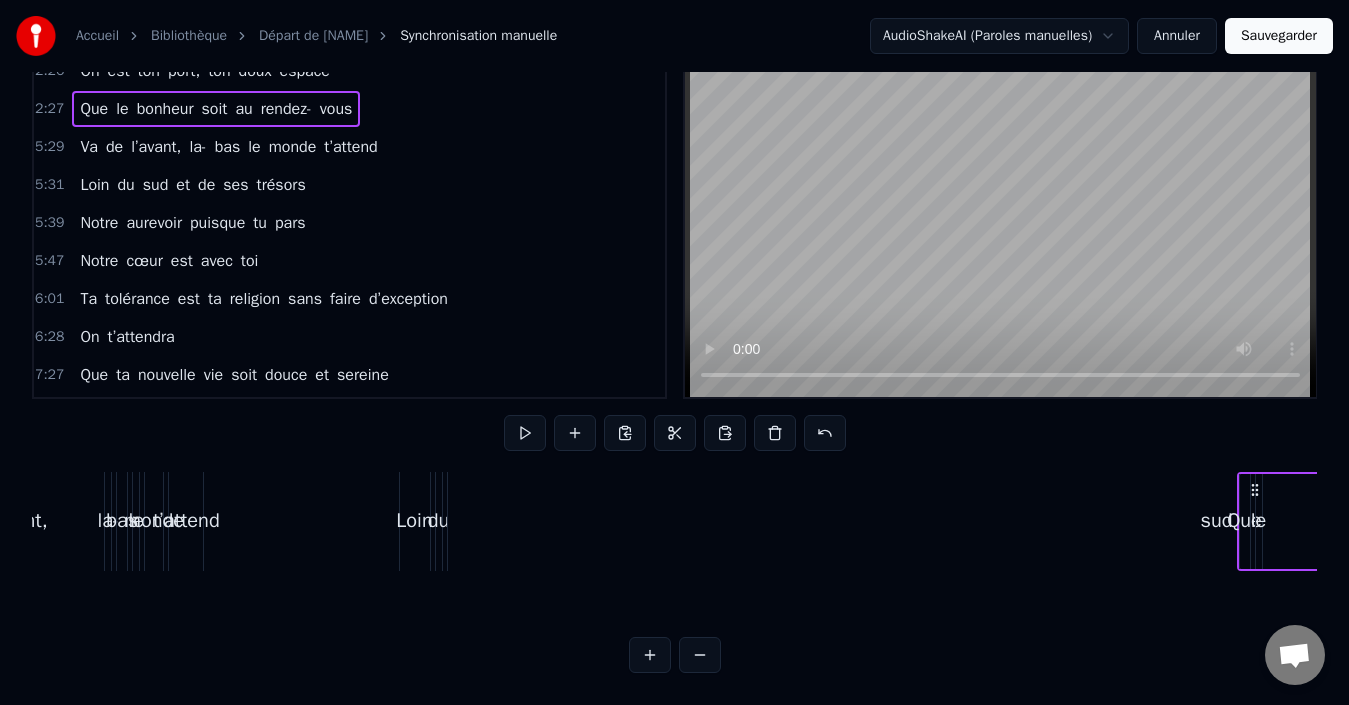 drag, startPoint x: 149, startPoint y: 472, endPoint x: 1333, endPoint y: 532, distance: 1185.5193 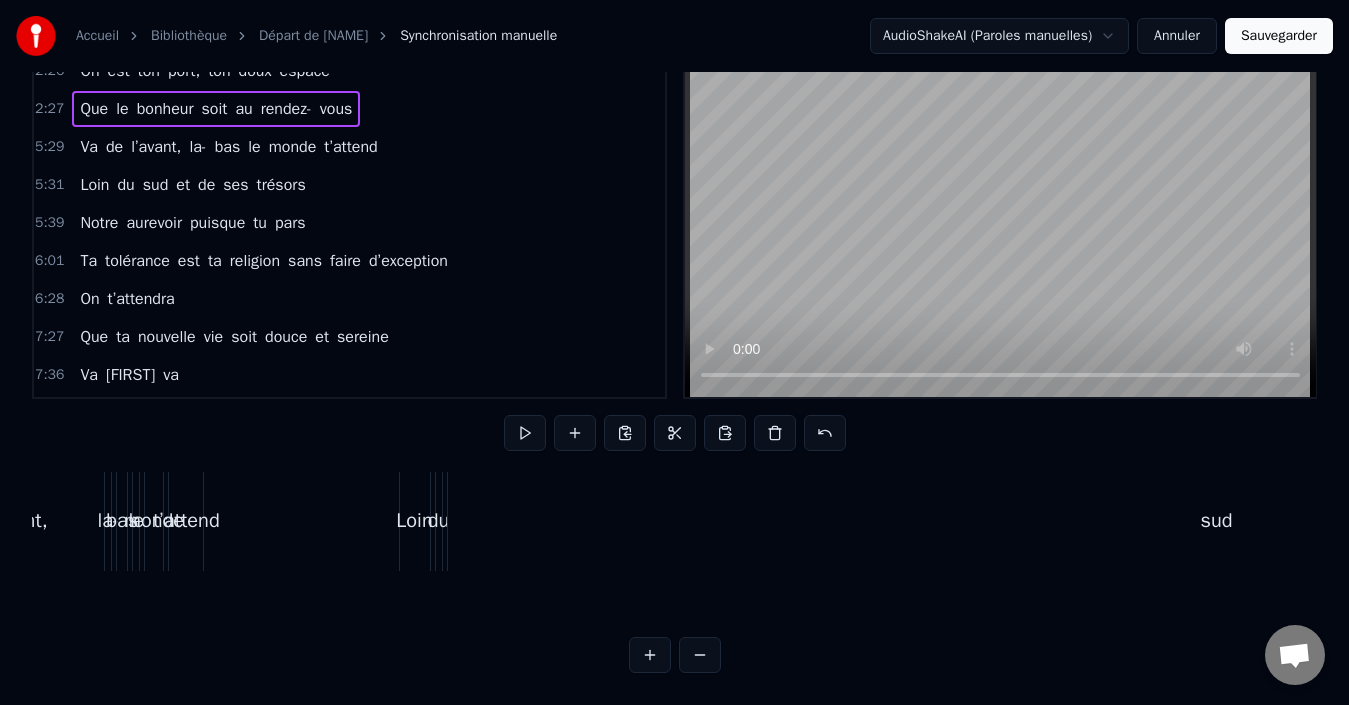 scroll, scrollTop: 0, scrollLeft: 65914, axis: horizontal 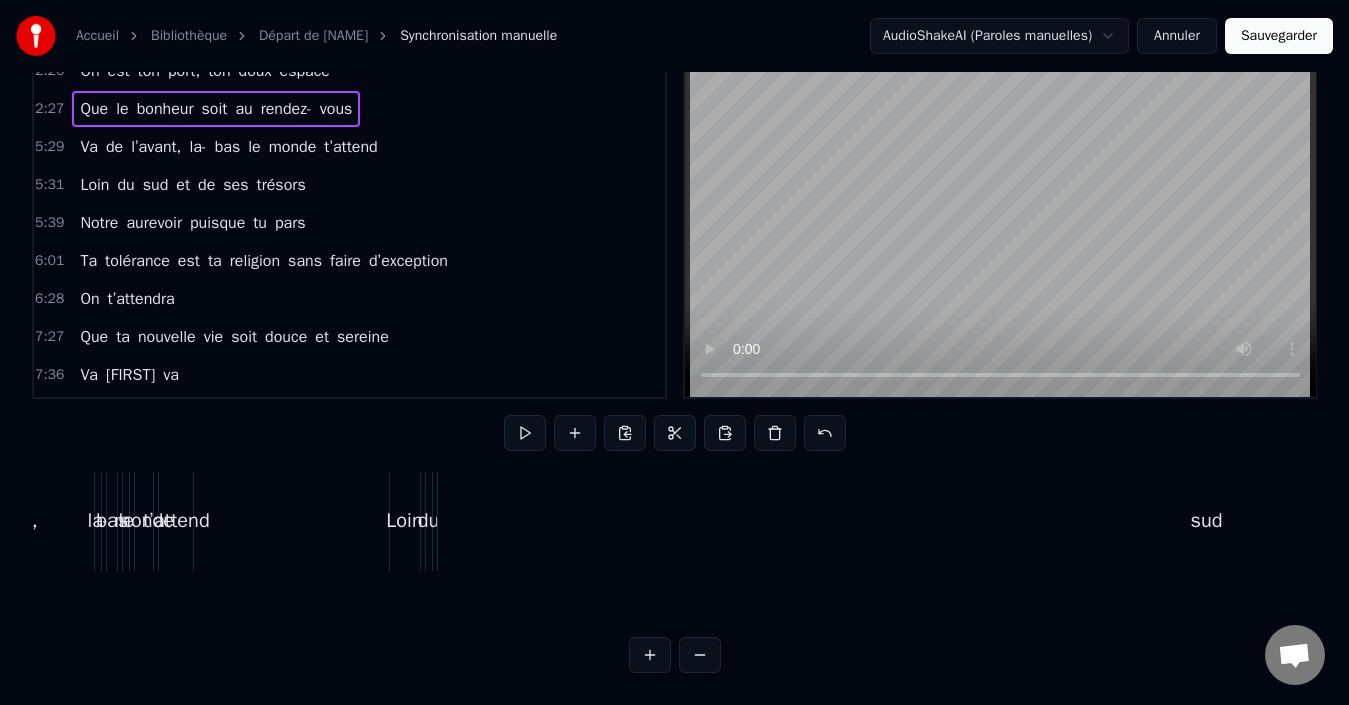 click on "Accueil Bibliothèque Départ de [FIRST] Synchronisation manuelle AudioShakeAI (Paroles manuelles) Annuler Sauvegarder 1:03 De l’Espagne au [STATE] 1:24 Vers les grands lacs et les aurores 1:27 Pour changer de décor 1:27 D’un nouveau destin 1:41 Tu suis ton instinct 1:43 Et puisque tu pars 1:49 Que les vents te soient doux 1:51 Toi qui tends la main 1:53 A ceux qui sont à genoux 1:53 Qui soignes les âmes et leurs verrous 1:55 Que la chance au poker te suive partout 1:57 Pour écrire les lignes 1:58 Puisque tu pars 1:58 Tes amis sont légions 1:59 Preuve de tes belles actions 2:01 Tu gagnes c’est sûre chaque confrontation 2:02 Bientôt trente cinq ans 2:03 Un nouveau chapitre, un nouvel élan 2:04 Le Canada t’attend, ce rêve si grand 2:05 Va et vis pleinement 2:07 Tu nous laisseras un vide immense 2:07 Mais on sourit à ta chance 2:08 Sans bruit, sans trop d’adieux 2:09 Le cœur vaillant, le regard curieux 2:09 Toi qui rêvais depuis l’enfance 2:10 D’horizons vastes, de connaissances 2:11 A" at bounding box center [674, 307] 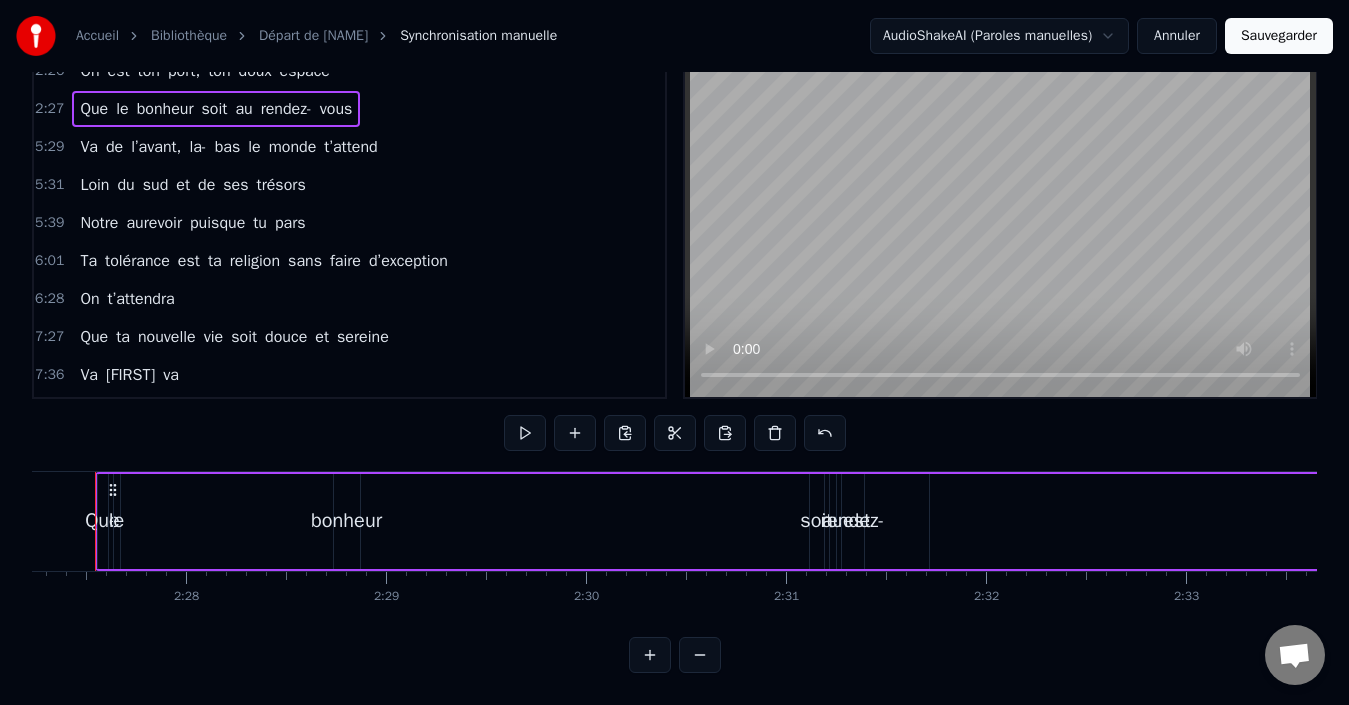 scroll, scrollTop: 0, scrollLeft: 29408, axis: horizontal 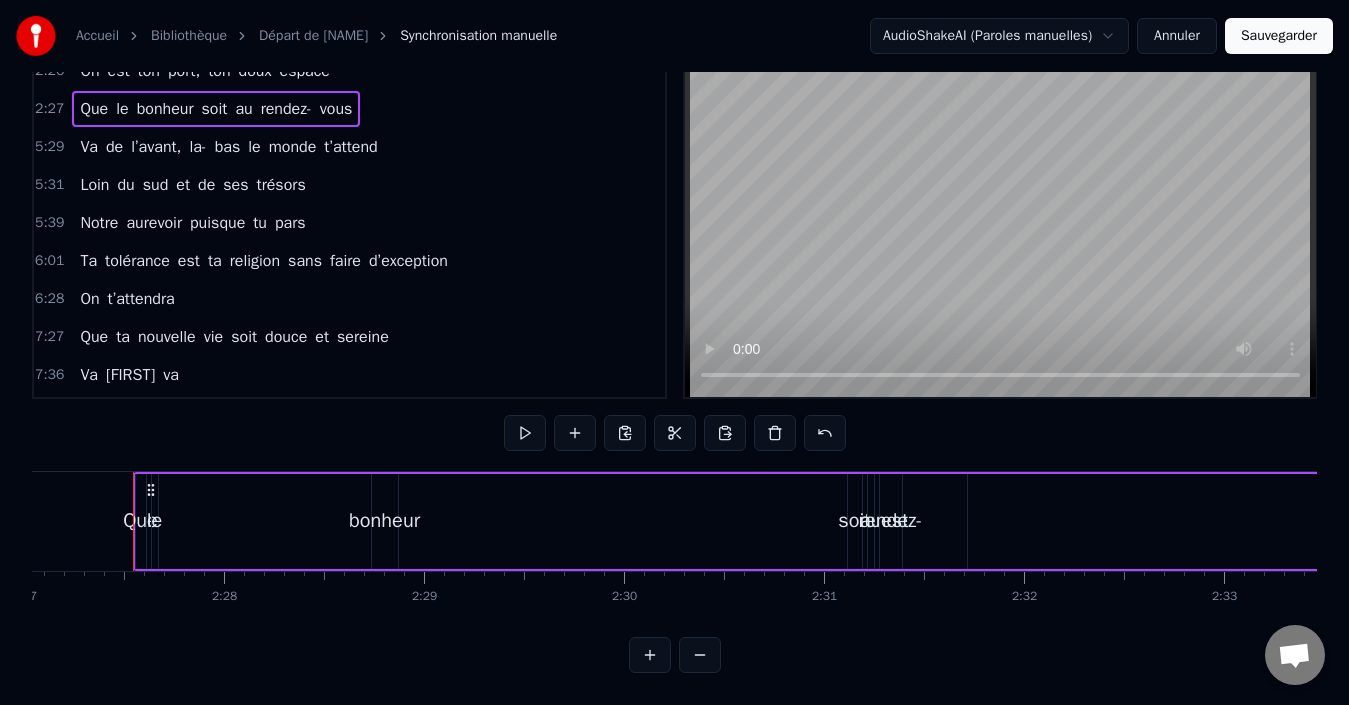 drag, startPoint x: 148, startPoint y: 462, endPoint x: 591, endPoint y: 462, distance: 443 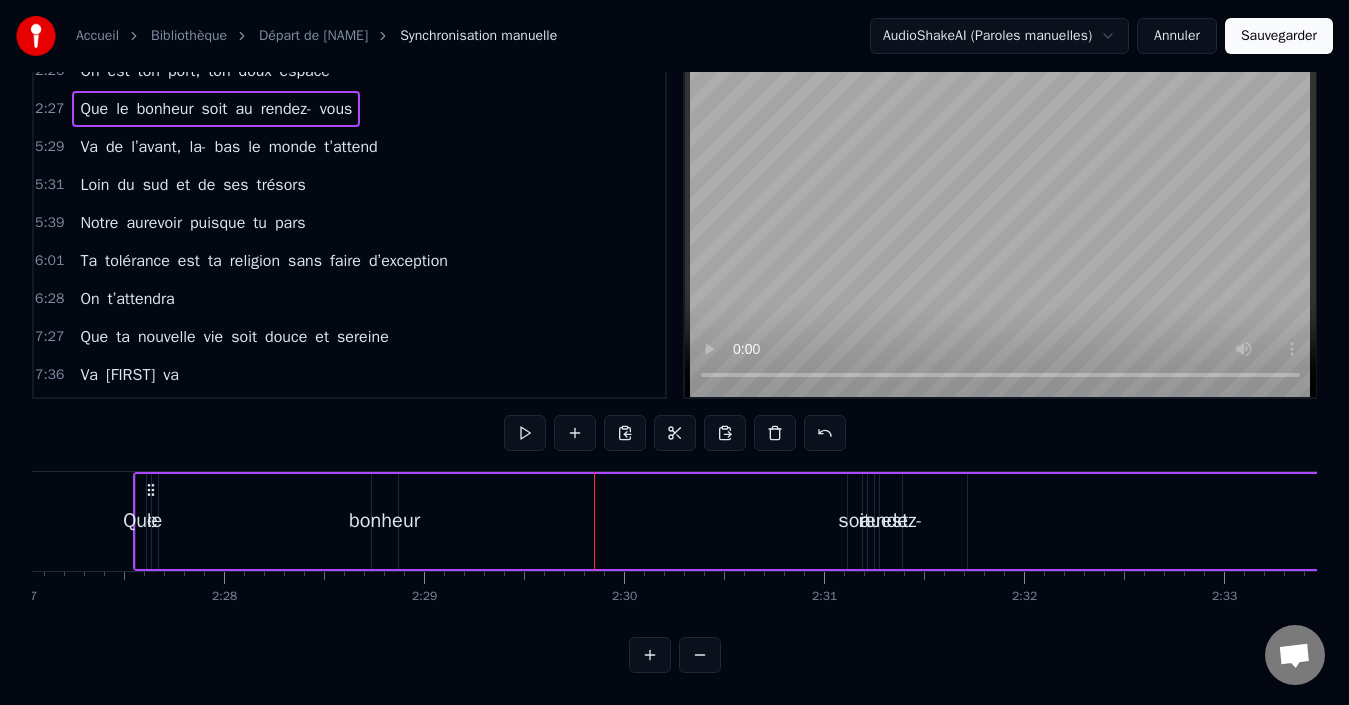 click 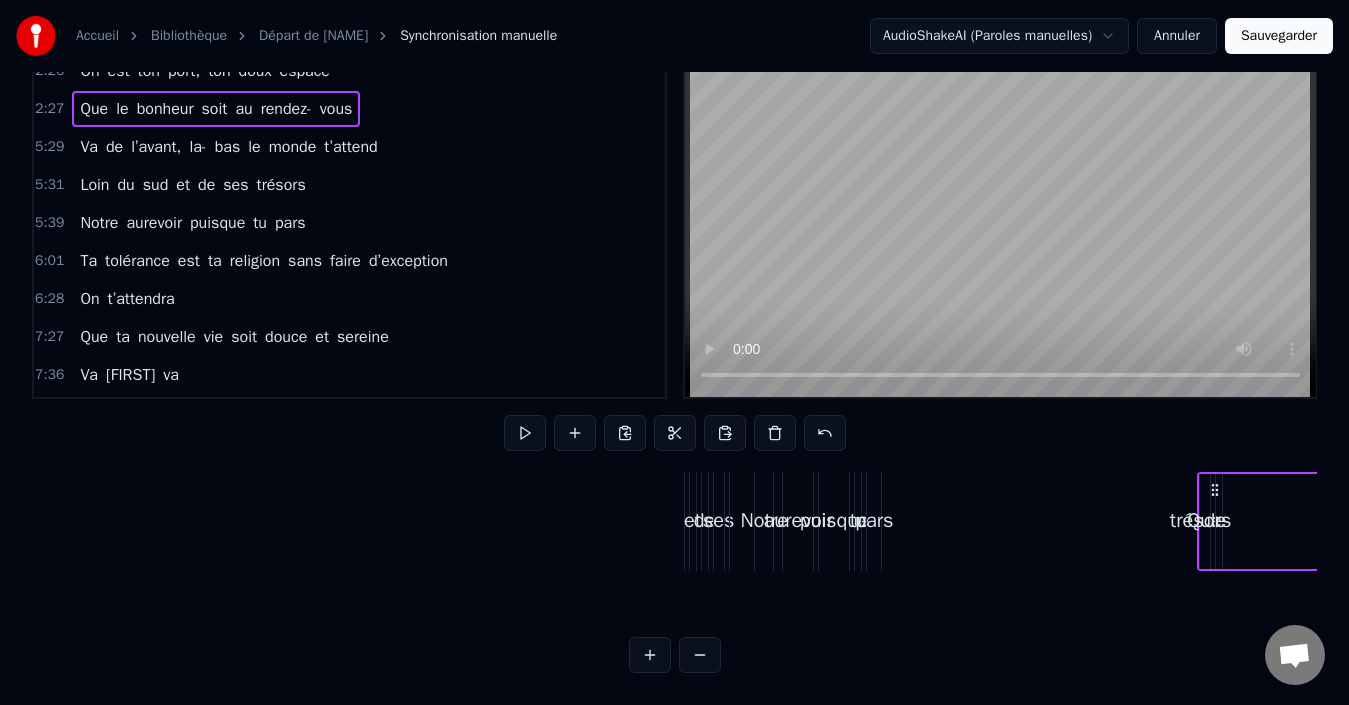 drag, startPoint x: 147, startPoint y: 468, endPoint x: 1365, endPoint y: 501, distance: 1218.447 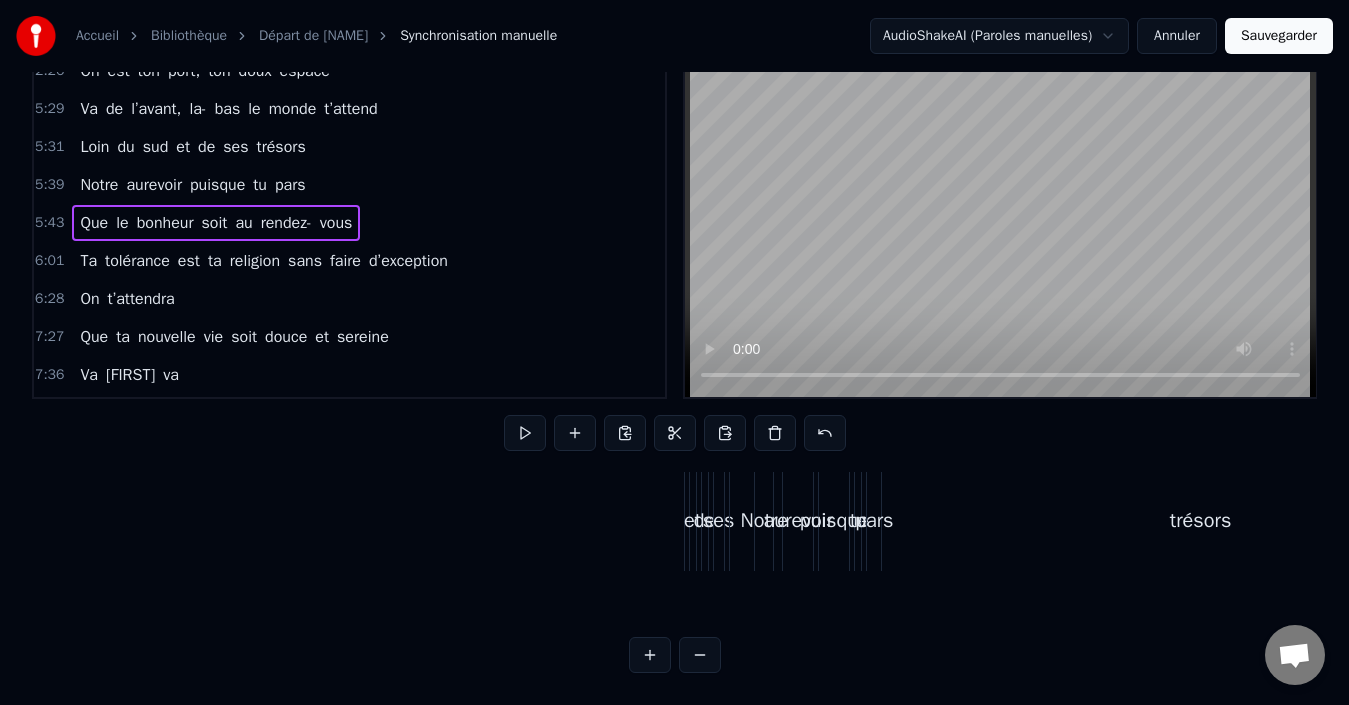 scroll, scrollTop: 0, scrollLeft: 67338, axis: horizontal 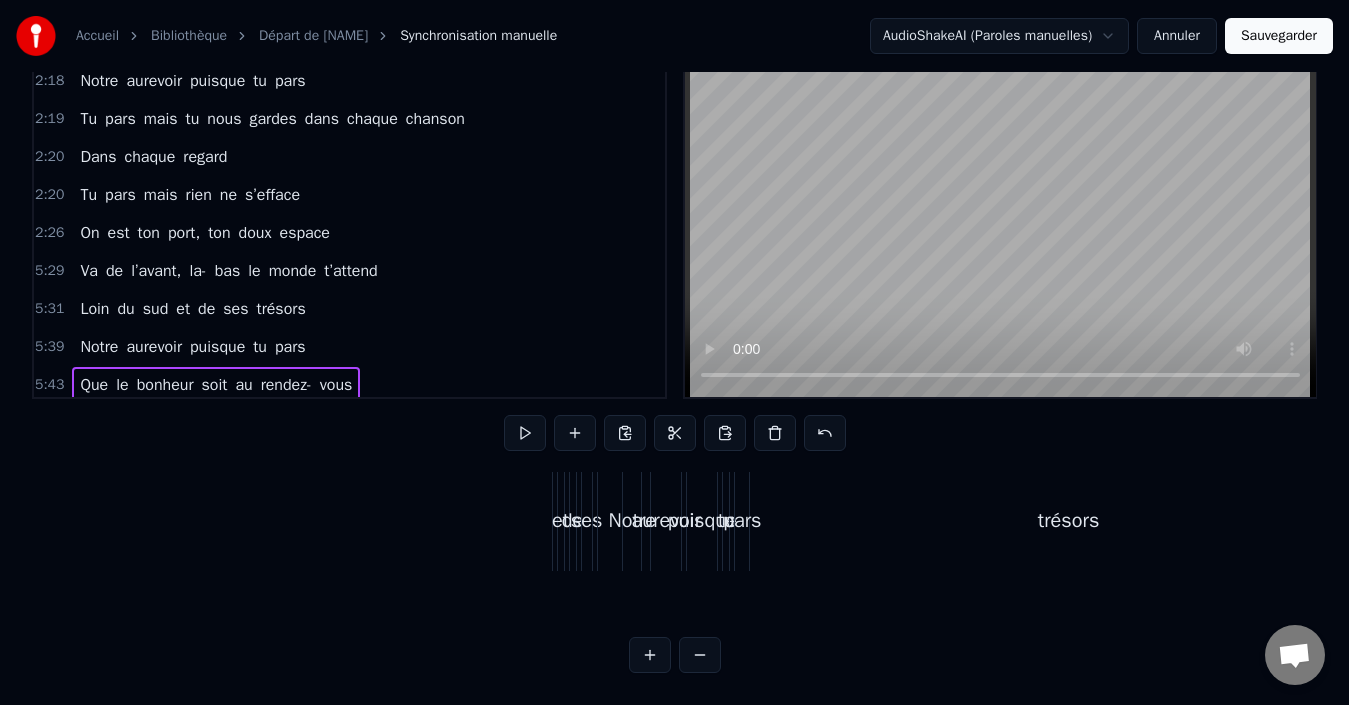 click on "On est ton port, ton doux espace" at bounding box center [205, 233] 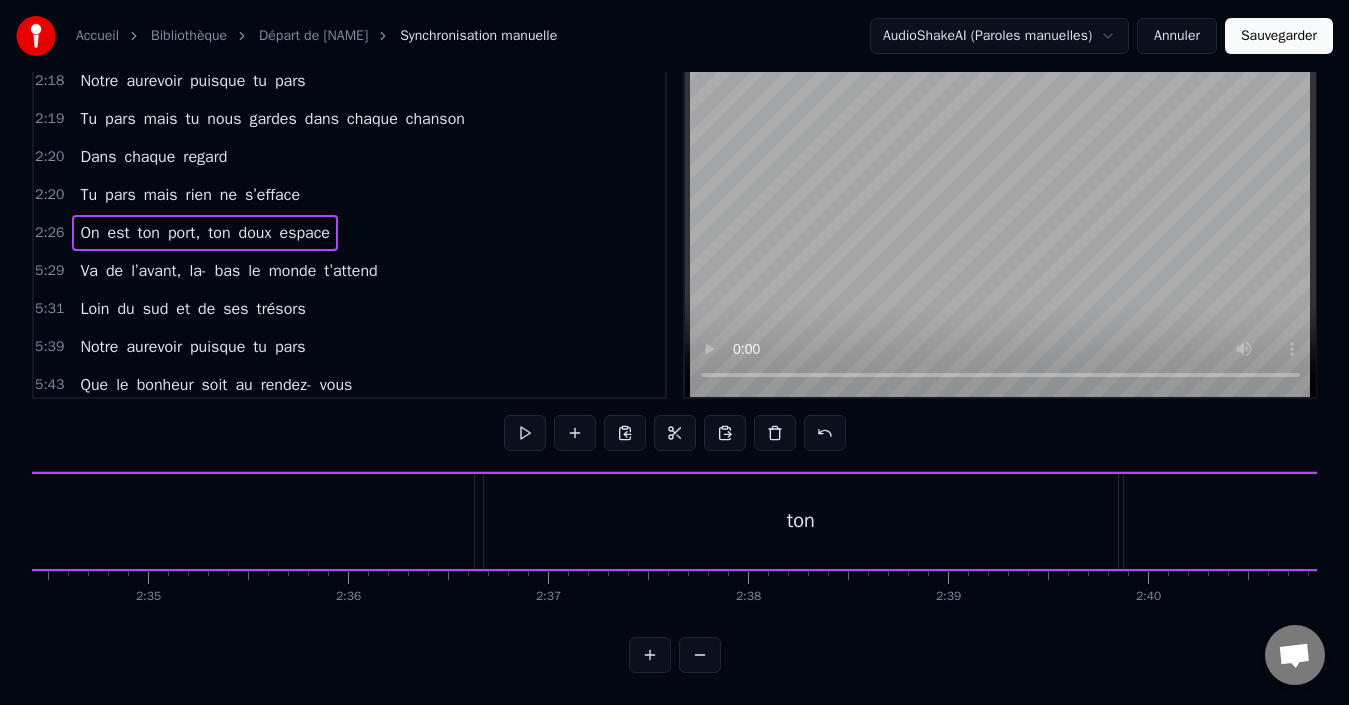 scroll, scrollTop: 0, scrollLeft: 29104, axis: horizontal 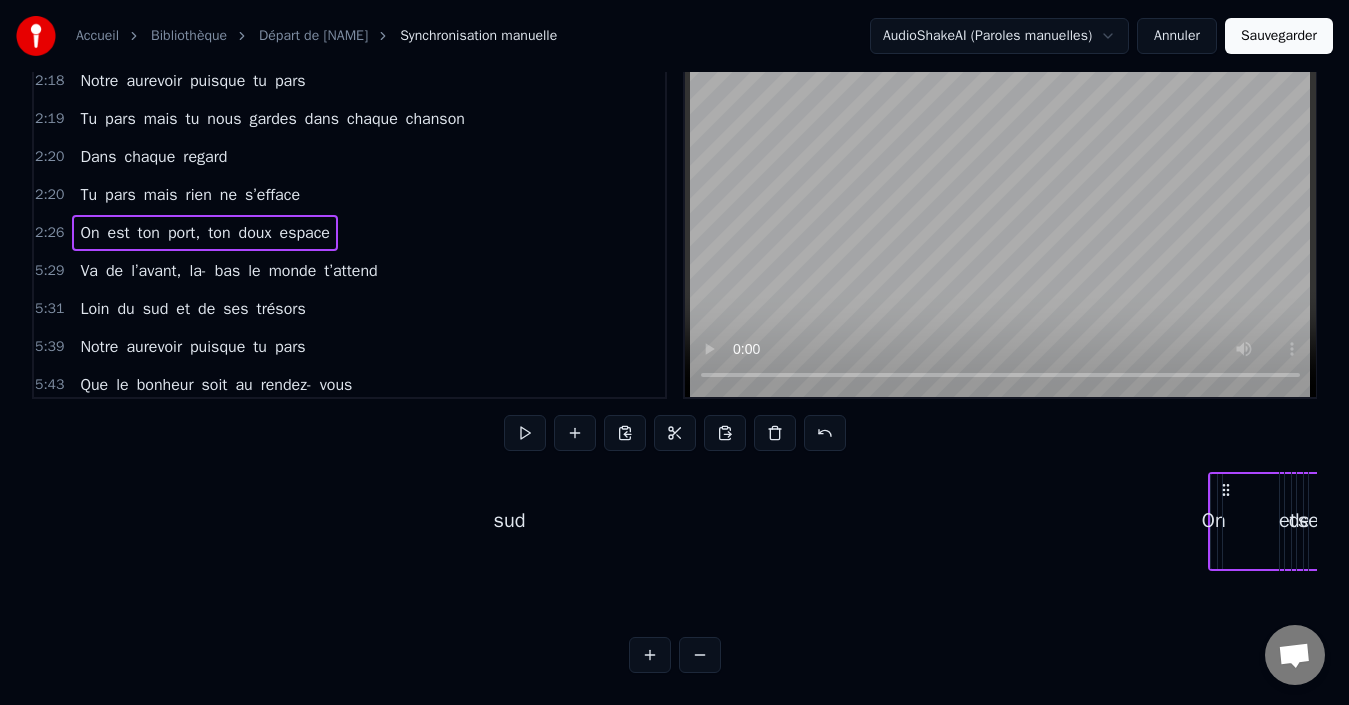 drag, startPoint x: 147, startPoint y: 468, endPoint x: 1365, endPoint y: 475, distance: 1218.0201 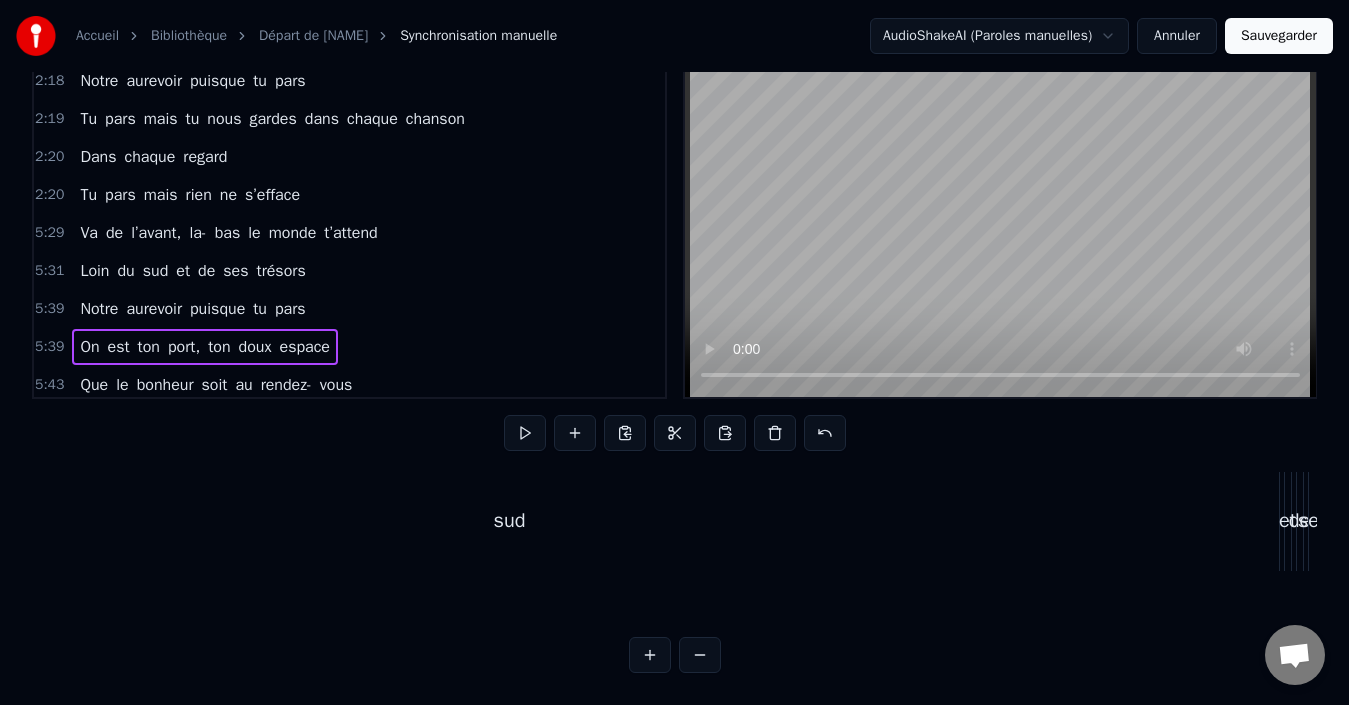 scroll, scrollTop: 0, scrollLeft: 66677, axis: horizontal 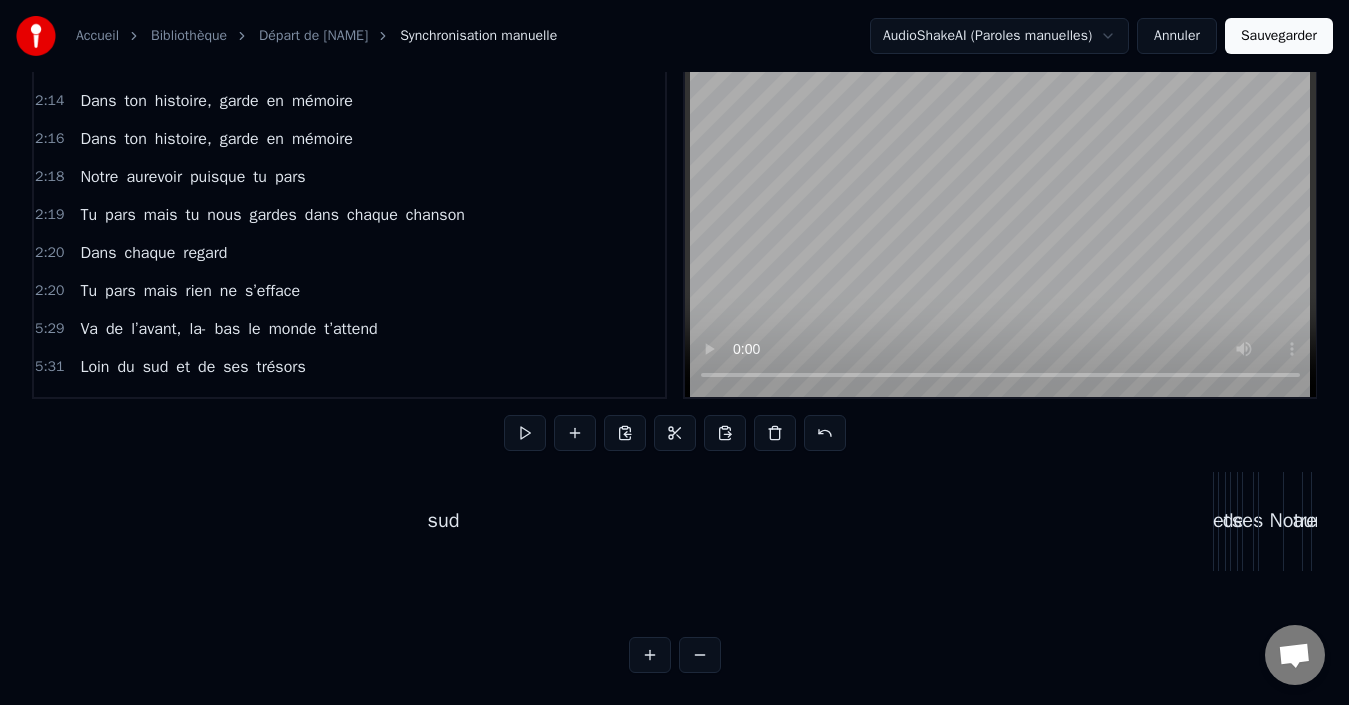 click on "Tu pars mais rien ne s’efface" at bounding box center (190, 291) 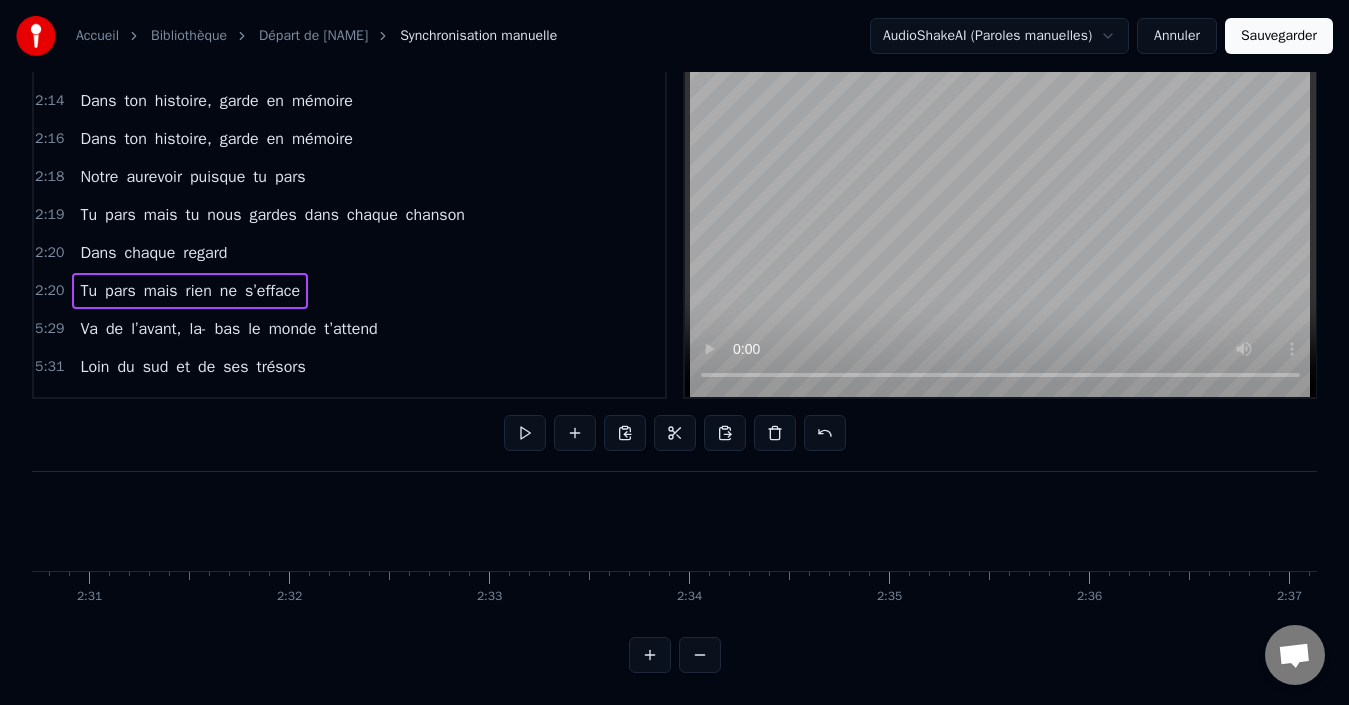 scroll, scrollTop: 0, scrollLeft: 27988, axis: horizontal 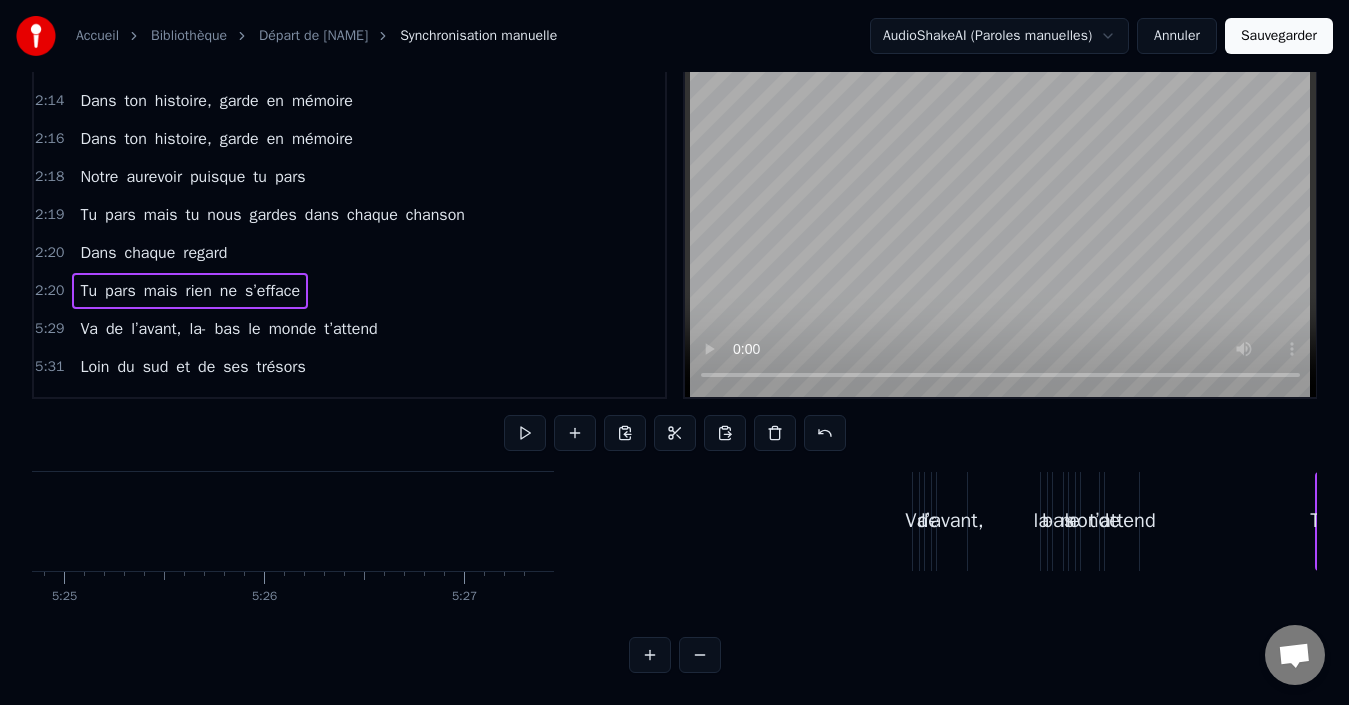 drag, startPoint x: 152, startPoint y: 470, endPoint x: 1345, endPoint y: 485, distance: 1193.0942 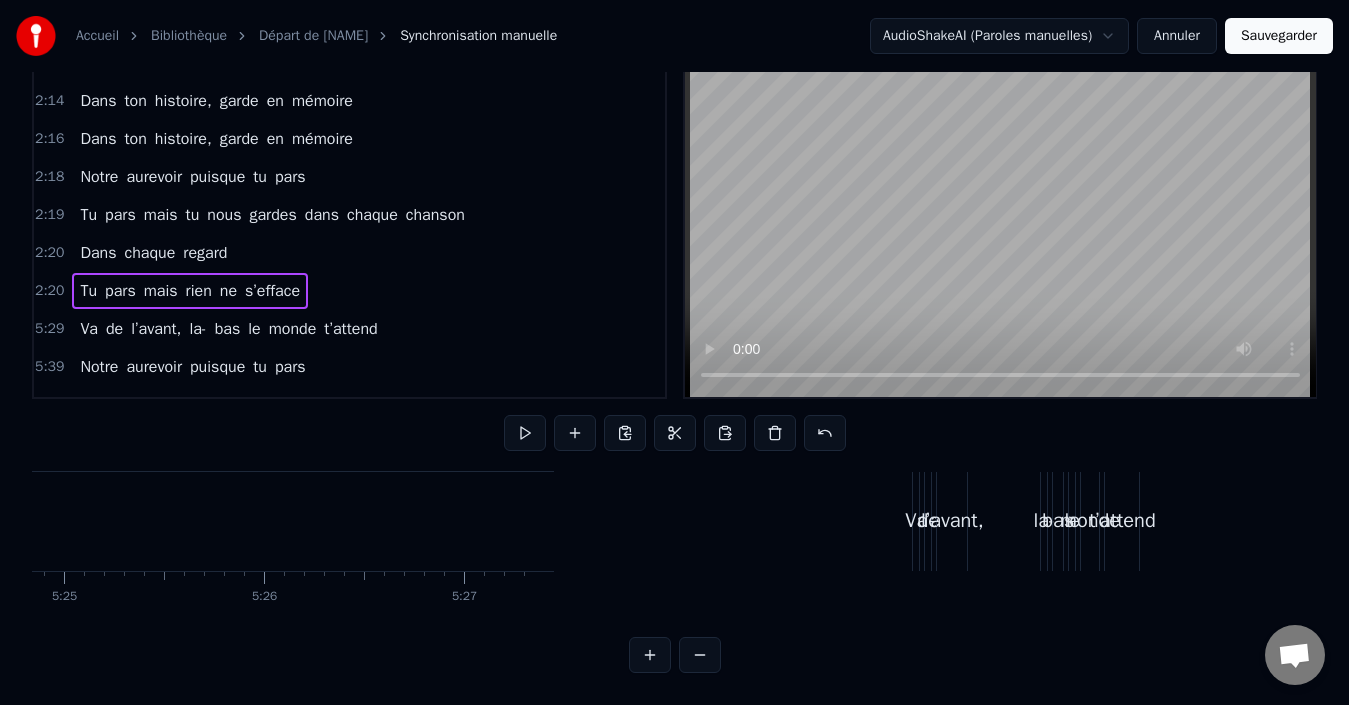 scroll, scrollTop: 0, scrollLeft: 64979, axis: horizontal 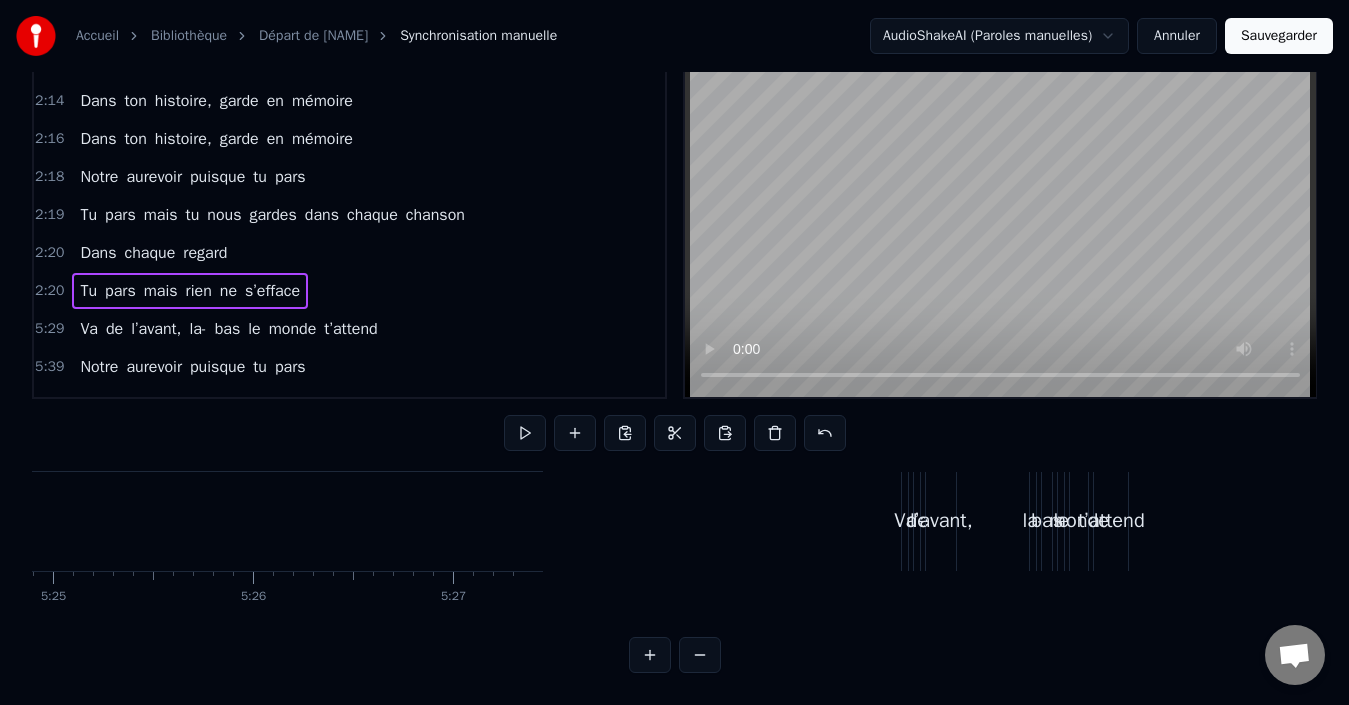 click on "Accueil Bibliothèque Départ de [FIRST] Synchronisation manuelle AudioShakeAI (Paroles manuelles) Annuler Sauvegarder 1:03 De l’Espagne au [STATE] 1:24 Vers les grands lacs et les aurores 1:27 Pour changer de décor 1:27 D’un nouveau destin 1:41 Tu suis ton instinct 1:43 Et puisque tu pars 1:49 Que les vents te soient doux 1:51 Toi qui tends la main 1:53 A ceux qui sont à genoux 1:53 Qui soignes les âmes et leurs verrous 1:55 Que la chance au poker te suive partout 1:57 Pour écrire les lignes 1:58 Puisque tu pars 1:58 Tes amis sont légions 1:59 Preuve de tes belles actions 2:01 Tu gagnes c’est sûre chaque confrontation 2:02 Bientôt trente cinq ans 2:03 Un nouveau chapitre, un nouvel élan 2:04 Le Canada t’attend, ce rêve si grand 2:05 Va et vis pleinement 2:07 Tu nous laisseras un vide immense 2:07 Mais on sourit à ta chance 2:08 Sans bruit, sans trop d’adieux 2:09 Le cœur vaillant, le regard curieux 2:09 Toi qui rêvais depuis l’enfance 2:10 D’horizons vastes, de connaissances 2:11 A" at bounding box center [674, 307] 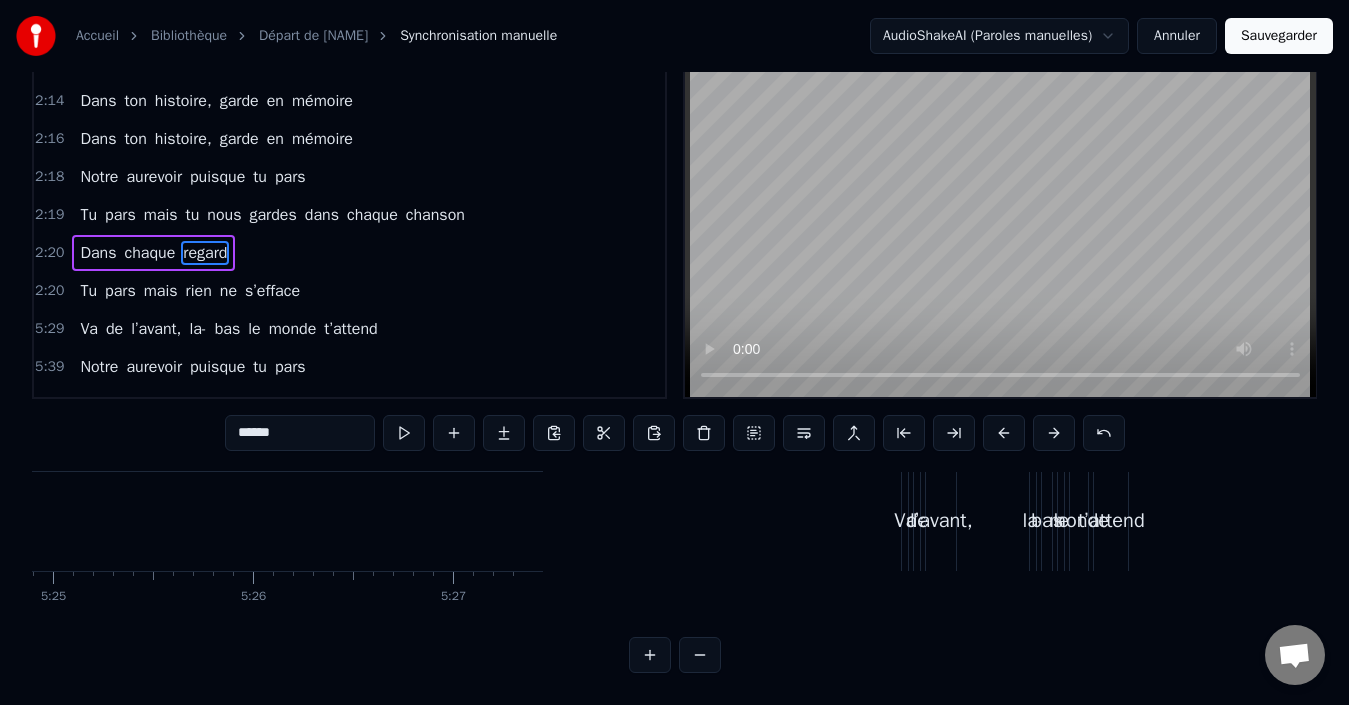 scroll, scrollTop: 66, scrollLeft: 0, axis: vertical 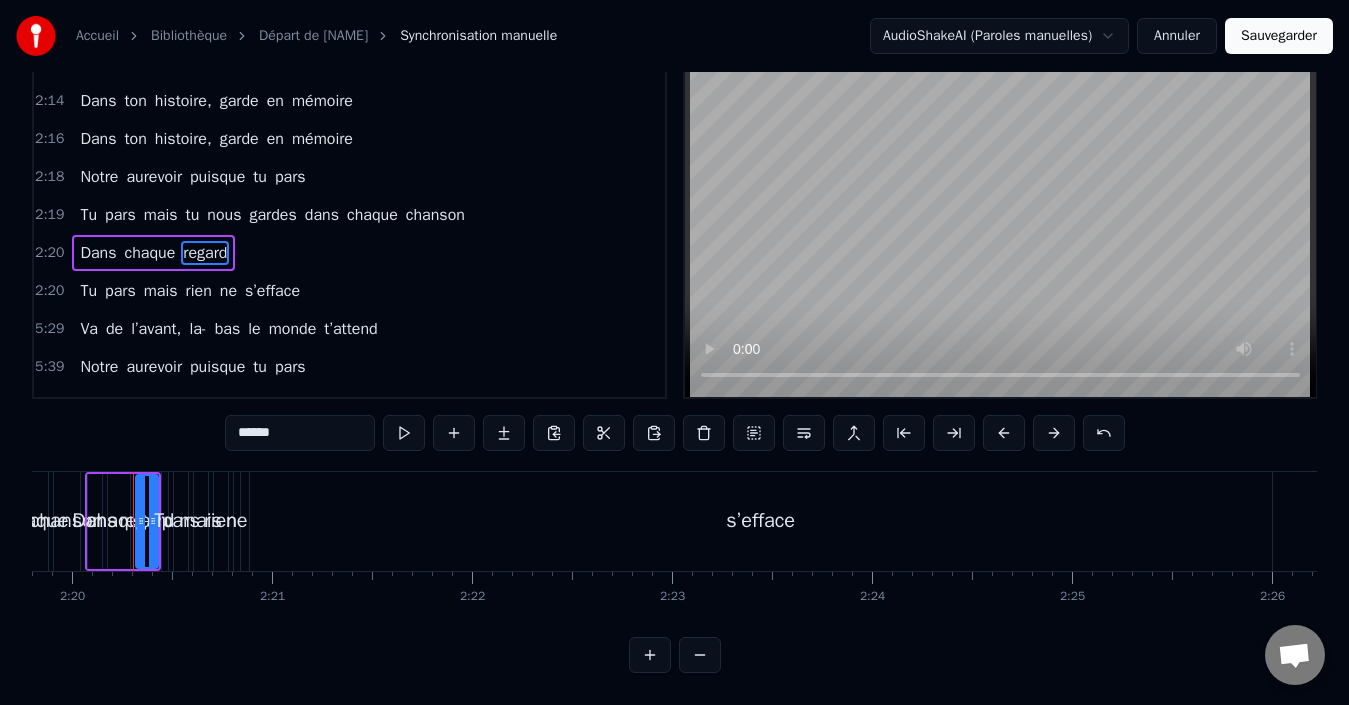 click on "Dans chaque regard" at bounding box center [153, 253] 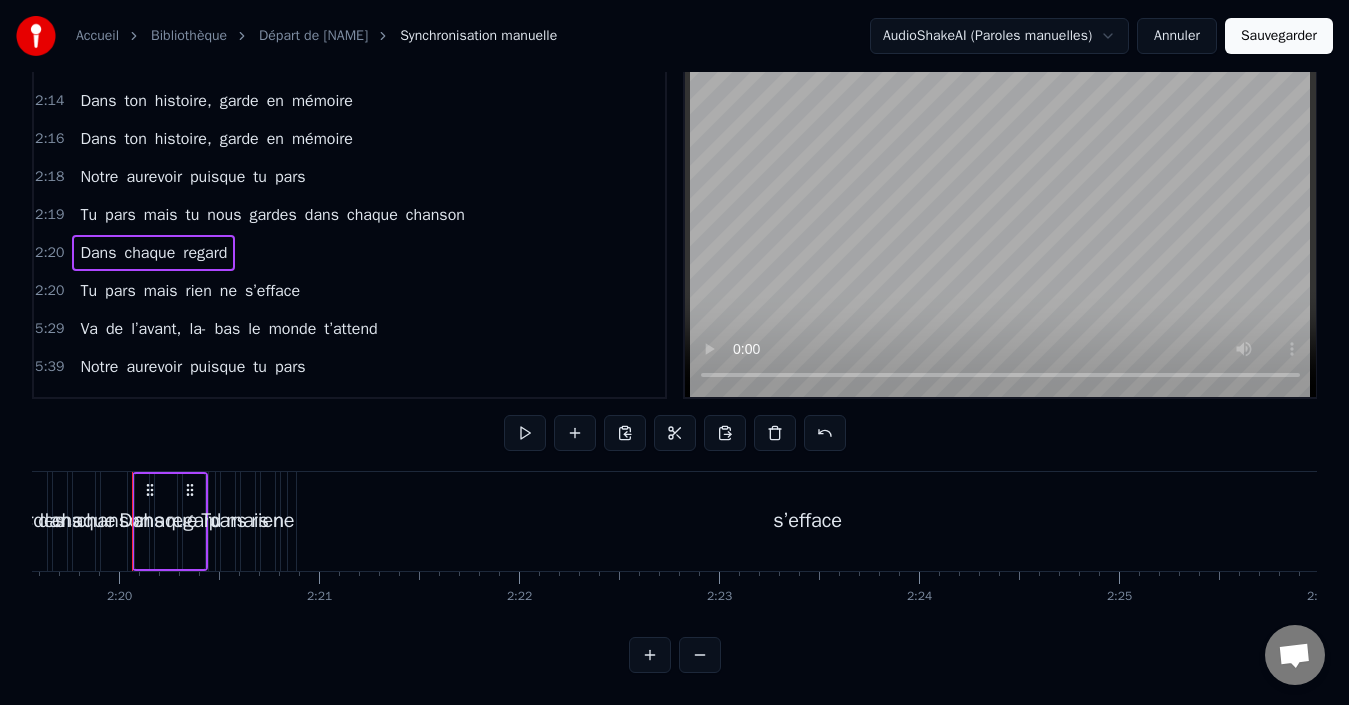 scroll, scrollTop: 0, scrollLeft: 27912, axis: horizontal 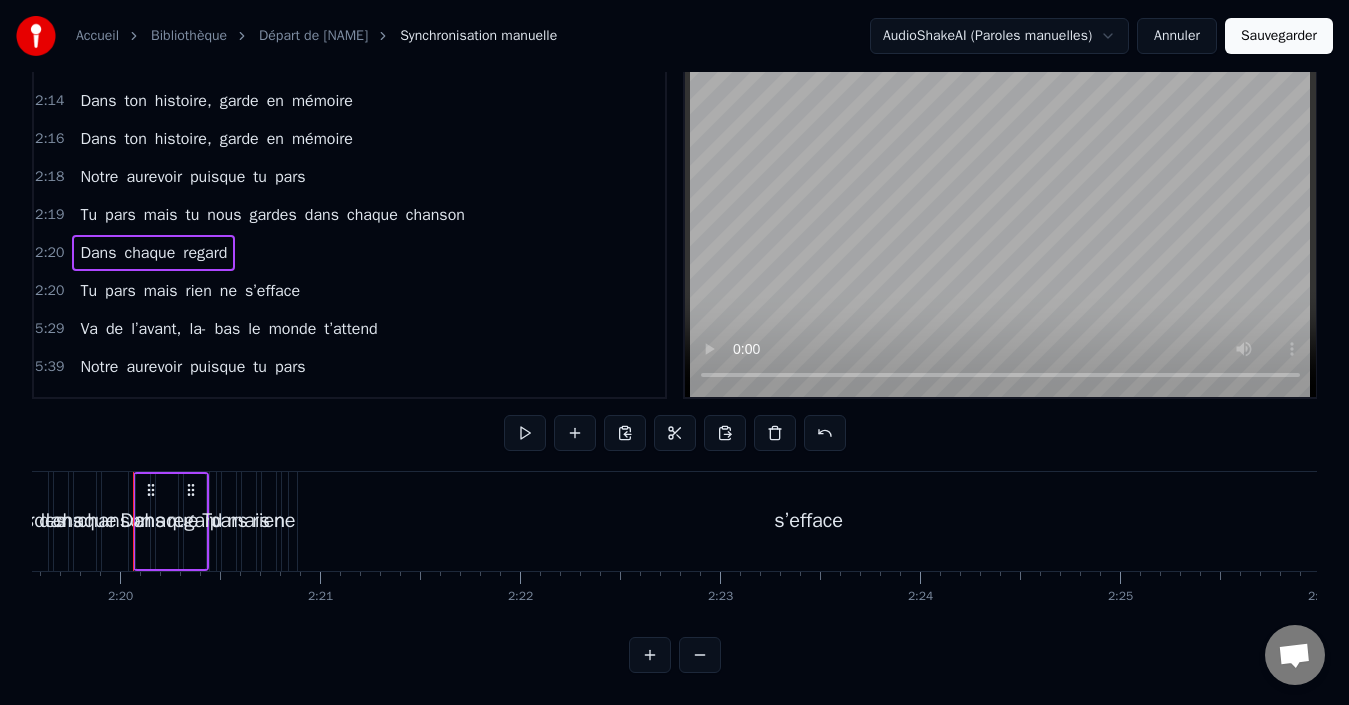 click on "Dans chaque regard" at bounding box center (153, 253) 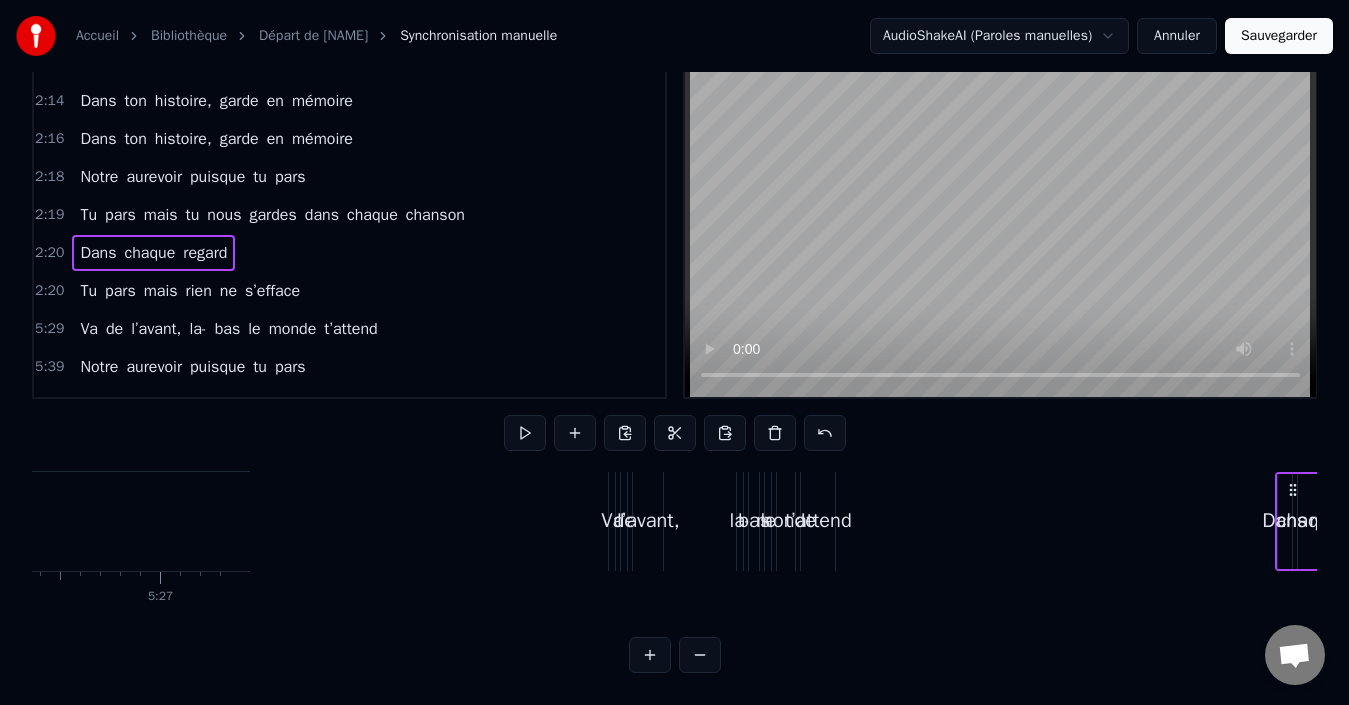drag, startPoint x: 147, startPoint y: 483, endPoint x: 1307, endPoint y: 530, distance: 1160.9518 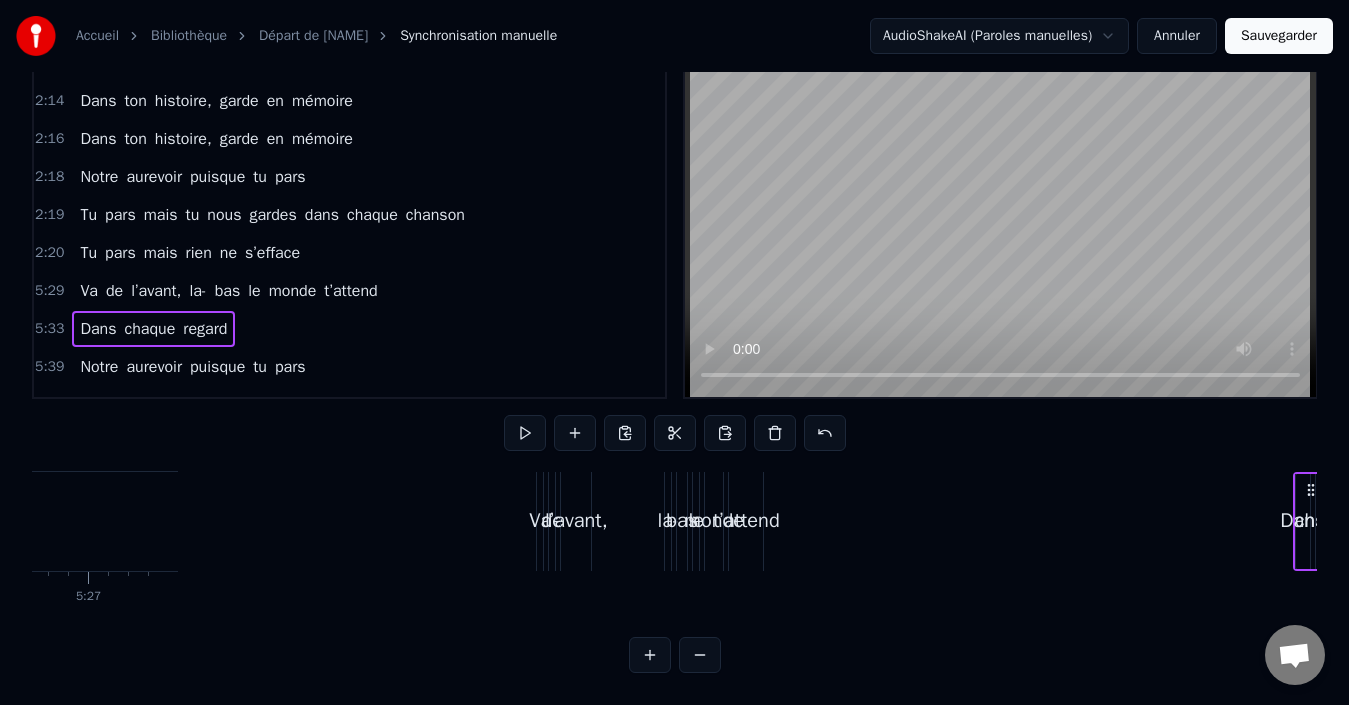 click on "Tu pars mais rien ne s’efface" at bounding box center [190, 253] 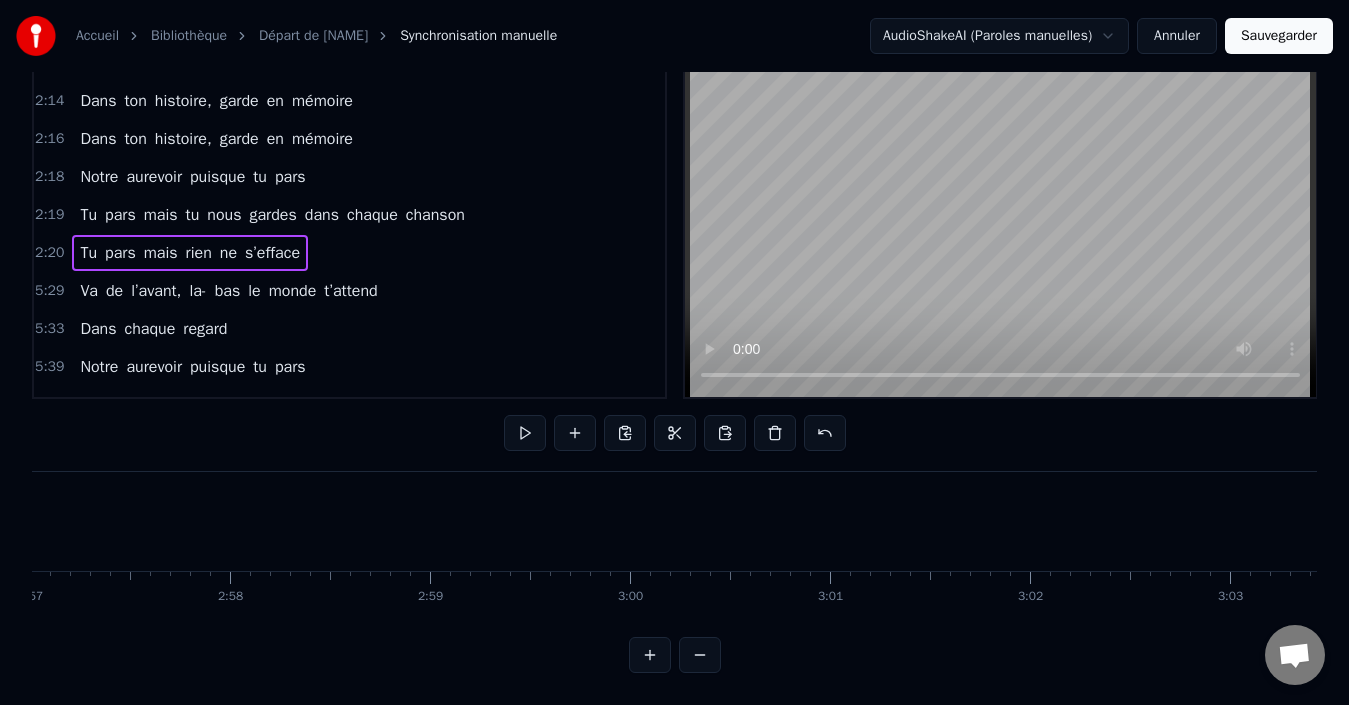 scroll, scrollTop: 0, scrollLeft: 27988, axis: horizontal 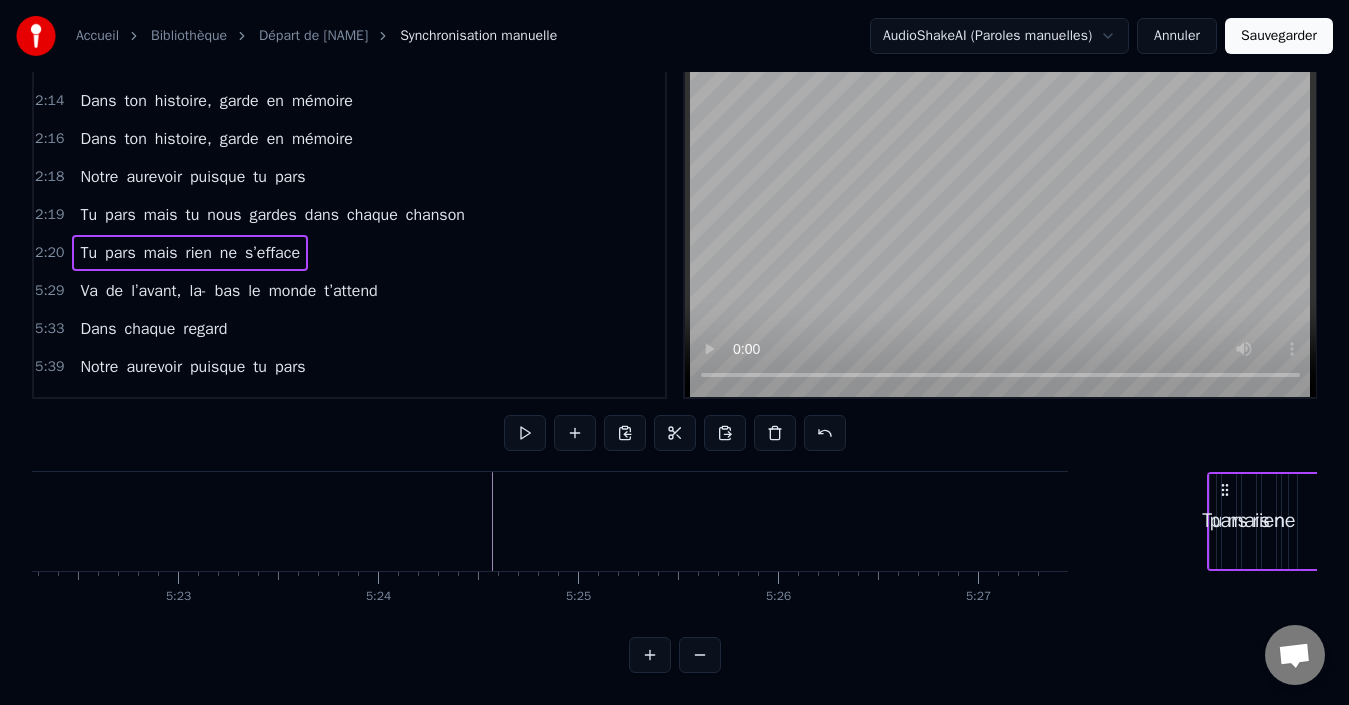drag, startPoint x: 146, startPoint y: 474, endPoint x: 1292, endPoint y: 483, distance: 1146.0354 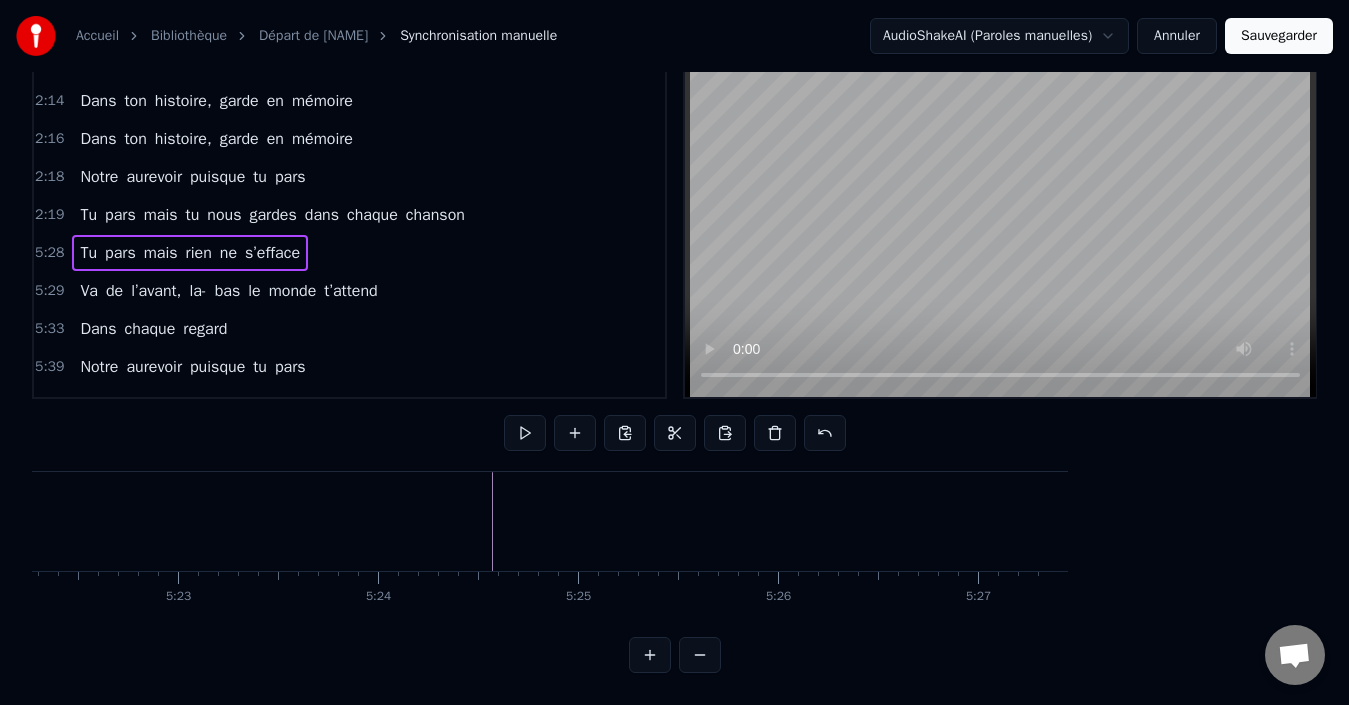 scroll, scrollTop: 0, scrollLeft: 64499, axis: horizontal 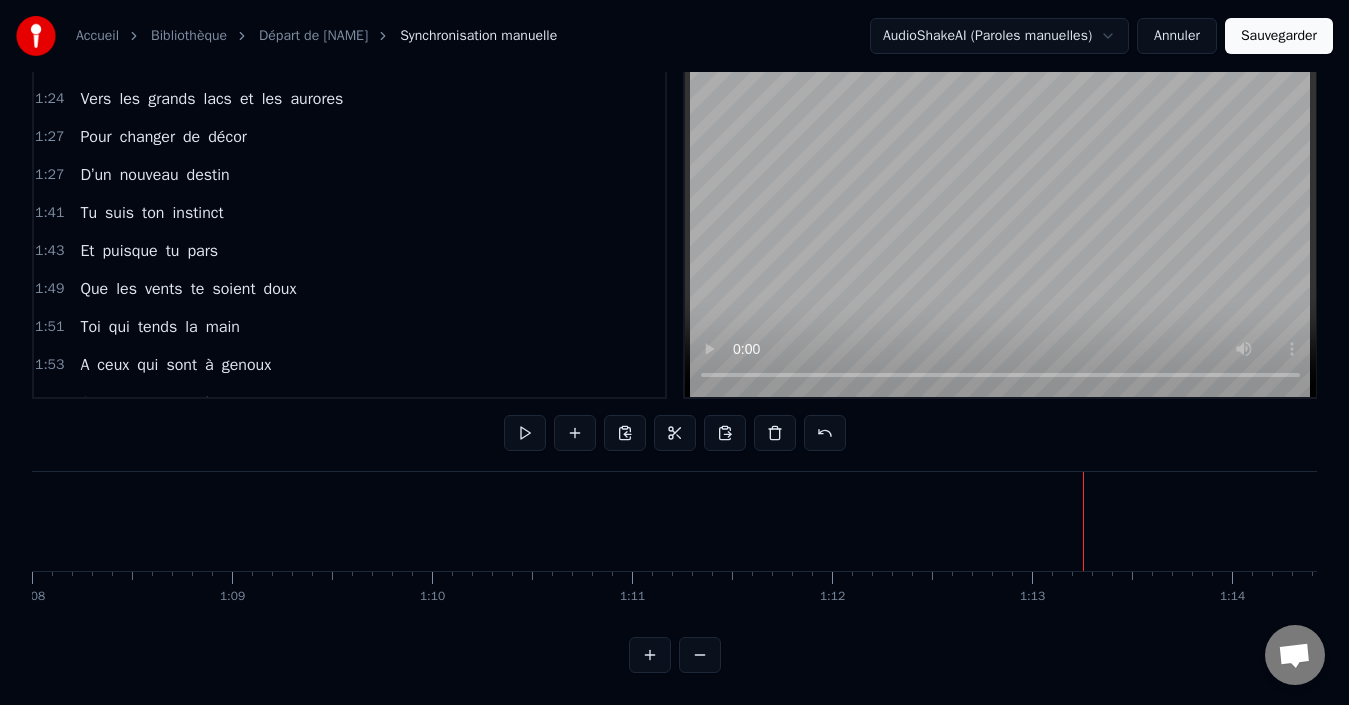 click at bounding box center (1000, 222) 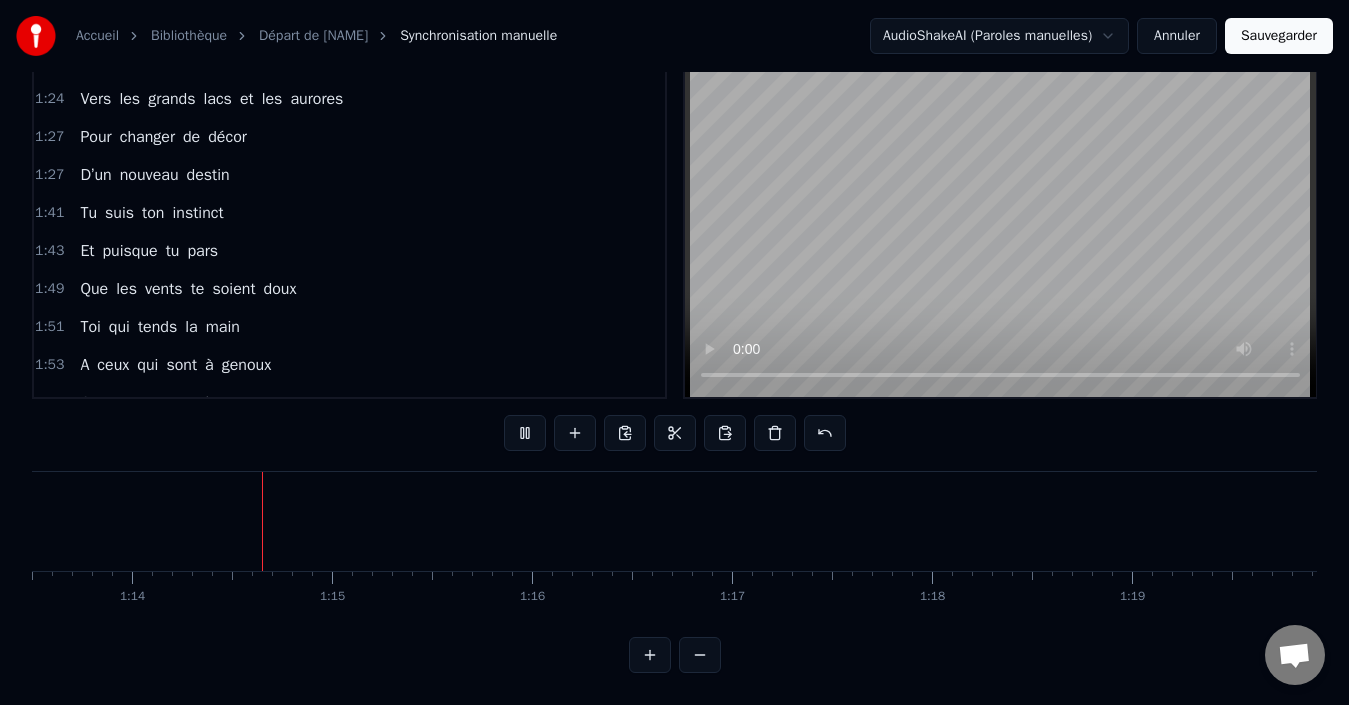 scroll, scrollTop: 0, scrollLeft: 14725, axis: horizontal 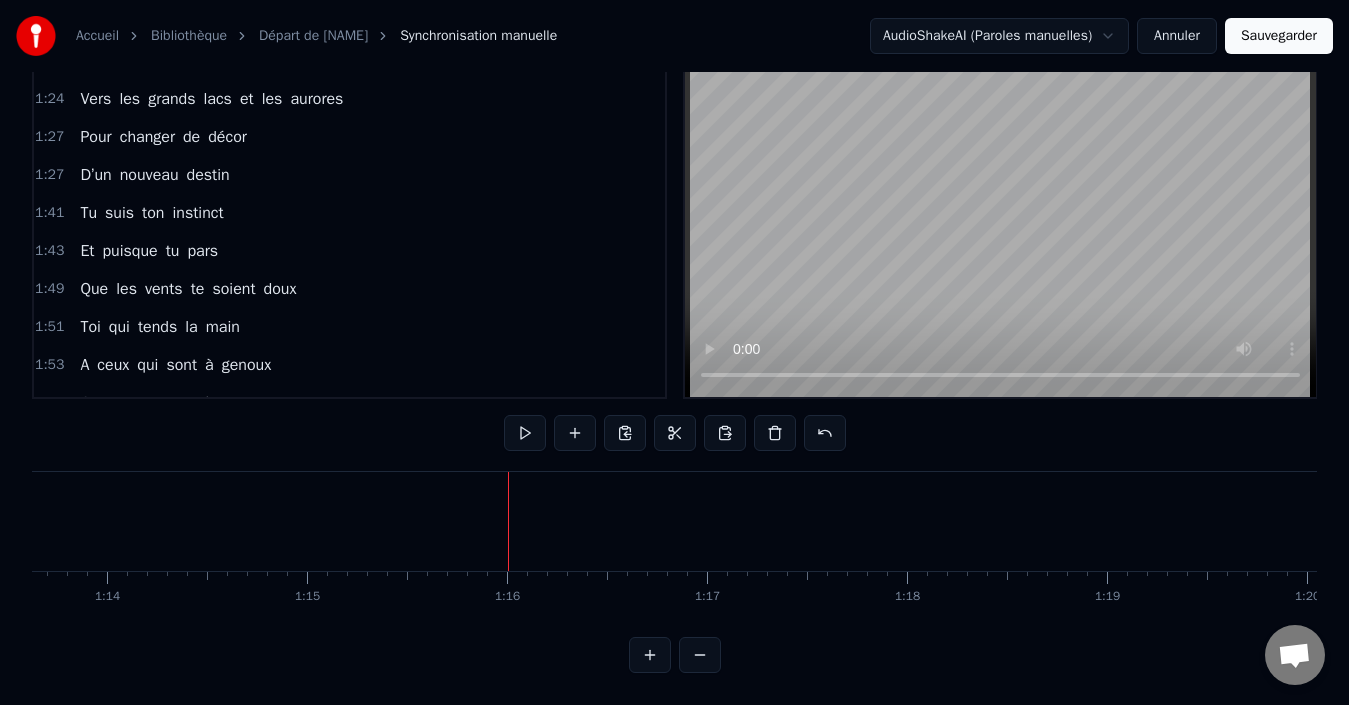 click on "Sauvegarder" at bounding box center [1279, 36] 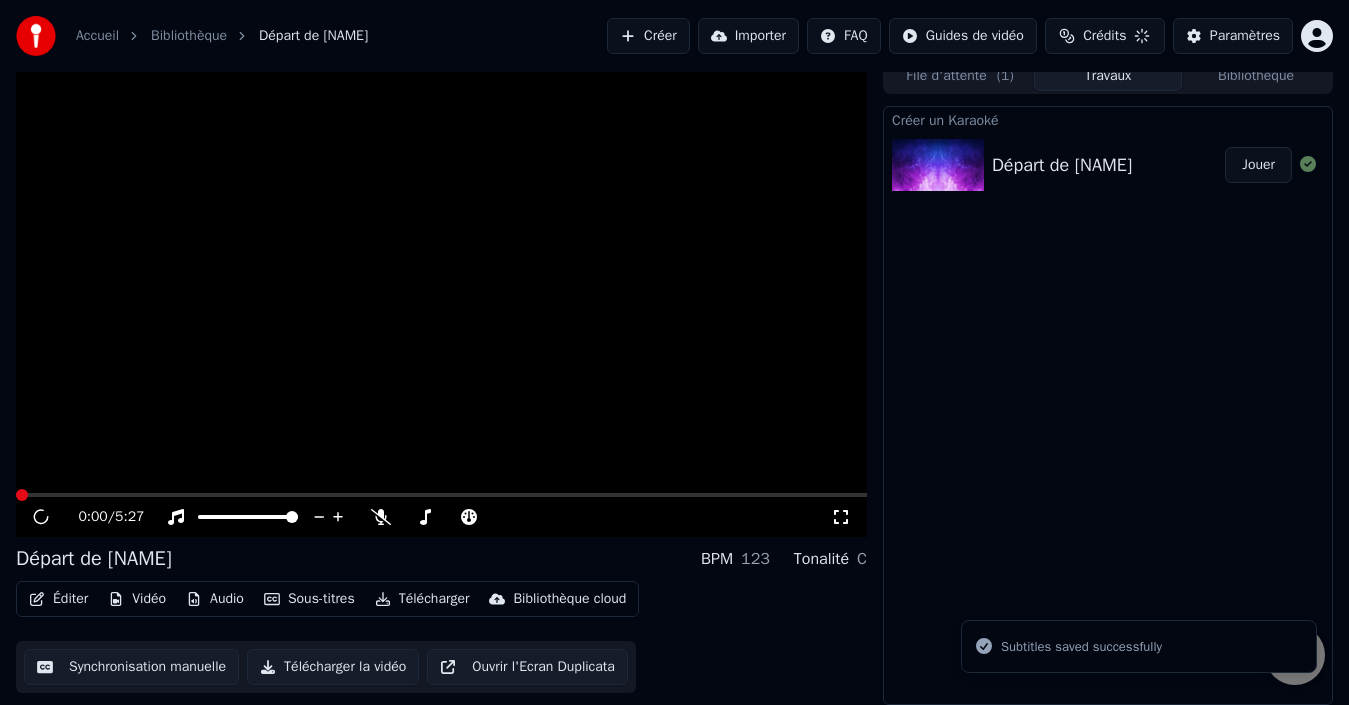 scroll, scrollTop: 14, scrollLeft: 0, axis: vertical 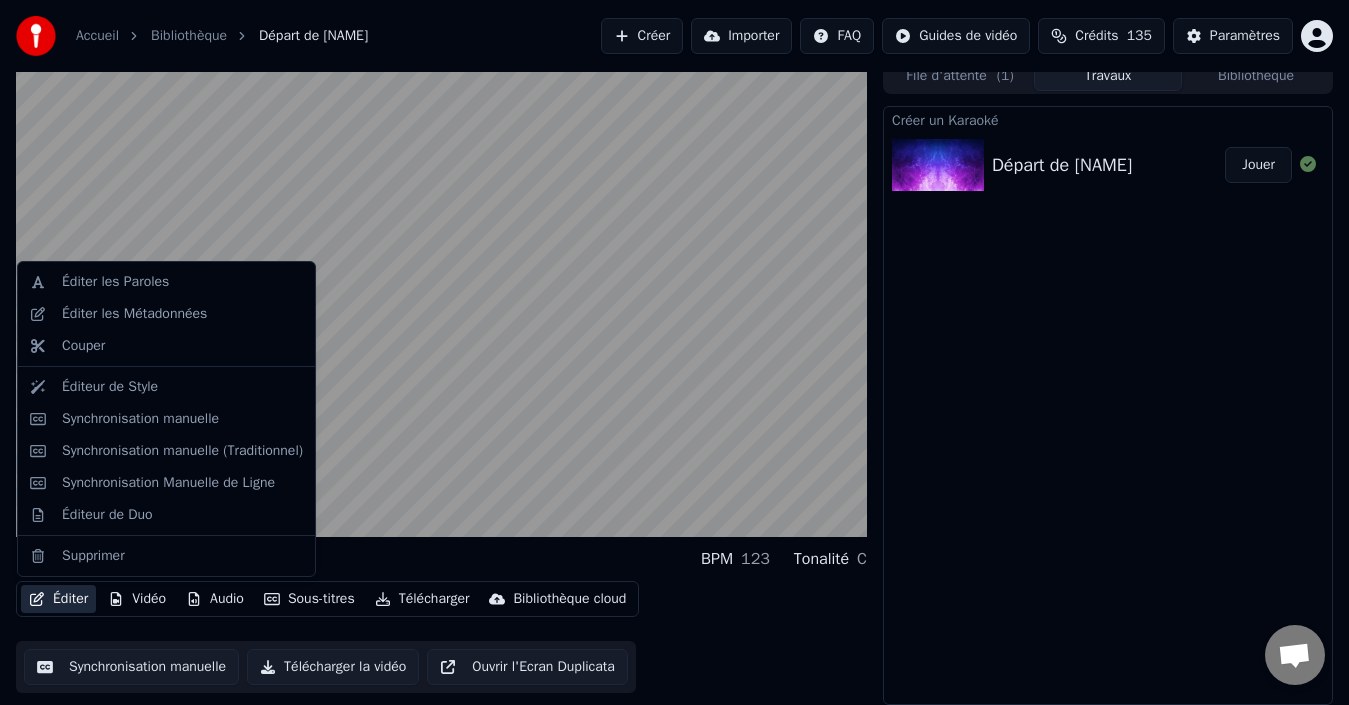 click on "Éditer" at bounding box center (58, 599) 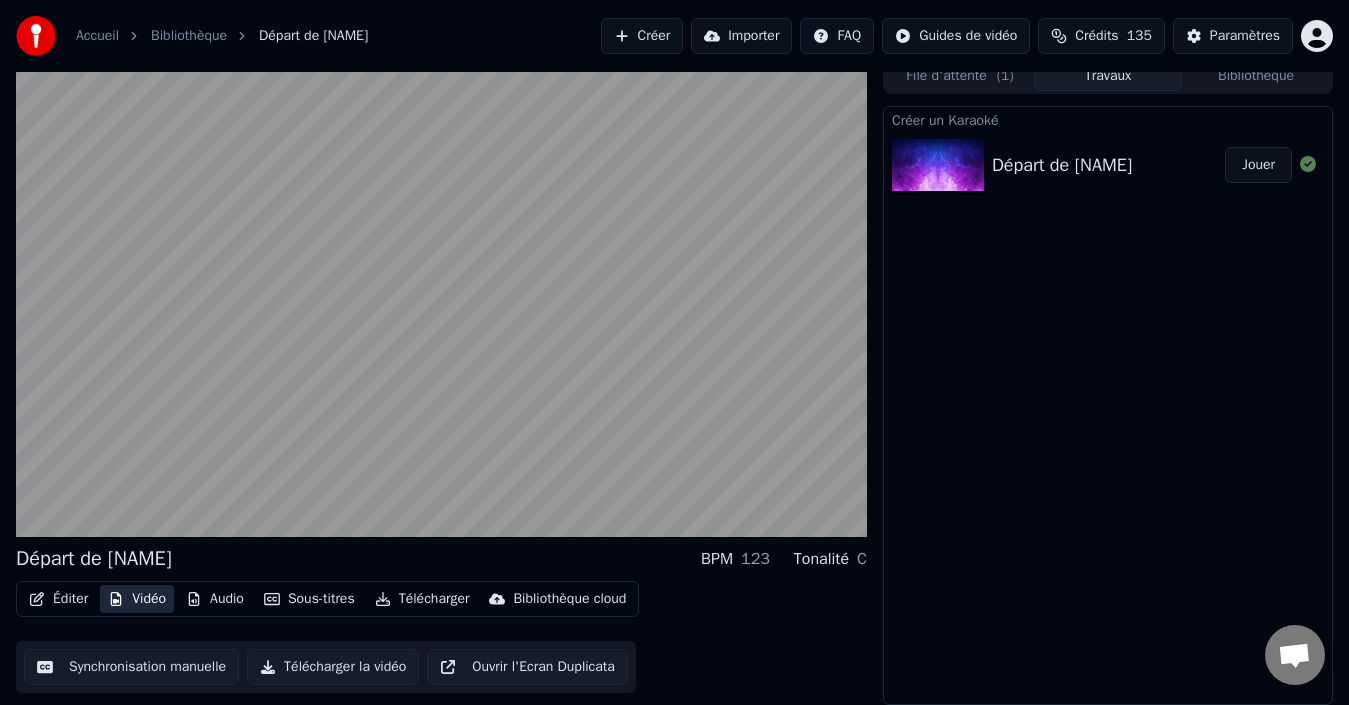 click on "Vidéo" at bounding box center [137, 599] 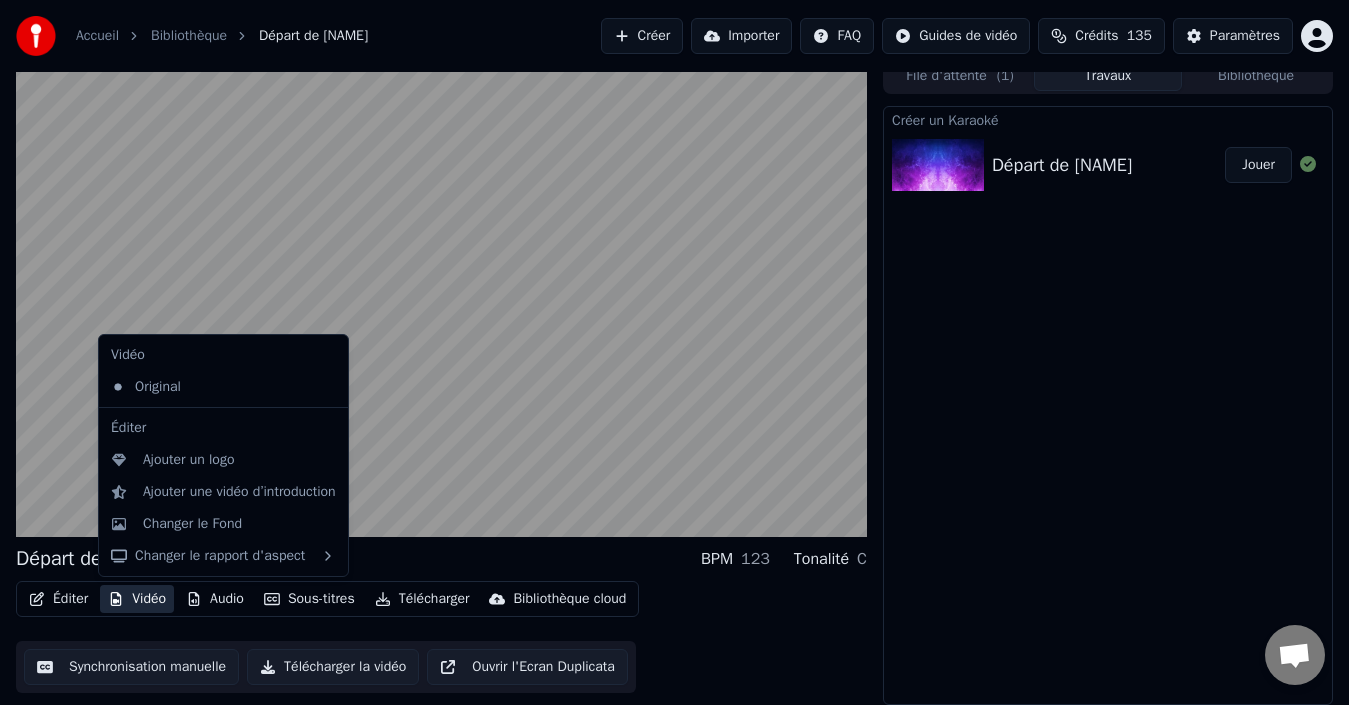 click on "Vidéo" at bounding box center [137, 599] 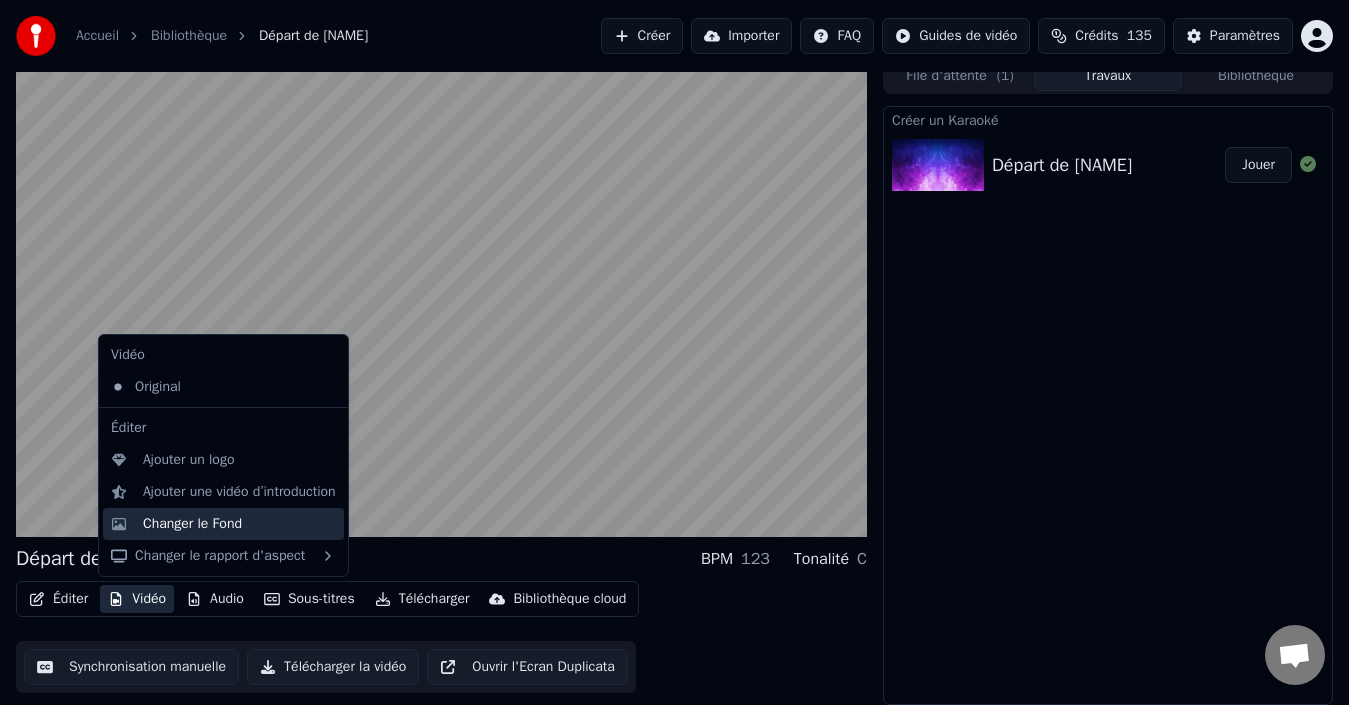 click on "Changer le Fond" at bounding box center (239, 524) 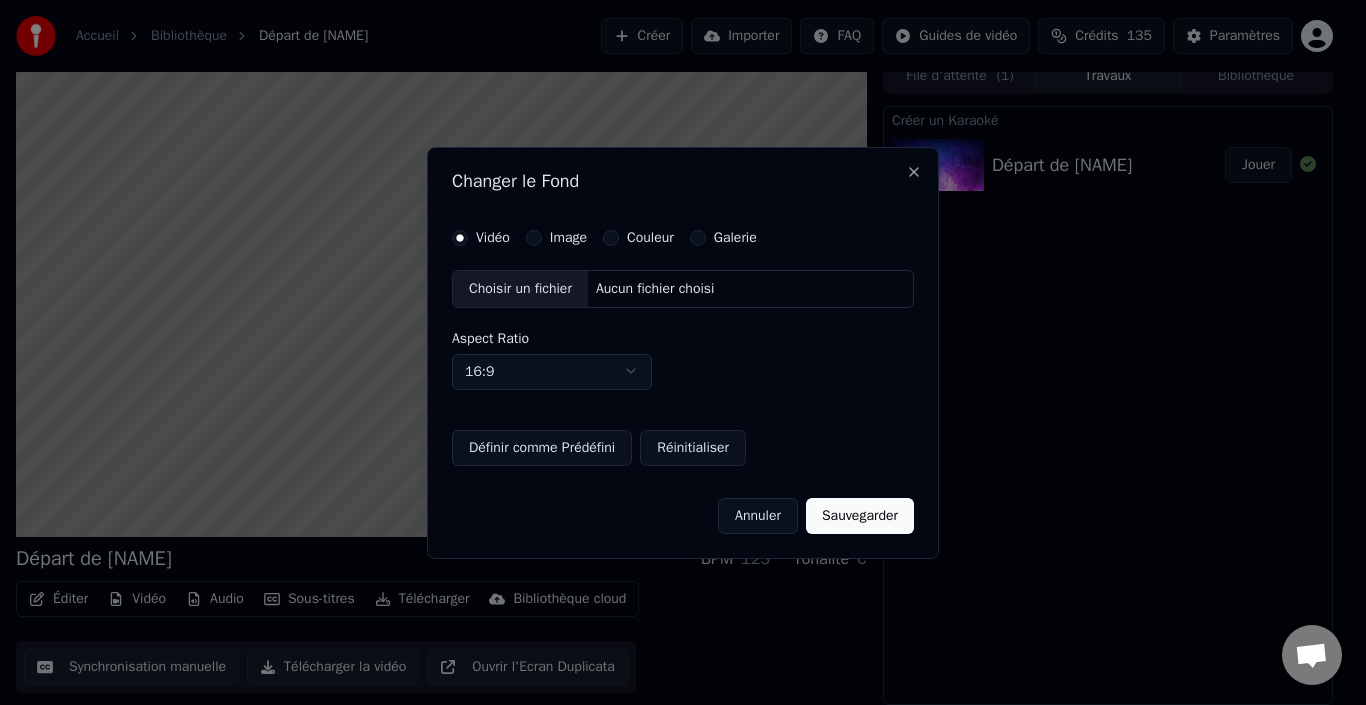 click on "Annuler" at bounding box center [758, 515] 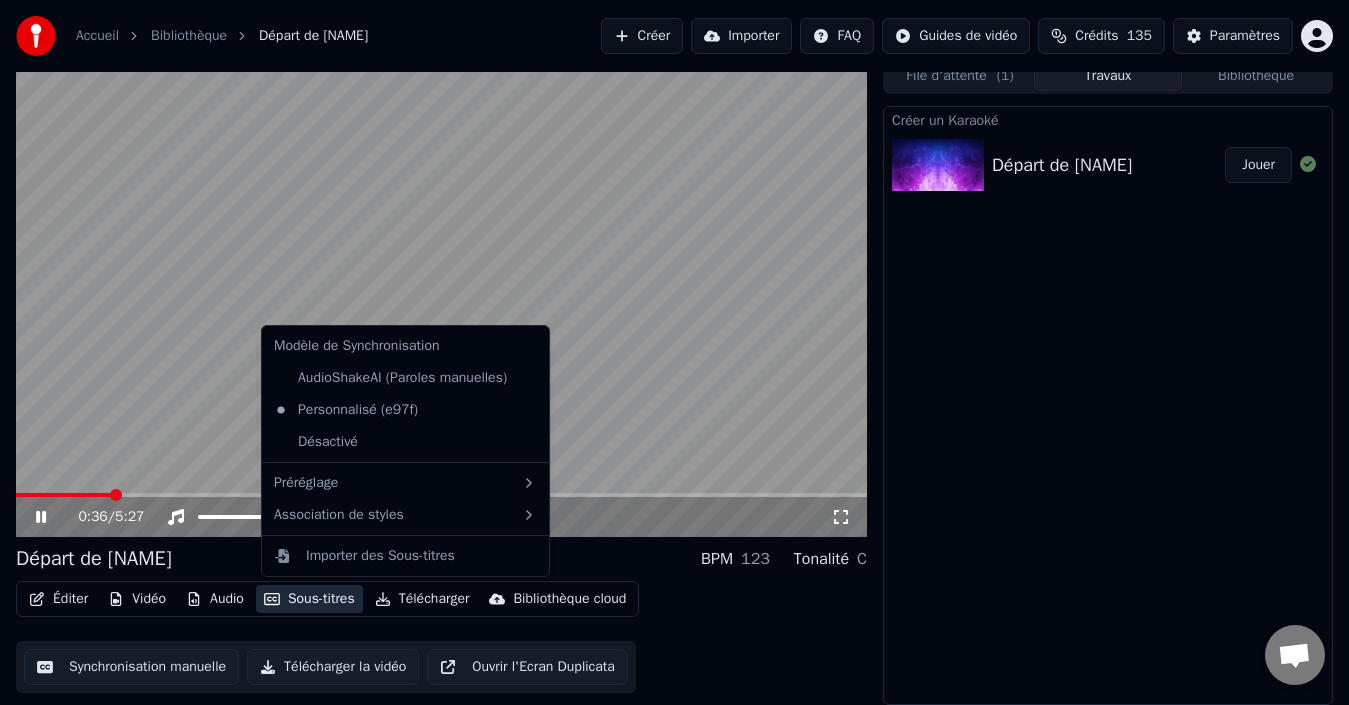 click on "Sous-titres" at bounding box center [309, 599] 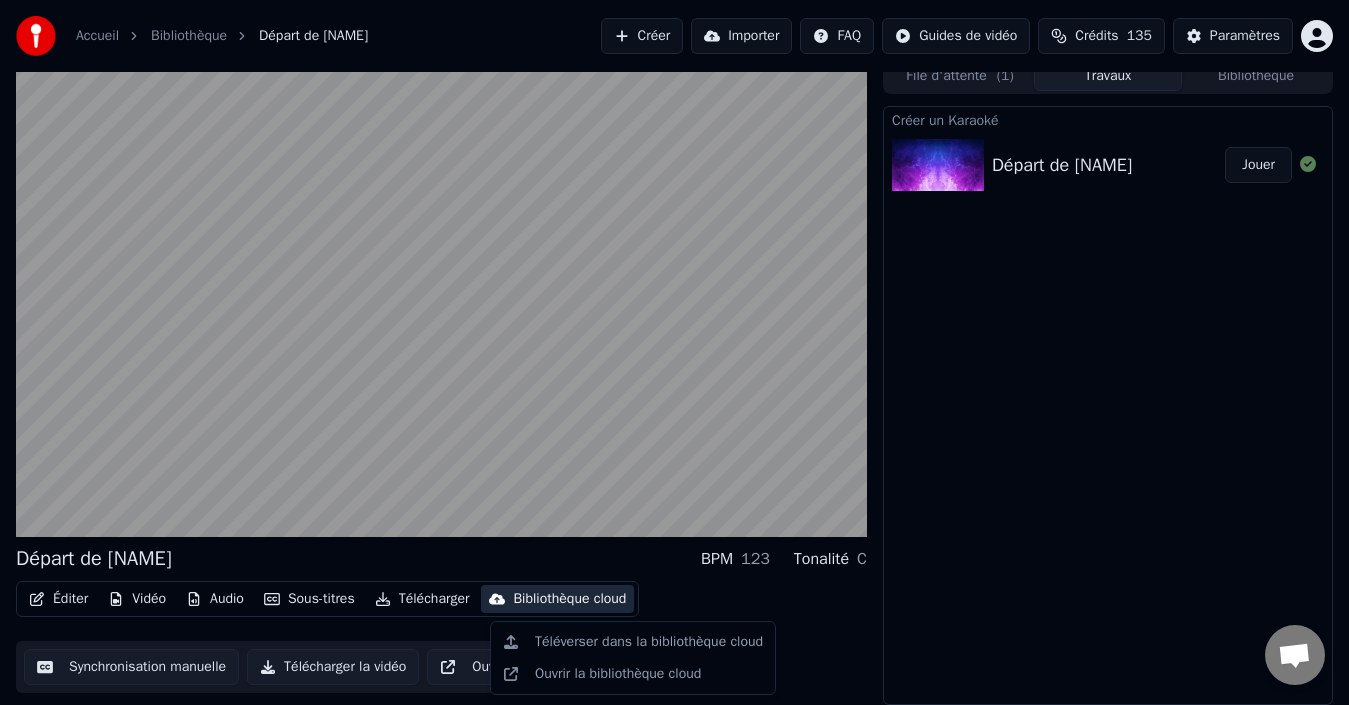 click on "Créer un Karaoké Départ de [NAME] Jouer" at bounding box center (1108, 405) 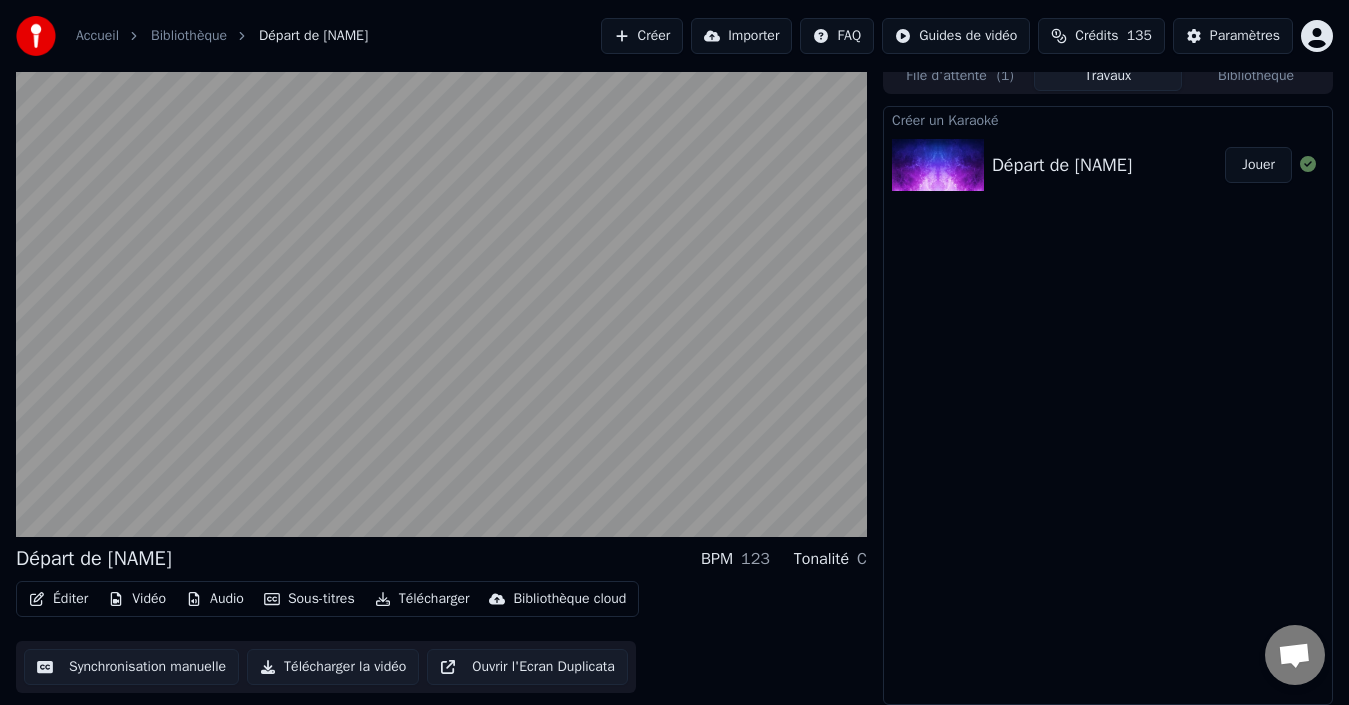 click on "Accueil Bibliothèque Départ de [NAME] Créer Importer FAQ Guides de vidéo Crédits 135 Paramètres" at bounding box center (674, 36) 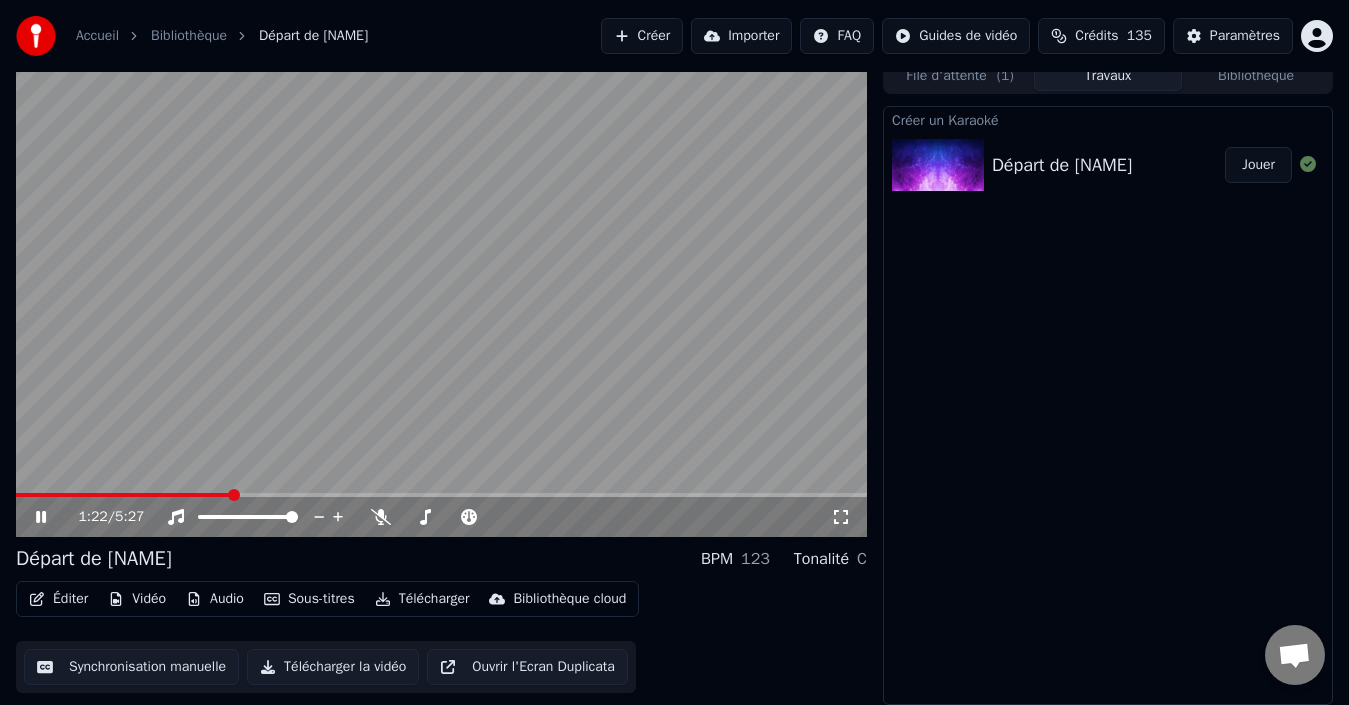 click 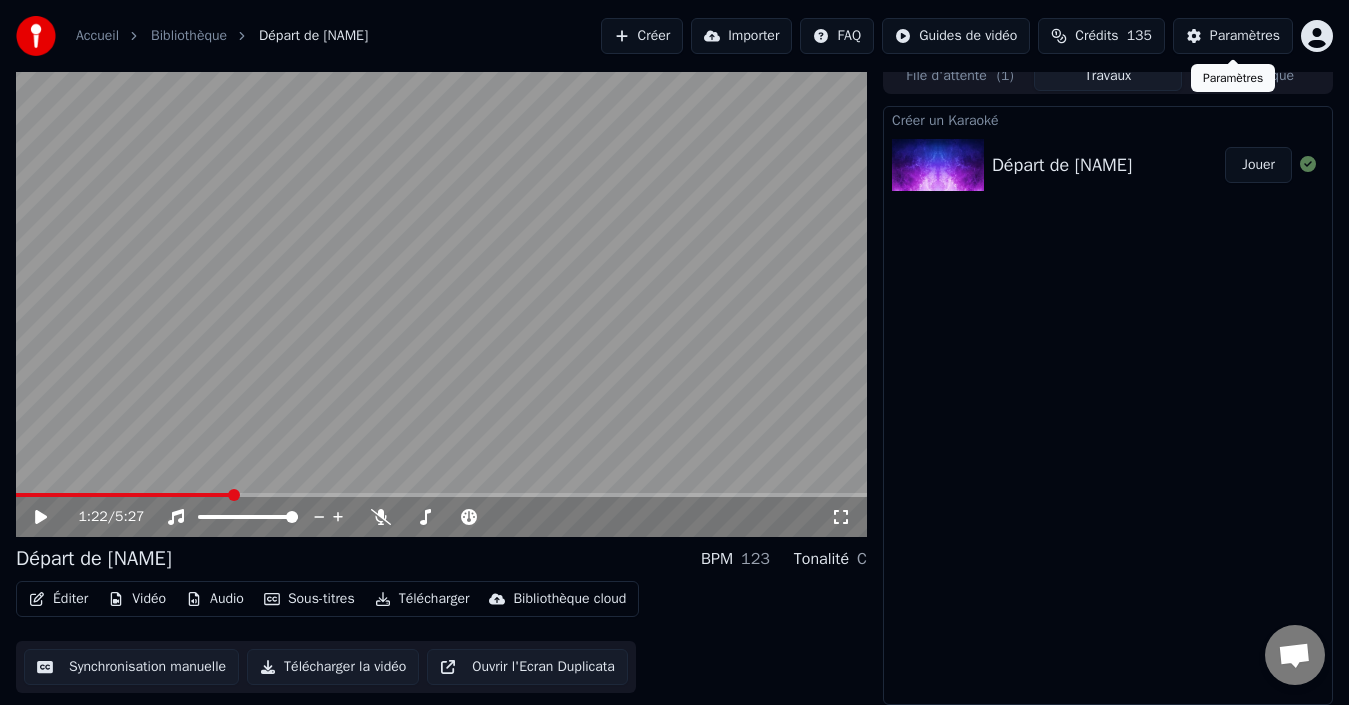 click on "Paramètres" at bounding box center (1245, 36) 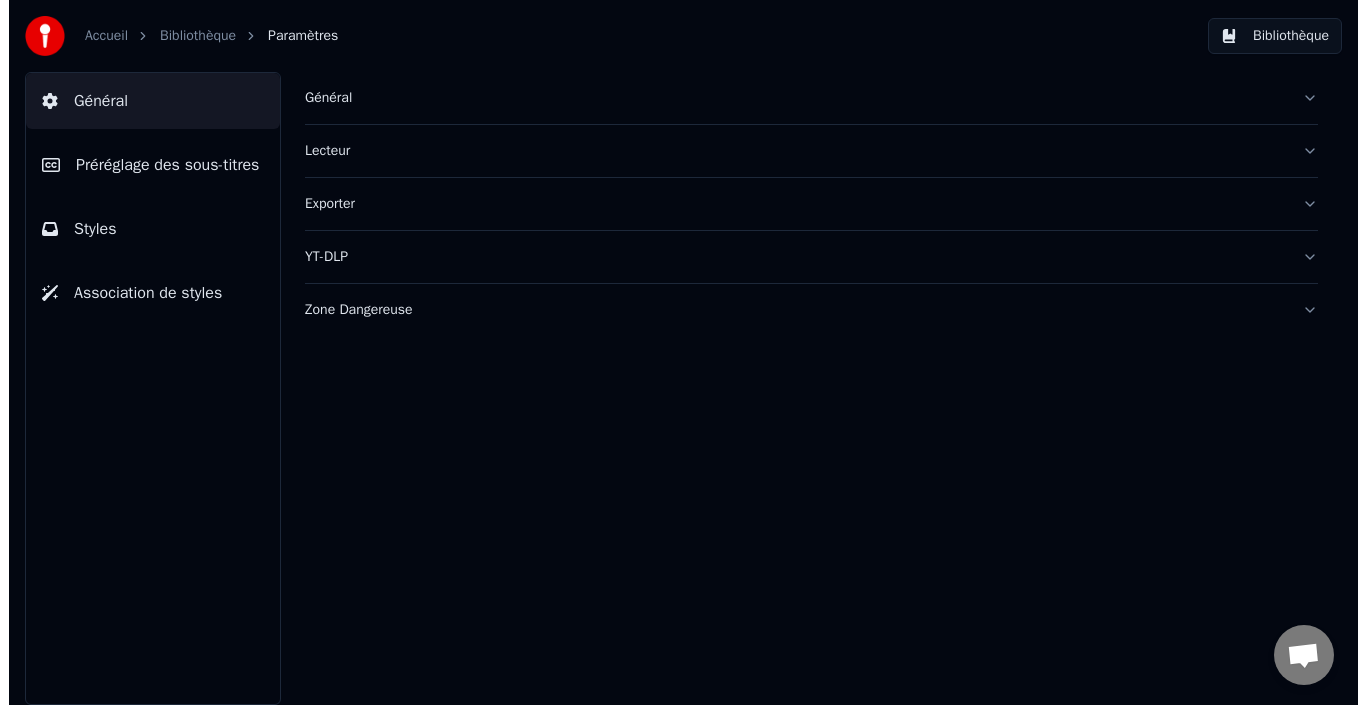 scroll, scrollTop: 0, scrollLeft: 0, axis: both 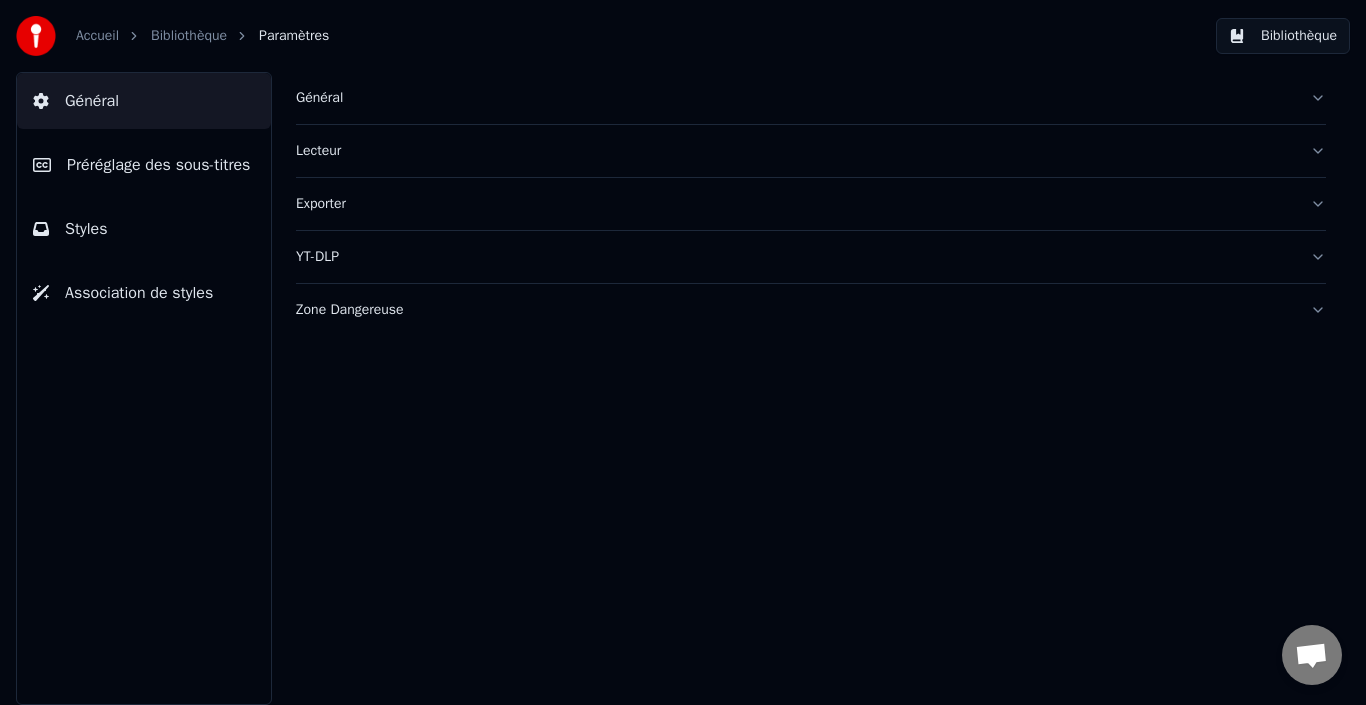 click on "Général" at bounding box center [795, 98] 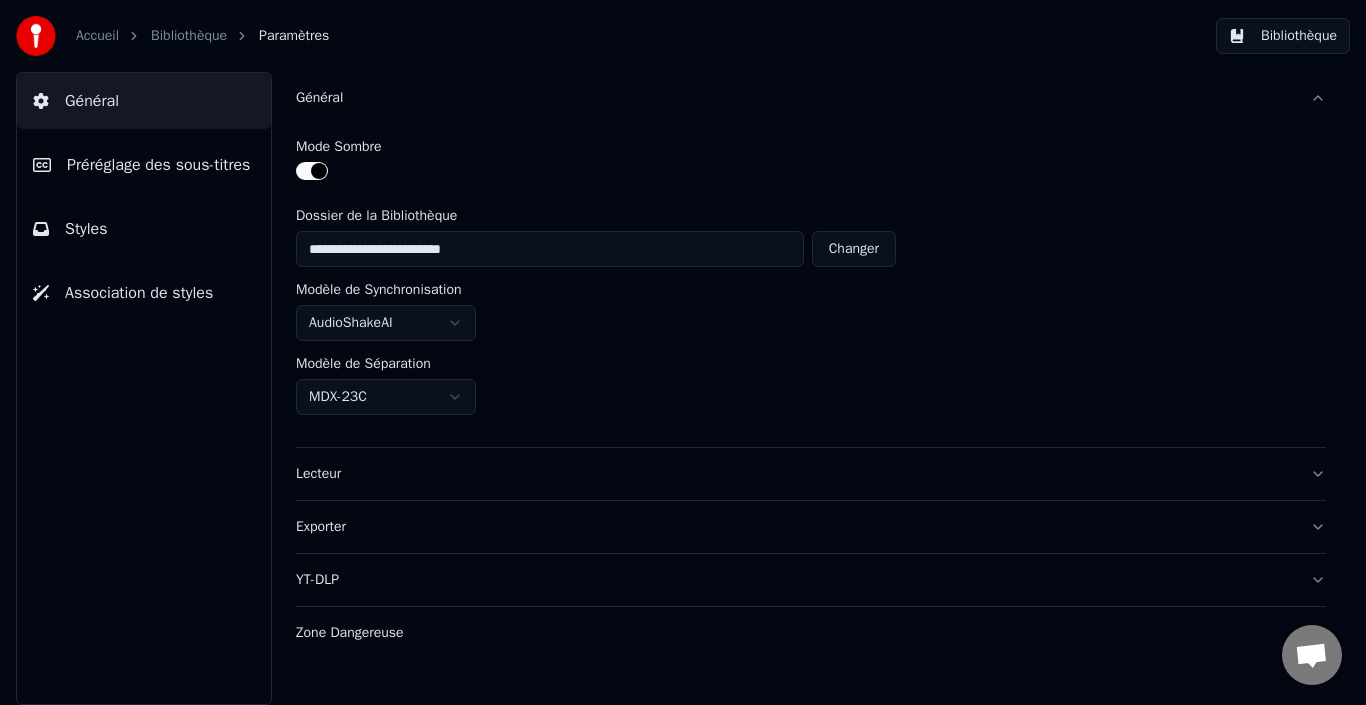 click on "Lecteur" at bounding box center [795, 474] 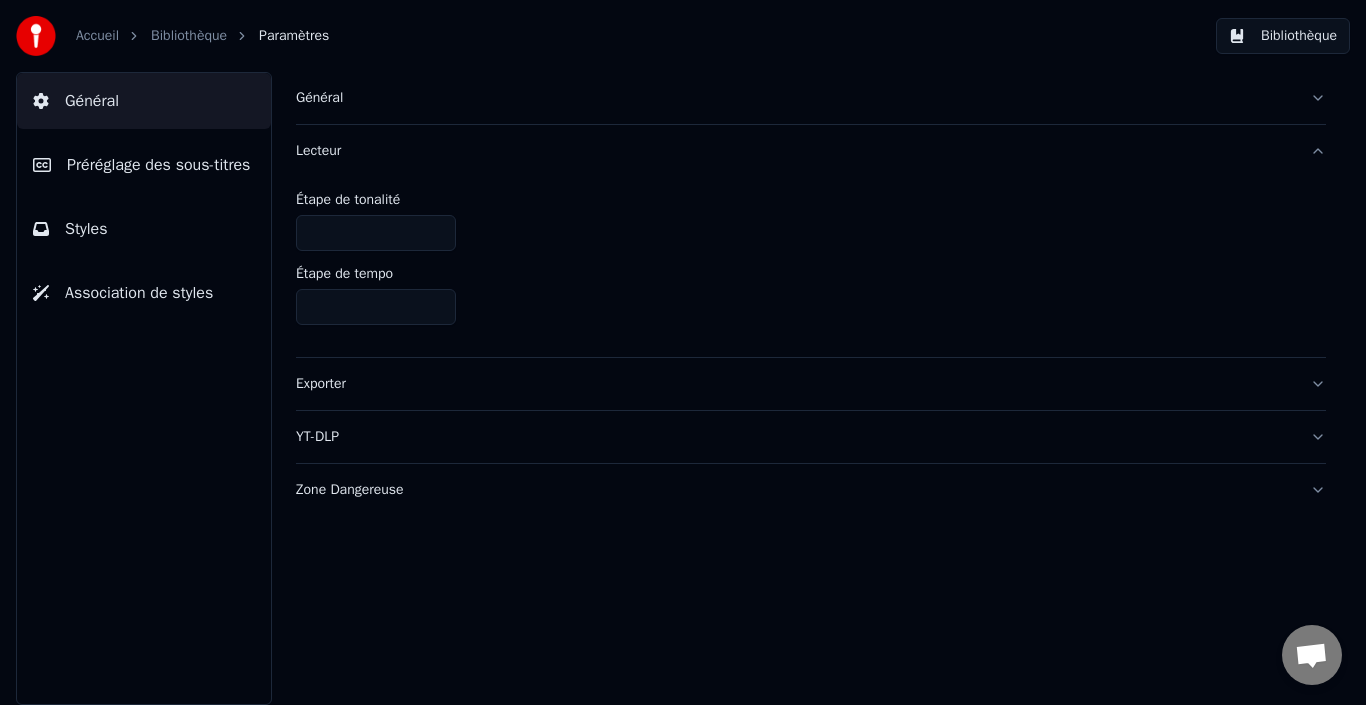 click on "Lecteur" at bounding box center (795, 151) 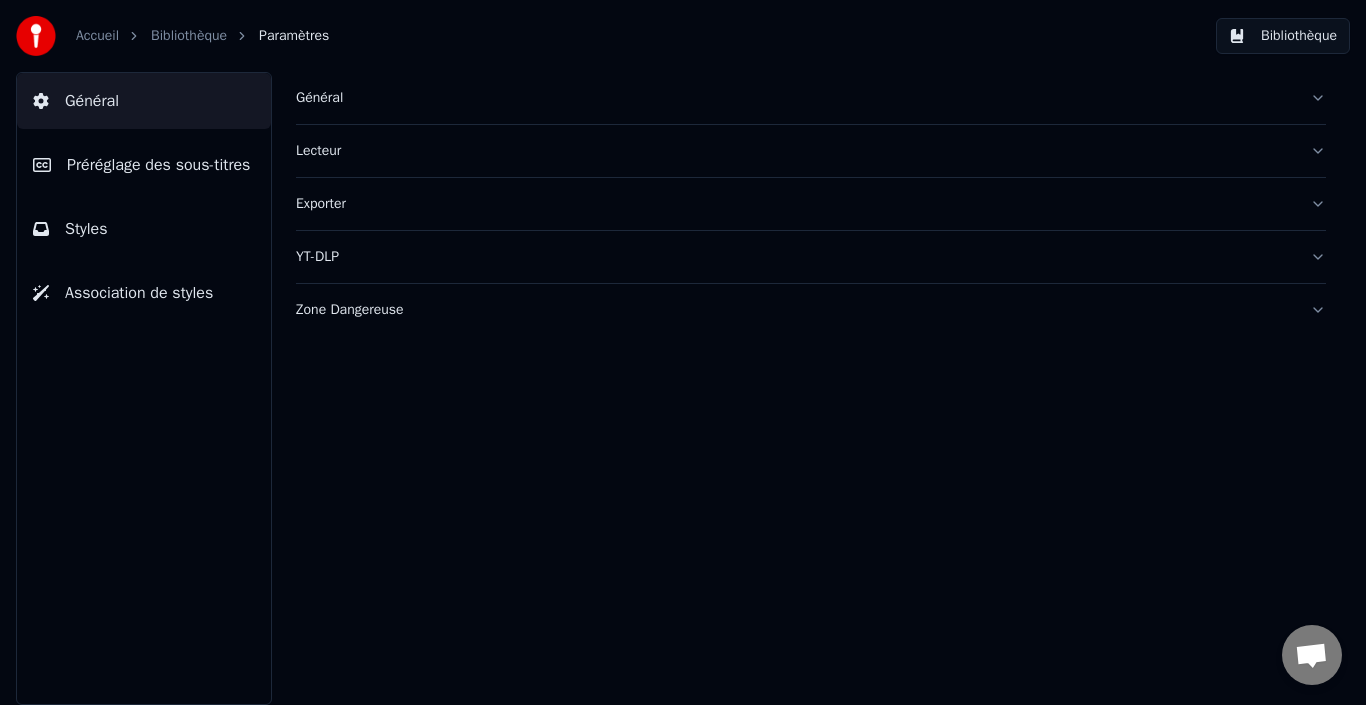 click on "Lecteur" at bounding box center [795, 151] 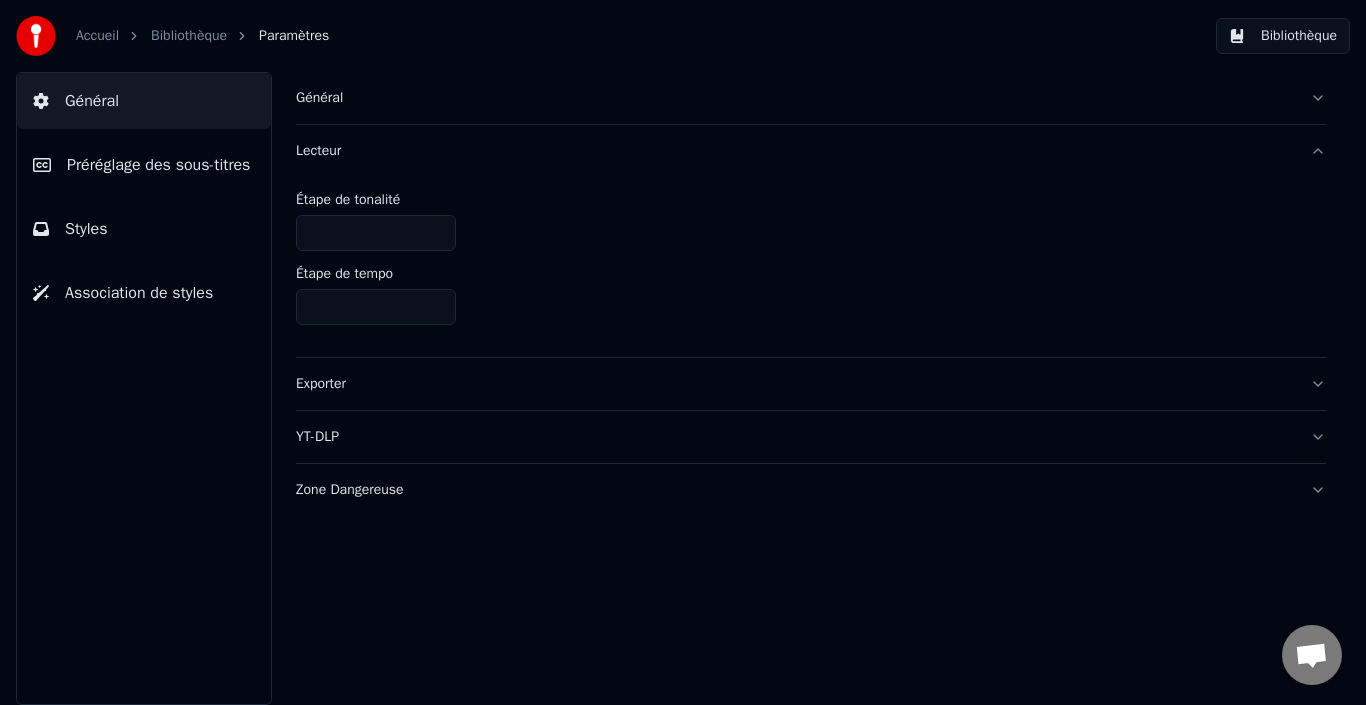 click on "Étape de tonalité" at bounding box center (348, 200) 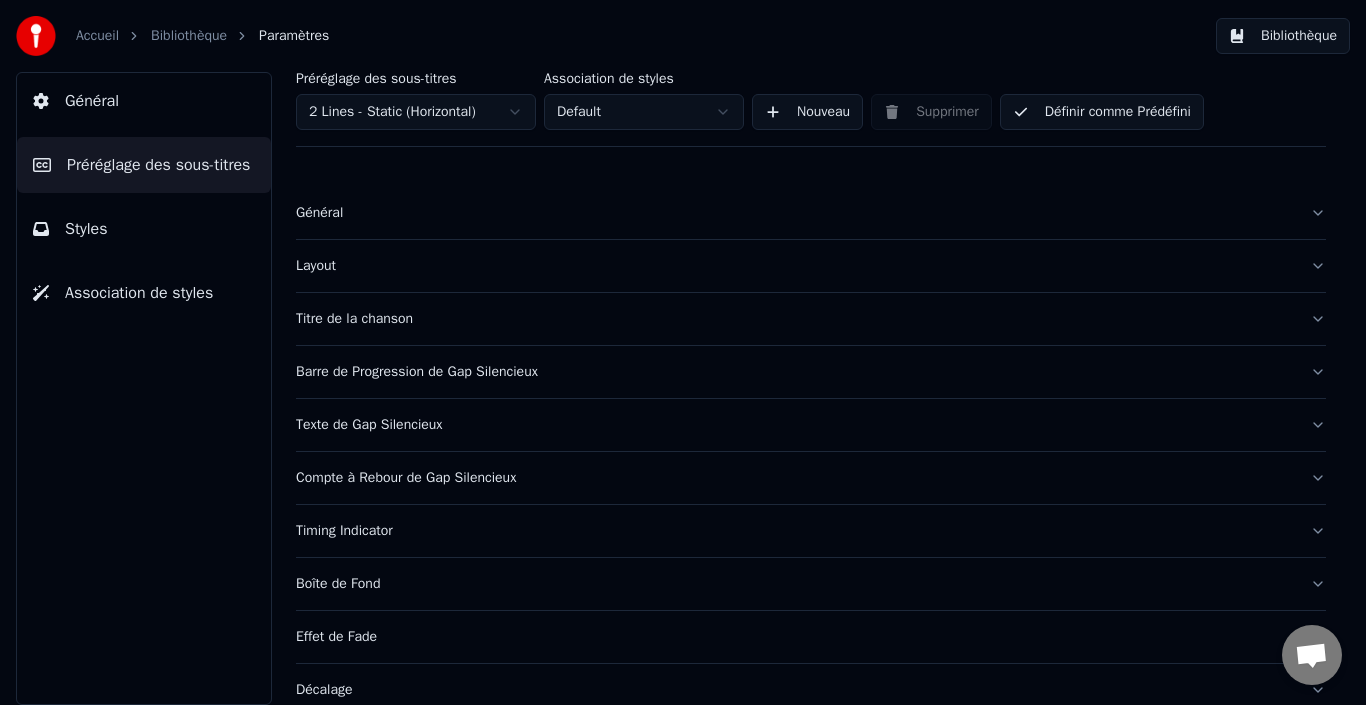 click on "Layout" at bounding box center [795, 266] 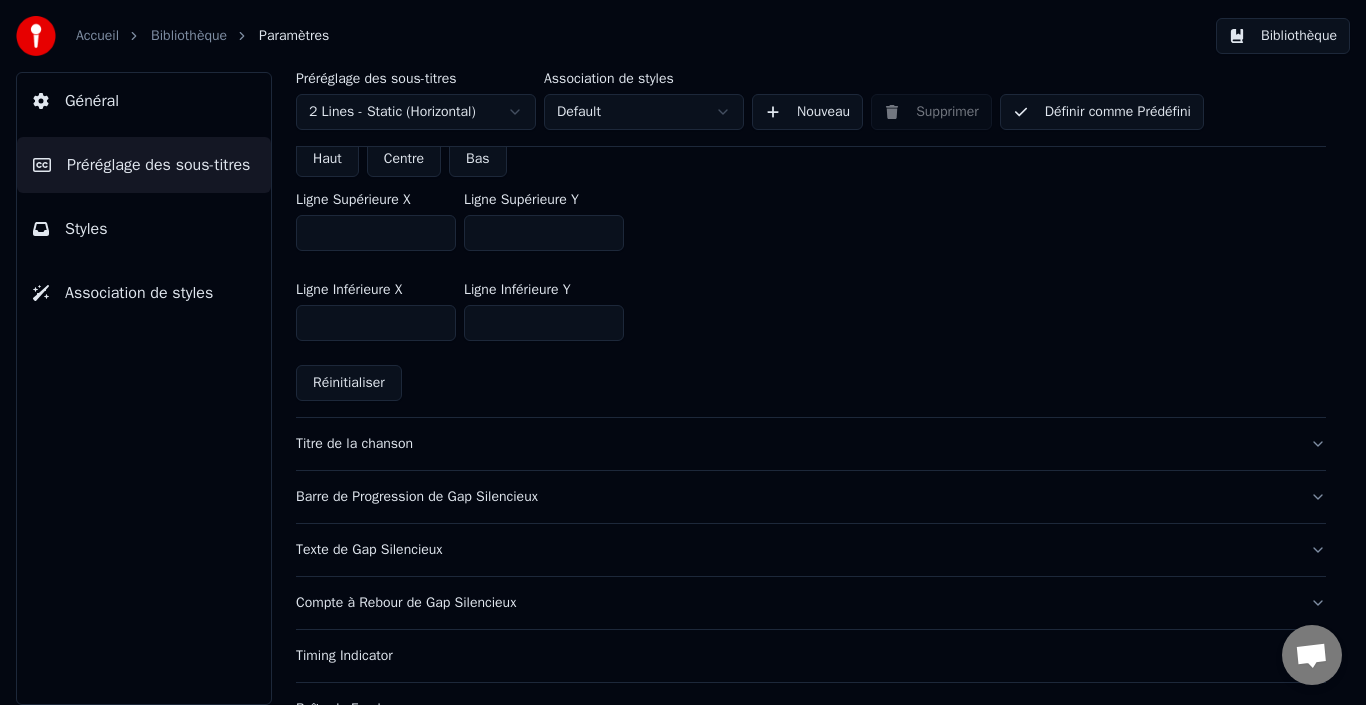 scroll, scrollTop: 548, scrollLeft: 0, axis: vertical 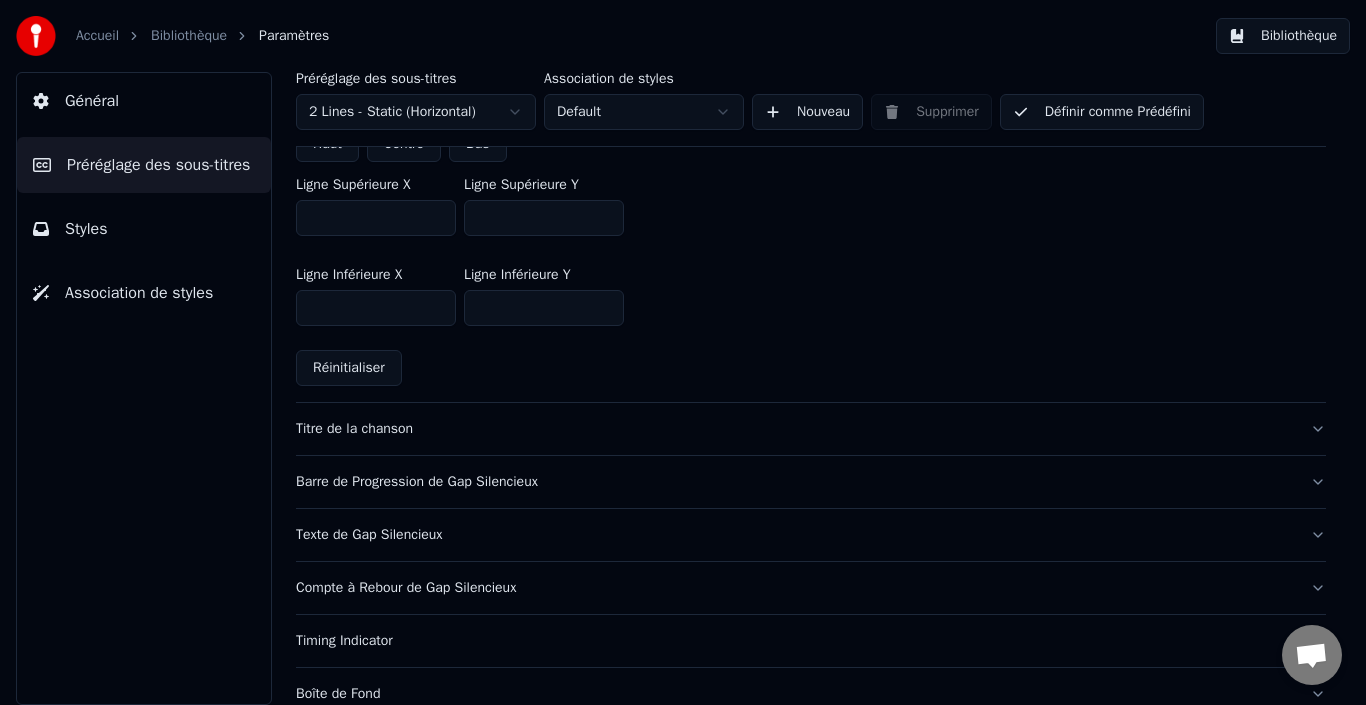 click on "Barre de Progression de Gap Silencieux" at bounding box center (795, 482) 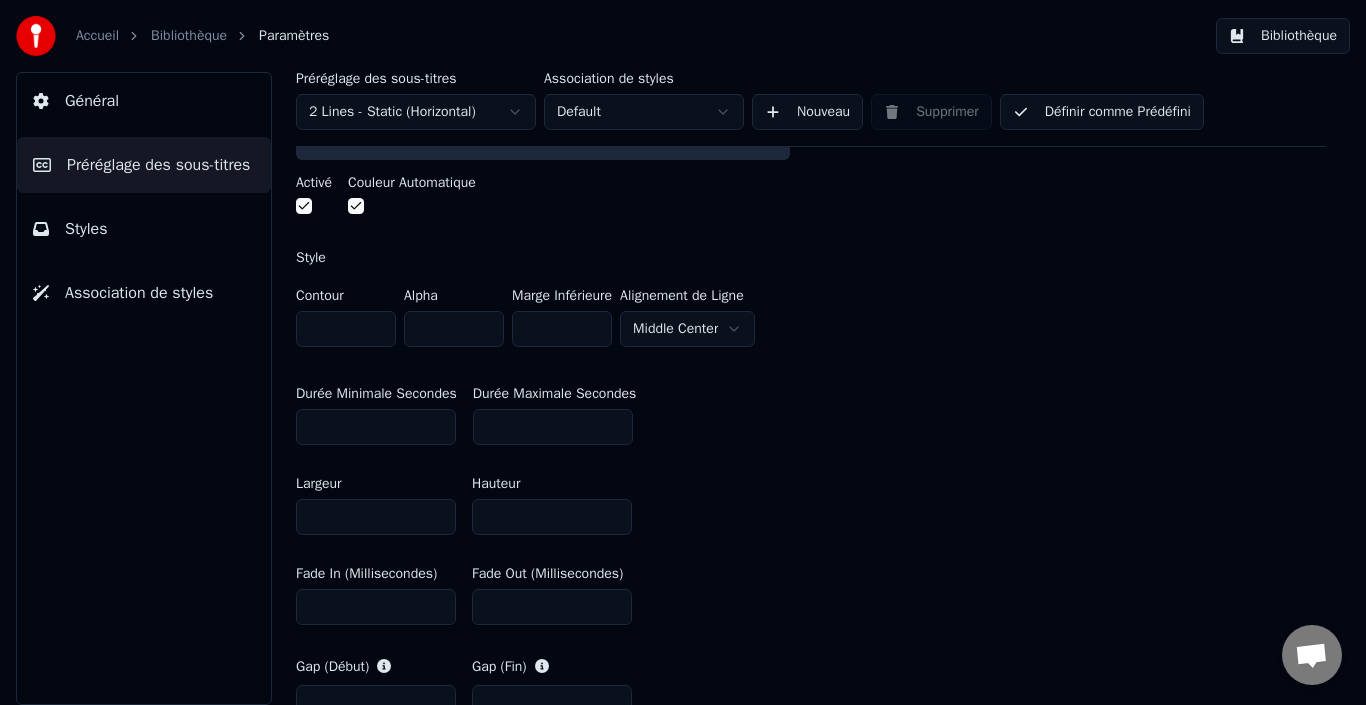 click on "Hauteur" at bounding box center (496, 484) 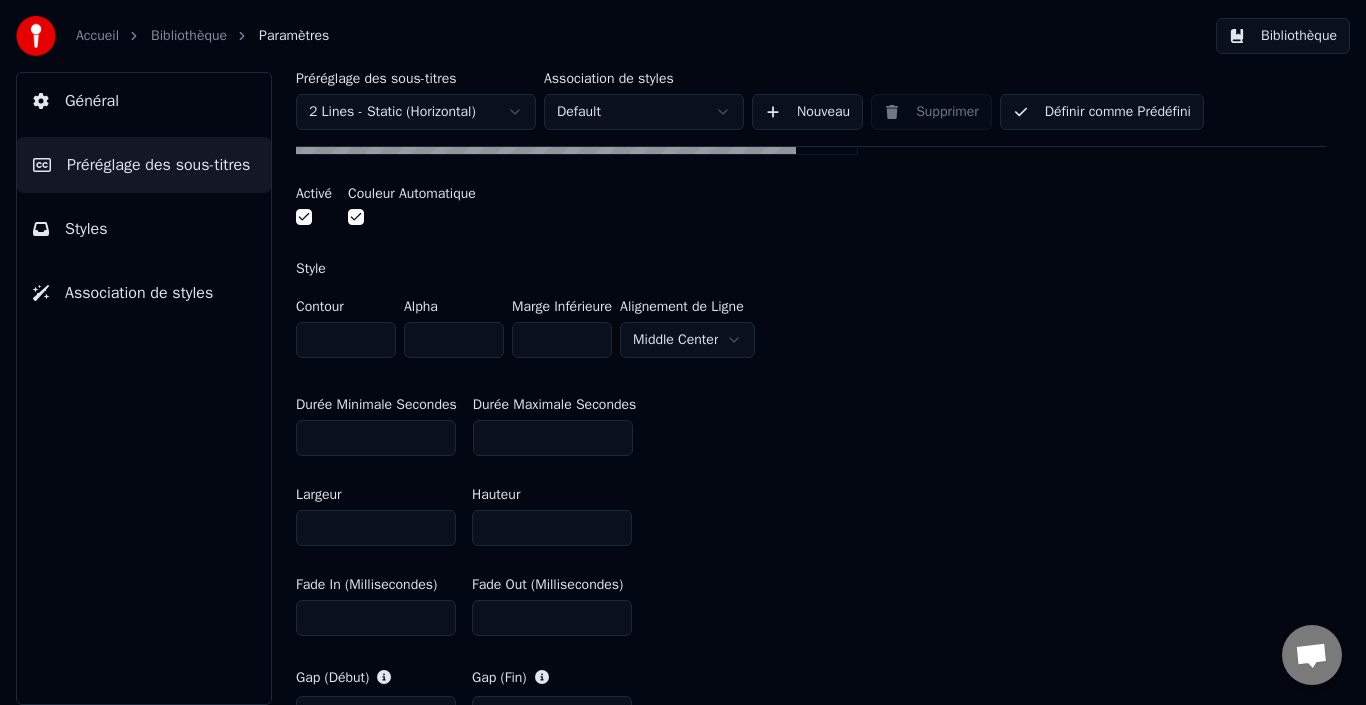 scroll, scrollTop: 598, scrollLeft: 0, axis: vertical 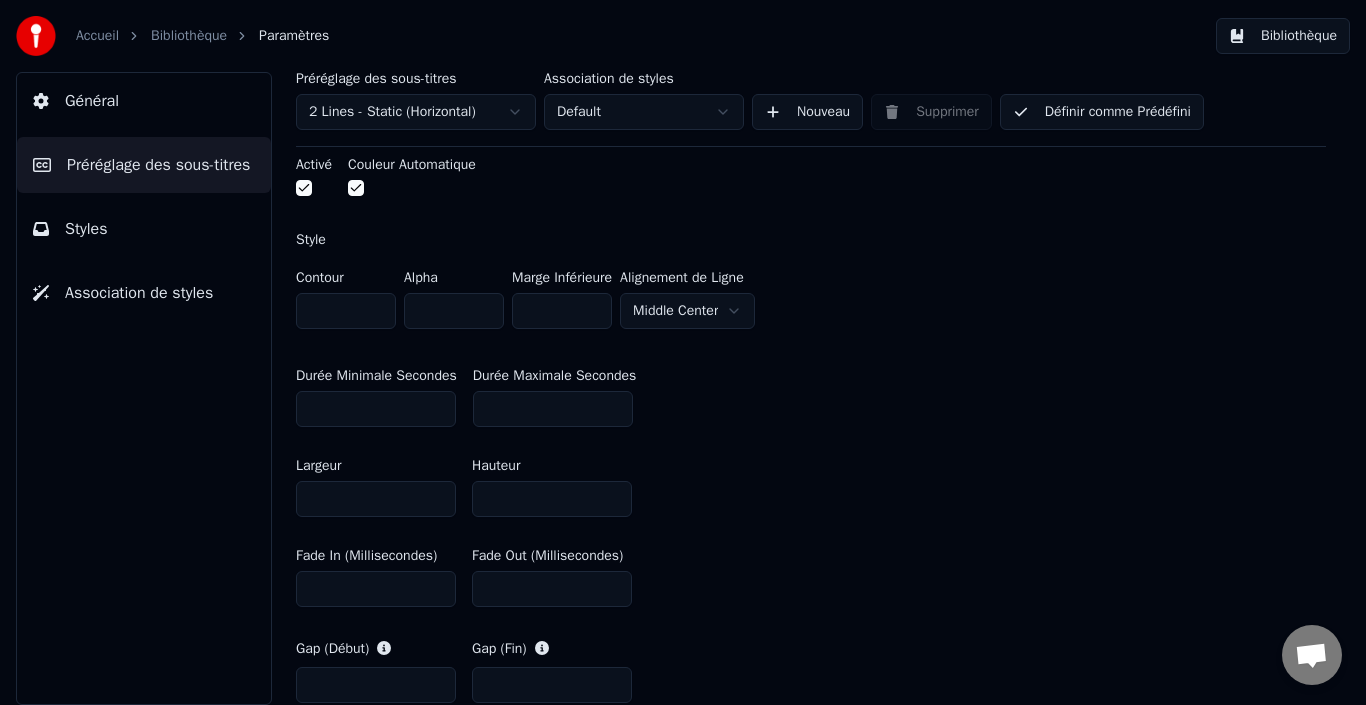 click on "**" at bounding box center [552, 499] 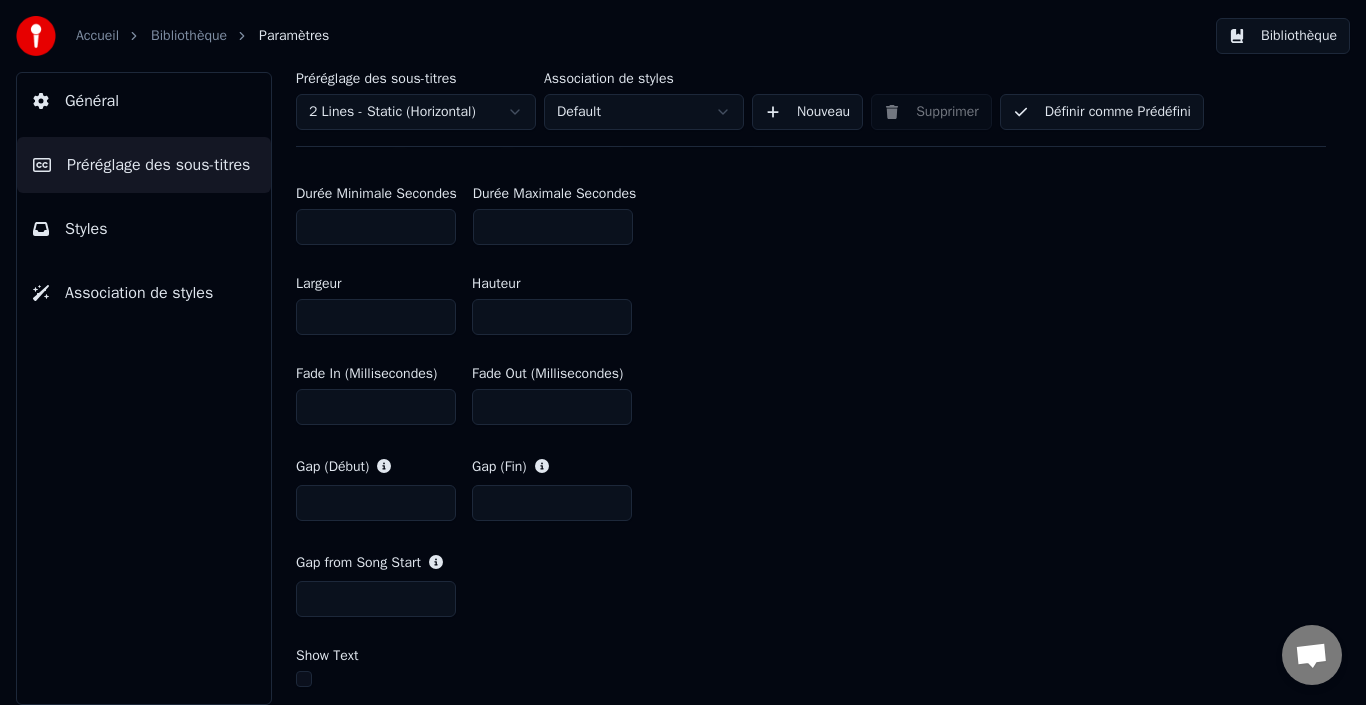 scroll, scrollTop: 226, scrollLeft: 0, axis: vertical 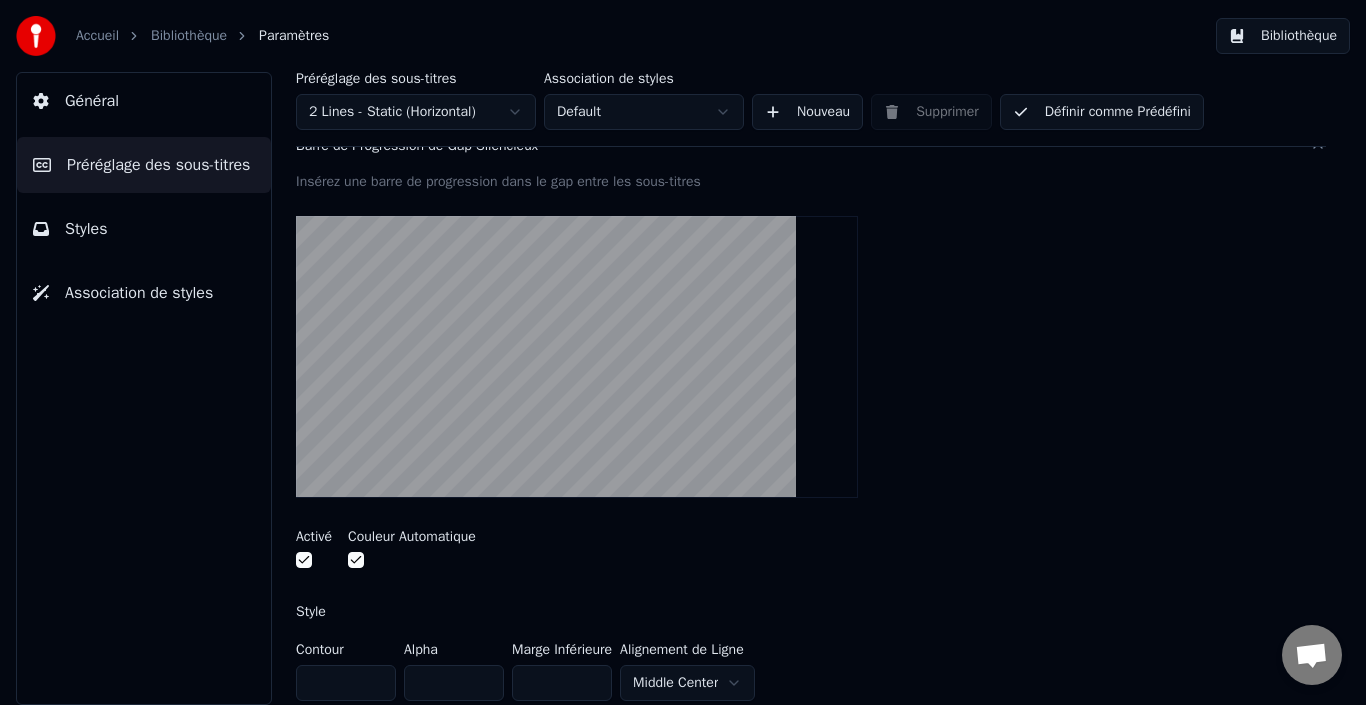click on "Préréglage des sous-titres" at bounding box center [158, 165] 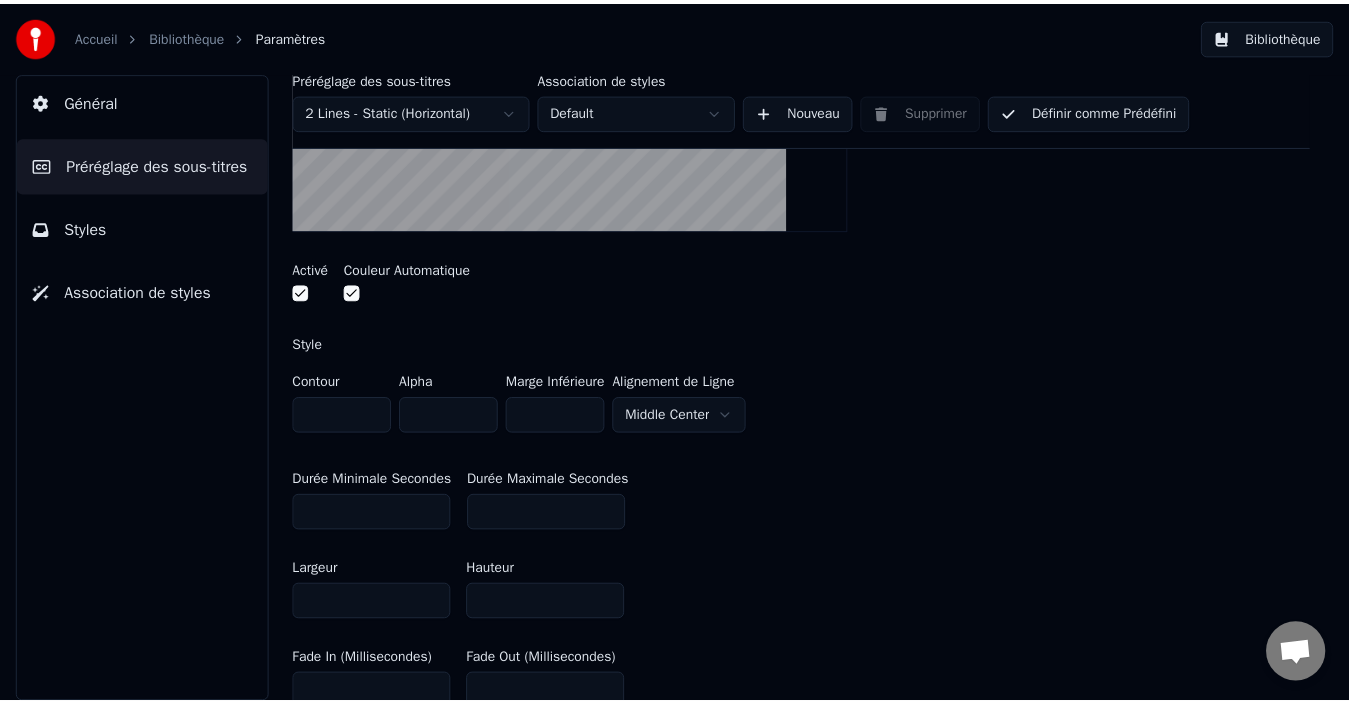 scroll, scrollTop: 490, scrollLeft: 0, axis: vertical 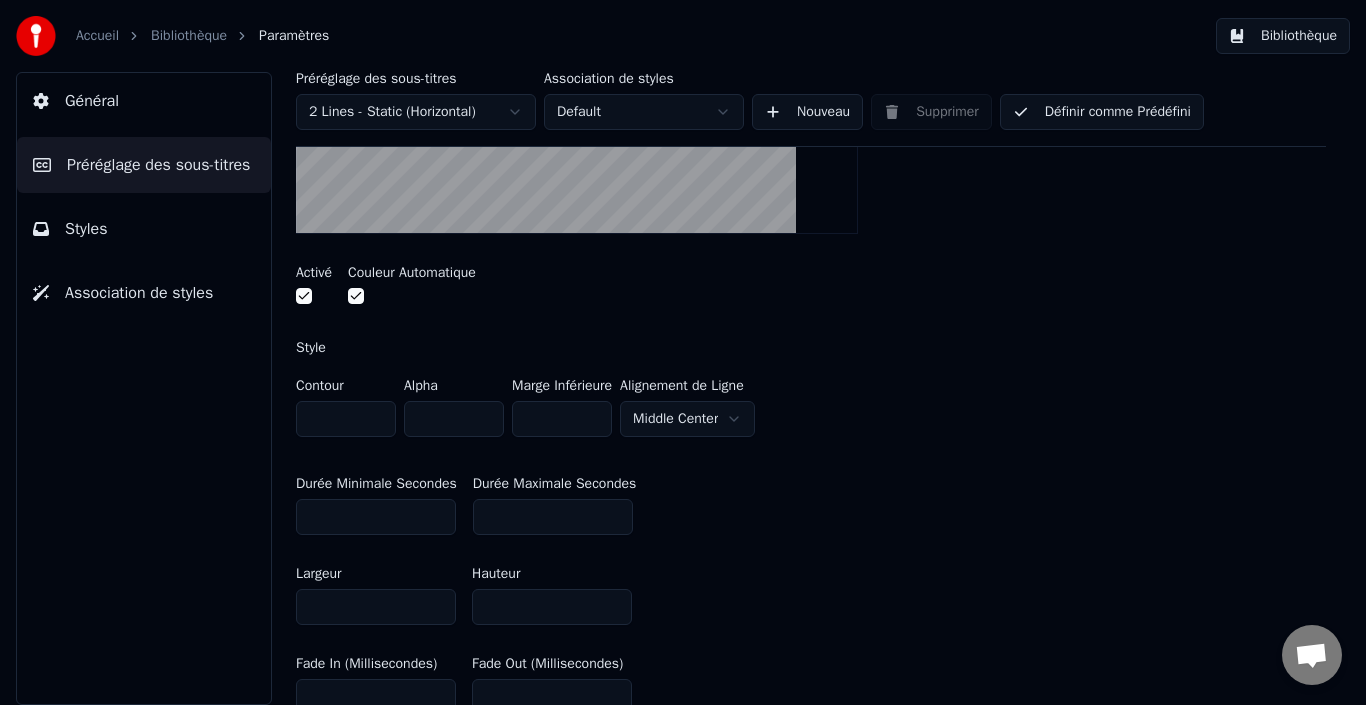click at bounding box center (304, 296) 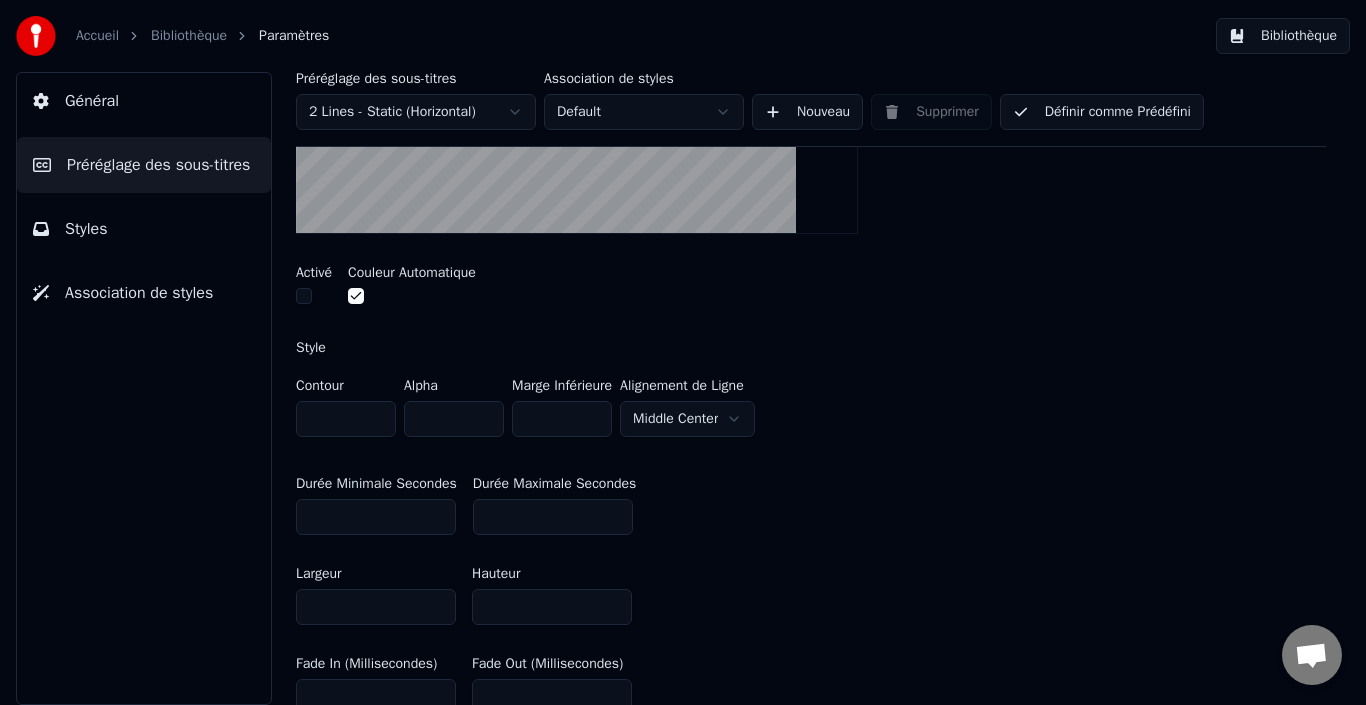 drag, startPoint x: 459, startPoint y: 296, endPoint x: 356, endPoint y: 289, distance: 103.23759 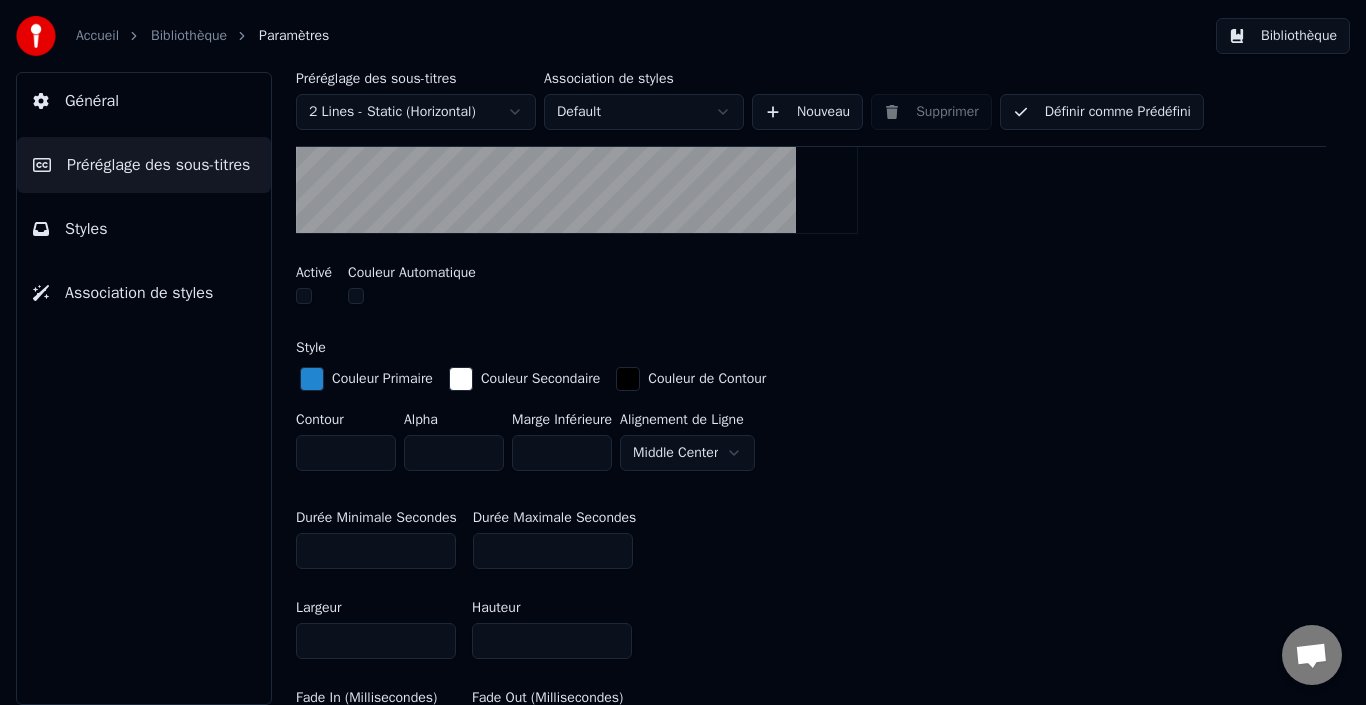 click at bounding box center [314, 298] 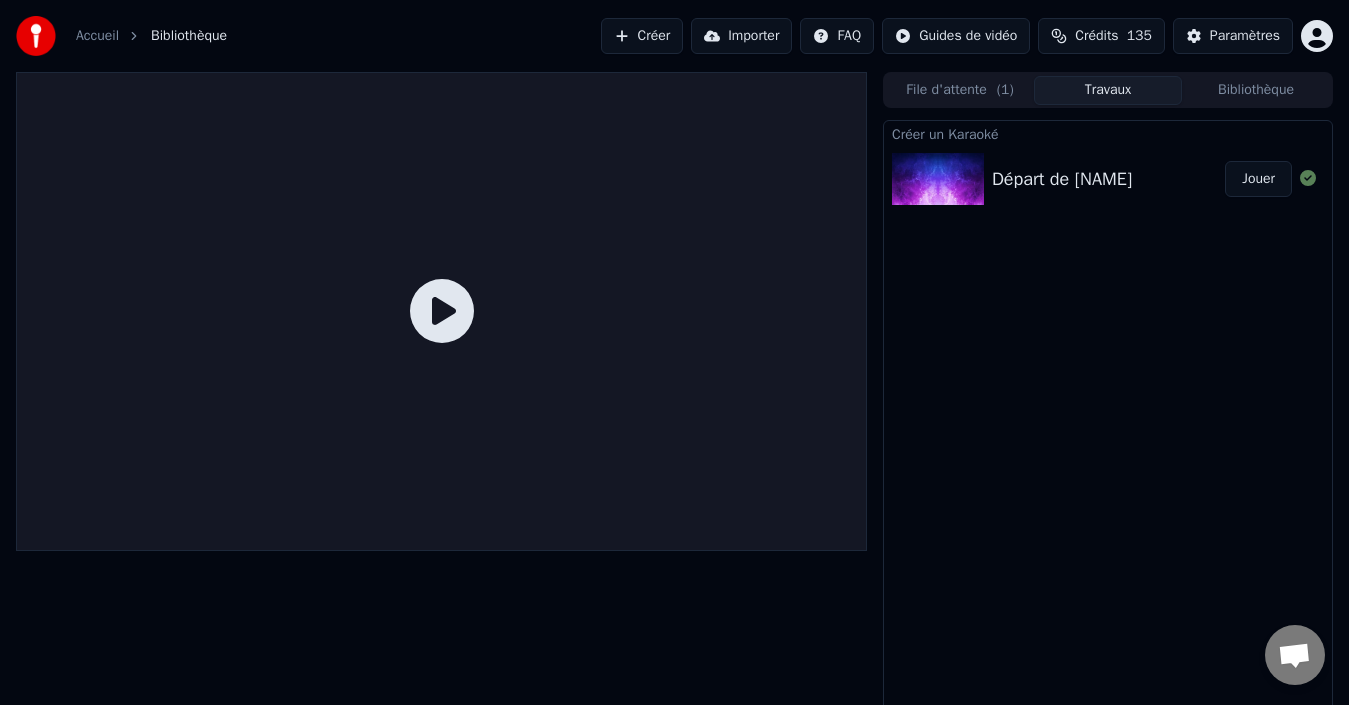 click on "Départ de [NAME]" at bounding box center [1062, 179] 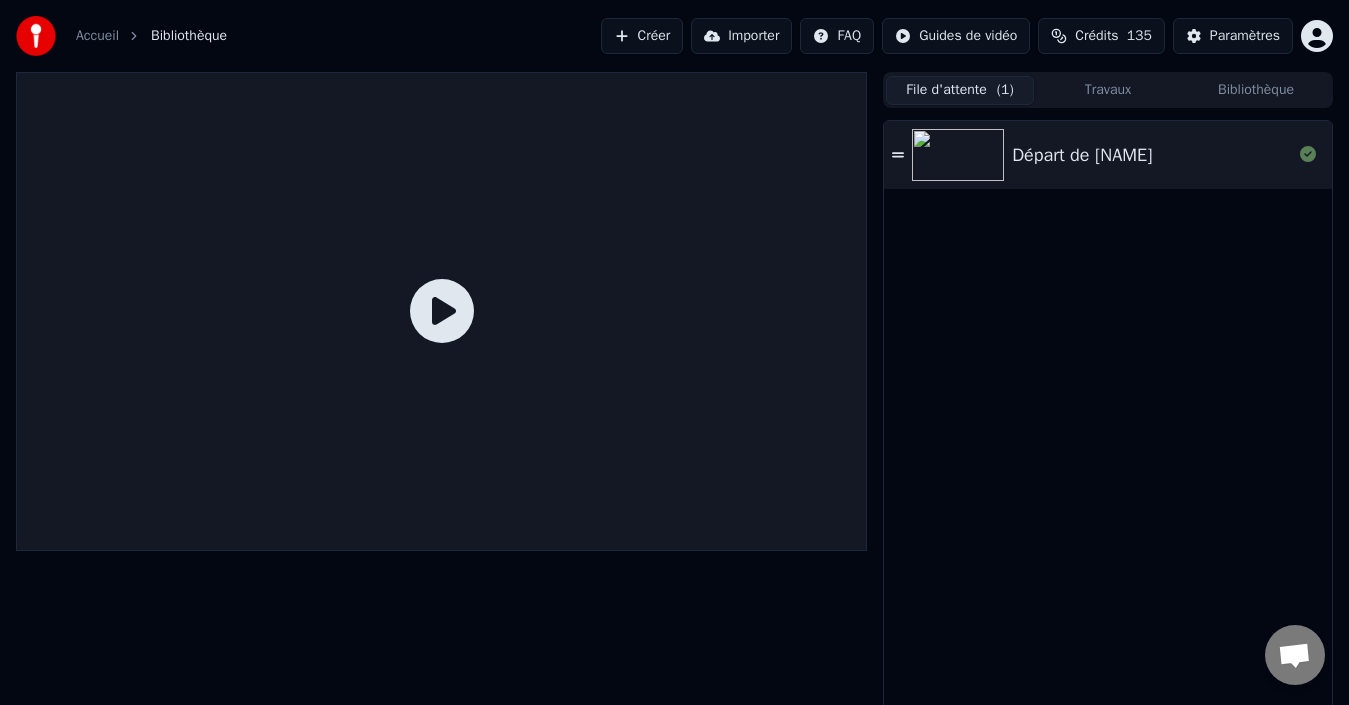 click on "File d'attente ( 1 )" at bounding box center [960, 90] 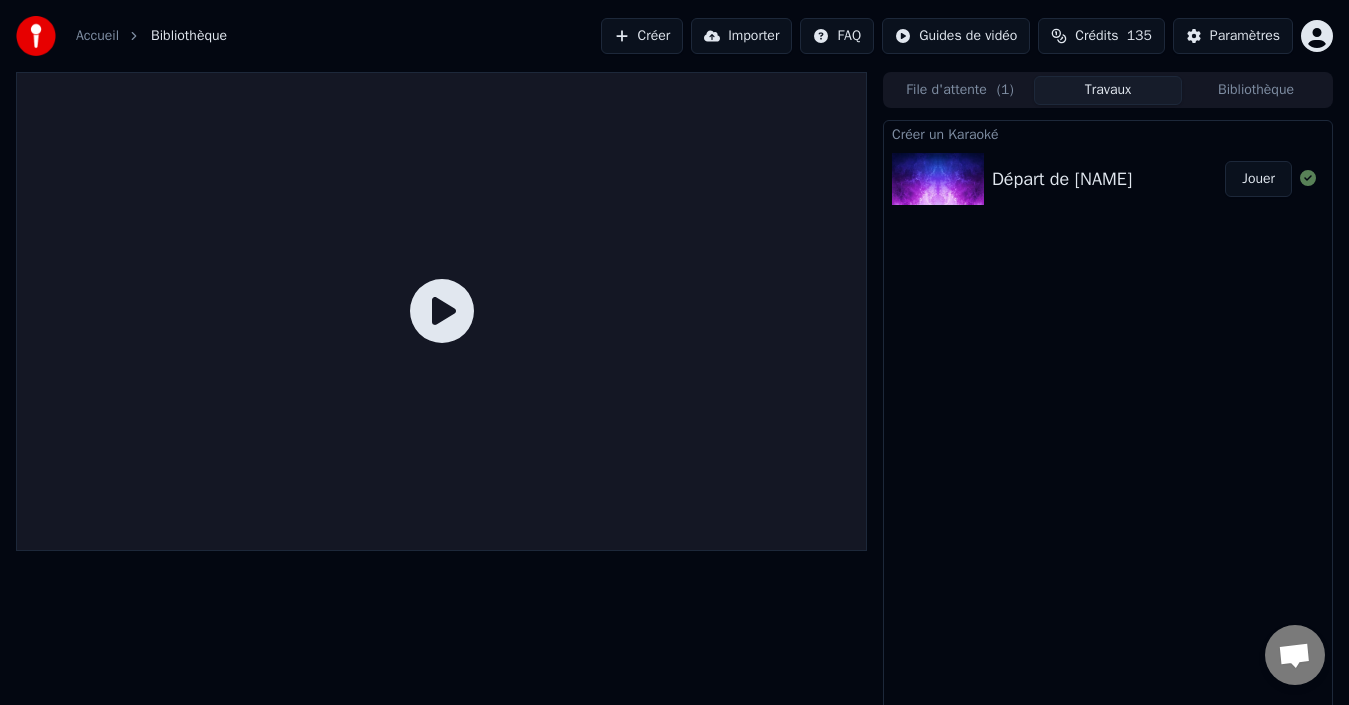 click on "Travaux" at bounding box center [1108, 90] 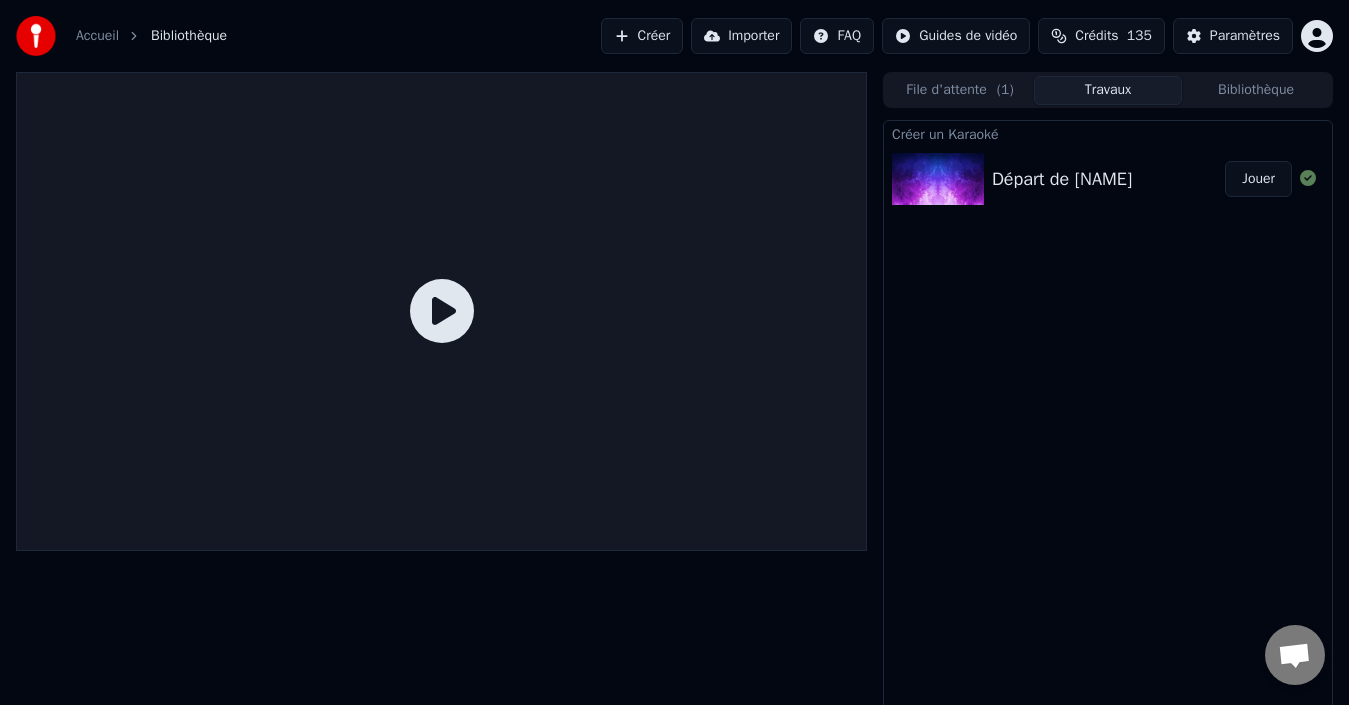 click on "Jouer" at bounding box center [1258, 179] 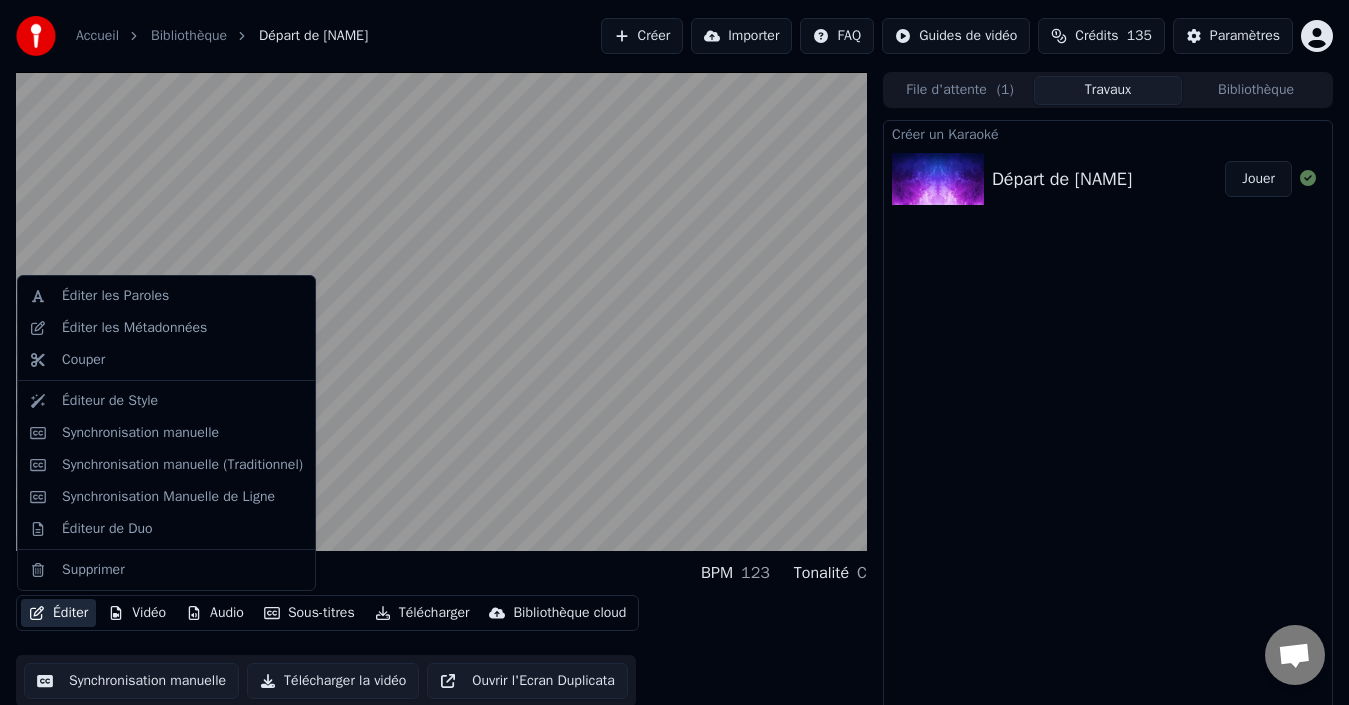 click on "Éditer" at bounding box center (58, 613) 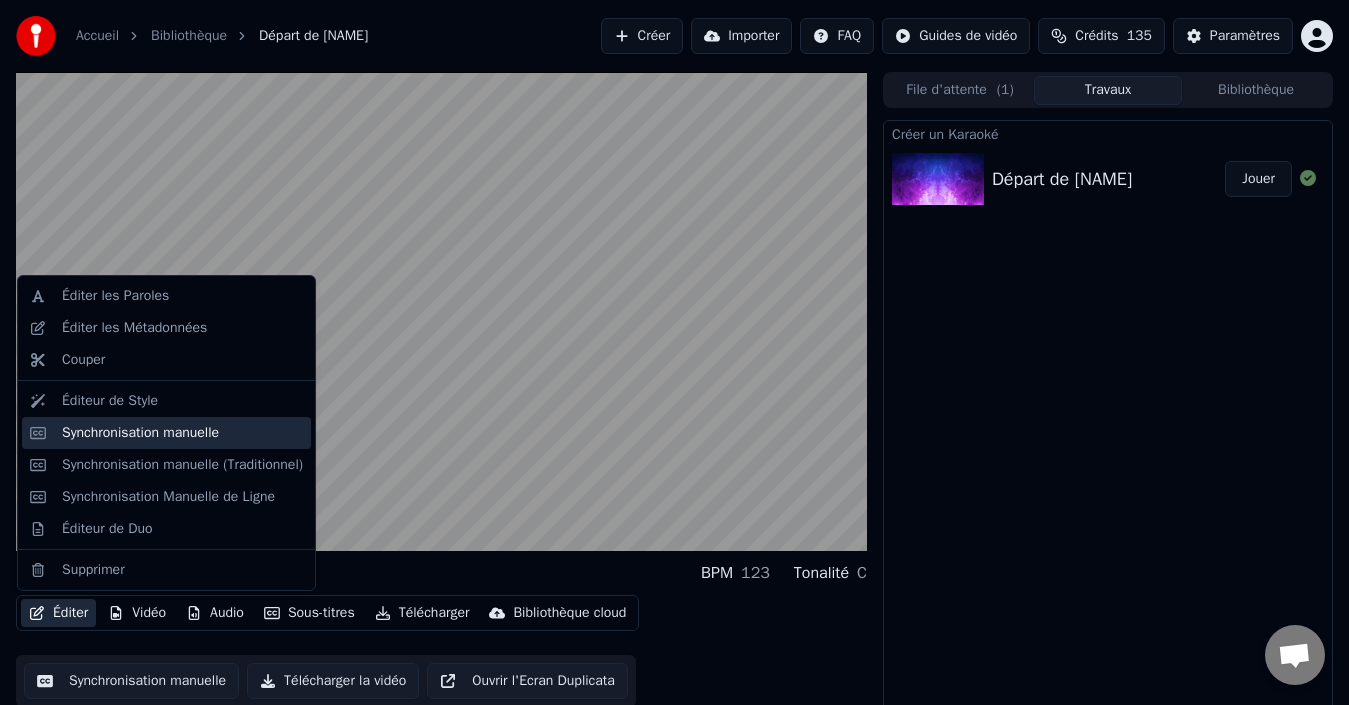 click on "Synchronisation manuelle" at bounding box center (140, 433) 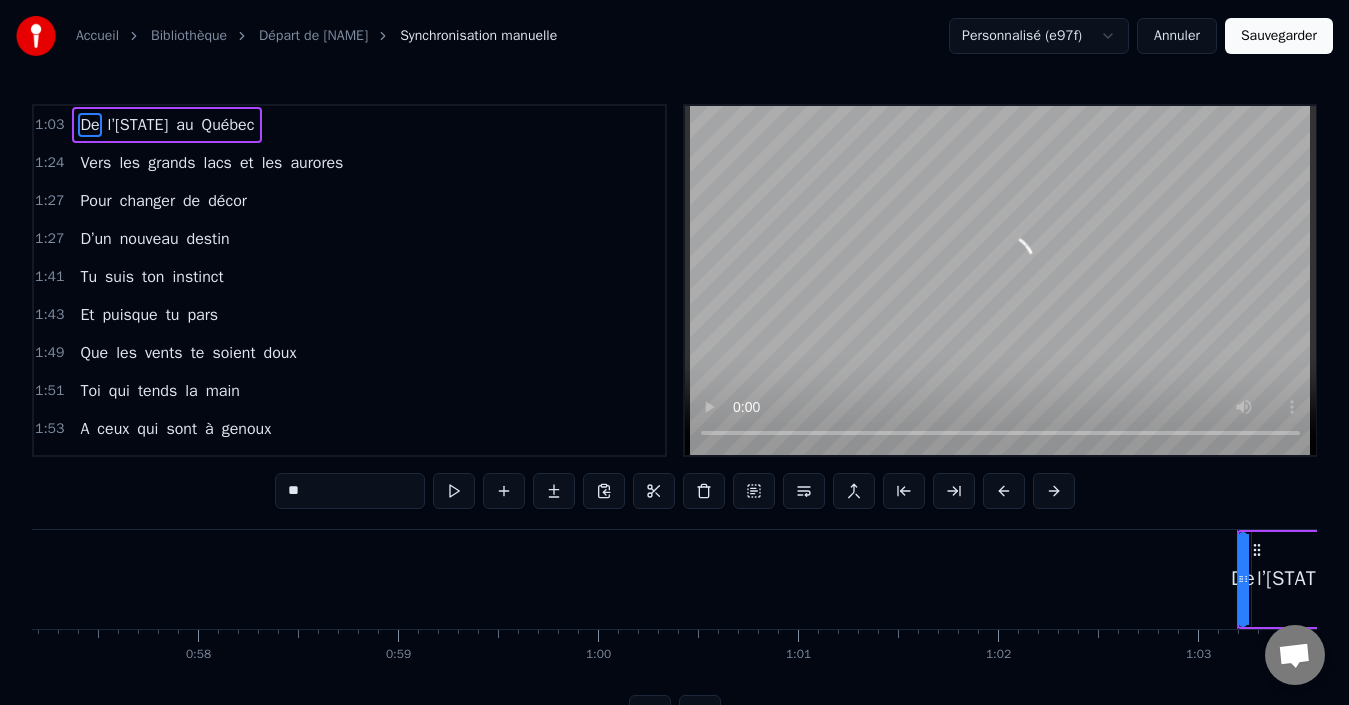 scroll, scrollTop: 0, scrollLeft: 12538, axis: horizontal 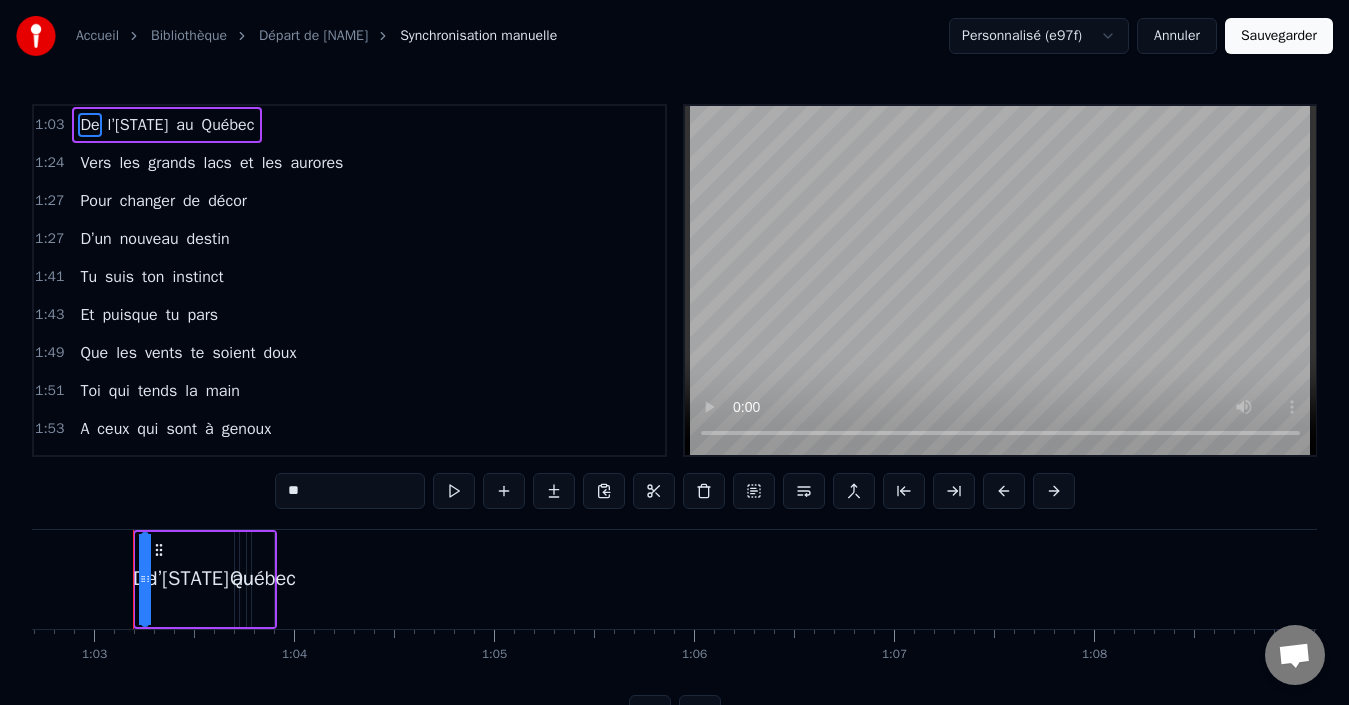 drag, startPoint x: 151, startPoint y: 547, endPoint x: 157, endPoint y: 573, distance: 26.683329 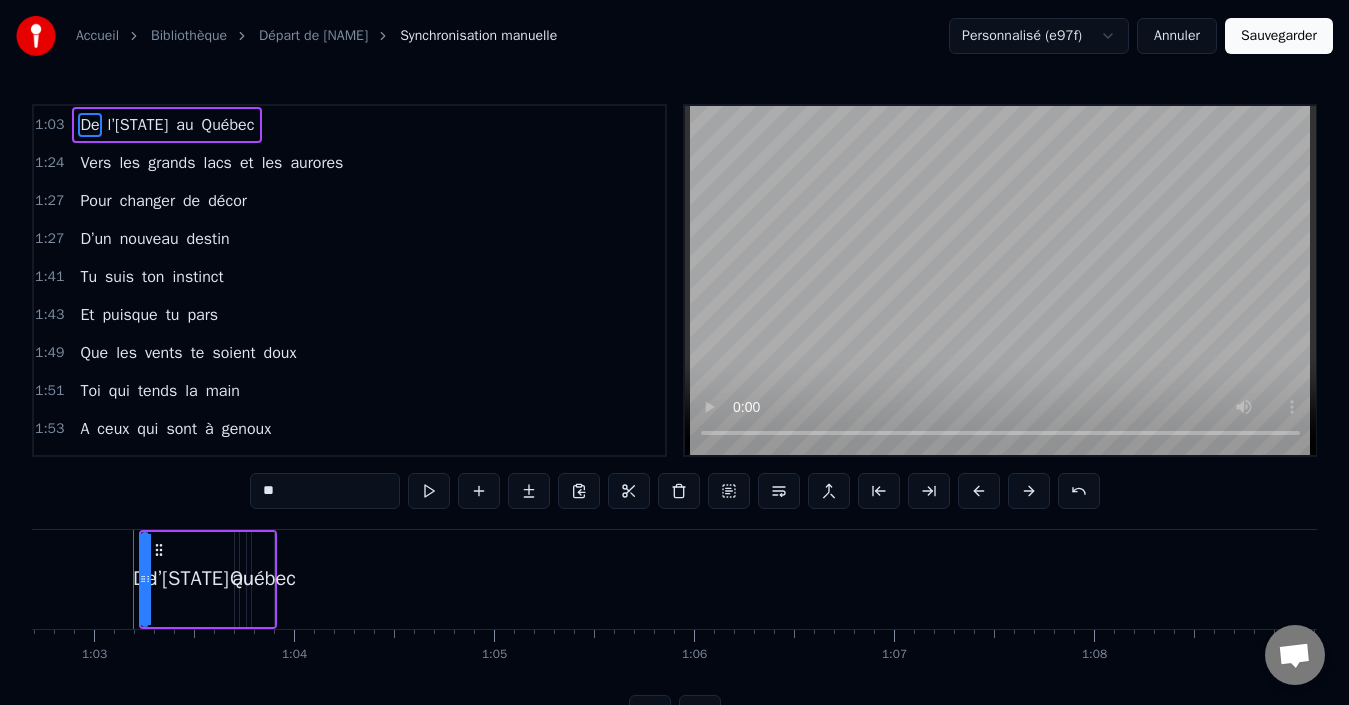 click on "De l’[STATE] au [STATE]" at bounding box center [167, 125] 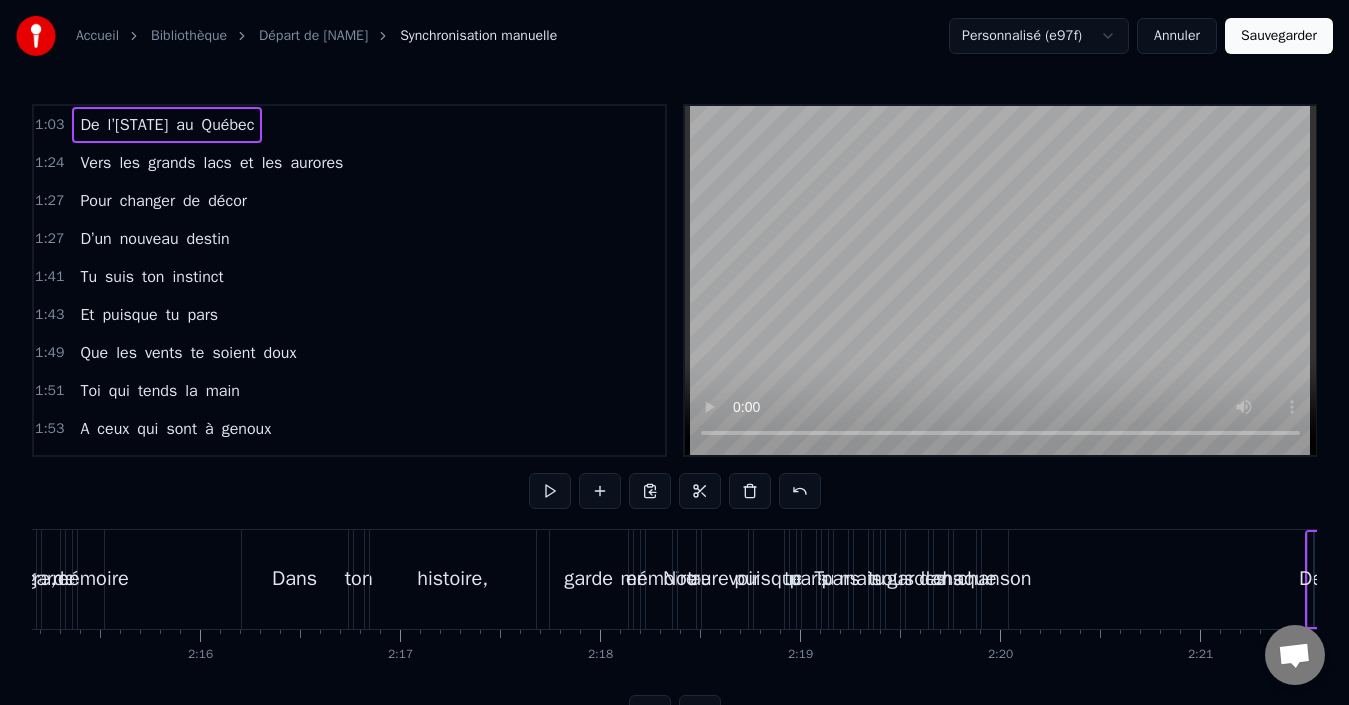drag, startPoint x: 154, startPoint y: 540, endPoint x: 1340, endPoint y: 538, distance: 1186.0017 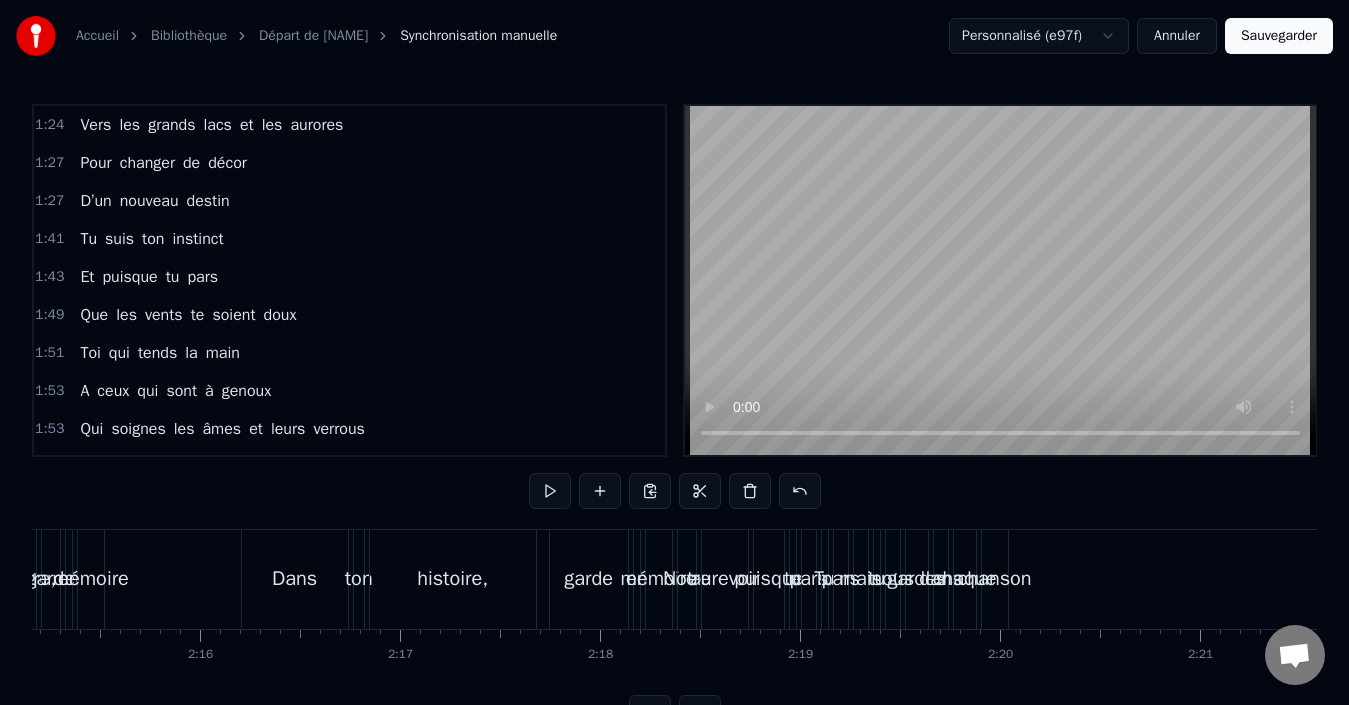 scroll, scrollTop: 0, scrollLeft: 27082, axis: horizontal 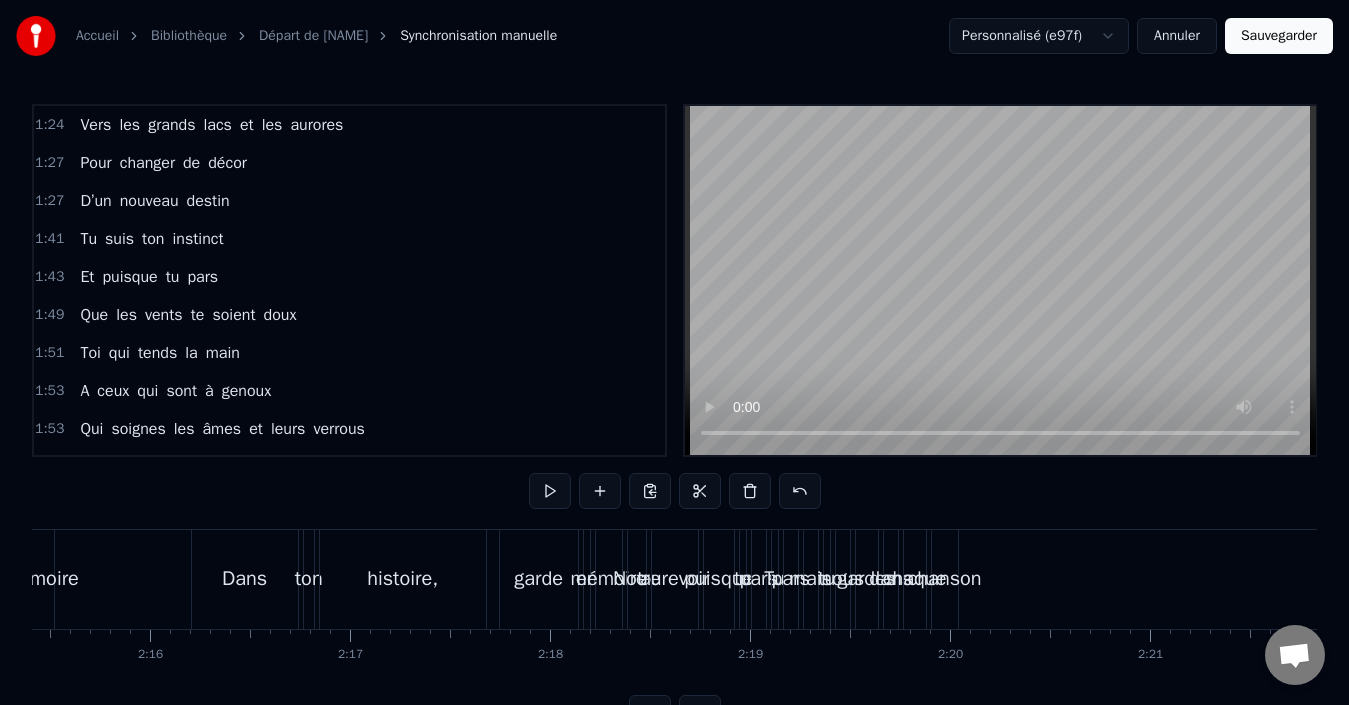 click on "Sauvegarder" at bounding box center [1279, 36] 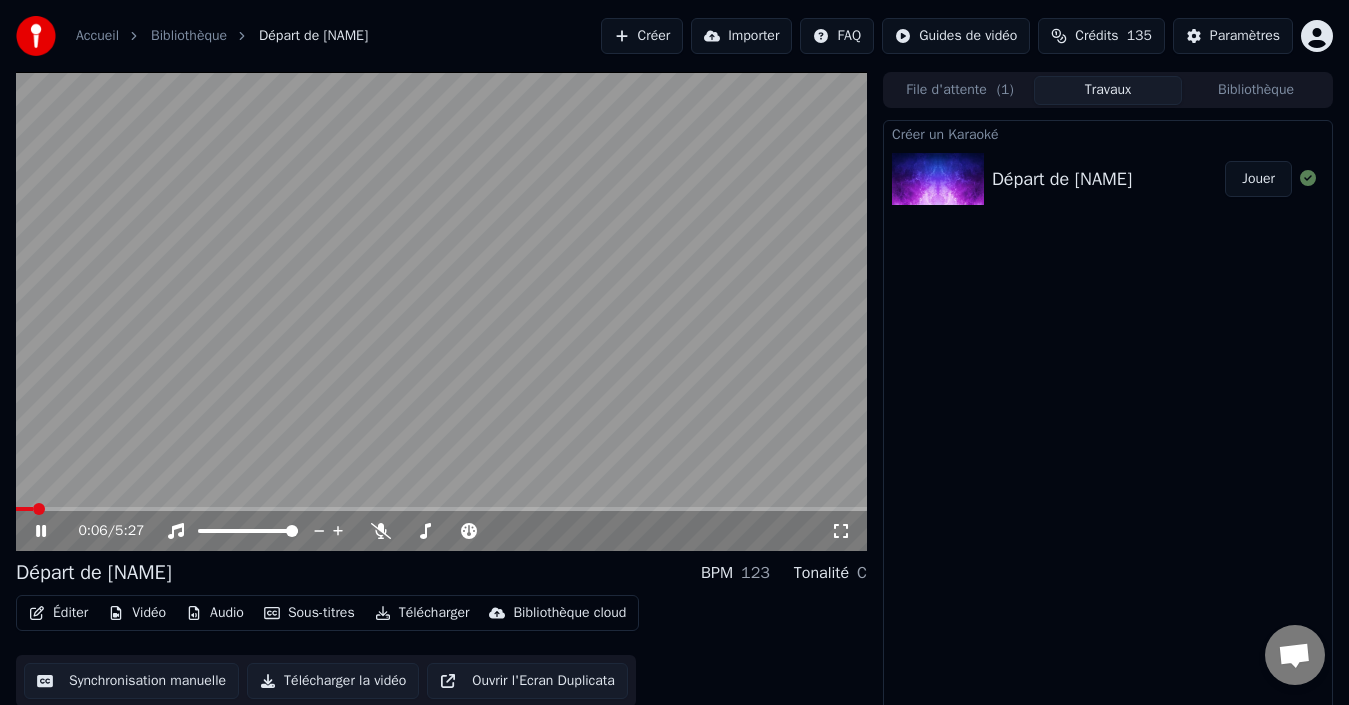 click on "Éditer" at bounding box center [58, 613] 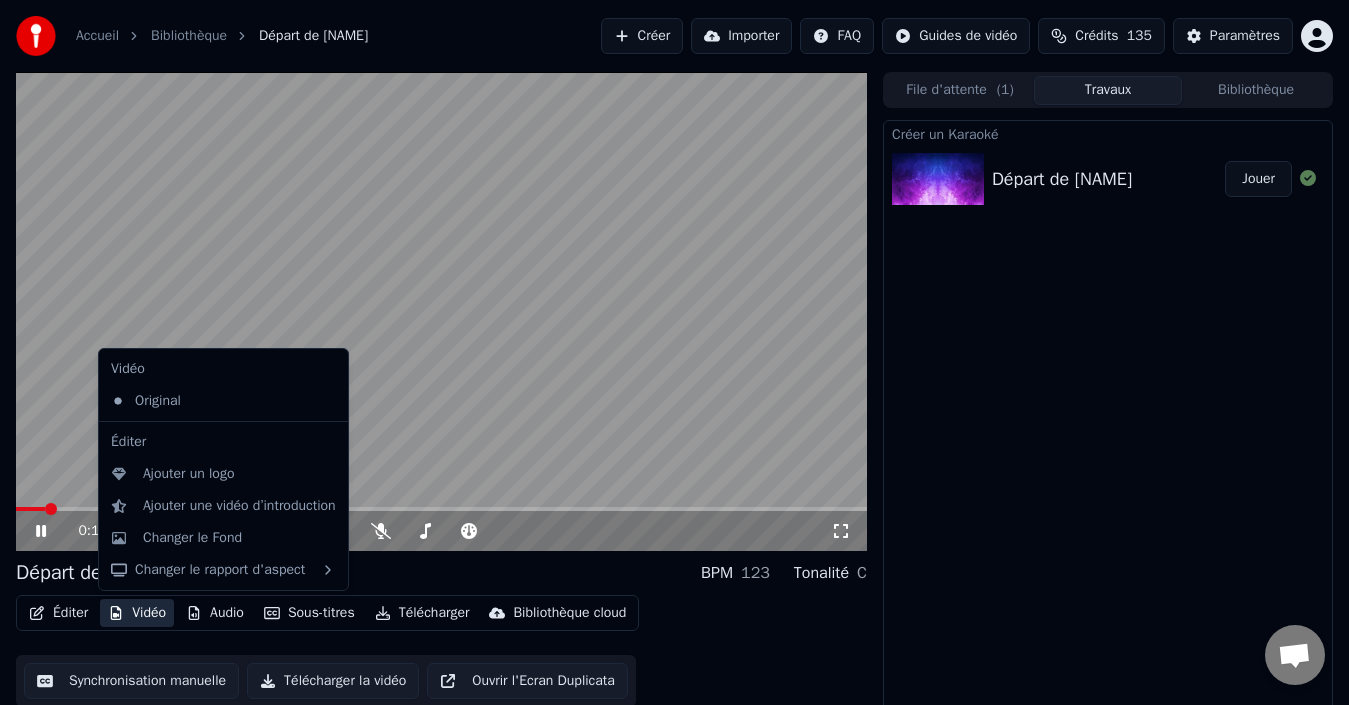 click on "Créer un Karaoké Départ de [NAME] Jouer" at bounding box center (1108, 419) 